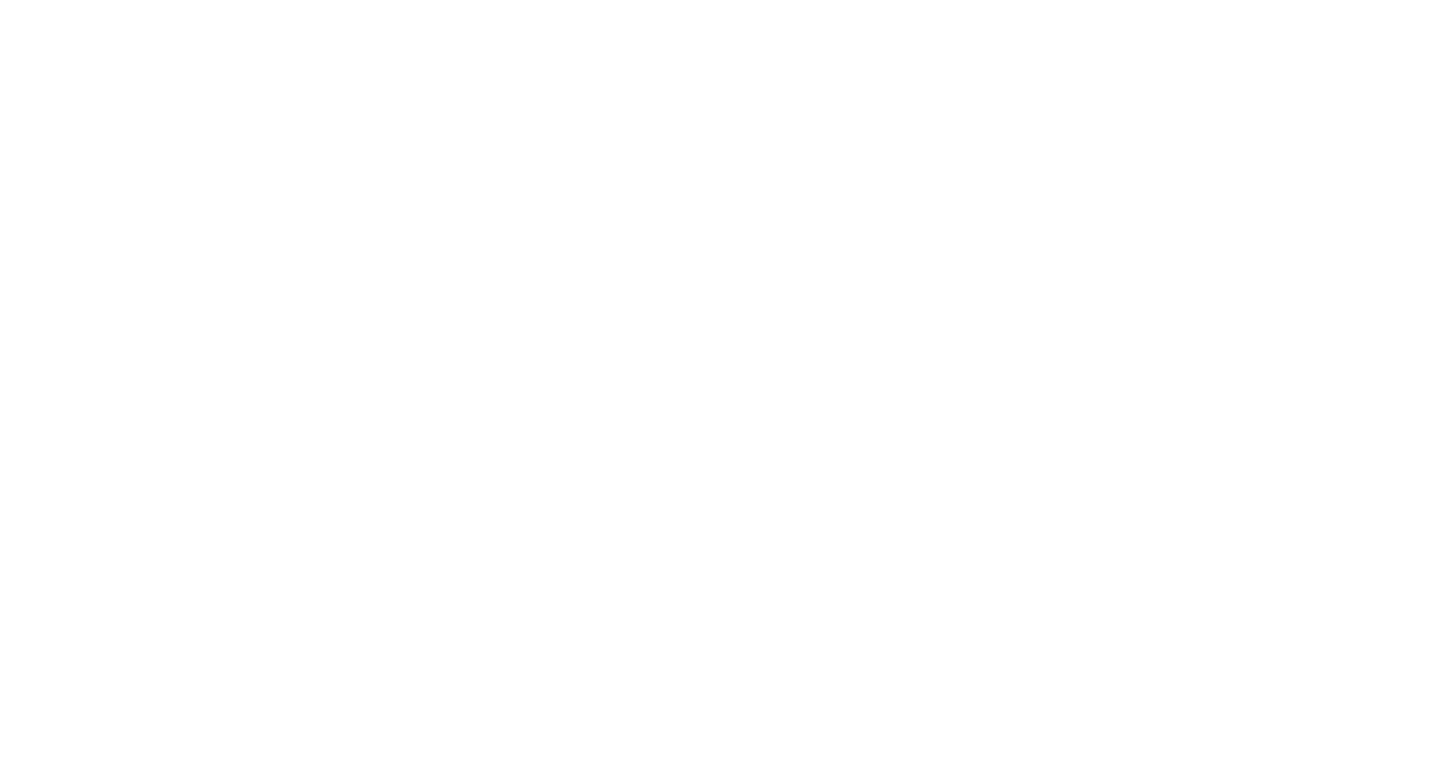 scroll, scrollTop: 0, scrollLeft: 0, axis: both 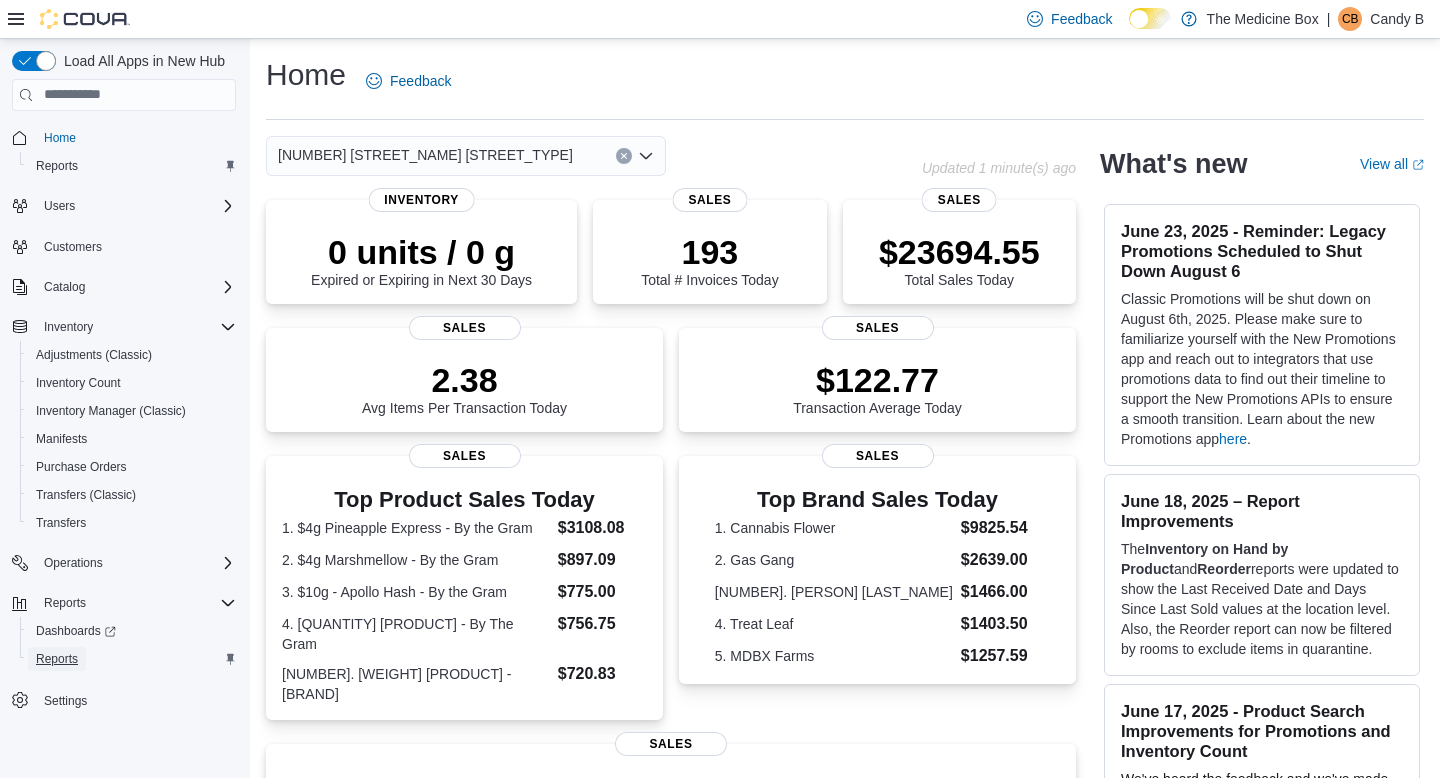 click on "Reports" at bounding box center (57, 659) 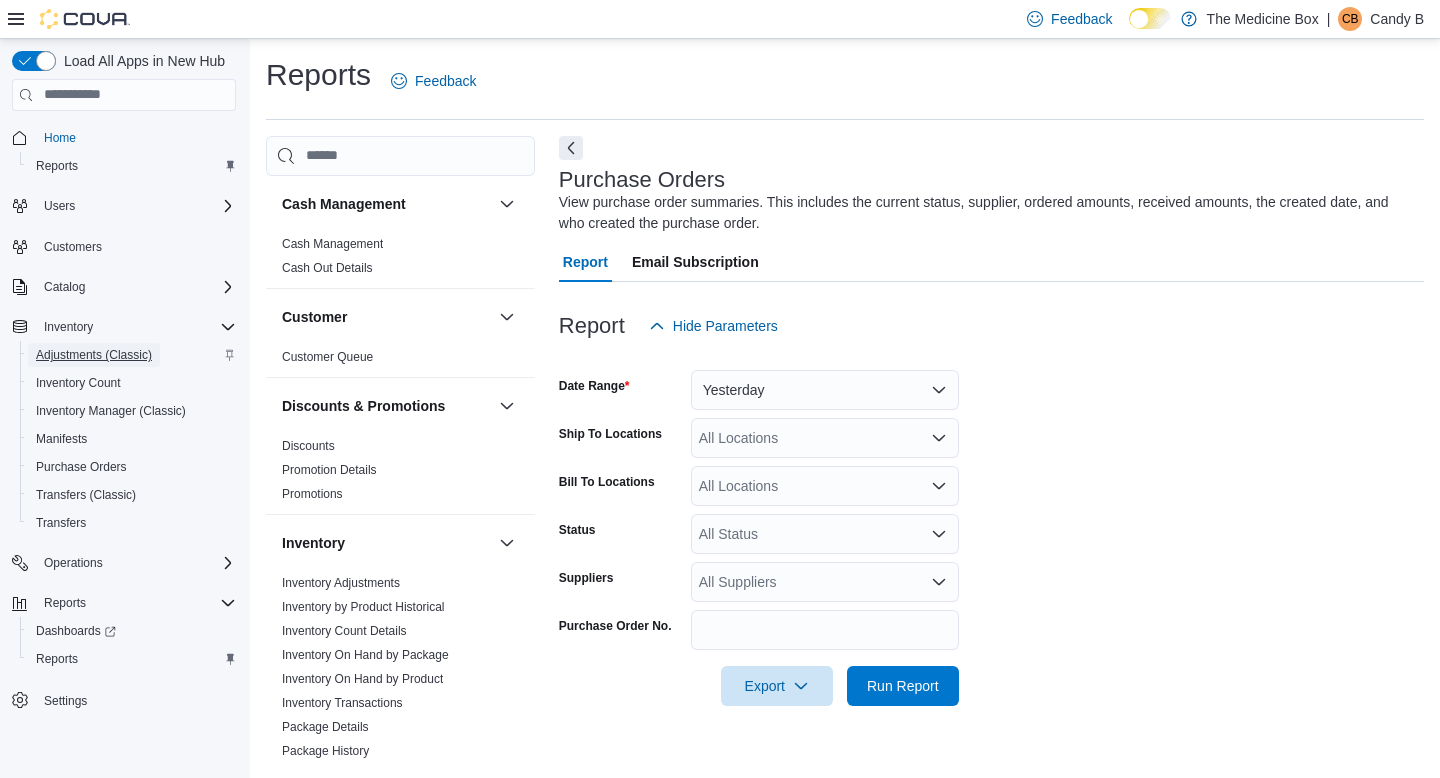 click on "Adjustments (Classic)" at bounding box center [94, 355] 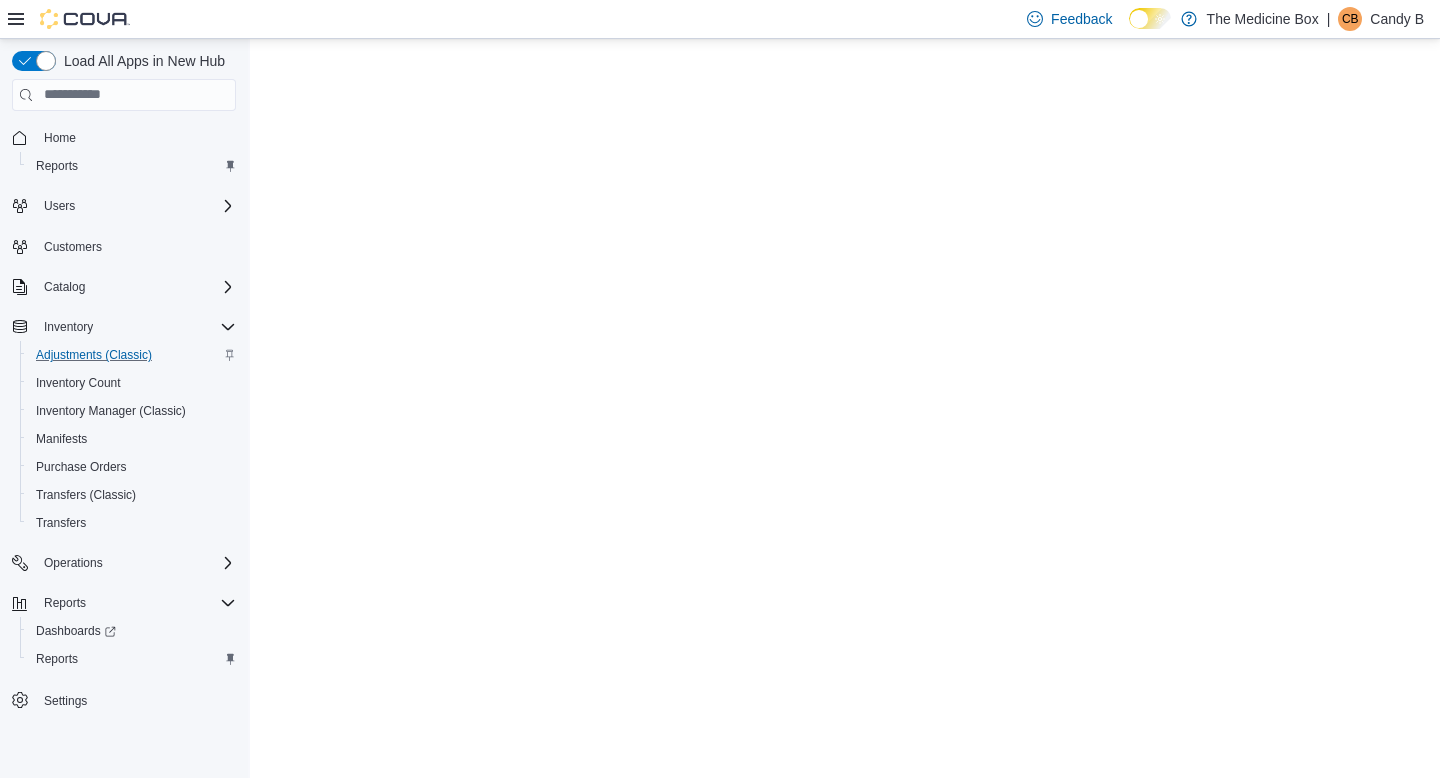 scroll, scrollTop: 0, scrollLeft: 0, axis: both 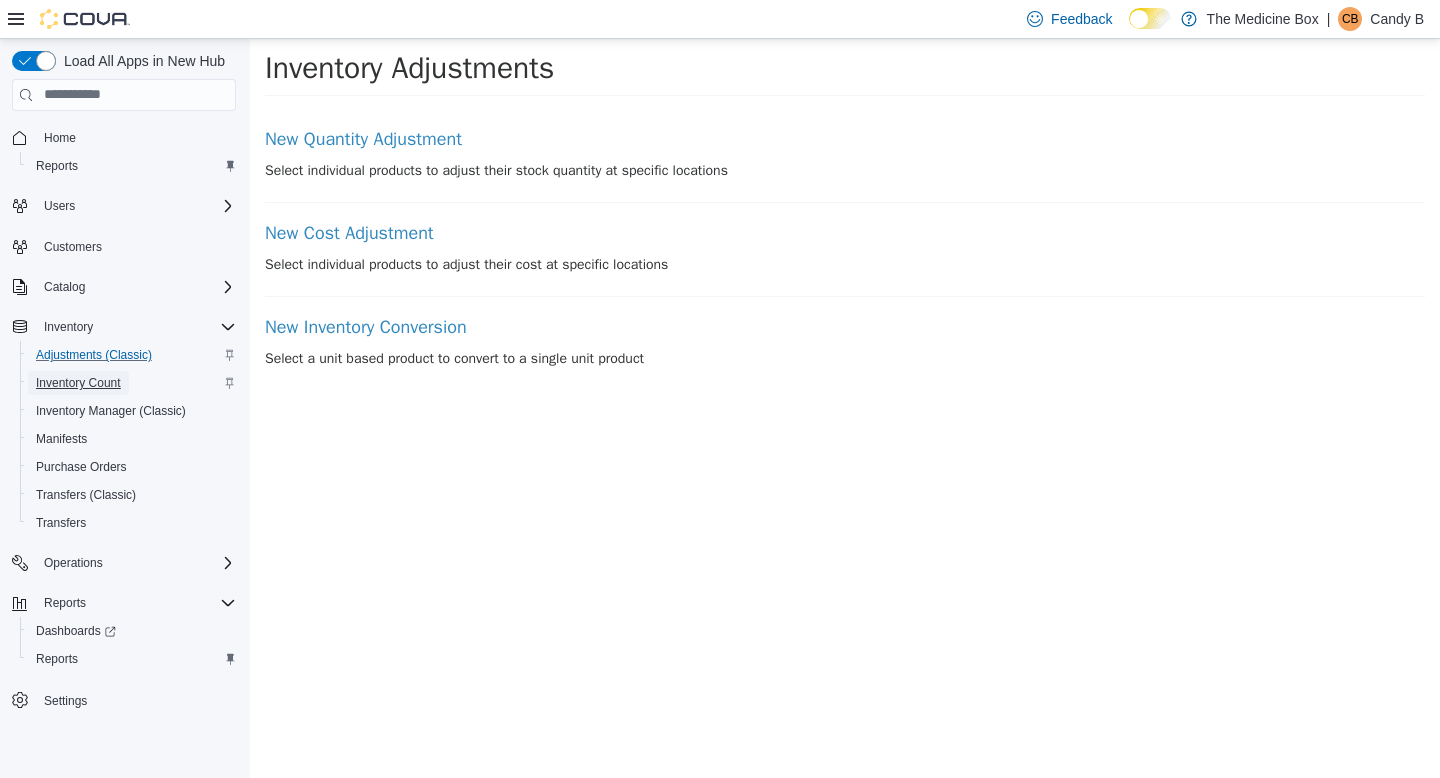 click on "Inventory Count" at bounding box center (78, 383) 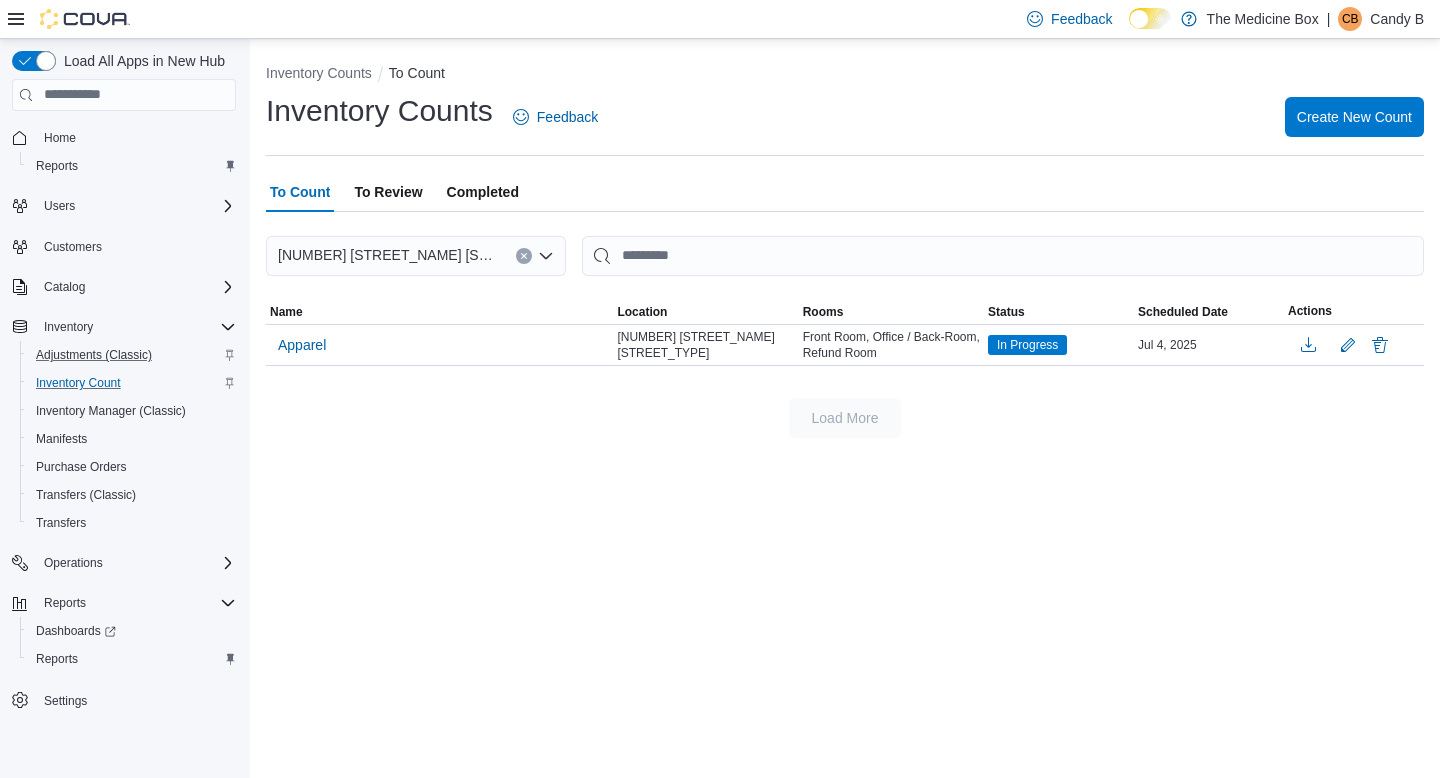 click on "To Review" at bounding box center (388, 192) 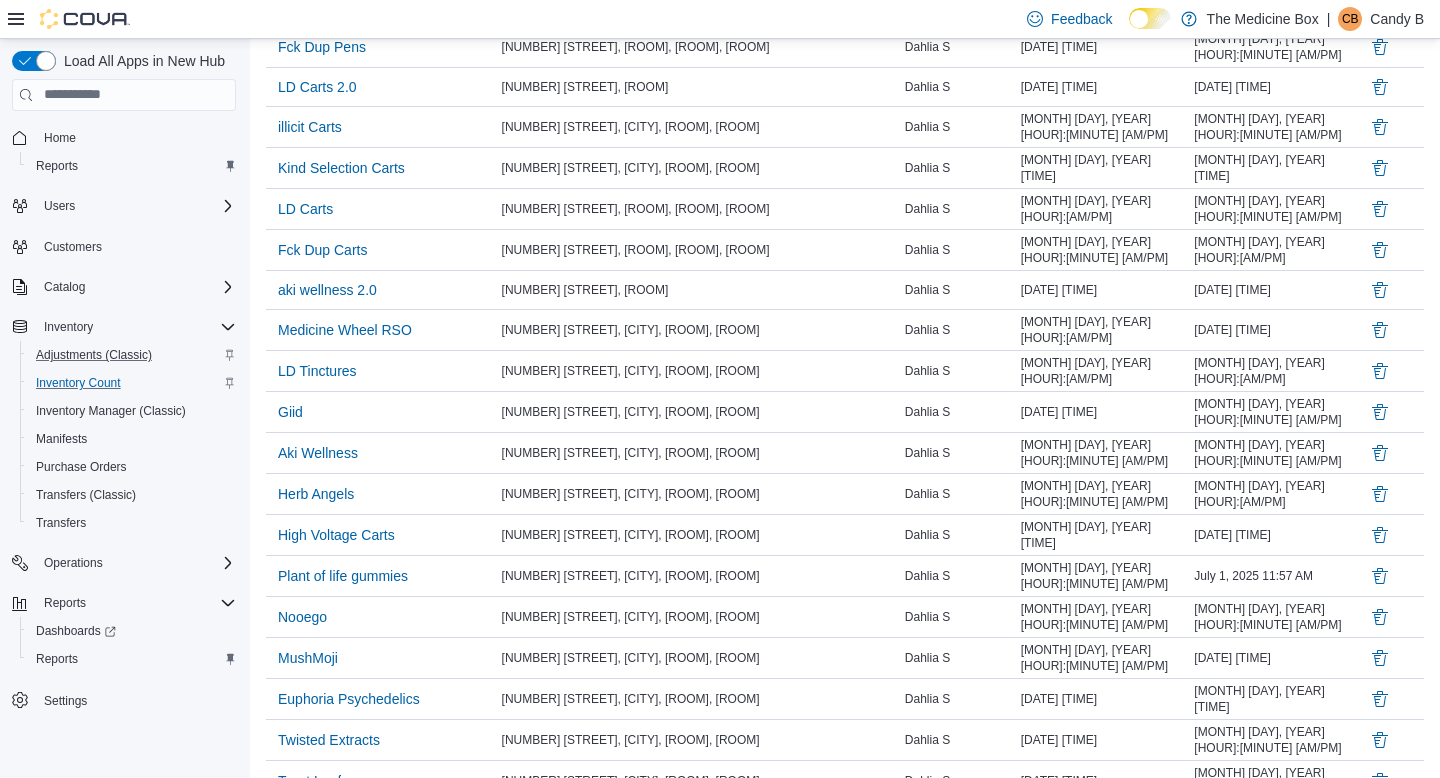 scroll, scrollTop: 1584, scrollLeft: 0, axis: vertical 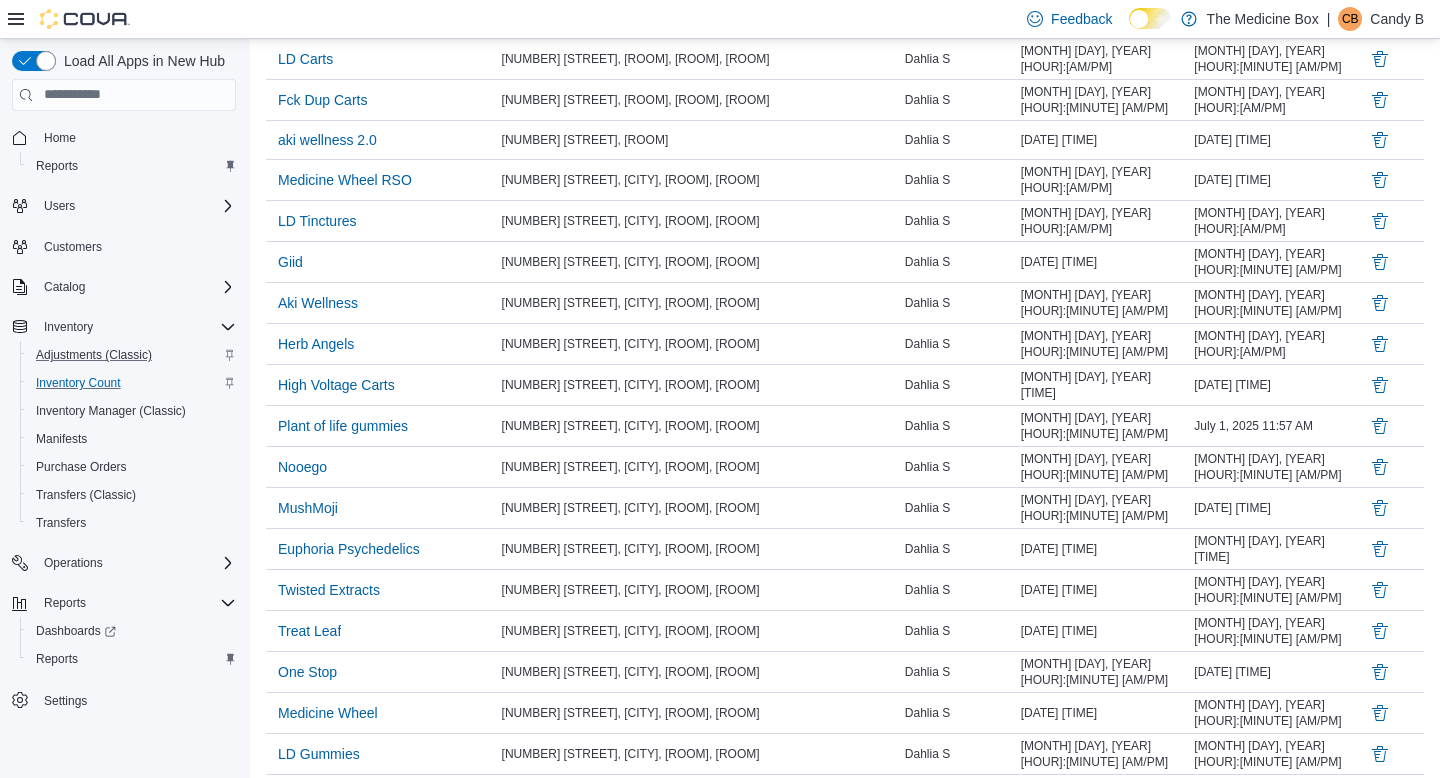 click on "Load More" at bounding box center (845, 827) 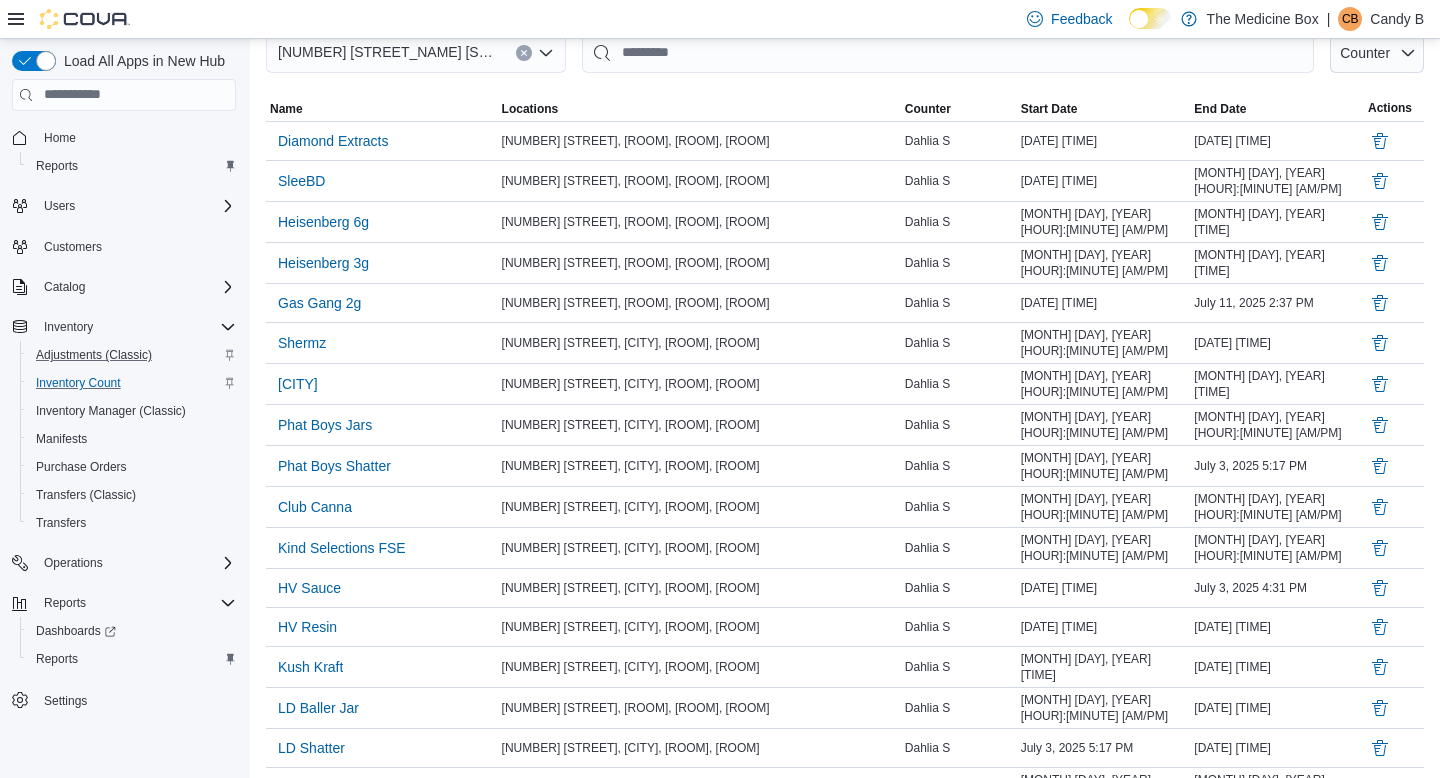 scroll, scrollTop: 0, scrollLeft: 0, axis: both 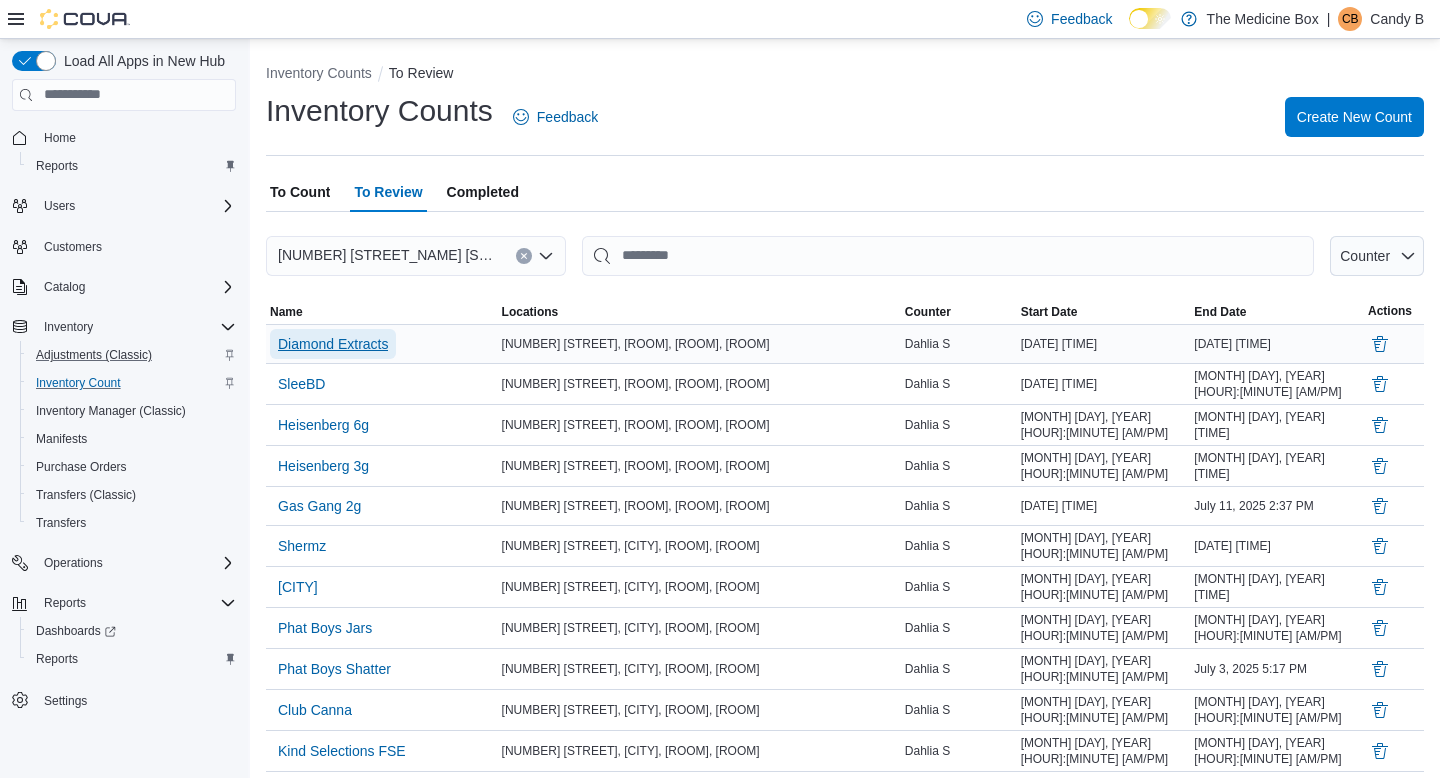 click on "Diamond Extracts" at bounding box center (333, 344) 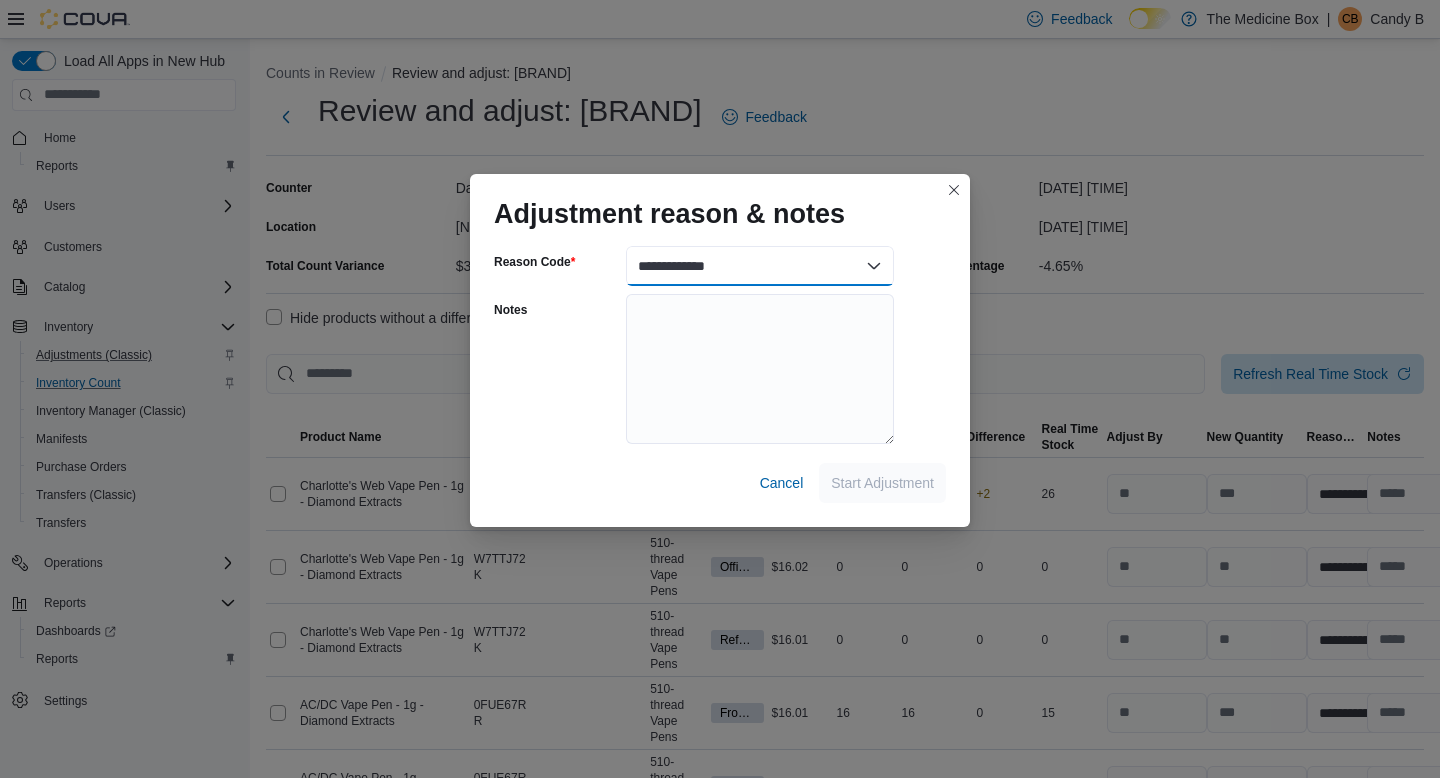 click on "**********" at bounding box center [760, 266] 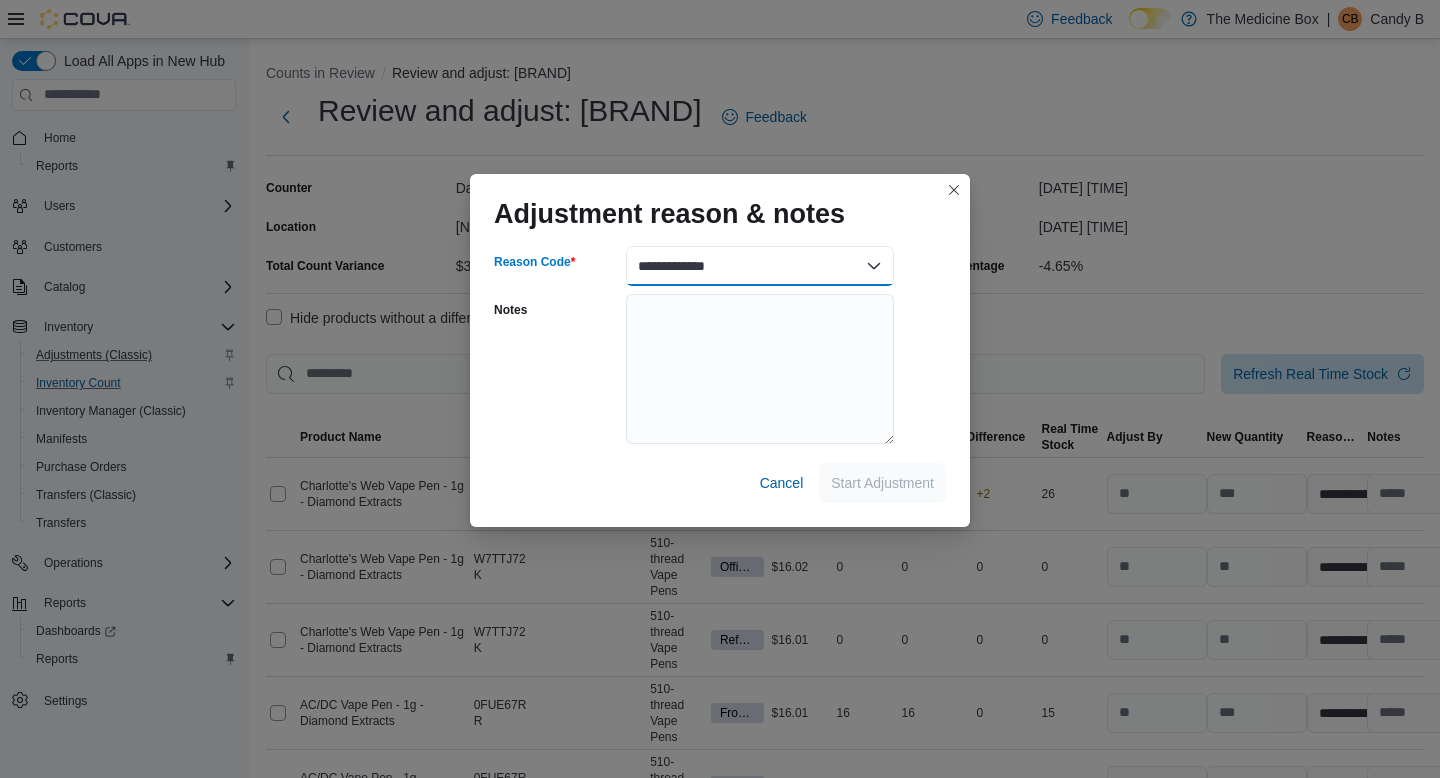 select on "**********" 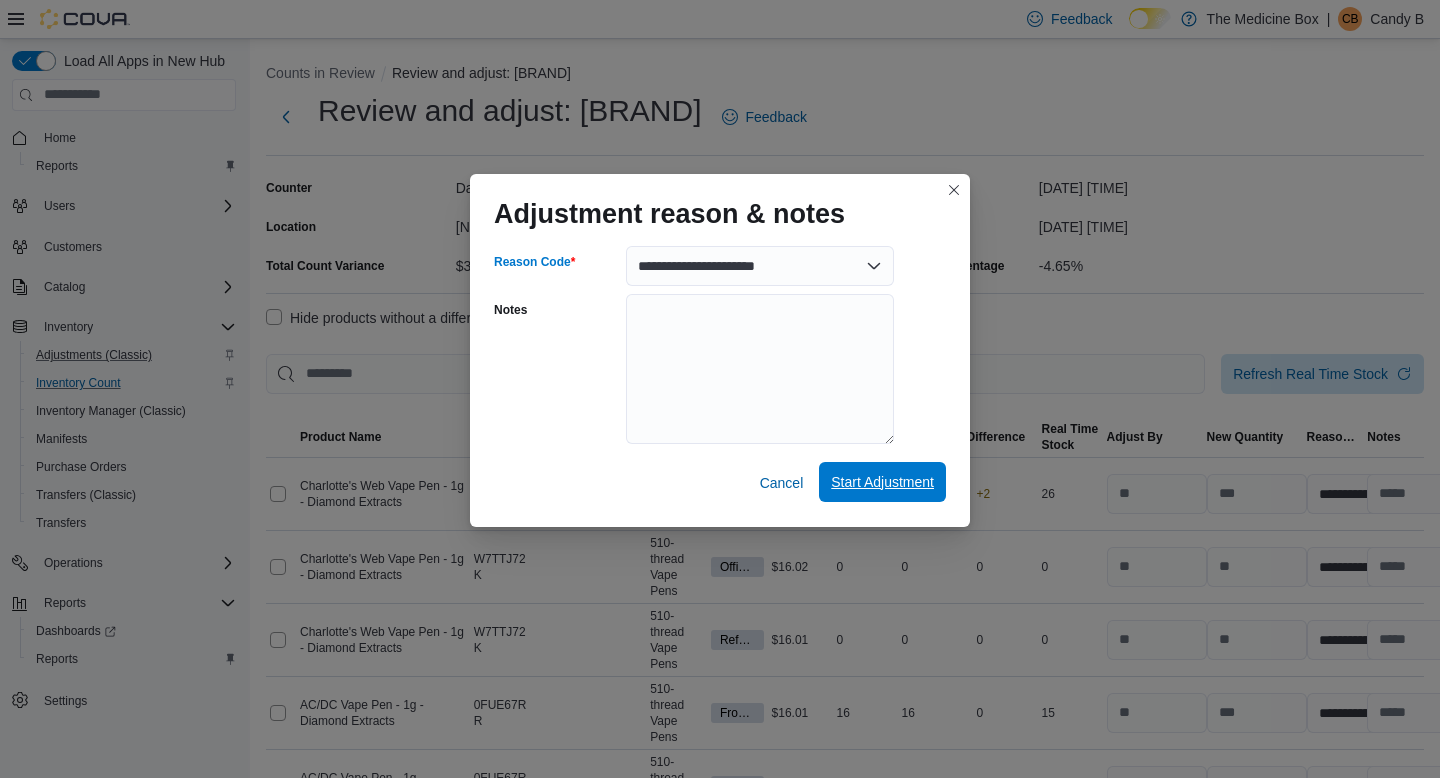 click on "Start Adjustment" at bounding box center (882, 482) 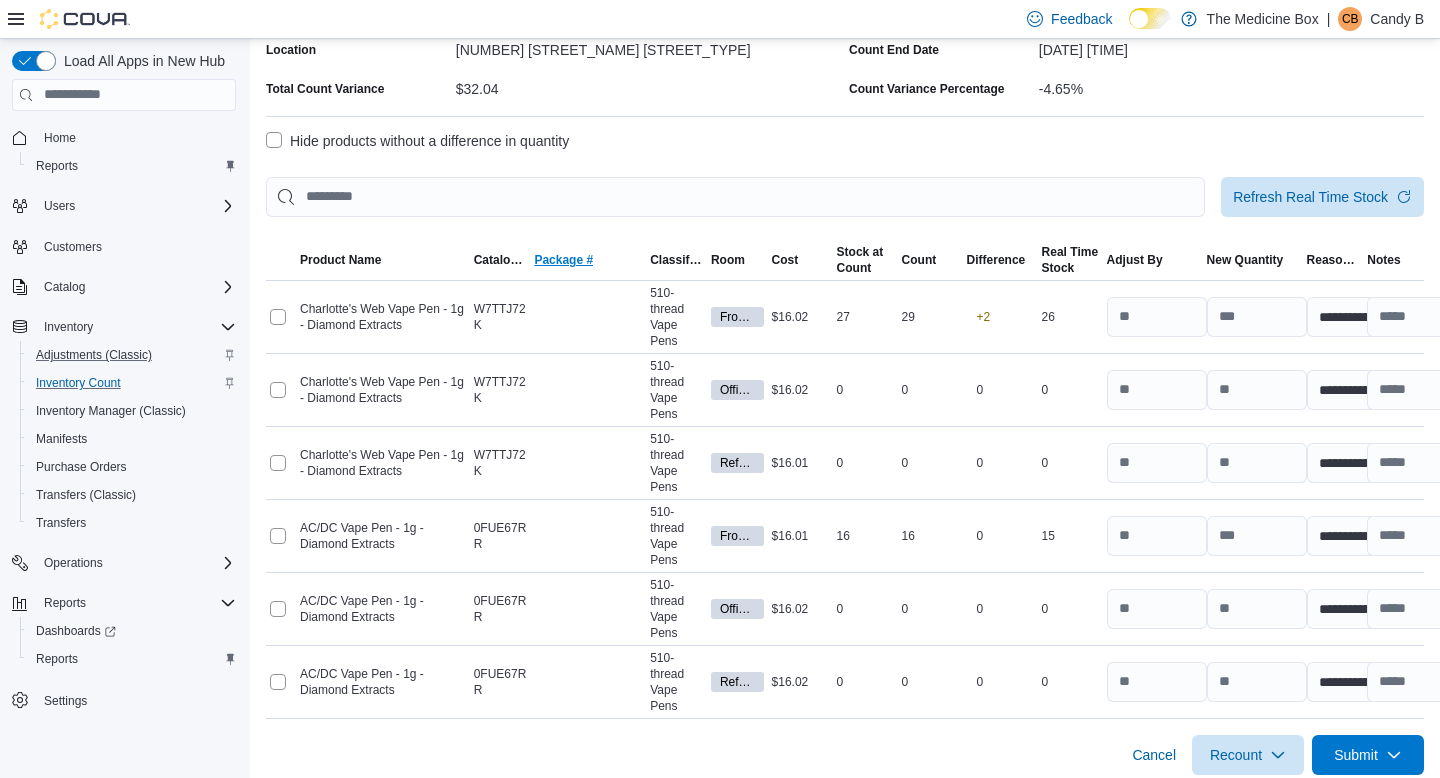 scroll, scrollTop: 190, scrollLeft: 0, axis: vertical 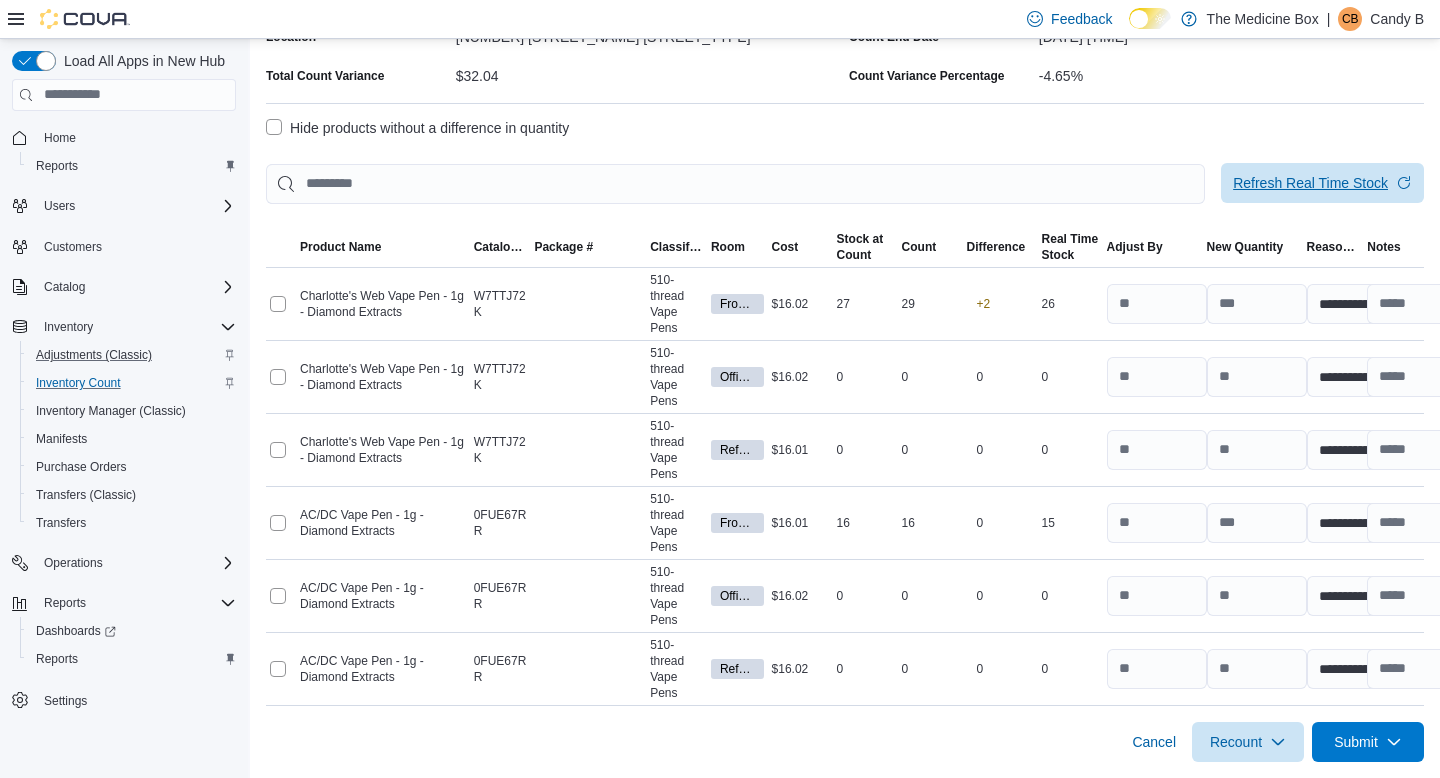 click on "Refresh Real Time Stock" at bounding box center [1310, 183] 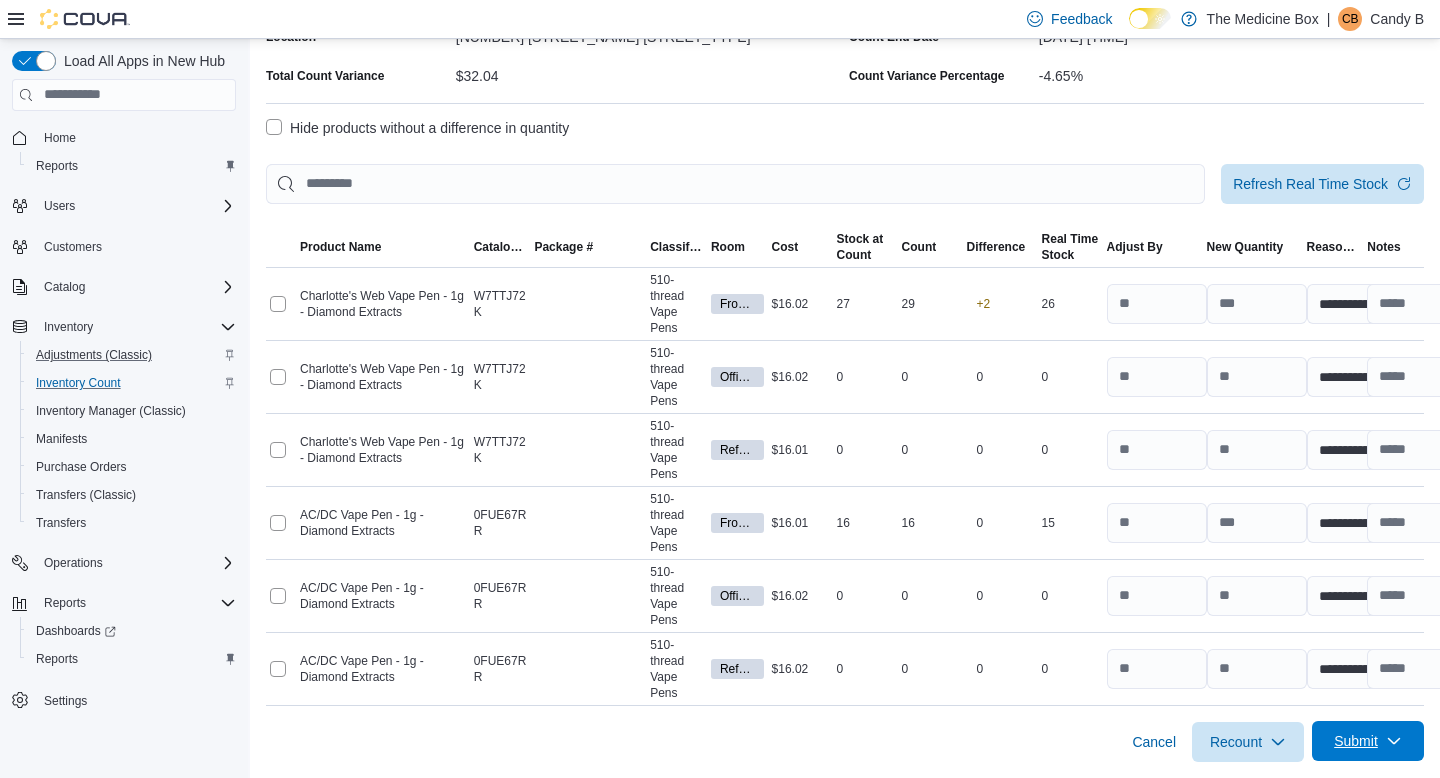 click on "Submit" at bounding box center (1368, 741) 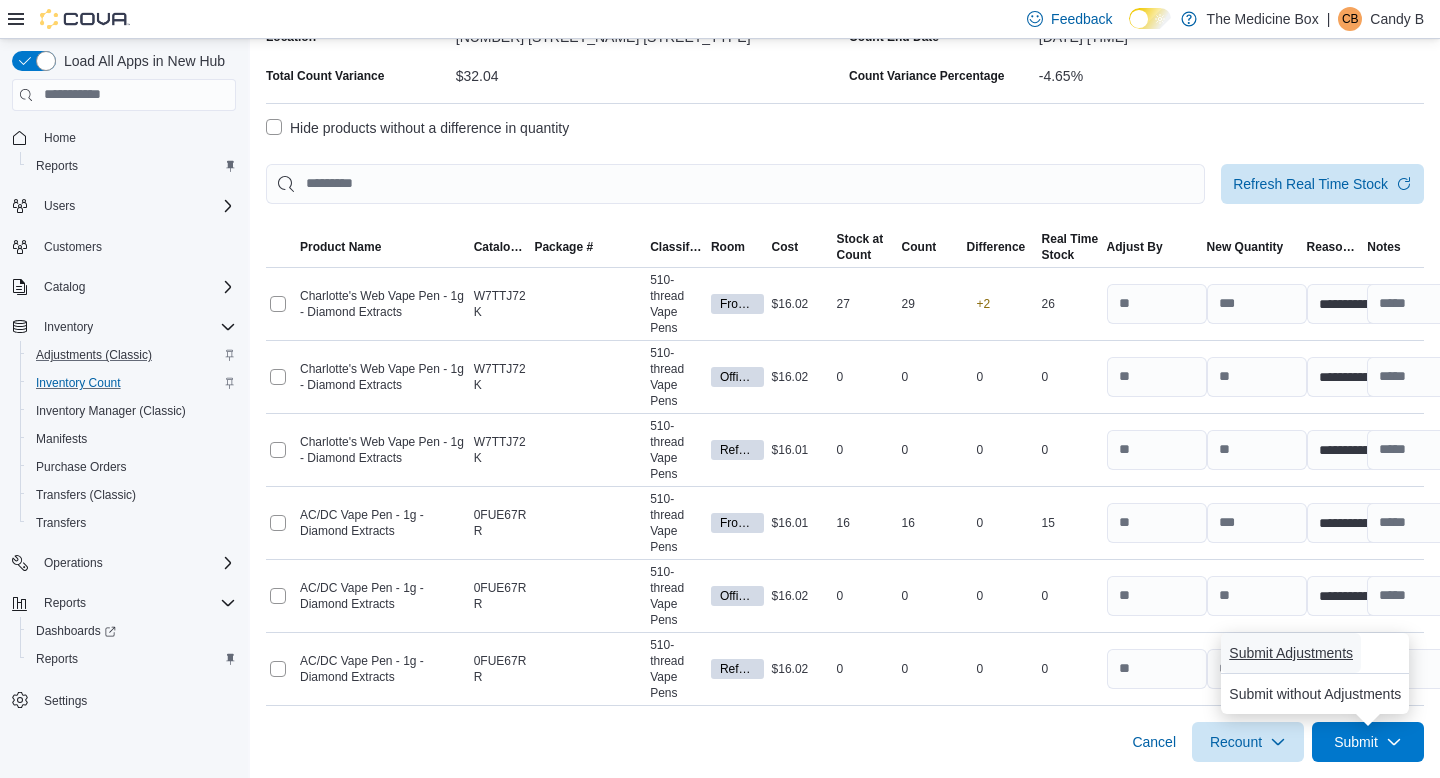 click on "Submit Adjustments" at bounding box center [1291, 653] 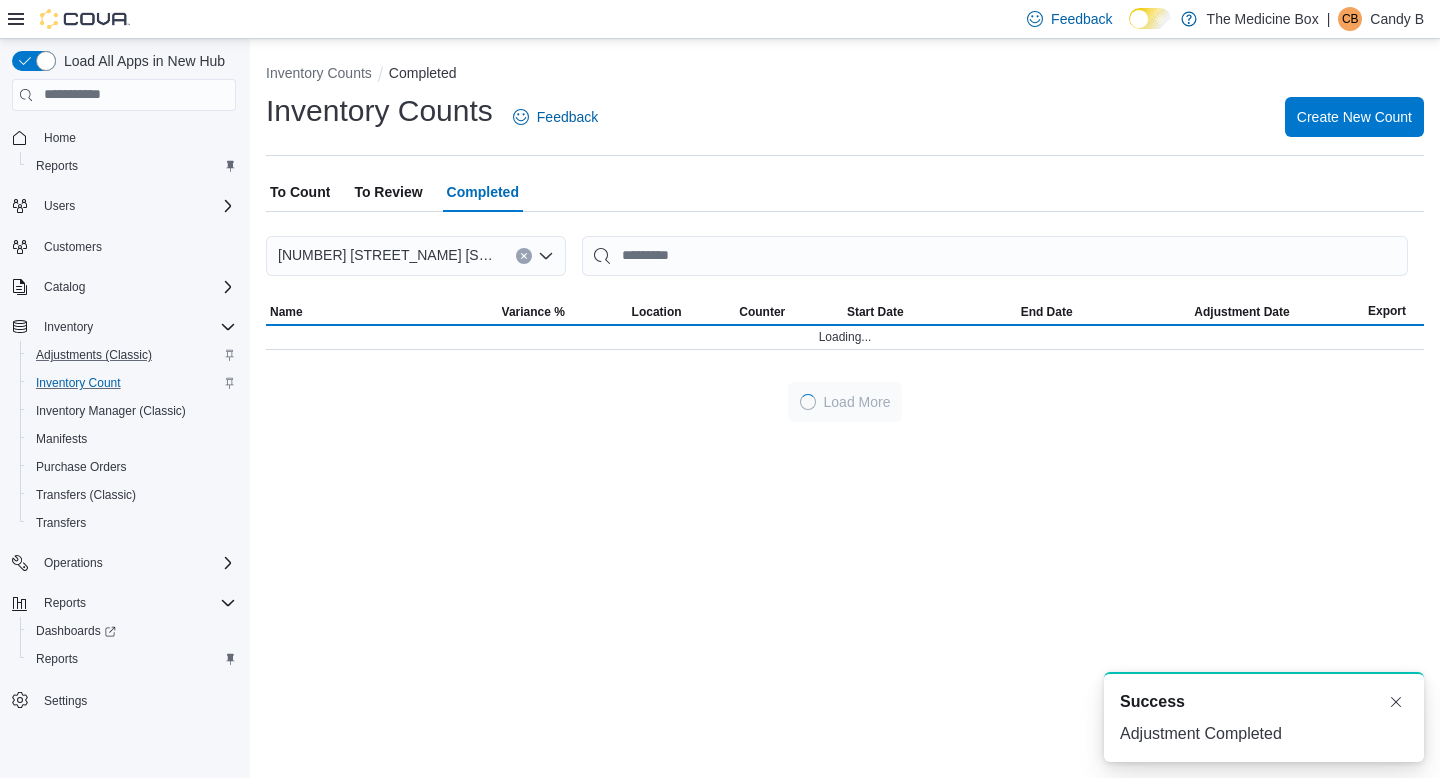 scroll, scrollTop: 0, scrollLeft: 0, axis: both 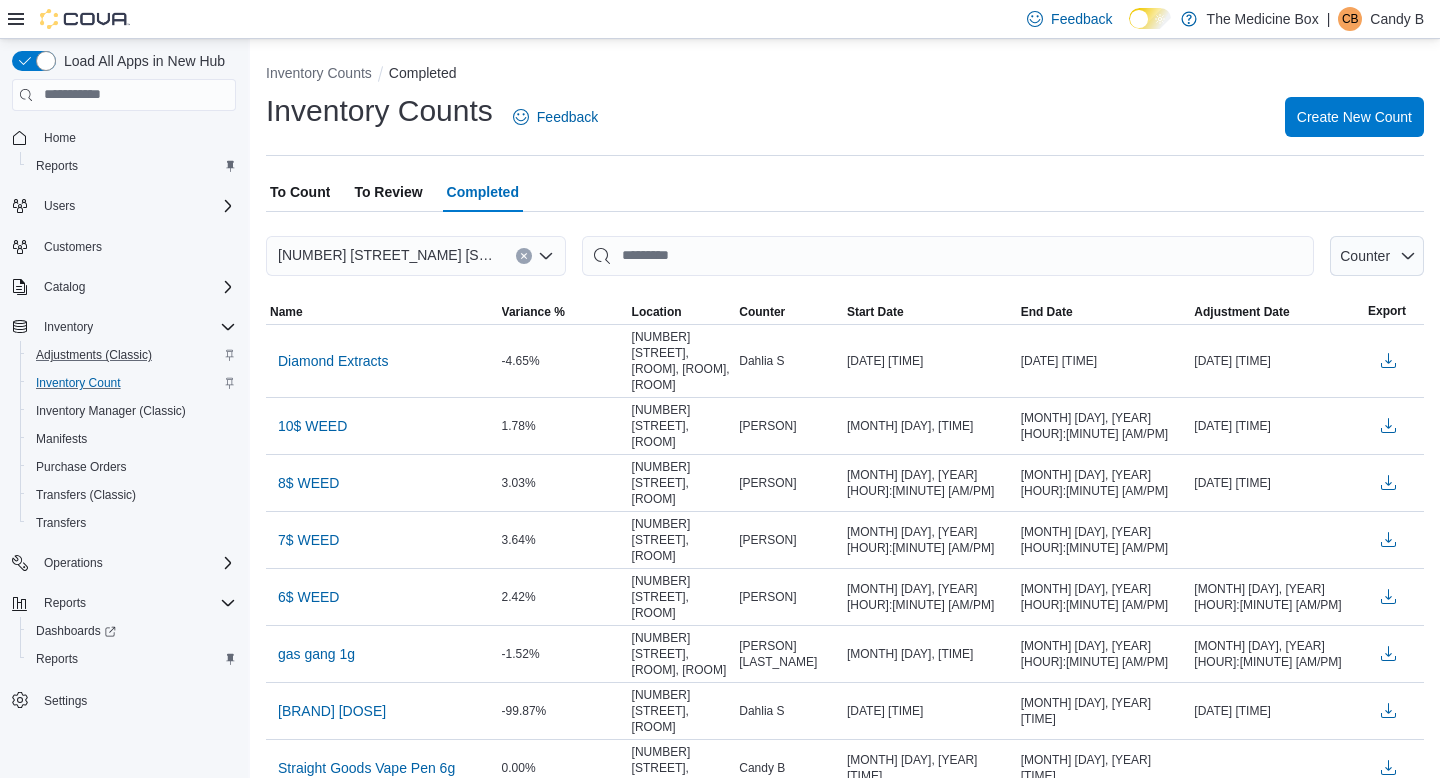 click on "To Review" at bounding box center (388, 192) 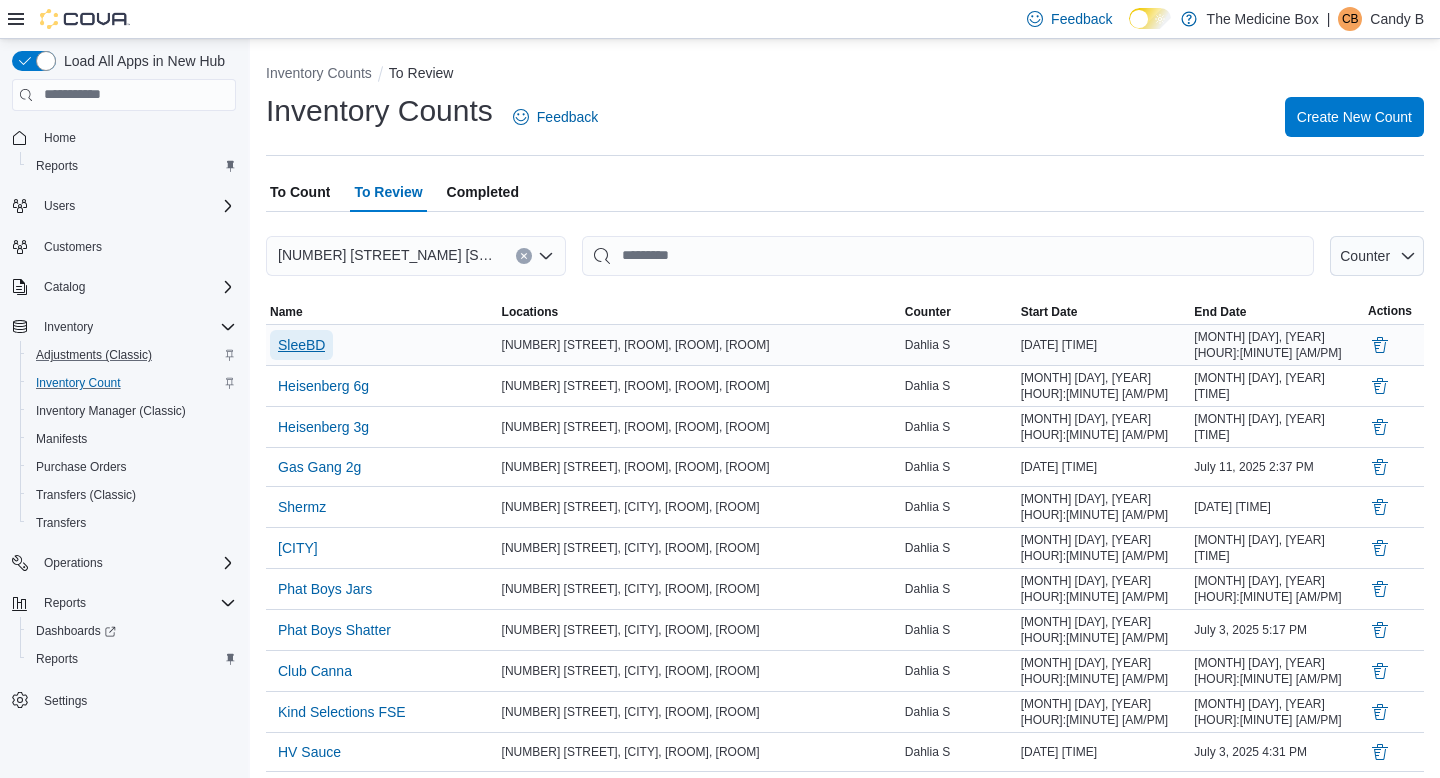 click on "SleeBD" at bounding box center (301, 345) 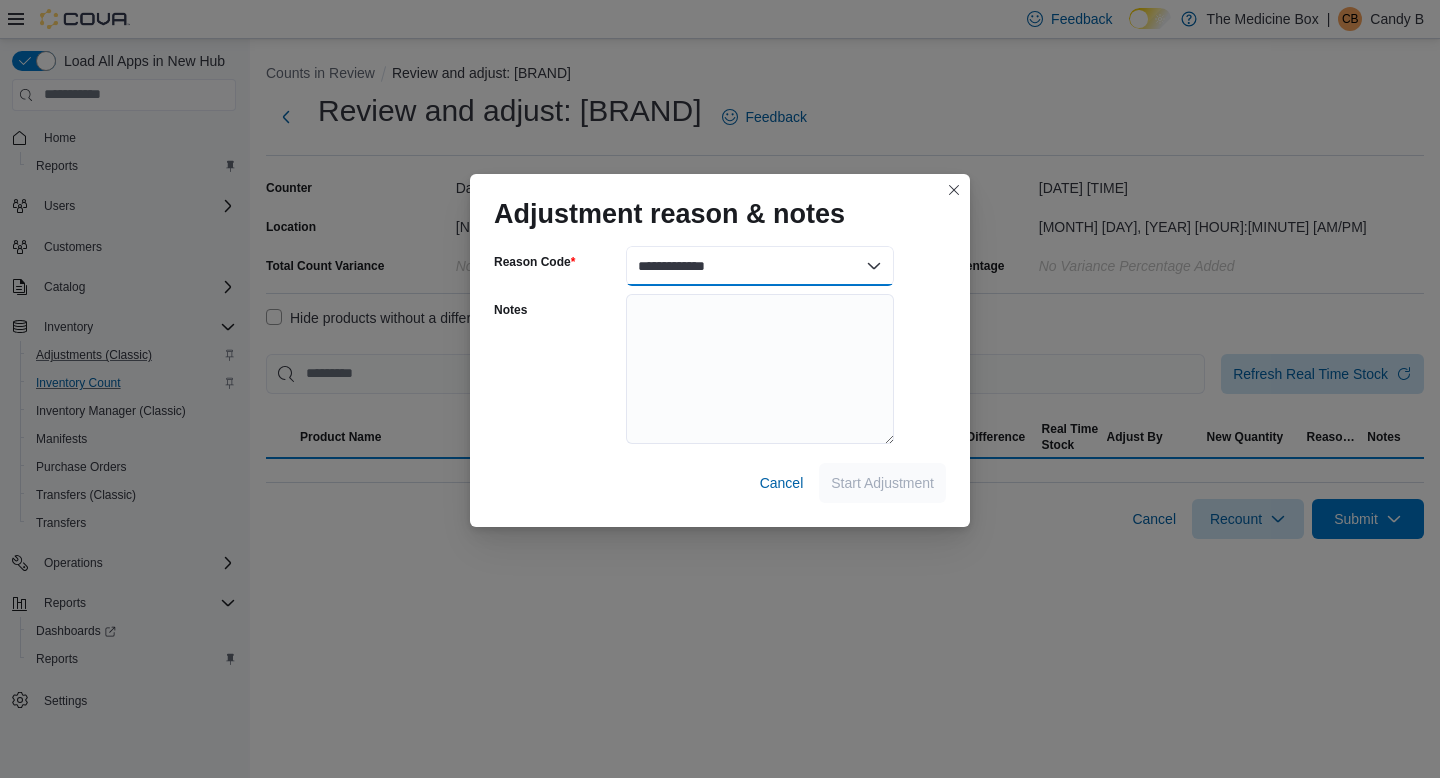 click on "**********" at bounding box center (760, 266) 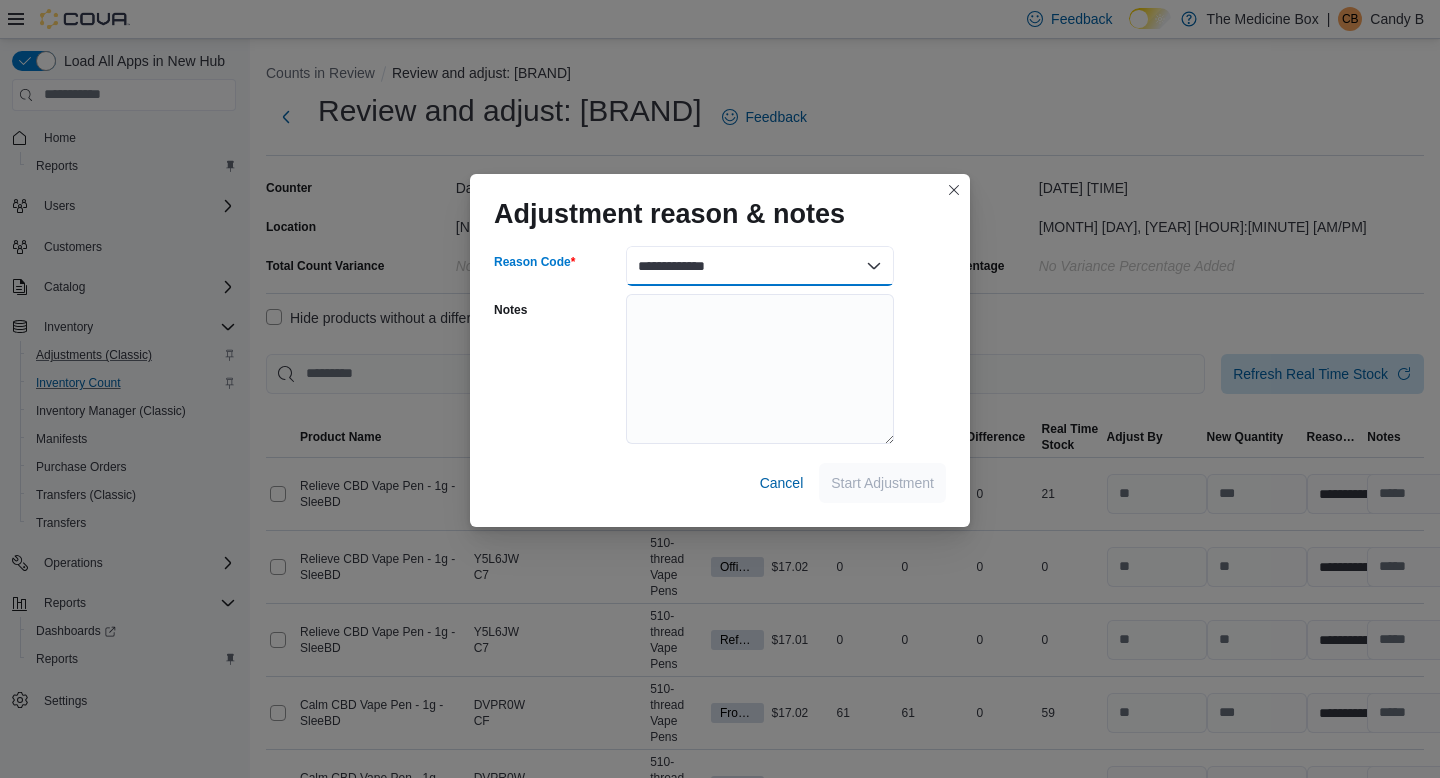 select on "**********" 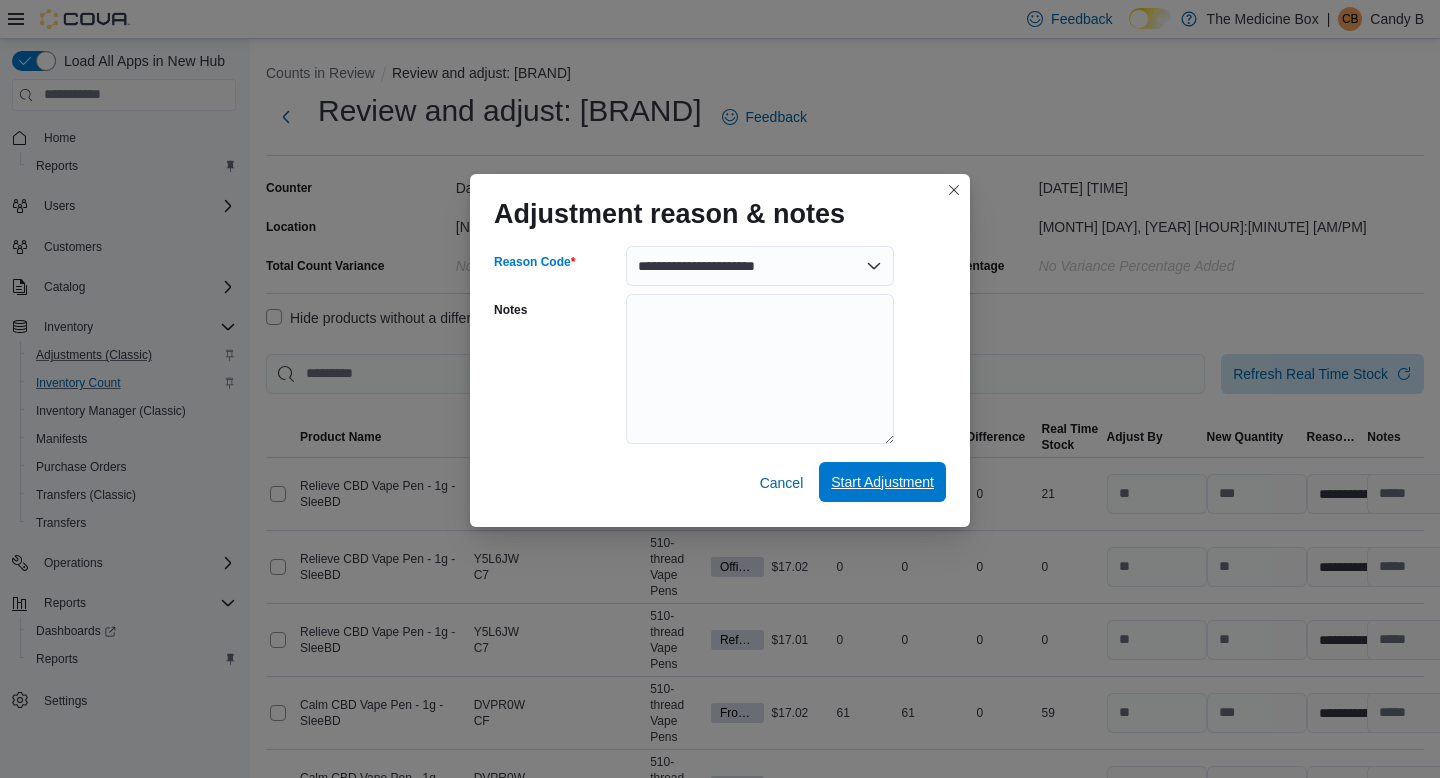 click on "Start Adjustment" at bounding box center (882, 482) 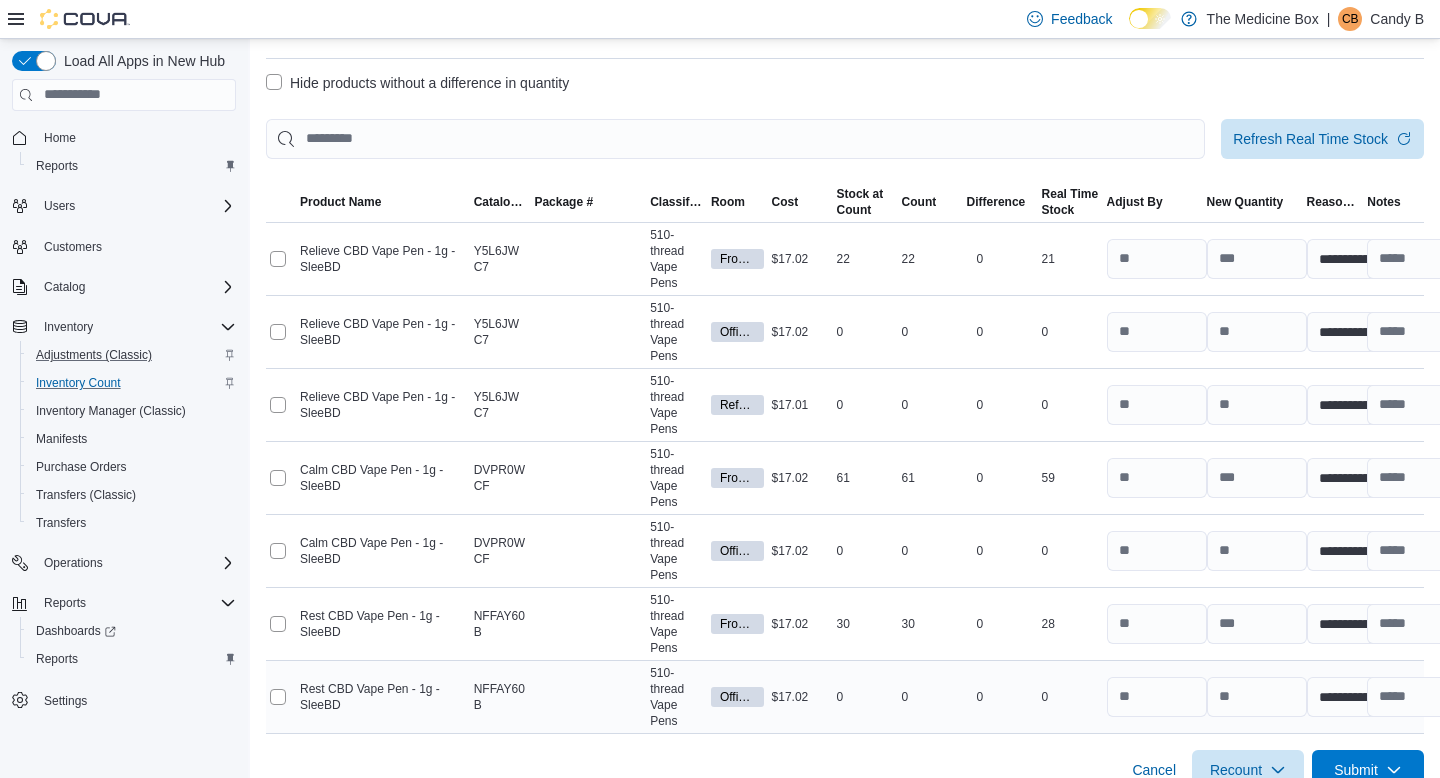 scroll, scrollTop: 263, scrollLeft: 0, axis: vertical 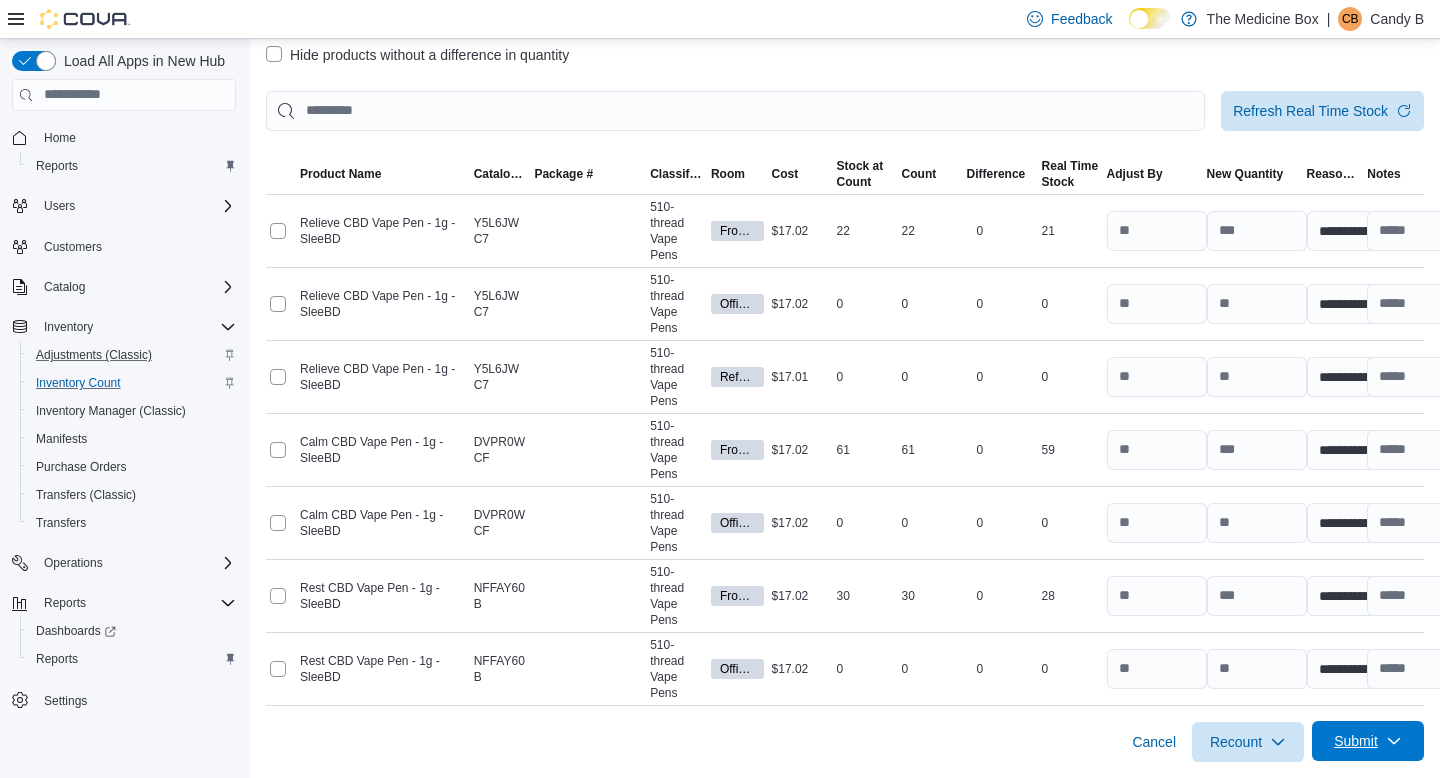click 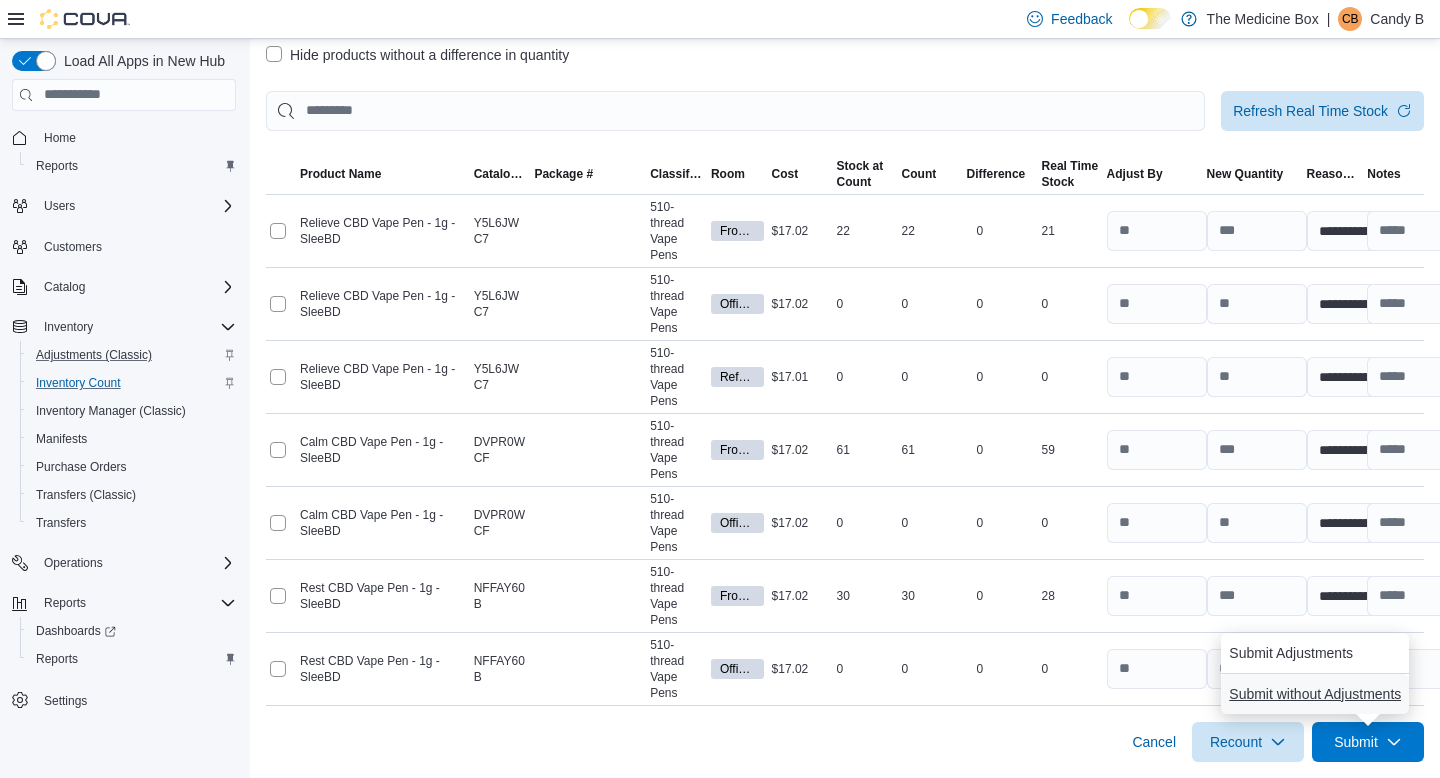 click on "Submit without Adjustments" at bounding box center (1315, 694) 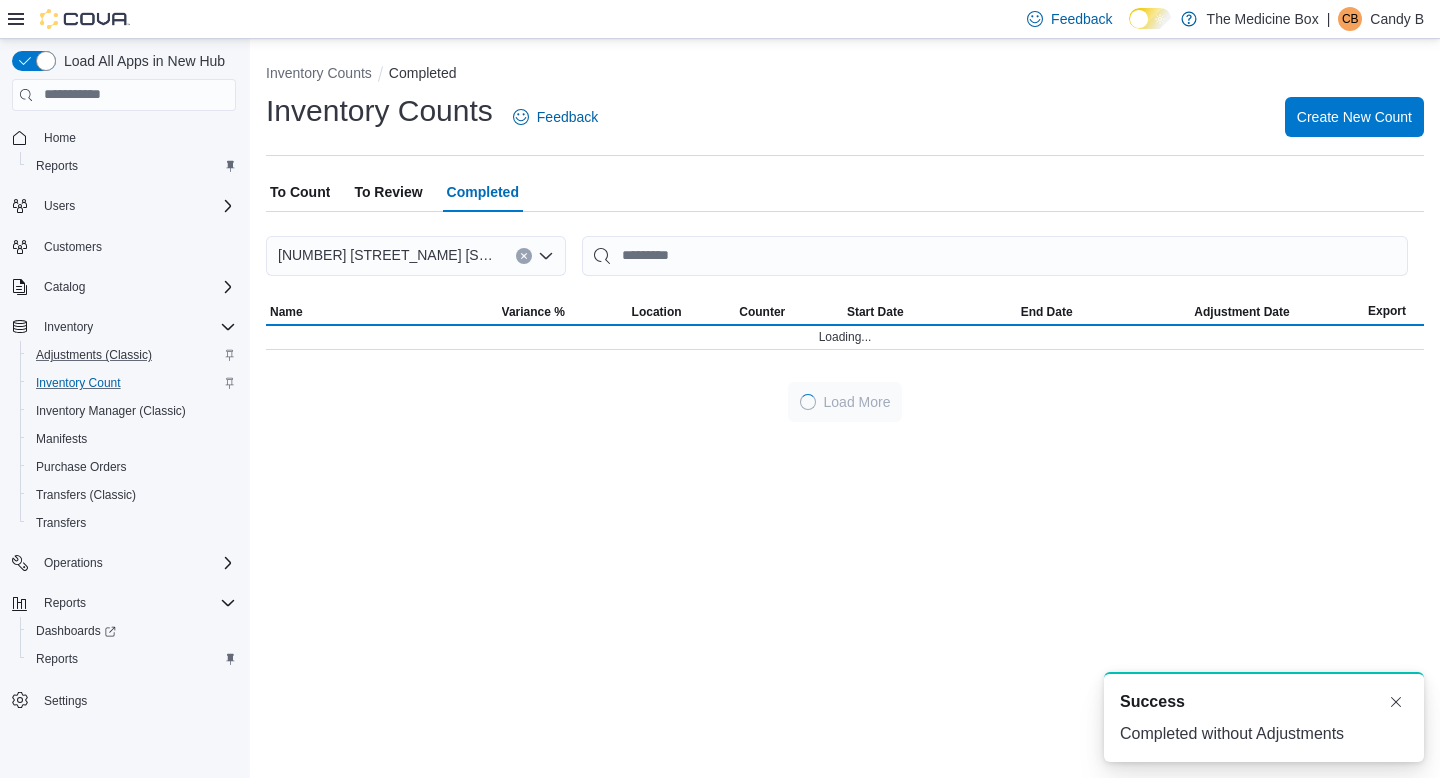 scroll, scrollTop: 0, scrollLeft: 0, axis: both 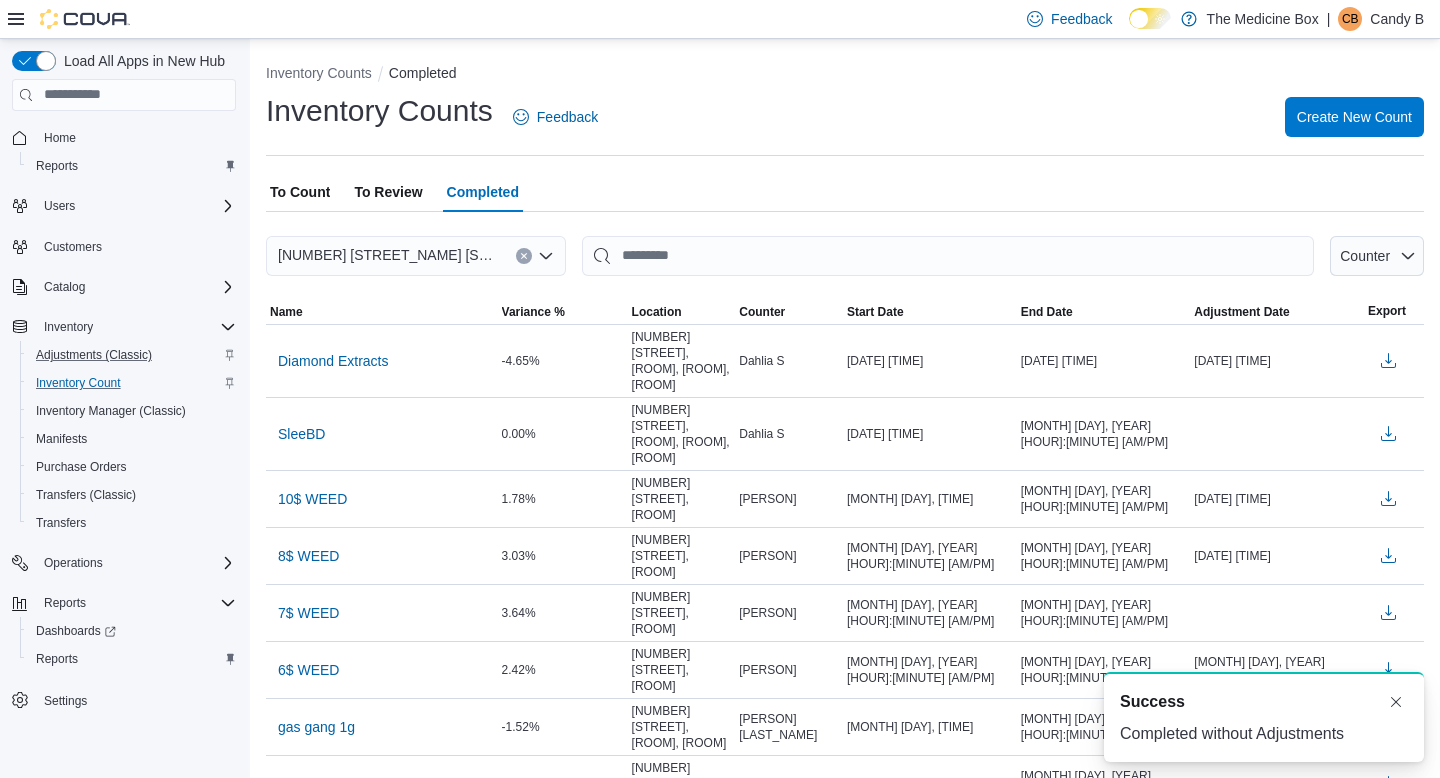 click on "To Review" at bounding box center [388, 192] 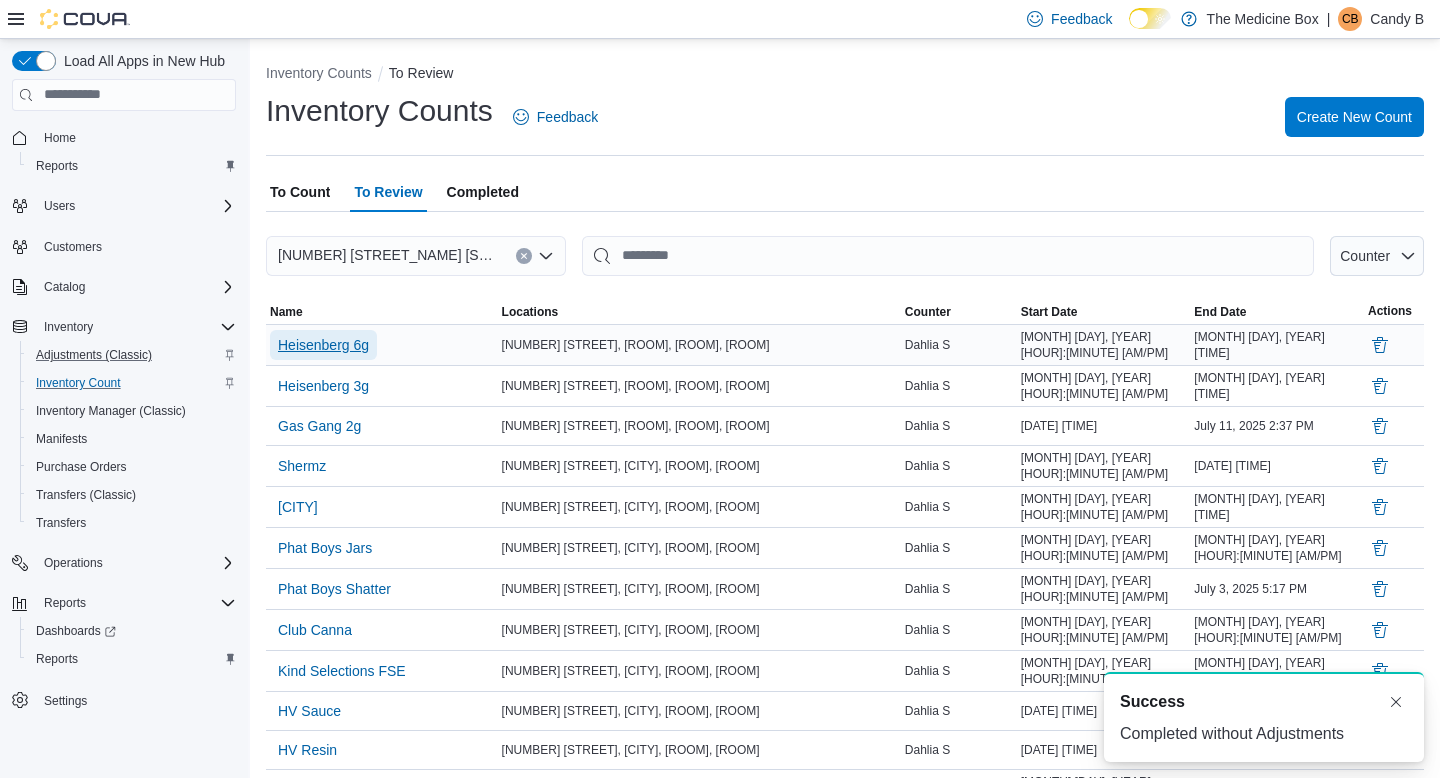 click on "Heisenberg 6g" at bounding box center (323, 345) 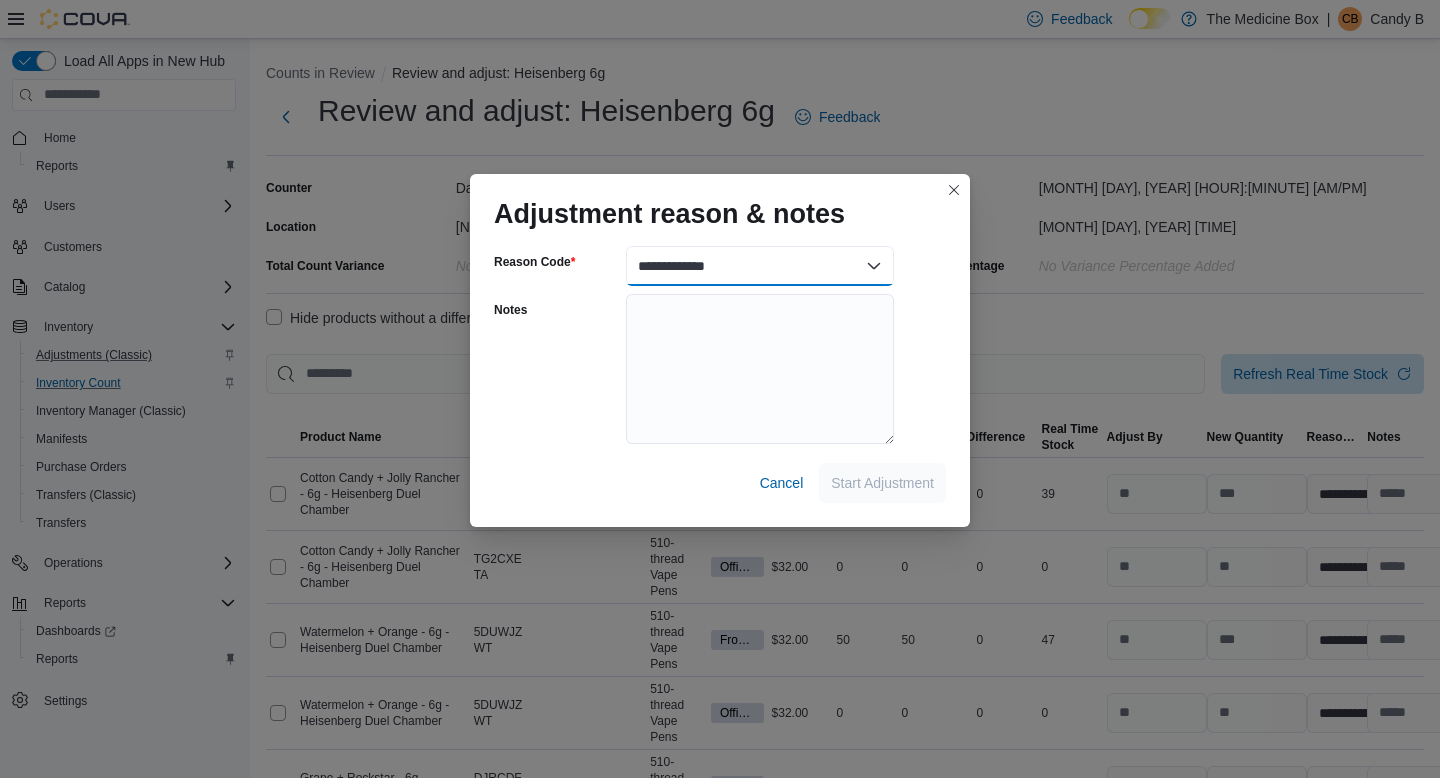 click on "**********" at bounding box center [760, 266] 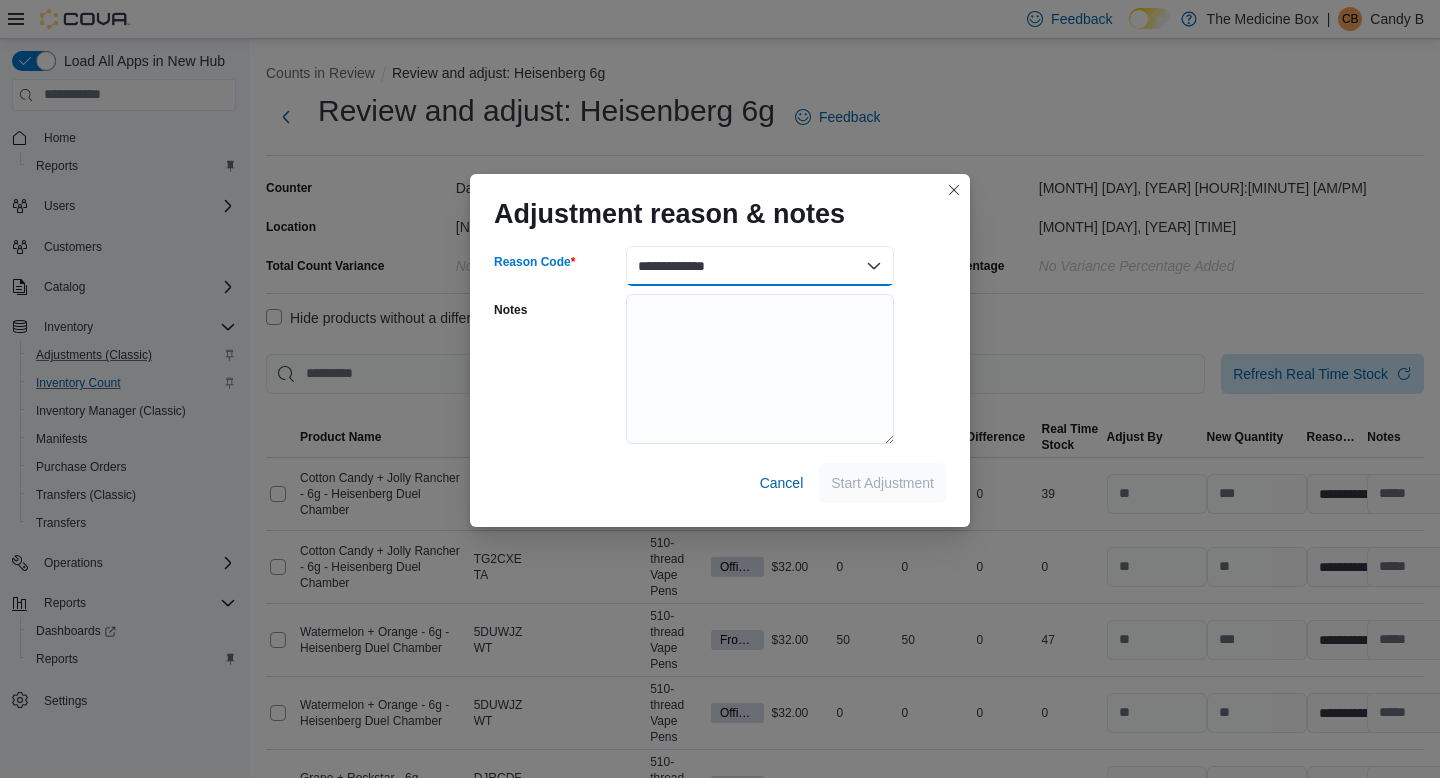 select on "**********" 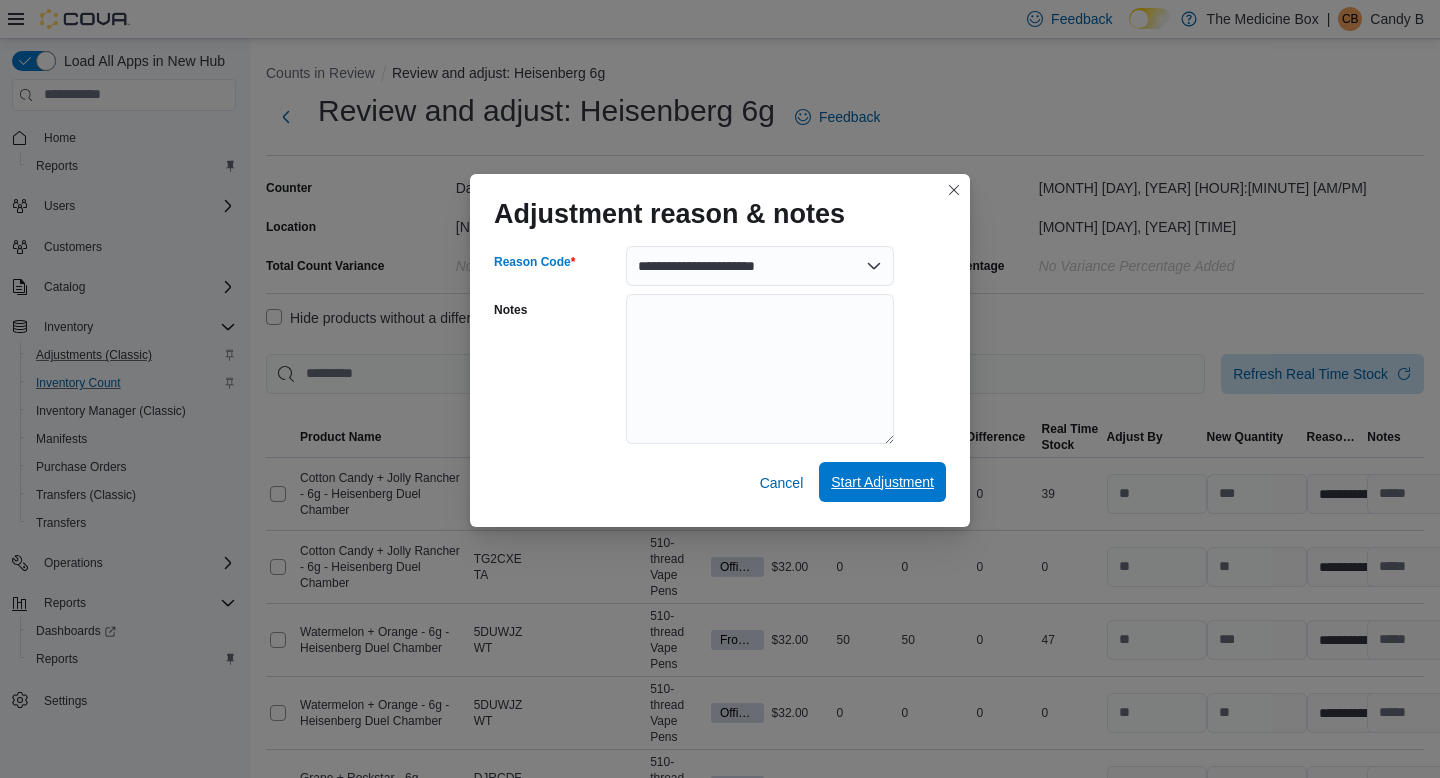 click on "Start Adjustment" at bounding box center (882, 482) 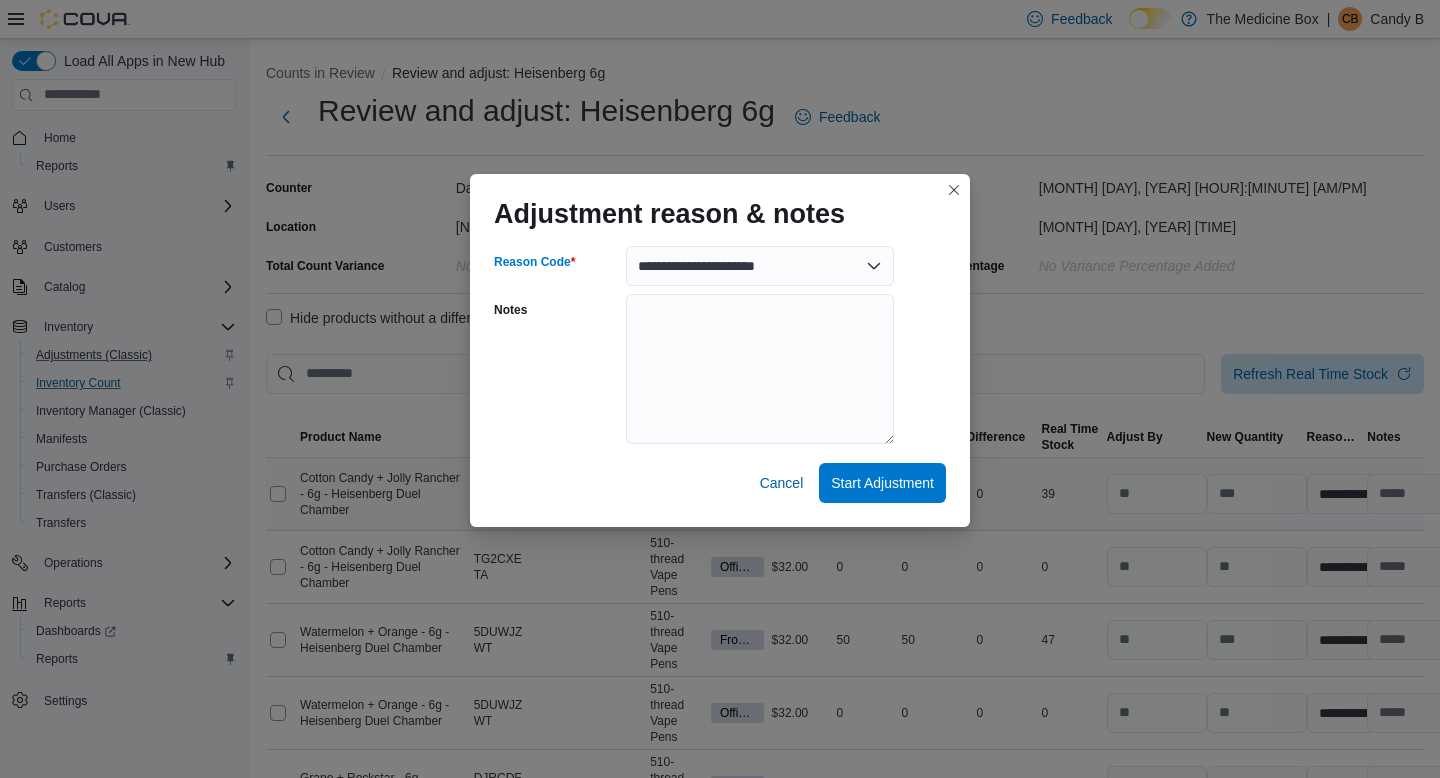 select on "**********" 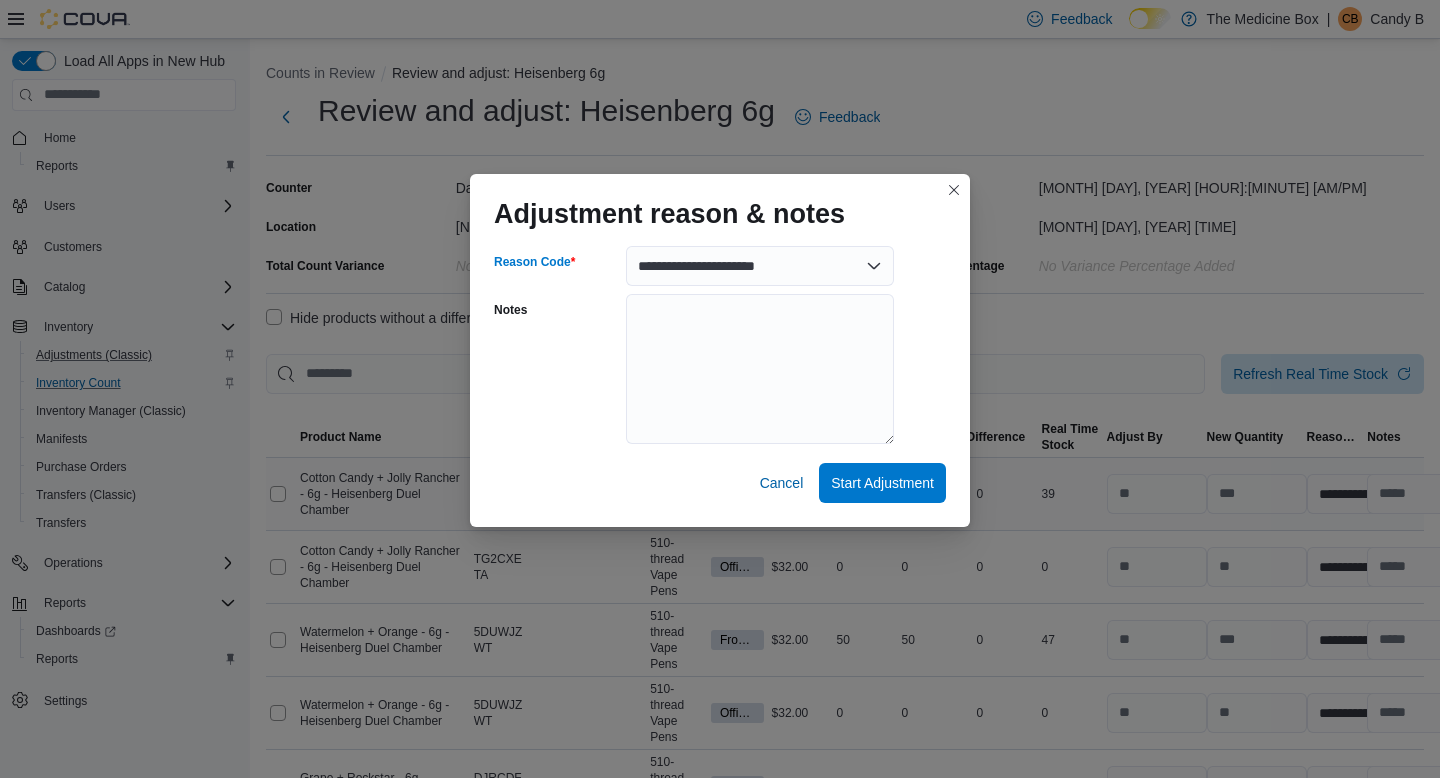 select on "**********" 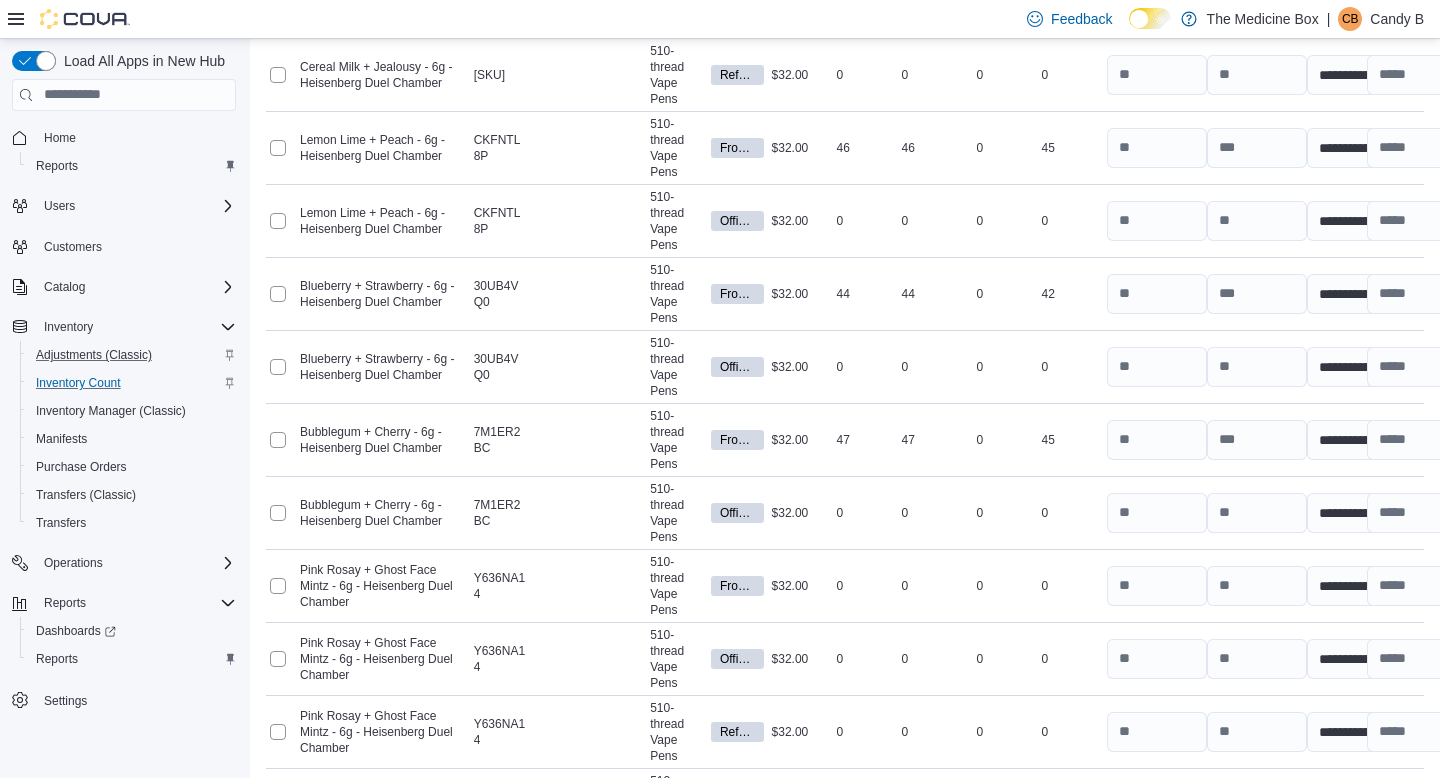 scroll, scrollTop: 1942, scrollLeft: 0, axis: vertical 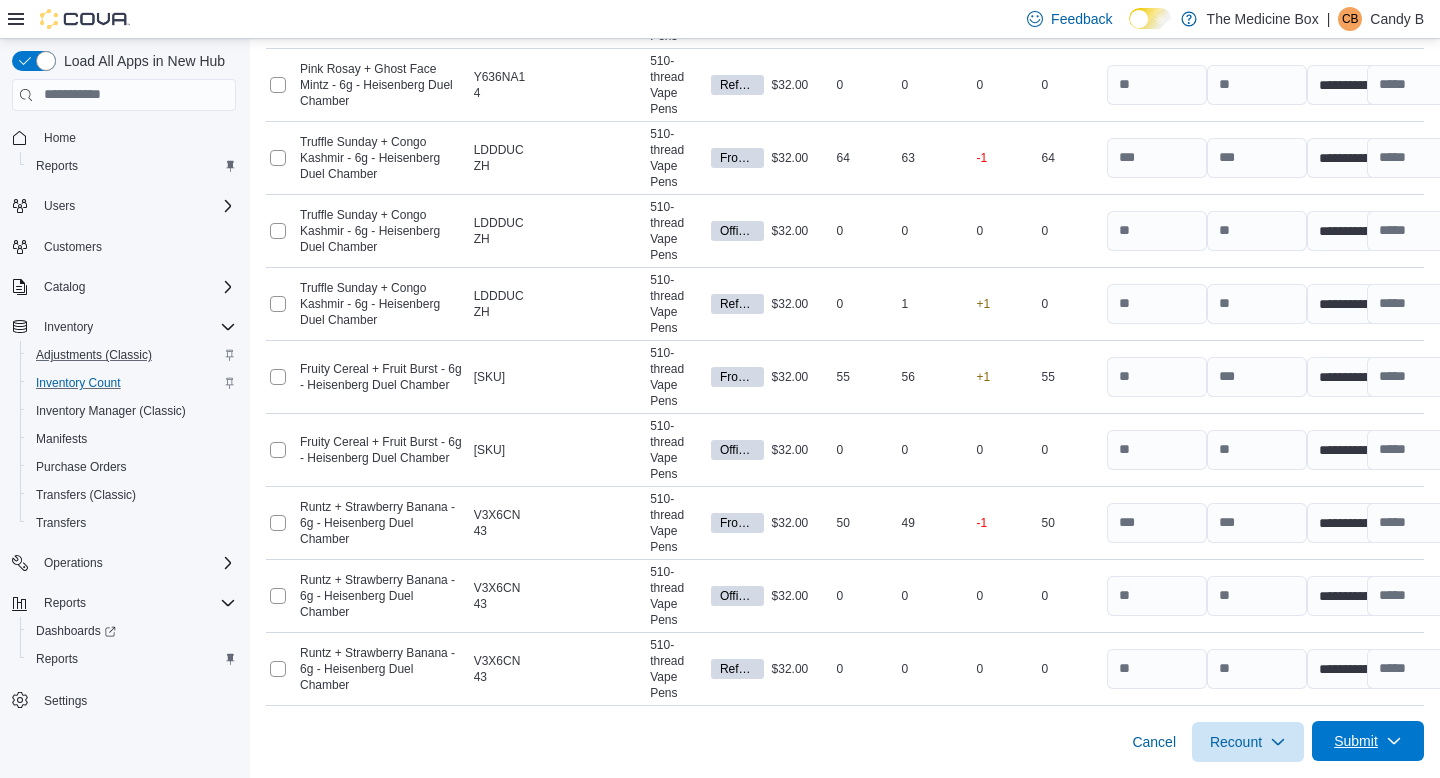 click on "Submit" at bounding box center (1368, 741) 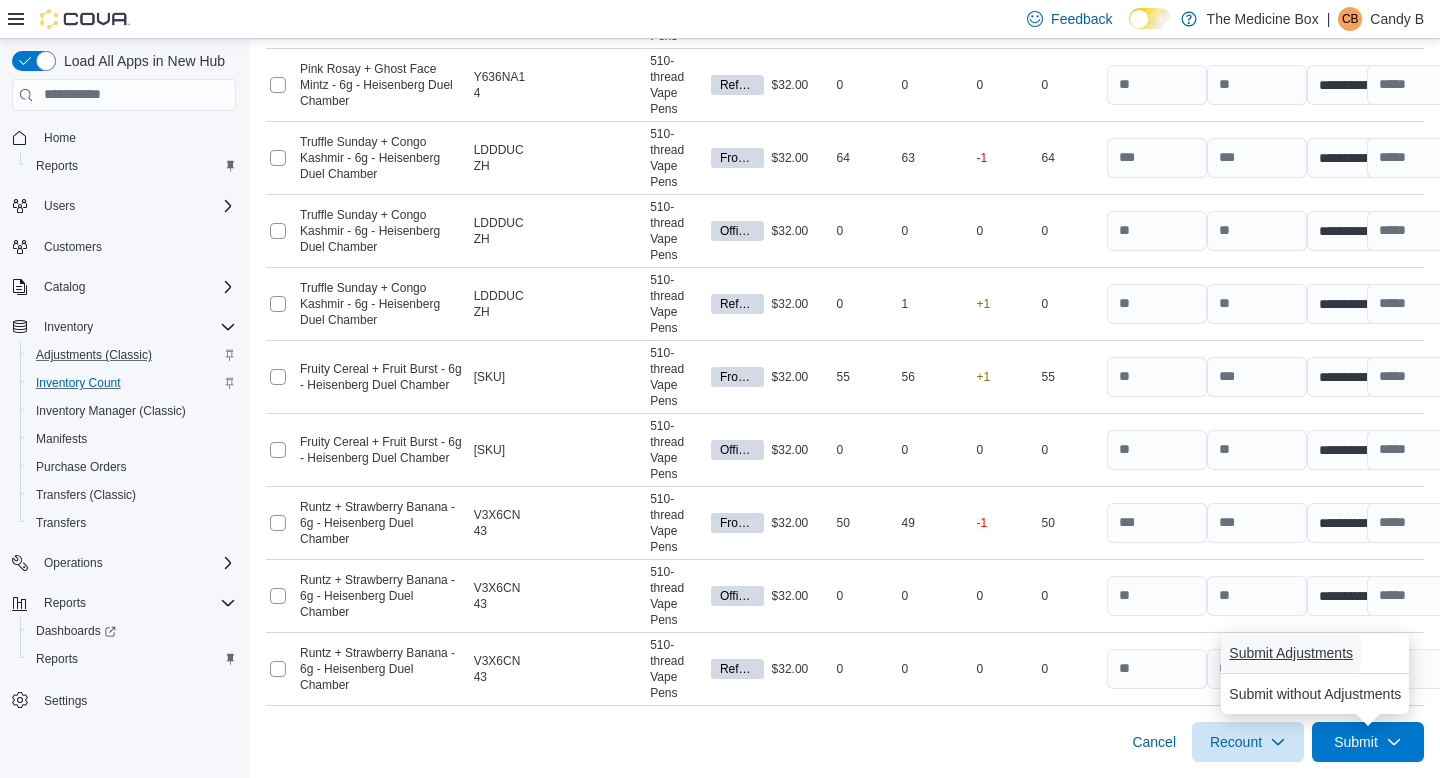 click on "Submit Adjustments" at bounding box center [1291, 653] 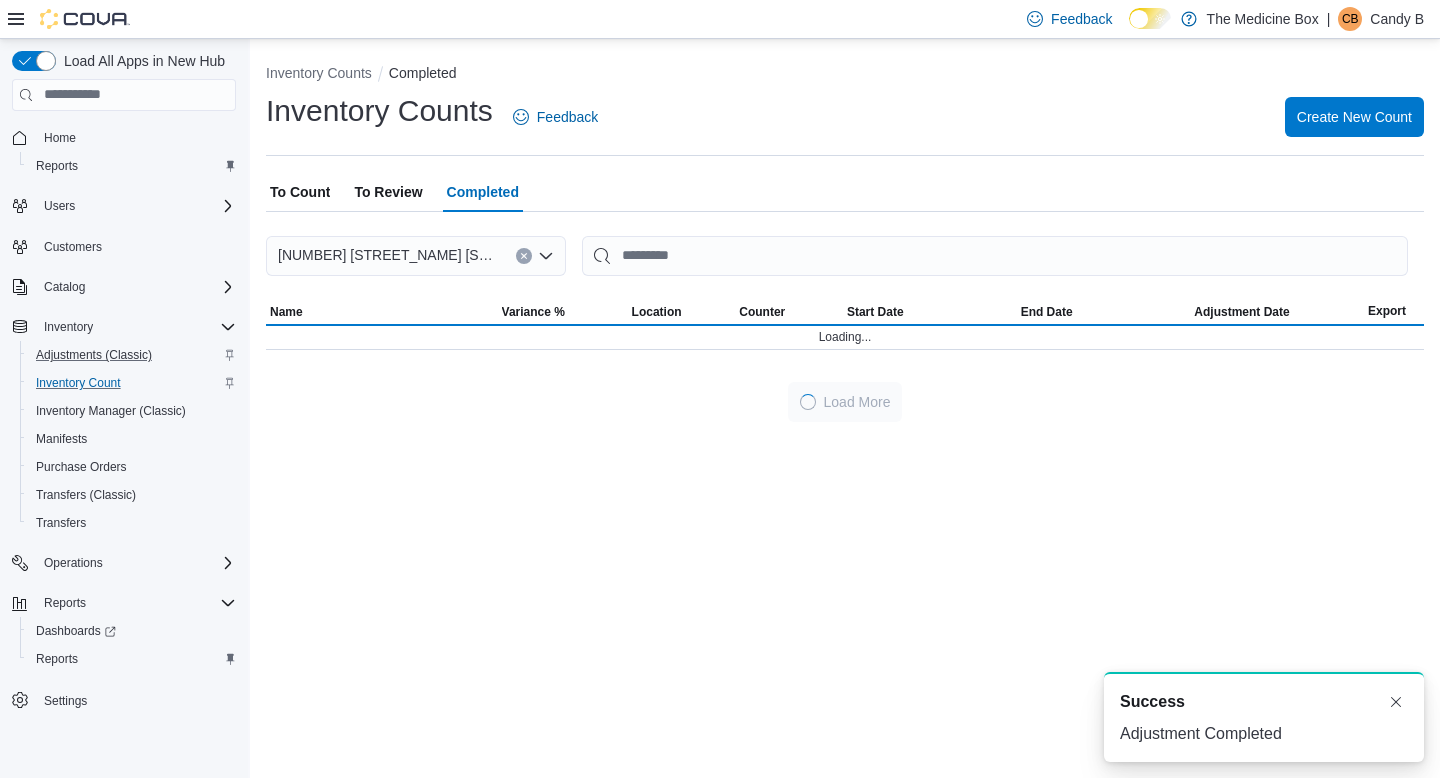 scroll, scrollTop: 0, scrollLeft: 0, axis: both 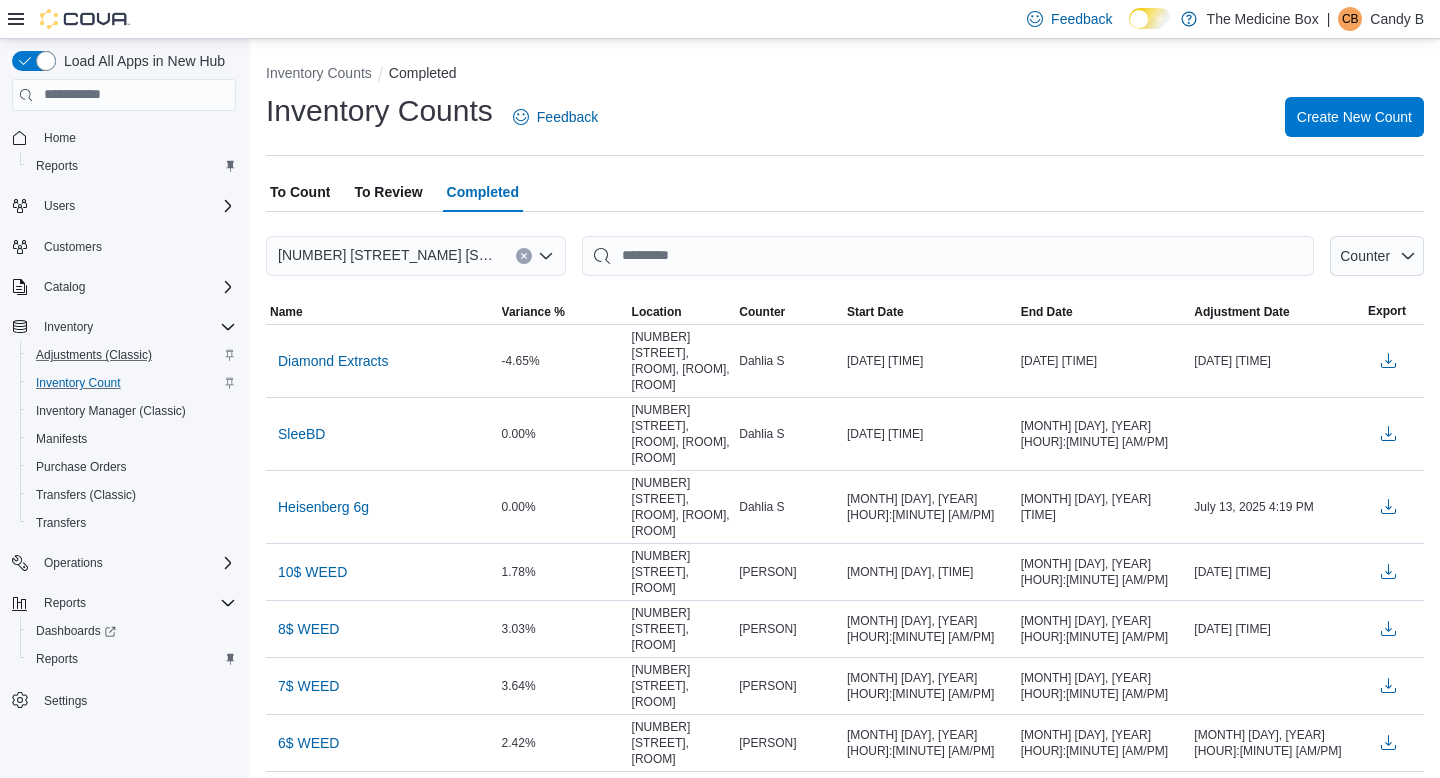 click on "To Review" at bounding box center (388, 192) 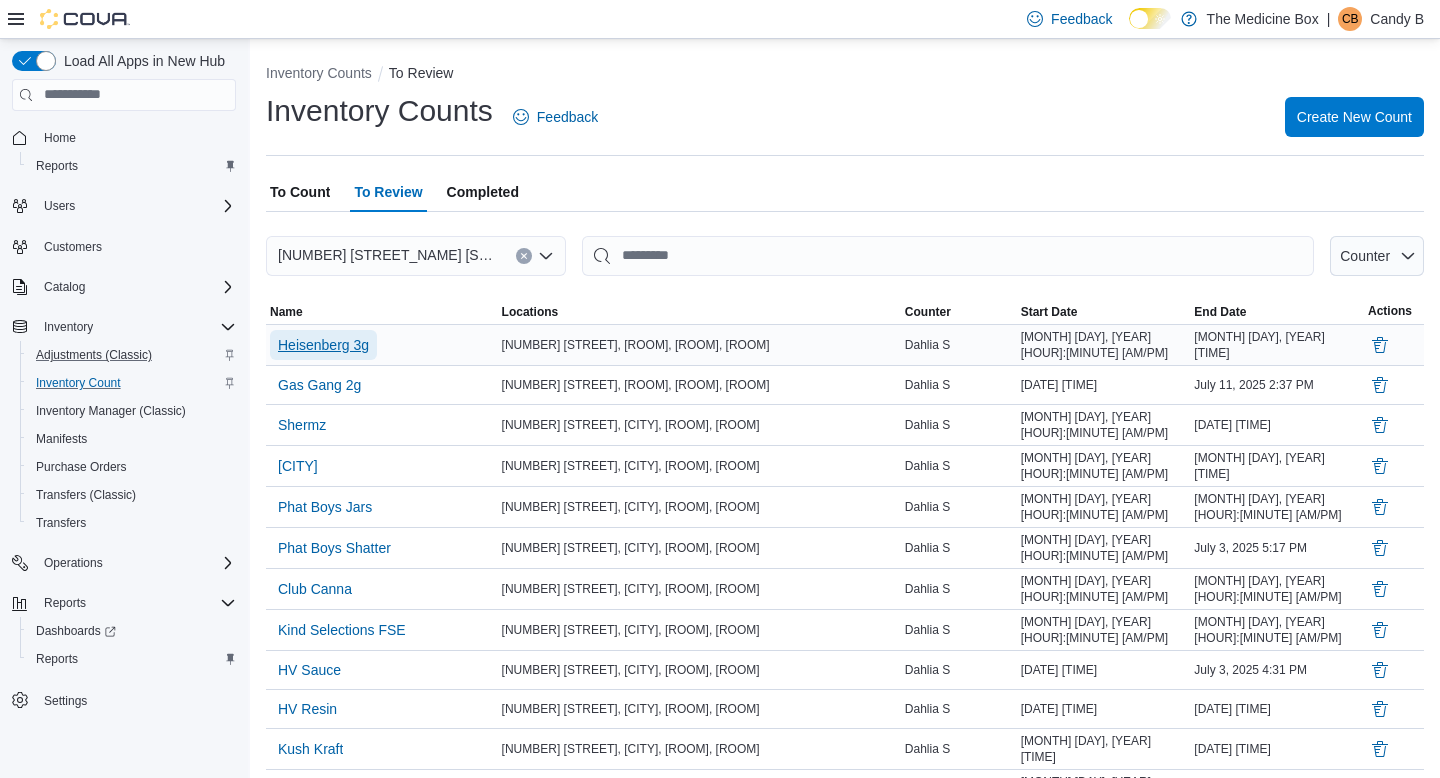 click on "Heisenberg 3g" at bounding box center [323, 345] 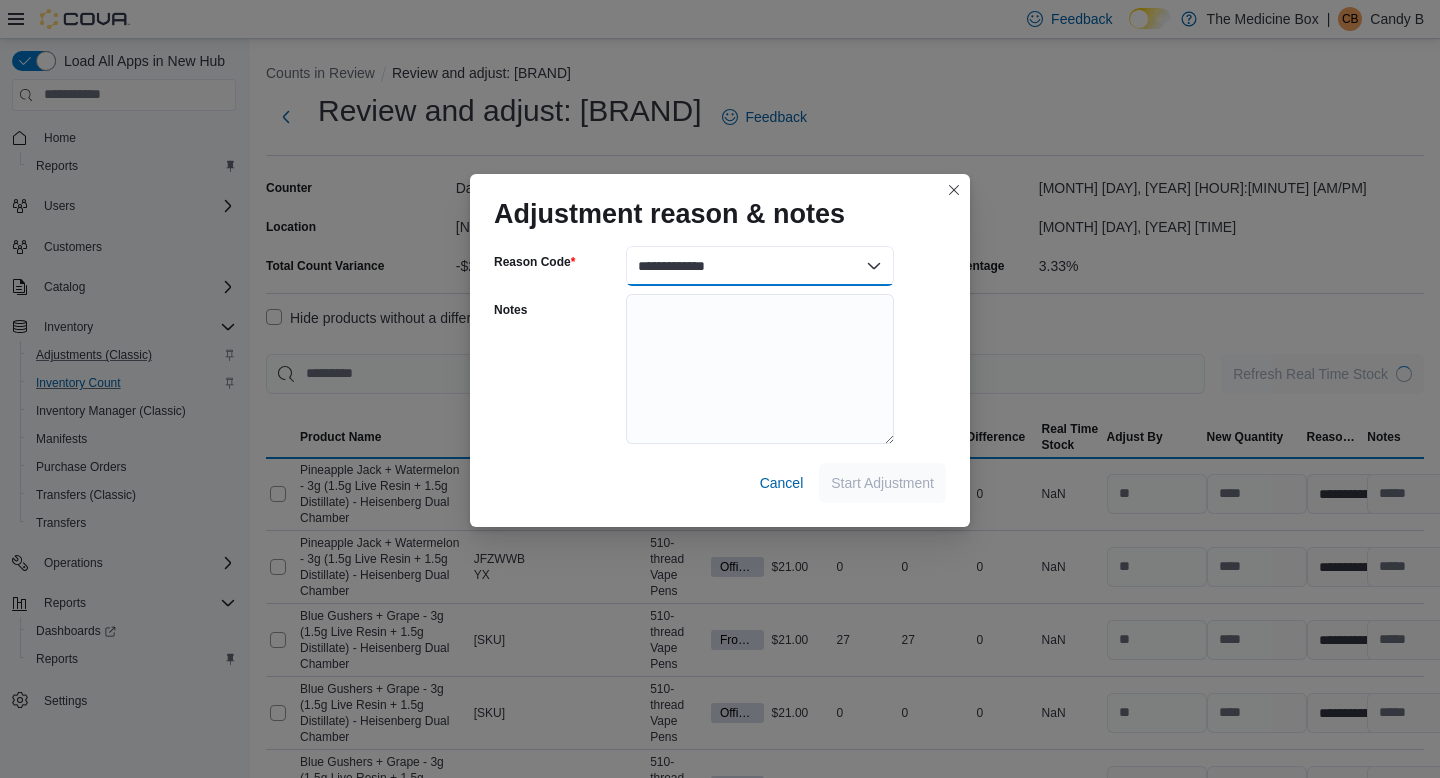 click on "**********" at bounding box center (760, 266) 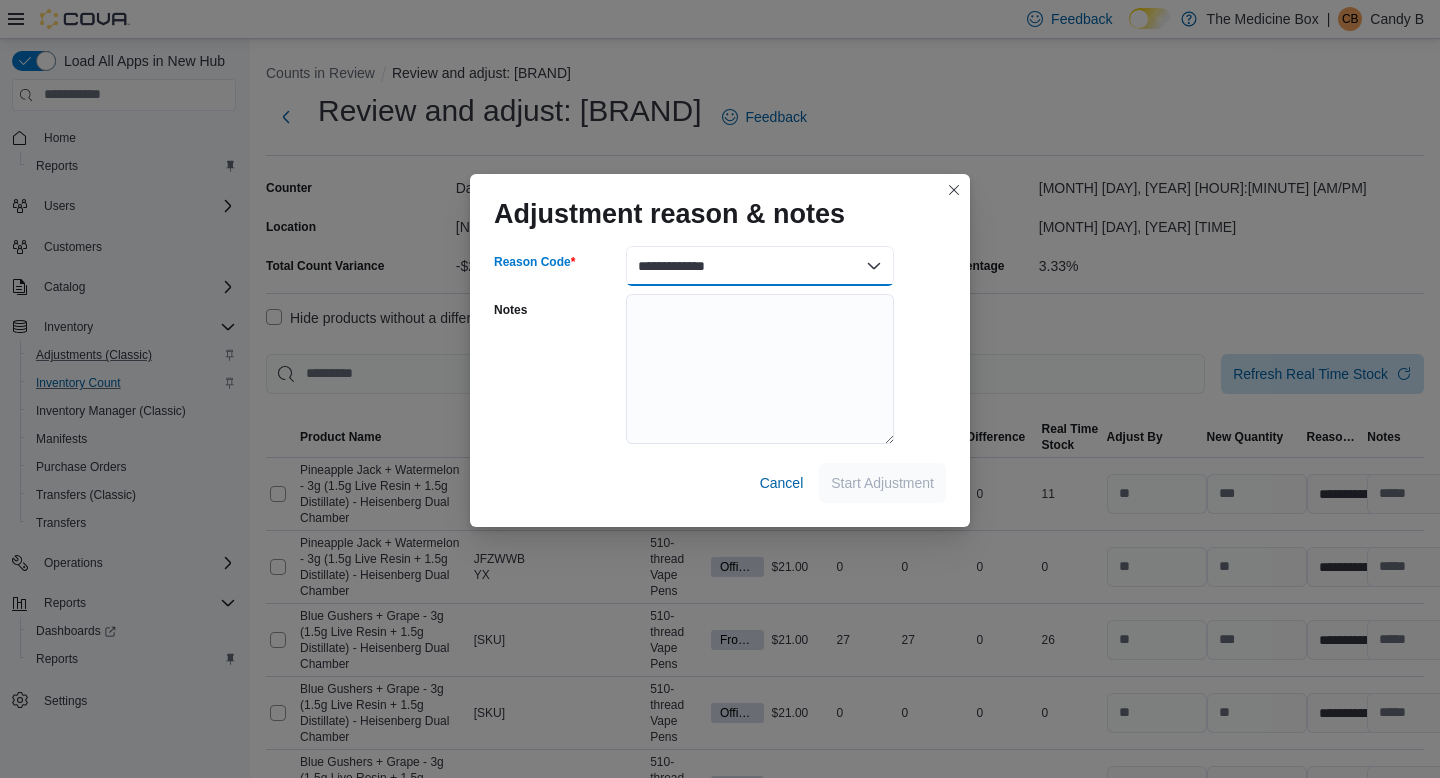 select on "**********" 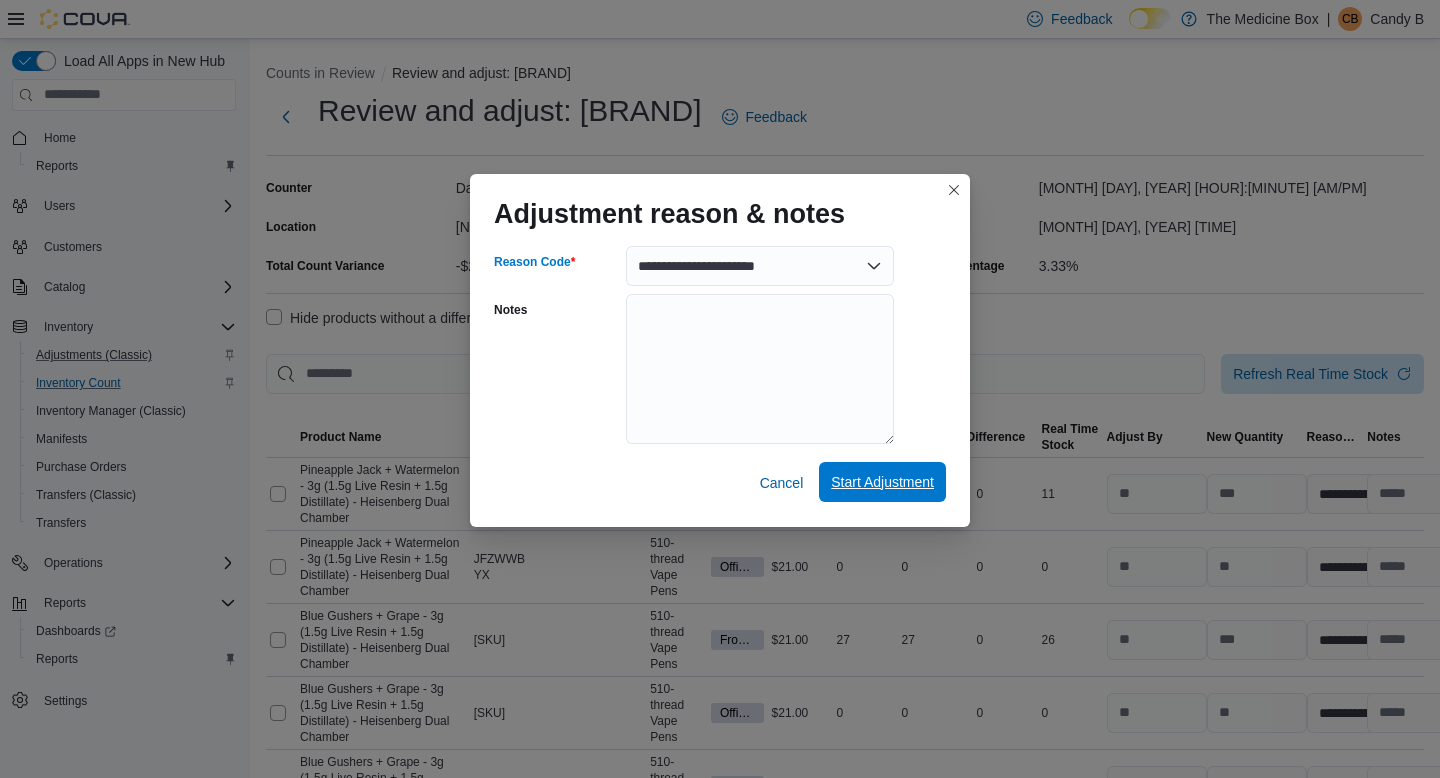 click on "Start Adjustment" at bounding box center [882, 482] 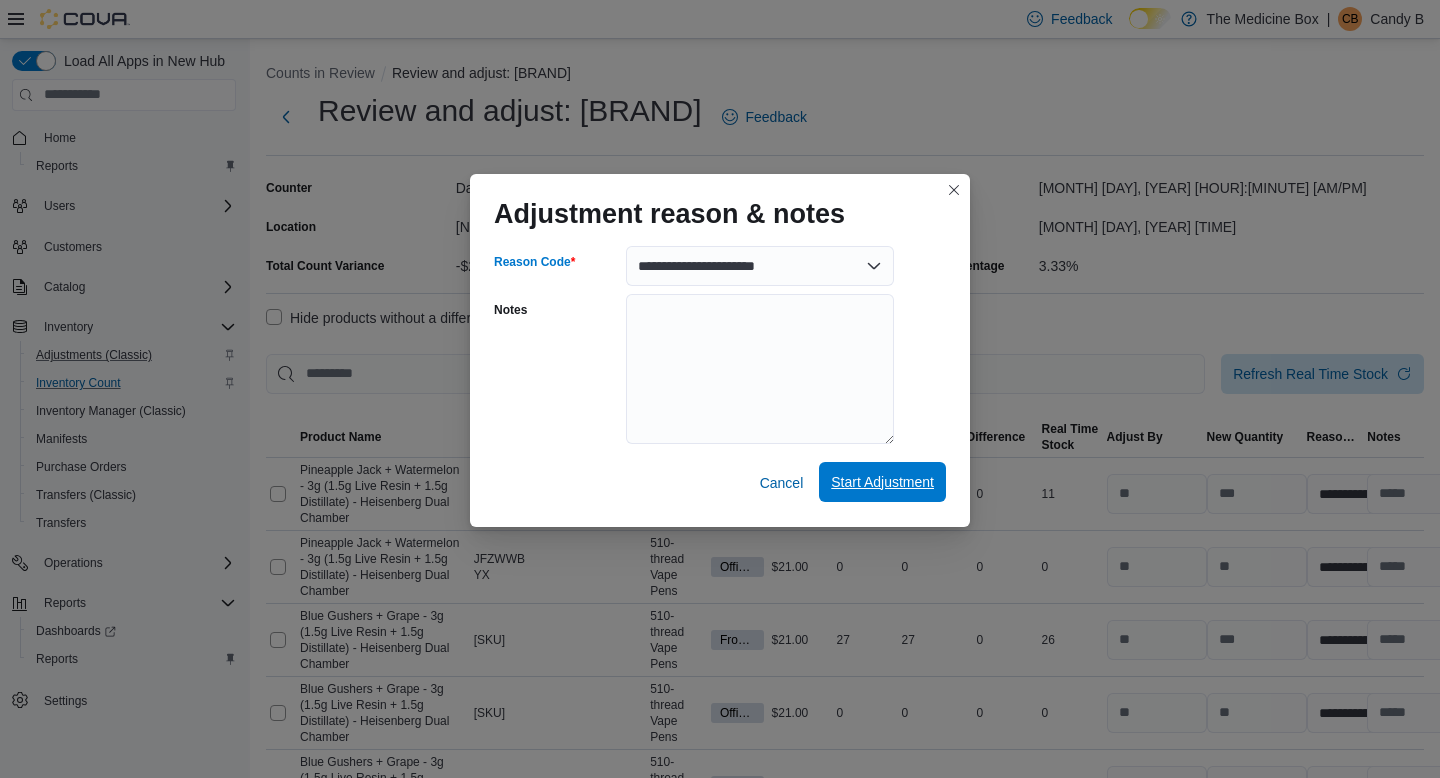select on "**********" 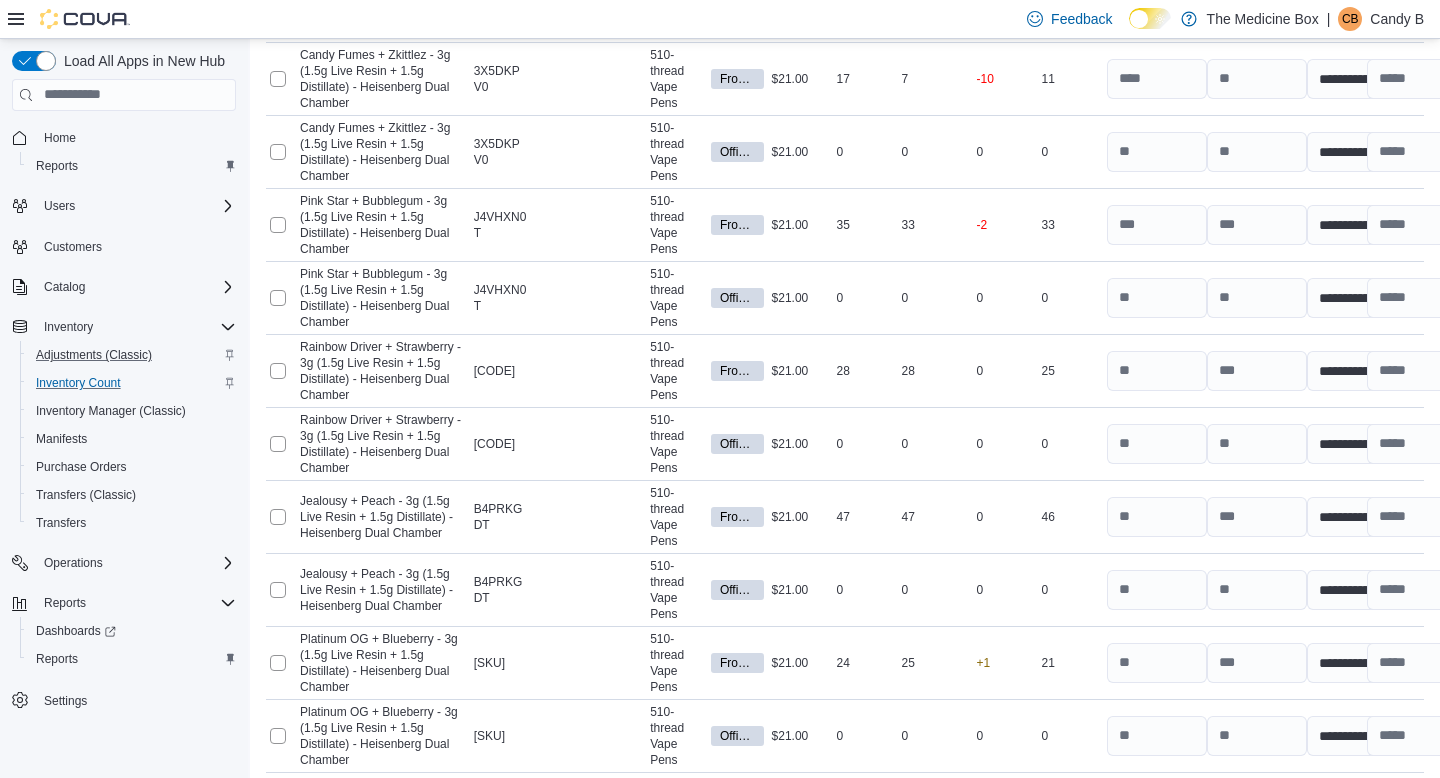 scroll, scrollTop: 1285, scrollLeft: 0, axis: vertical 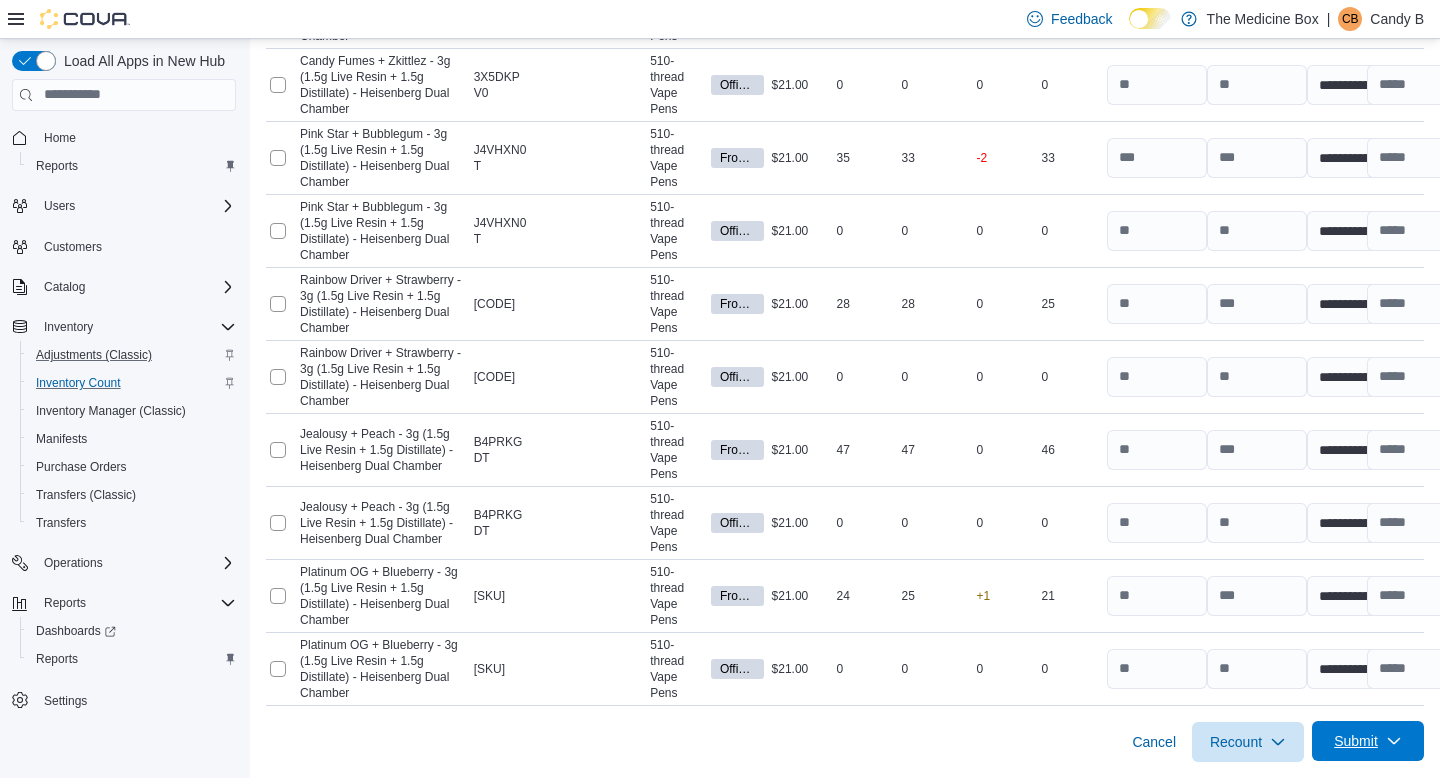click on "Submit" at bounding box center (1356, 741) 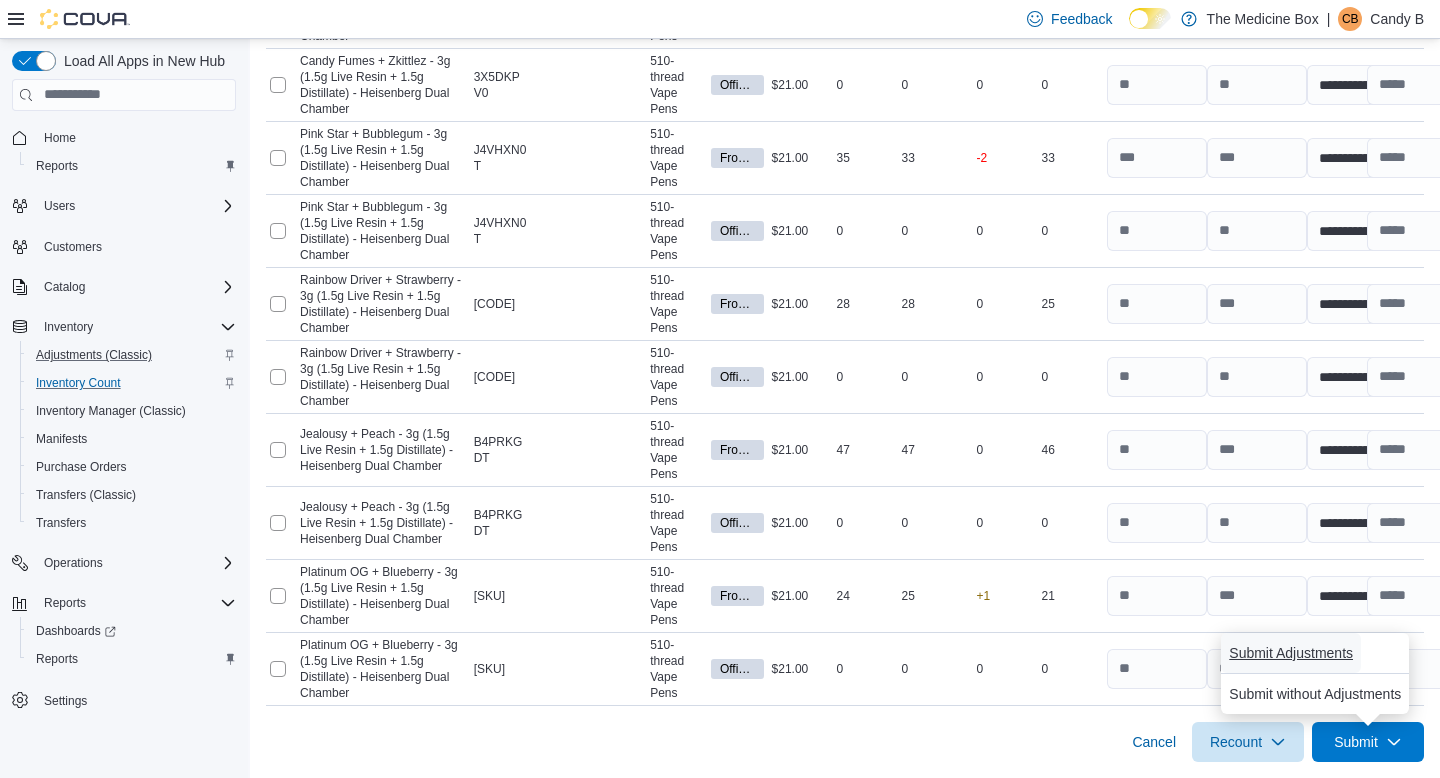 click on "Submit Adjustments" at bounding box center (1291, 653) 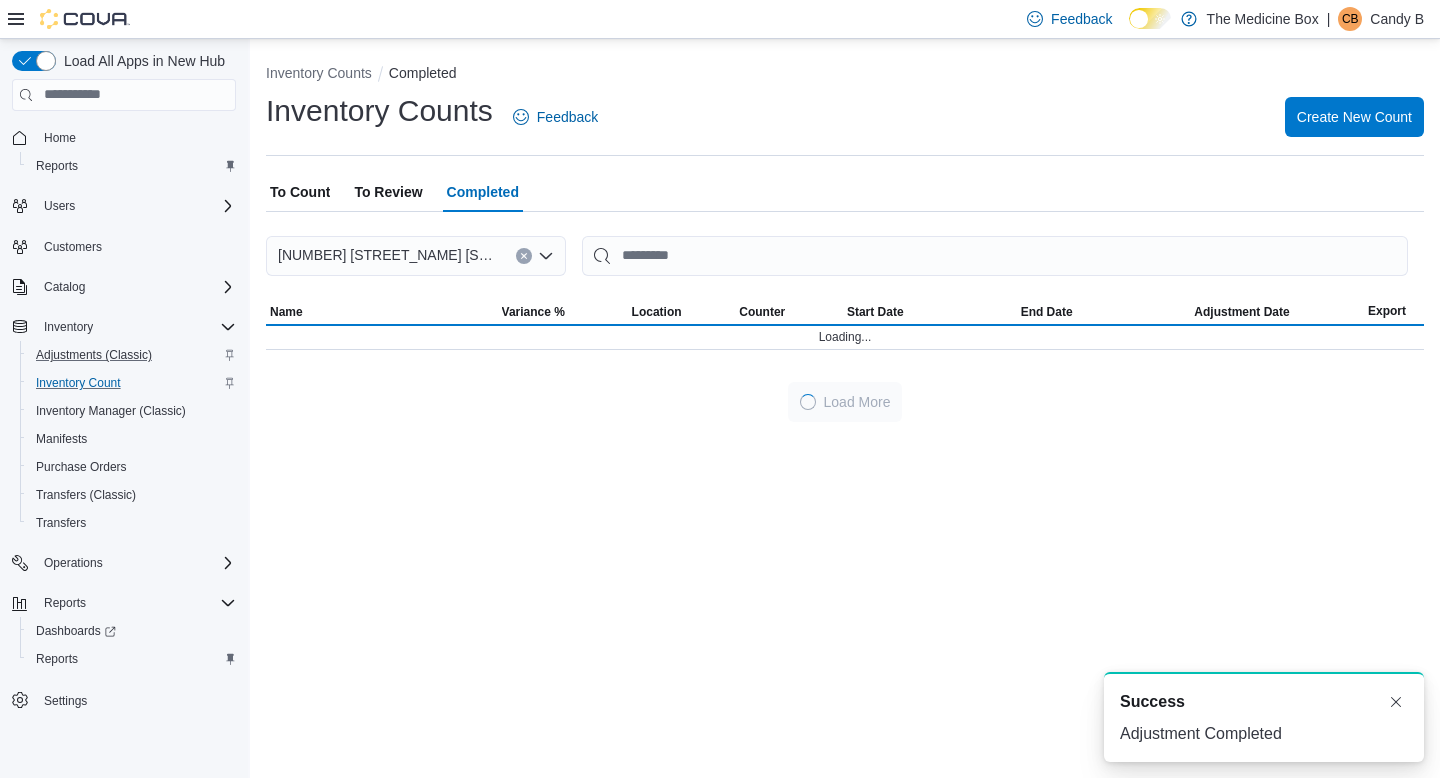 scroll, scrollTop: 0, scrollLeft: 0, axis: both 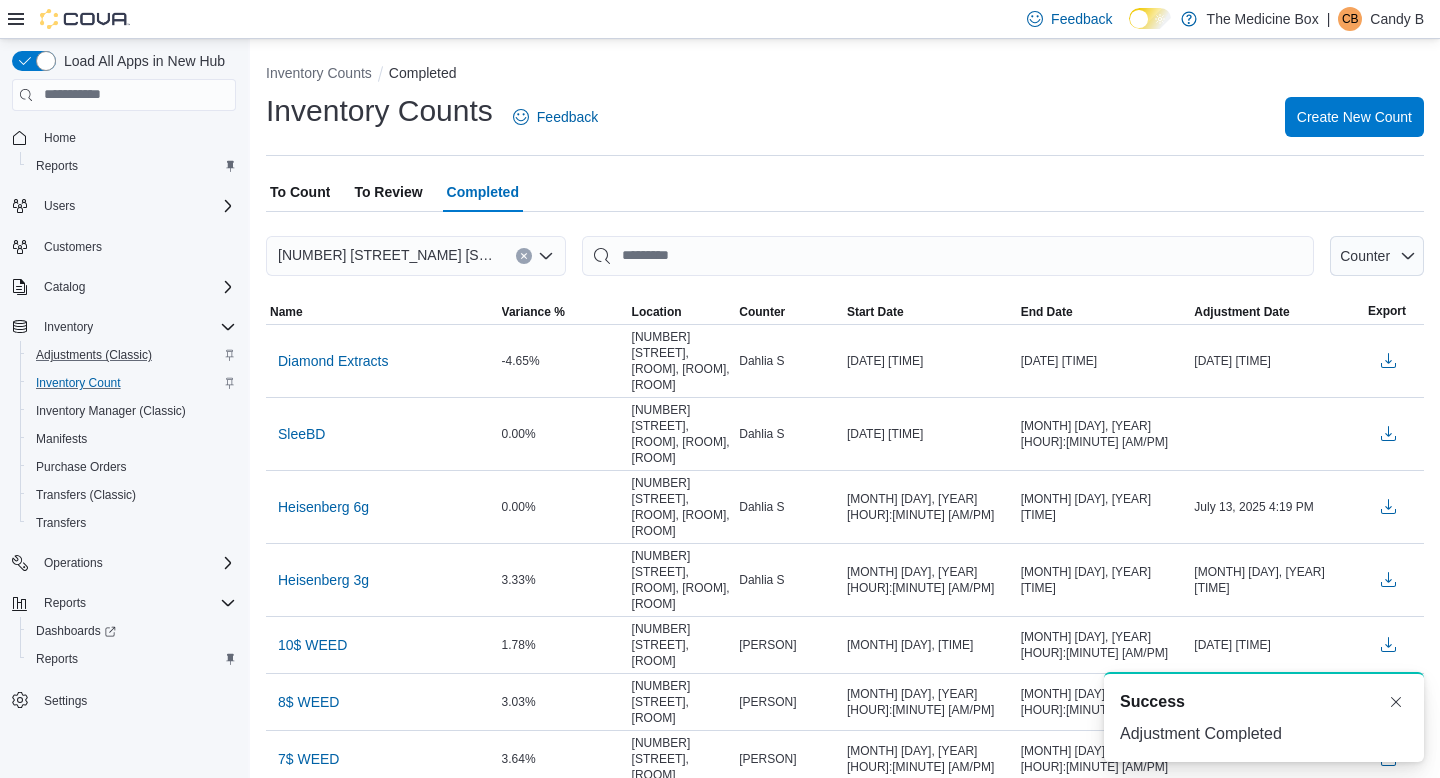 click on "To Review" at bounding box center [388, 192] 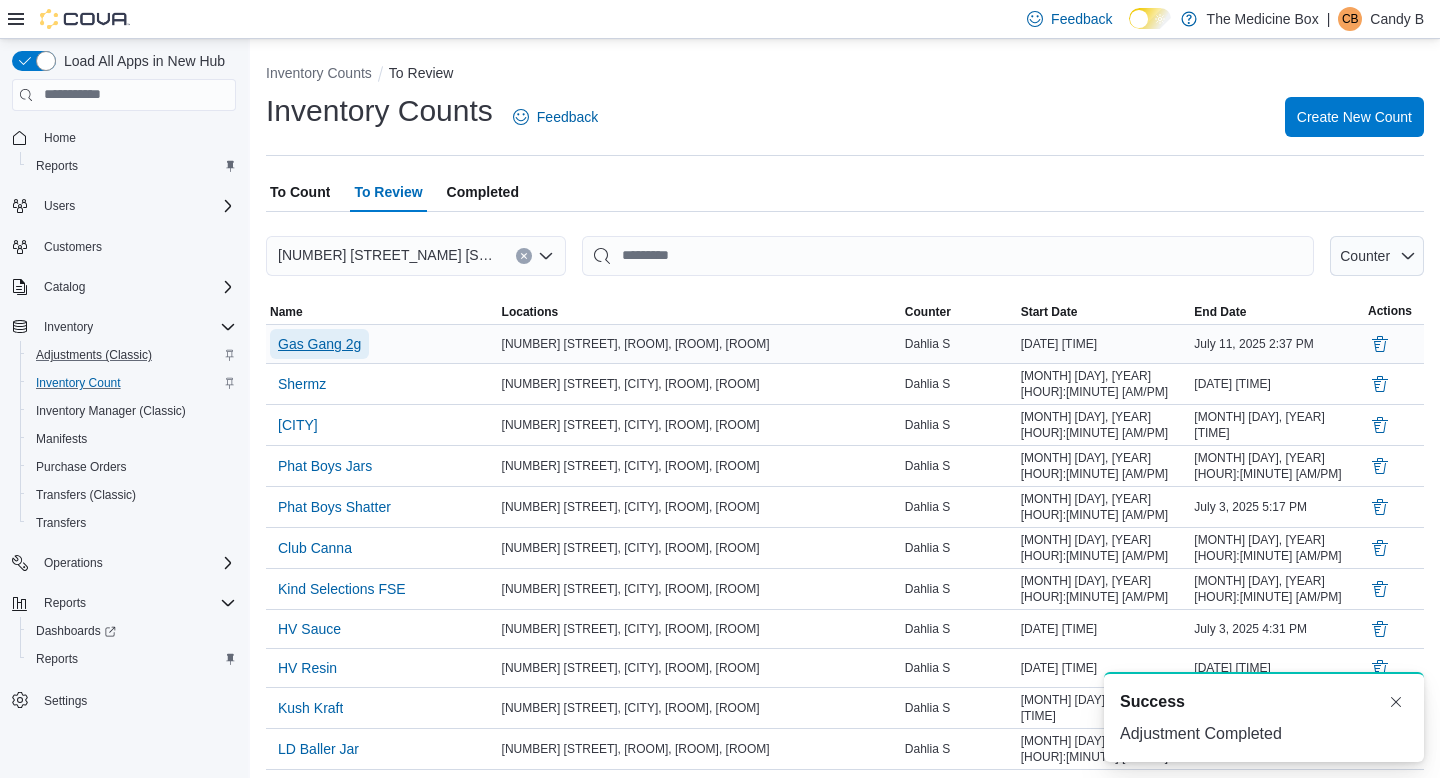 click on "Gas Gang 2g" at bounding box center (319, 344) 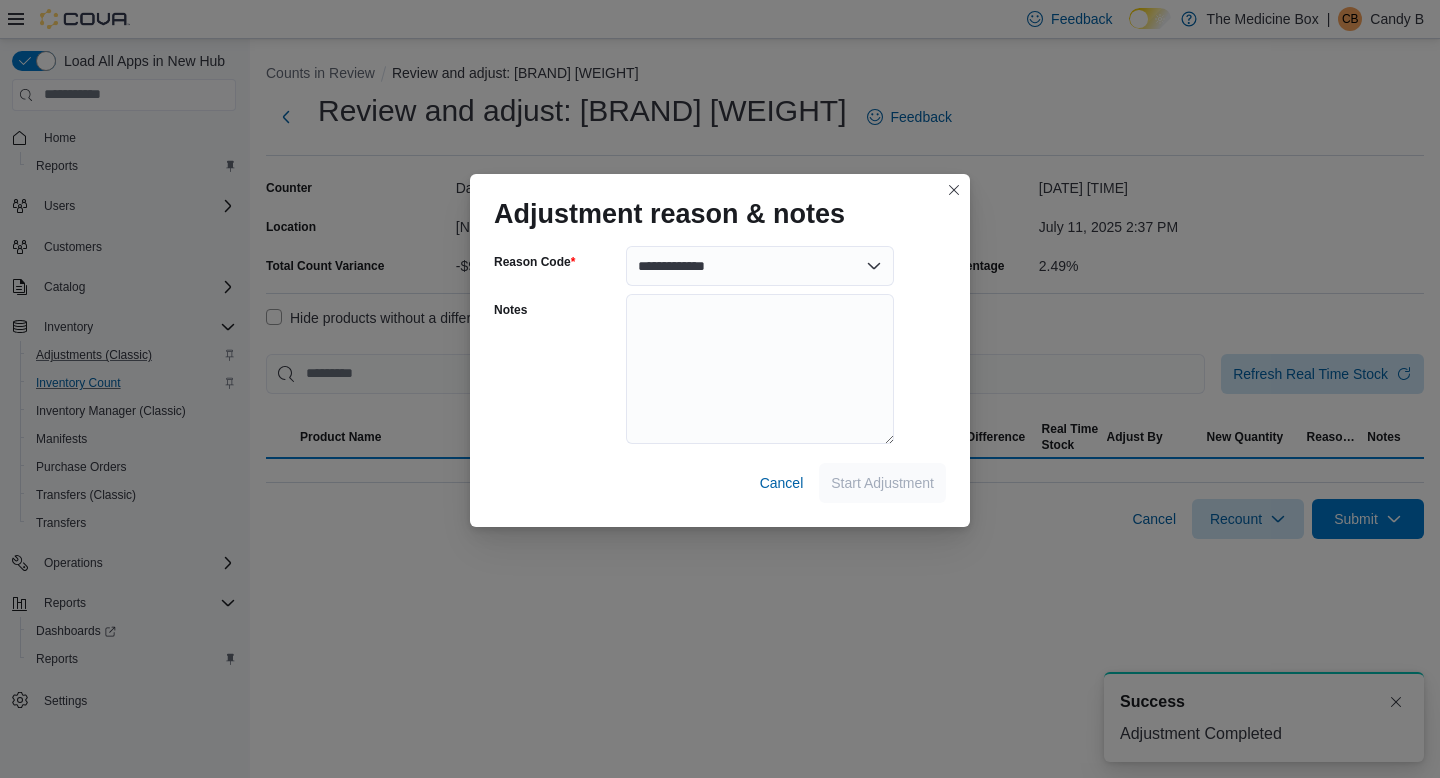 click on "**********" at bounding box center [720, 382] 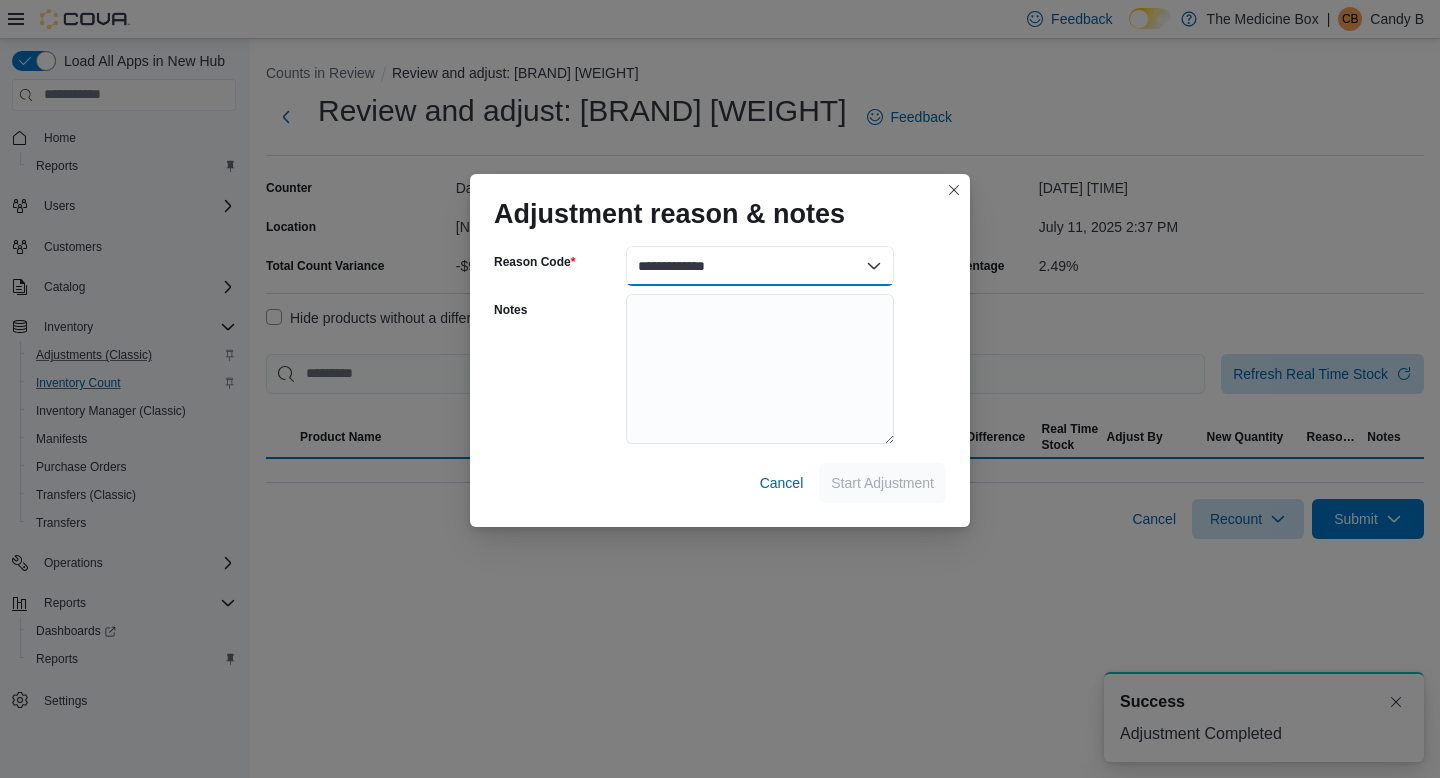 click on "**********" at bounding box center (760, 266) 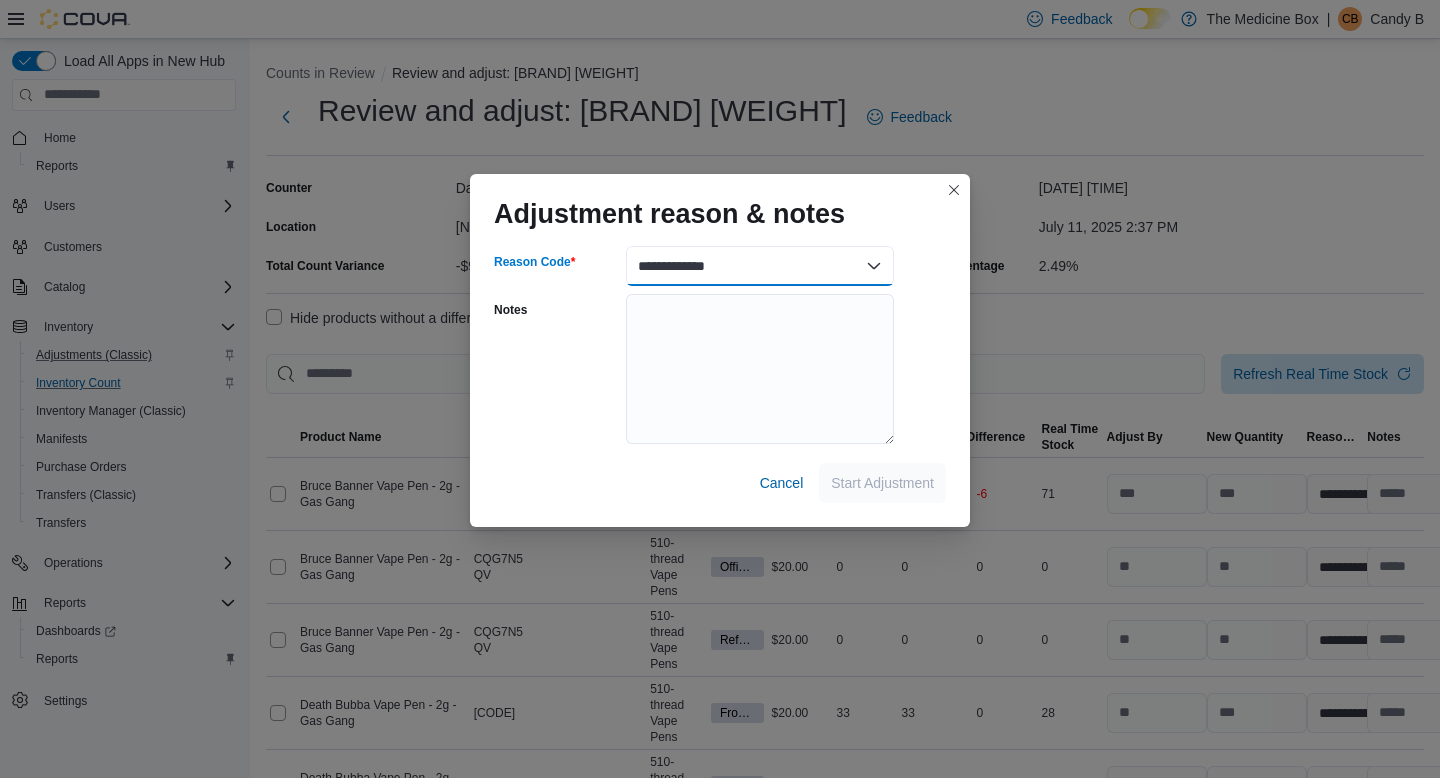select on "**********" 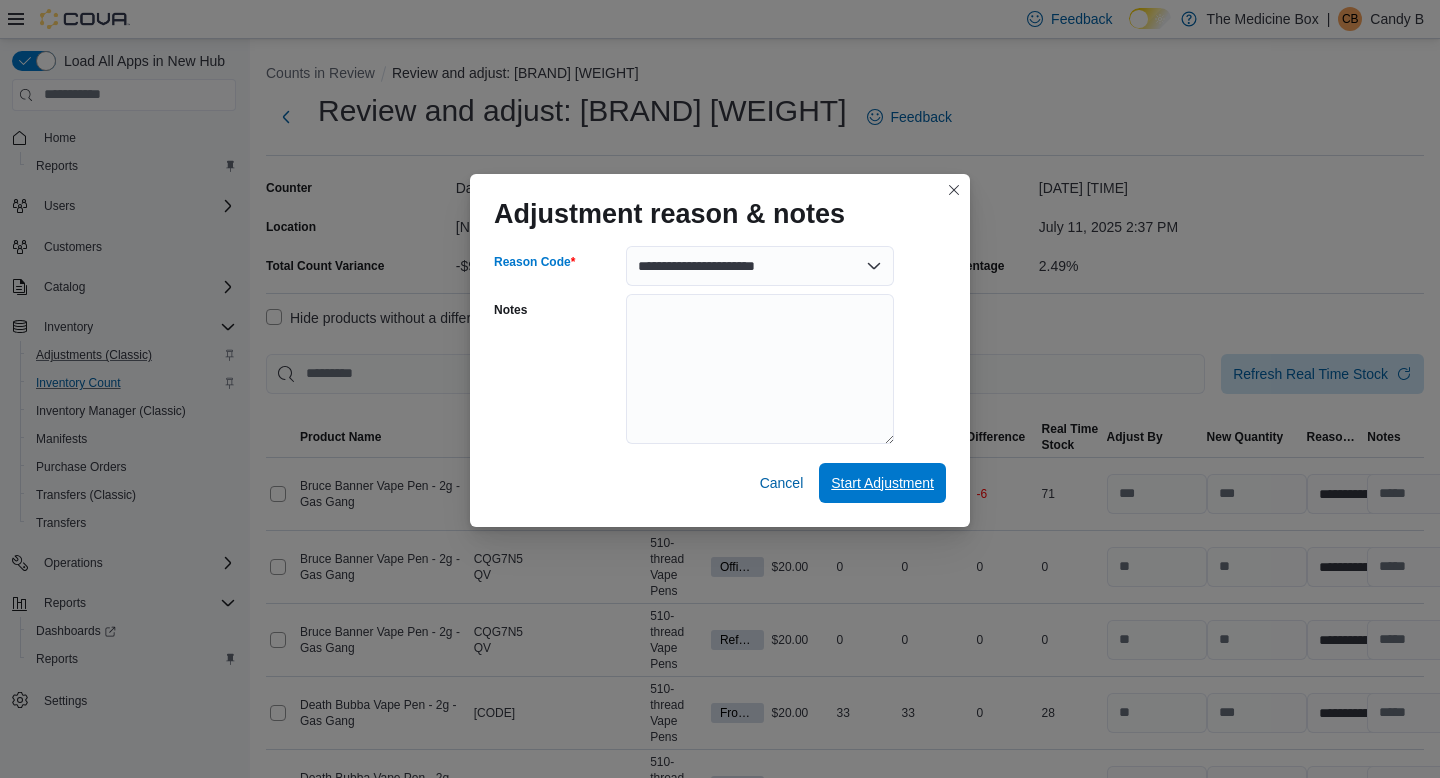 click on "Start Adjustment" at bounding box center [882, 483] 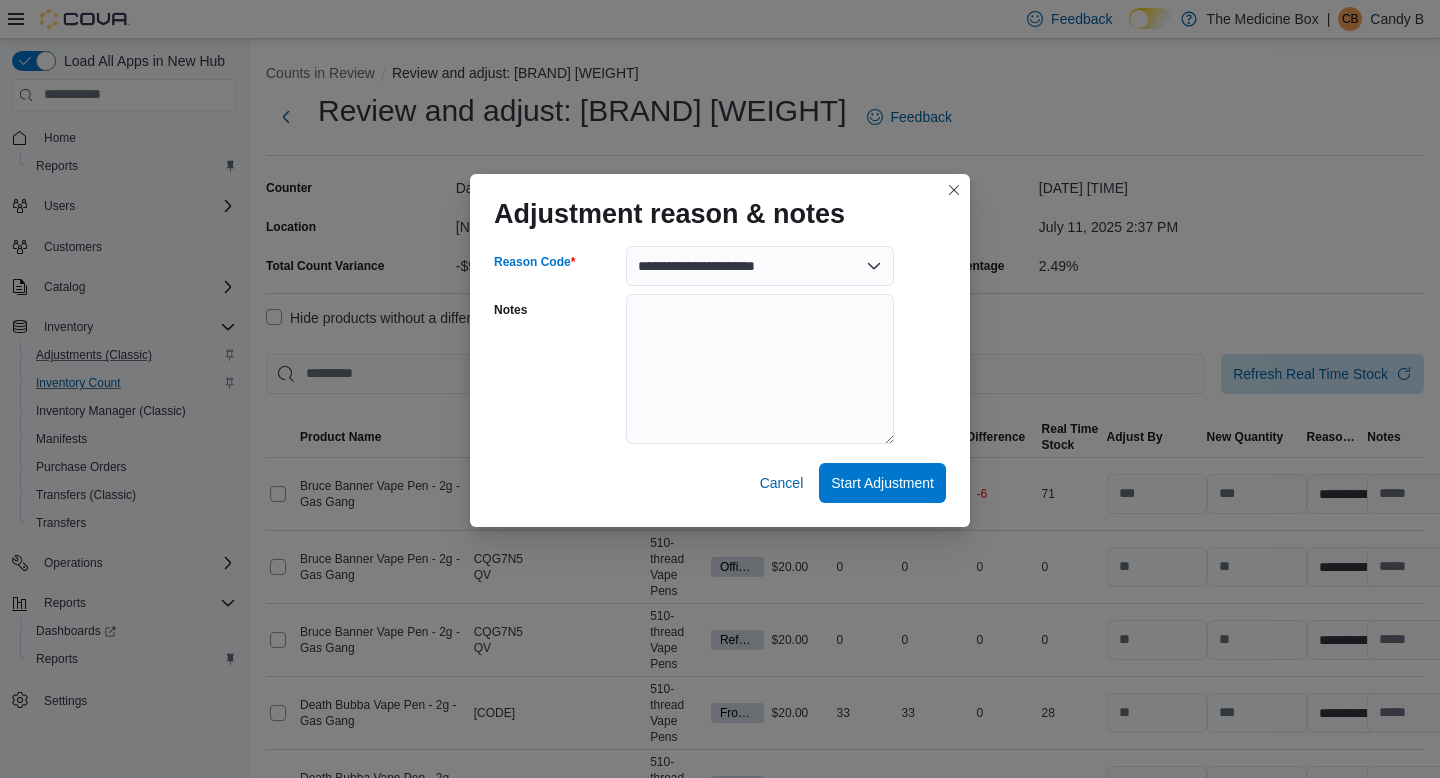 select on "**********" 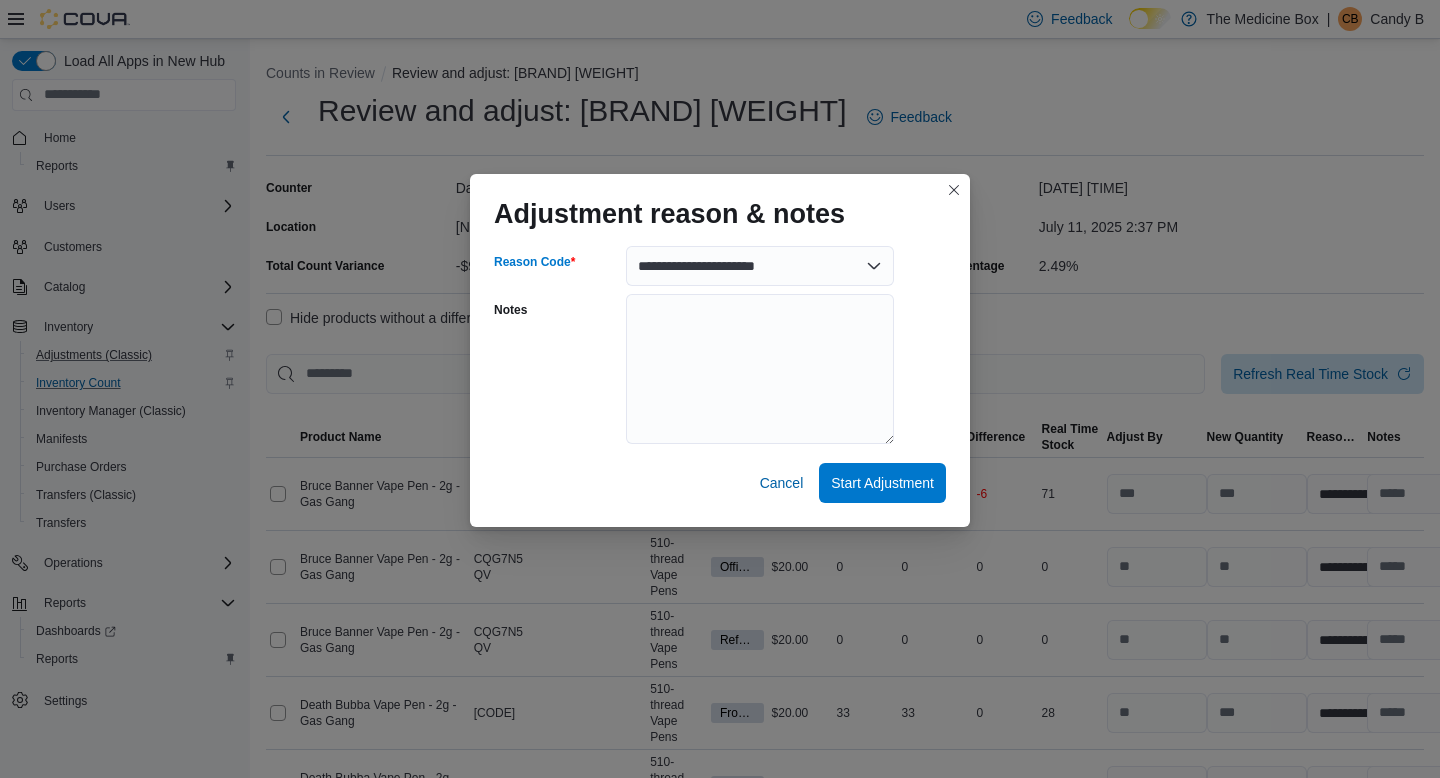 select on "**********" 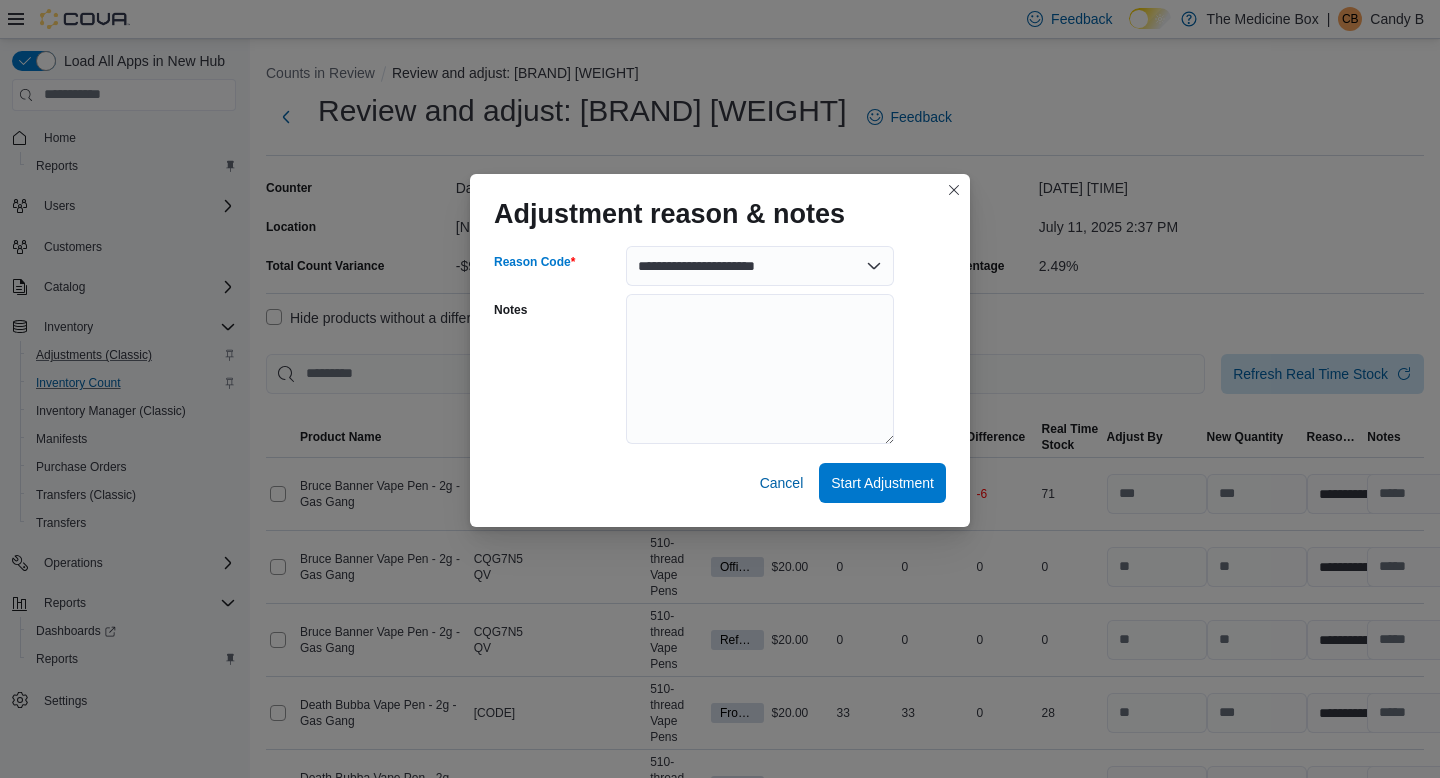 select on "**********" 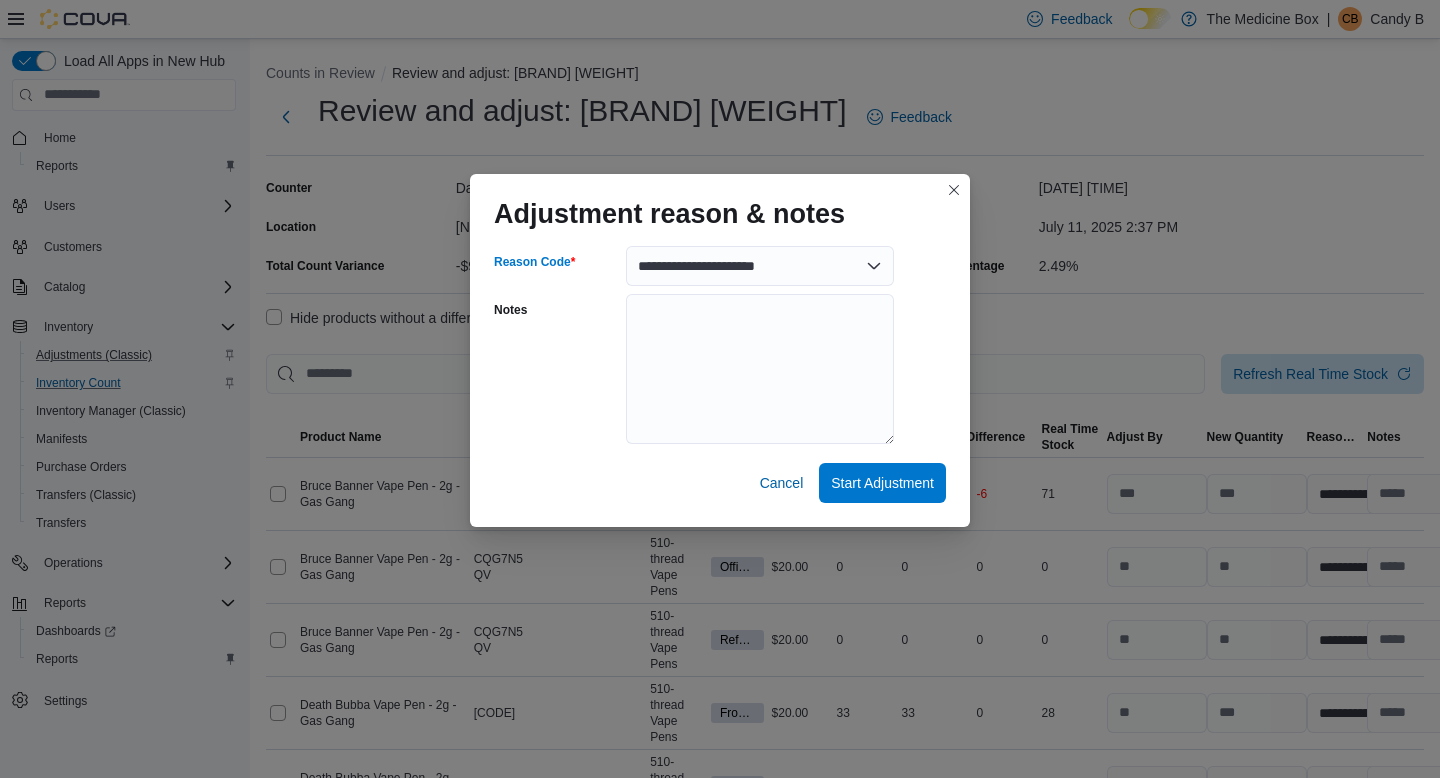 select on "**********" 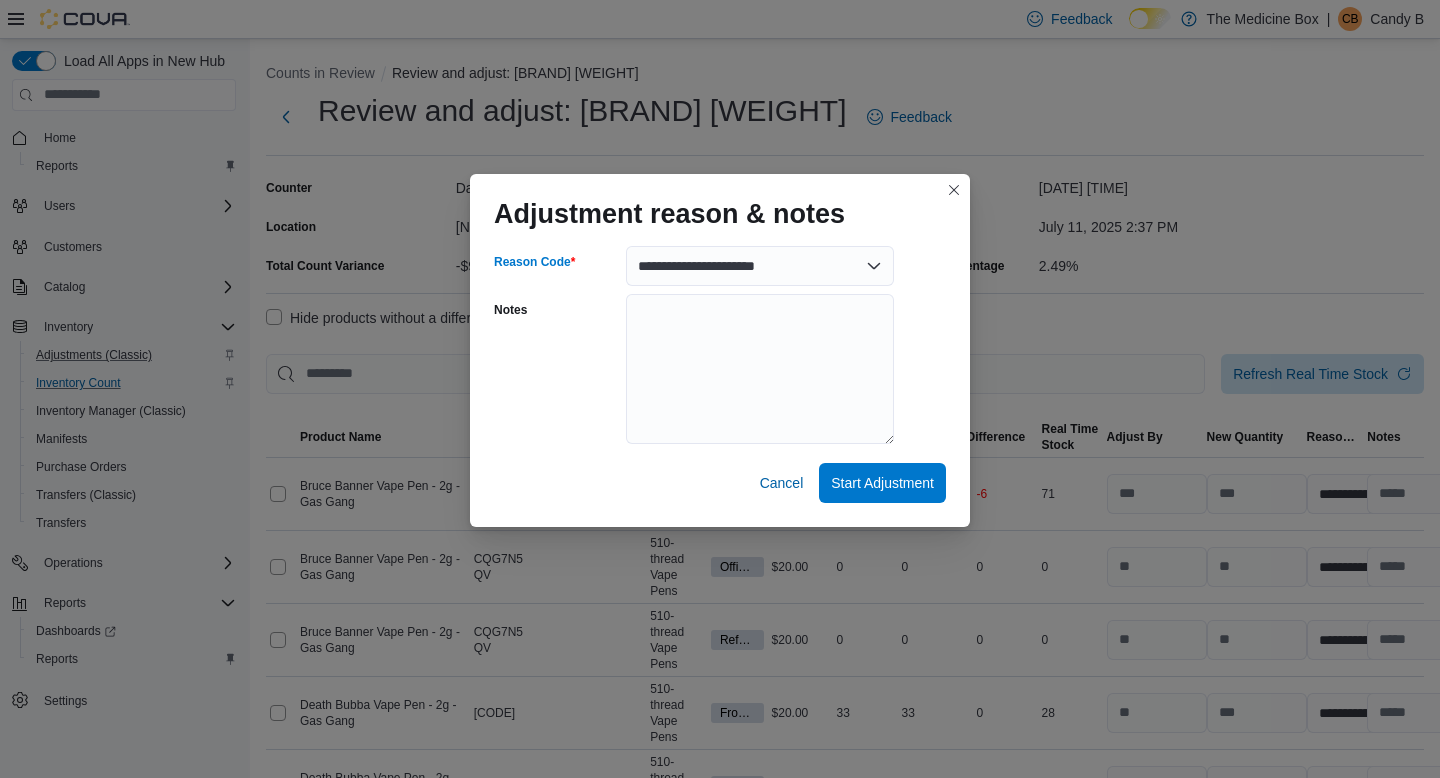 select on "**********" 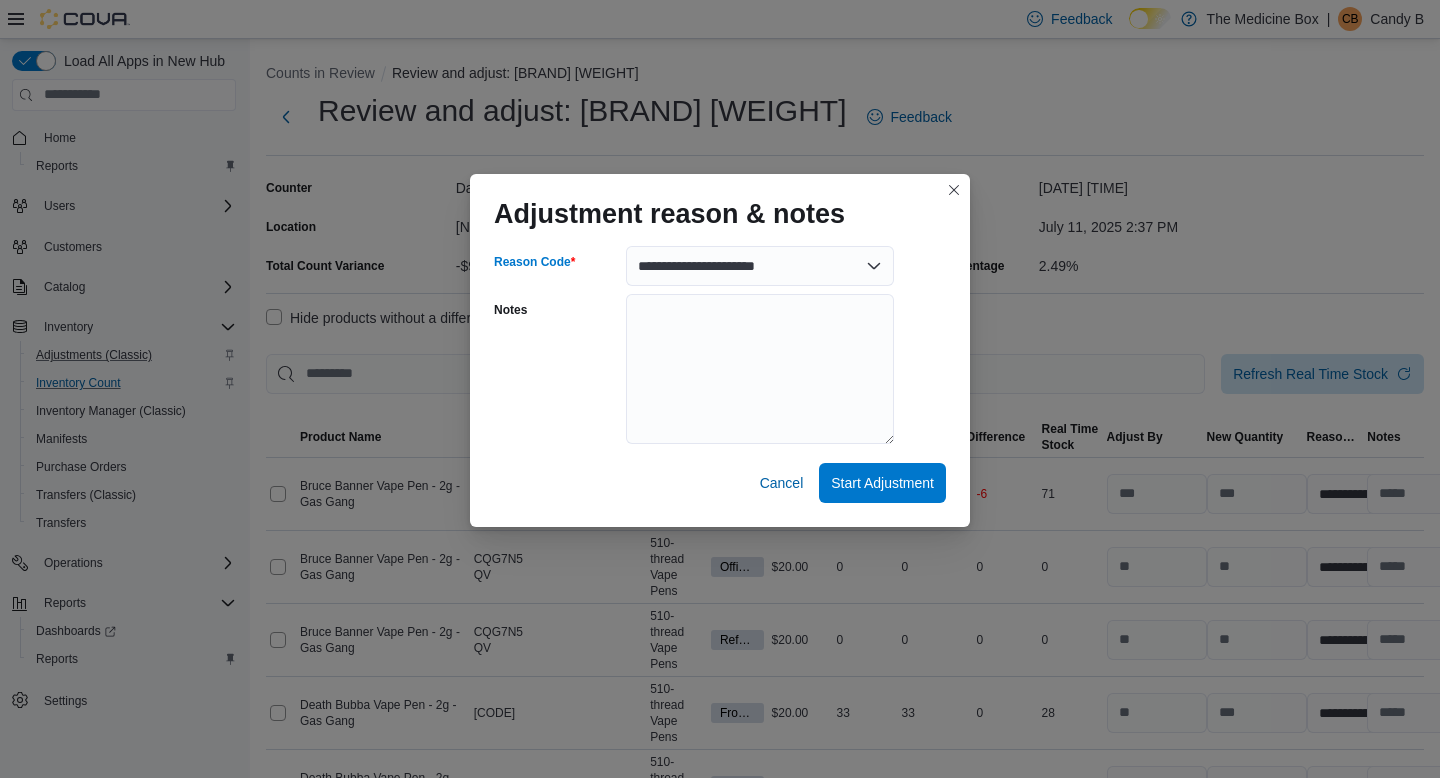 select on "**********" 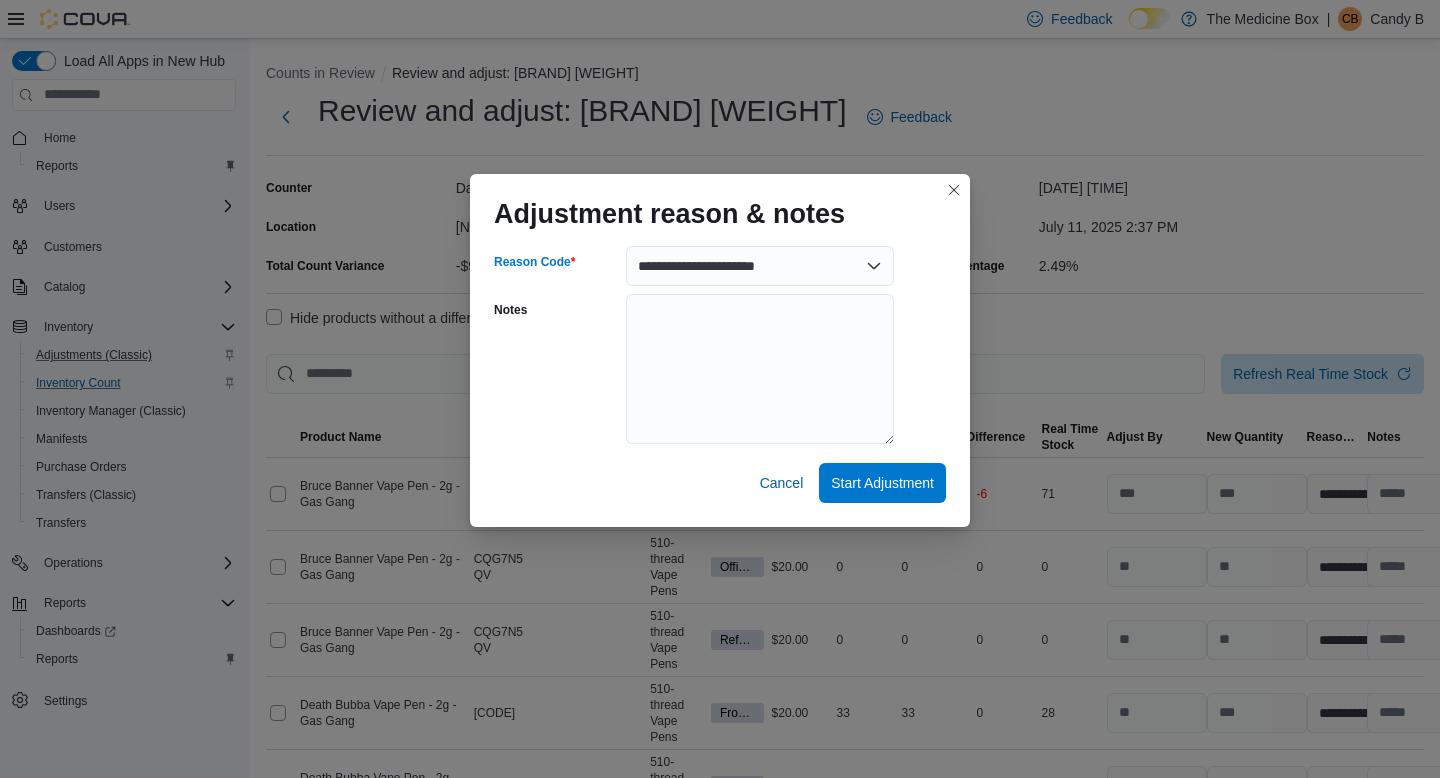 select on "**********" 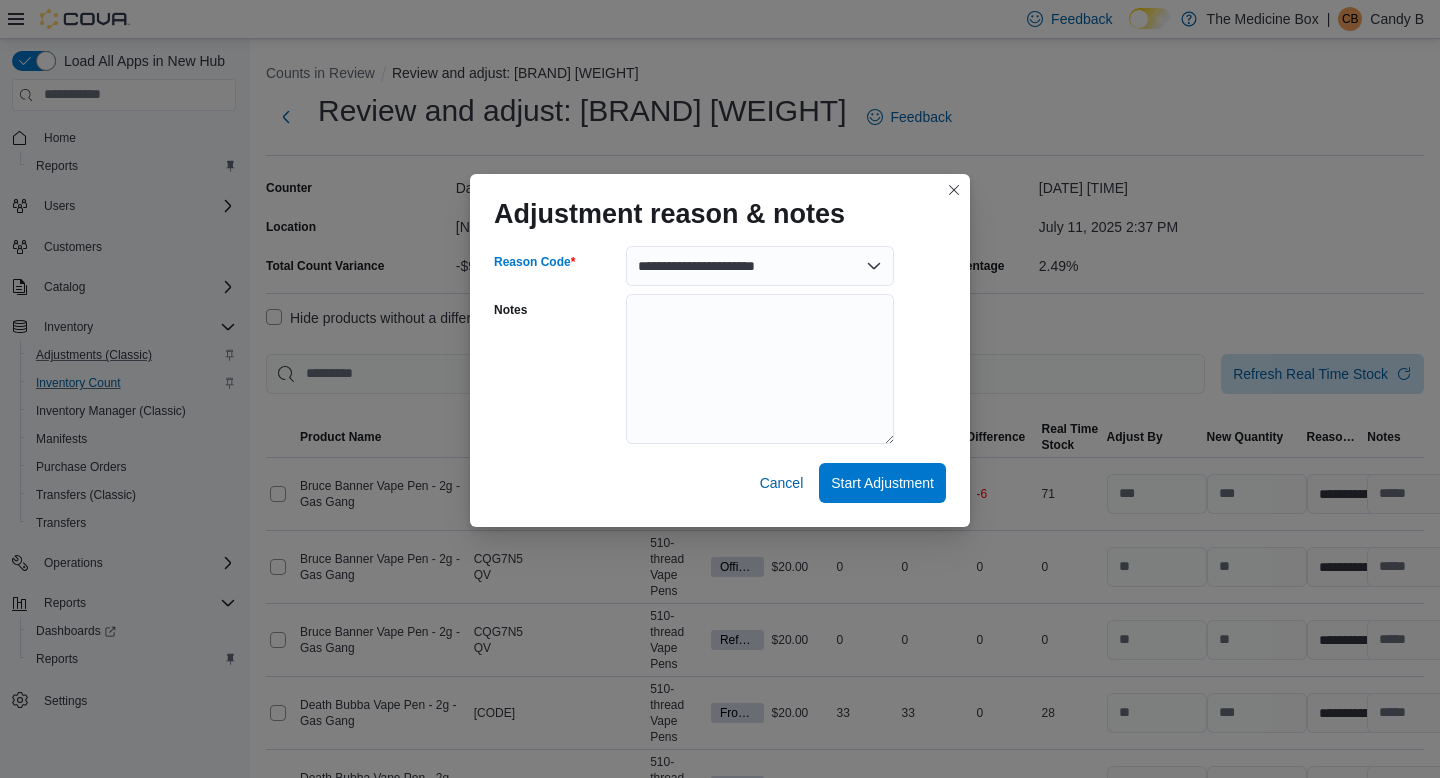 select on "**********" 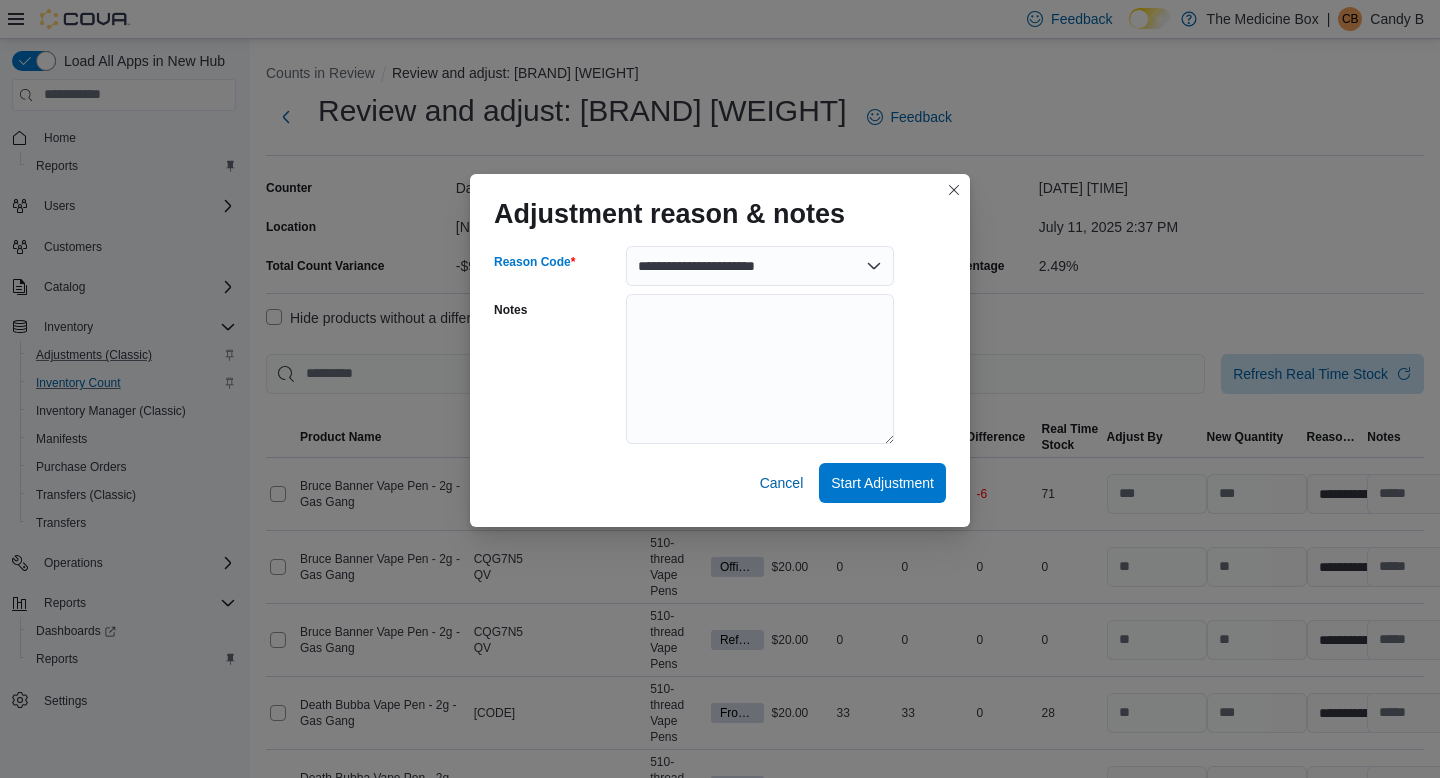 select on "**********" 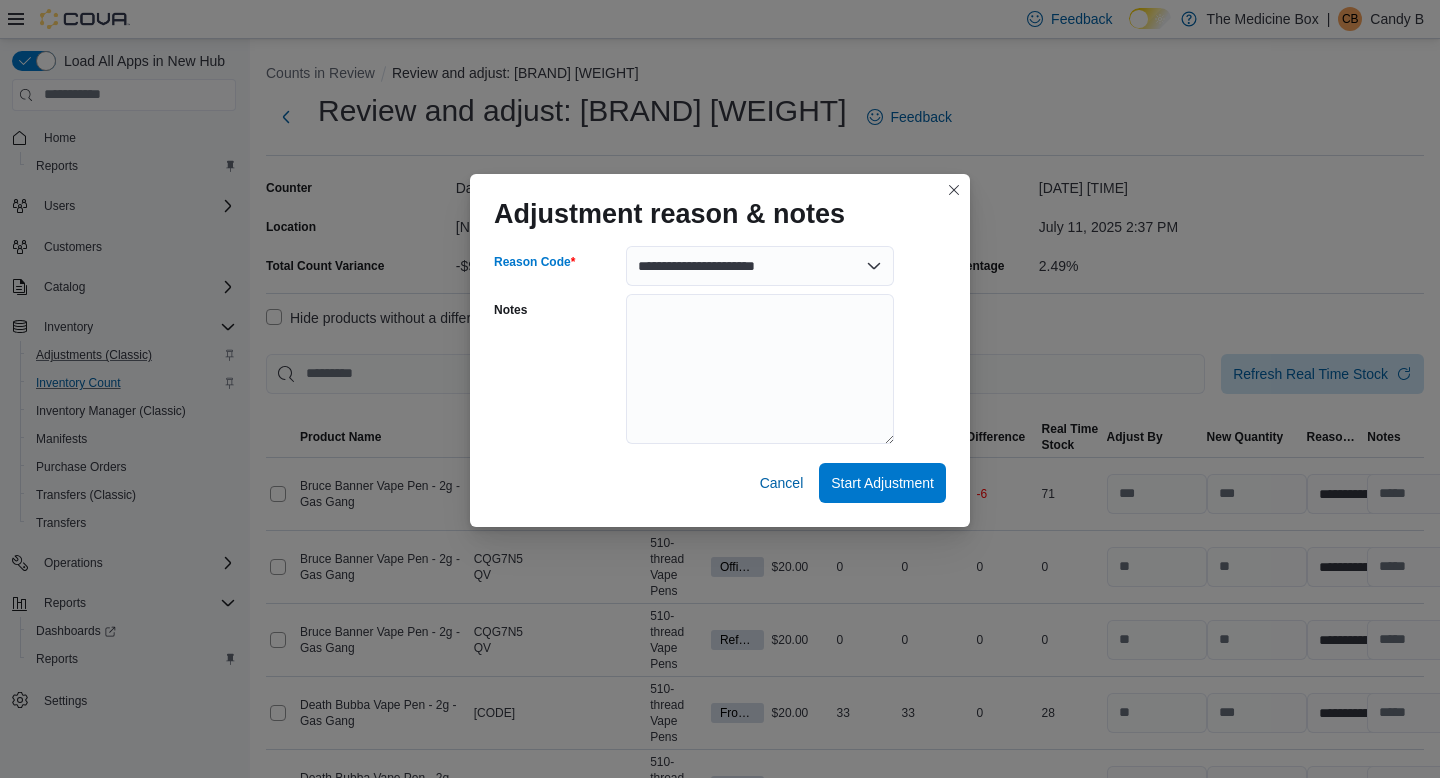 select on "**********" 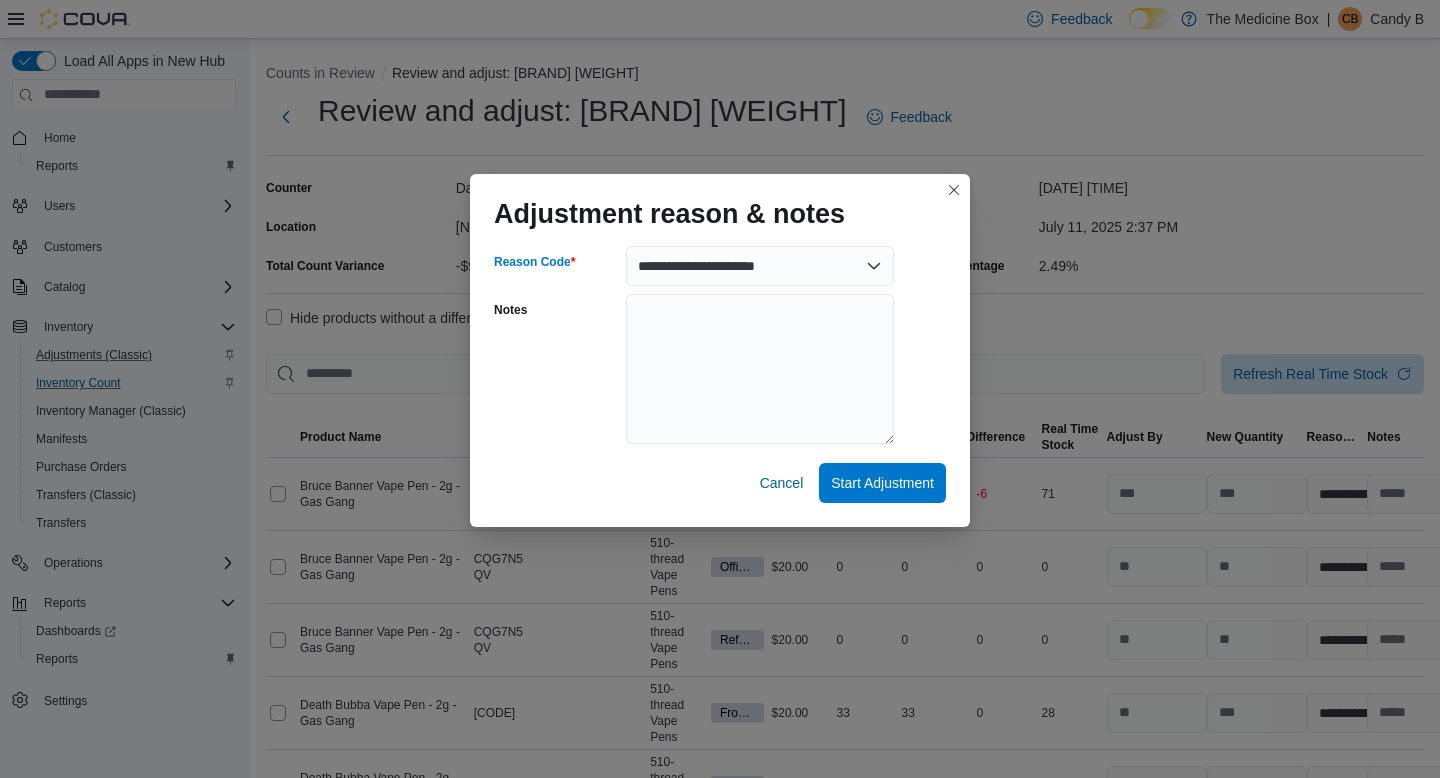 select on "**********" 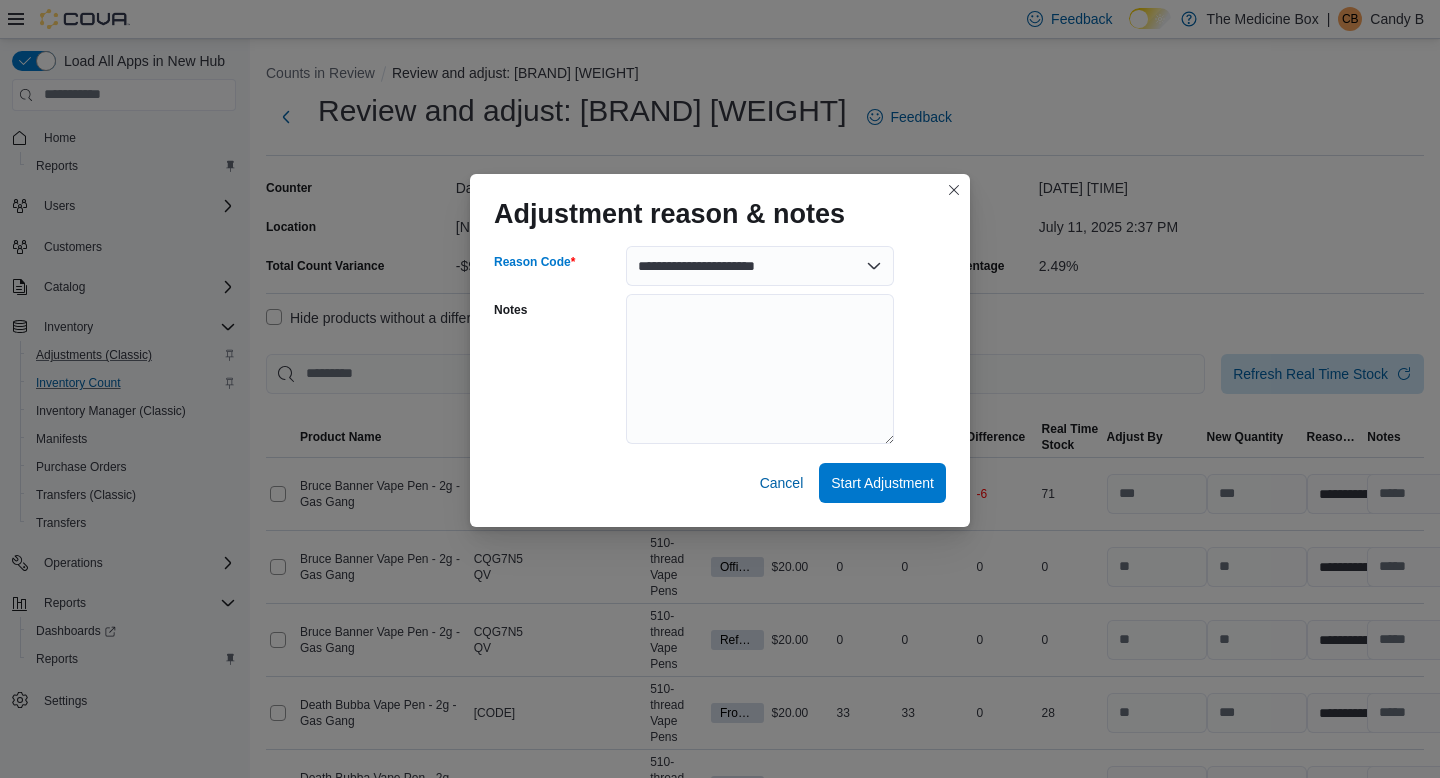select on "**********" 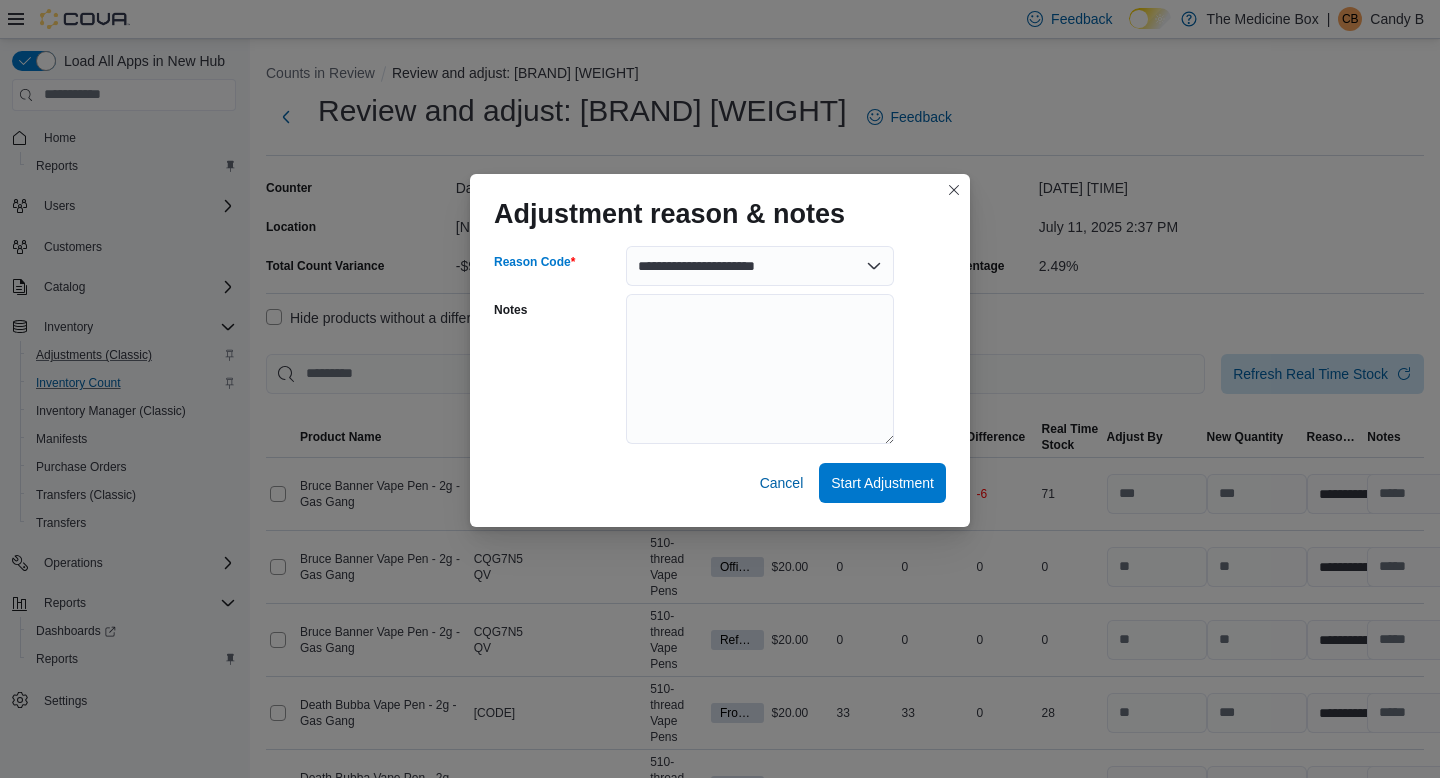 select on "**********" 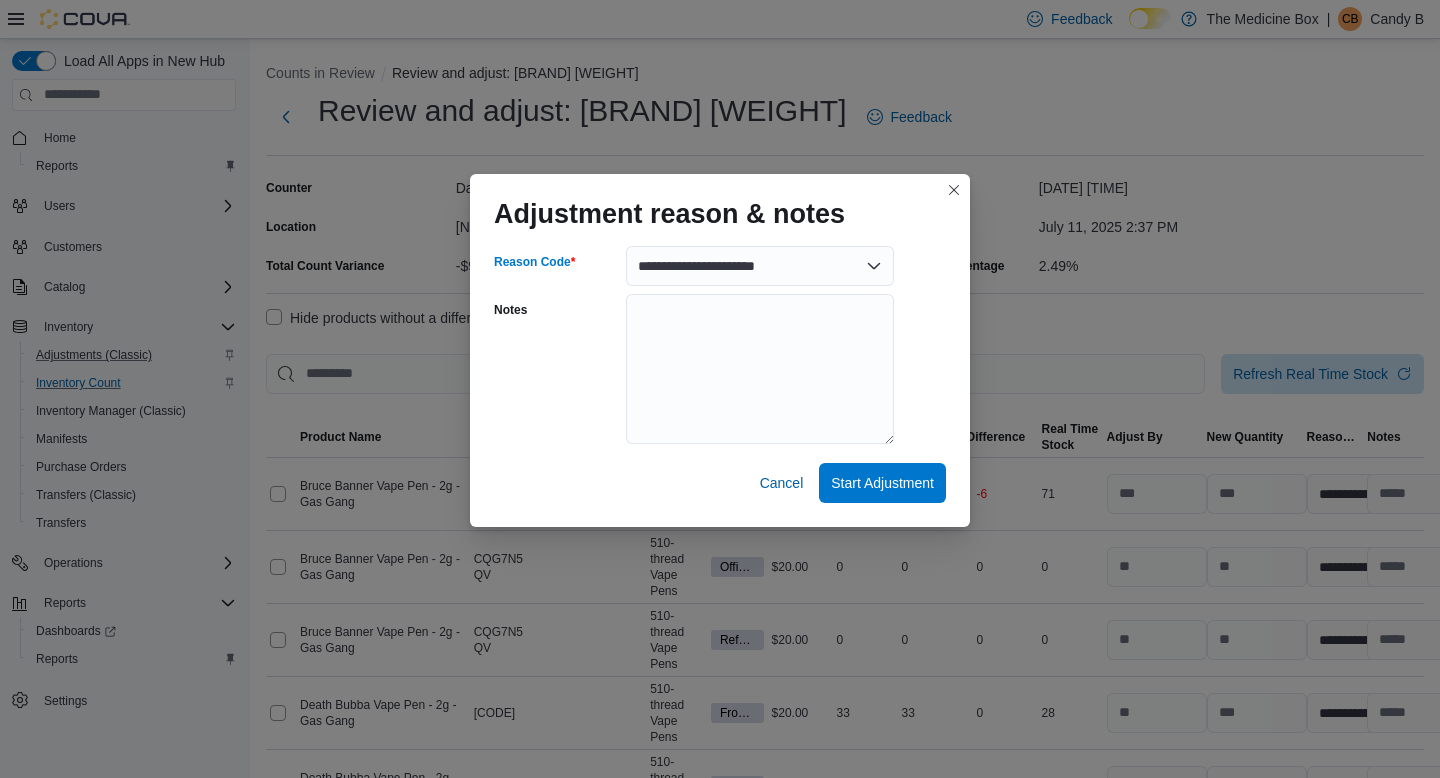 select on "**********" 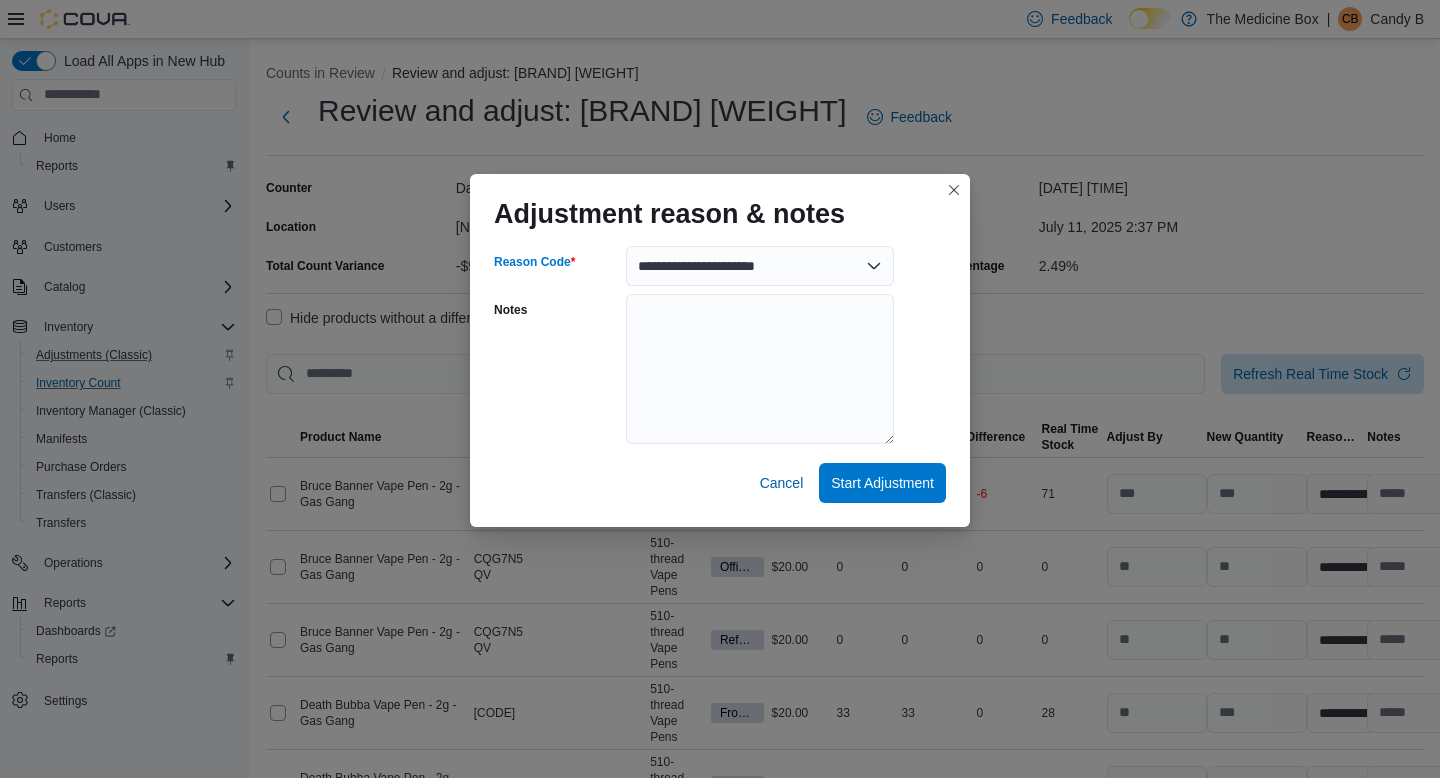 select on "**********" 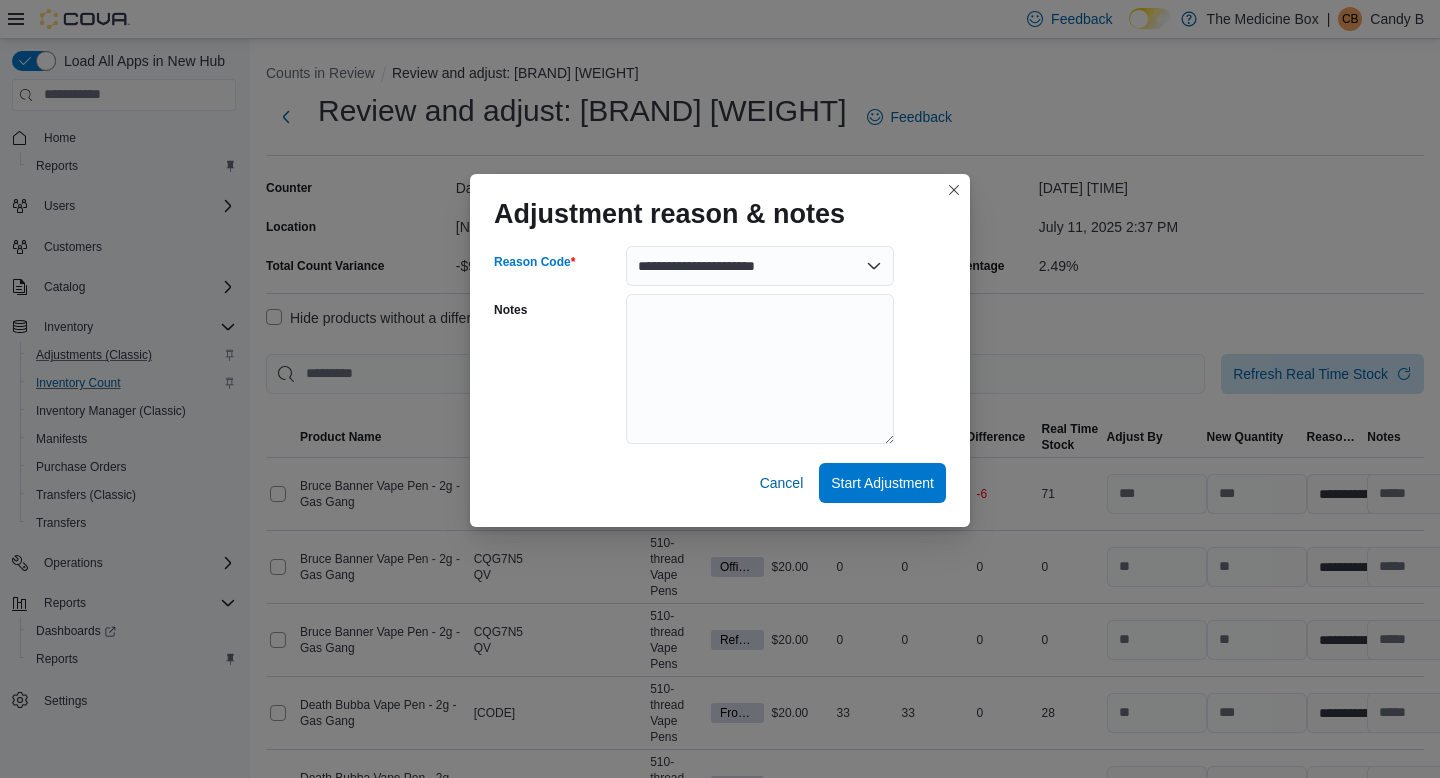 select on "**********" 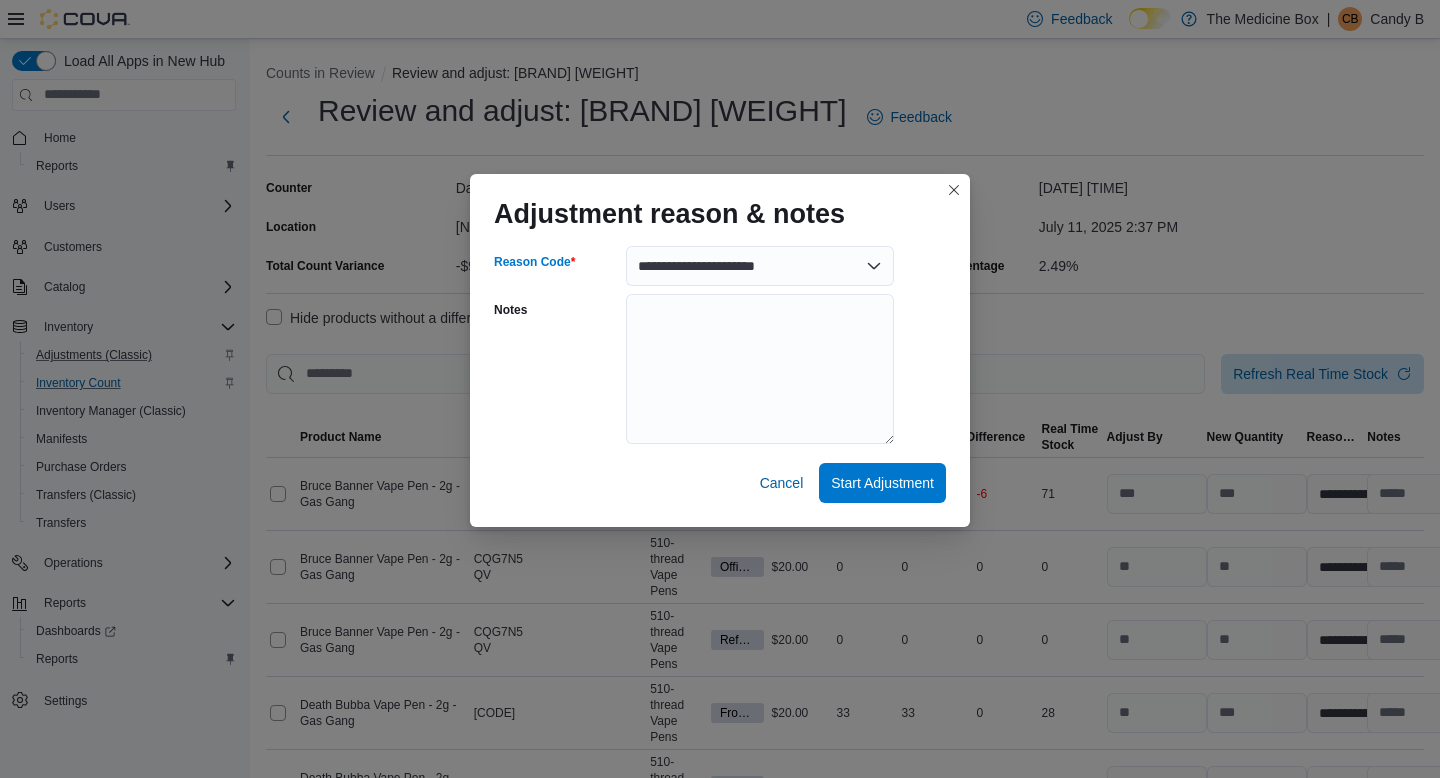 select on "**********" 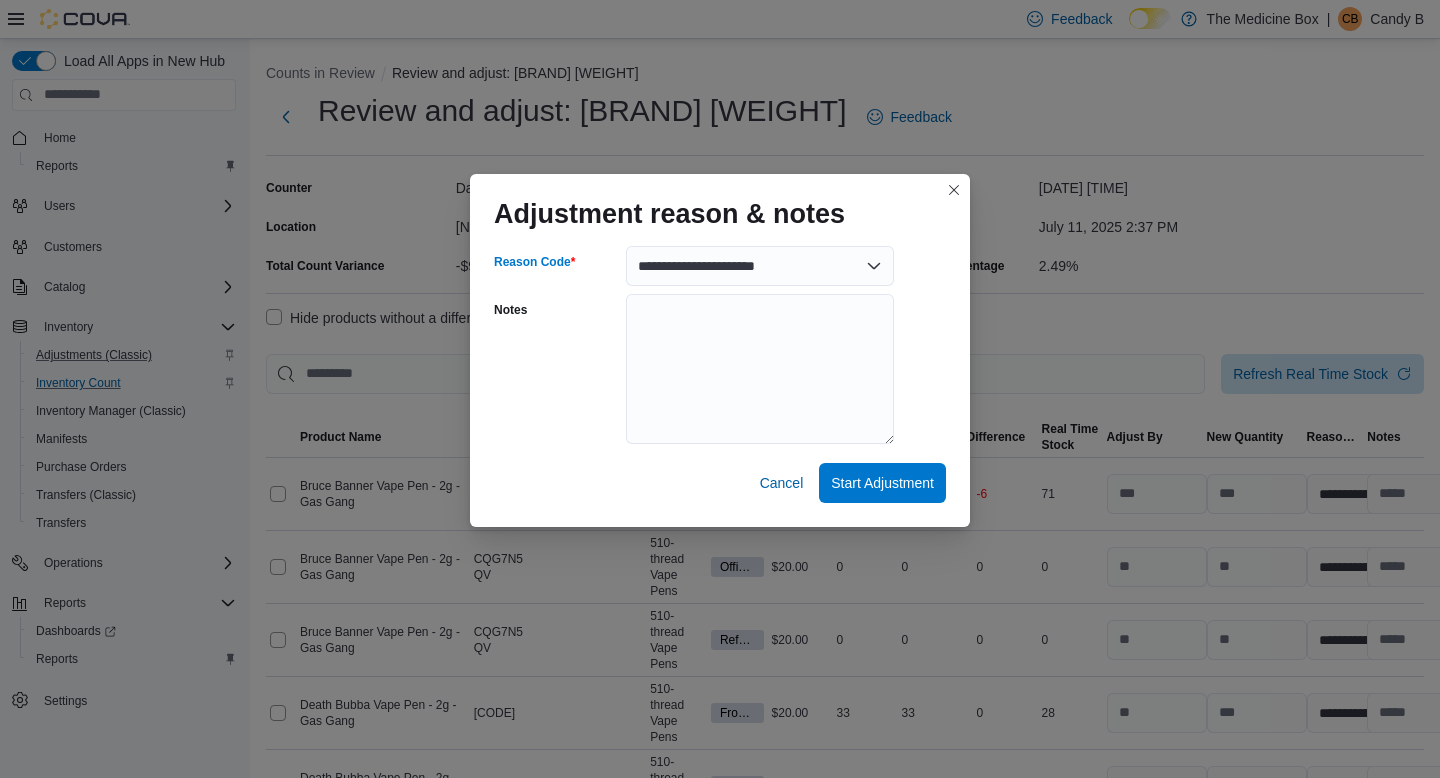 select on "**********" 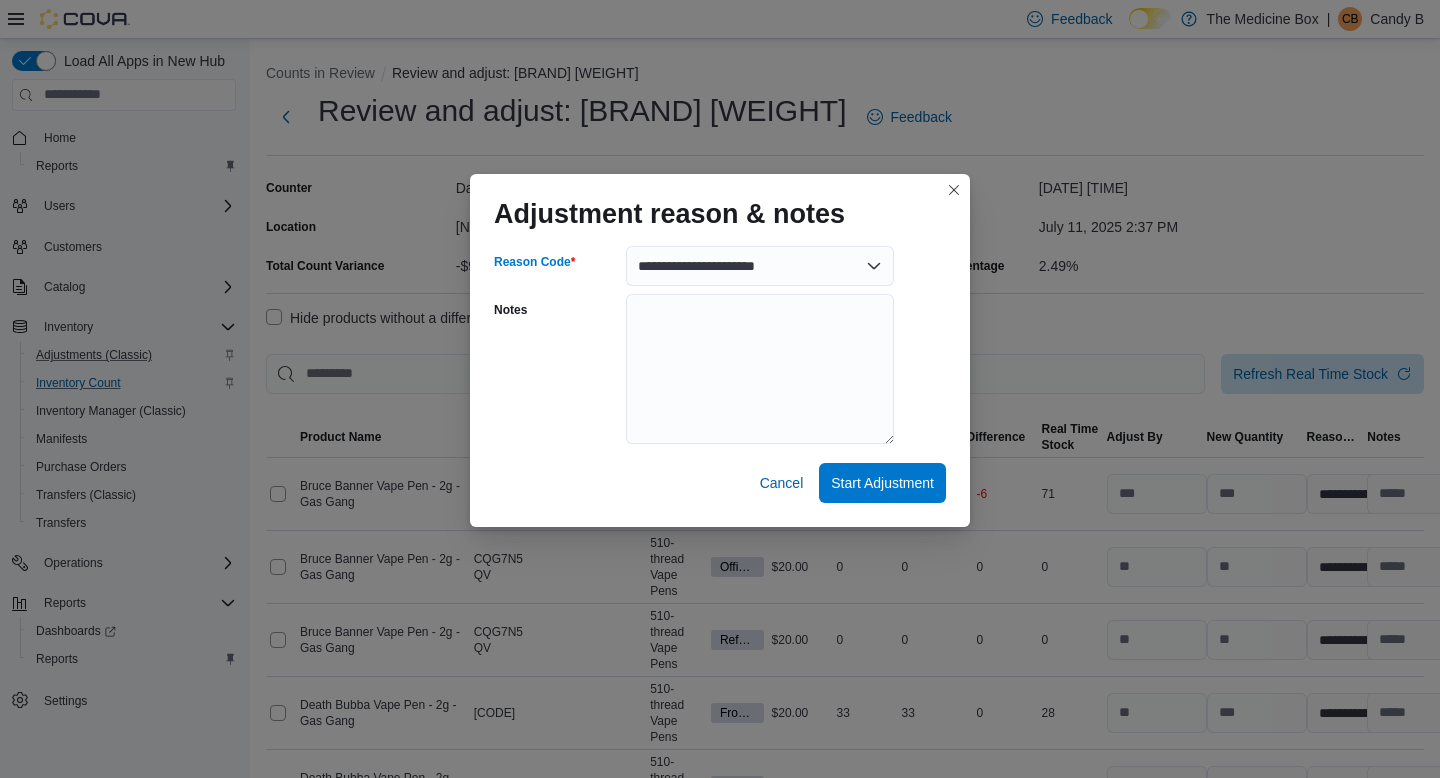 select on "**********" 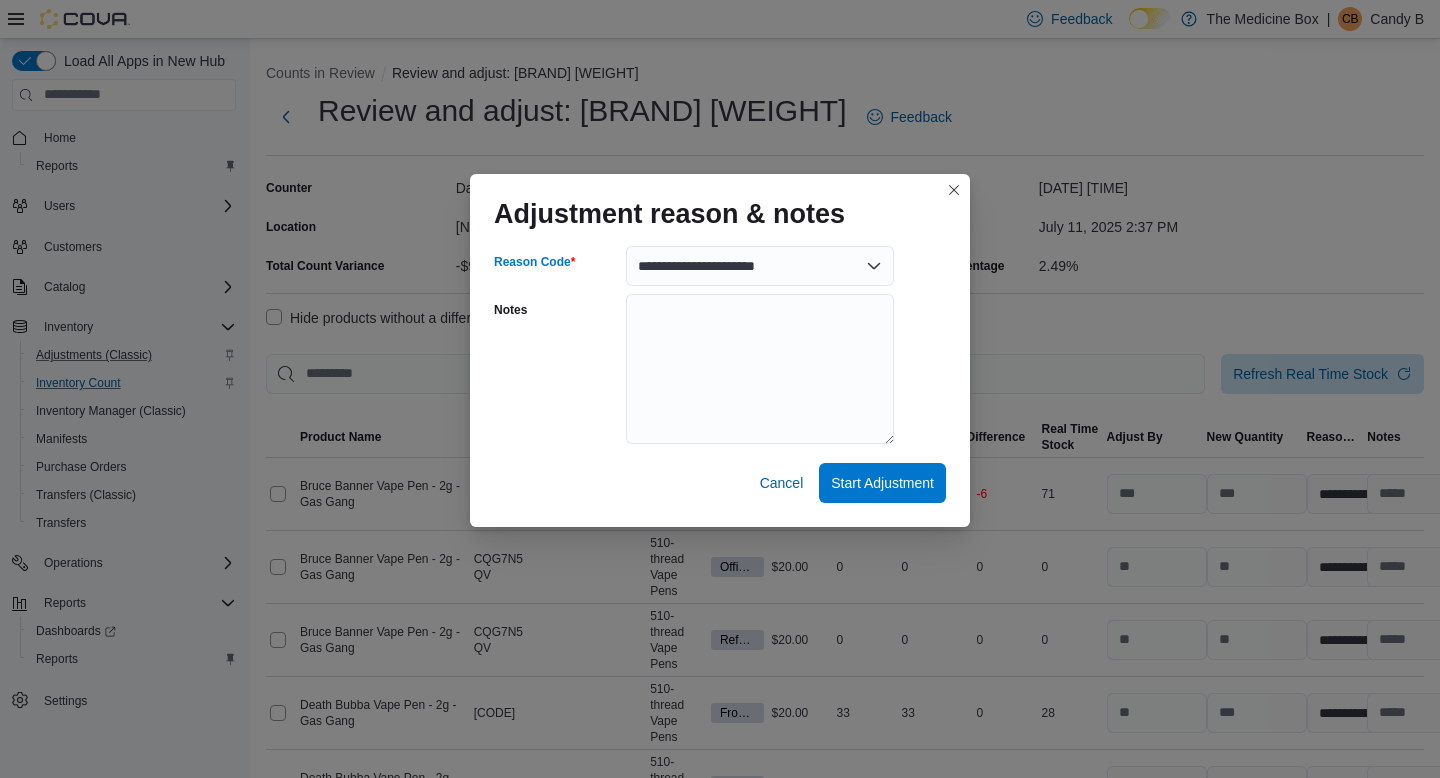 select on "**********" 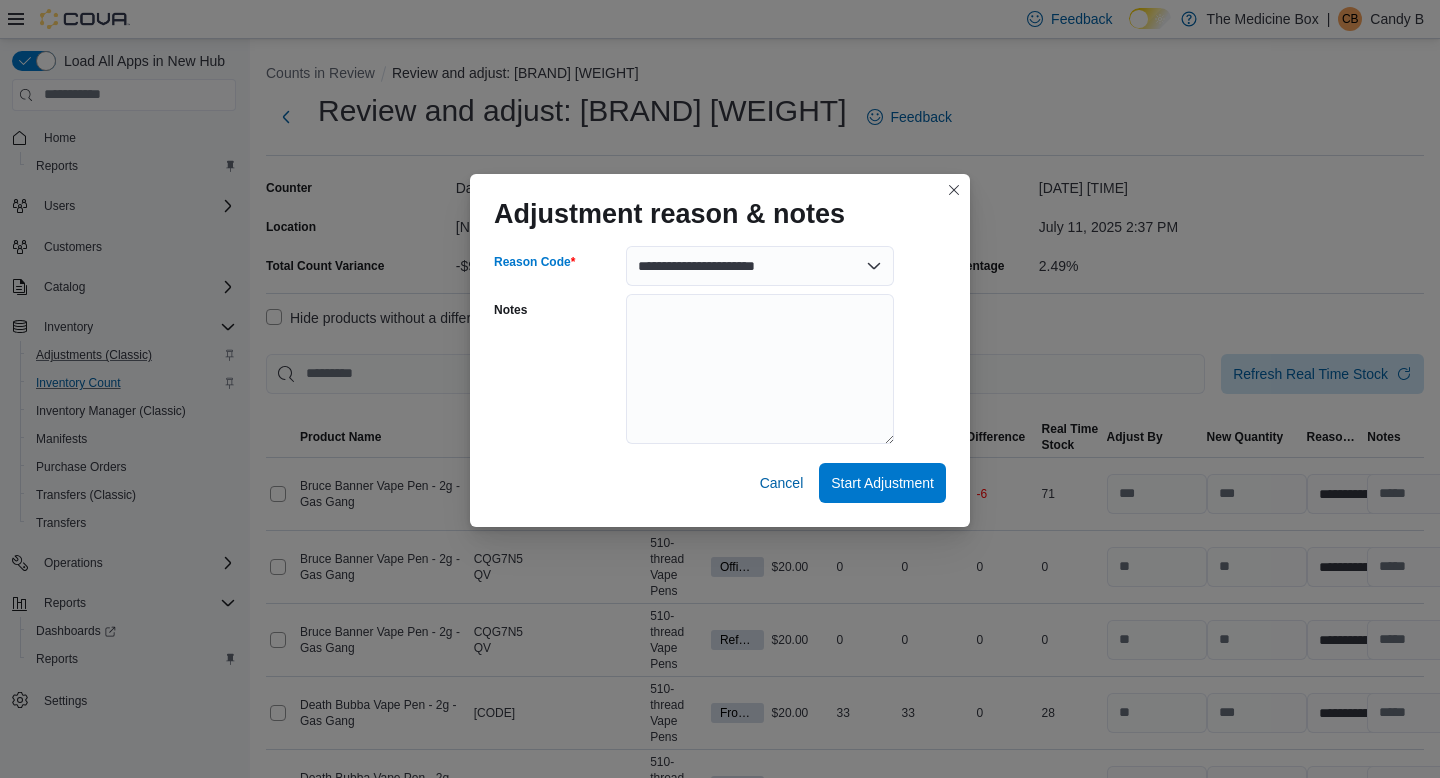 select on "**********" 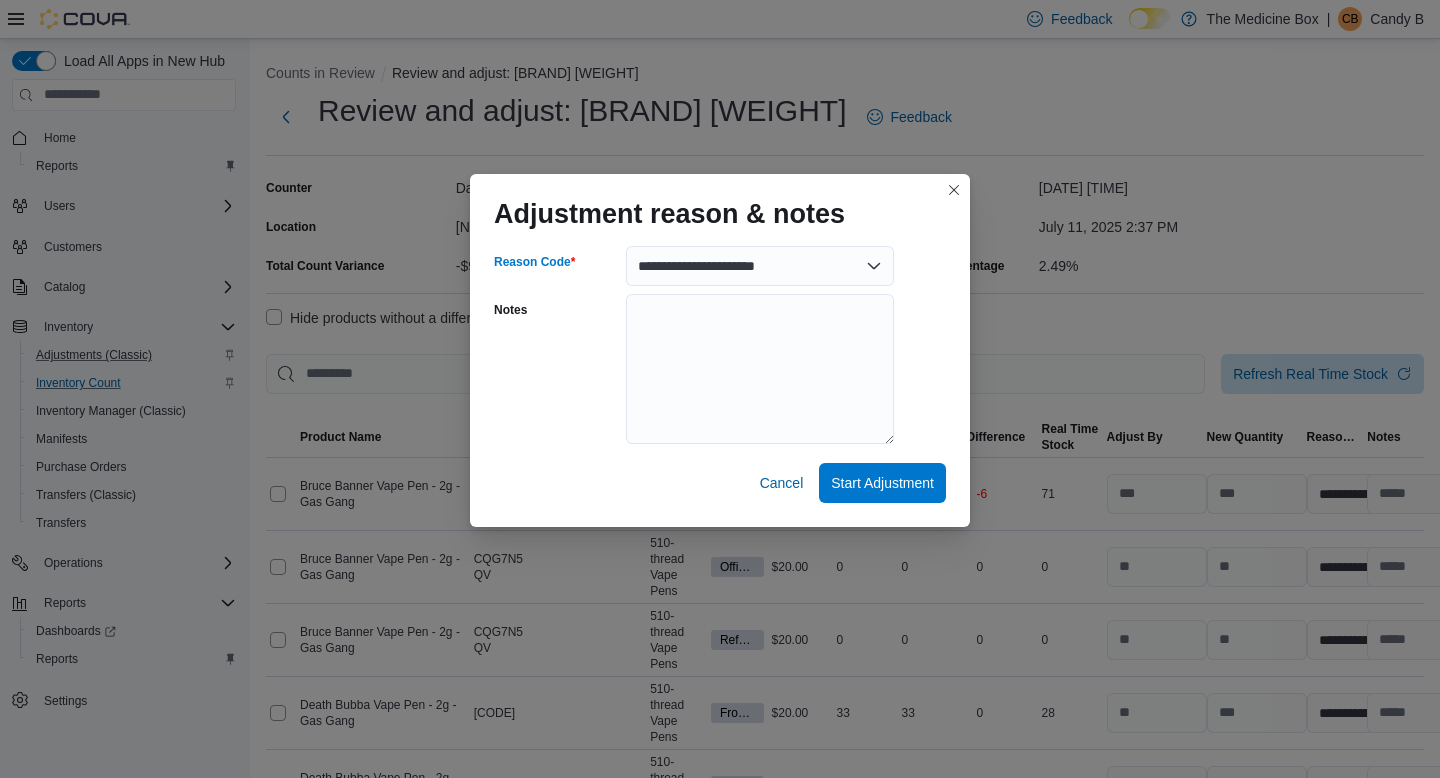 select on "**********" 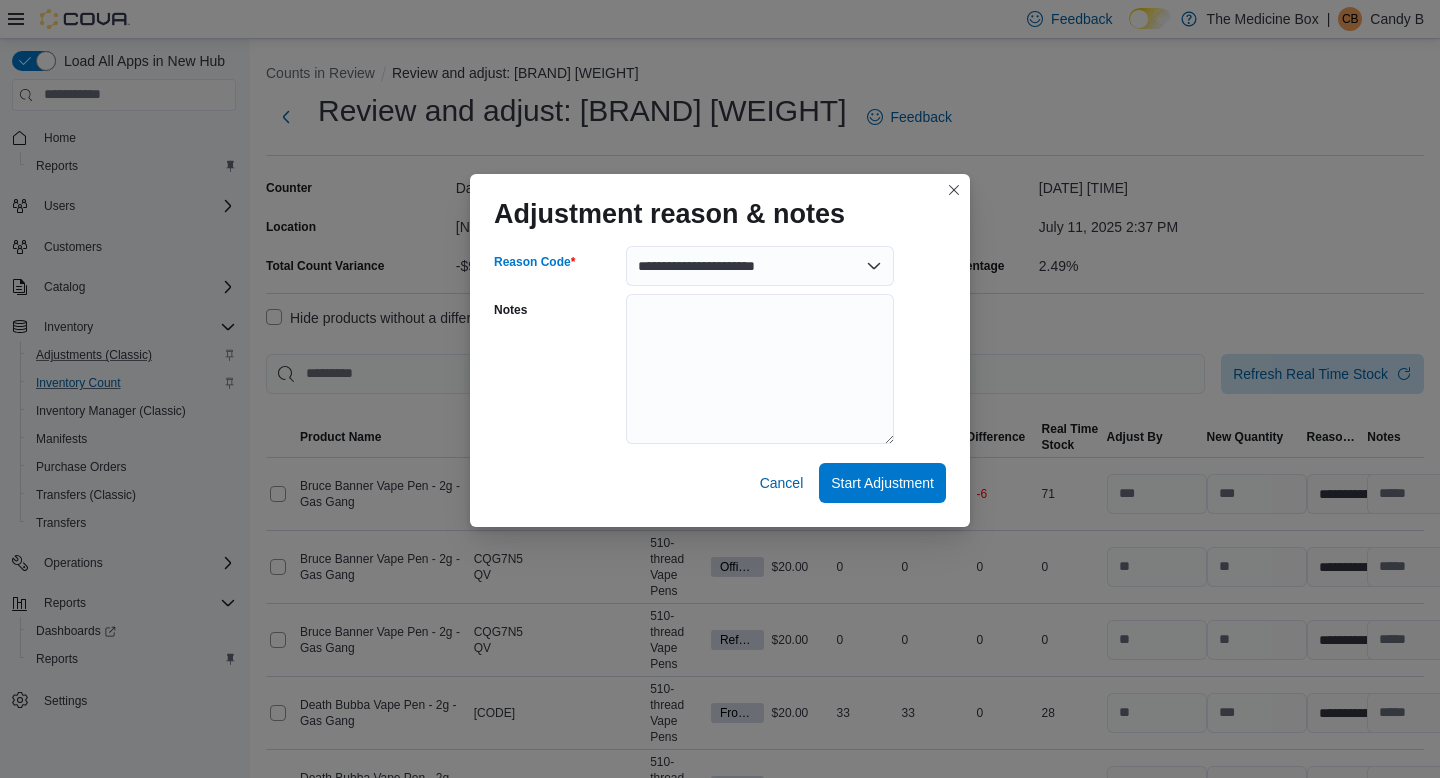 select on "**********" 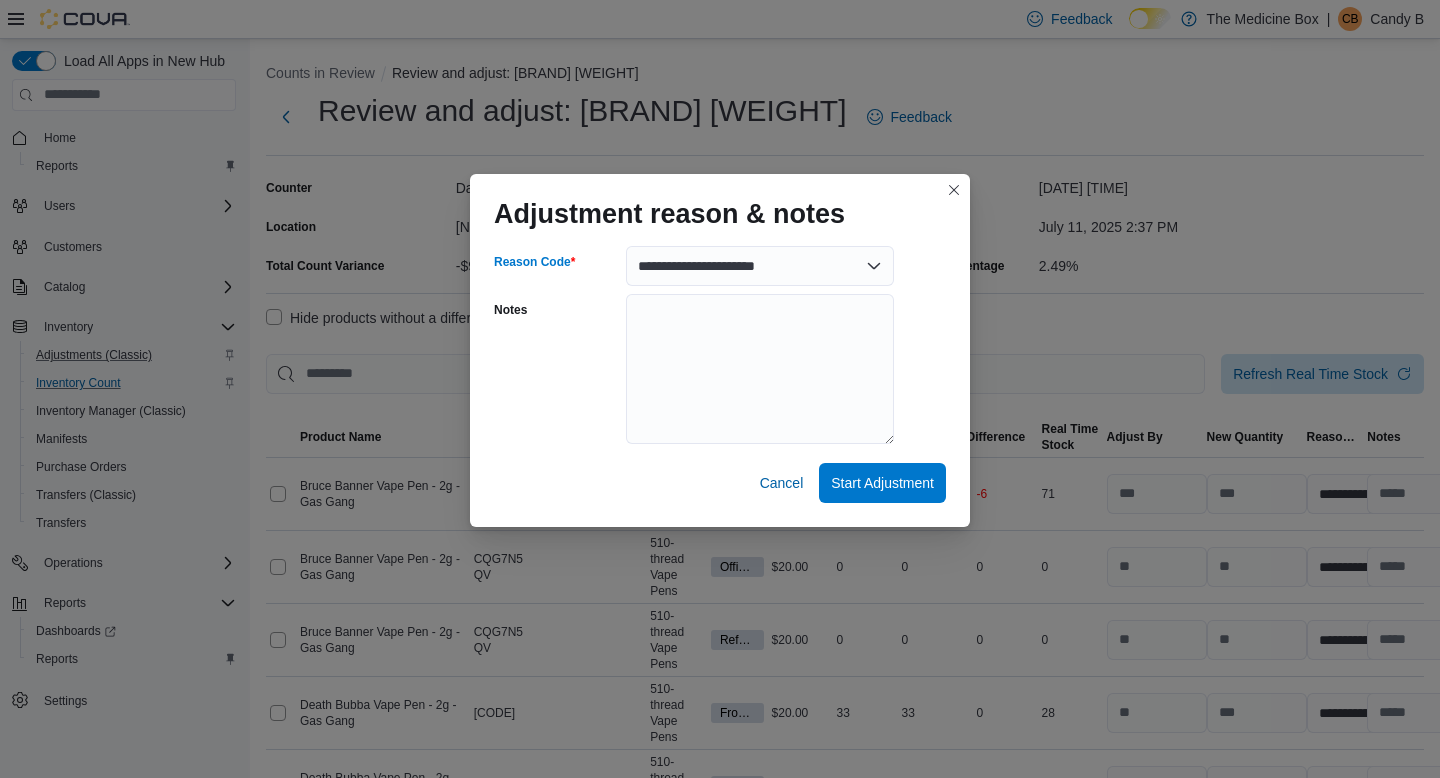 select on "**********" 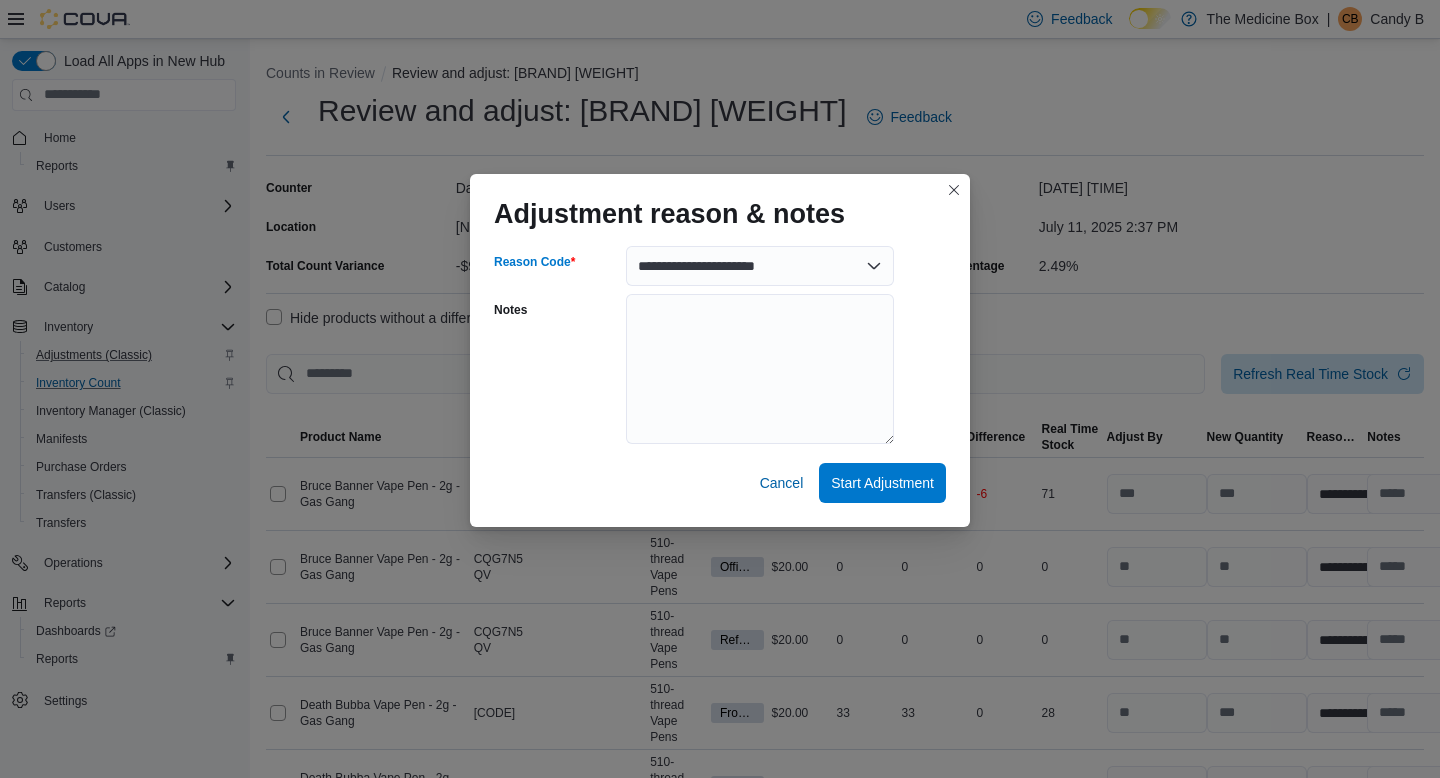 select on "**********" 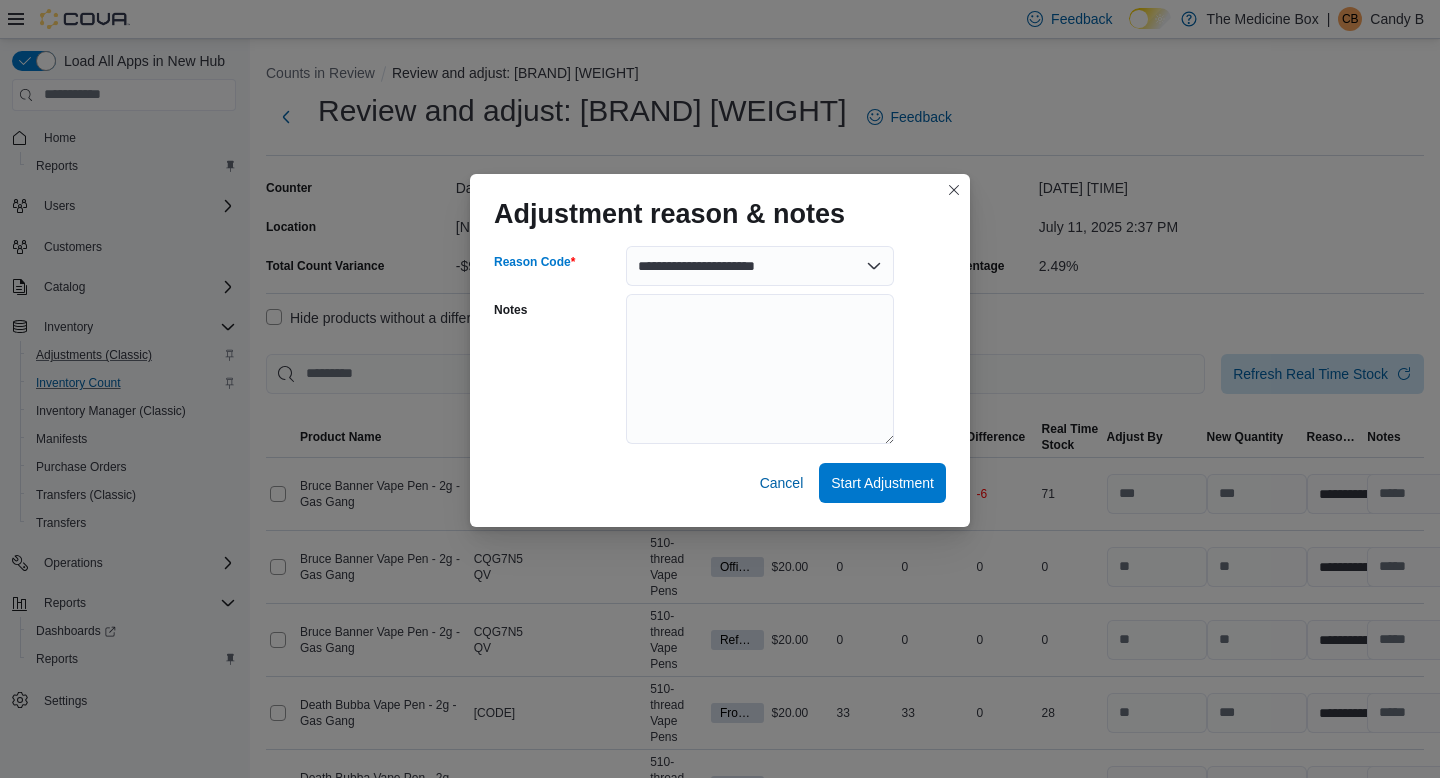 select on "**********" 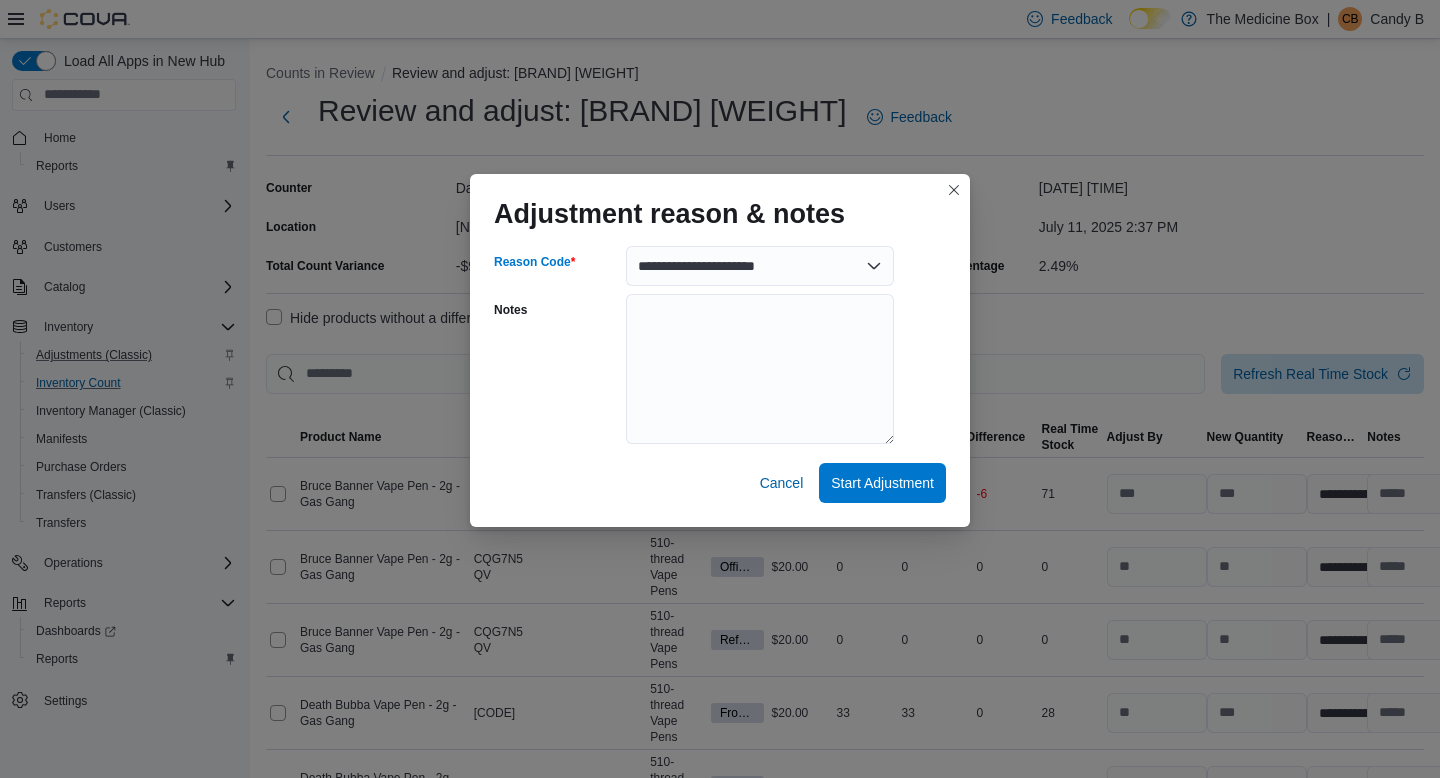 select on "**********" 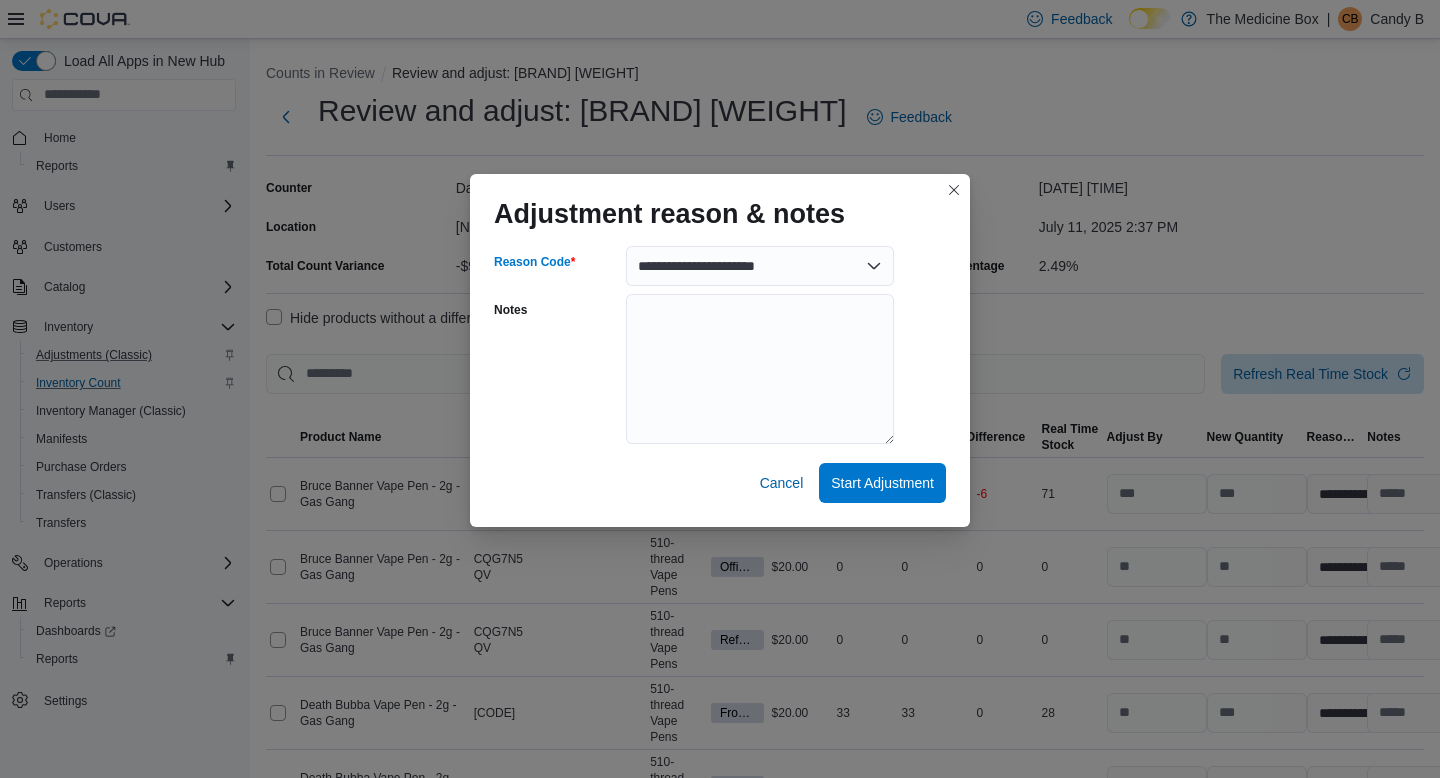 select on "**********" 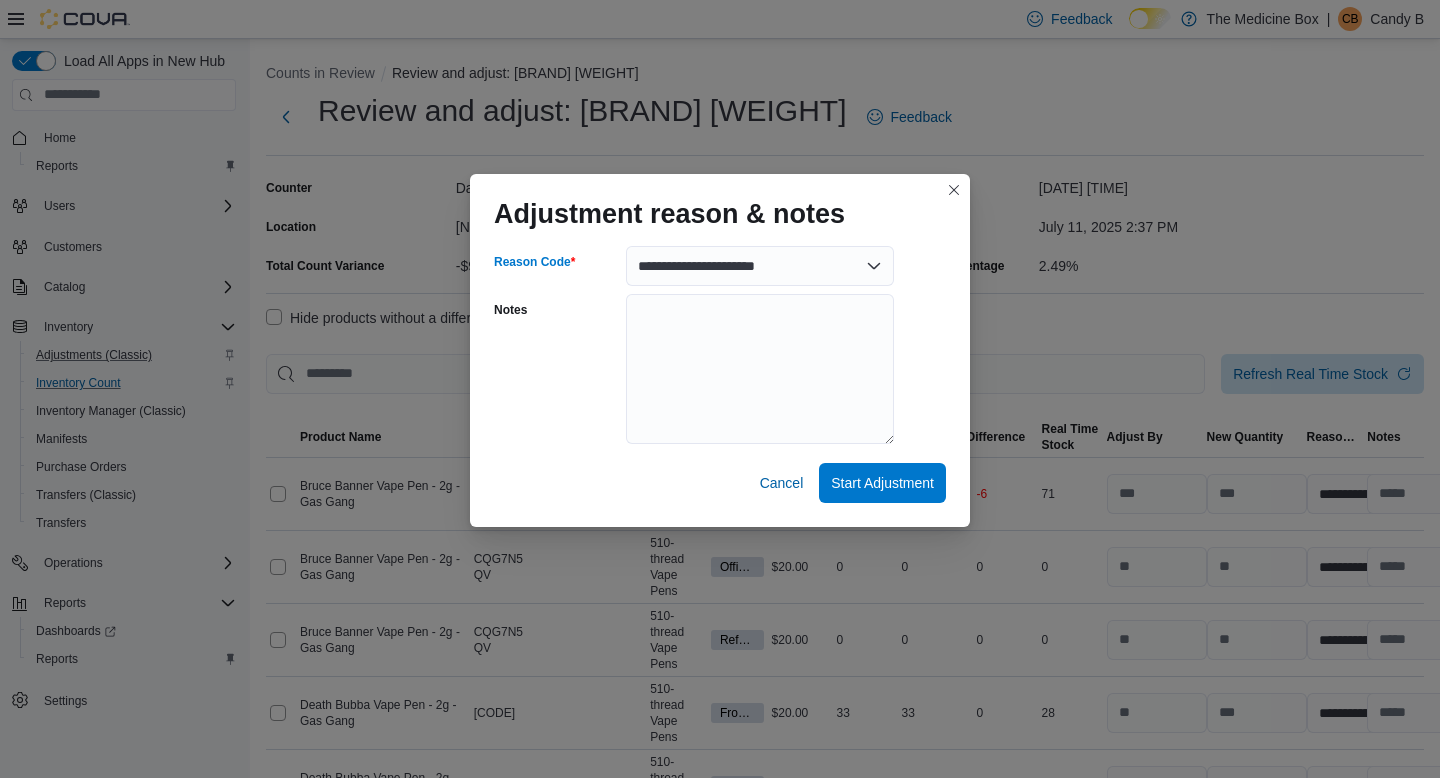 select on "**********" 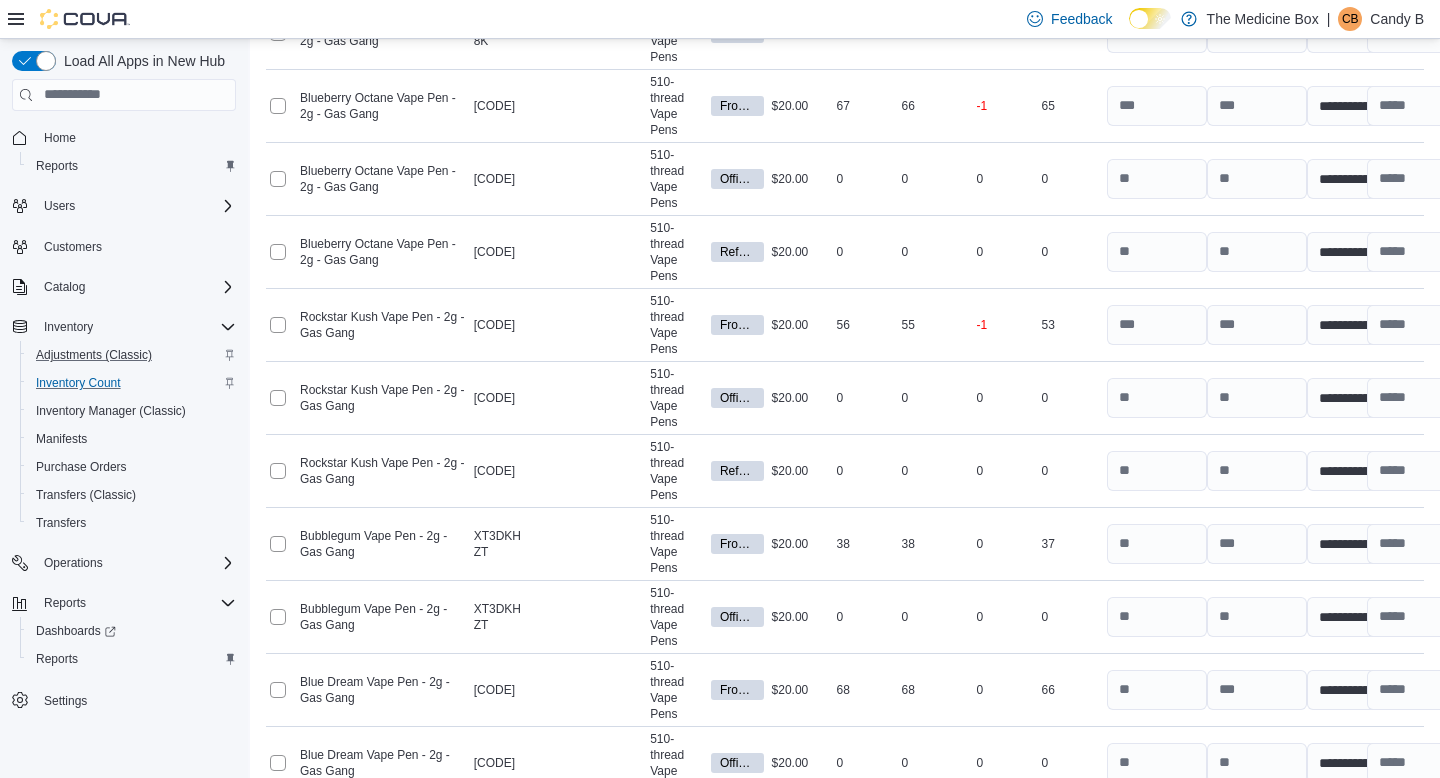 scroll, scrollTop: 8074, scrollLeft: 0, axis: vertical 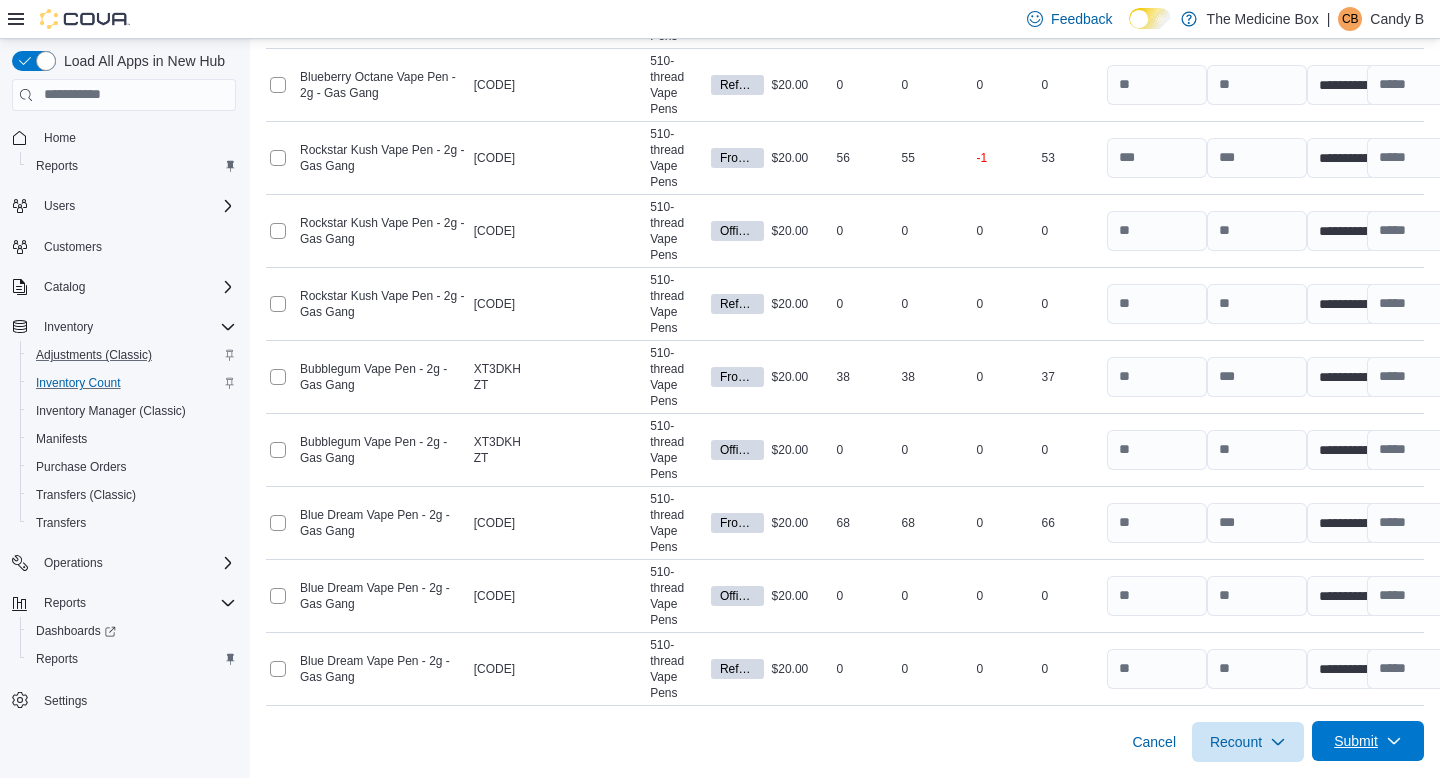 click on "Submit" at bounding box center (1356, 741) 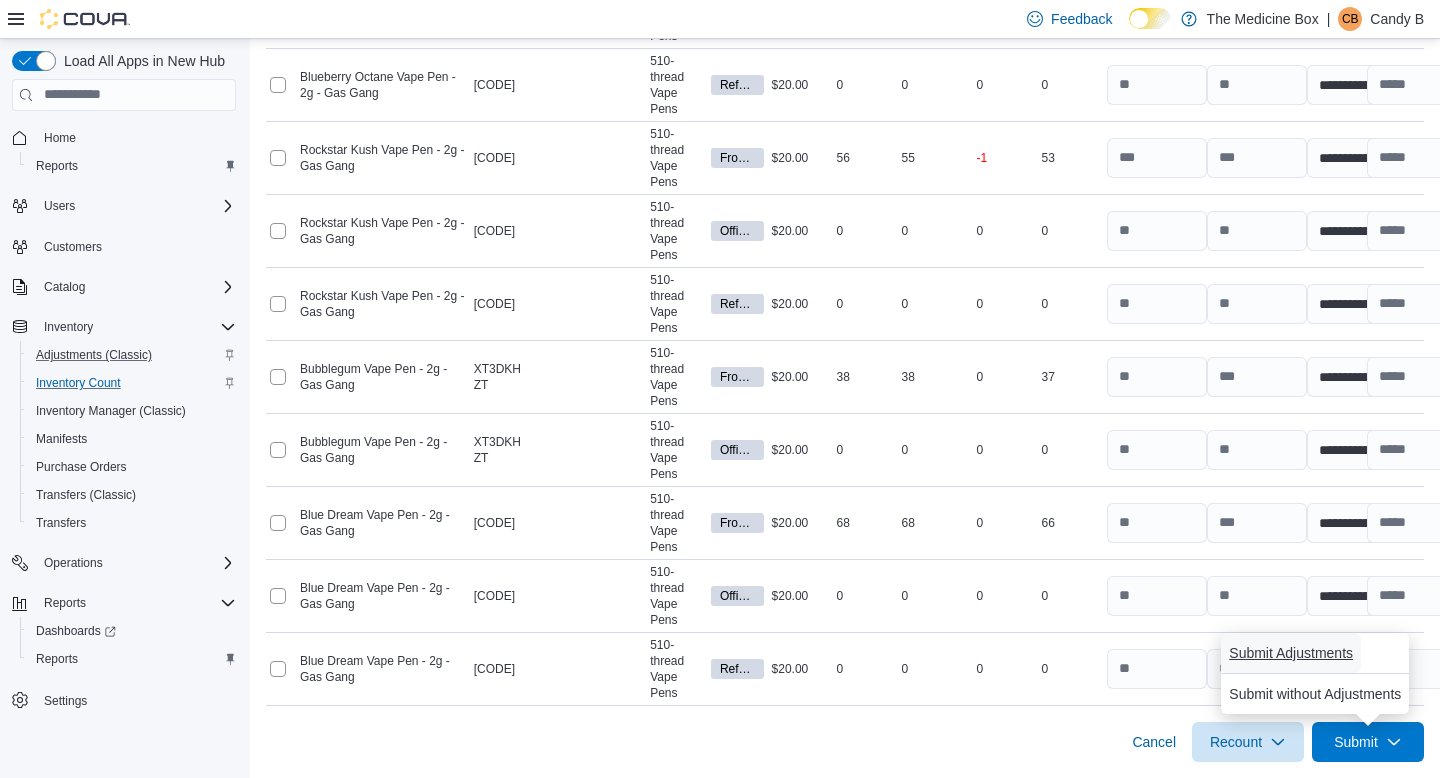 click on "Submit Adjustments" at bounding box center [1291, 653] 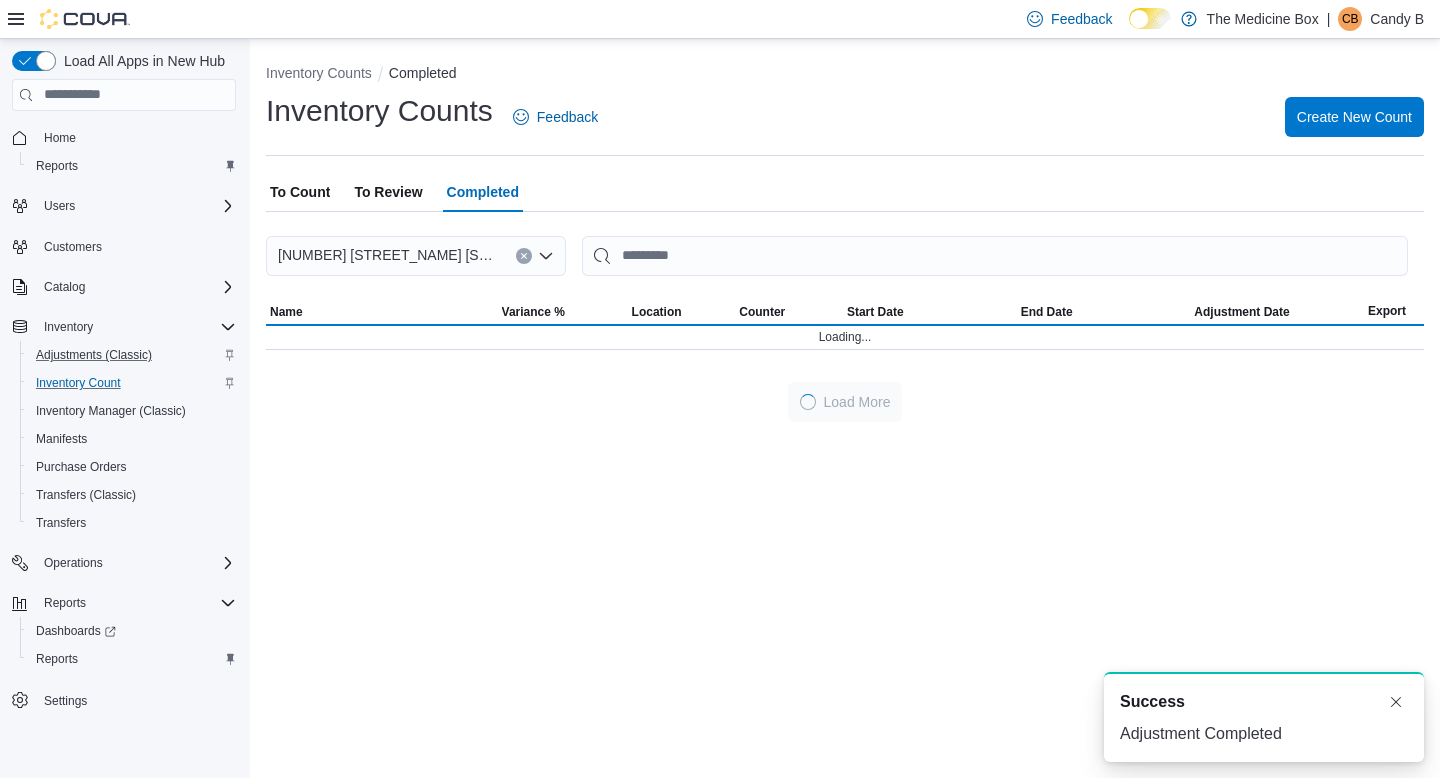 scroll, scrollTop: 0, scrollLeft: 0, axis: both 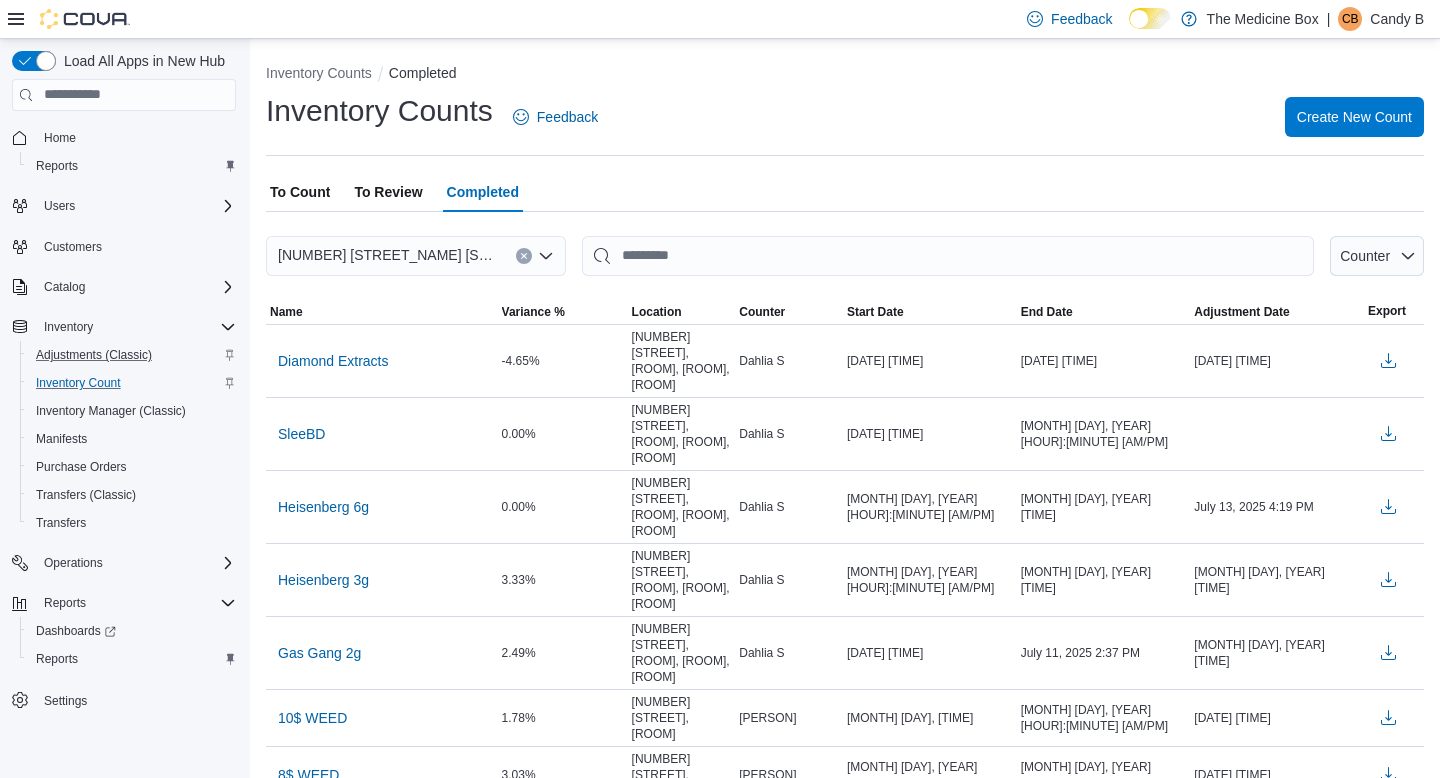 click on "To Review" at bounding box center [388, 192] 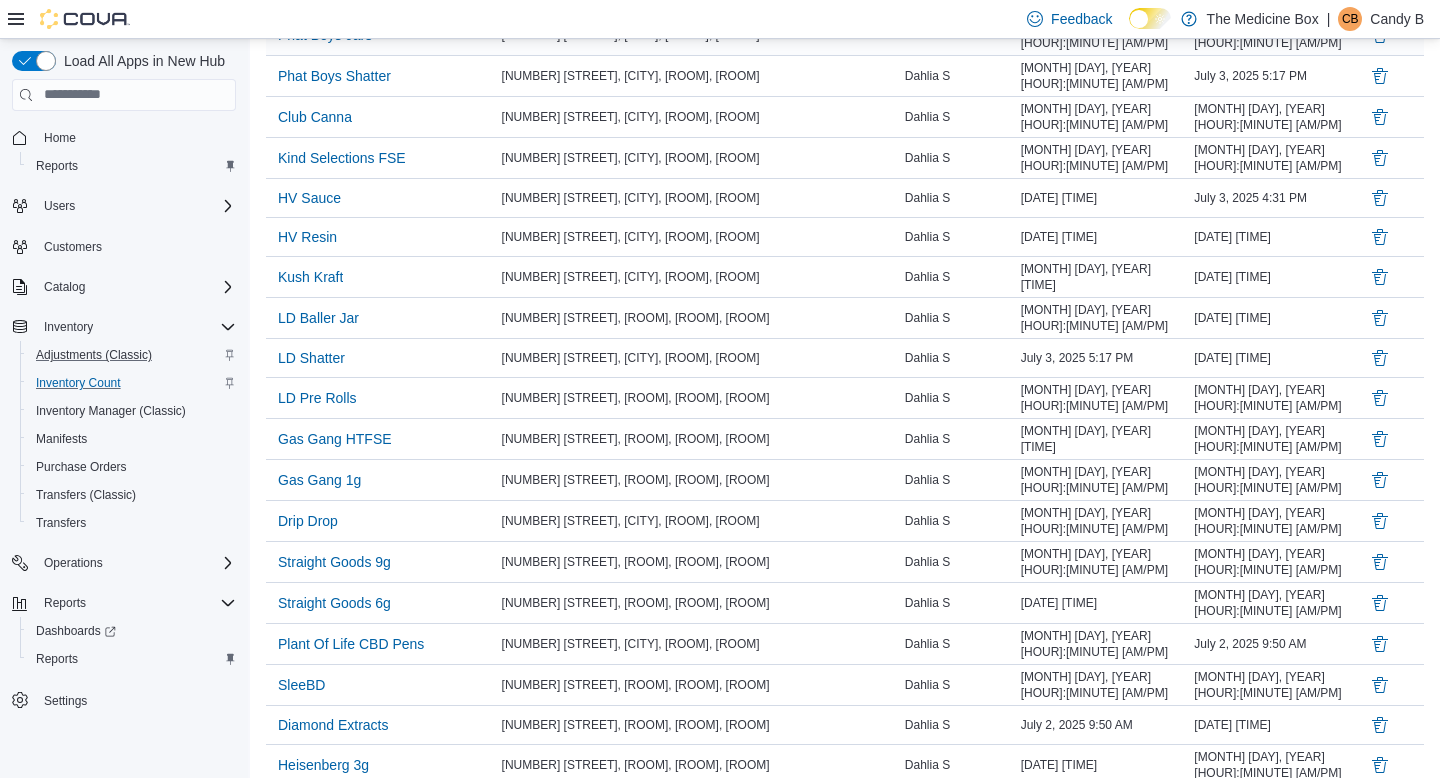 scroll, scrollTop: 0, scrollLeft: 0, axis: both 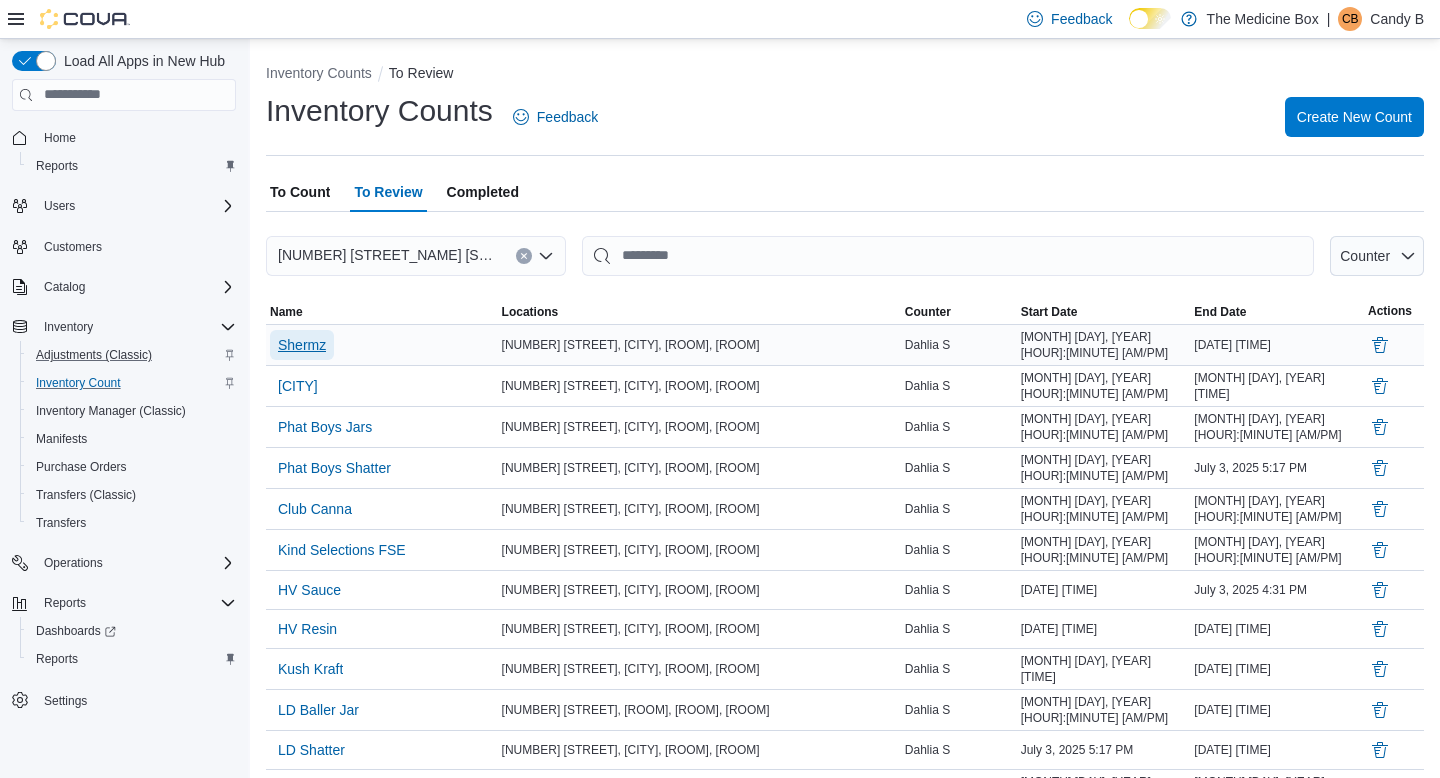 click on "Shermz" at bounding box center (302, 345) 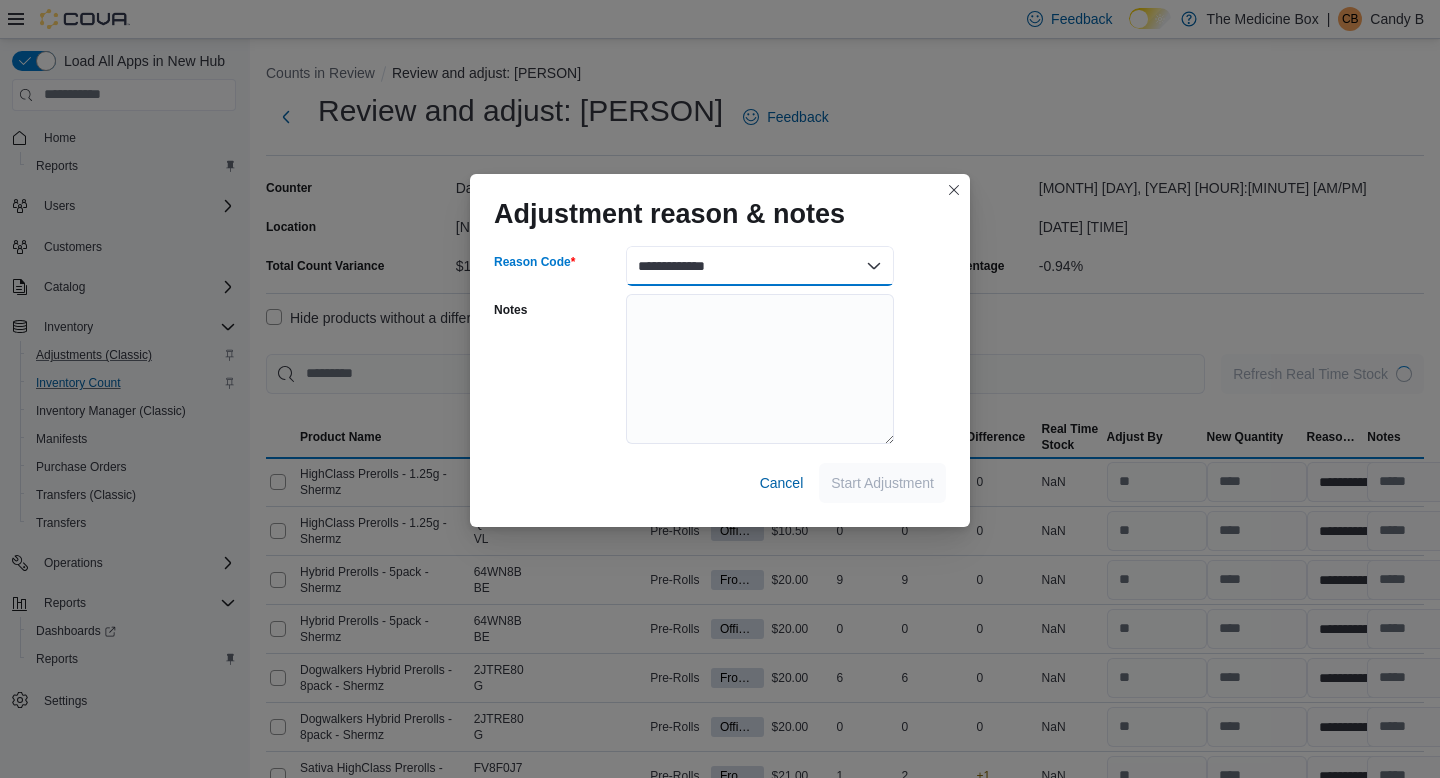 click on "**********" at bounding box center (760, 266) 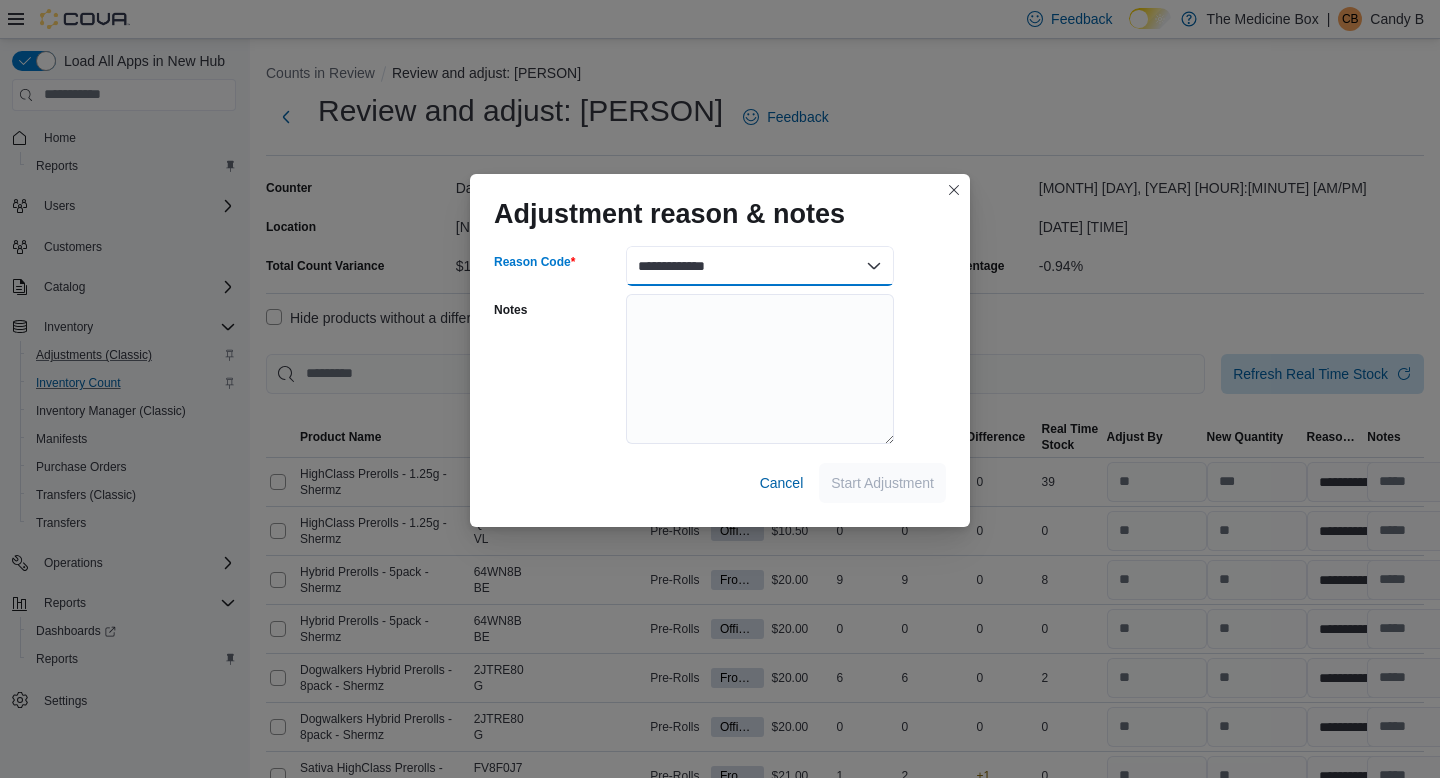 select on "**********" 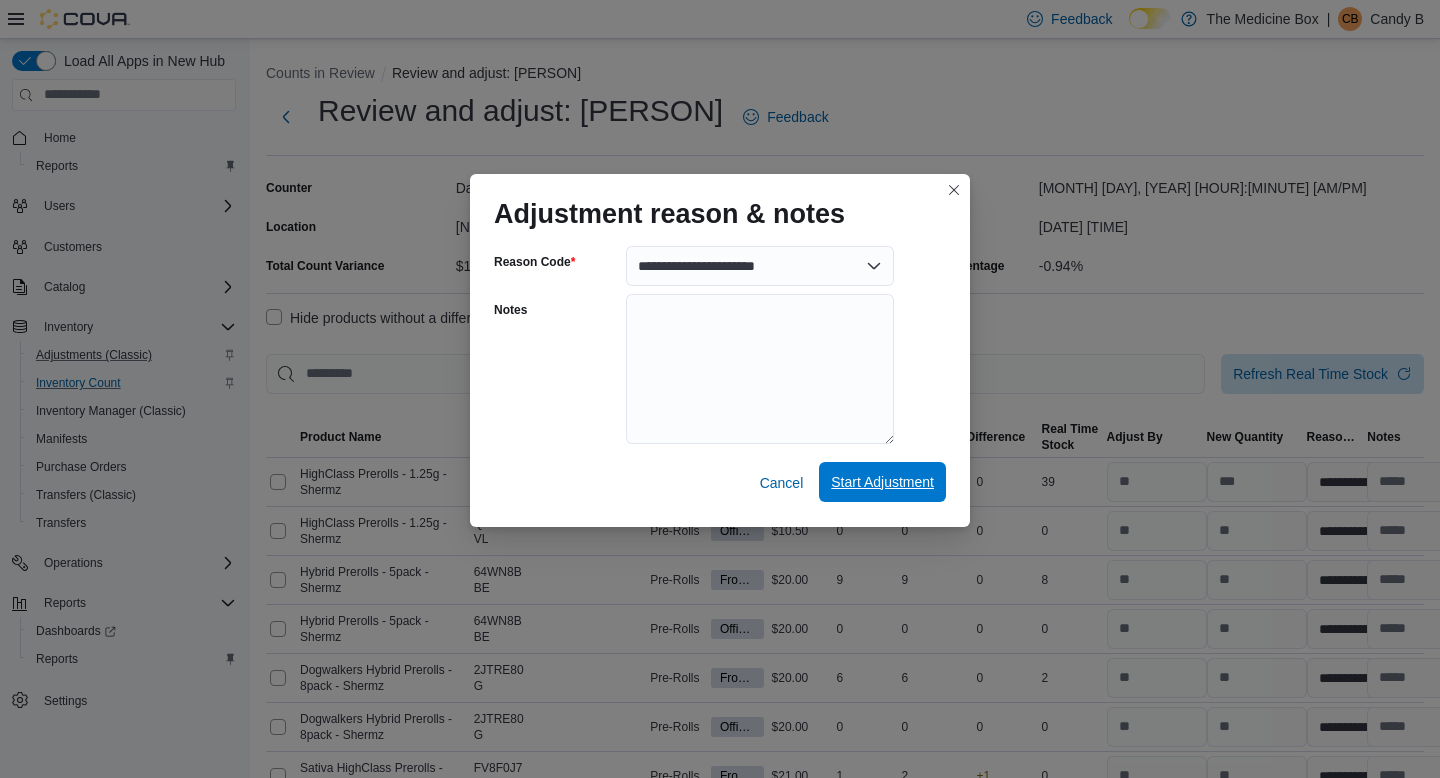 click on "Start Adjustment" at bounding box center (882, 482) 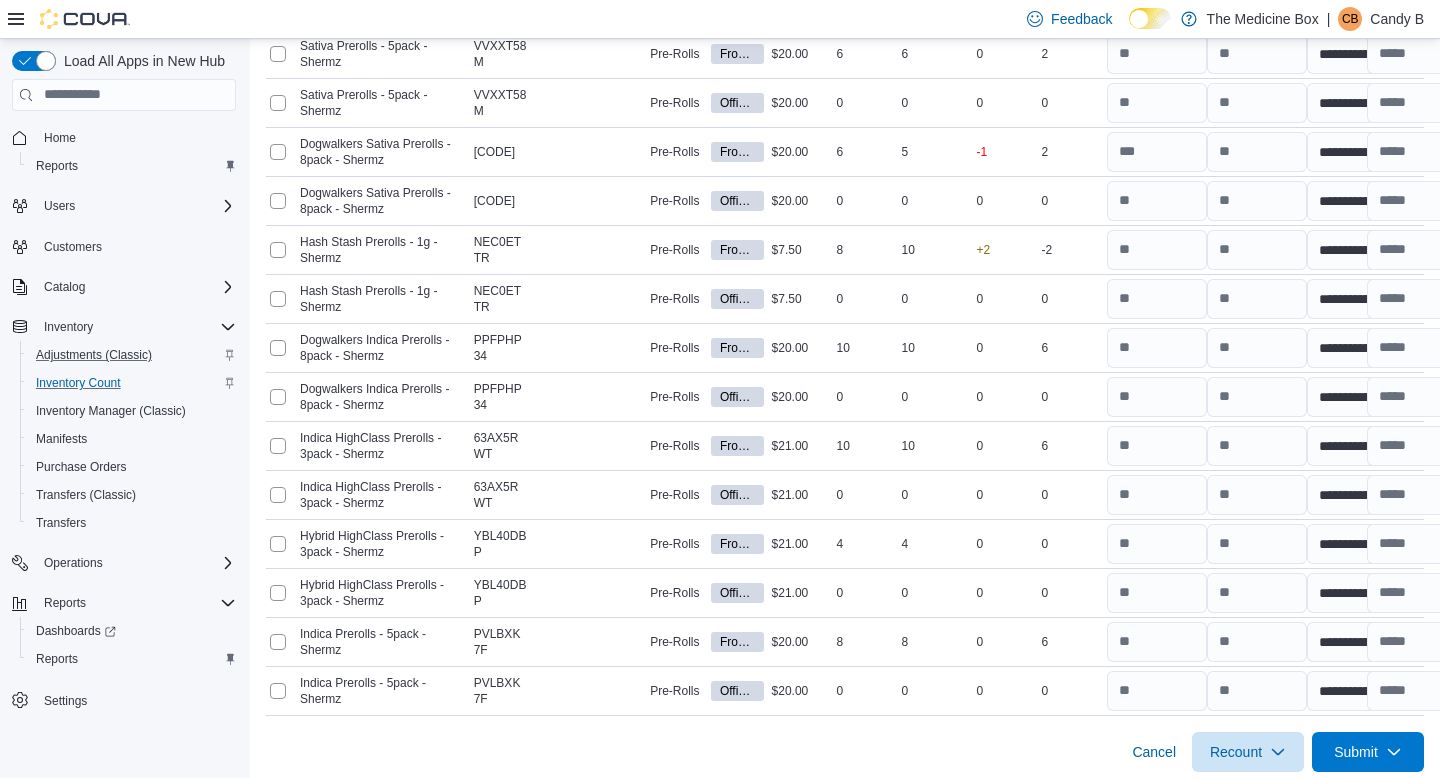 scroll, scrollTop: 830, scrollLeft: 0, axis: vertical 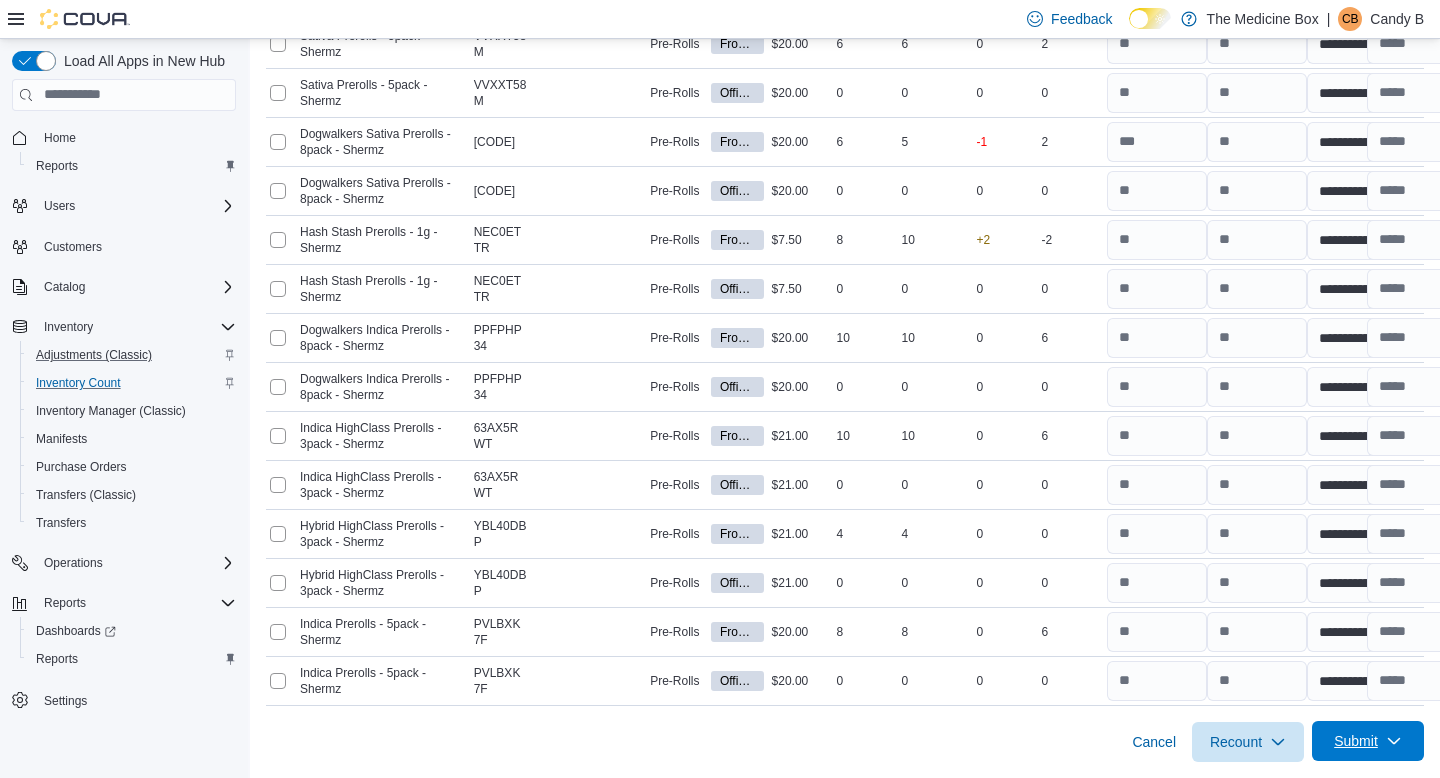 click on "Submit" at bounding box center [1368, 741] 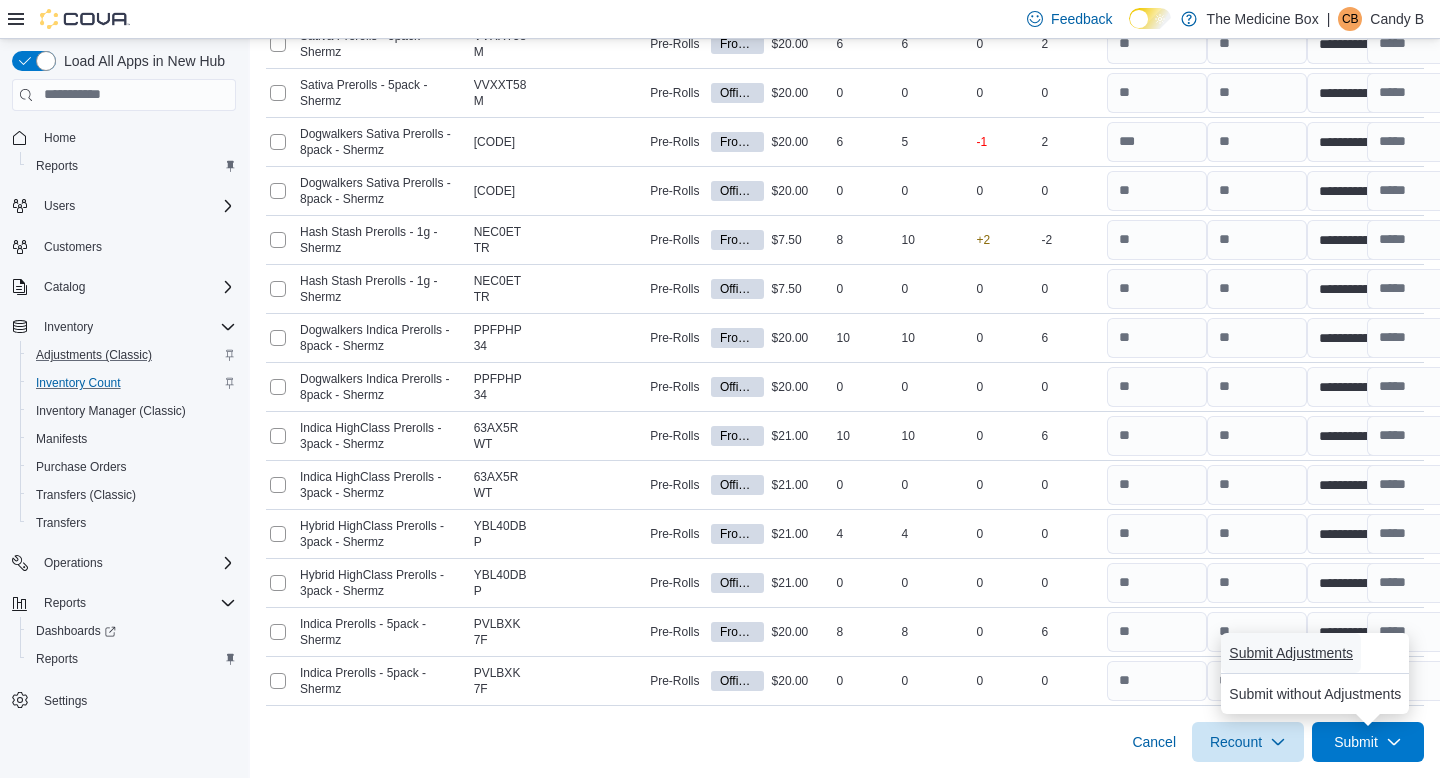 click on "Submit Adjustments" at bounding box center [1291, 653] 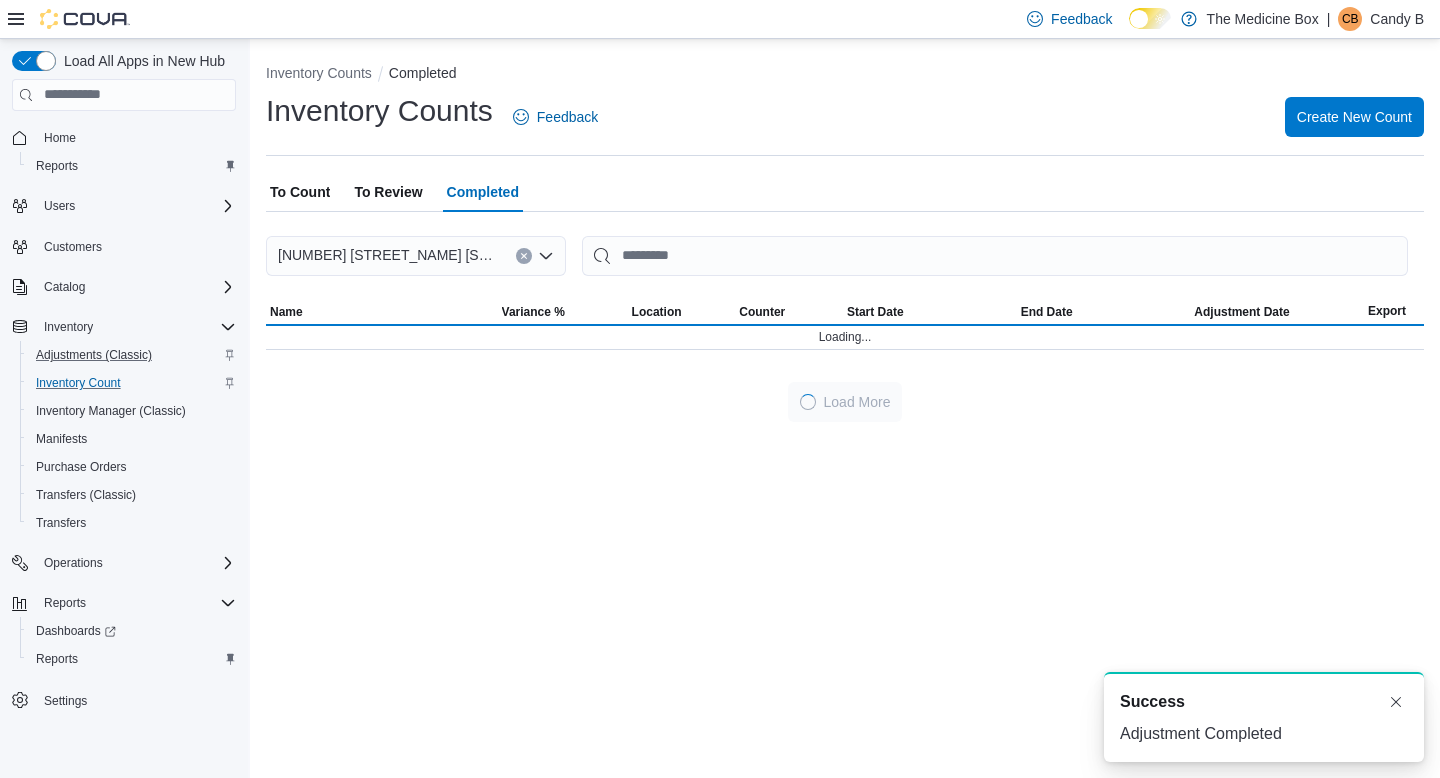 scroll, scrollTop: 0, scrollLeft: 0, axis: both 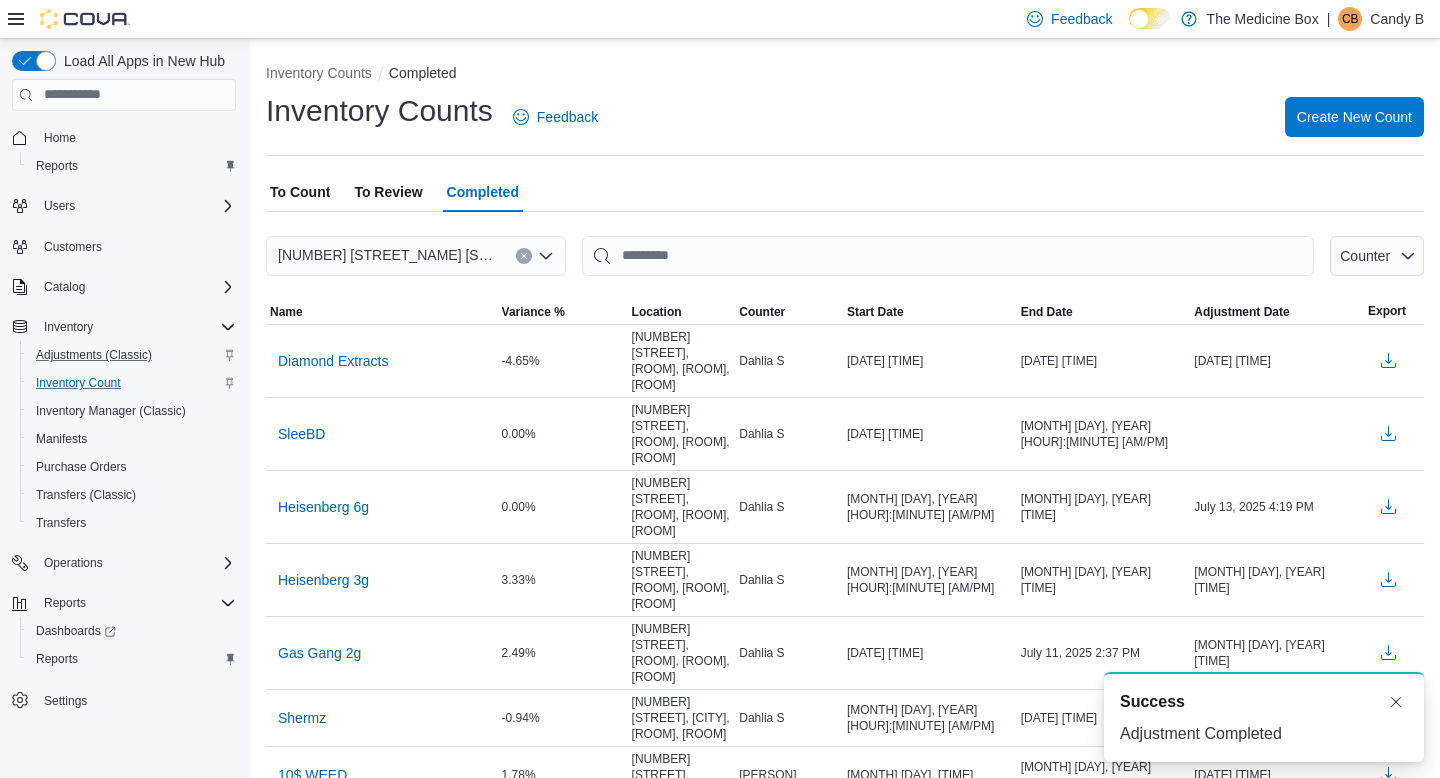 click on "To Review" at bounding box center [388, 192] 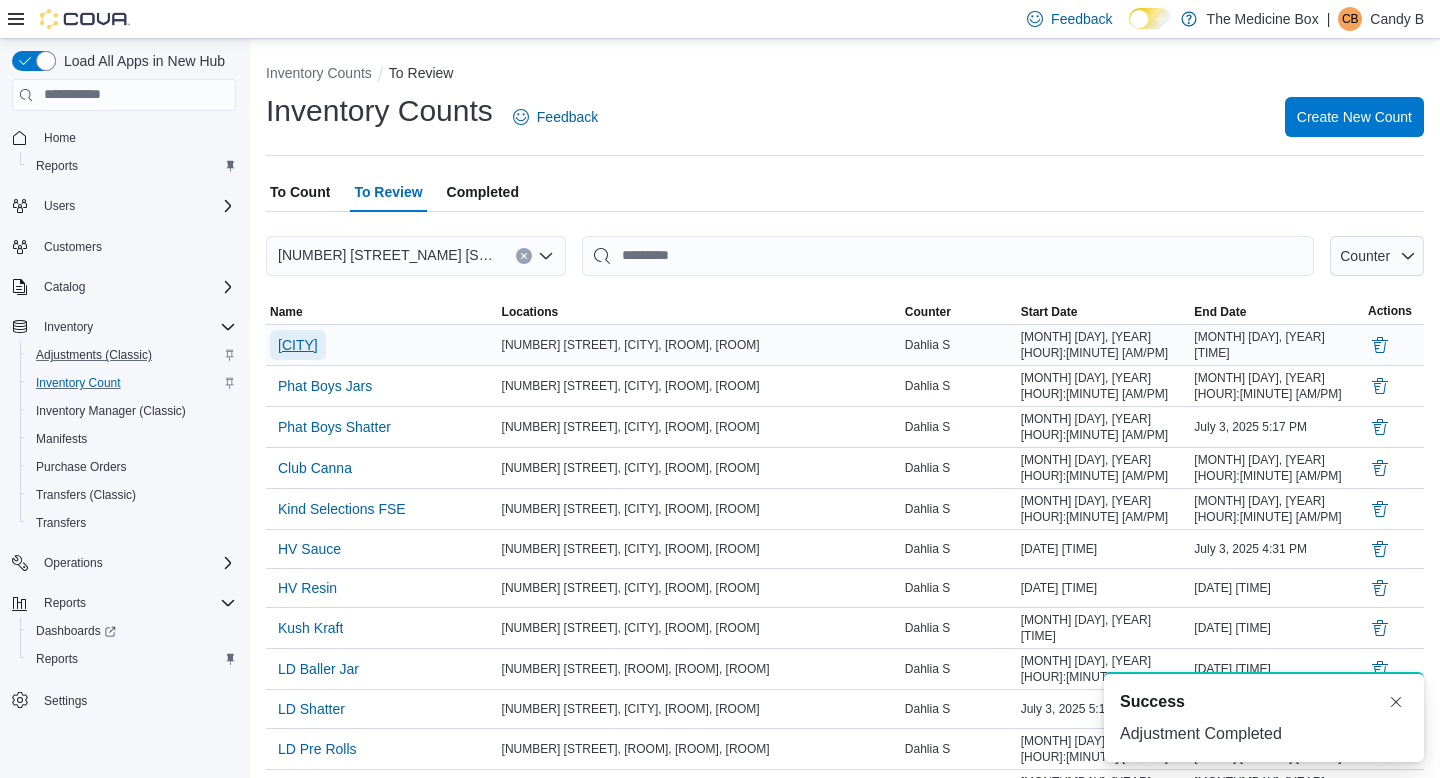 click on "[CITY]" at bounding box center (298, 345) 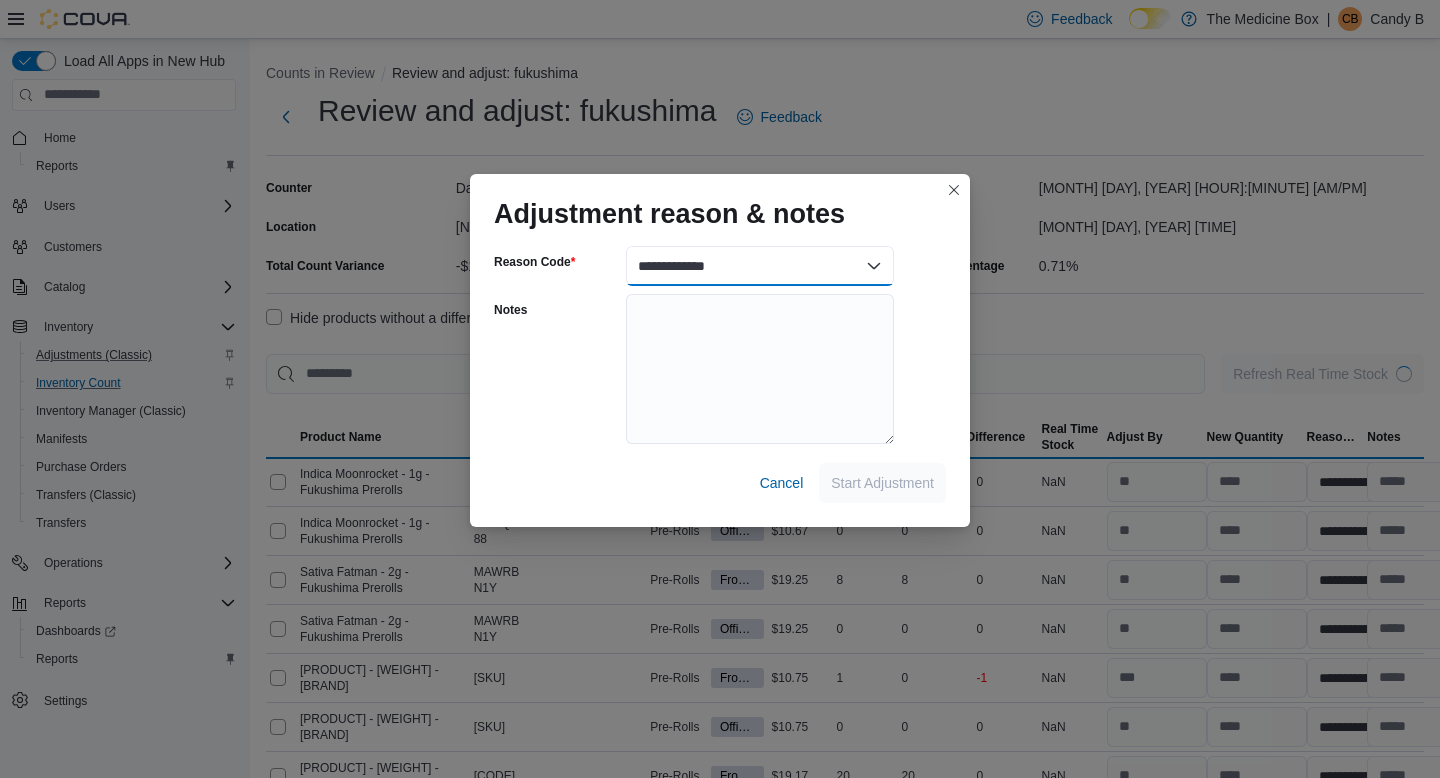 click on "**********" at bounding box center [760, 266] 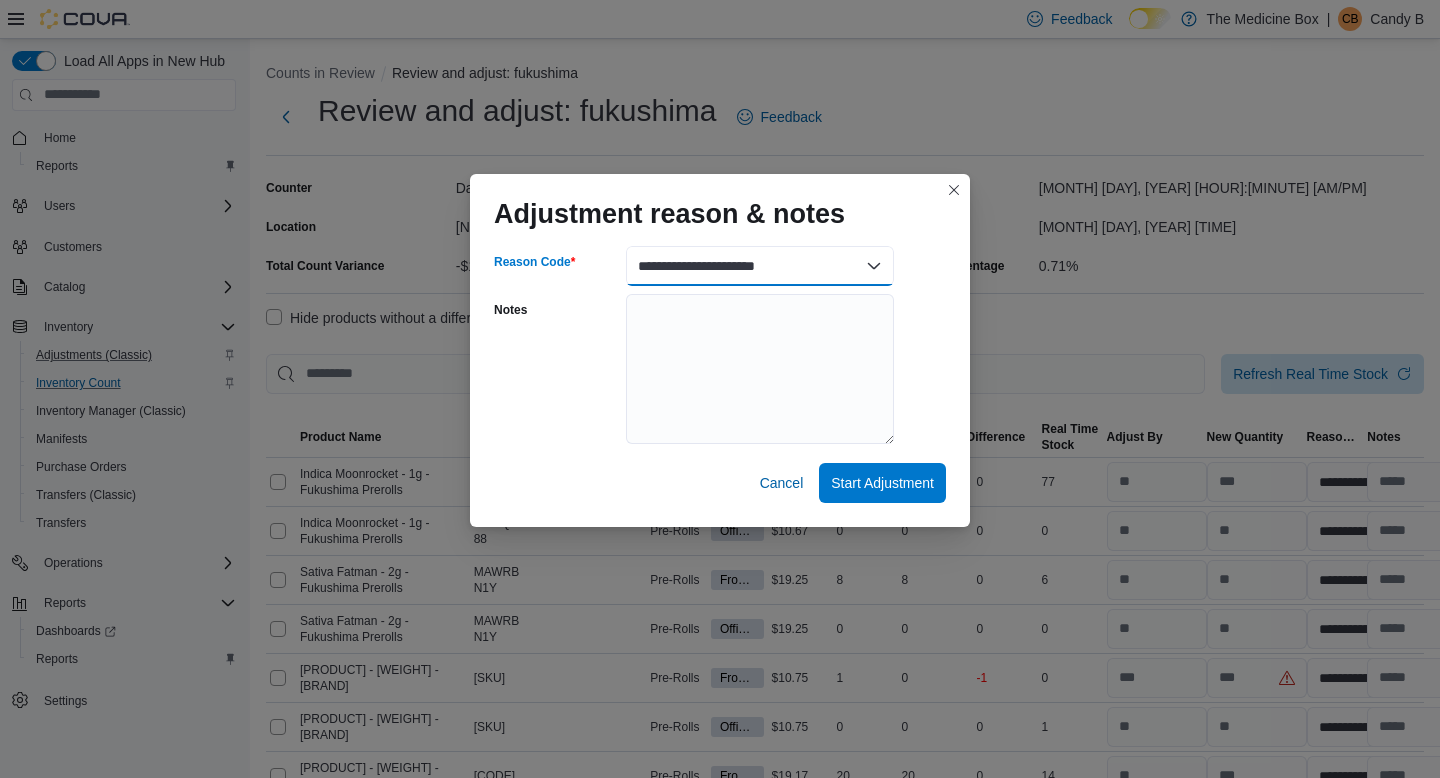 scroll, scrollTop: 144, scrollLeft: 0, axis: vertical 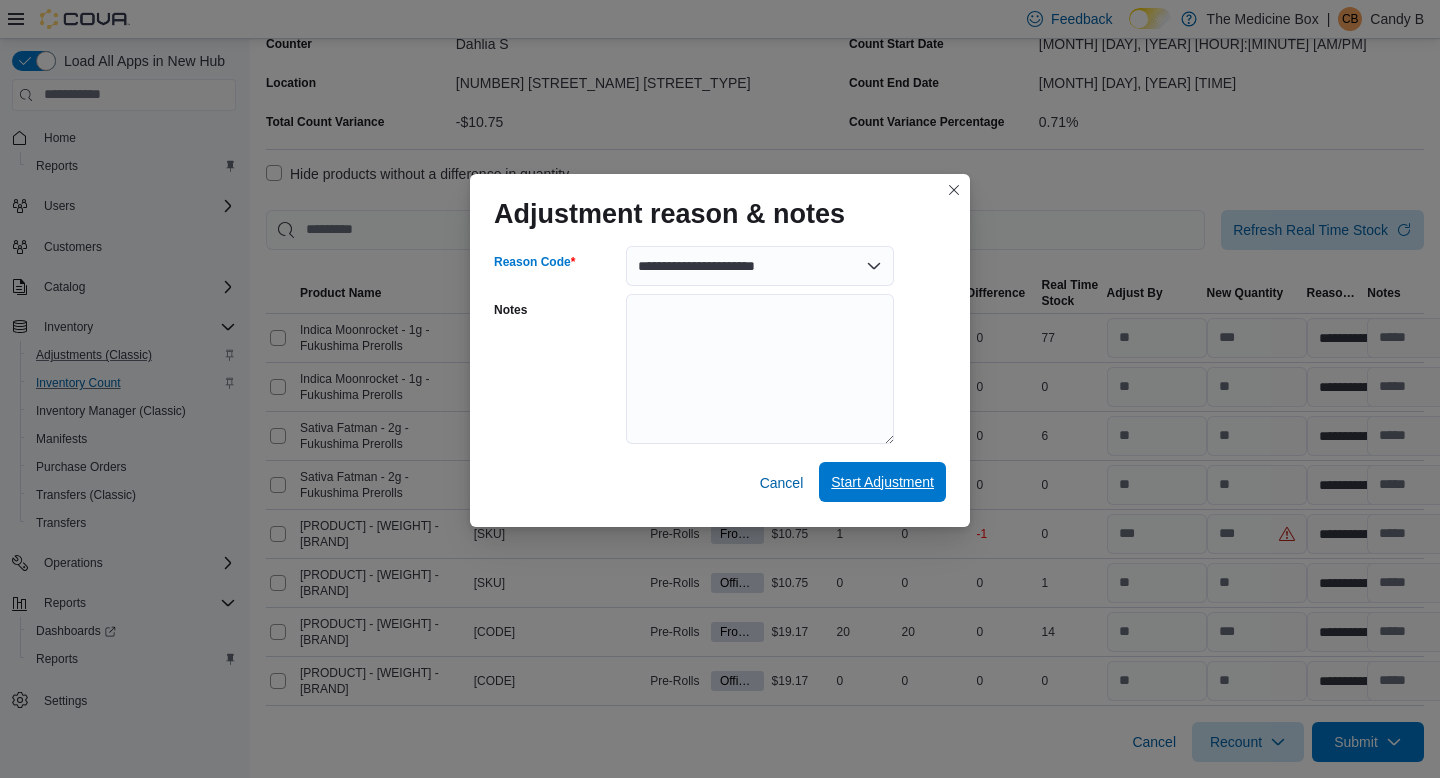 click on "Start Adjustment" at bounding box center (882, 482) 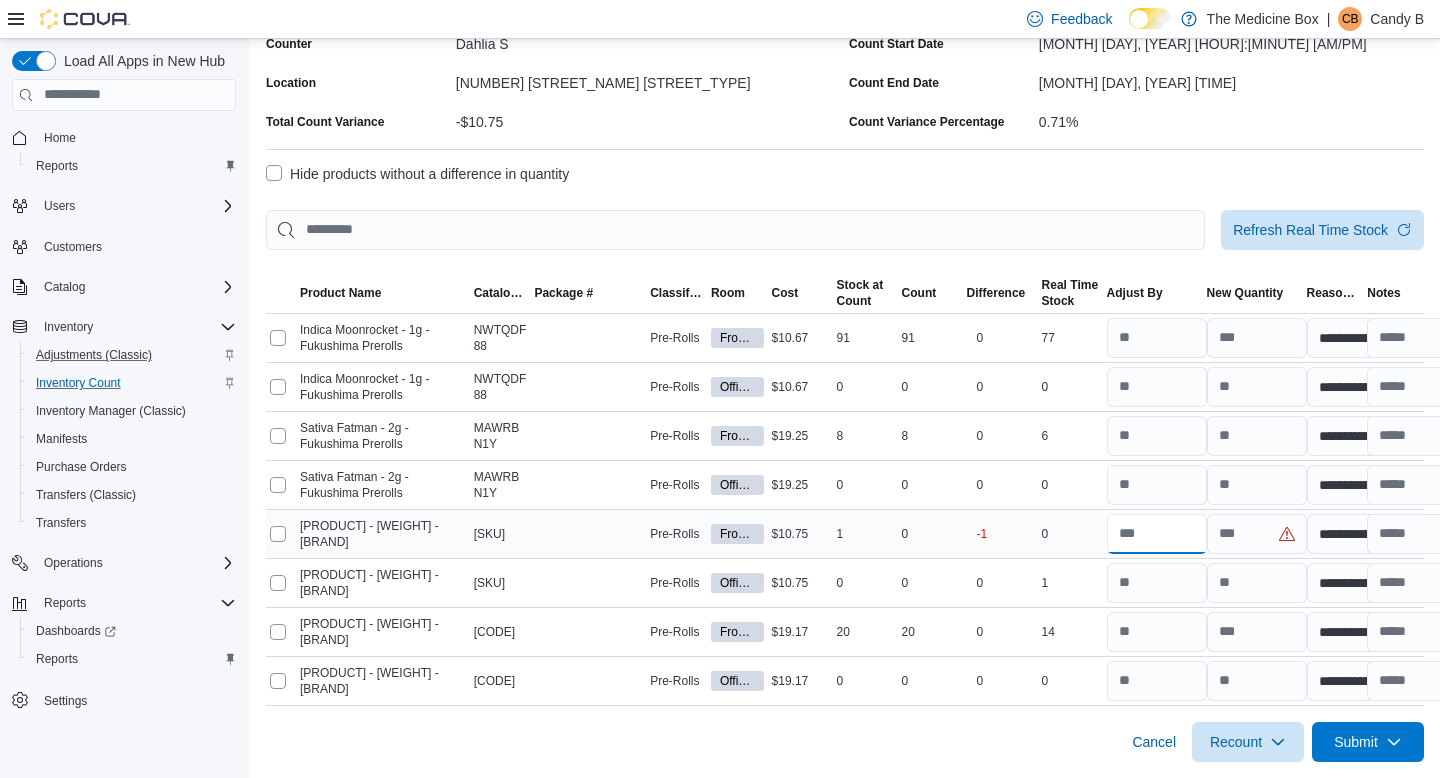 click at bounding box center (1157, 534) 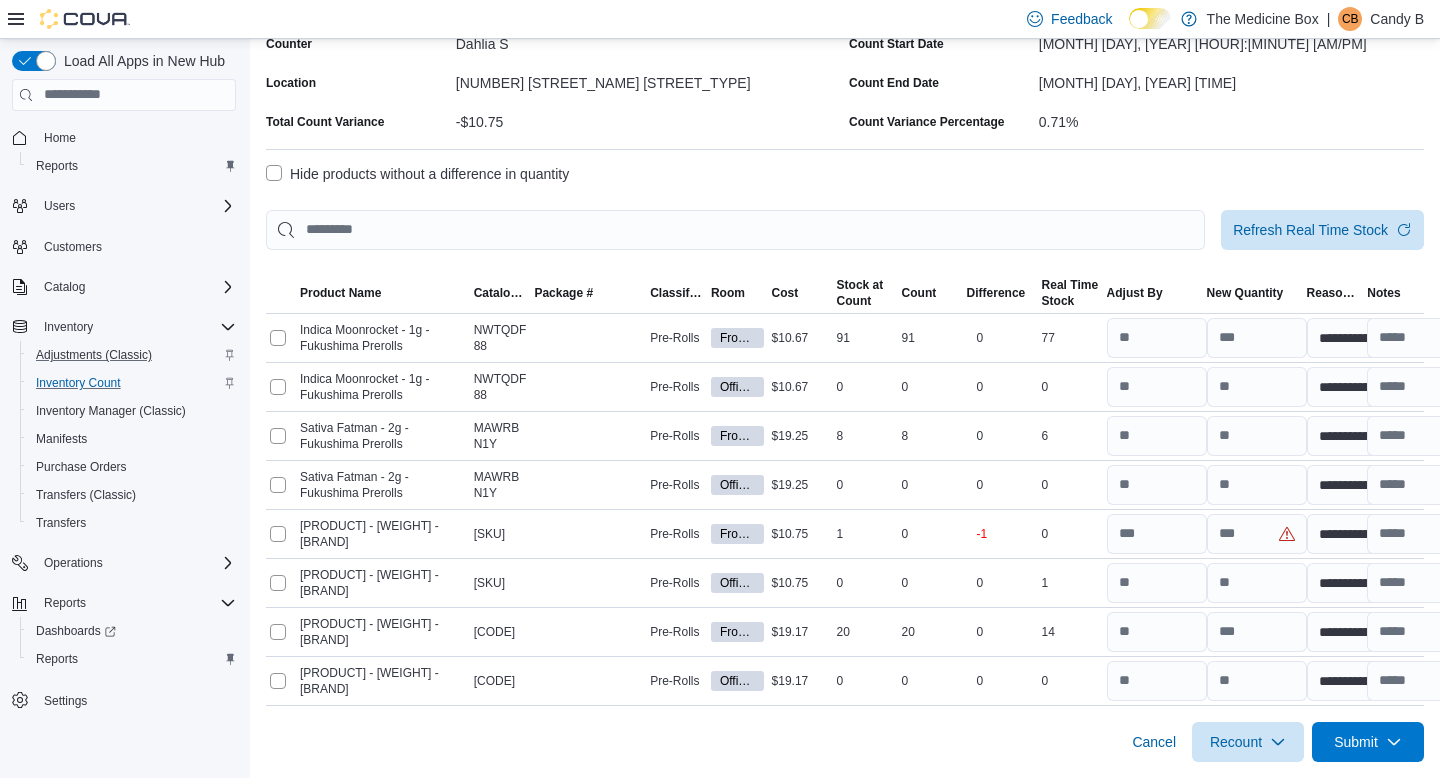 click at bounding box center (845, 198) 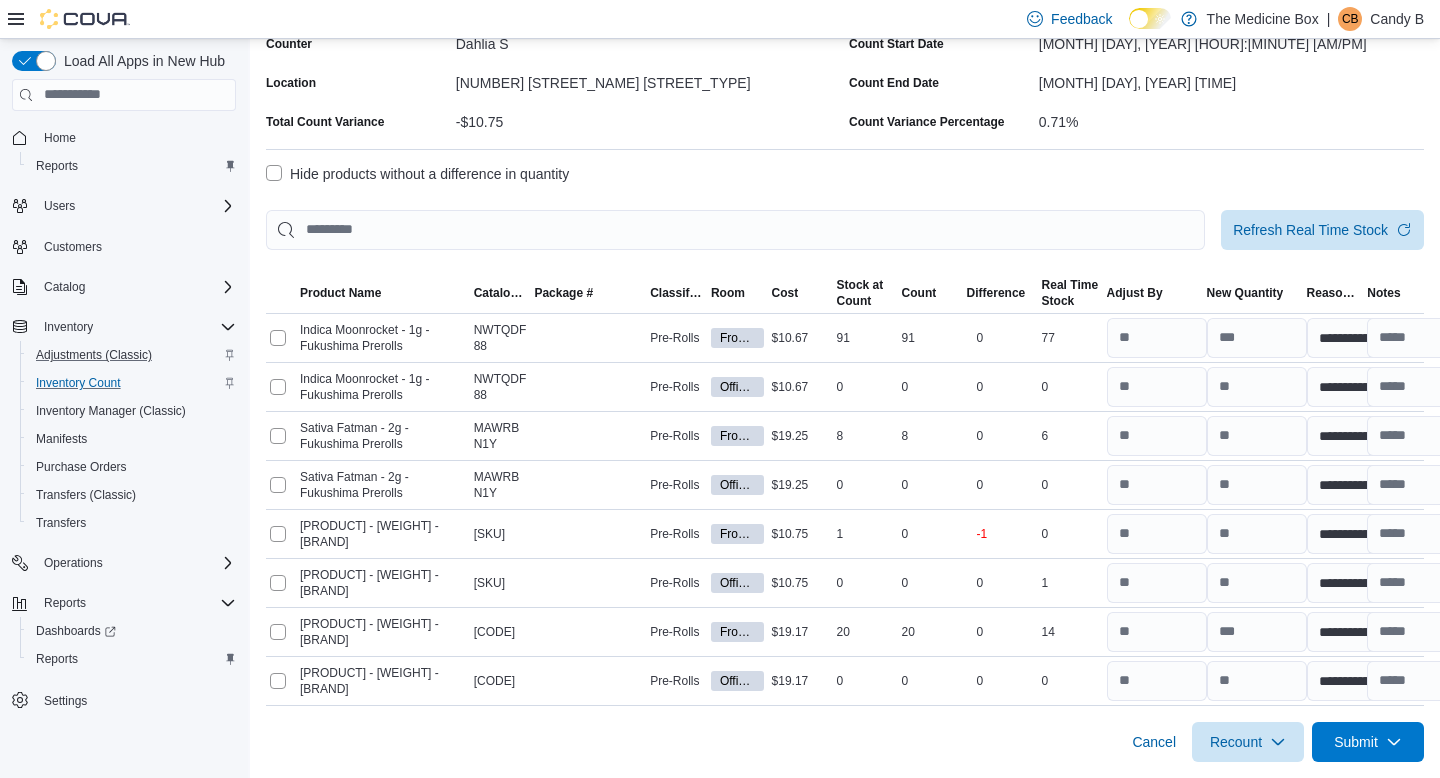 click on "**********" at bounding box center (845, 336) 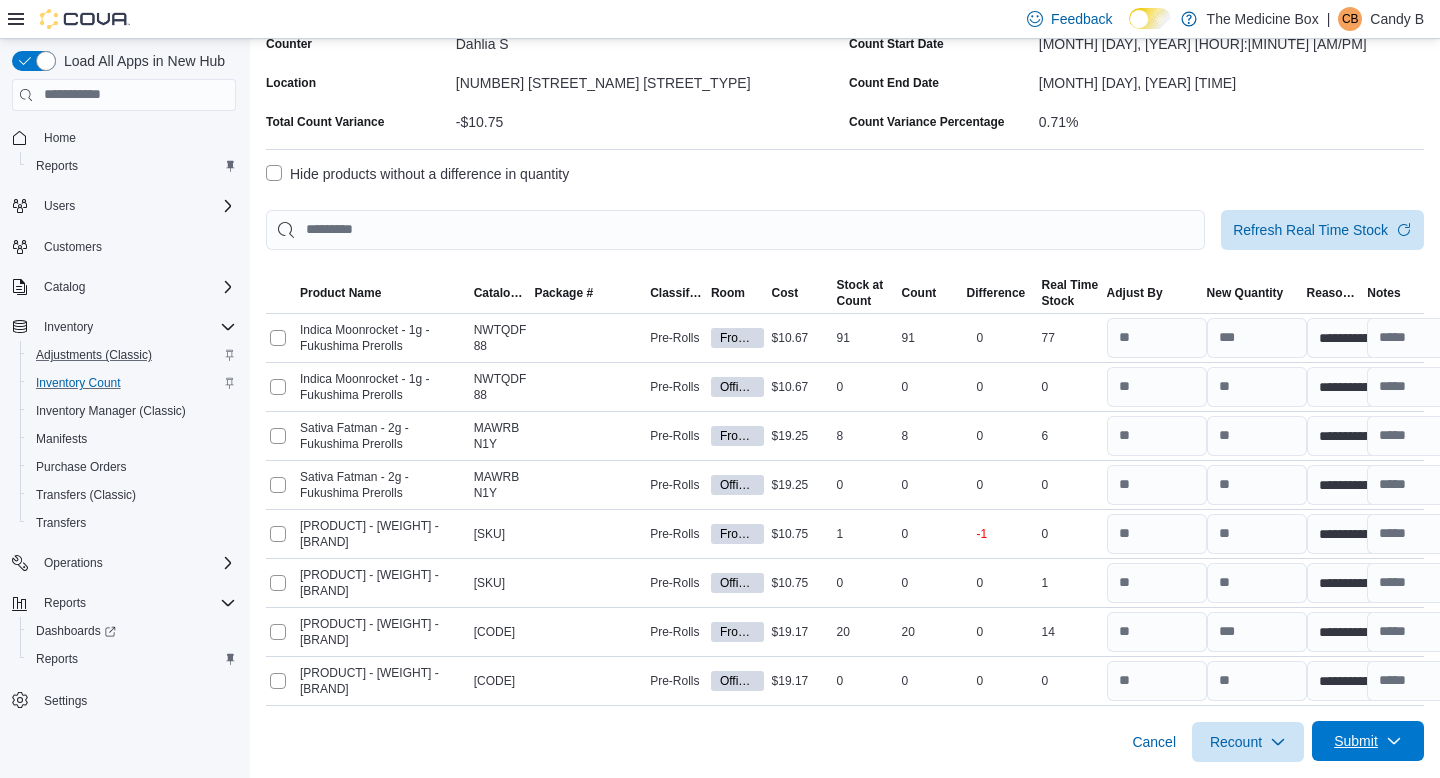 click on "Submit" at bounding box center (1356, 741) 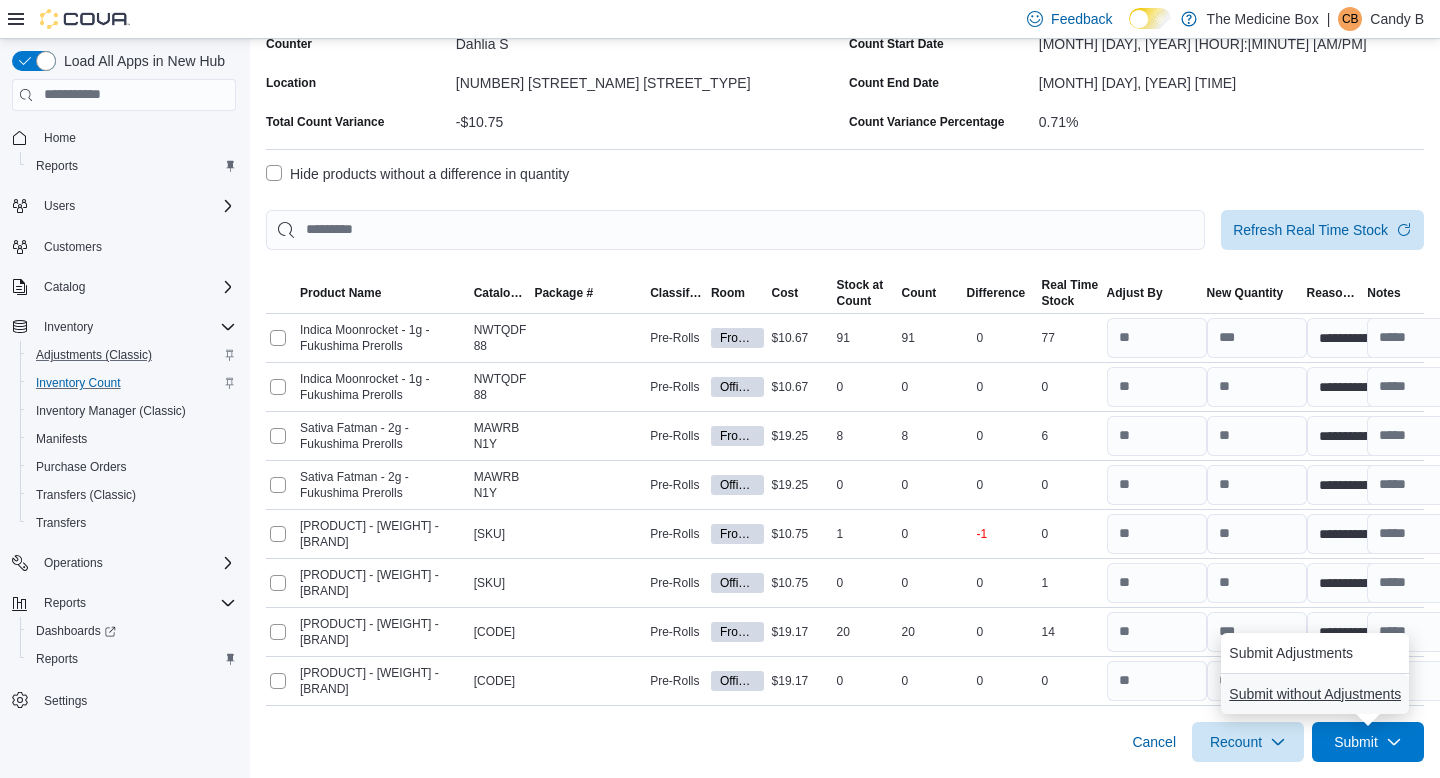 click on "Submit without Adjustments" at bounding box center (1315, 694) 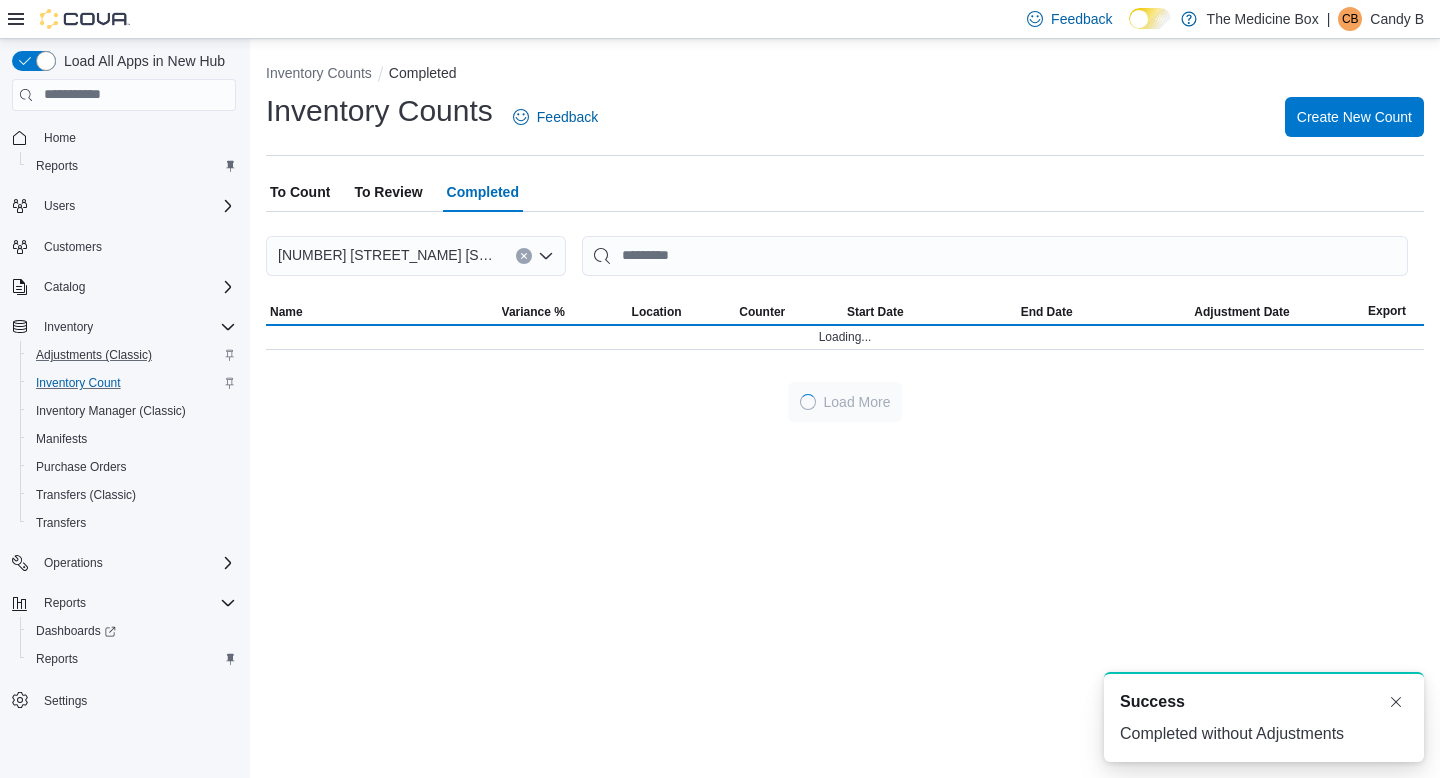 scroll, scrollTop: 0, scrollLeft: 0, axis: both 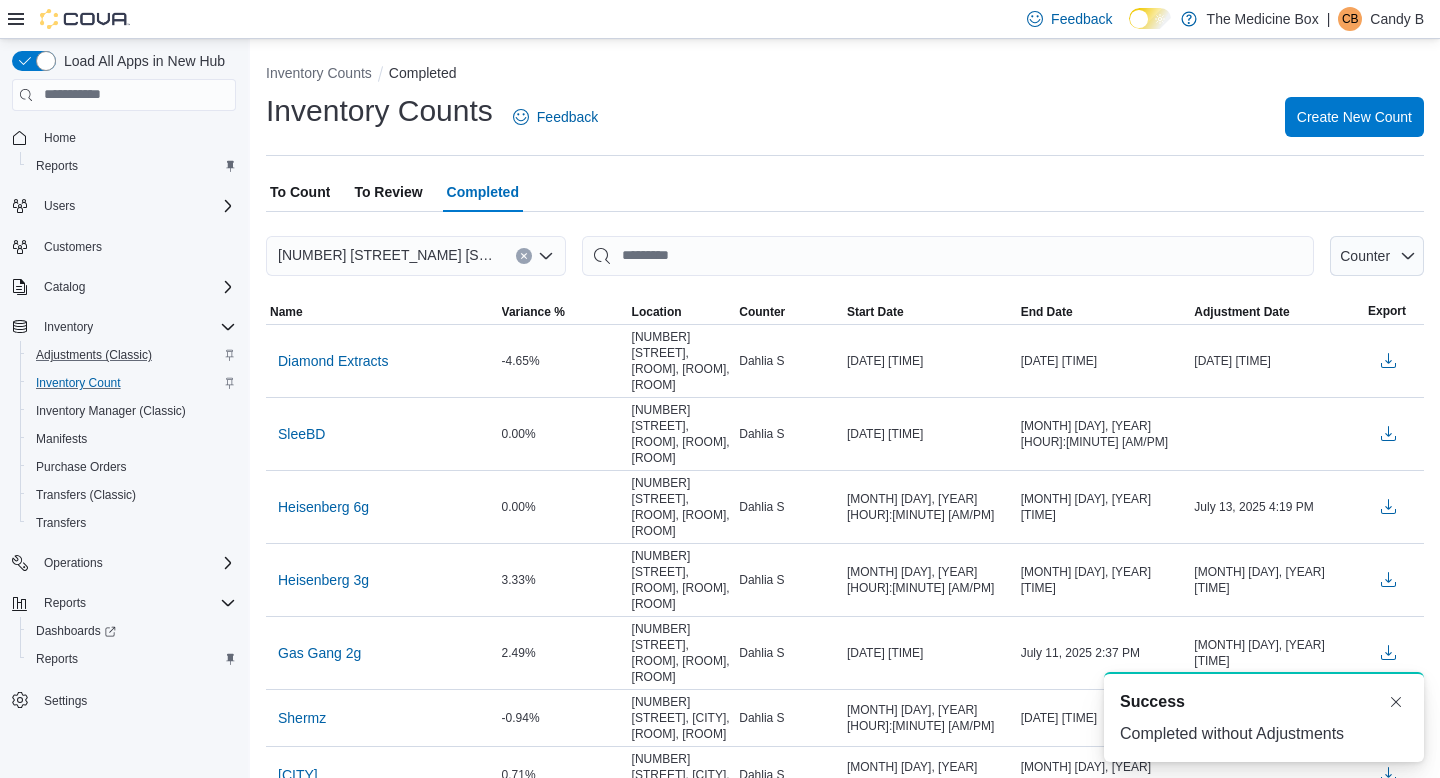 click on "To Review" at bounding box center (388, 192) 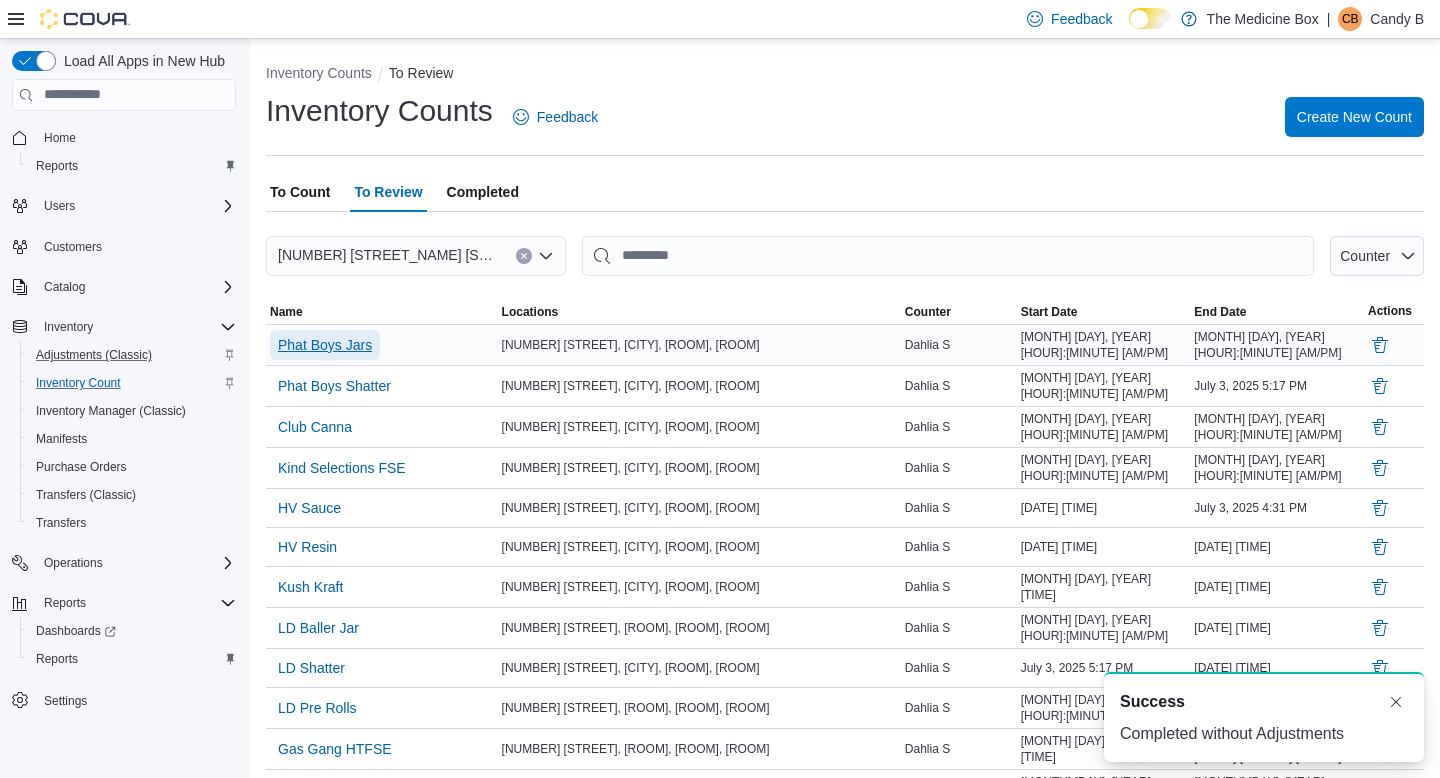 click on "Phat Boys Jars" at bounding box center [325, 345] 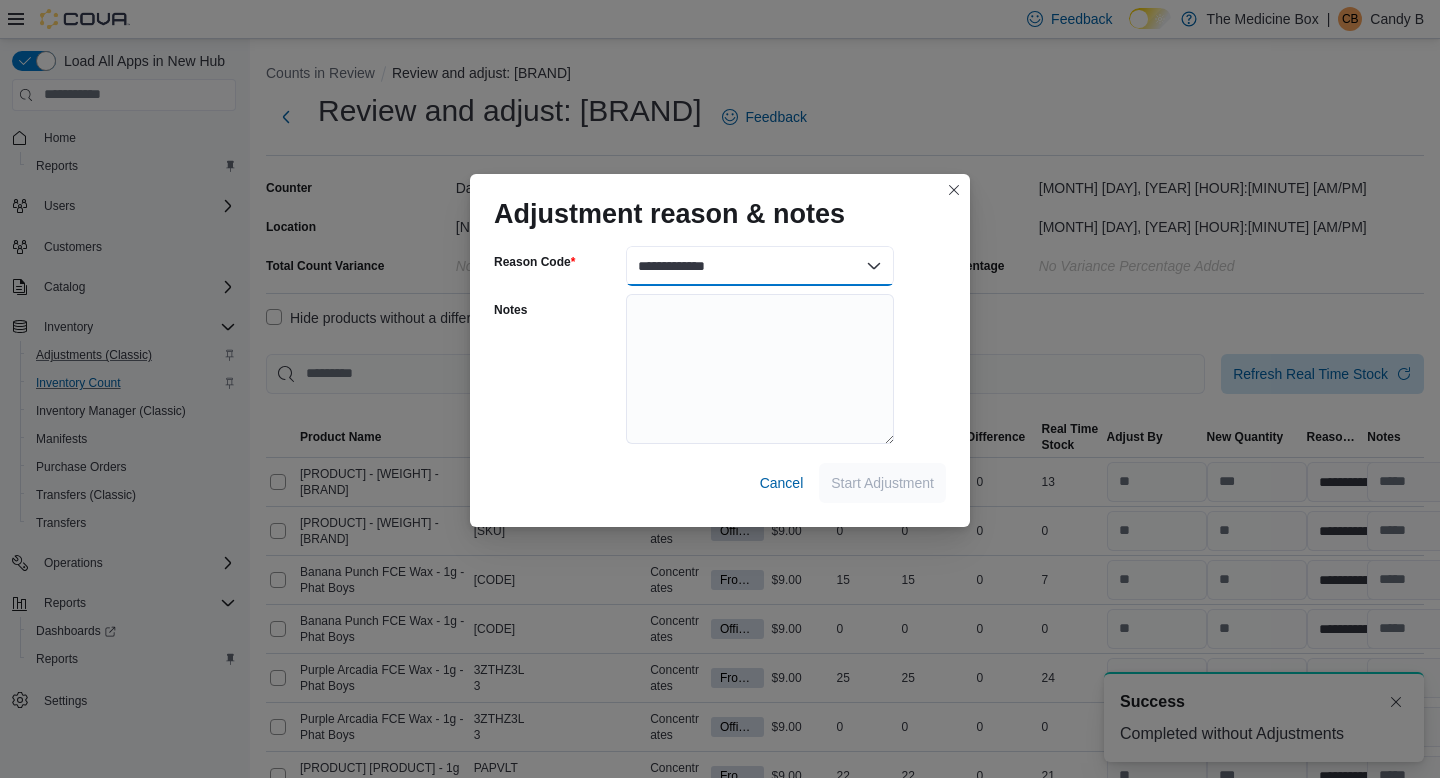 click on "**********" at bounding box center (760, 266) 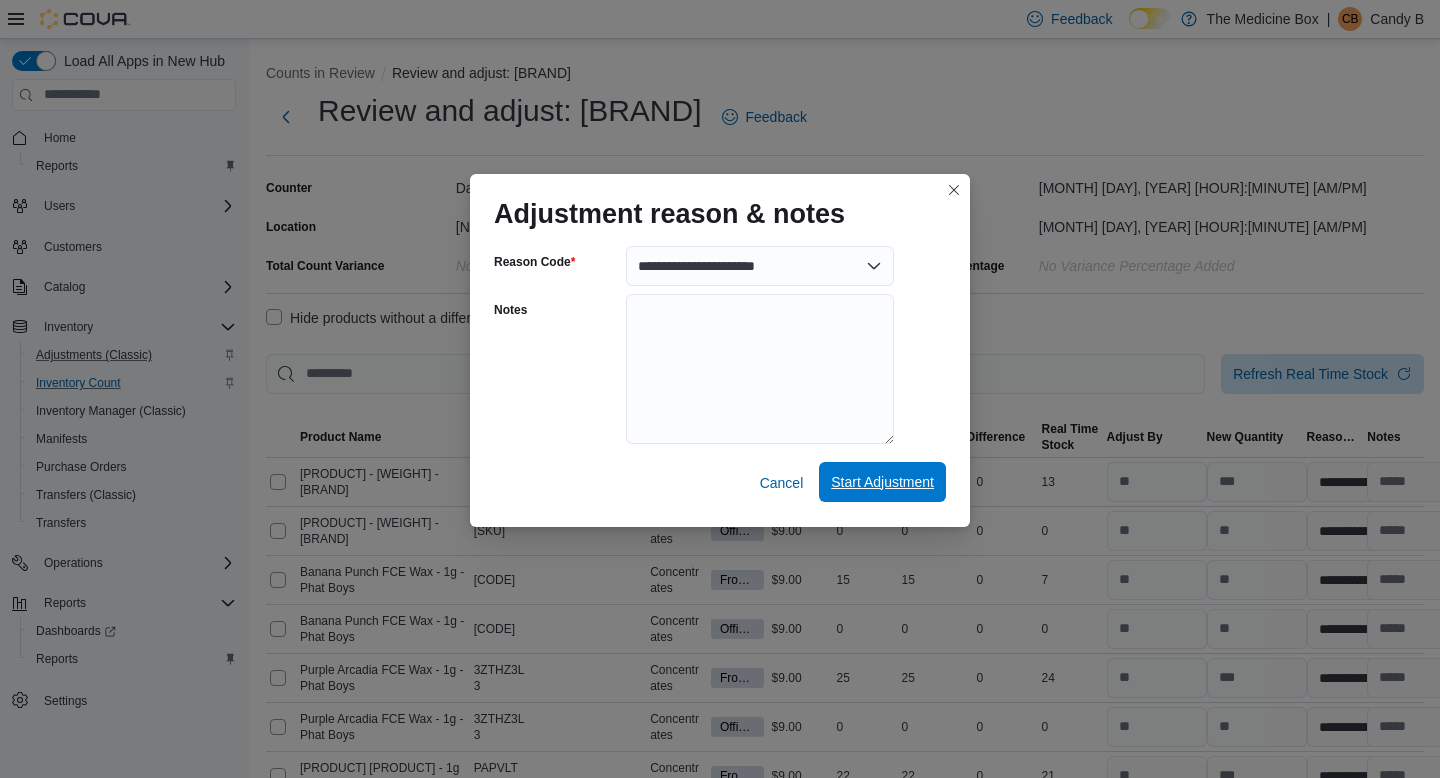 click on "Start Adjustment" at bounding box center (882, 482) 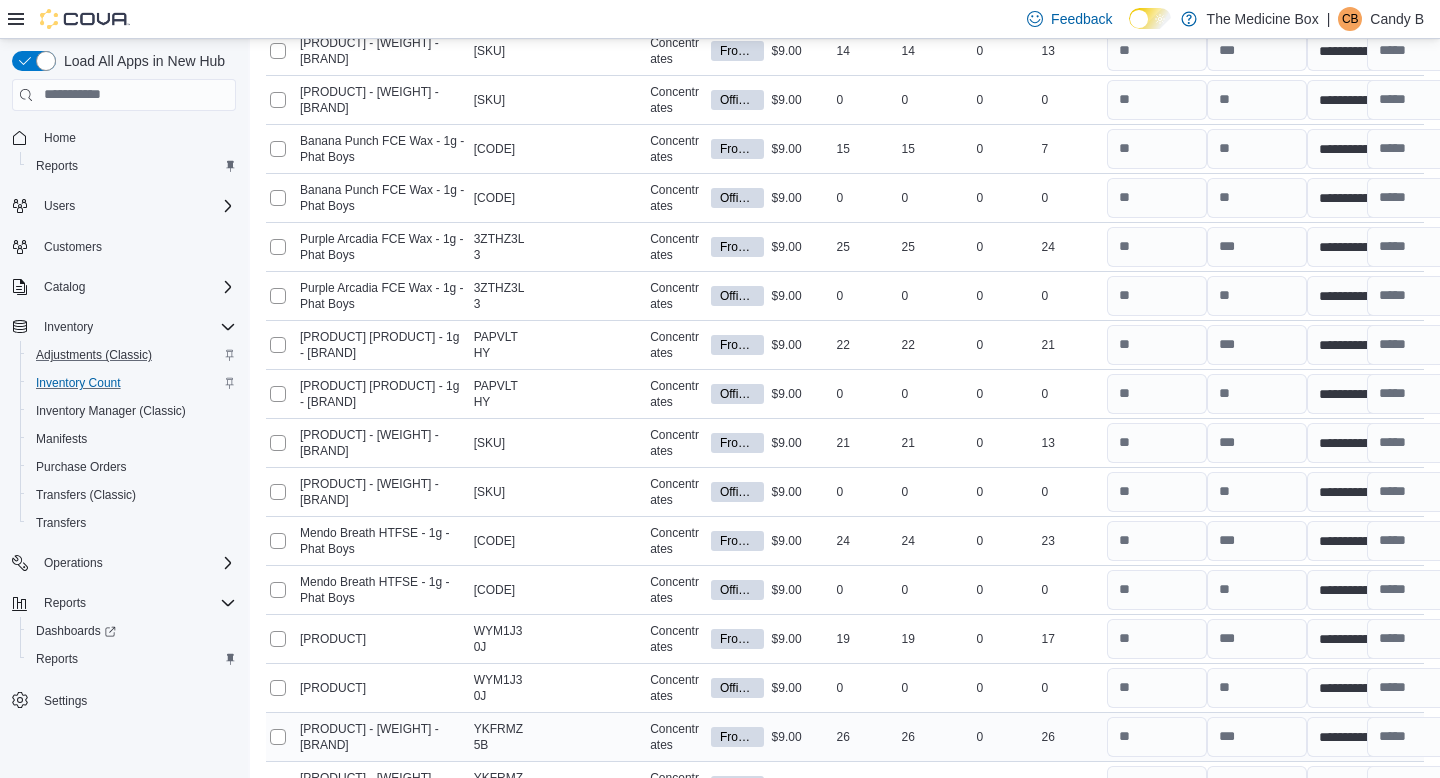 scroll, scrollTop: 634, scrollLeft: 0, axis: vertical 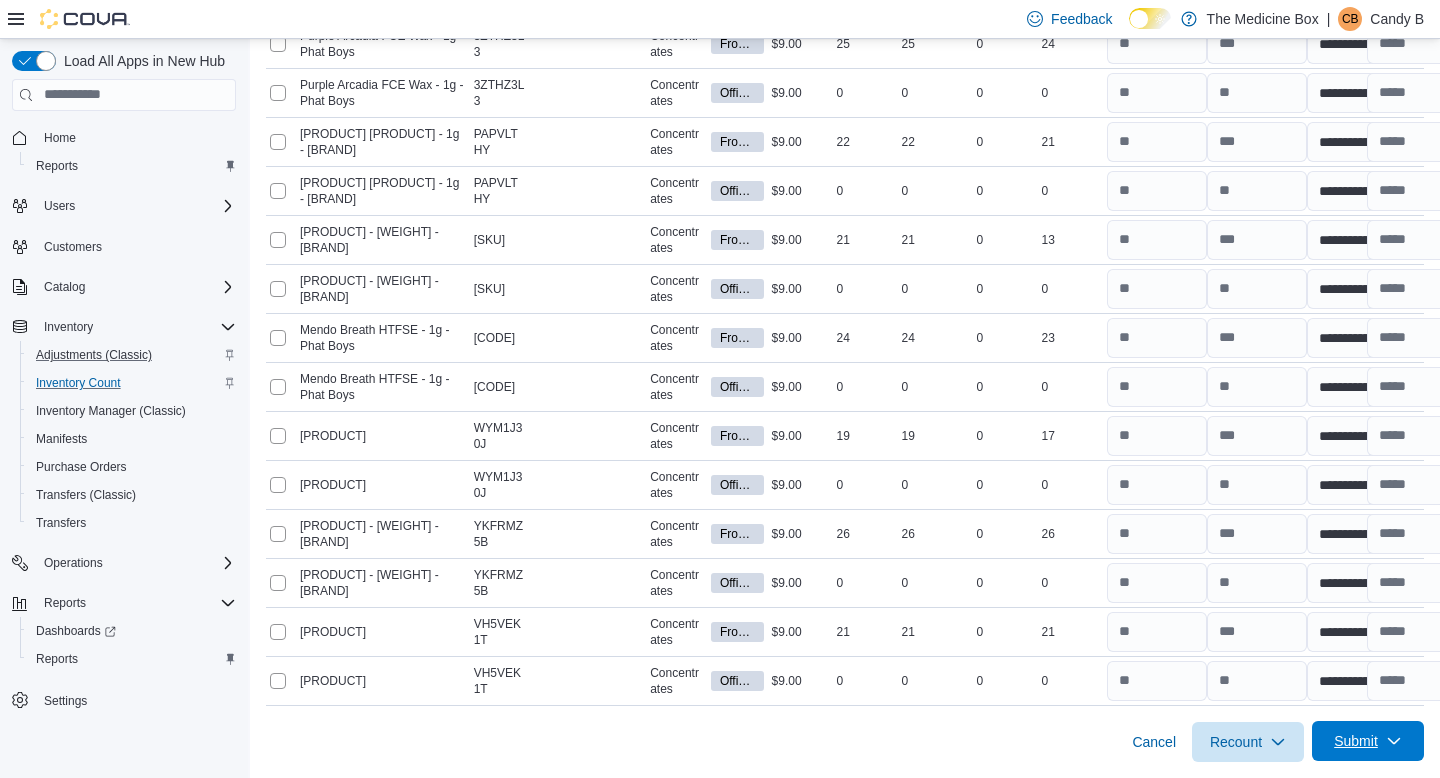 click on "Submit" at bounding box center [1368, 741] 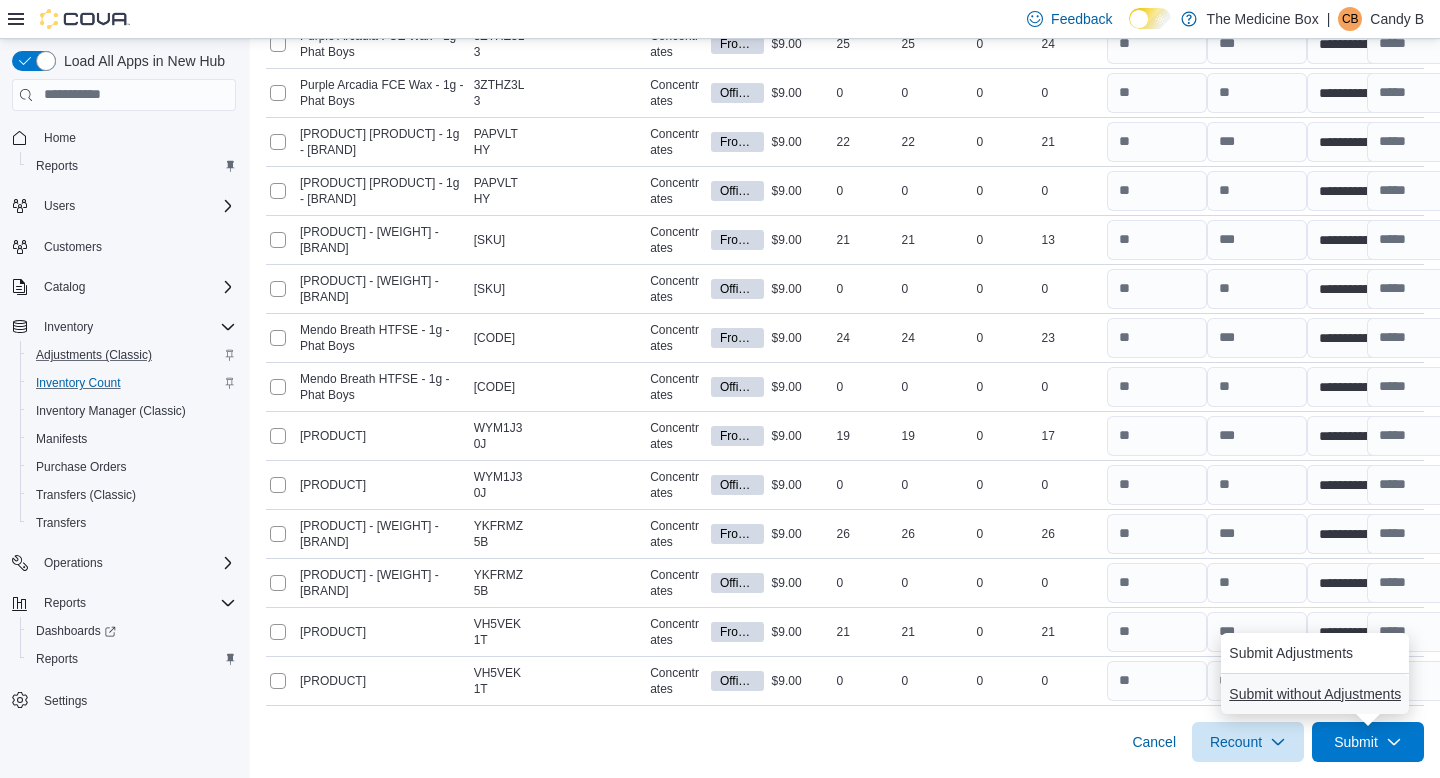 click on "Submit without Adjustments" at bounding box center [1315, 694] 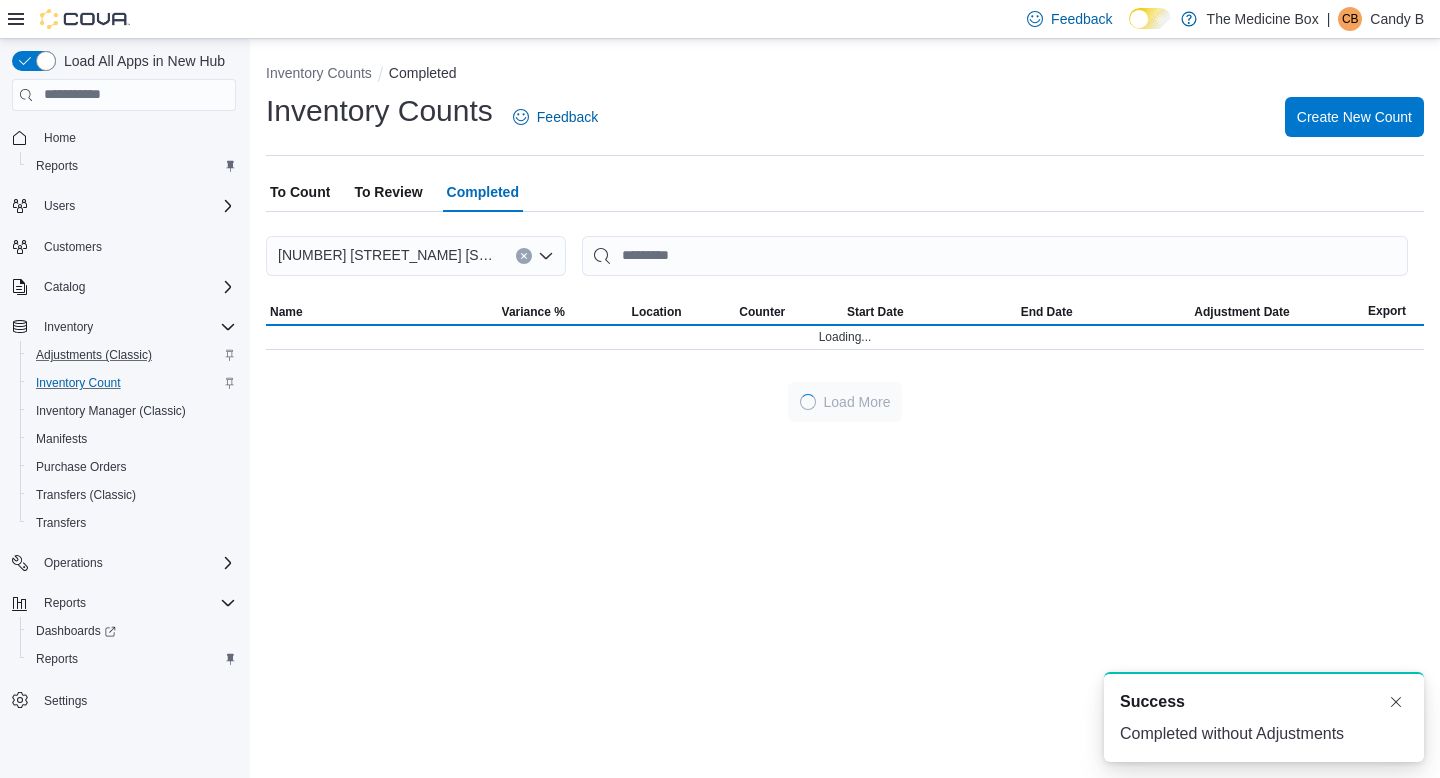 scroll, scrollTop: 0, scrollLeft: 0, axis: both 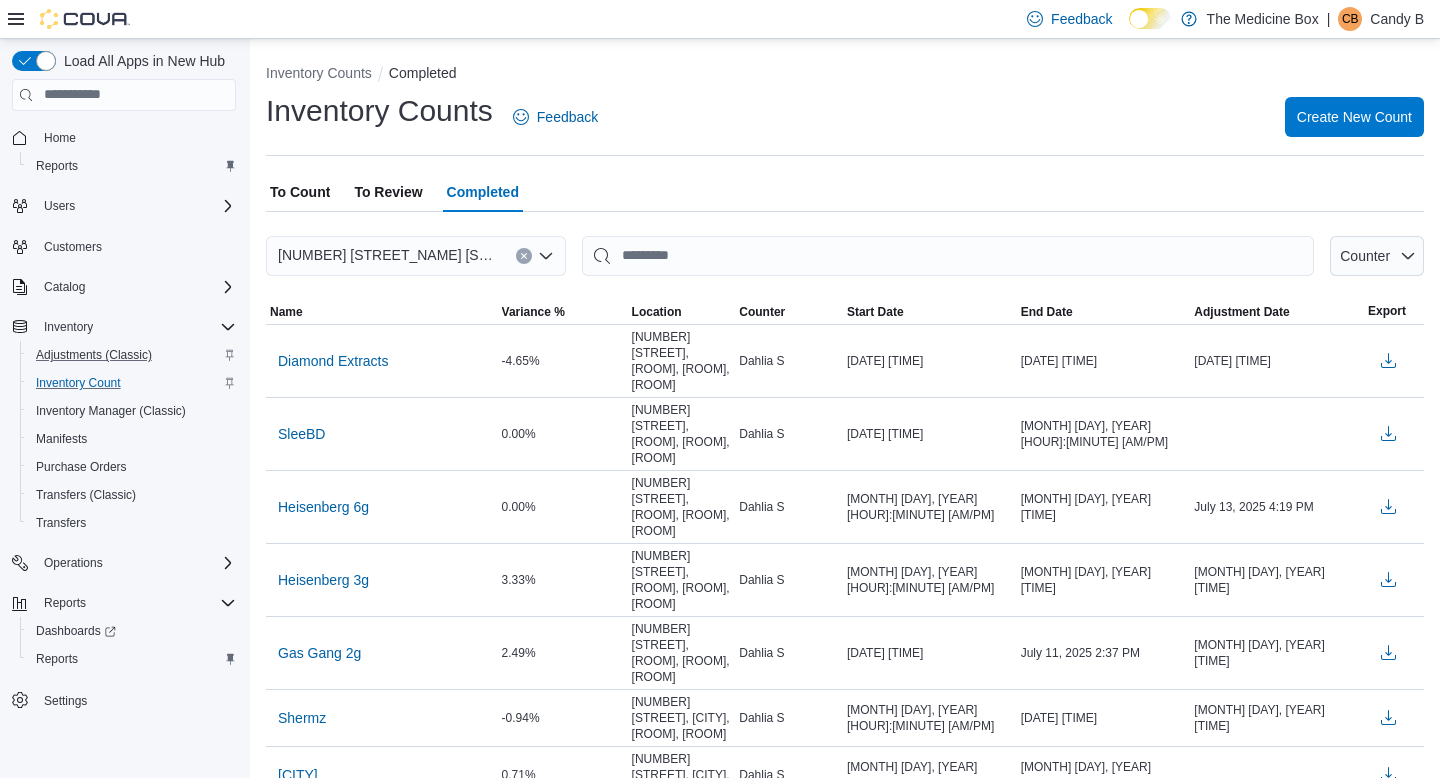 click on "To Review" at bounding box center (388, 192) 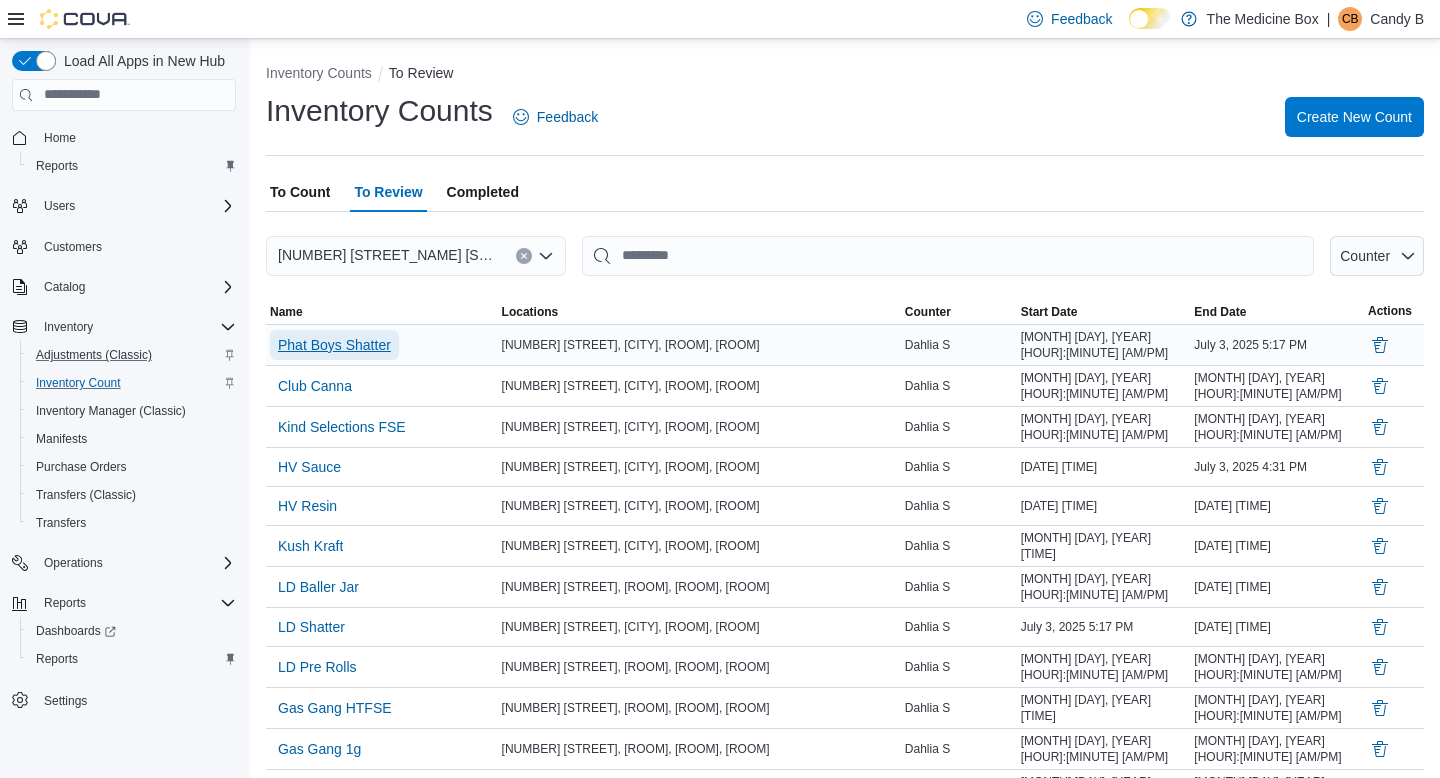 click on "Phat Boys Shatter" at bounding box center [334, 345] 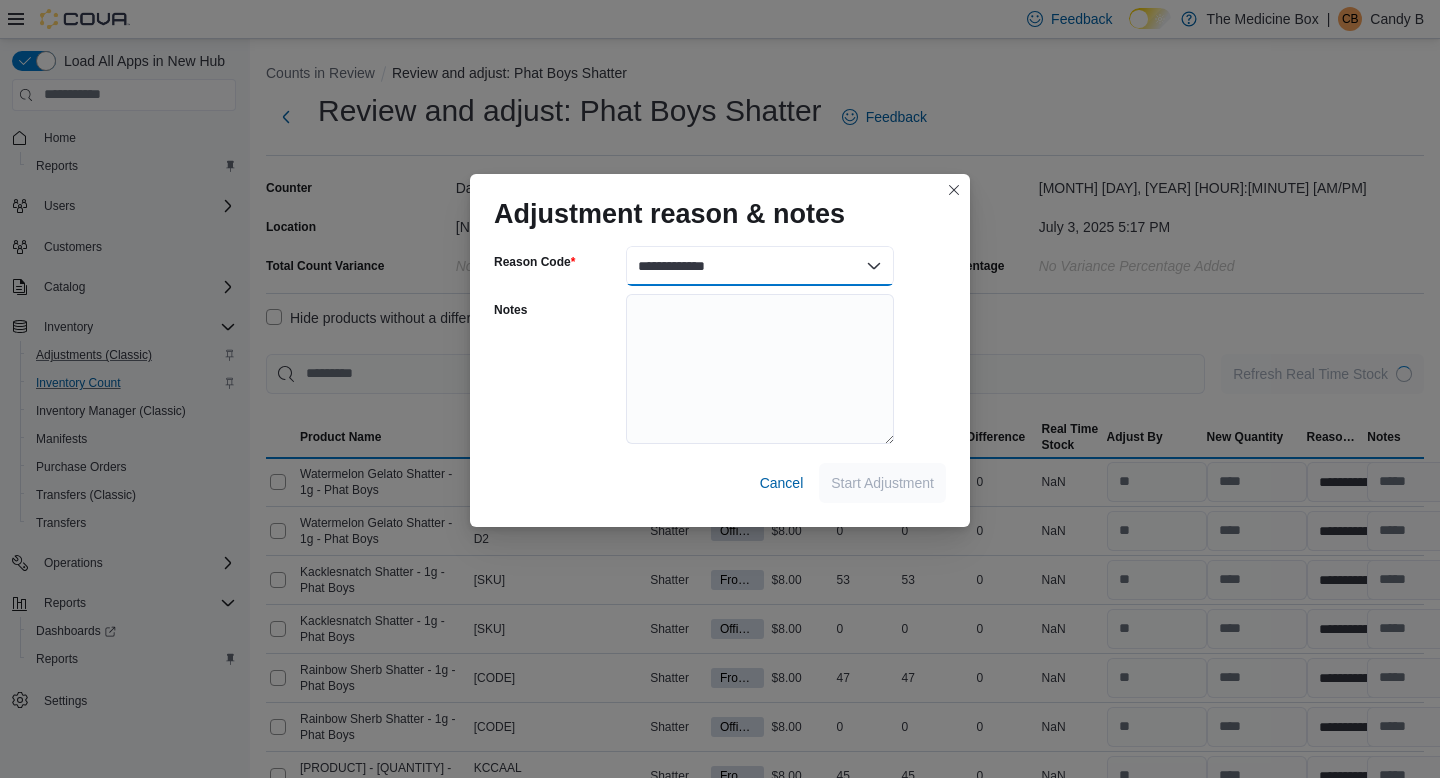 click on "**********" at bounding box center [760, 266] 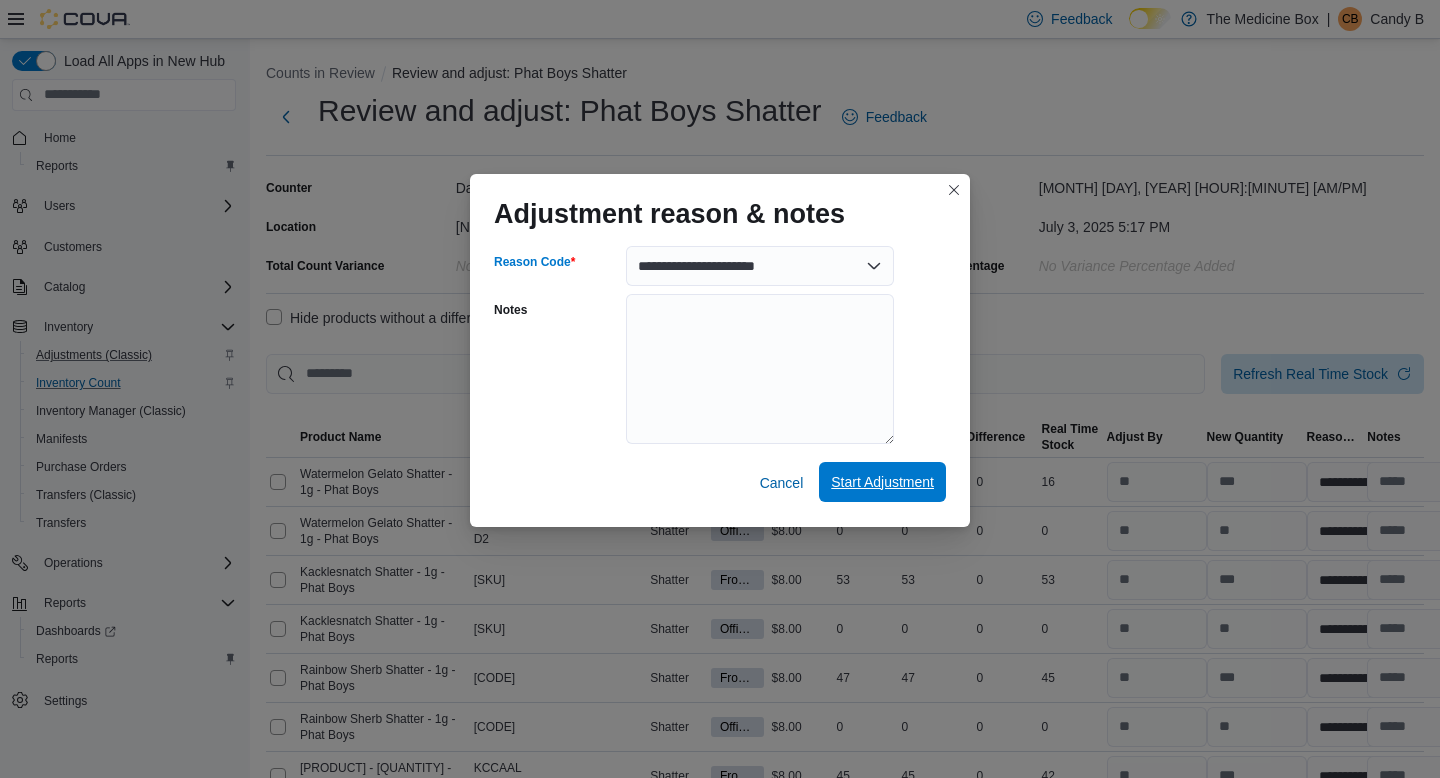 click on "Start Adjustment" at bounding box center [882, 482] 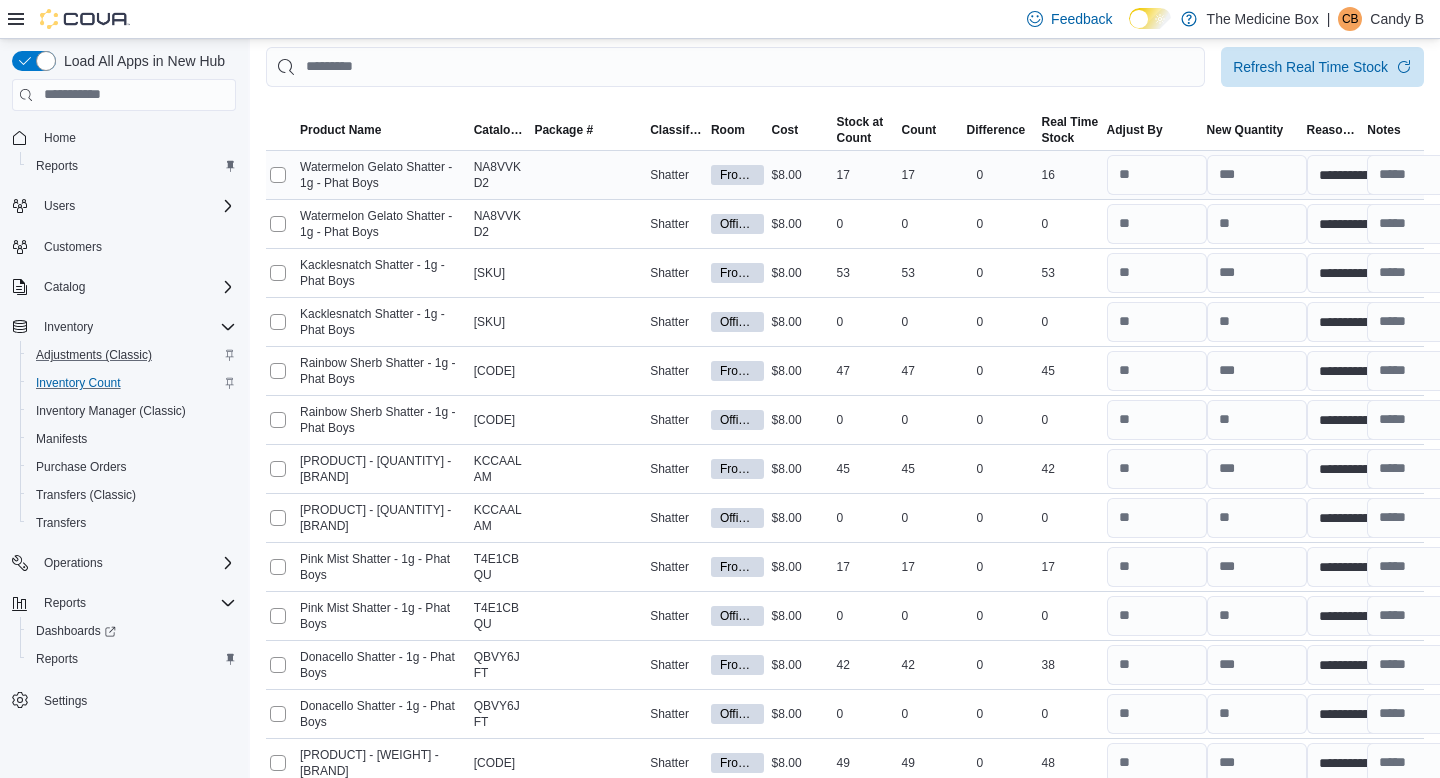 scroll, scrollTop: 438, scrollLeft: 0, axis: vertical 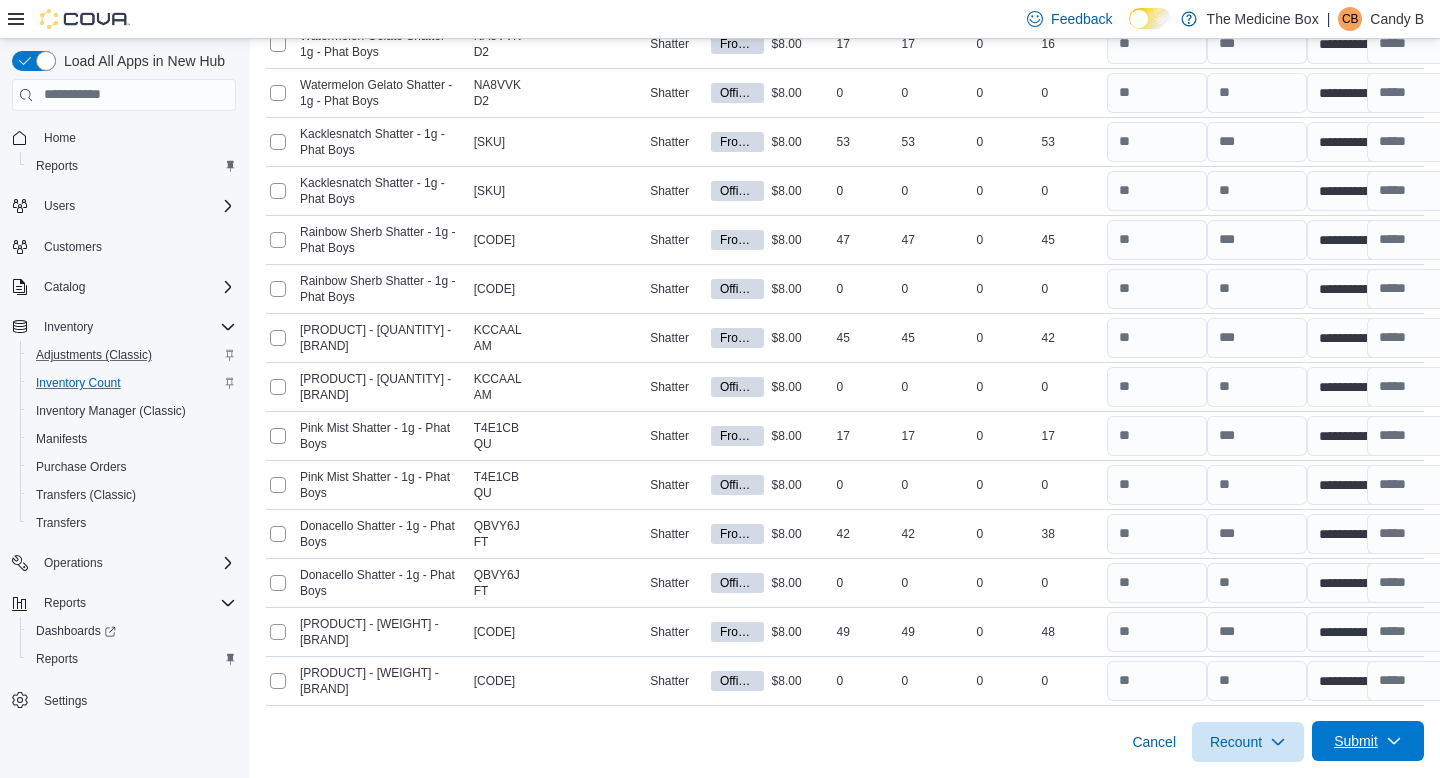 click on "Submit" at bounding box center [1356, 741] 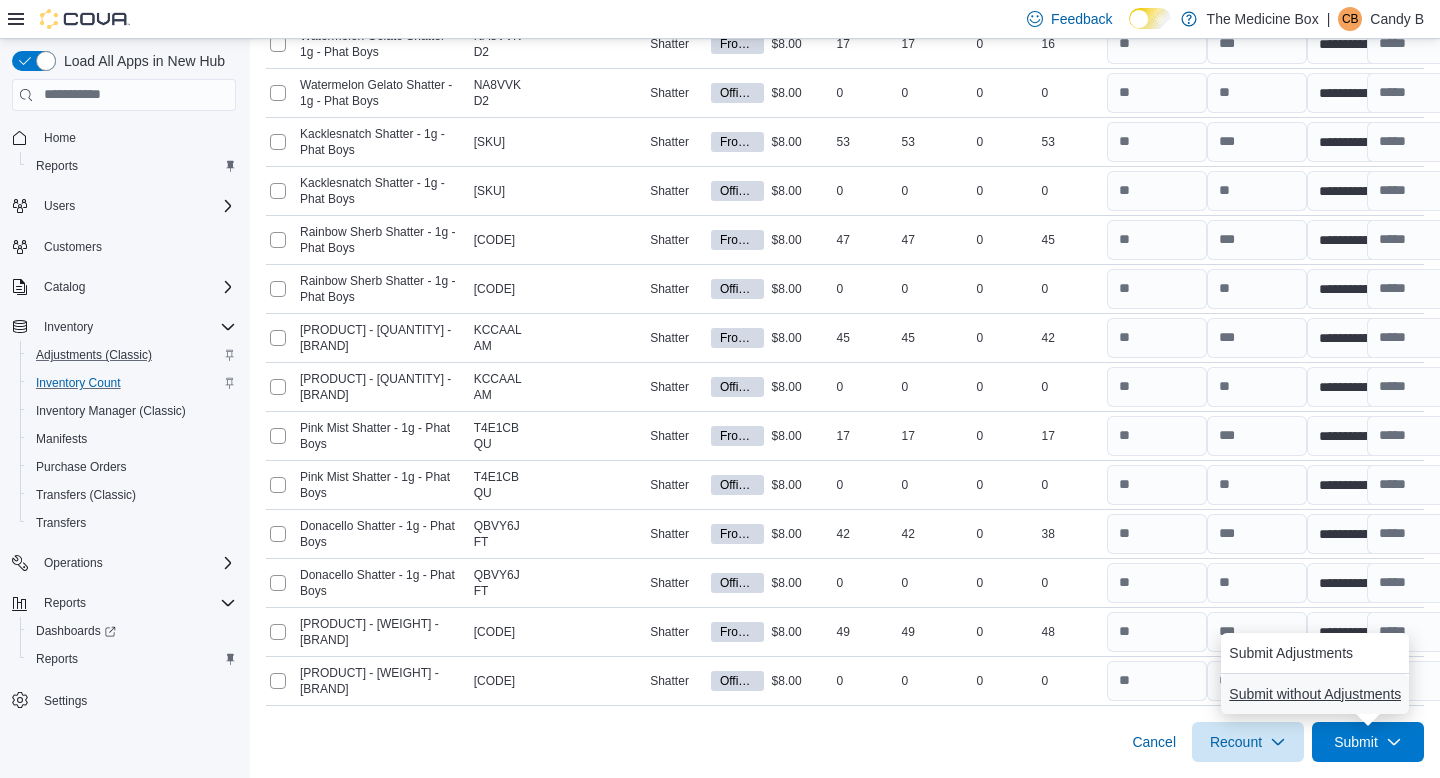 click on "Submit without Adjustments" at bounding box center [1315, 694] 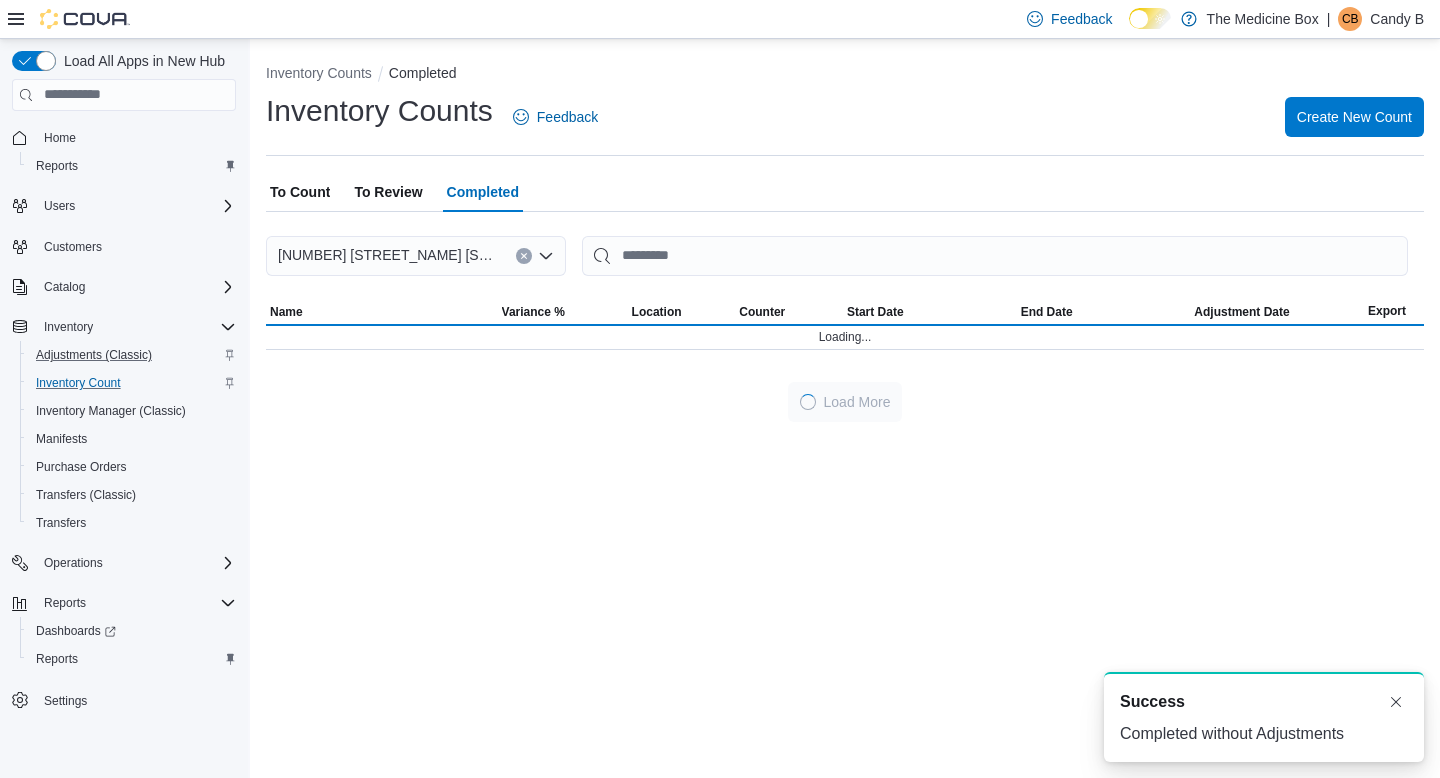 scroll, scrollTop: 0, scrollLeft: 0, axis: both 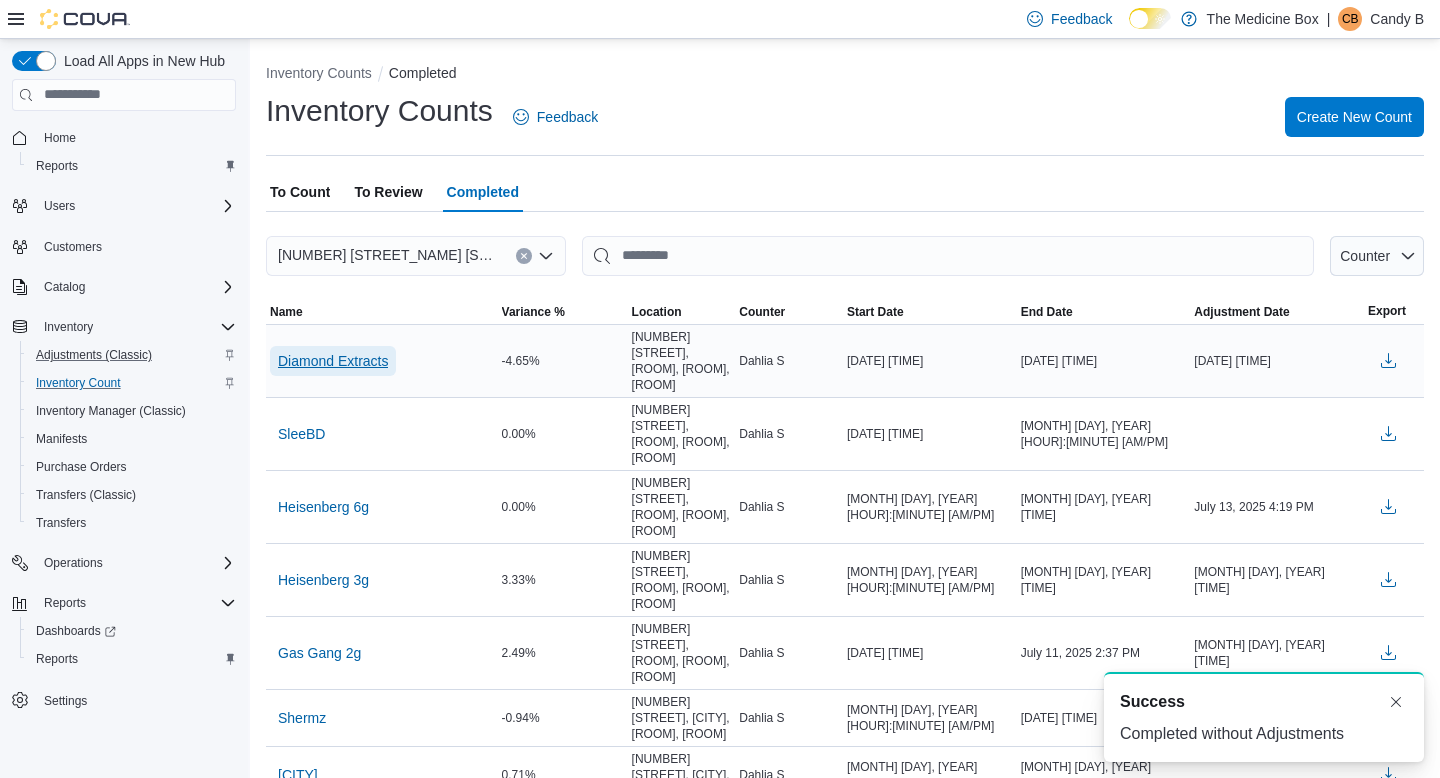 click on "Diamond Extracts" at bounding box center (333, 361) 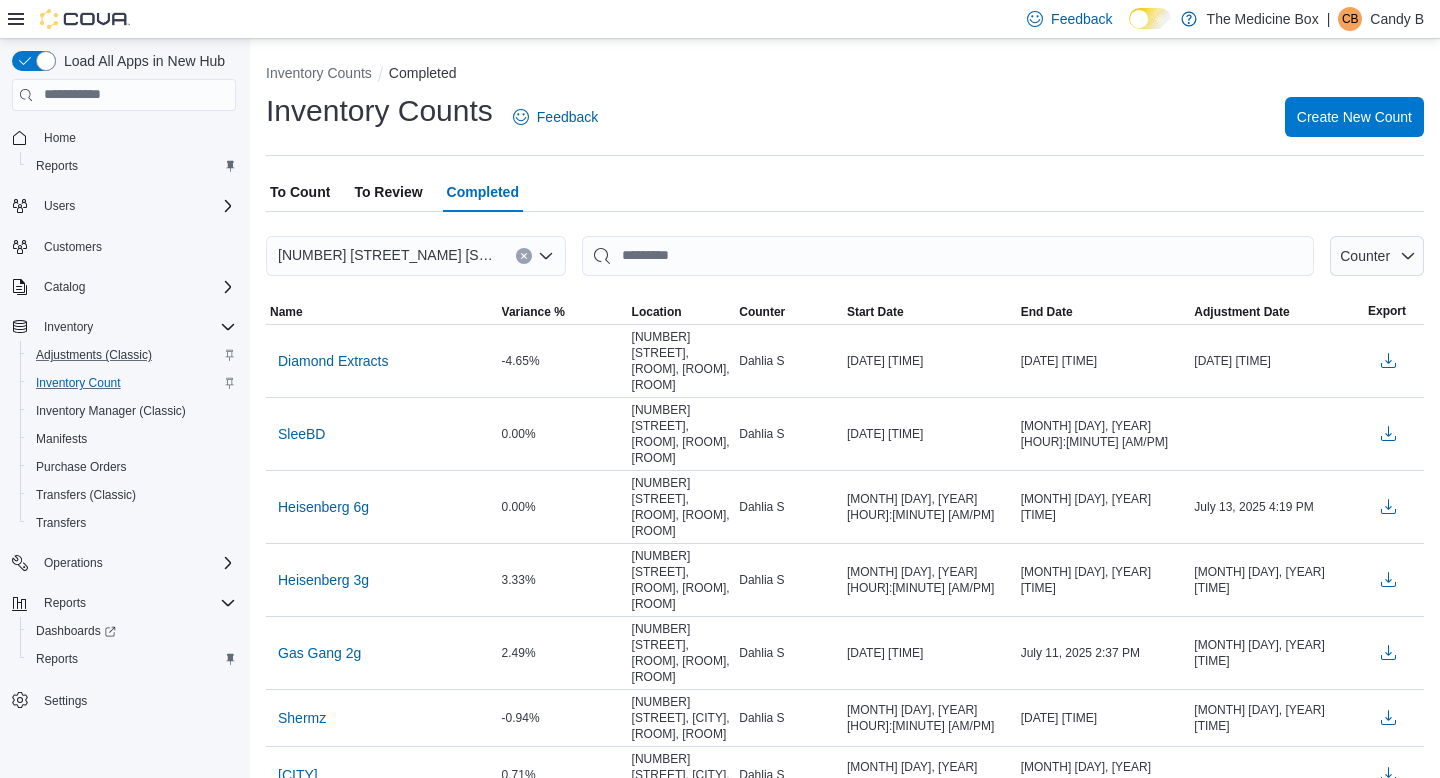 click on "To Review" at bounding box center (388, 192) 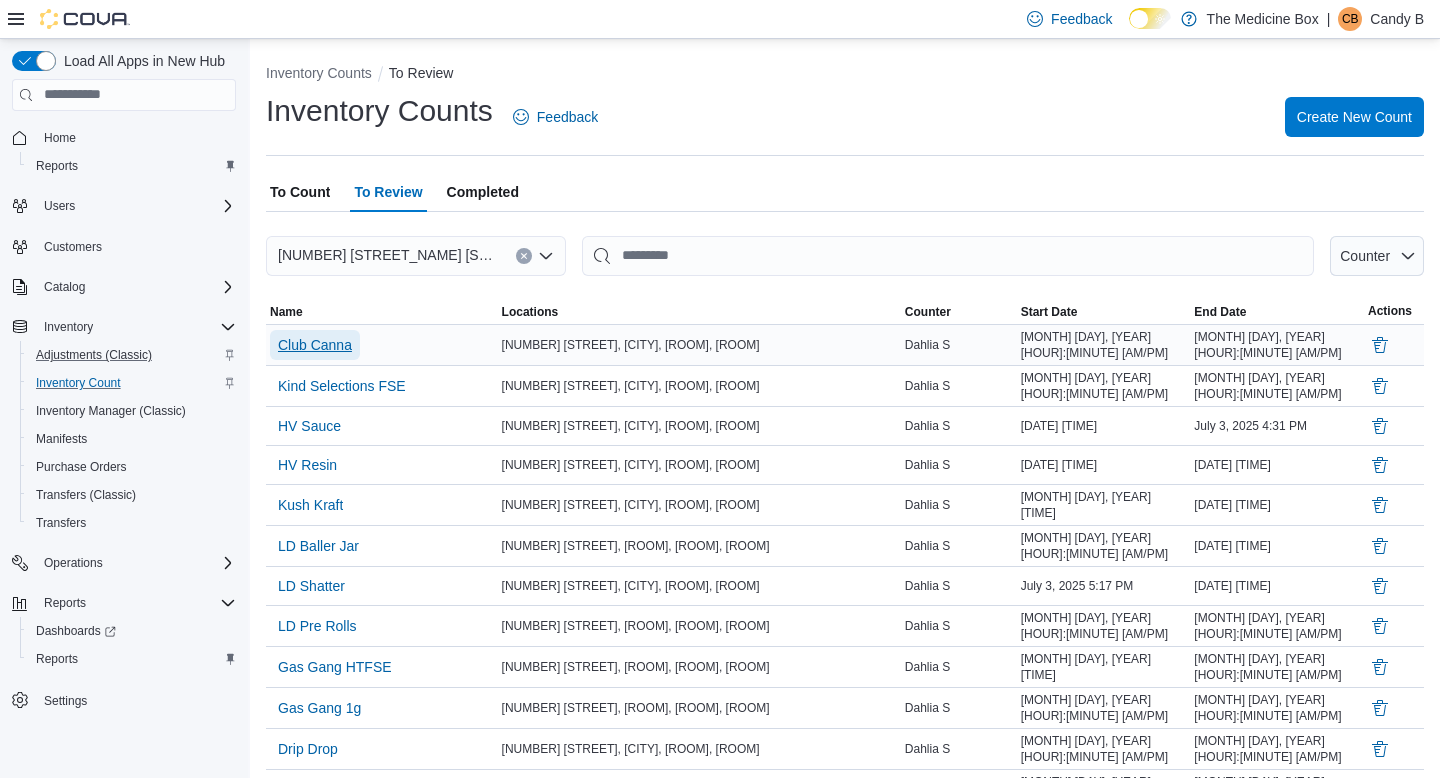 click on "Club Canna" at bounding box center [315, 345] 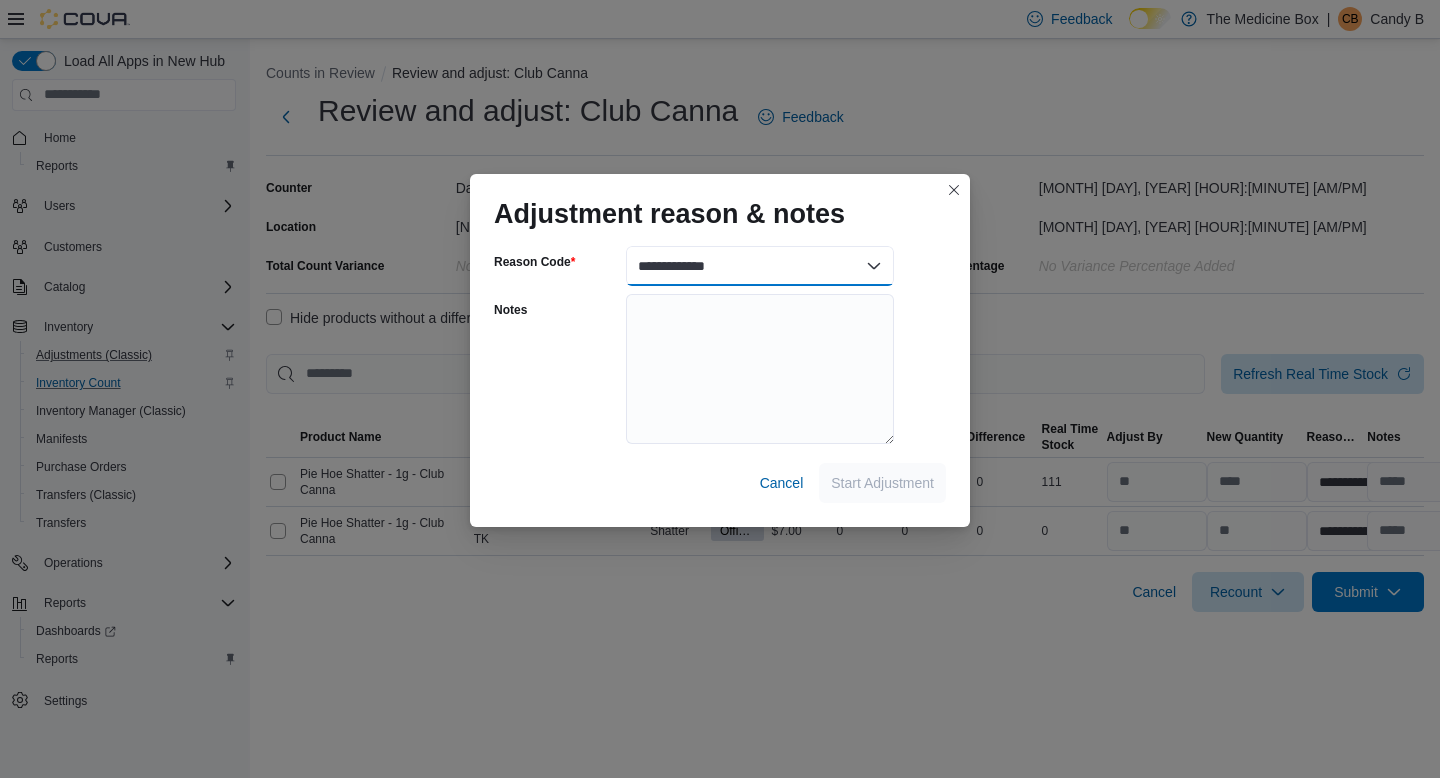 click on "**********" at bounding box center [760, 266] 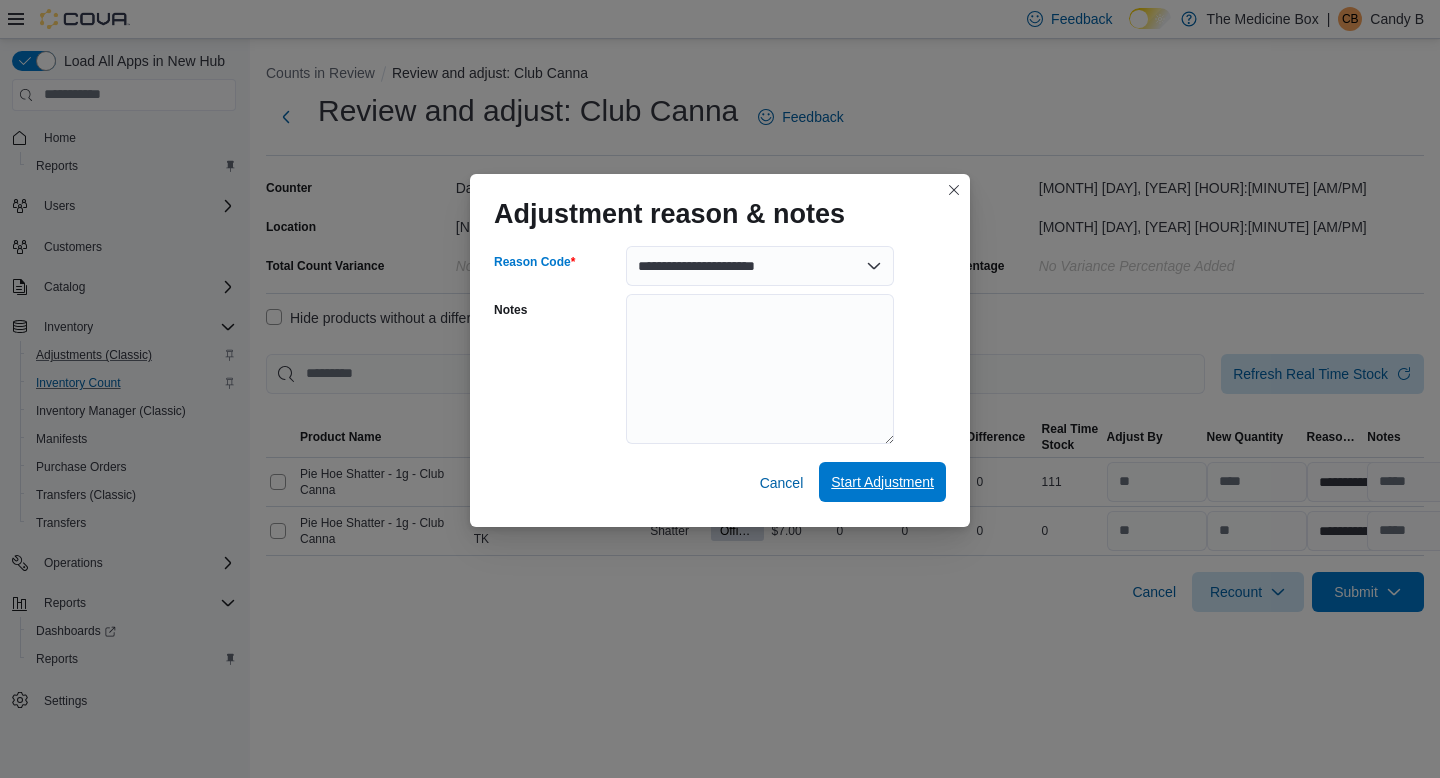 click on "Start Adjustment" at bounding box center [882, 482] 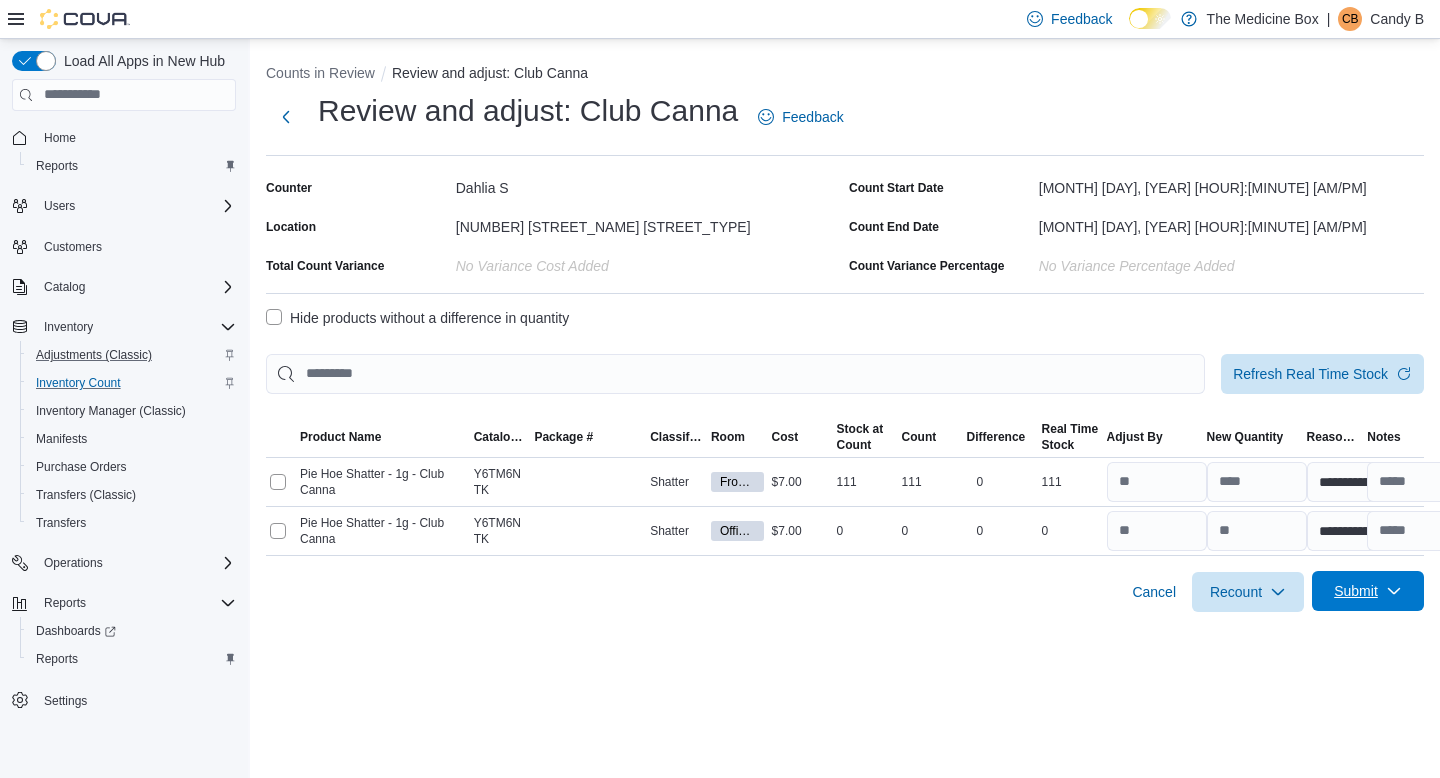 click on "Submit" at bounding box center [1356, 591] 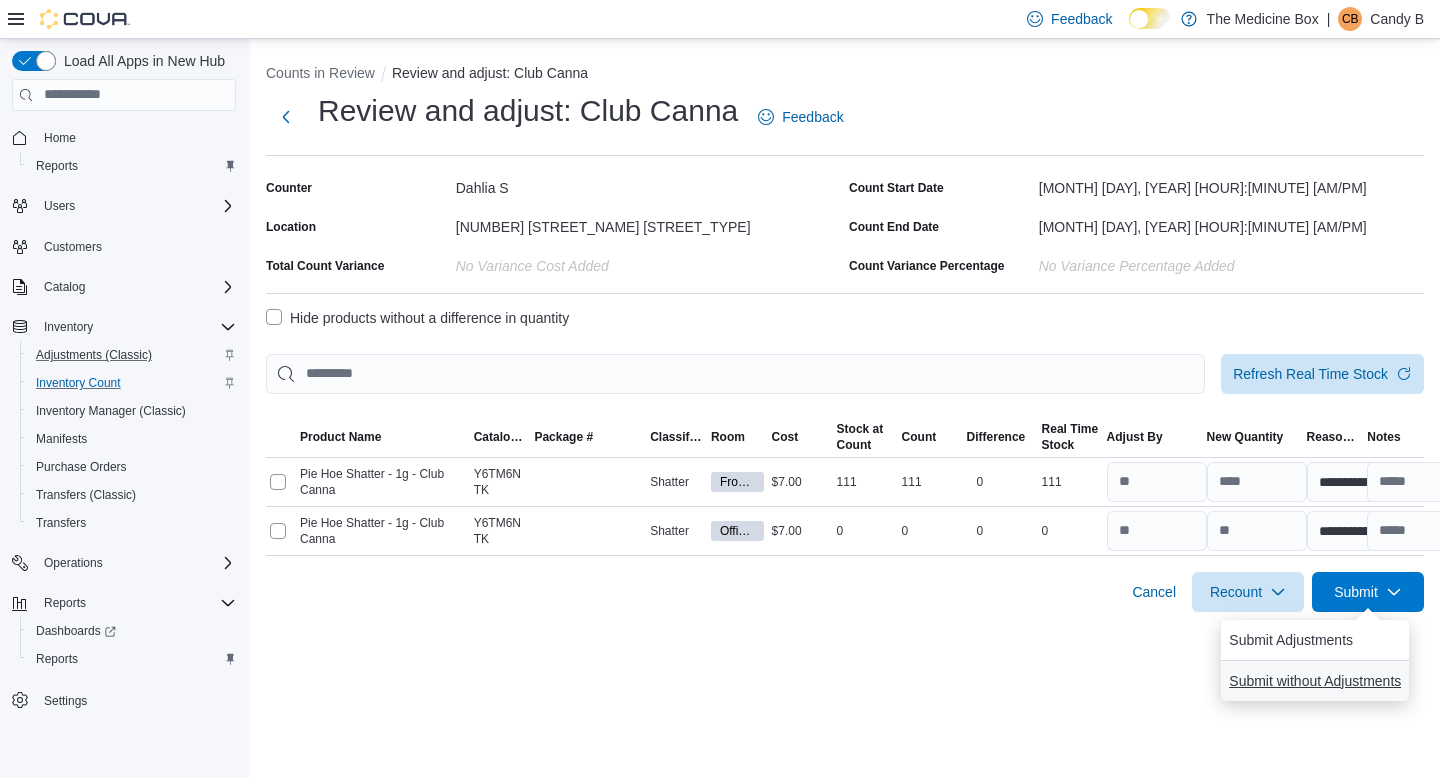 click on "Submit without Adjustments" at bounding box center [1315, 681] 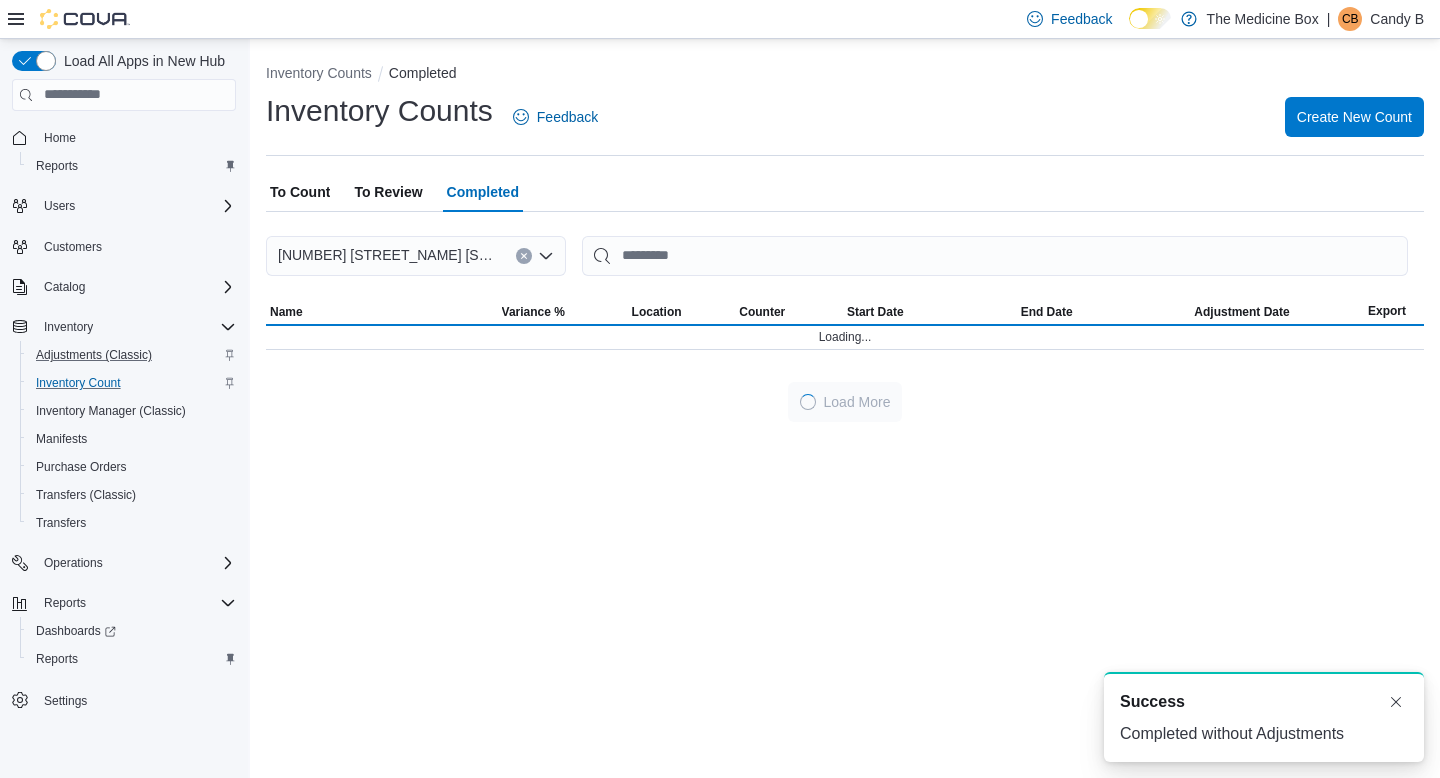 scroll, scrollTop: 0, scrollLeft: 0, axis: both 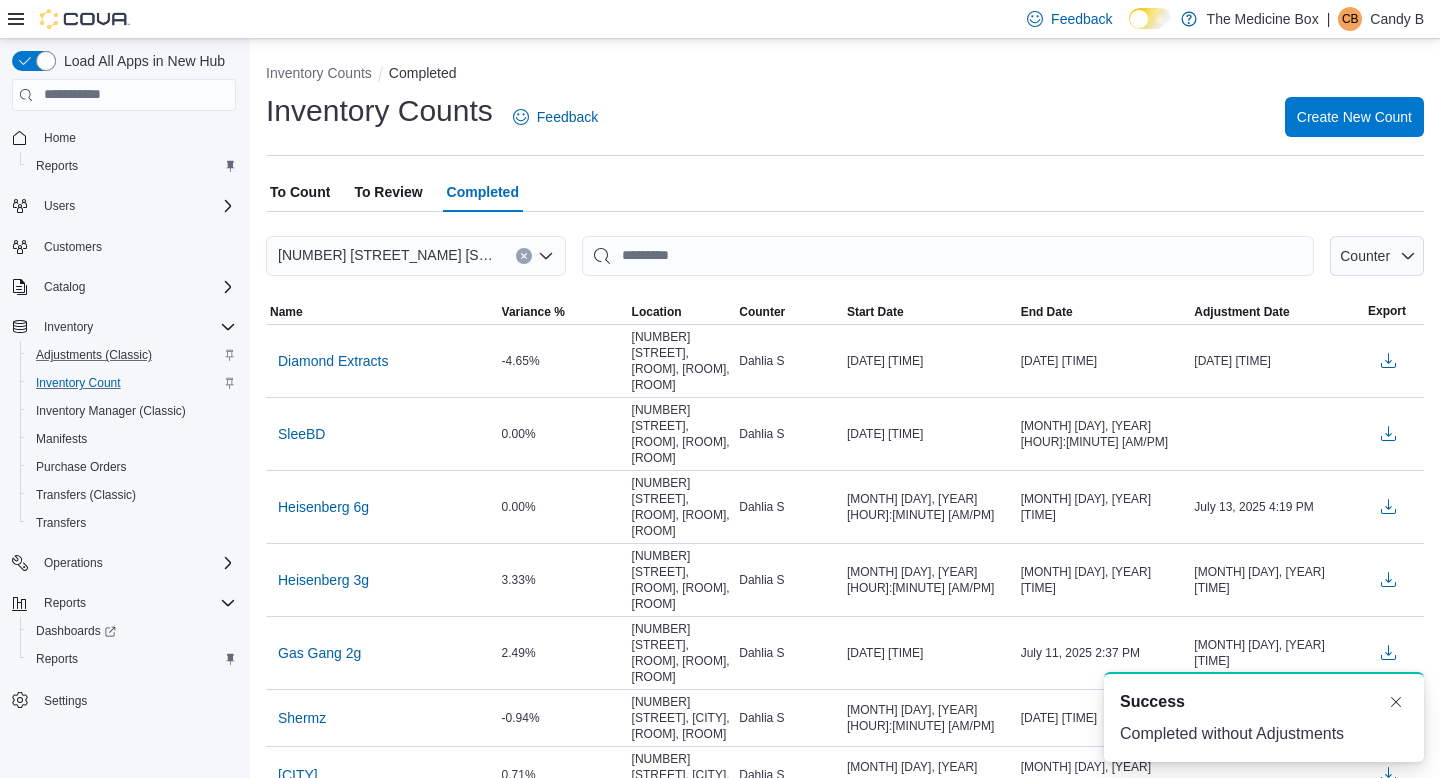 click on "To Review" at bounding box center (388, 192) 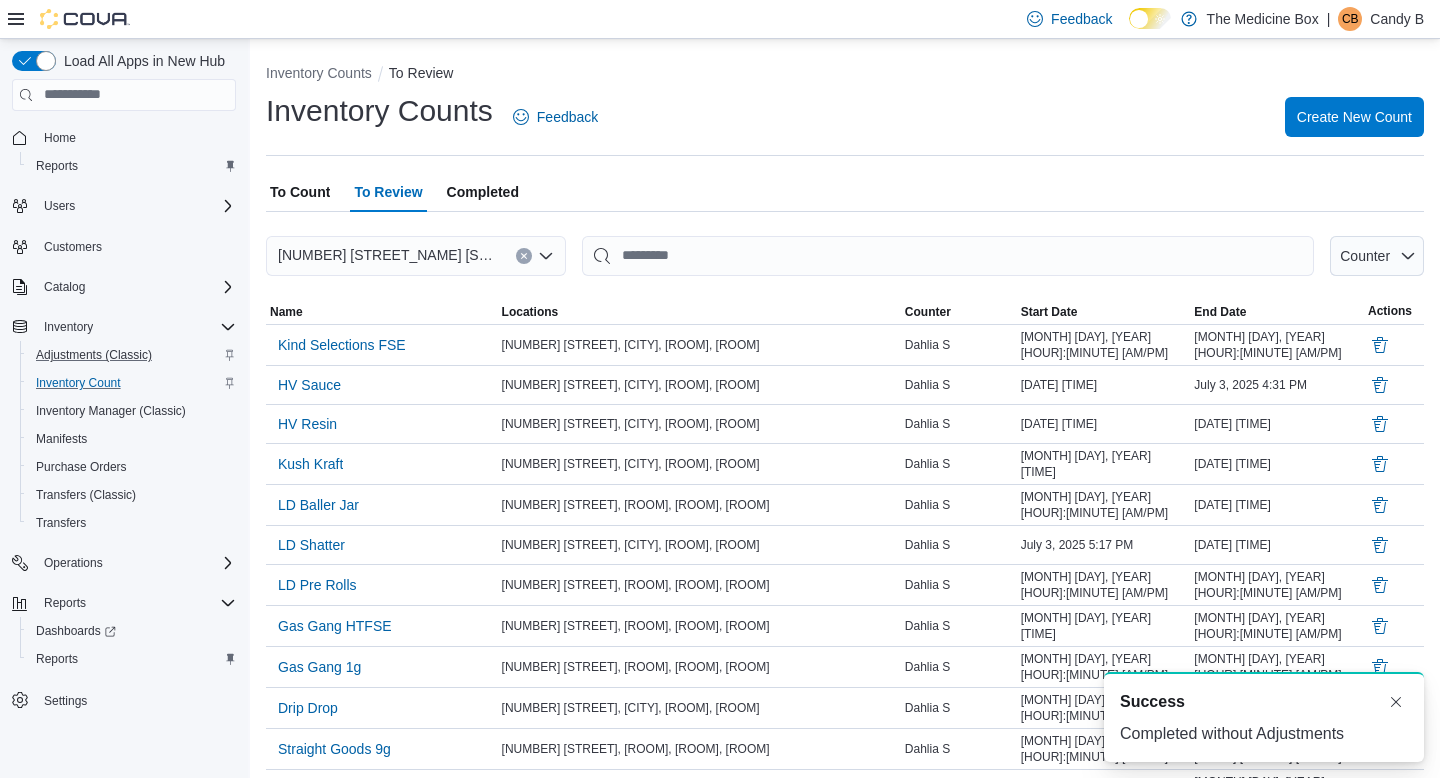 click on "Completed" at bounding box center (483, 192) 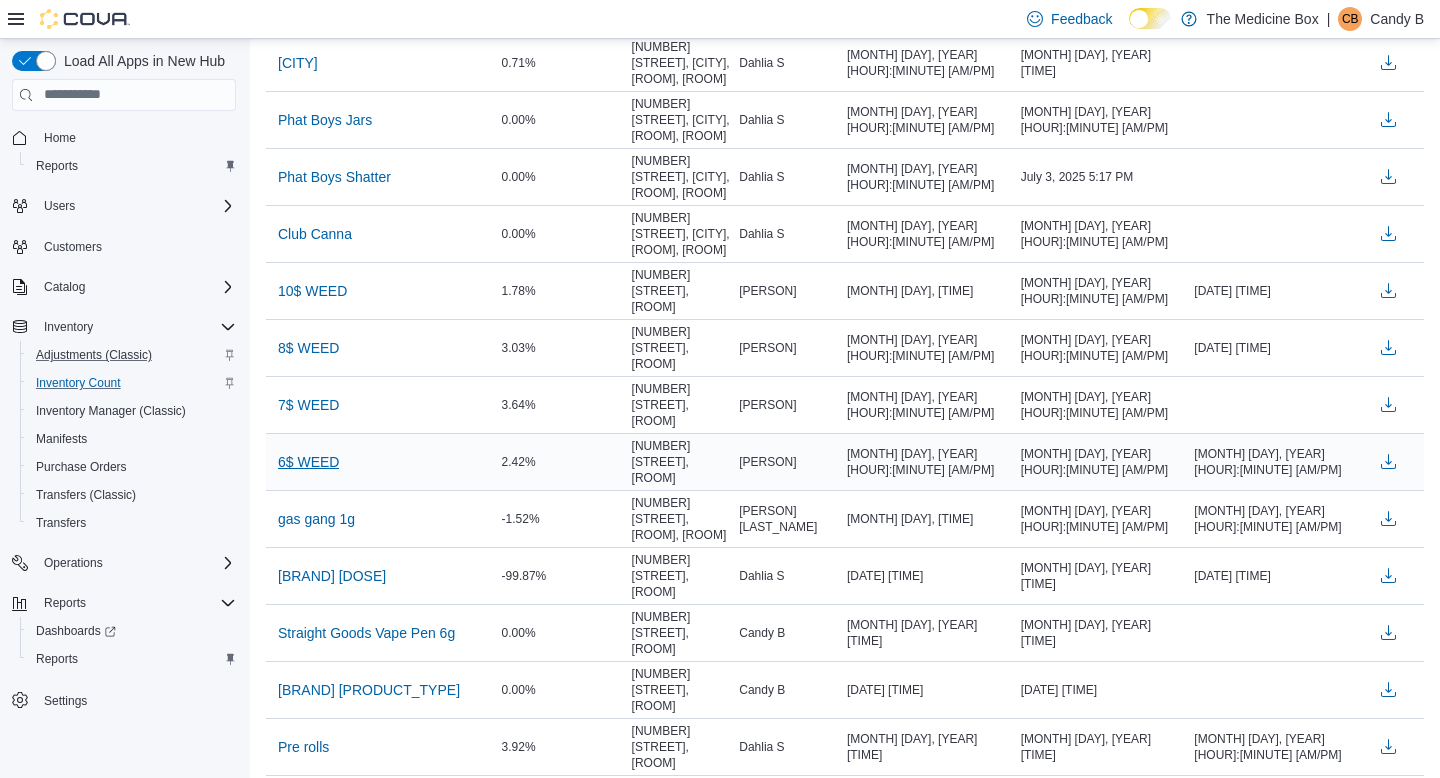 scroll, scrollTop: 0, scrollLeft: 0, axis: both 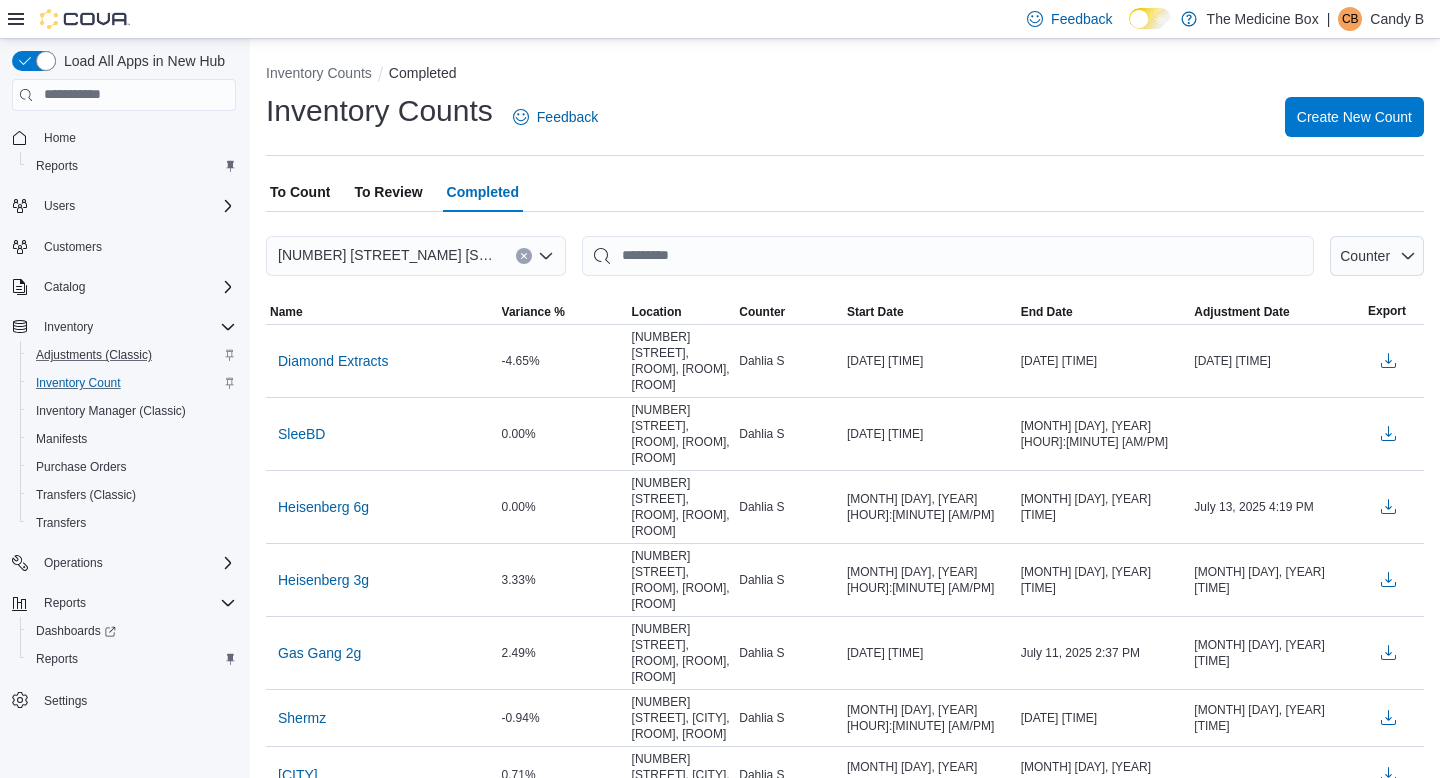 click on "To Review" at bounding box center [388, 192] 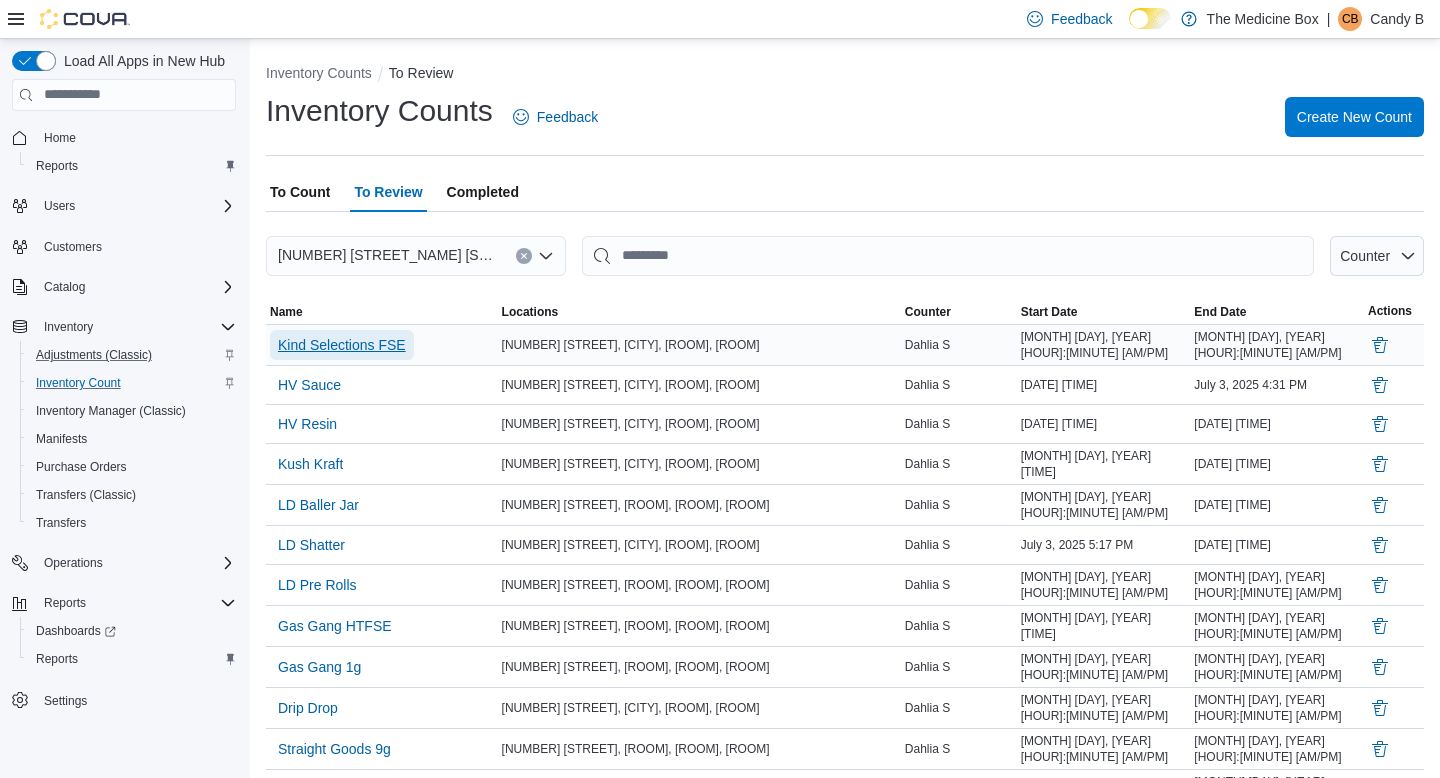 click on "Kind Selections FSE" at bounding box center (342, 345) 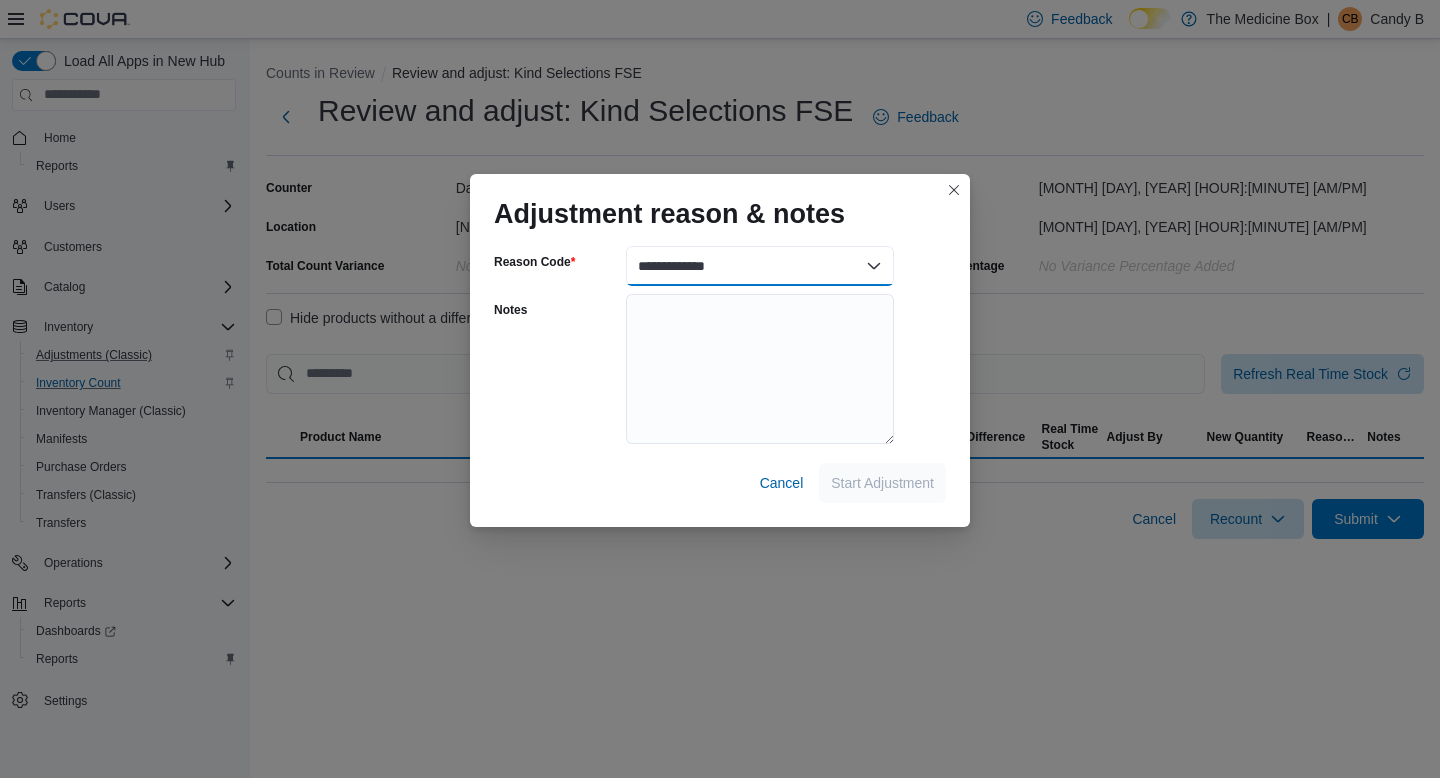 click on "**********" at bounding box center [760, 266] 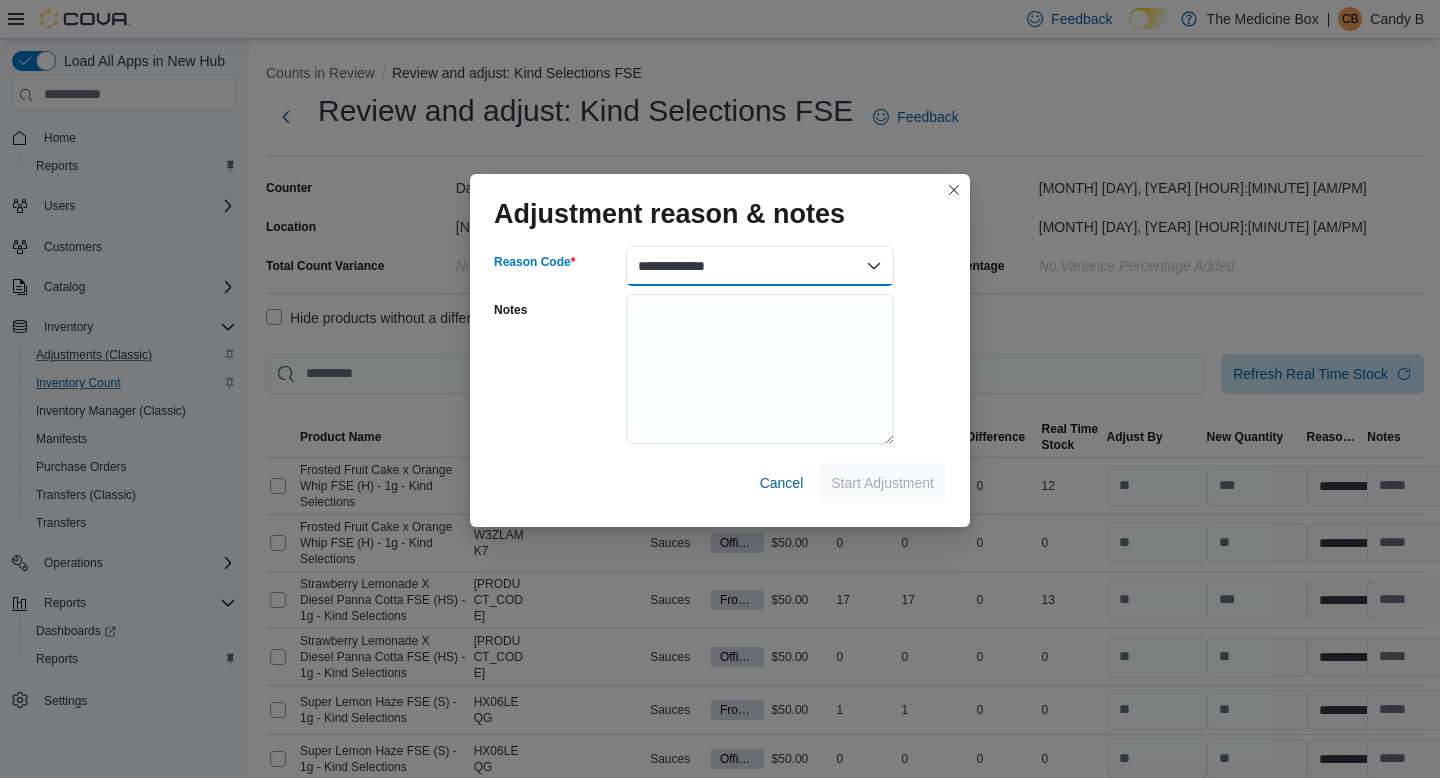 click on "**********" at bounding box center [760, 266] 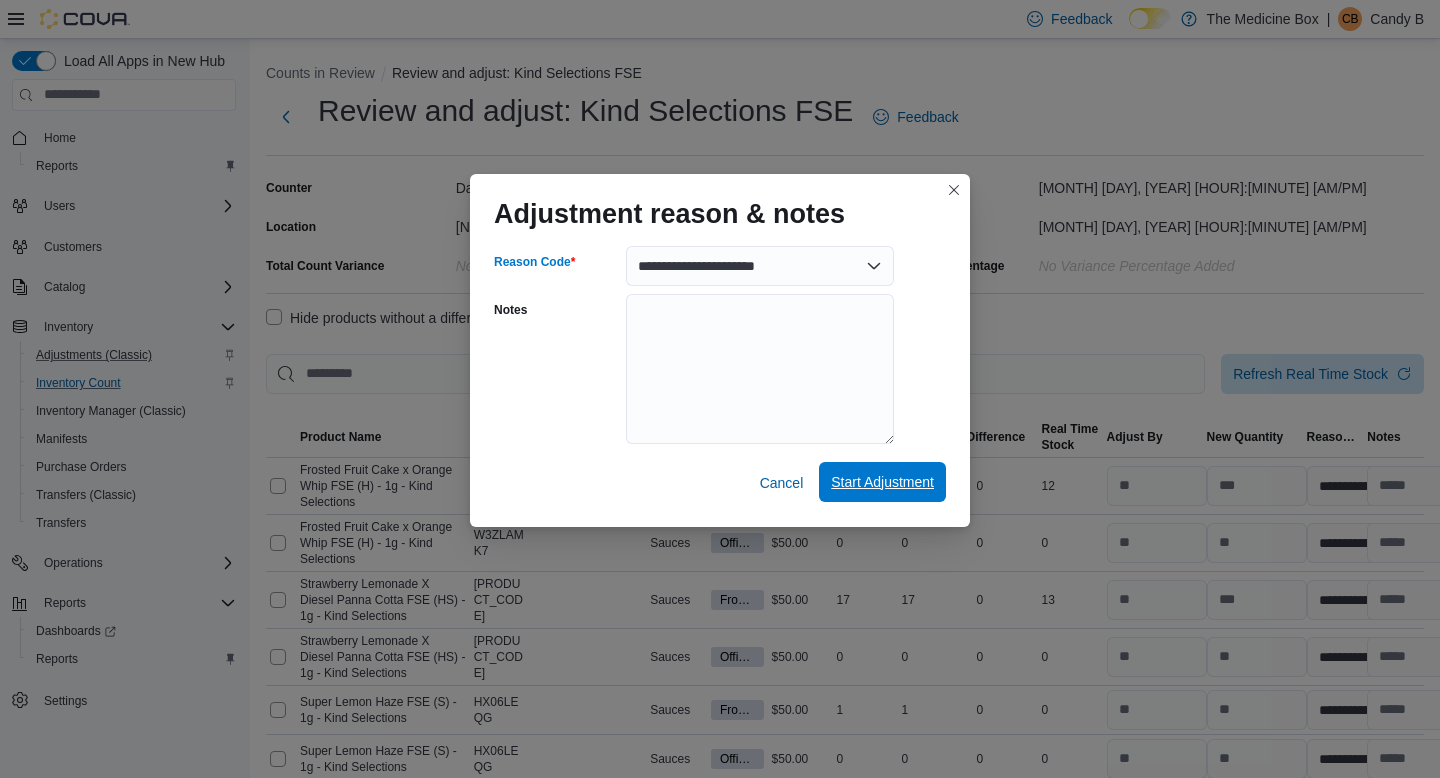 click on "Start Adjustment" at bounding box center [882, 482] 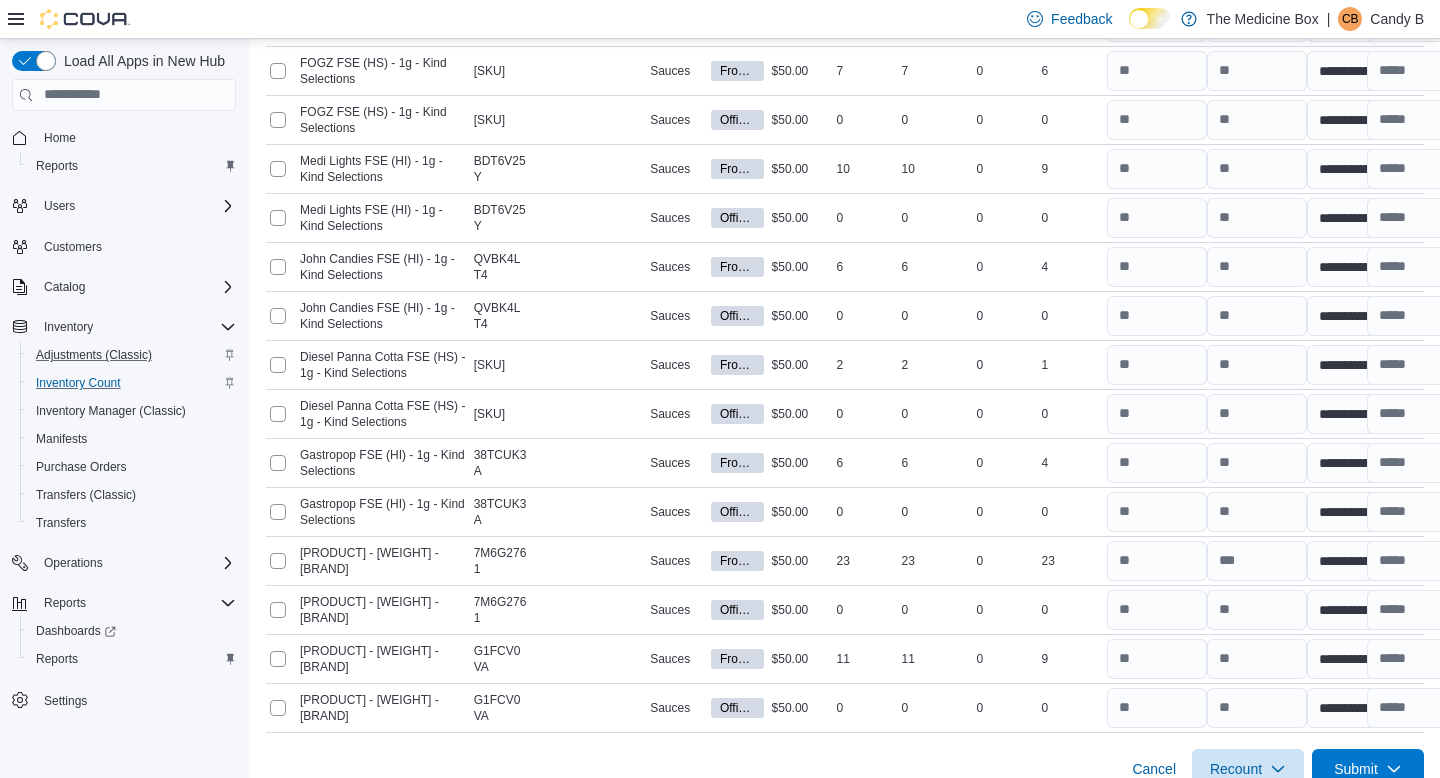 scroll, scrollTop: 1270, scrollLeft: 0, axis: vertical 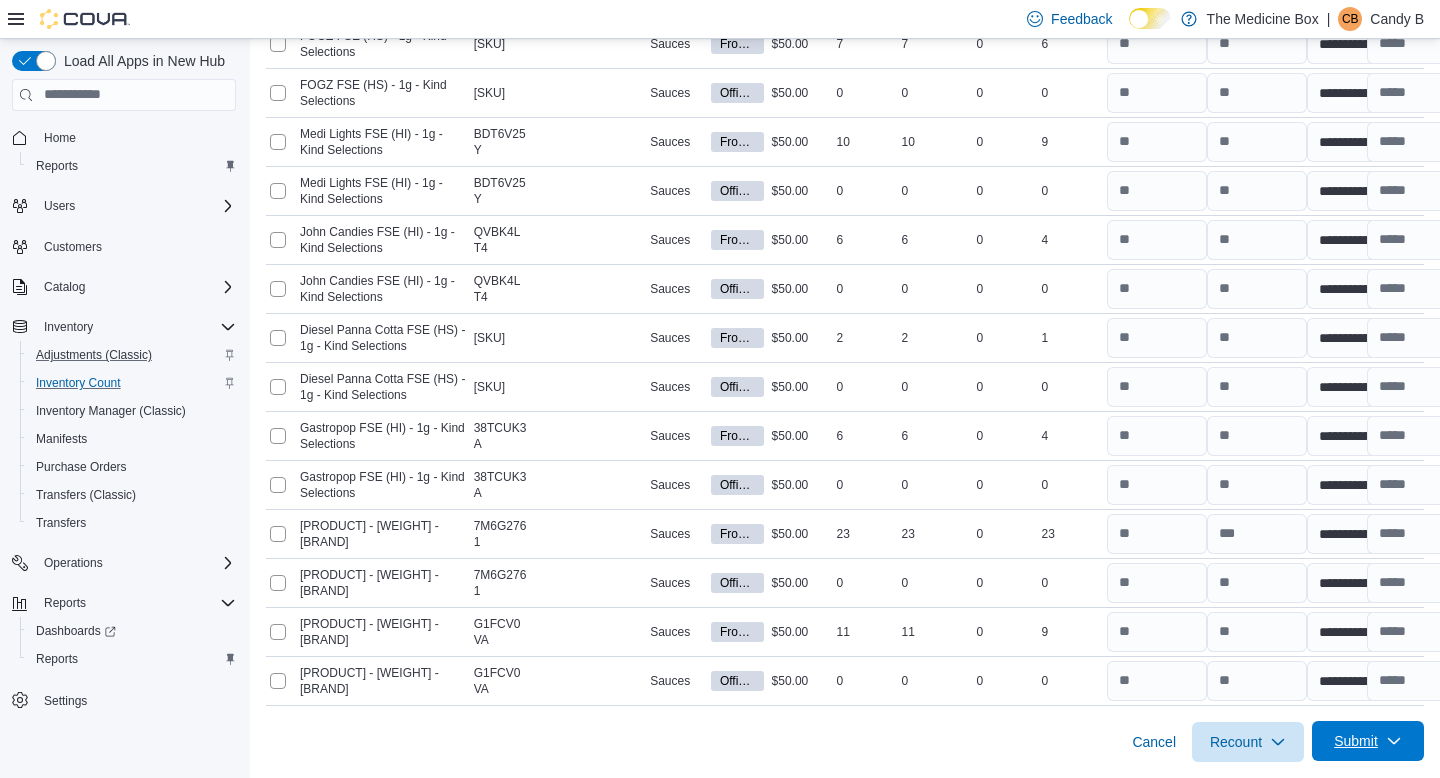 click on "Submit" at bounding box center (1368, 741) 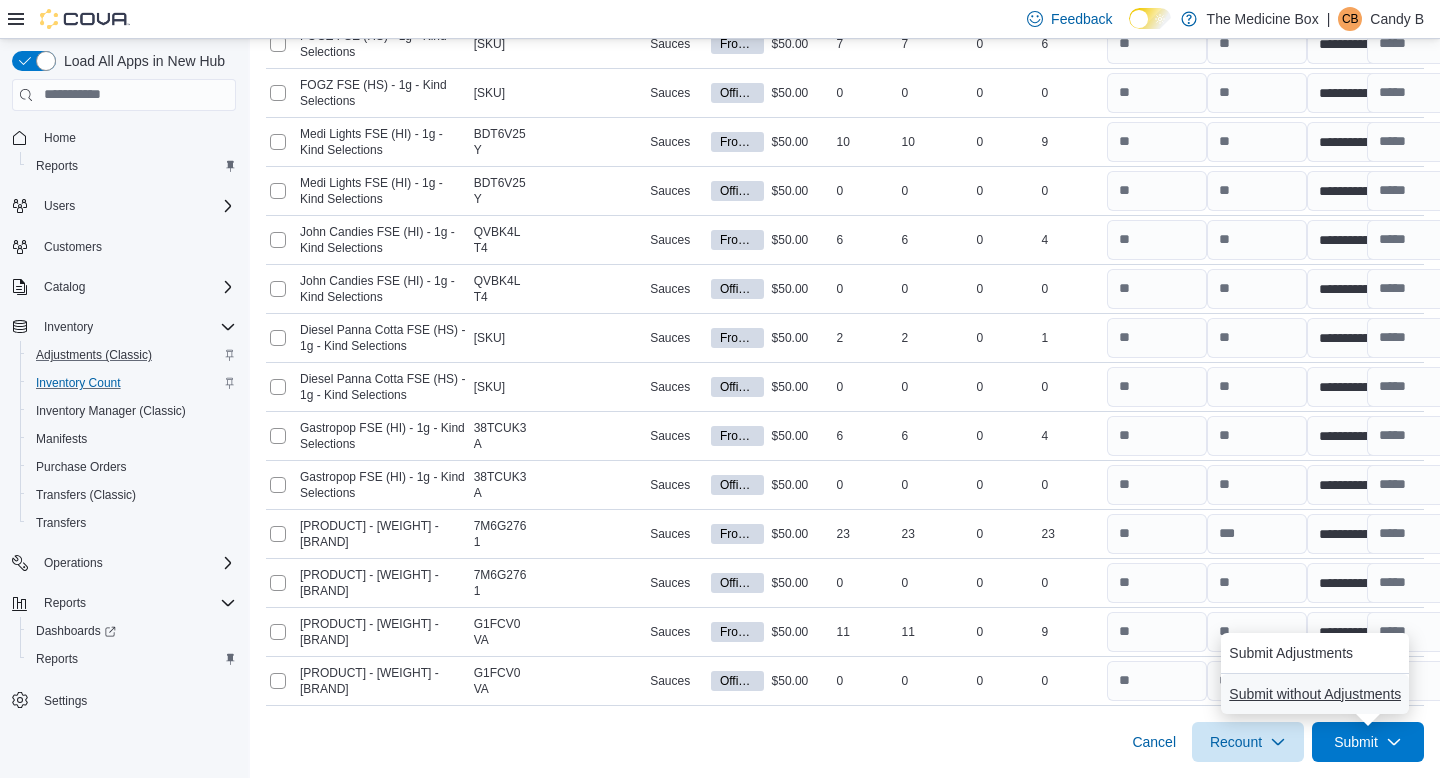 click on "Submit without Adjustments" at bounding box center (1315, 694) 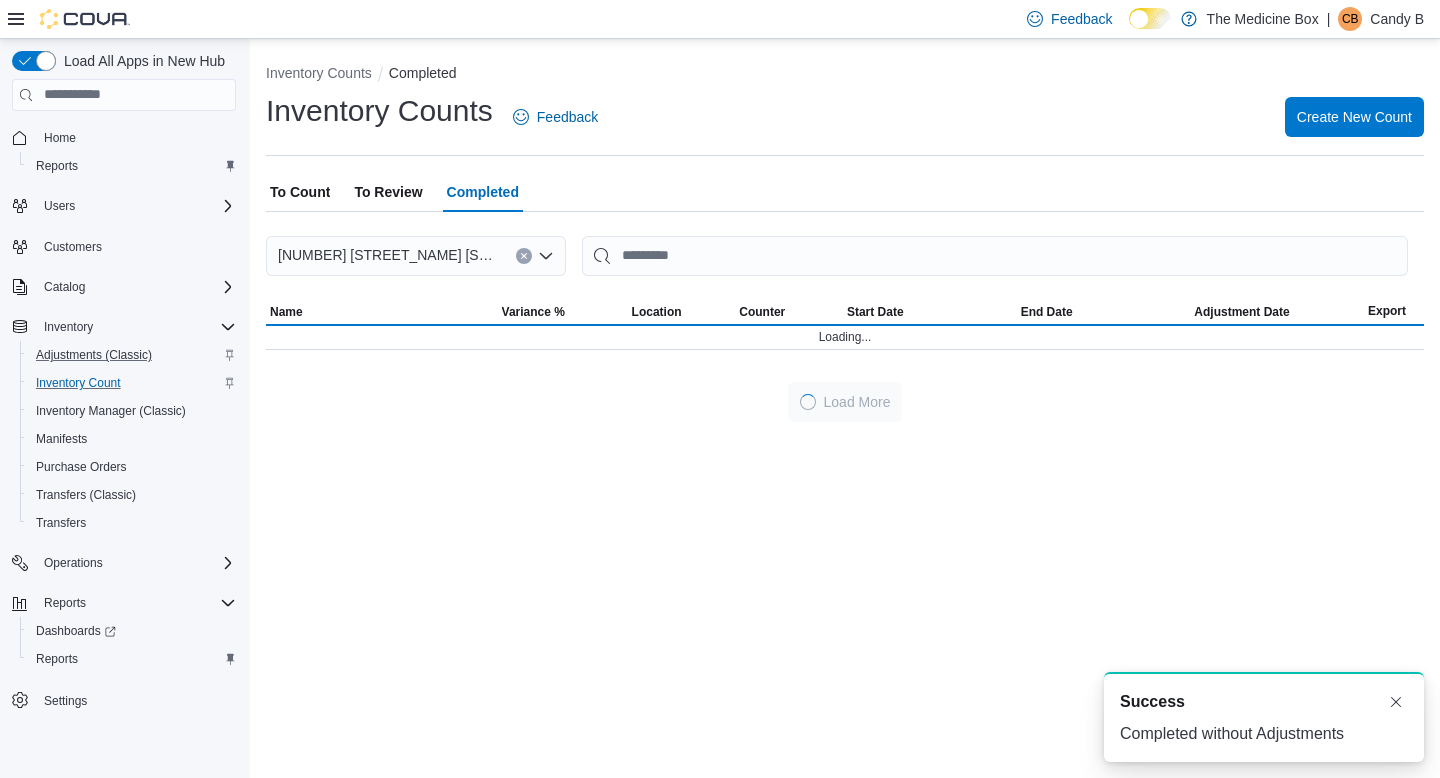 scroll, scrollTop: 0, scrollLeft: 0, axis: both 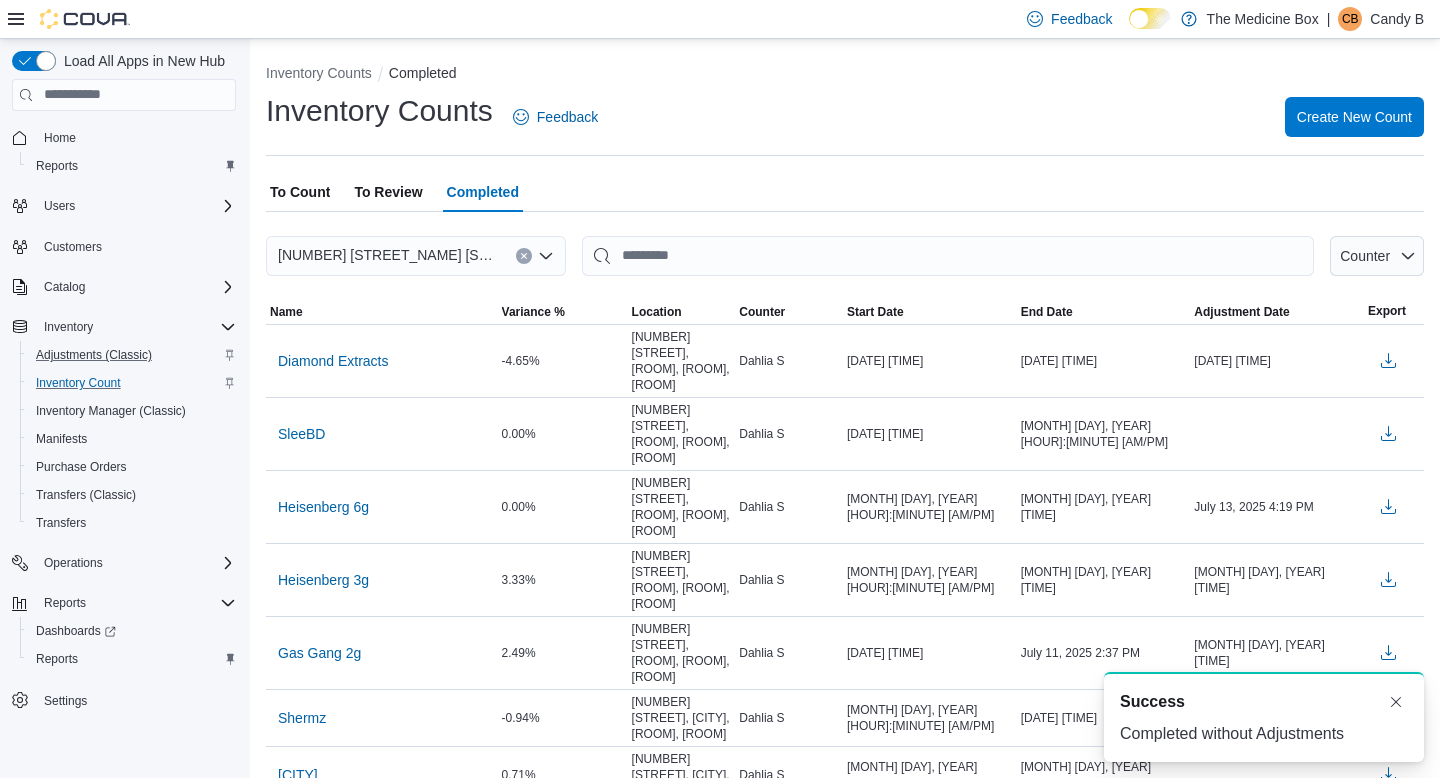 click on "To Review" at bounding box center [388, 192] 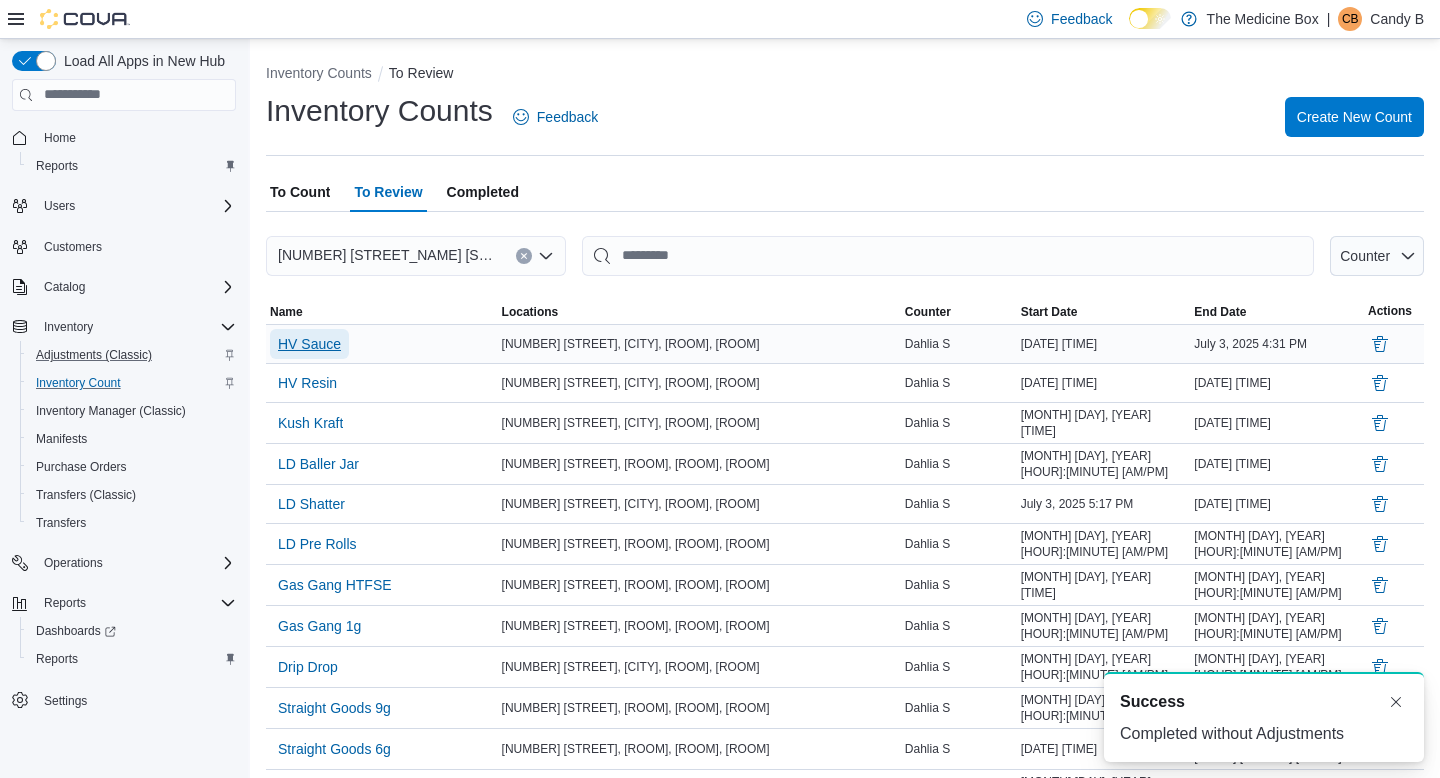 click on "HV Sauce" at bounding box center [309, 344] 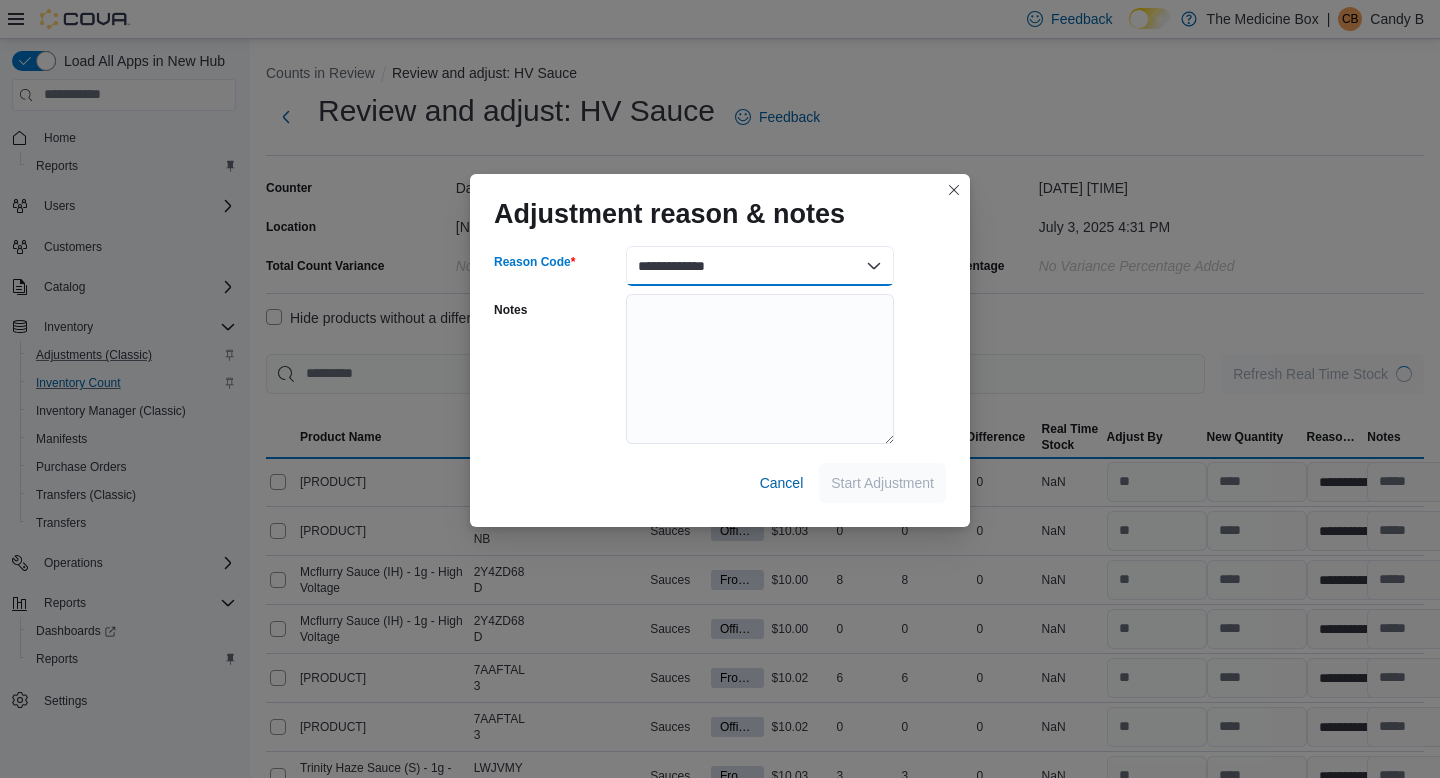 click on "**********" at bounding box center (760, 266) 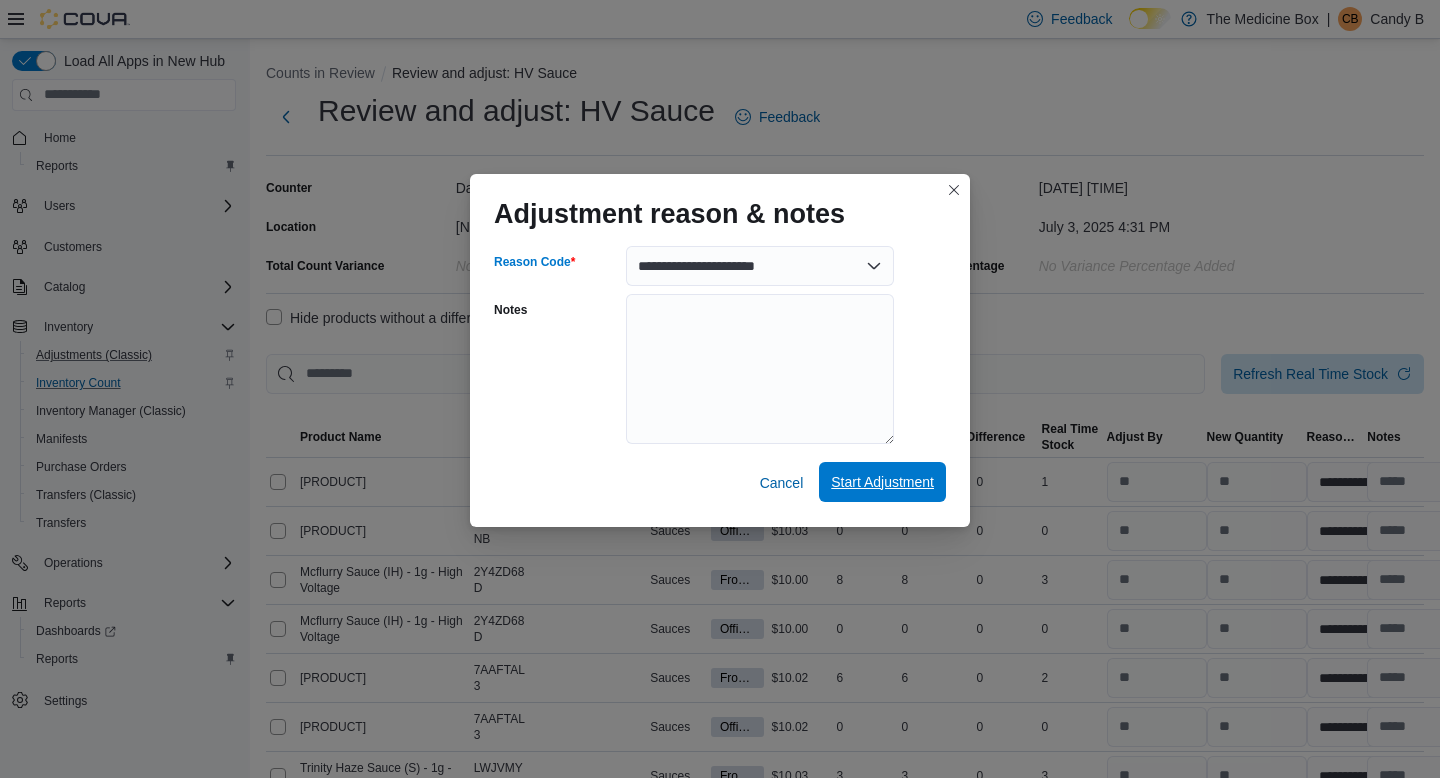 click on "Start Adjustment" at bounding box center (882, 482) 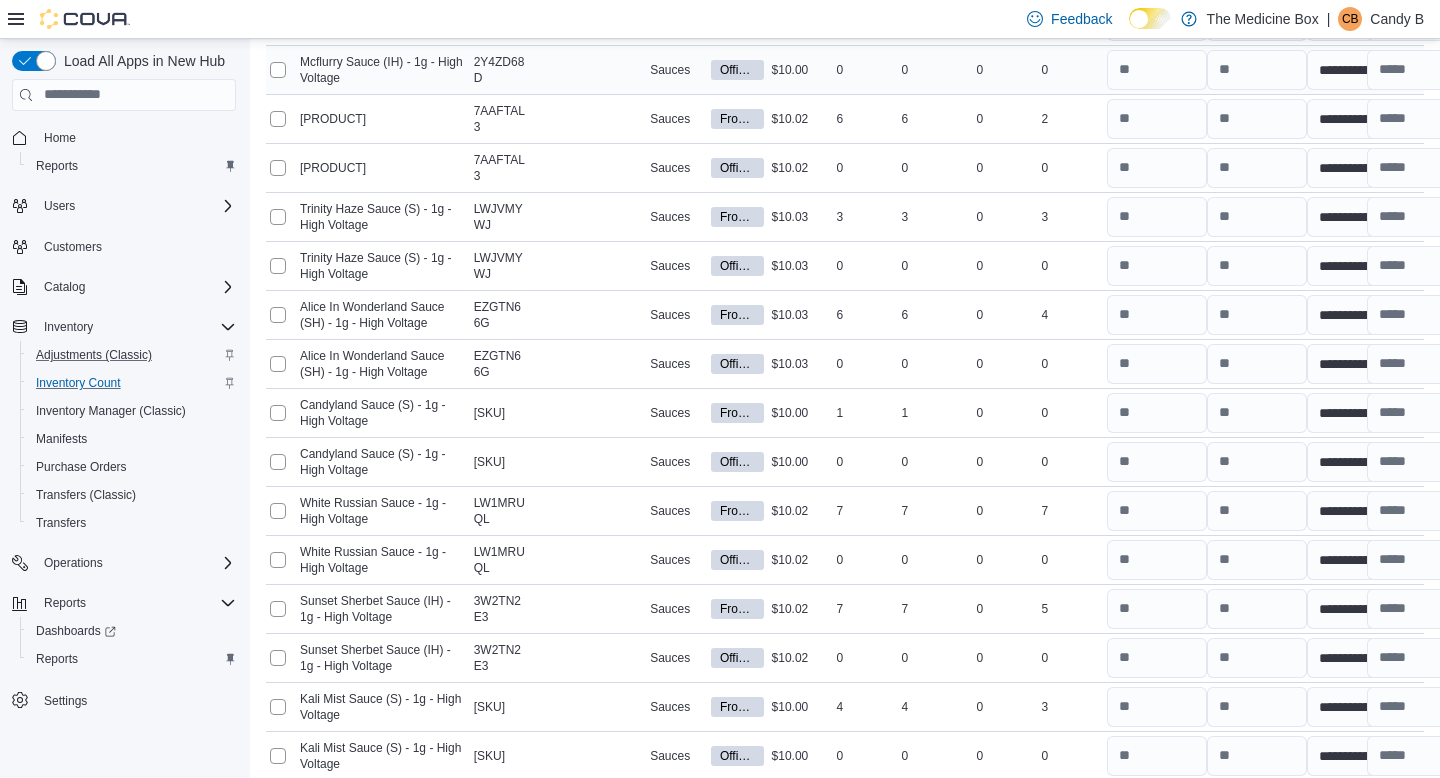 scroll, scrollTop: 830, scrollLeft: 0, axis: vertical 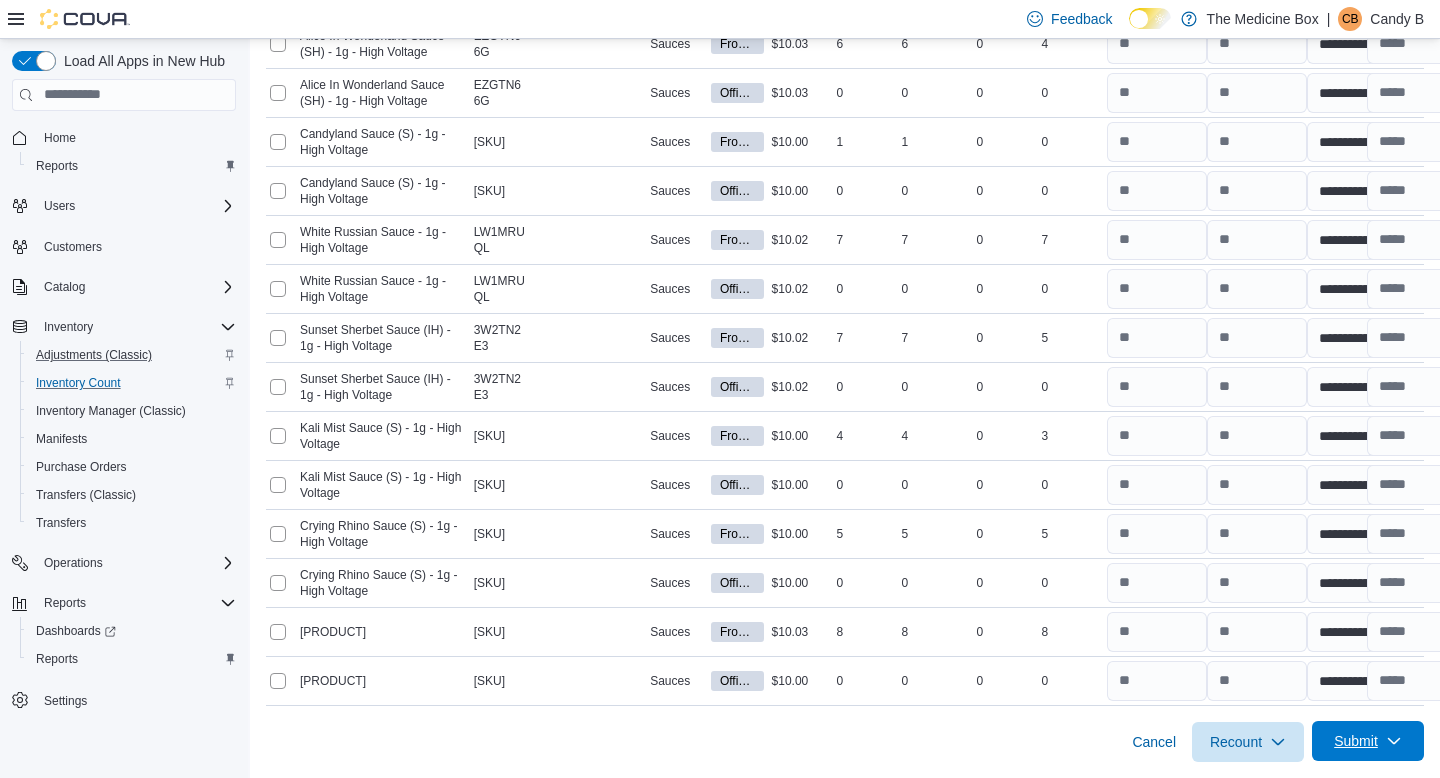 click on "Submit" at bounding box center (1368, 741) 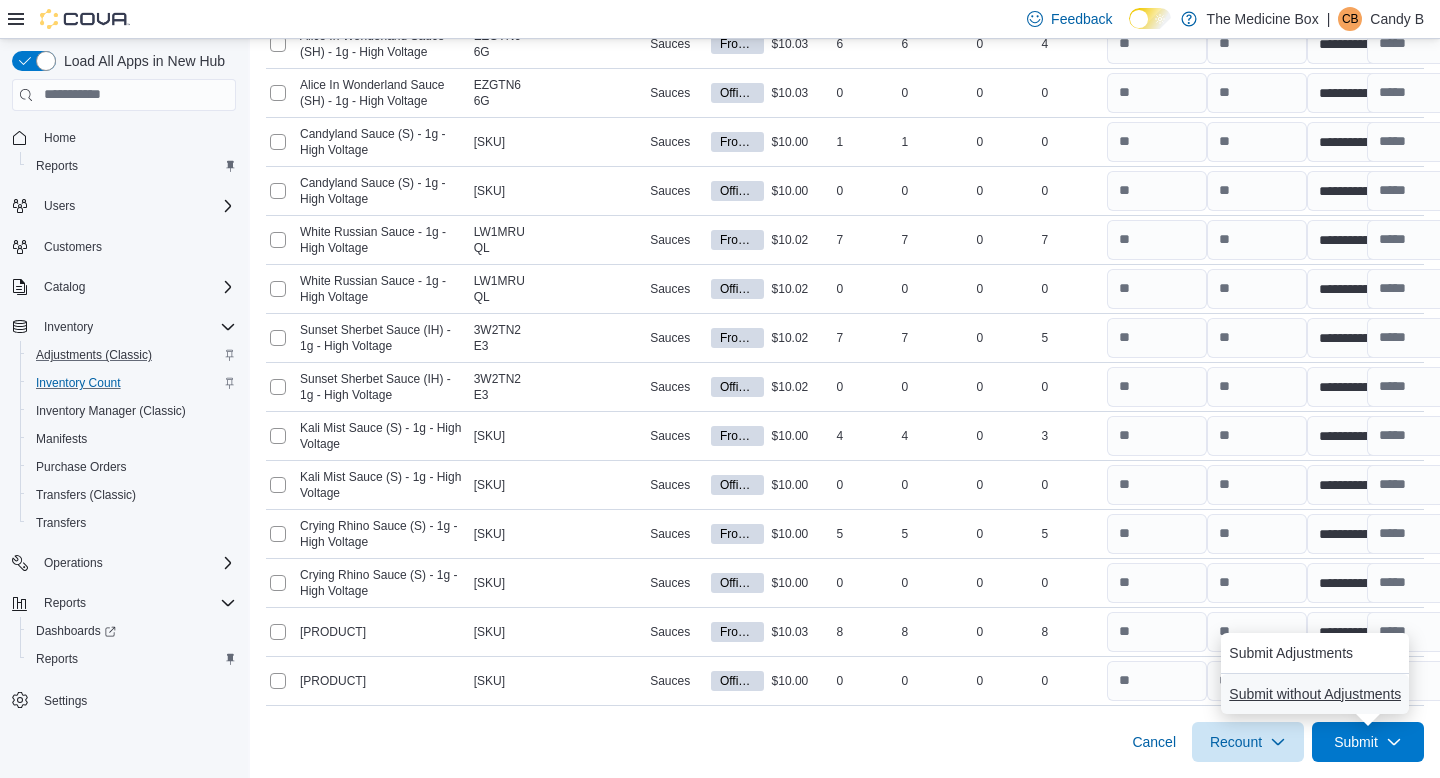 click on "Submit without Adjustments" at bounding box center (1315, 694) 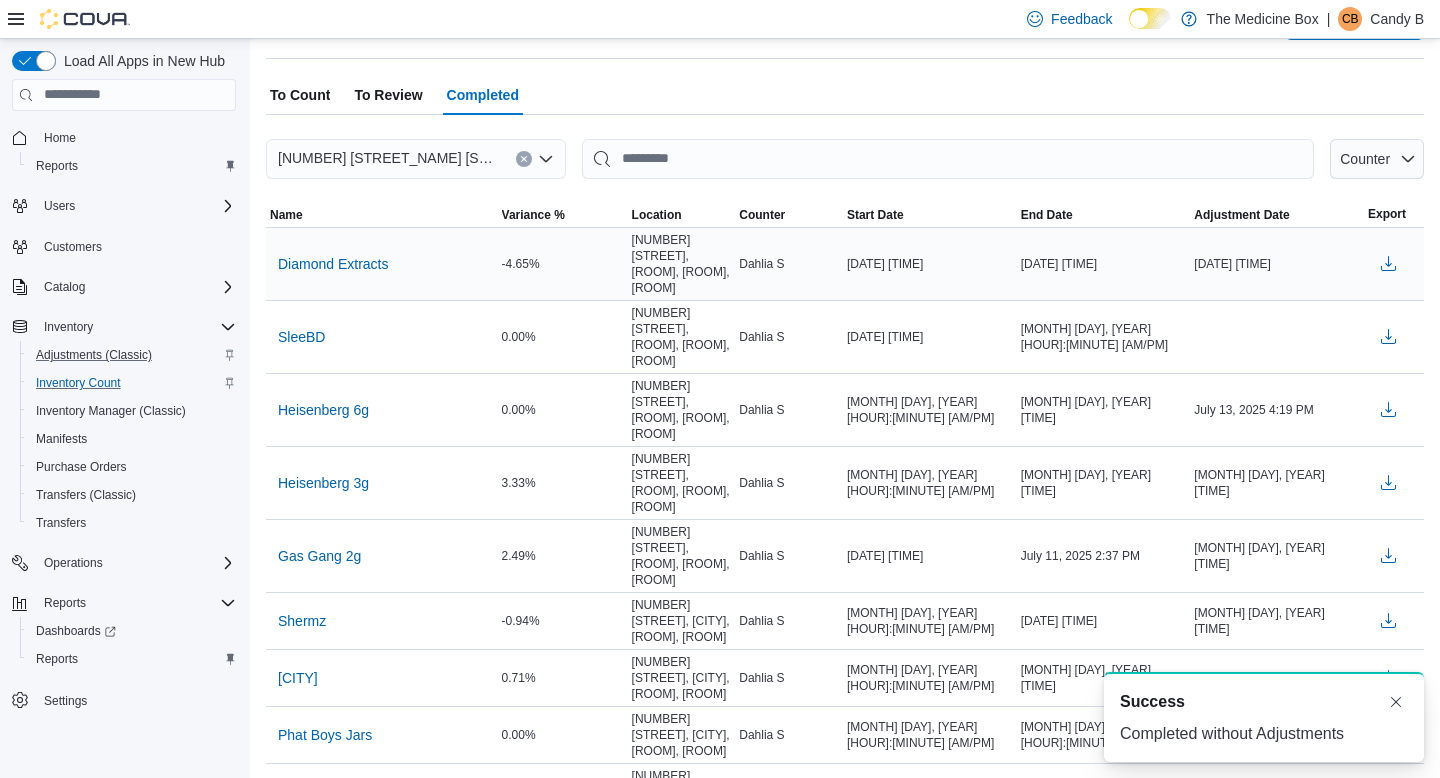 scroll, scrollTop: 0, scrollLeft: 0, axis: both 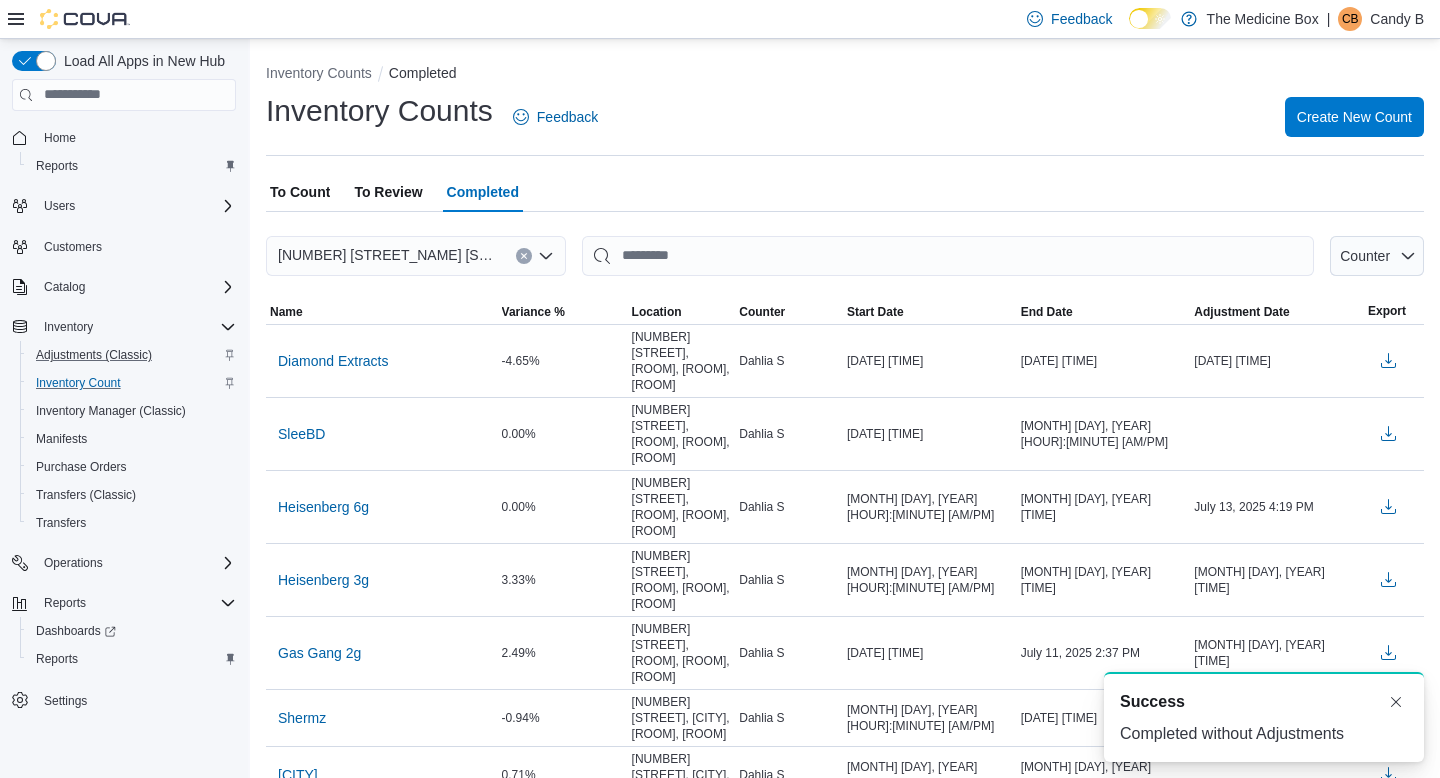 click on "To Review" at bounding box center [388, 192] 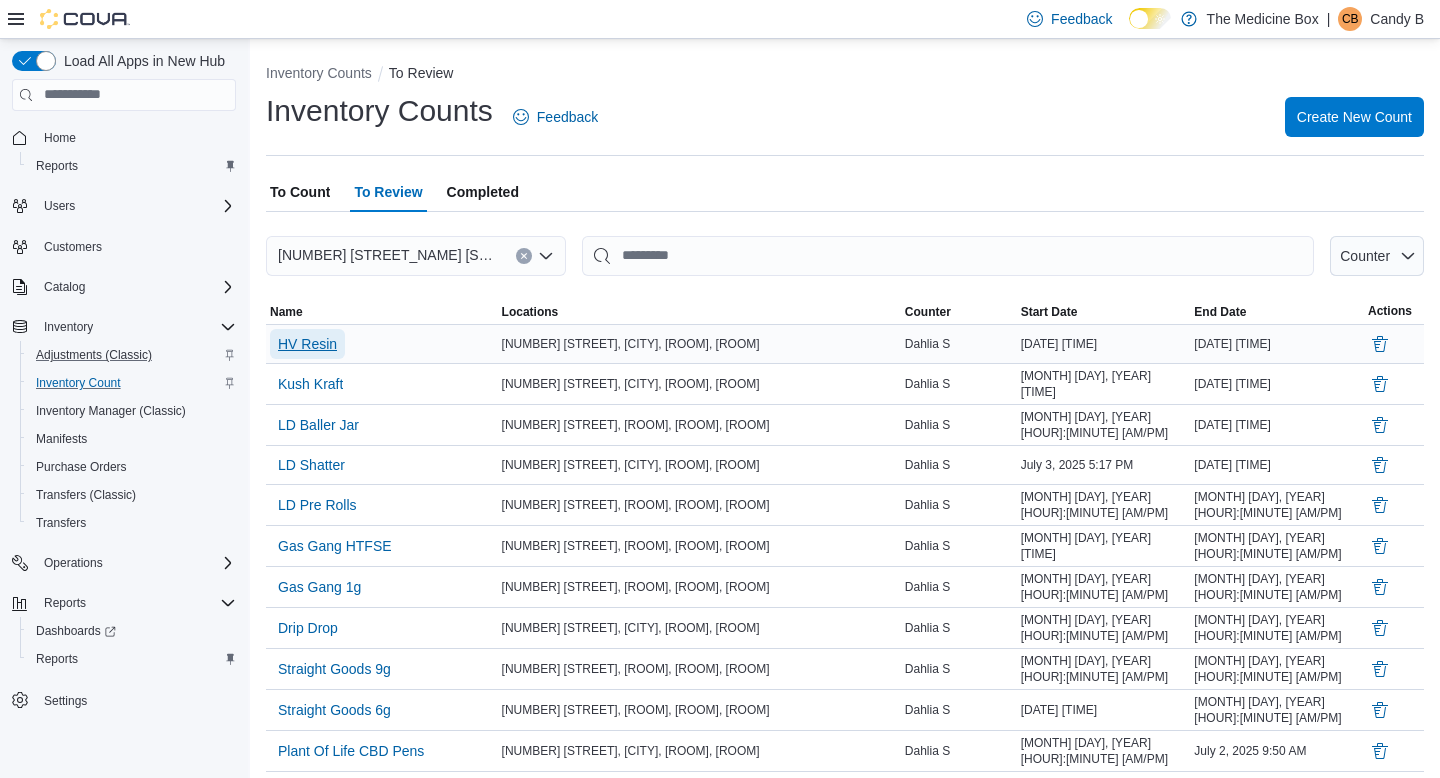 click on "HV Resin" at bounding box center (307, 344) 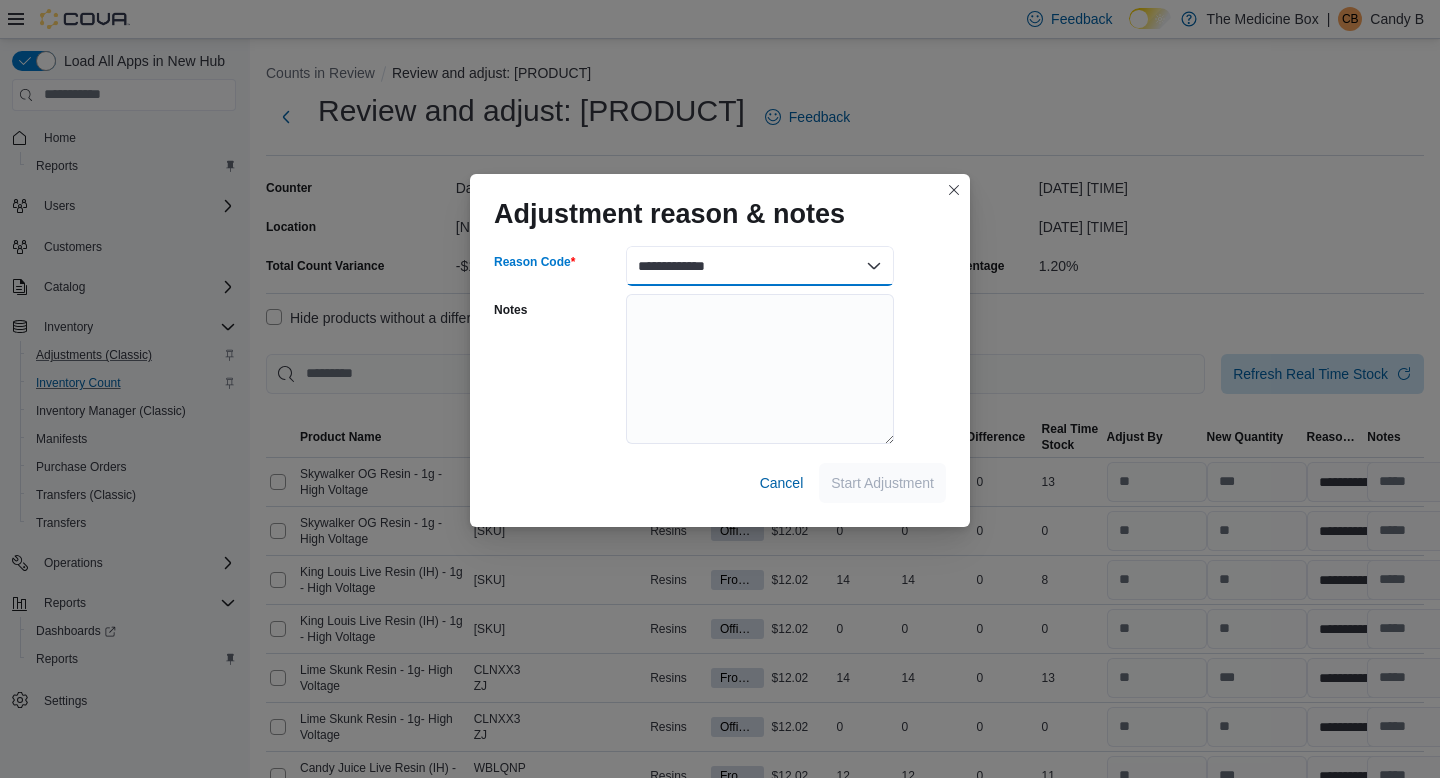 click on "**********" at bounding box center [760, 266] 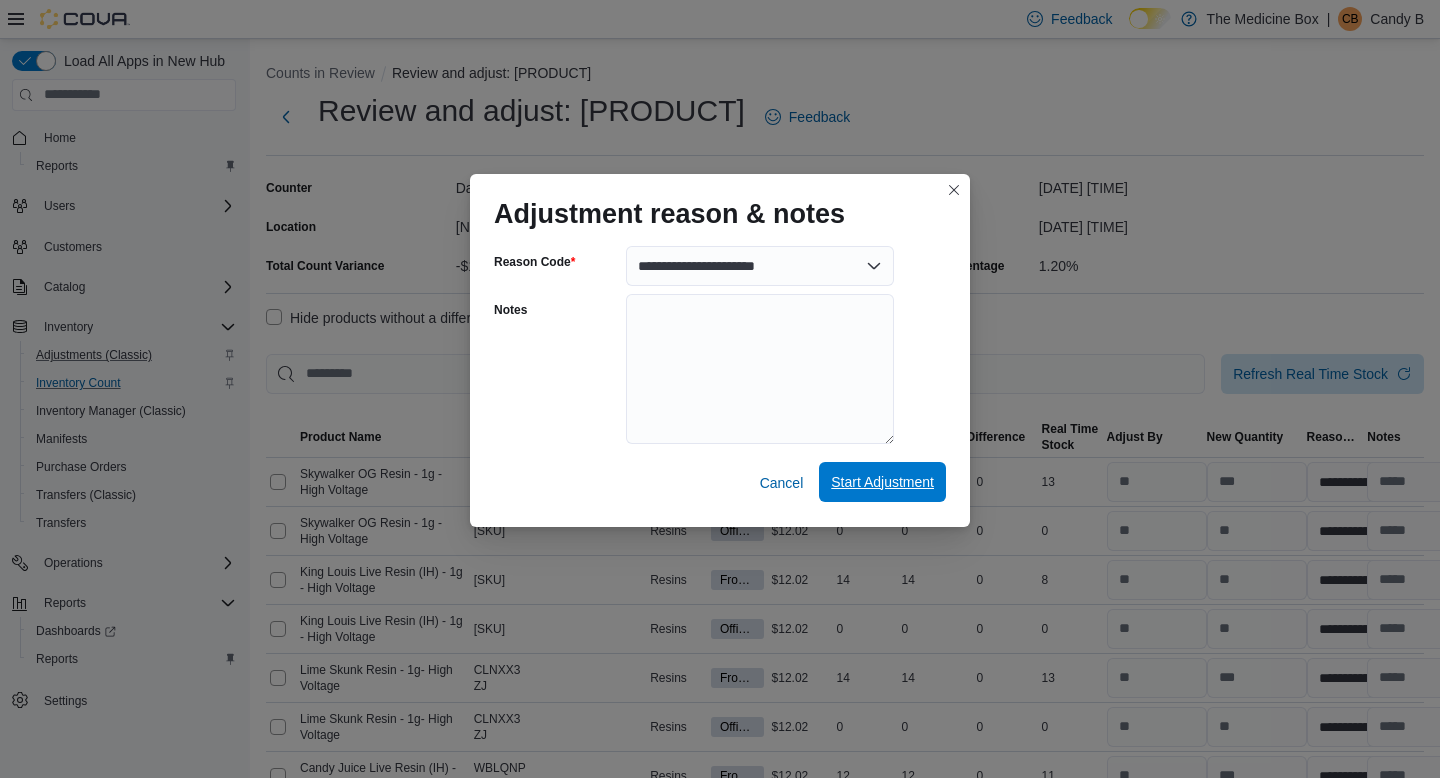 click on "Start Adjustment" at bounding box center [882, 482] 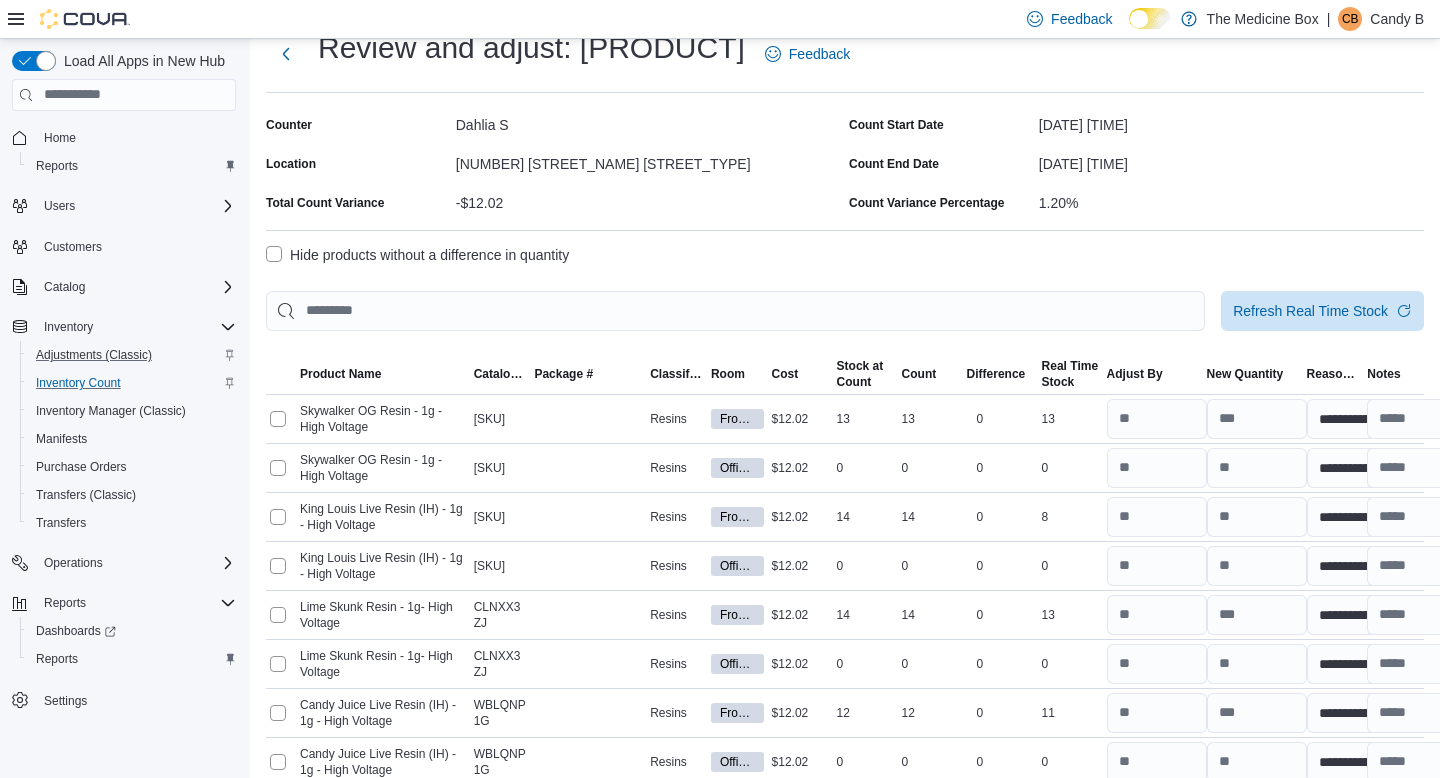 scroll, scrollTop: 0, scrollLeft: 0, axis: both 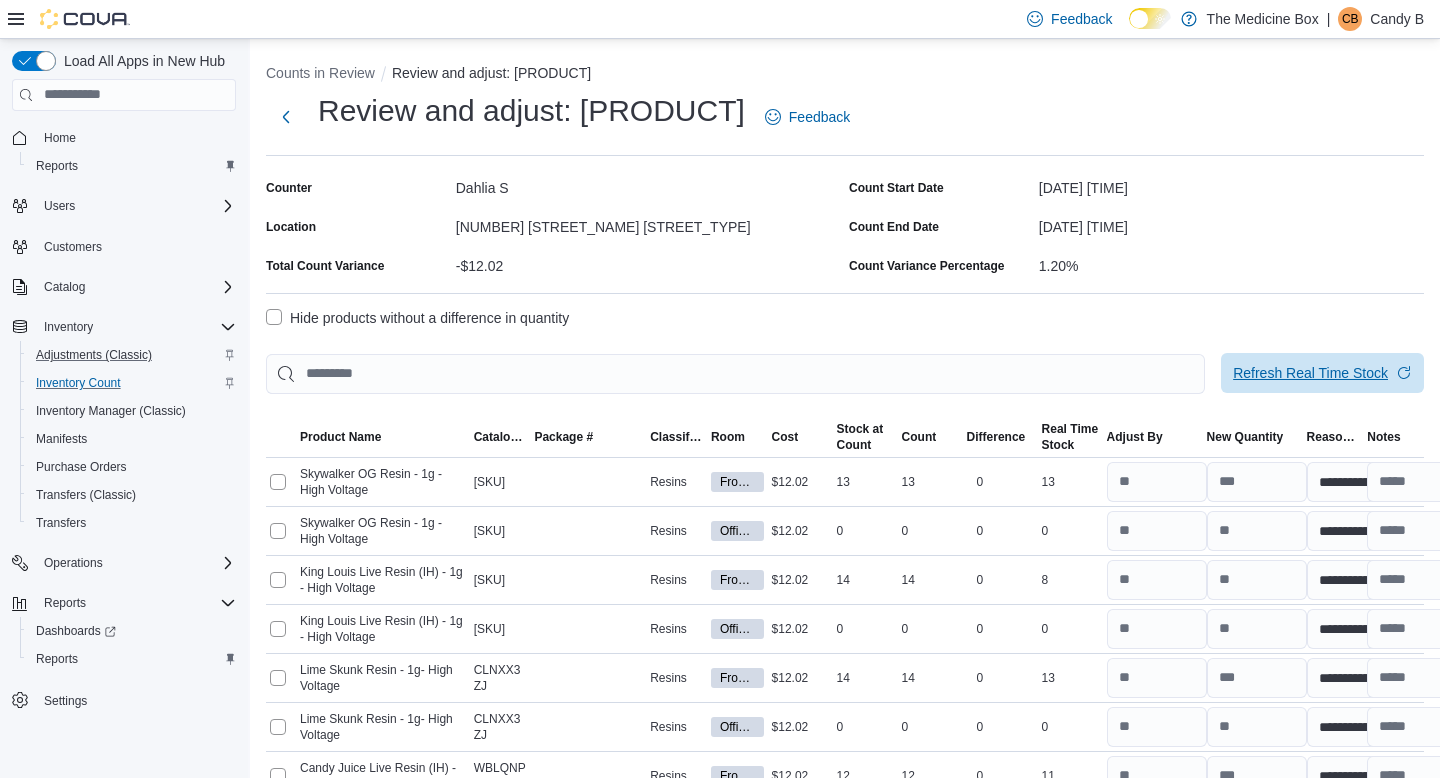 click on "Refresh Real Time Stock" at bounding box center [1310, 373] 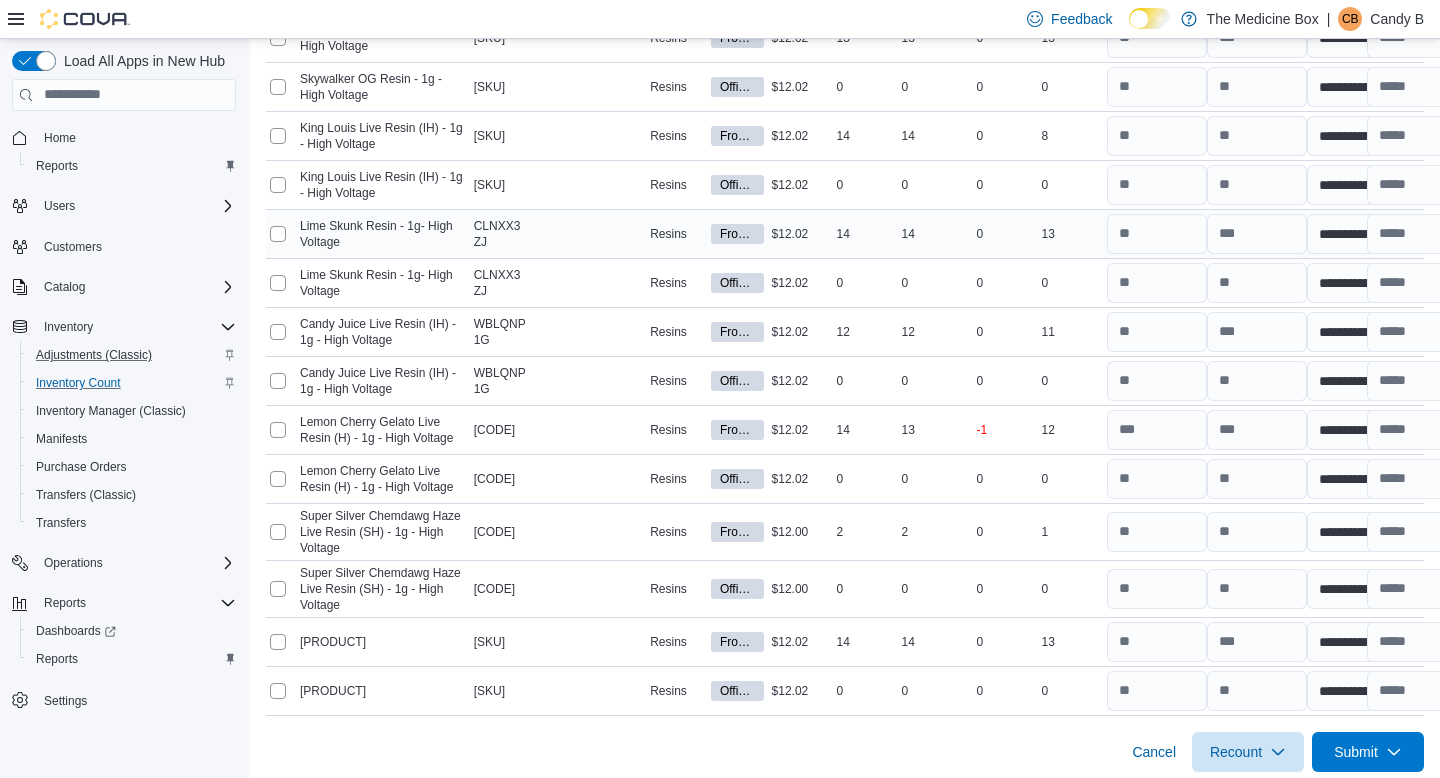 scroll, scrollTop: 454, scrollLeft: 0, axis: vertical 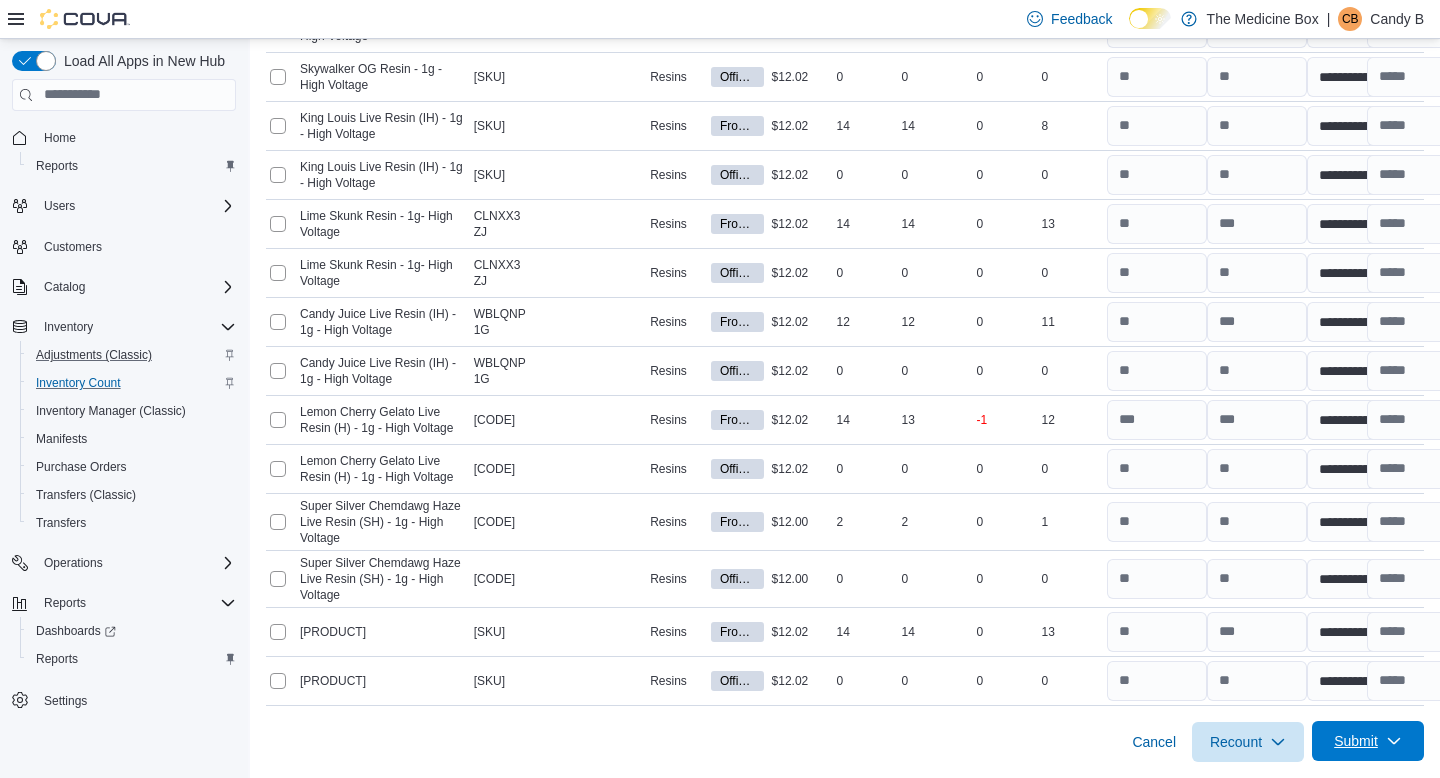 click 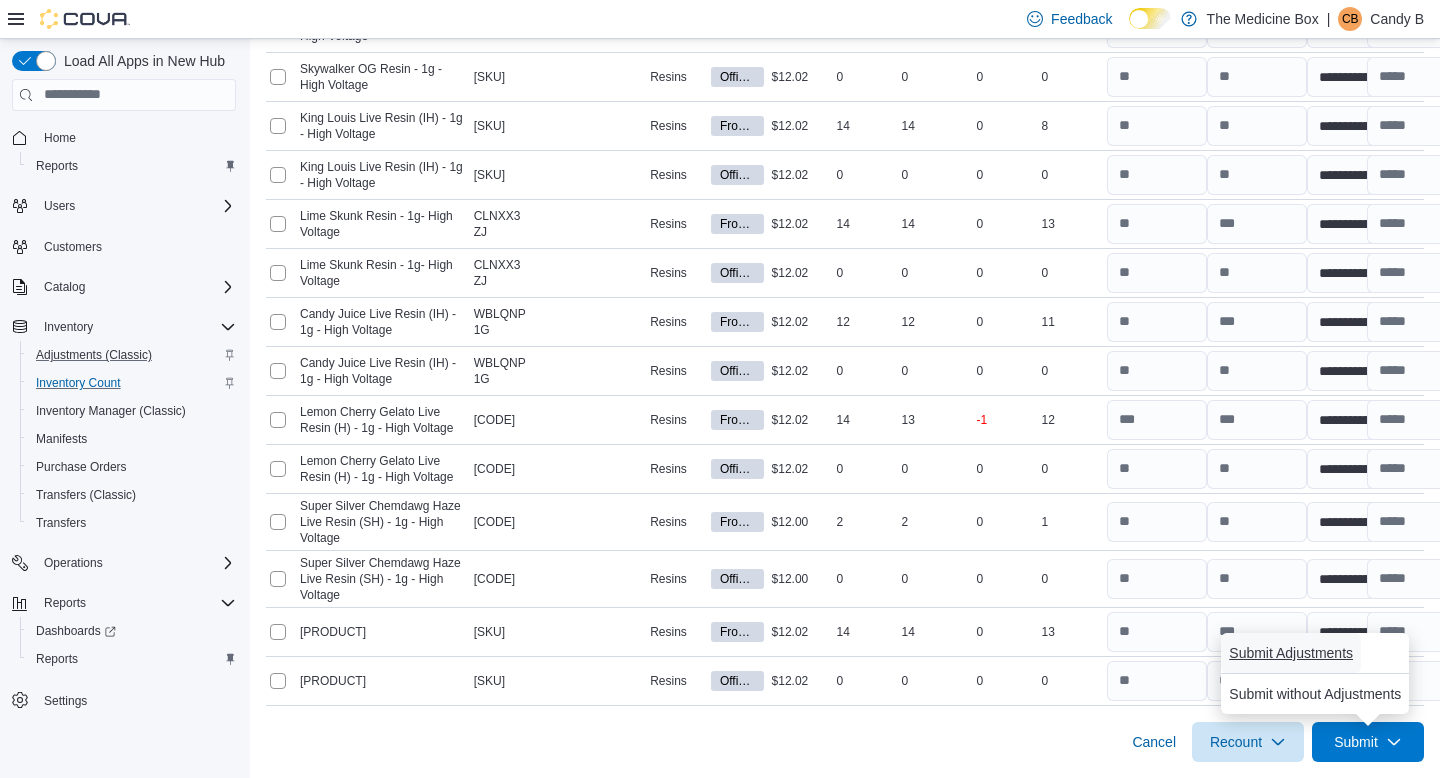 click on "Submit Adjustments" at bounding box center [1291, 653] 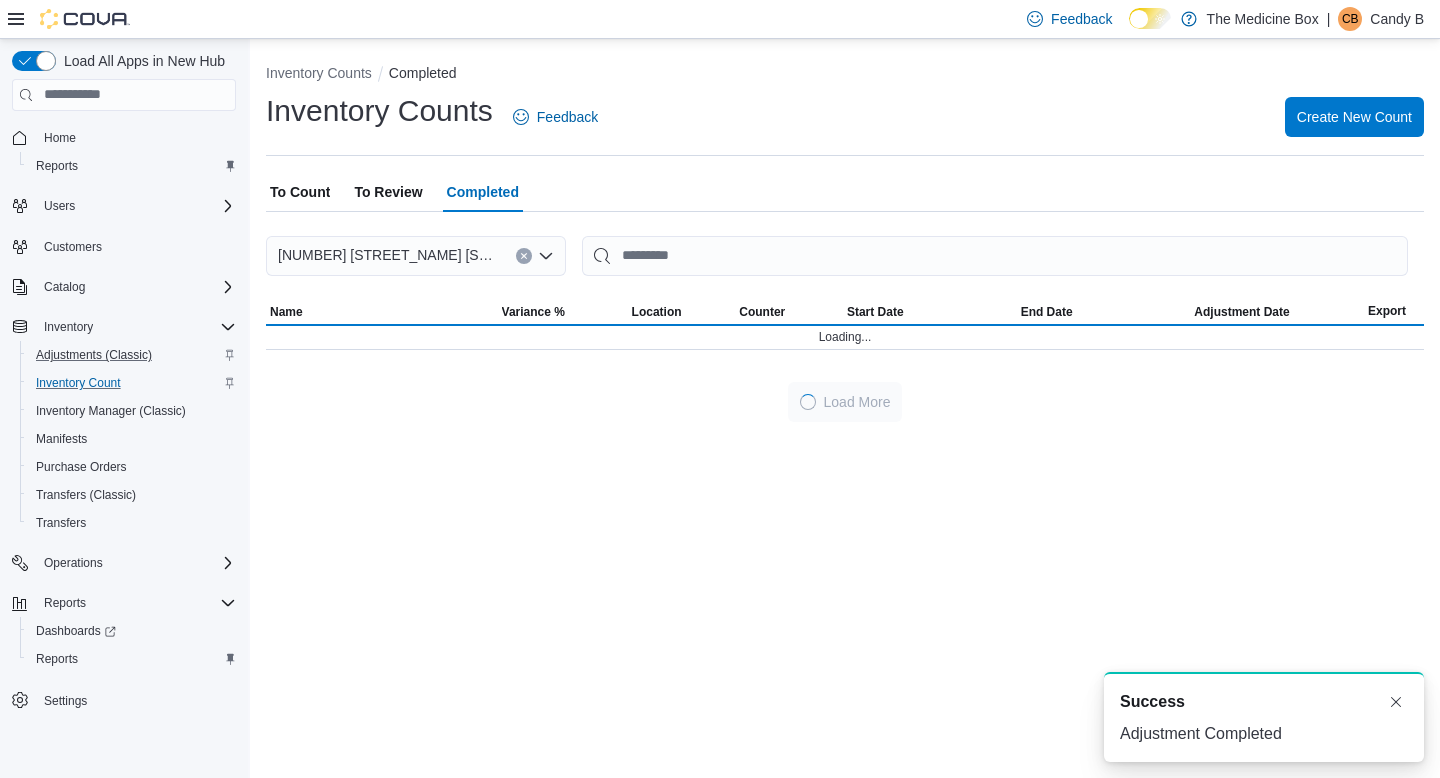 scroll, scrollTop: 0, scrollLeft: 0, axis: both 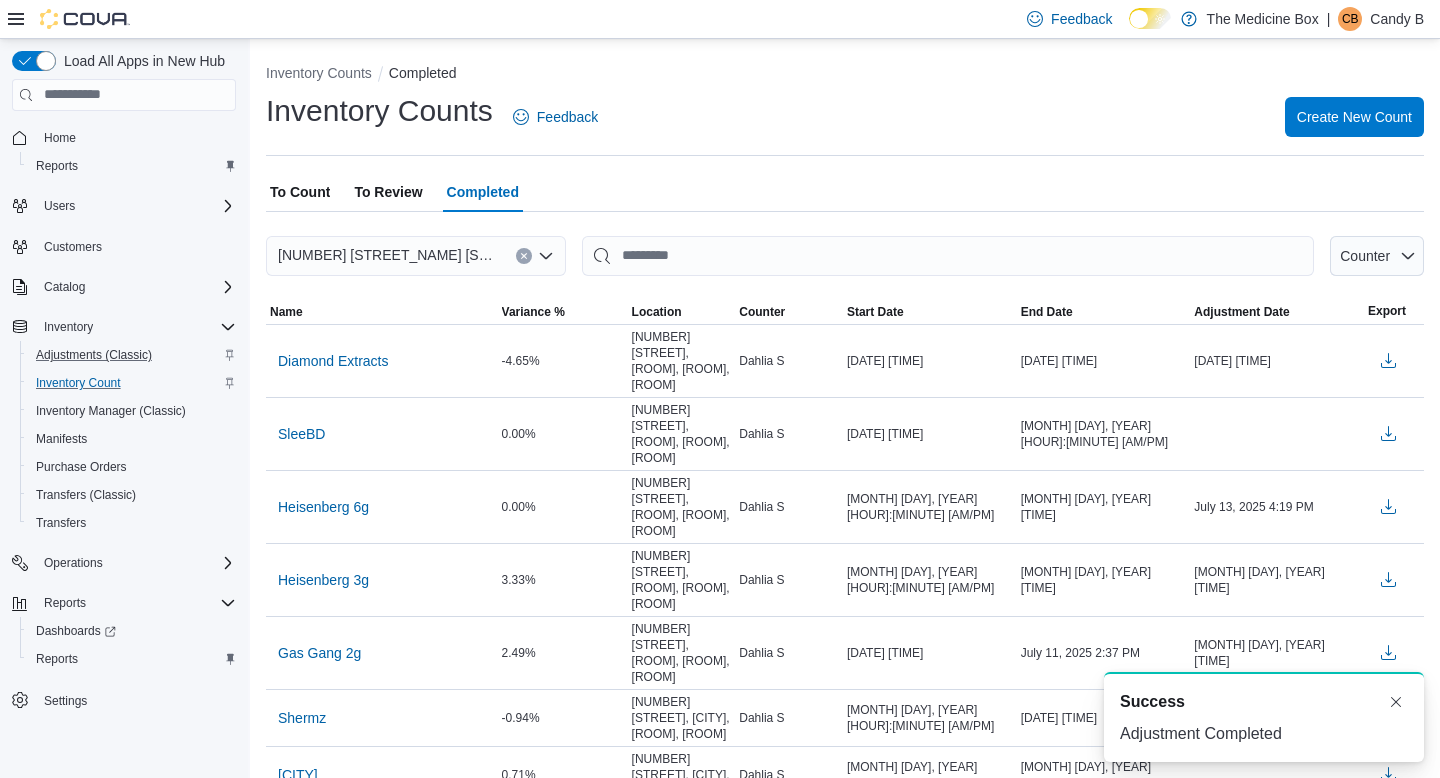 click on "To Review" at bounding box center [388, 192] 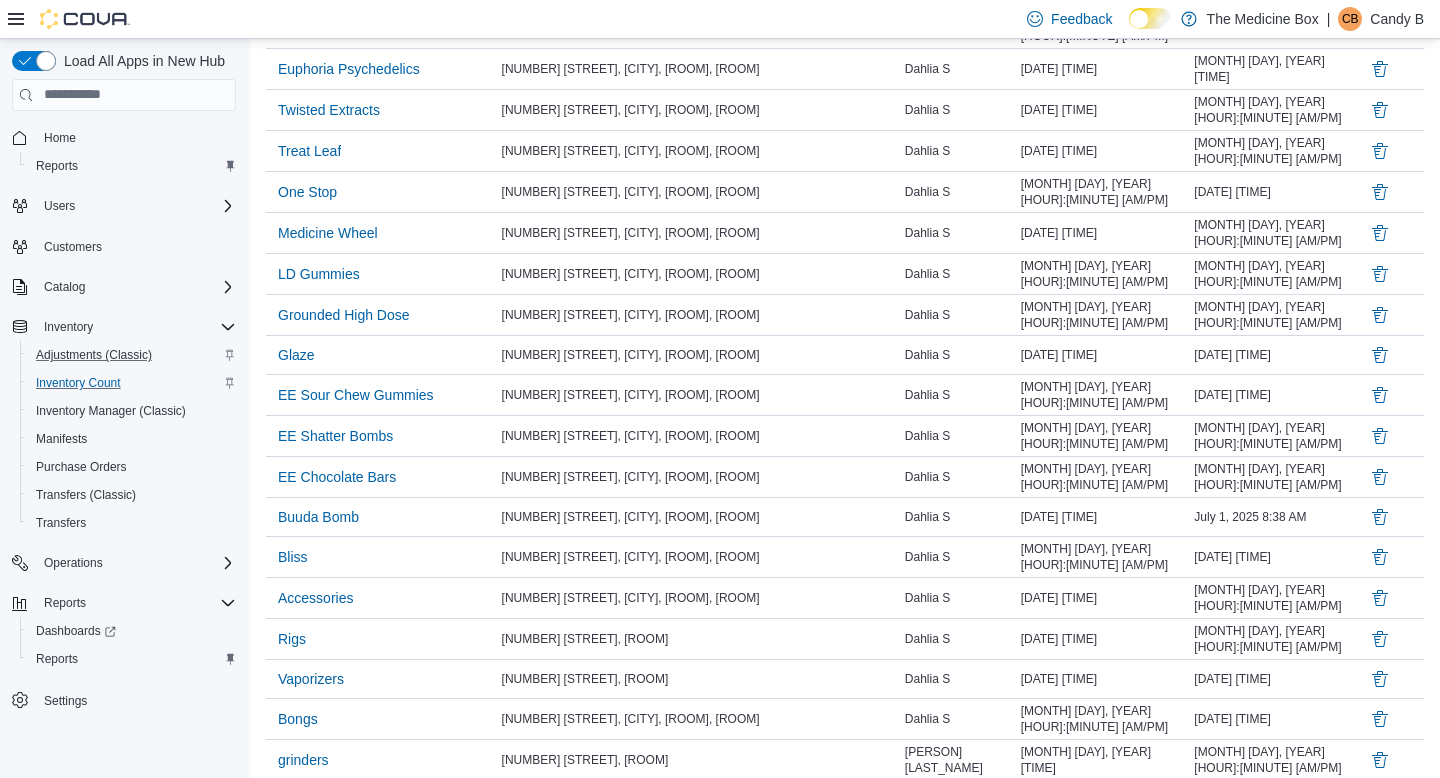 scroll, scrollTop: 1584, scrollLeft: 0, axis: vertical 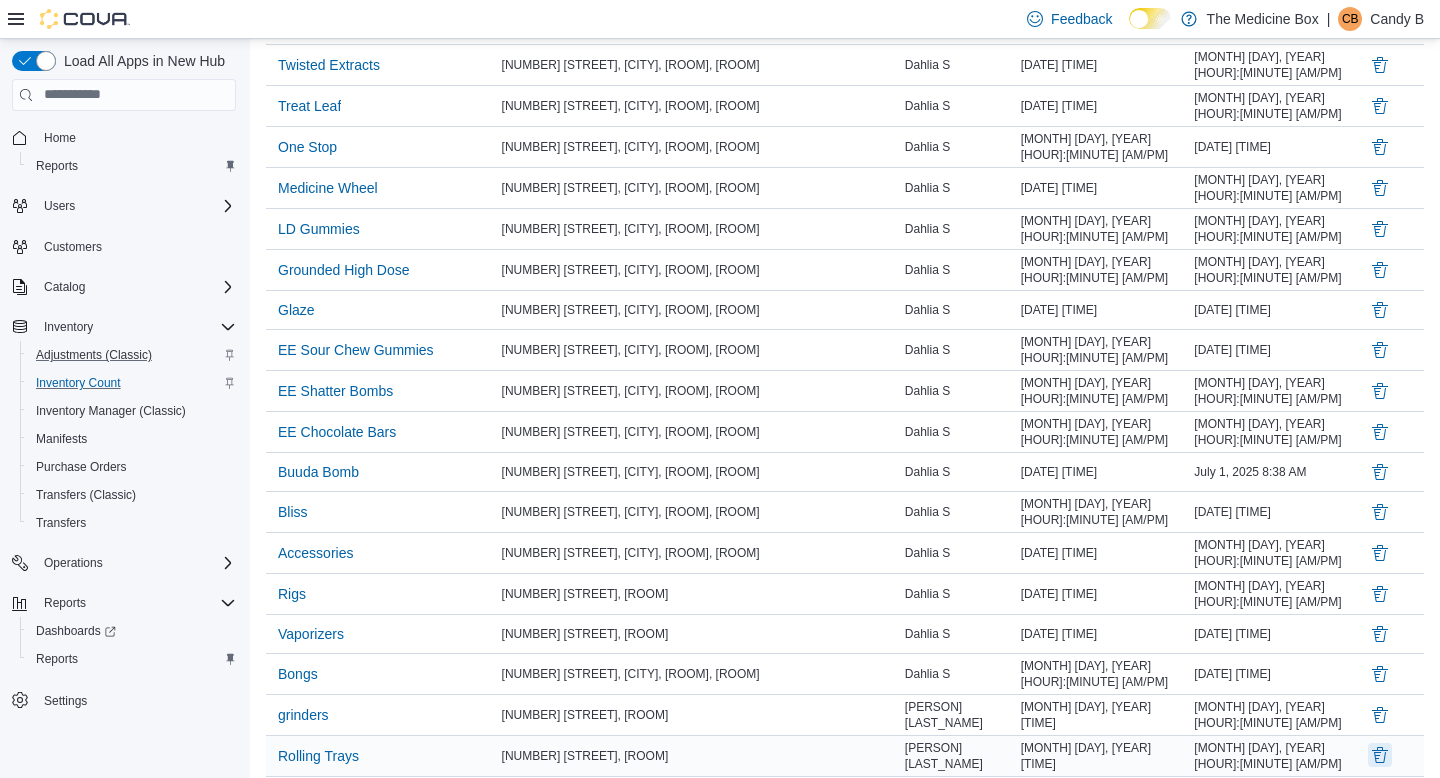 click at bounding box center (1380, 755) 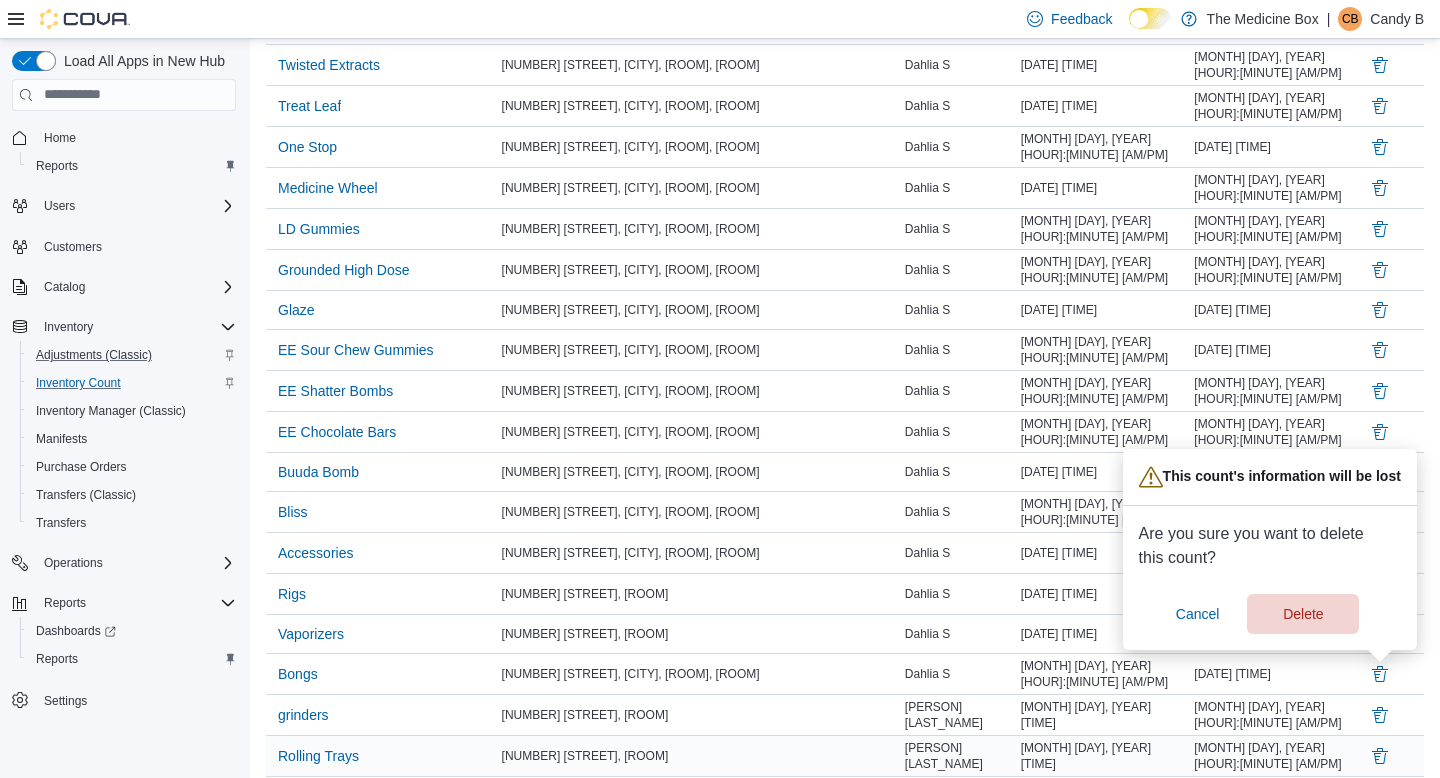 click on "Load More" at bounding box center [845, 829] 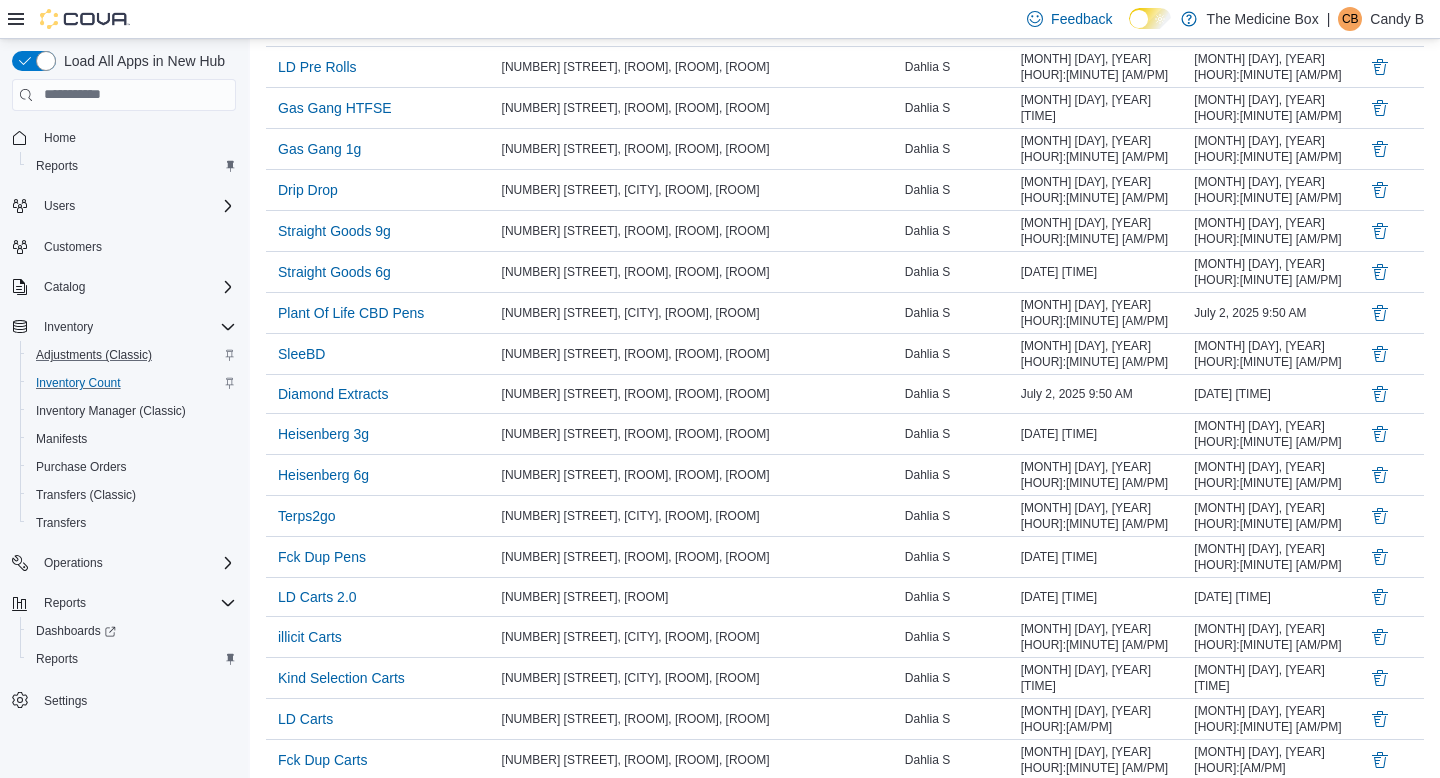 scroll, scrollTop: 0, scrollLeft: 0, axis: both 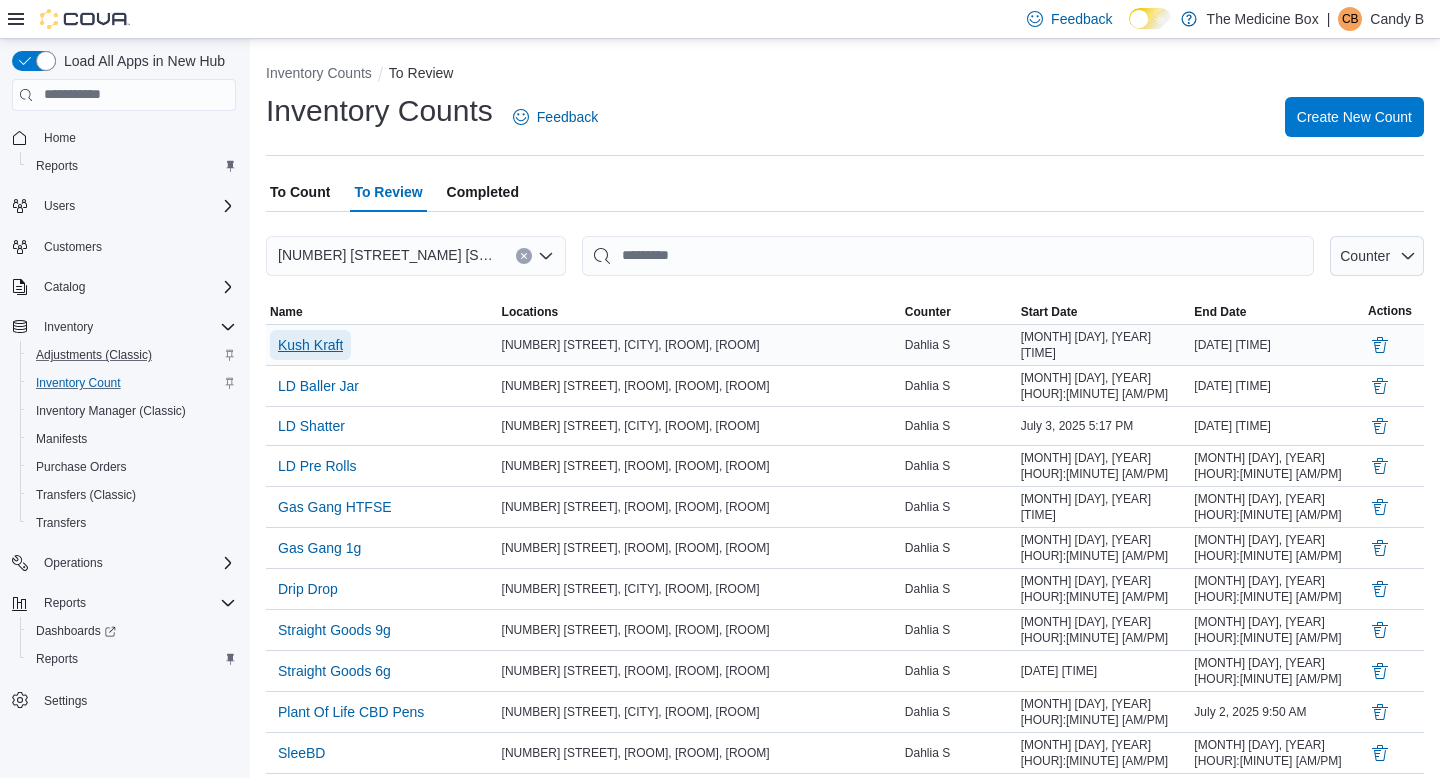 click on "Kush Kraft" at bounding box center (310, 345) 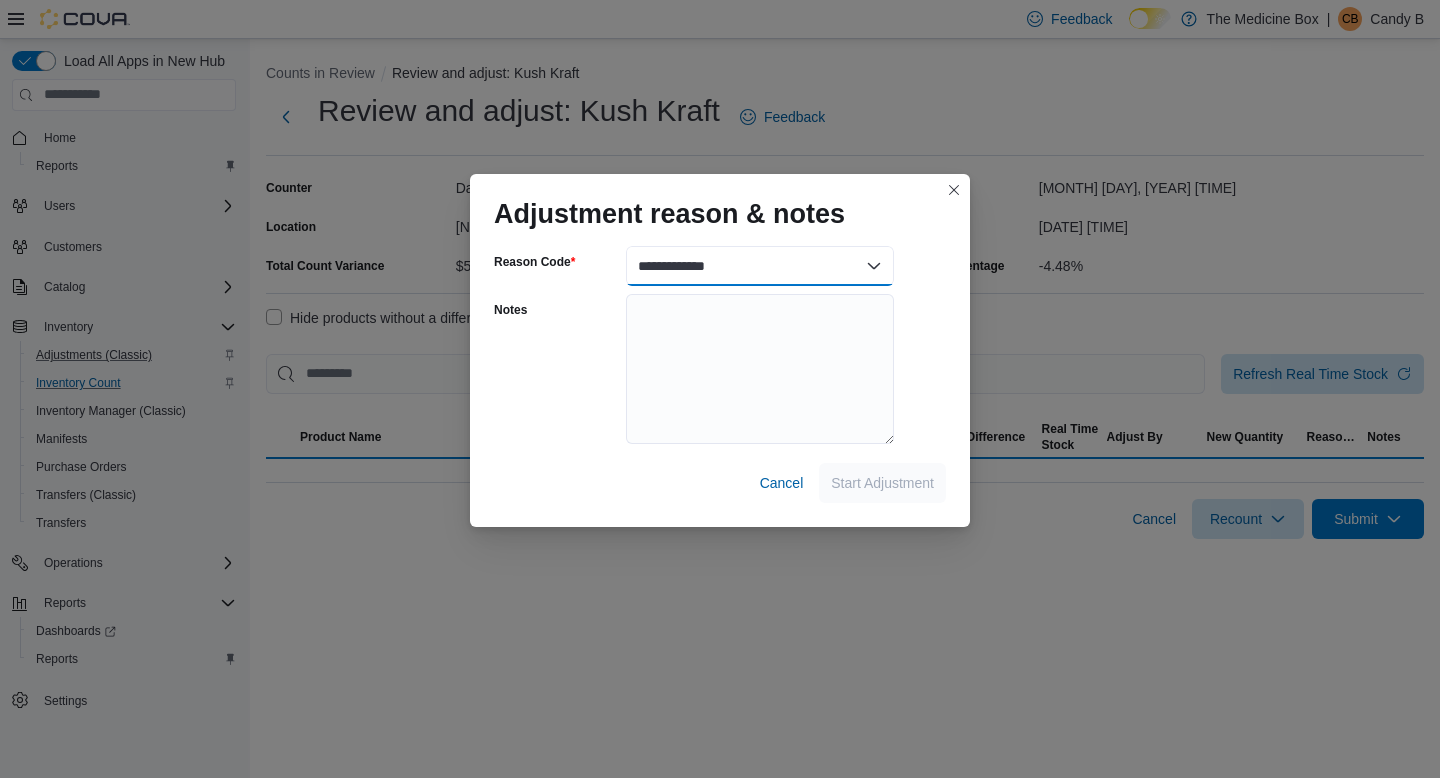 click on "**********" at bounding box center [760, 266] 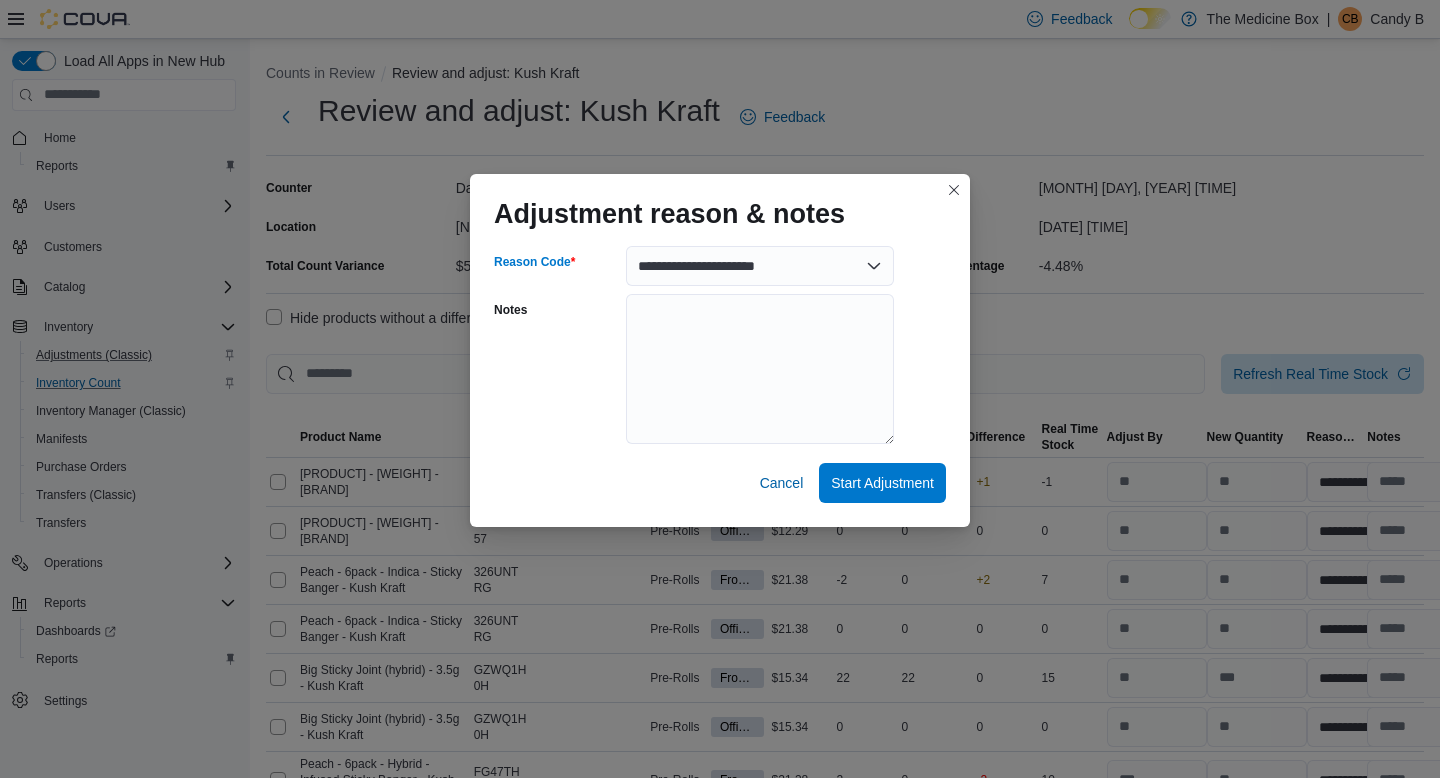 click on "**********" at bounding box center [720, 389] 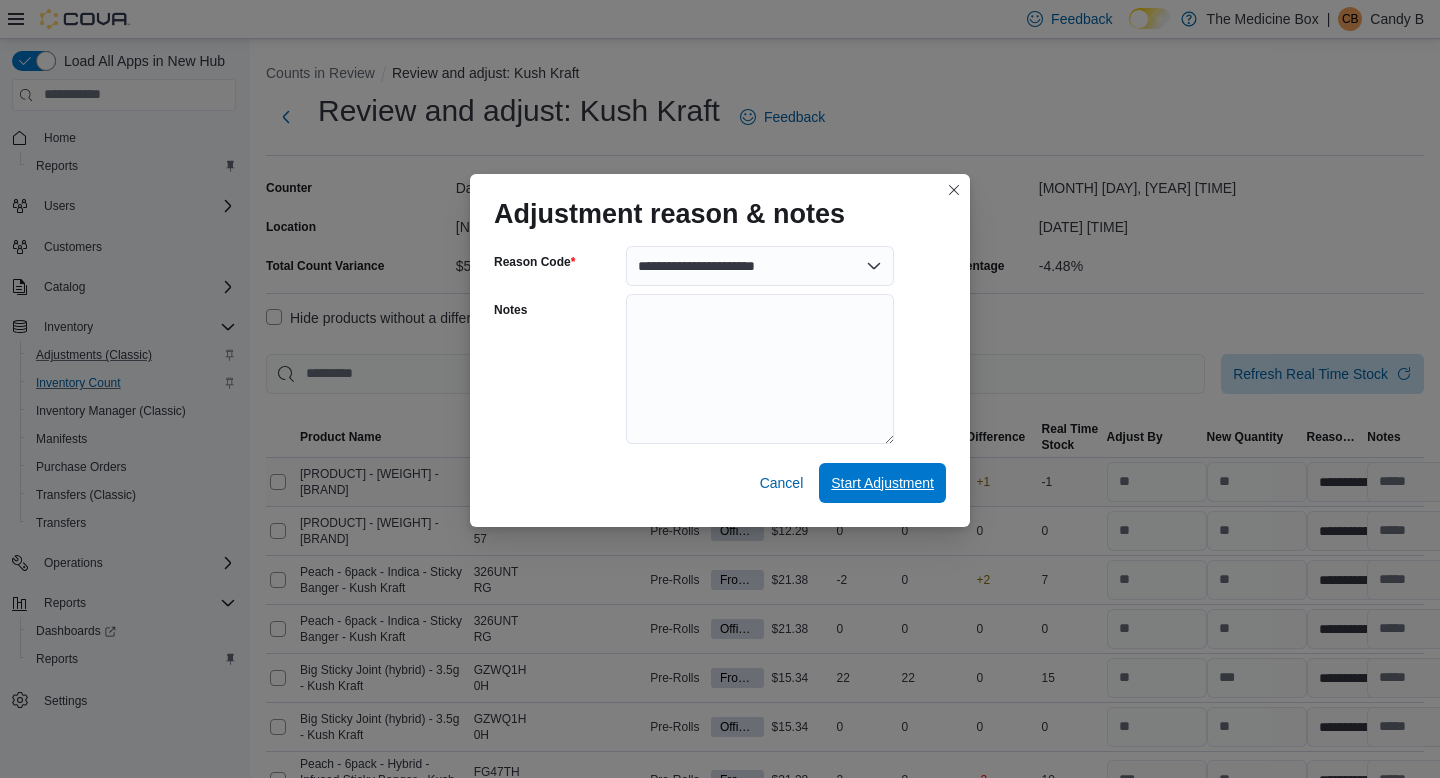 drag, startPoint x: 882, startPoint y: 473, endPoint x: 946, endPoint y: 461, distance: 65.11528 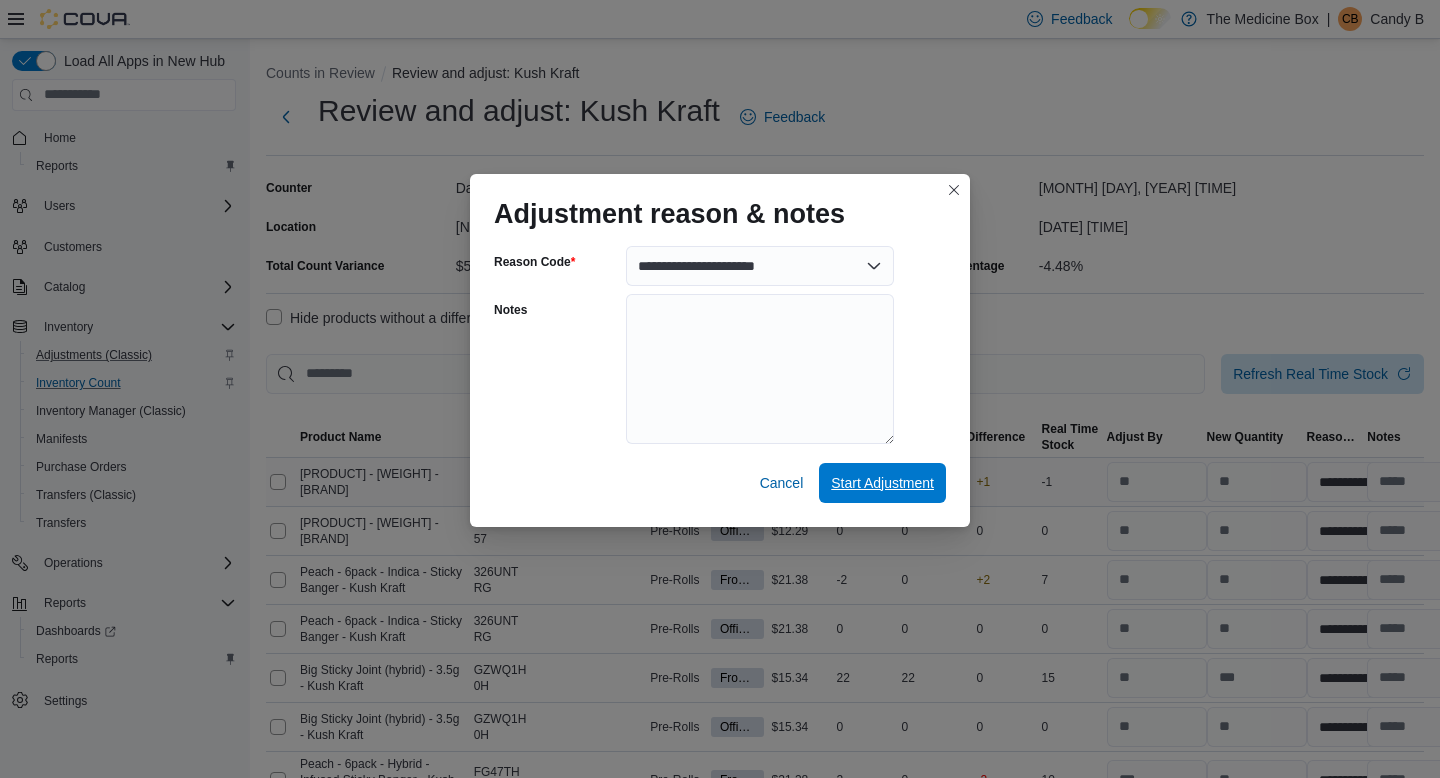 click on "Start Adjustment" at bounding box center (882, 483) 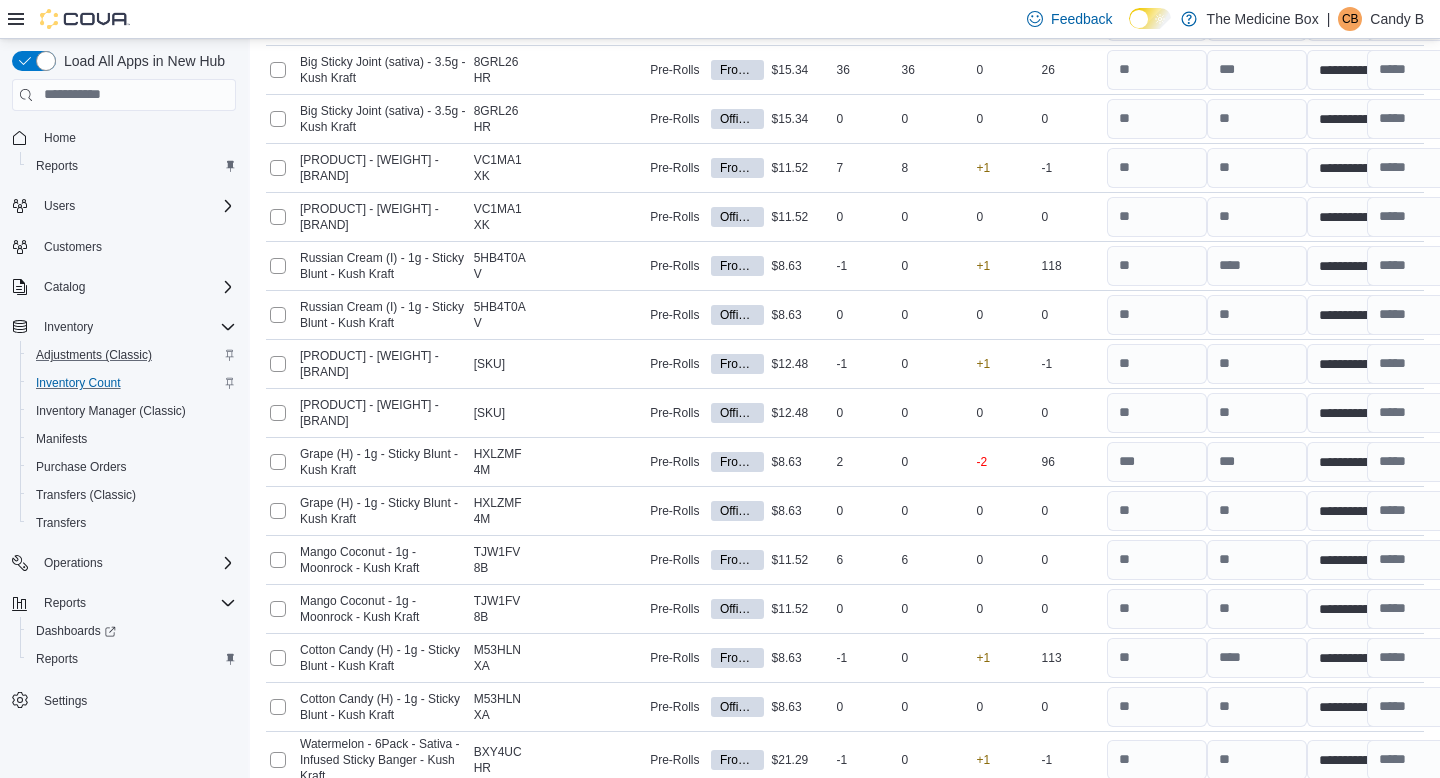 scroll, scrollTop: 1580, scrollLeft: 0, axis: vertical 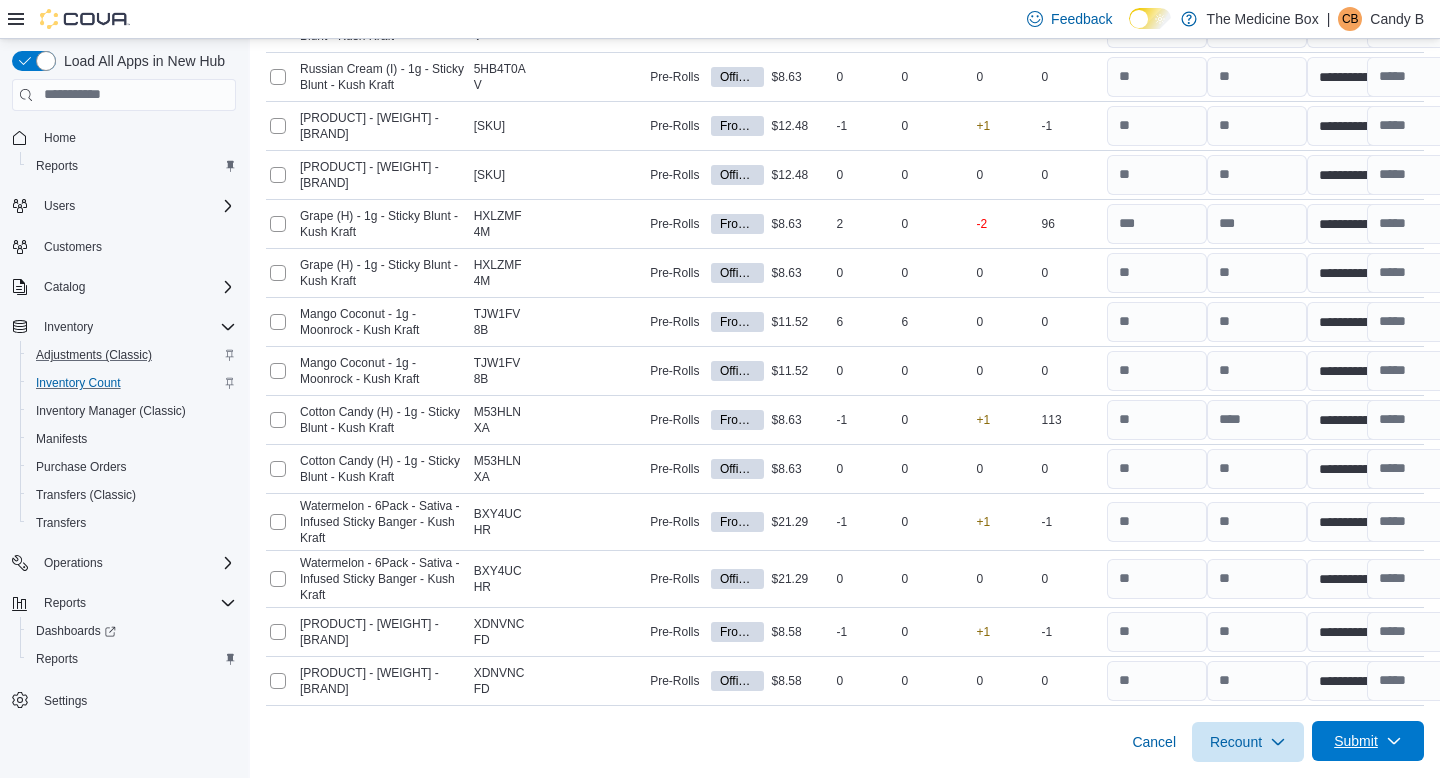 click on "Submit" at bounding box center (1368, 741) 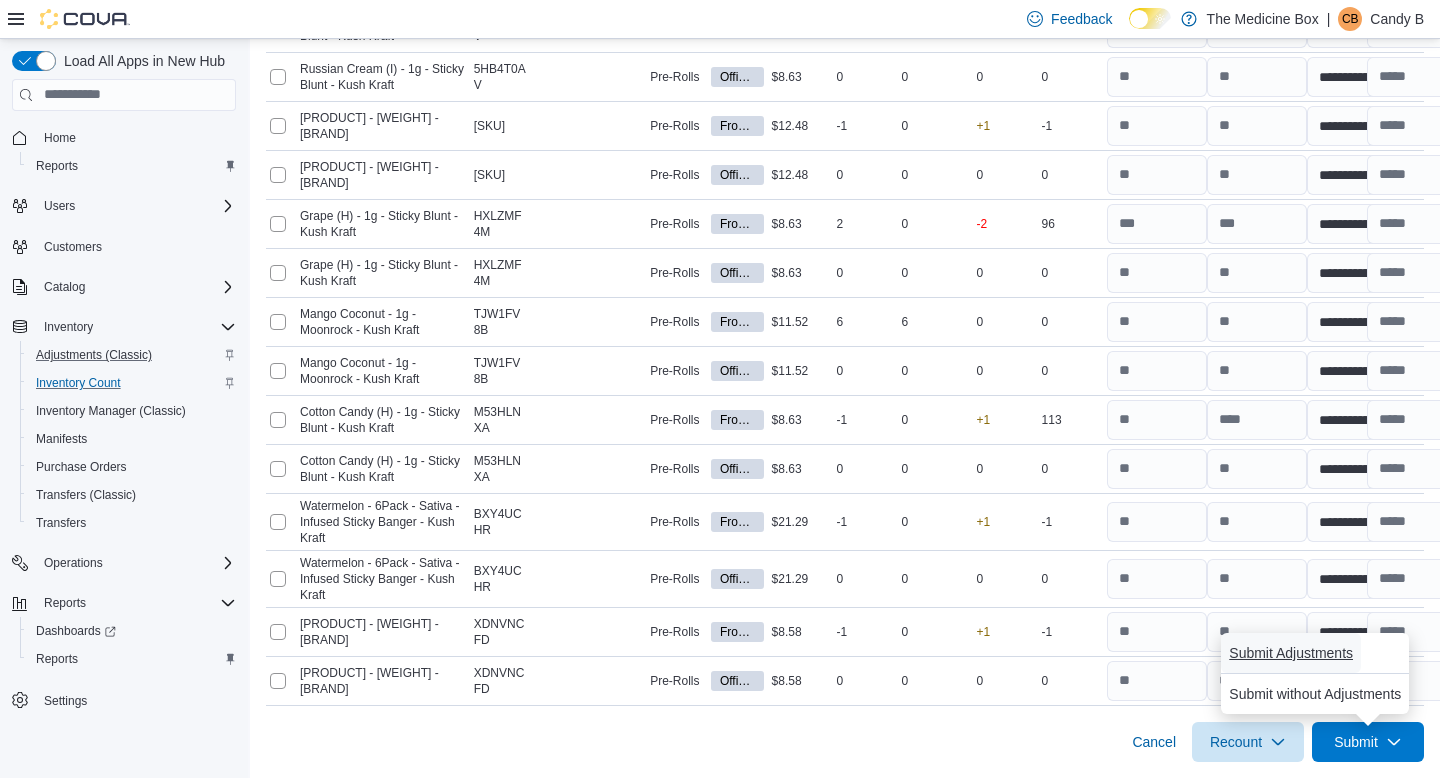 click on "Submit Adjustments" at bounding box center (1291, 653) 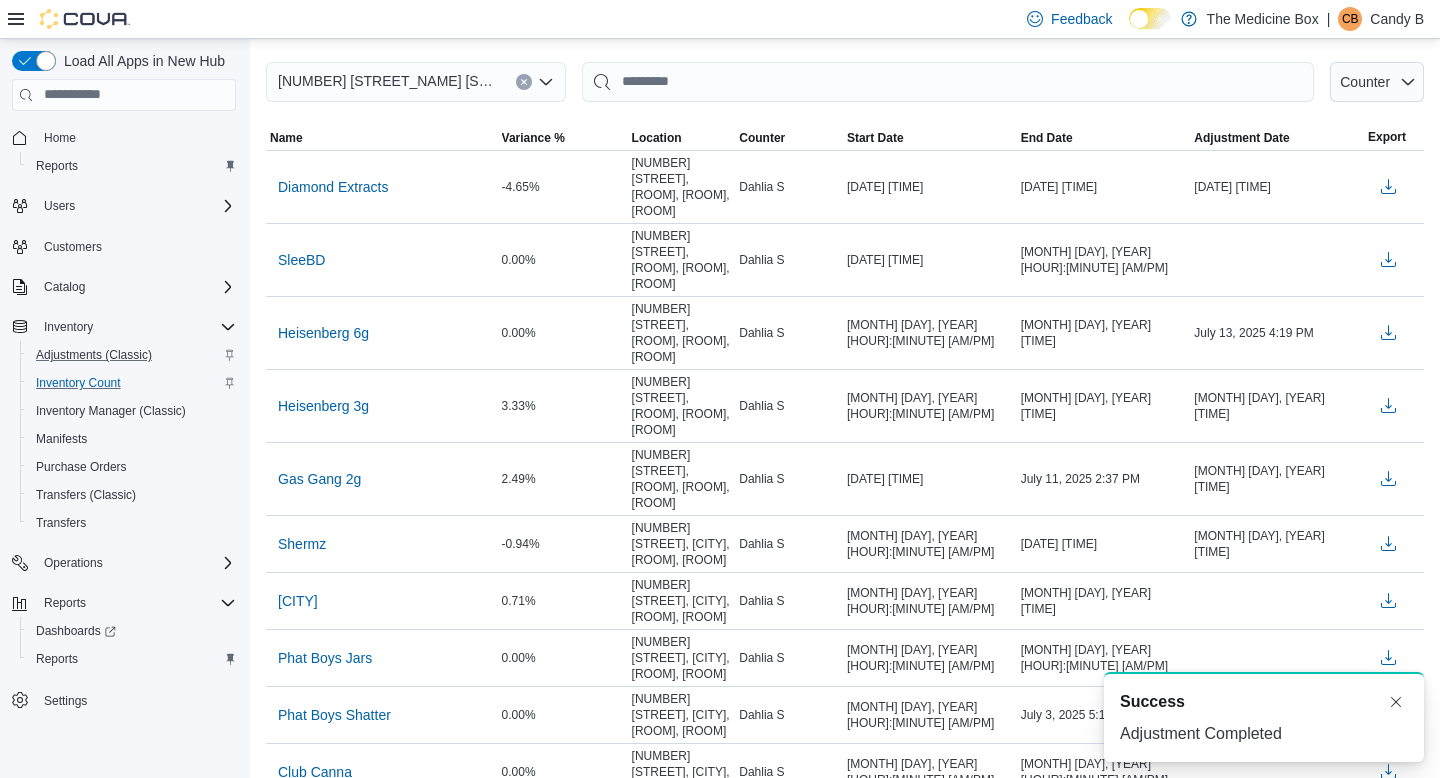 scroll, scrollTop: 0, scrollLeft: 0, axis: both 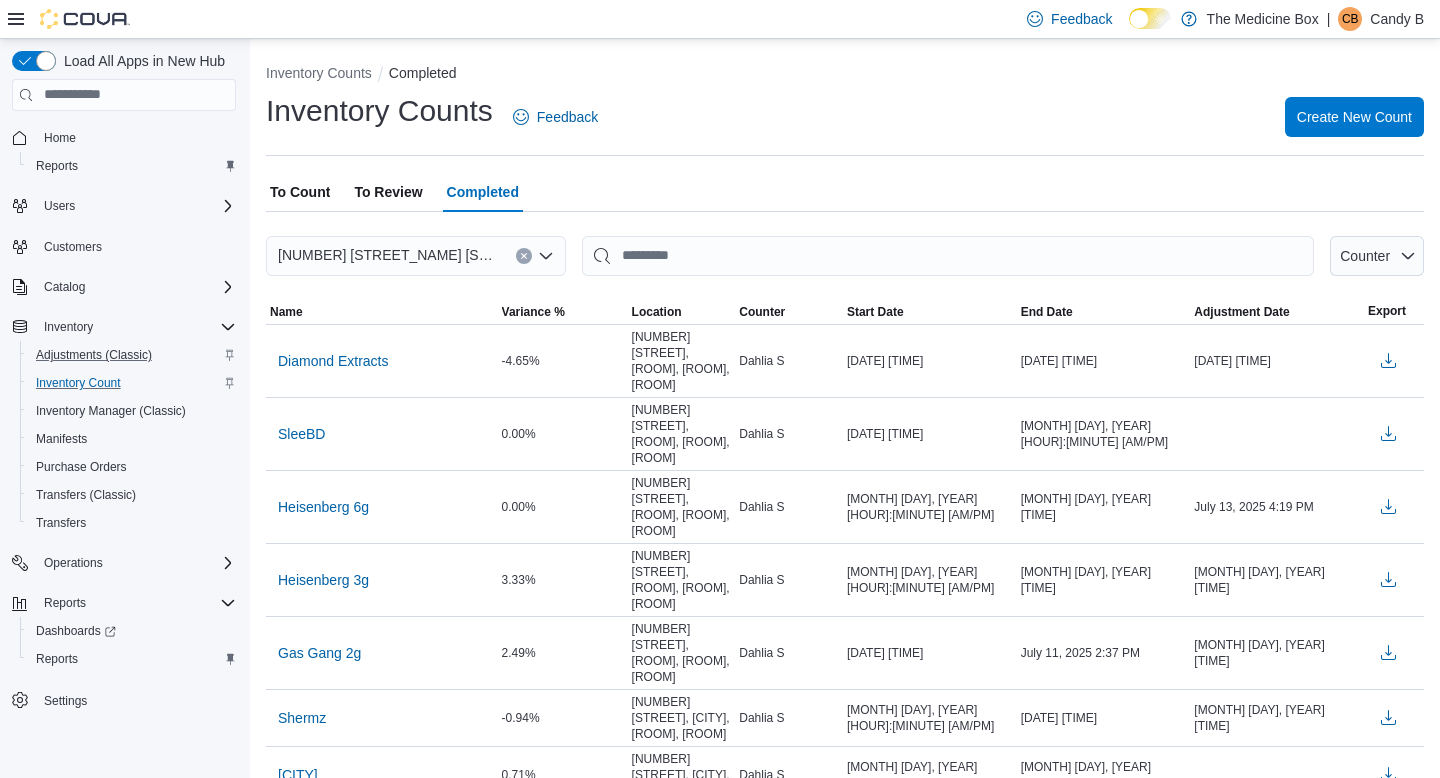 click on "To Review" at bounding box center [388, 192] 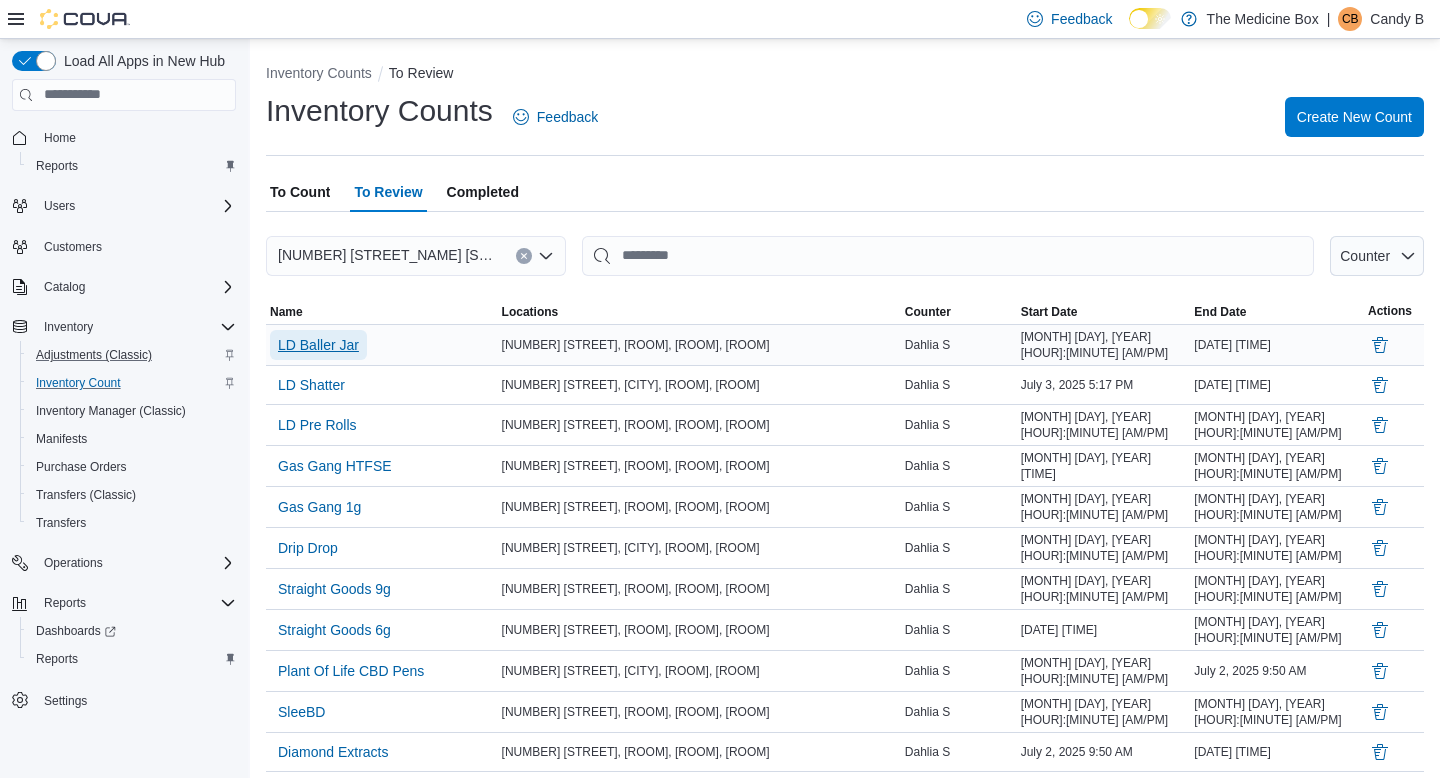 click on "LD Baller Jar" at bounding box center [318, 345] 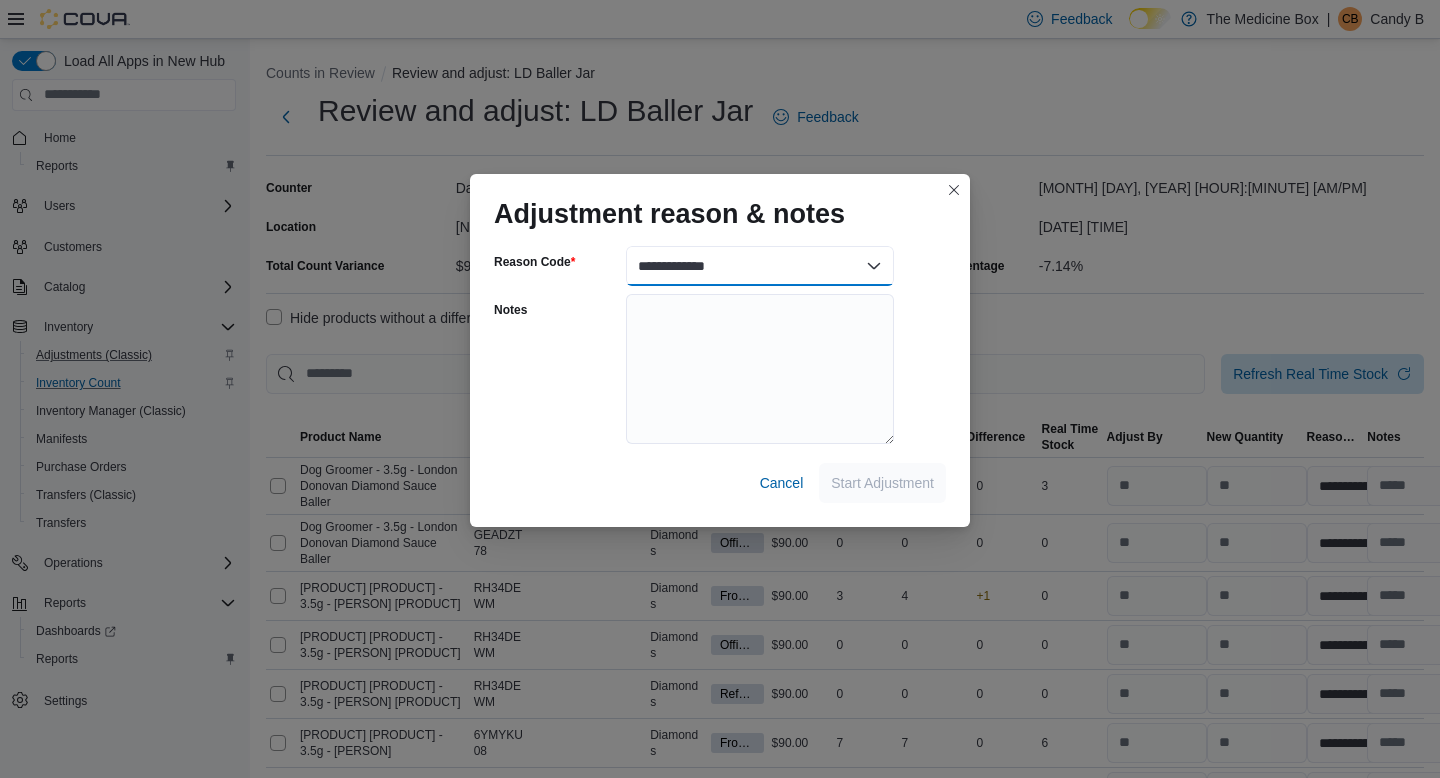 click on "**********" at bounding box center [760, 266] 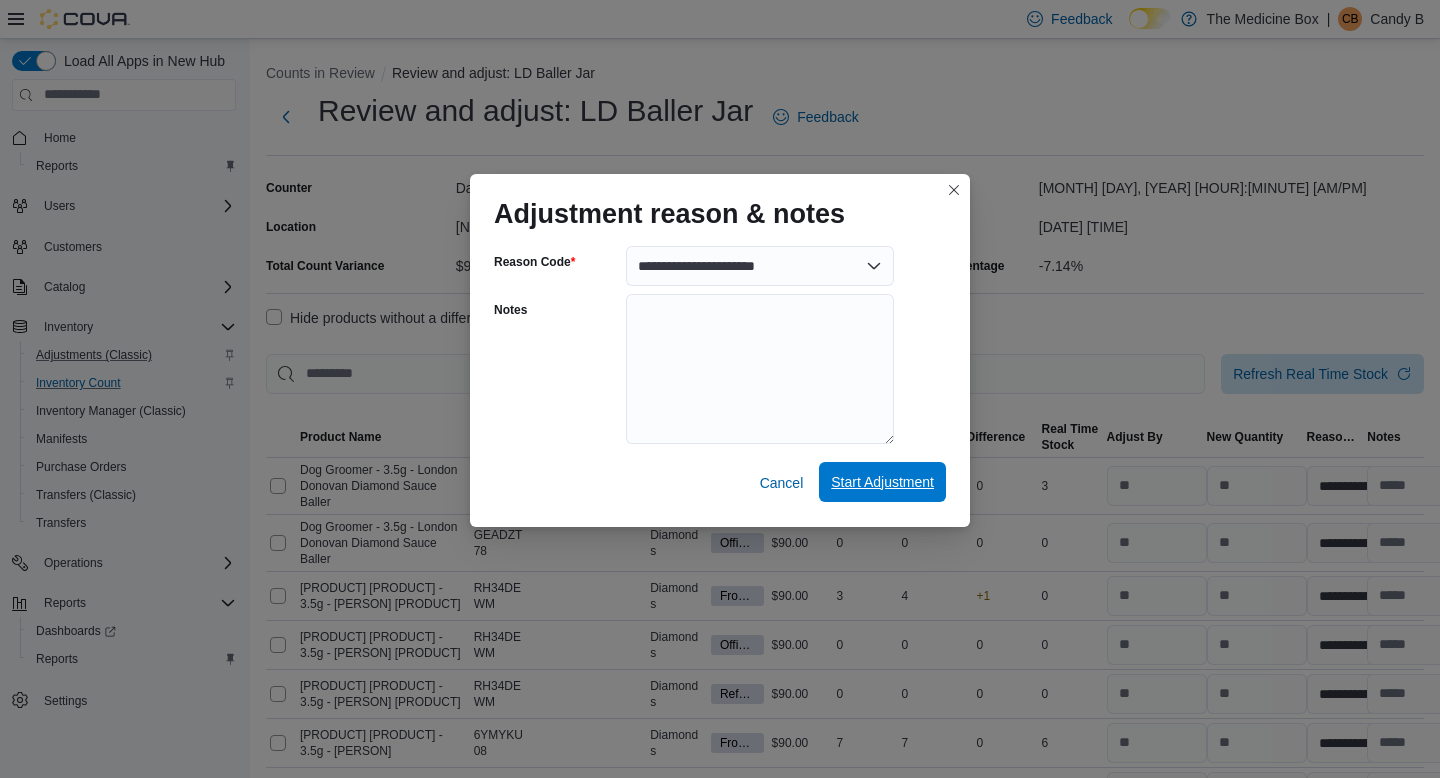 click on "Start Adjustment" at bounding box center [882, 482] 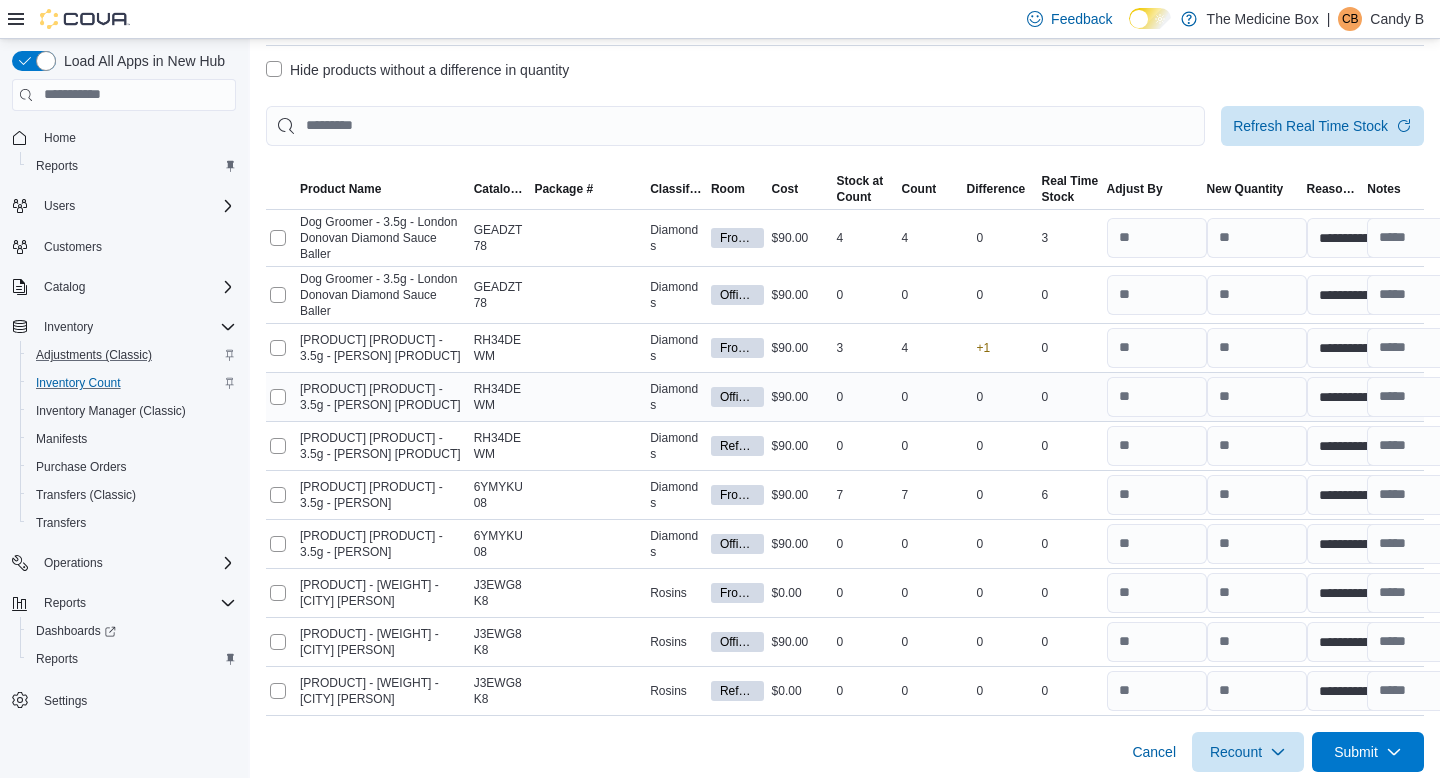scroll, scrollTop: 298, scrollLeft: 0, axis: vertical 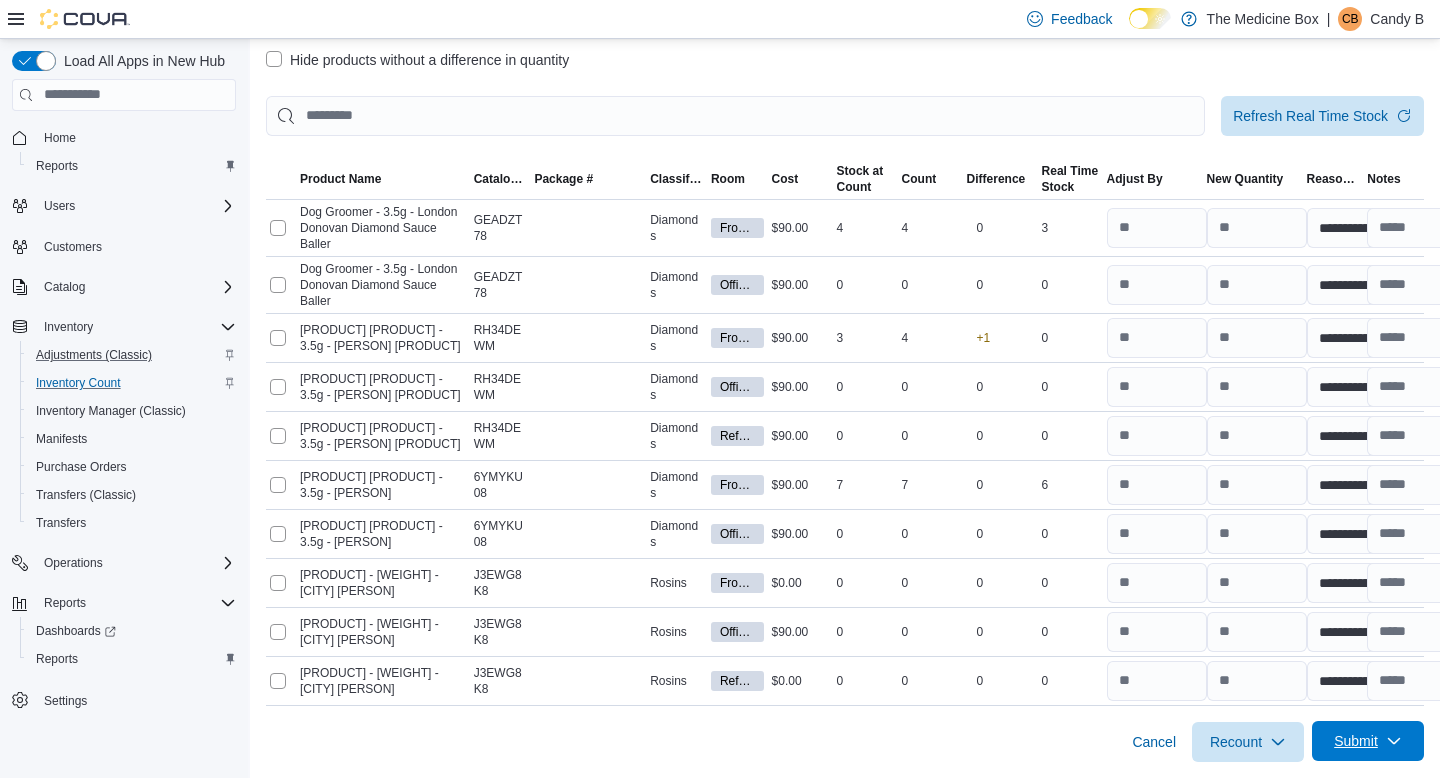 click on "Submit" at bounding box center [1356, 741] 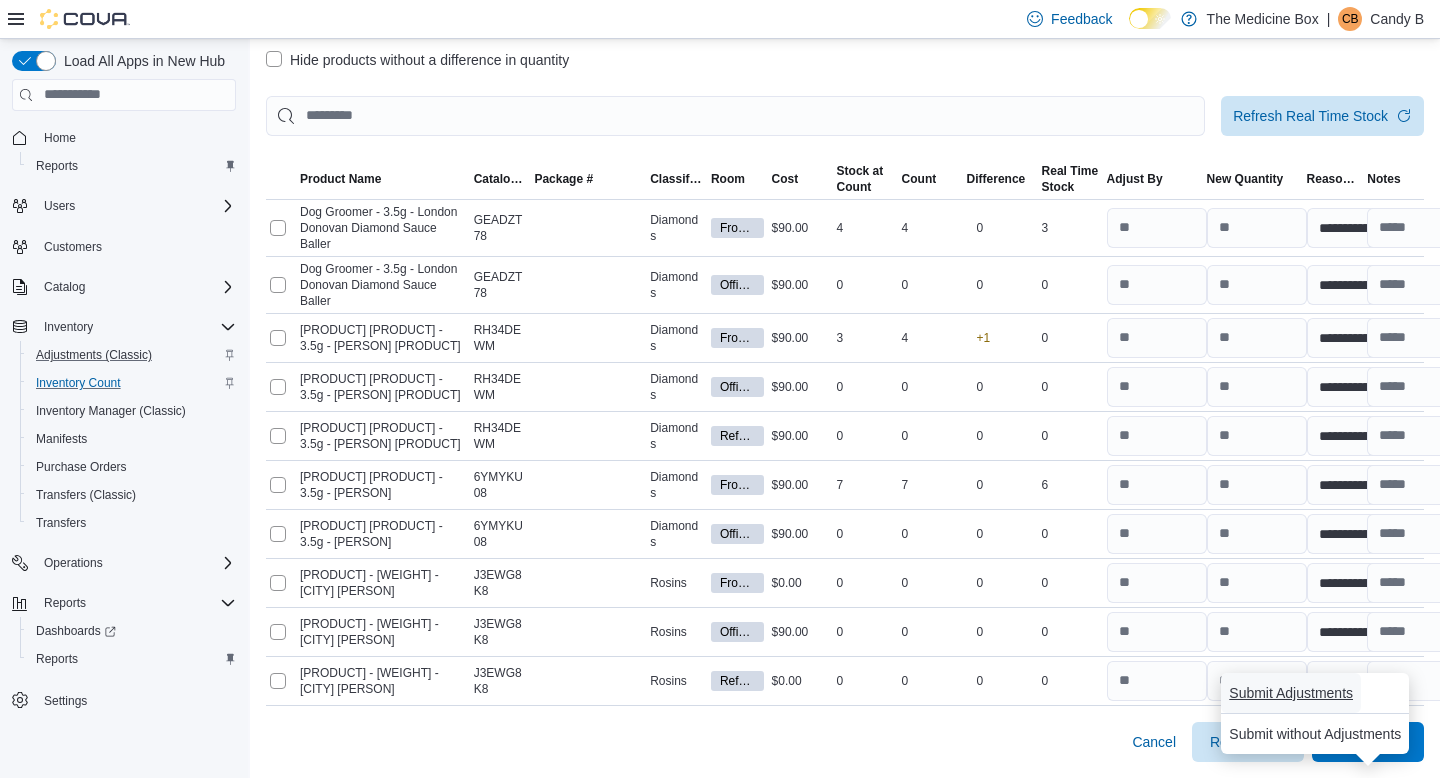click on "Submit Adjustments" at bounding box center (1291, 693) 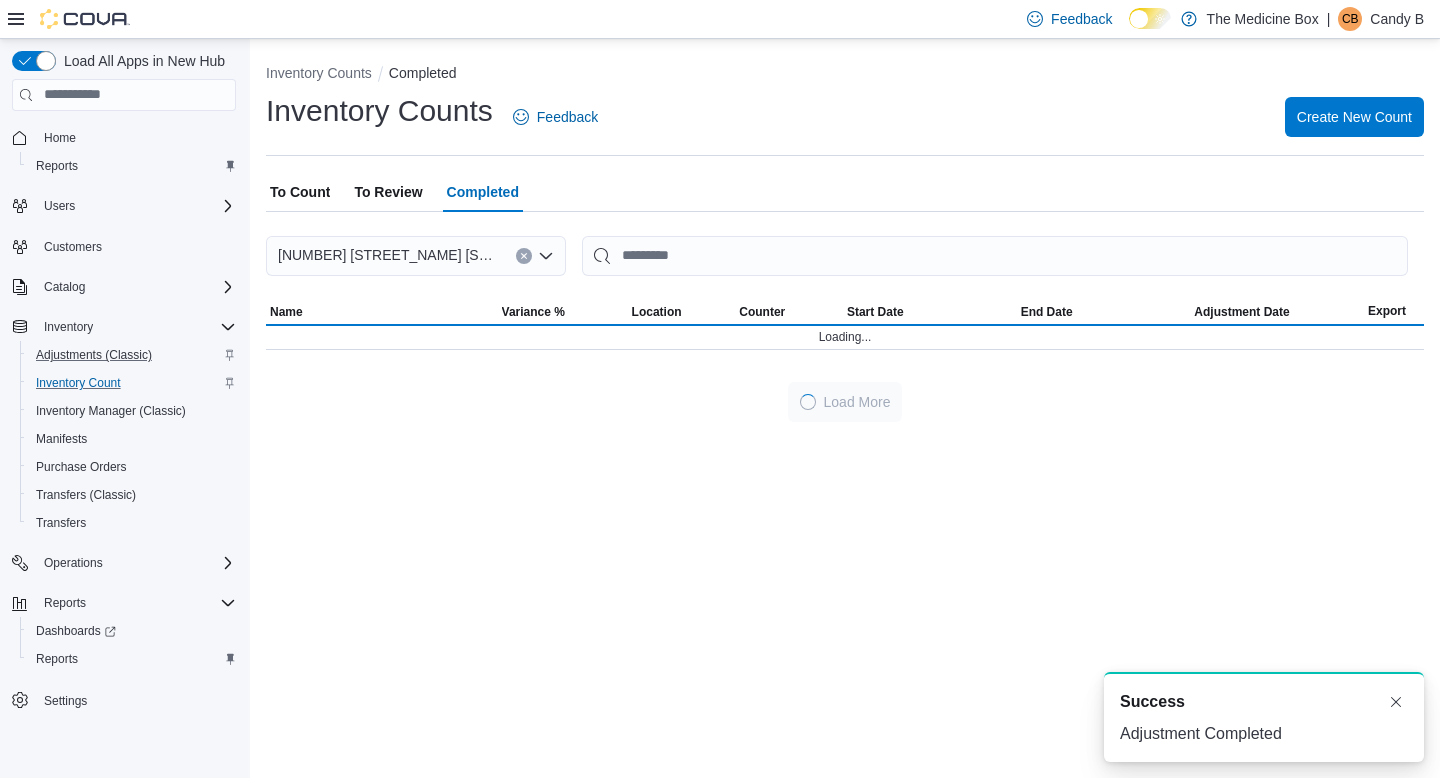 scroll, scrollTop: 0, scrollLeft: 0, axis: both 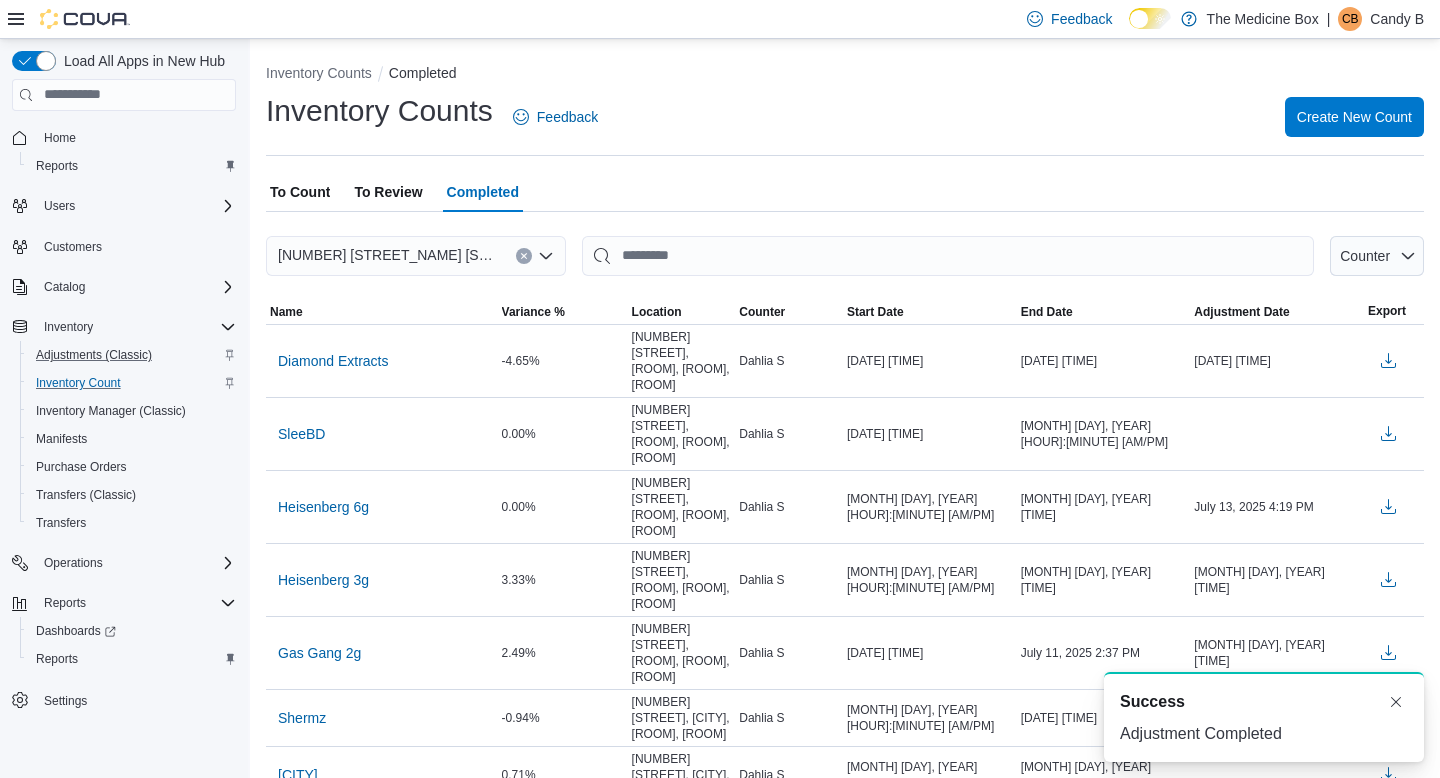 click on "To Review" at bounding box center [388, 192] 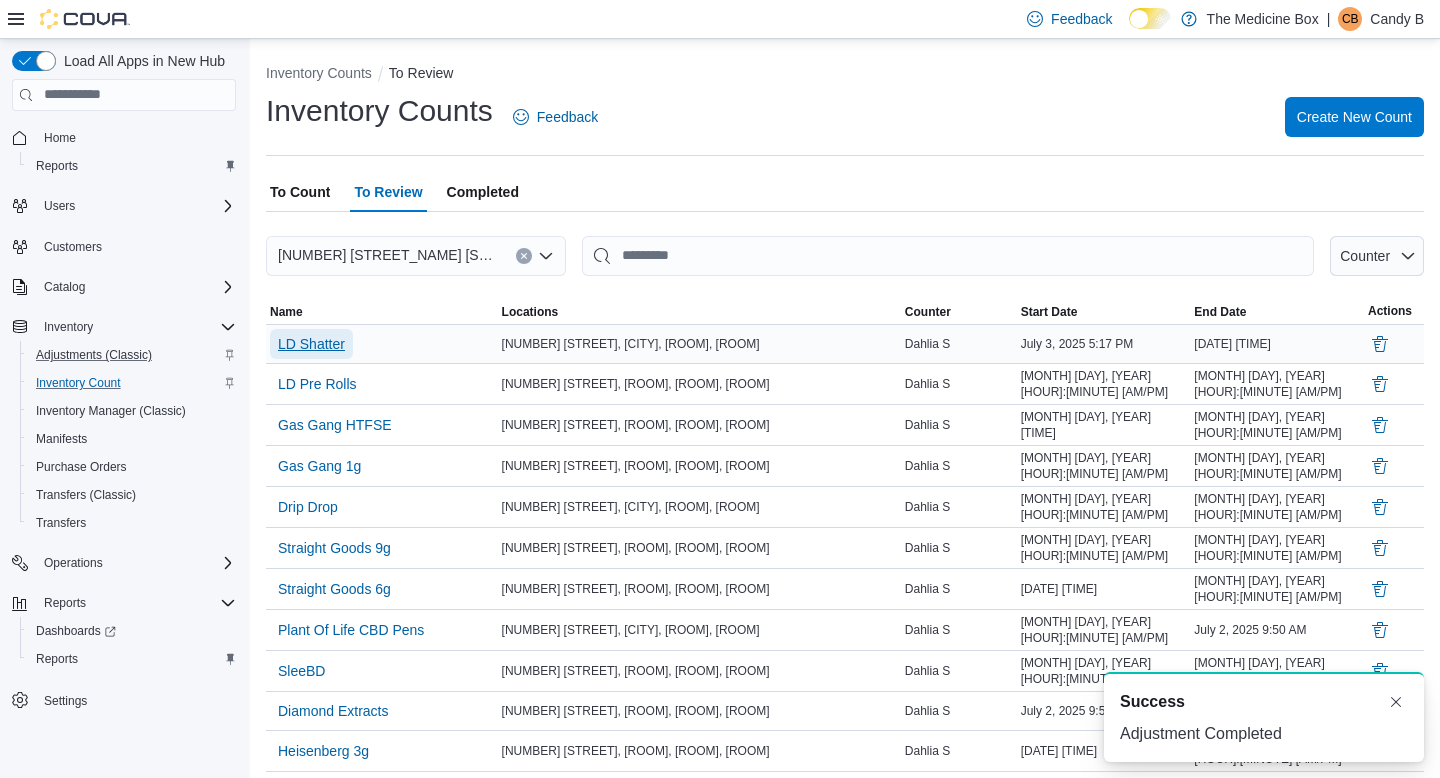 click on "LD Shatter" at bounding box center [311, 344] 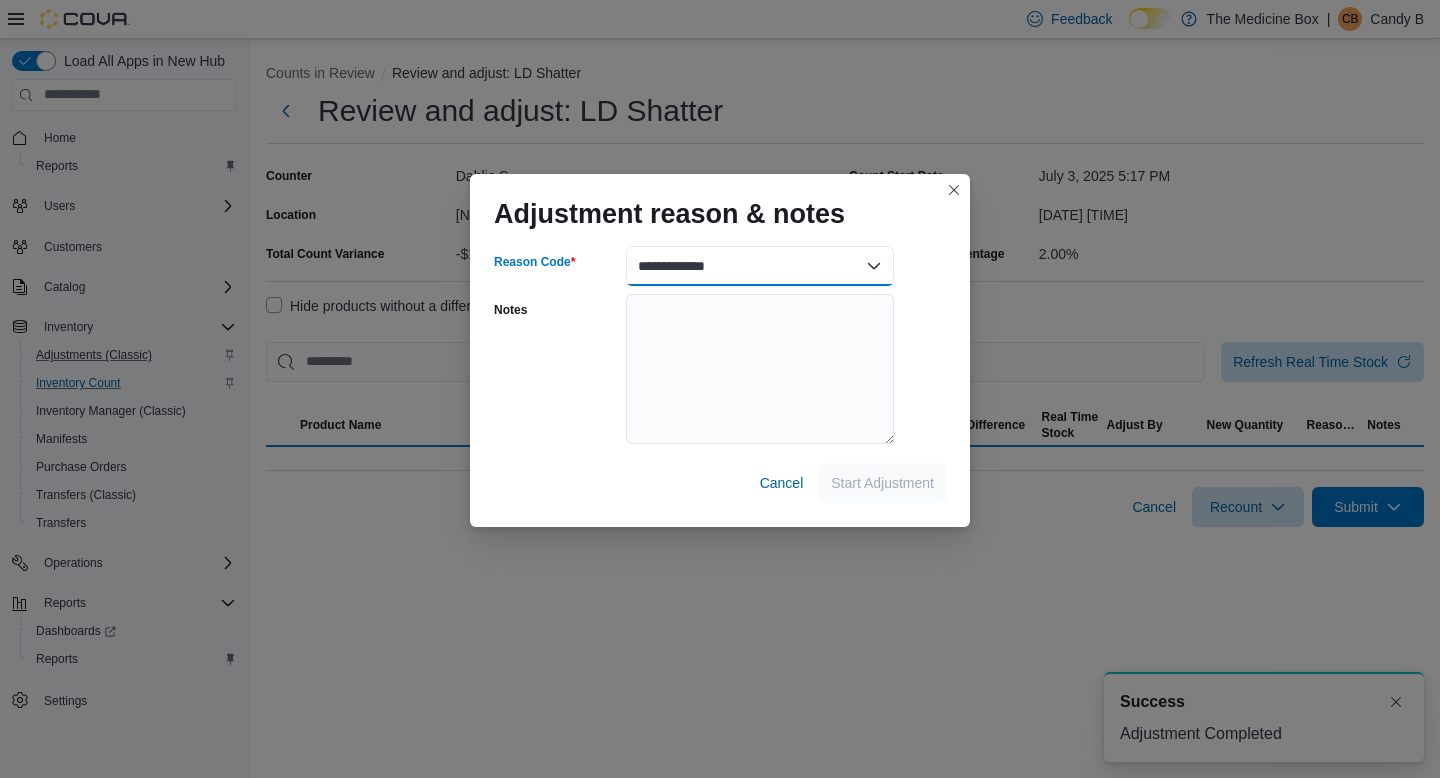 click on "**********" at bounding box center [760, 266] 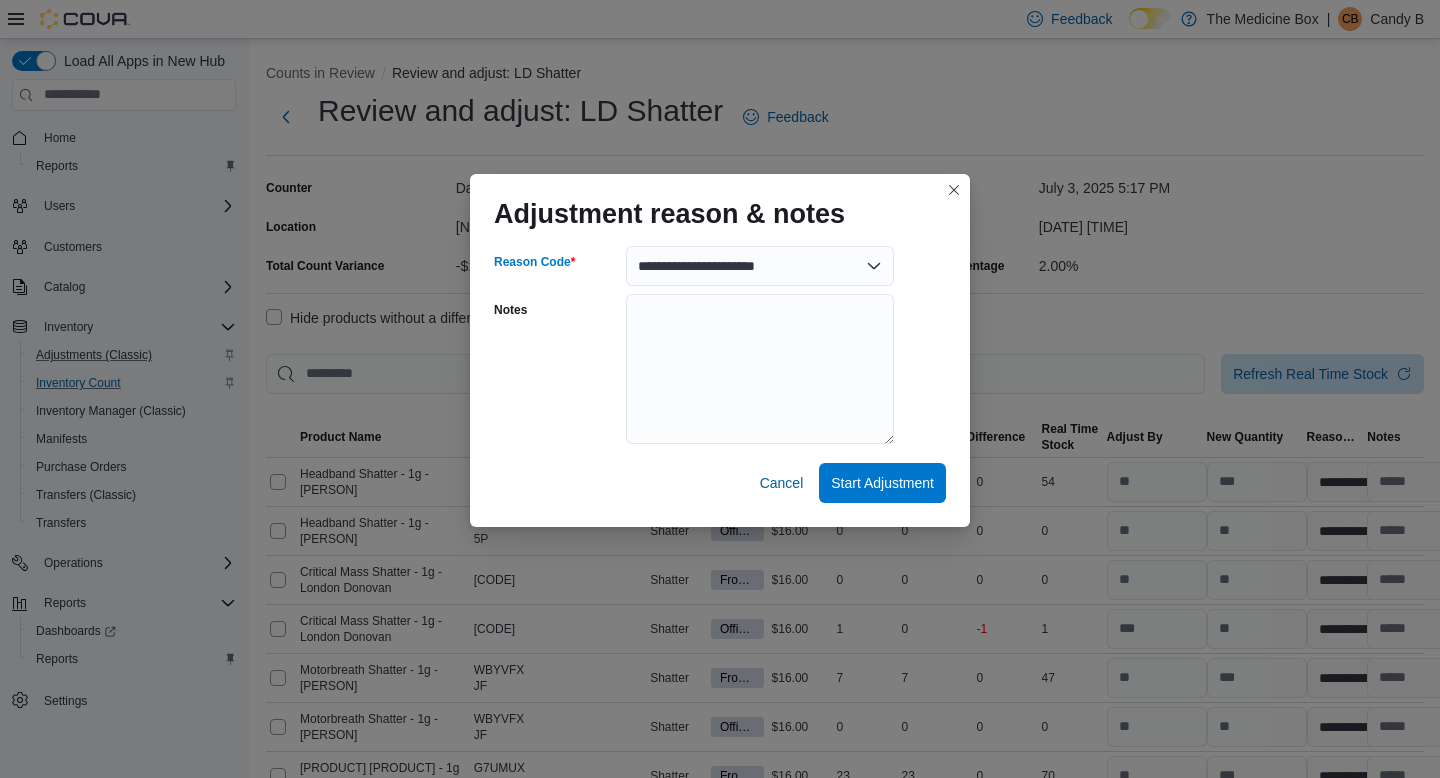 click on "**********" at bounding box center (720, 389) 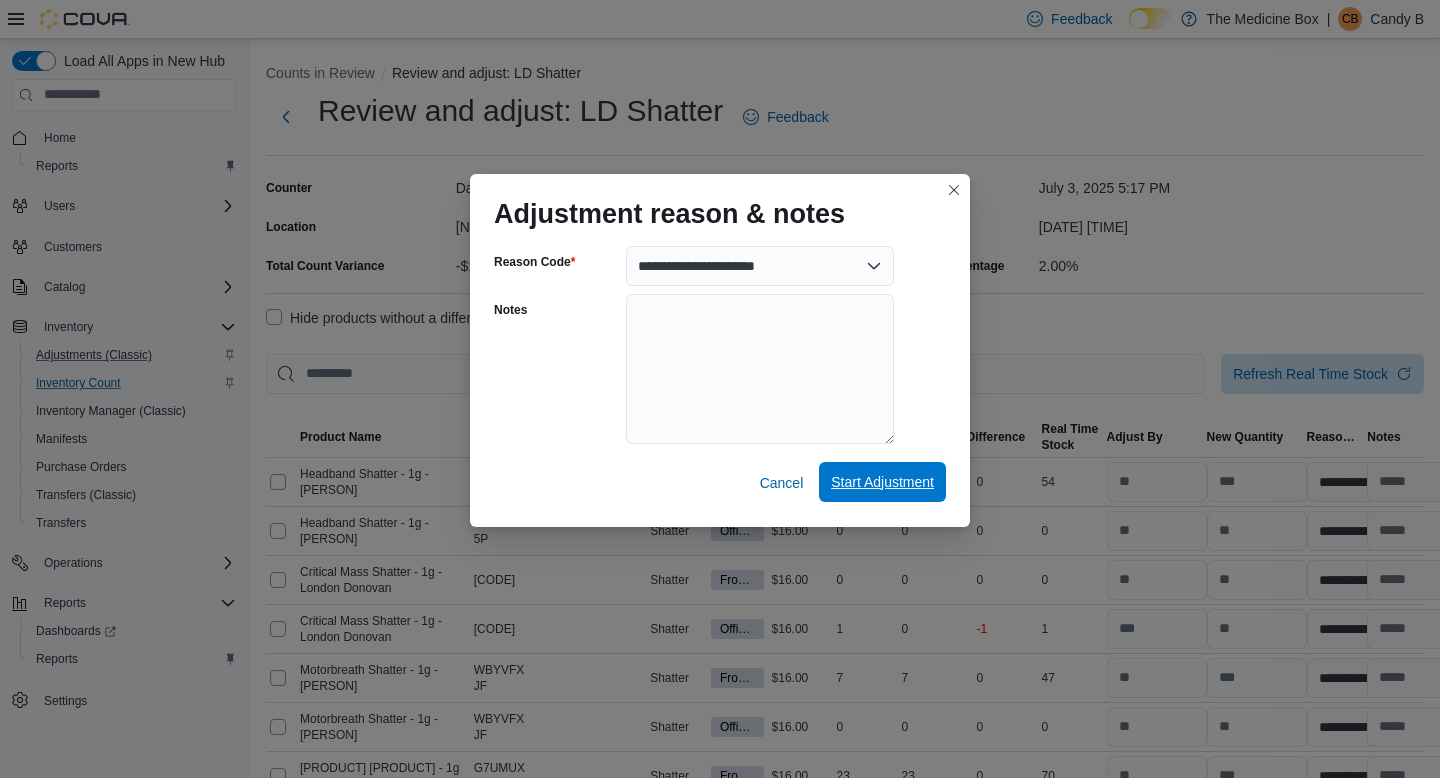 click on "Start Adjustment" at bounding box center [882, 482] 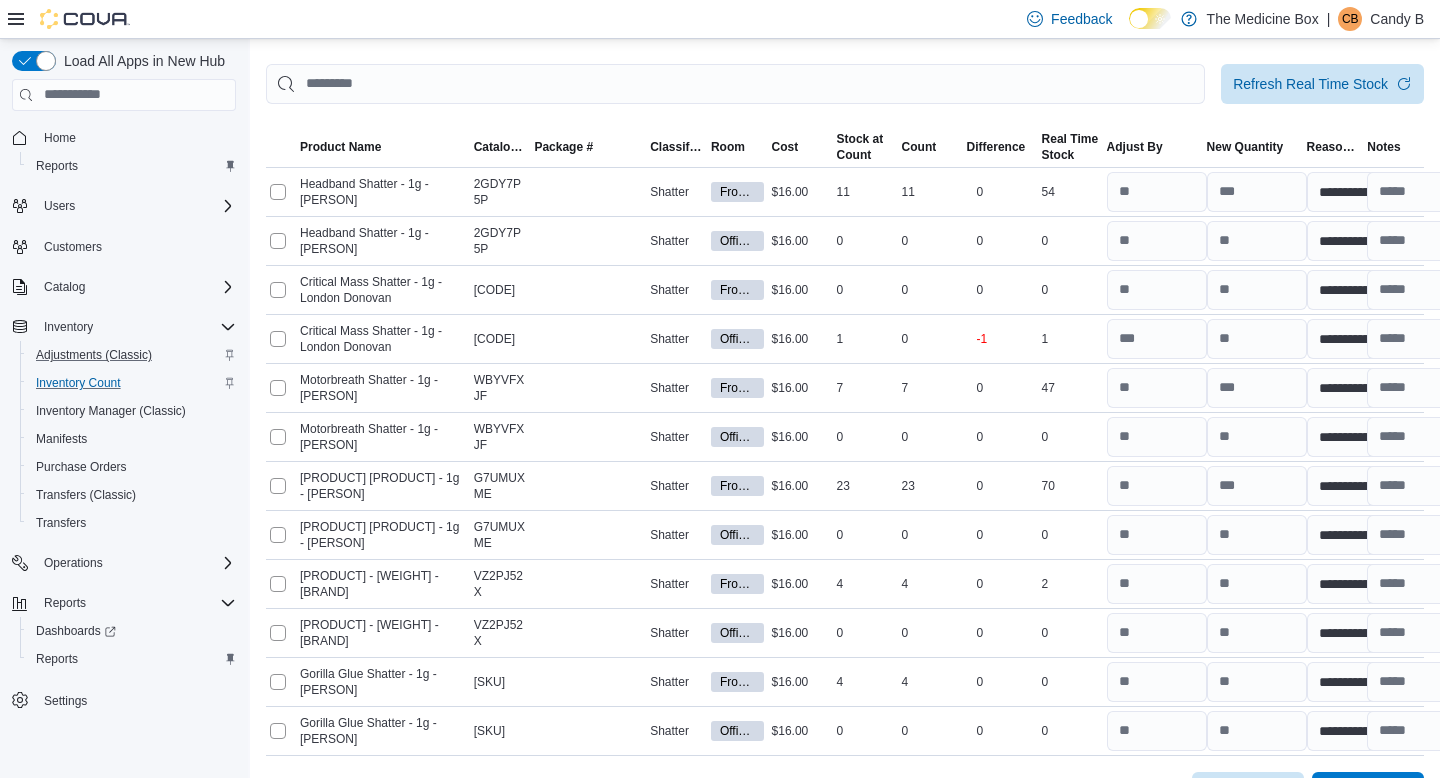 scroll, scrollTop: 340, scrollLeft: 0, axis: vertical 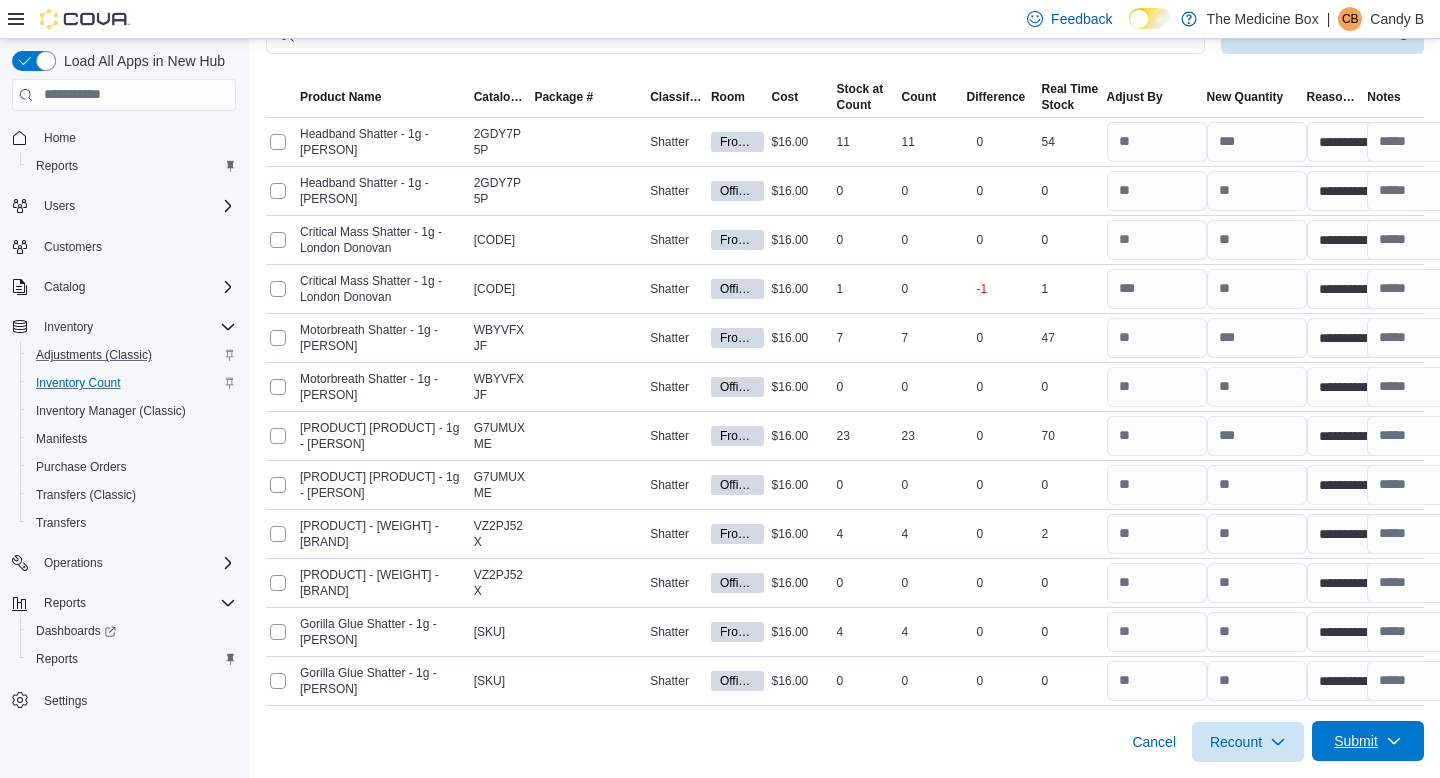 click on "Submit" at bounding box center (1368, 741) 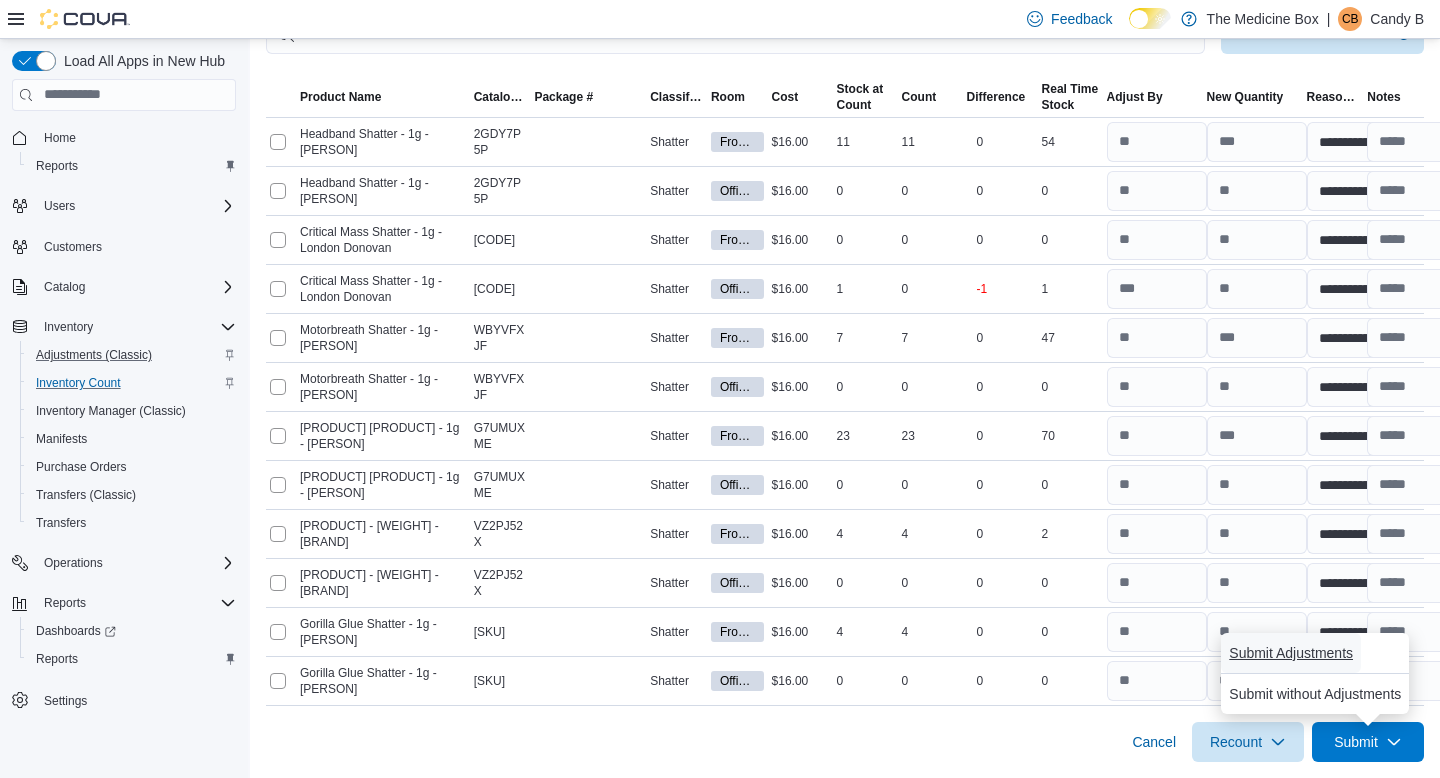 click on "Submit Adjustments" at bounding box center (1291, 653) 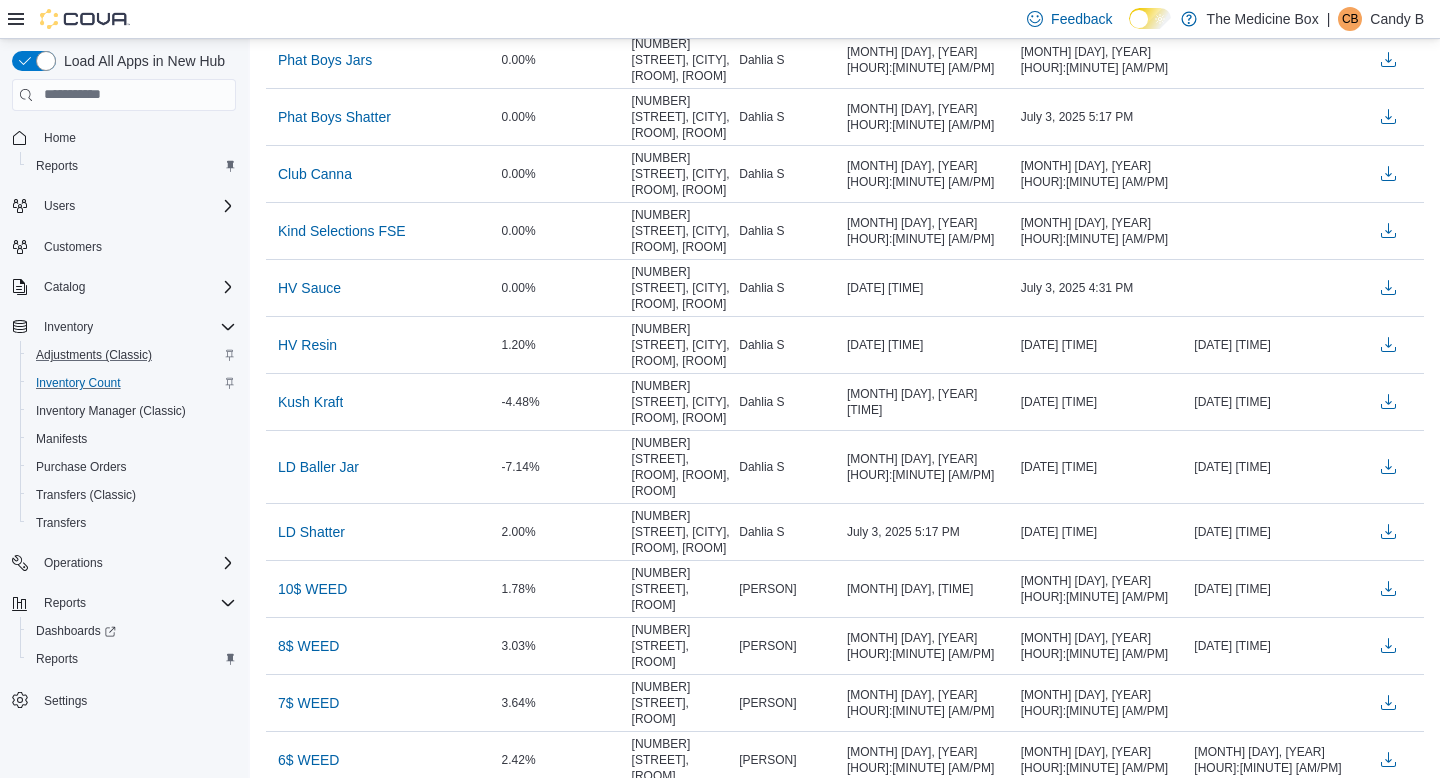 scroll, scrollTop: 0, scrollLeft: 0, axis: both 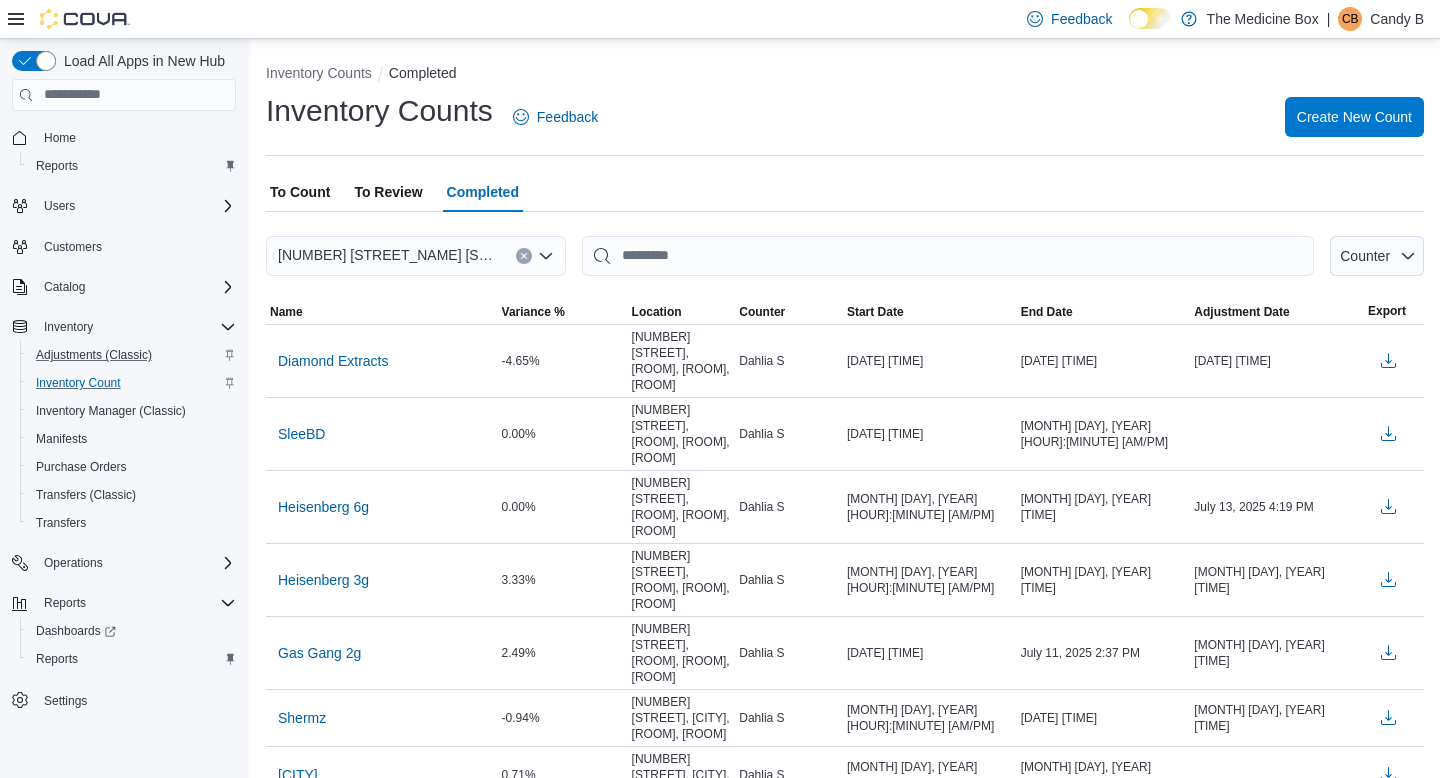 click on "To Review" at bounding box center [388, 192] 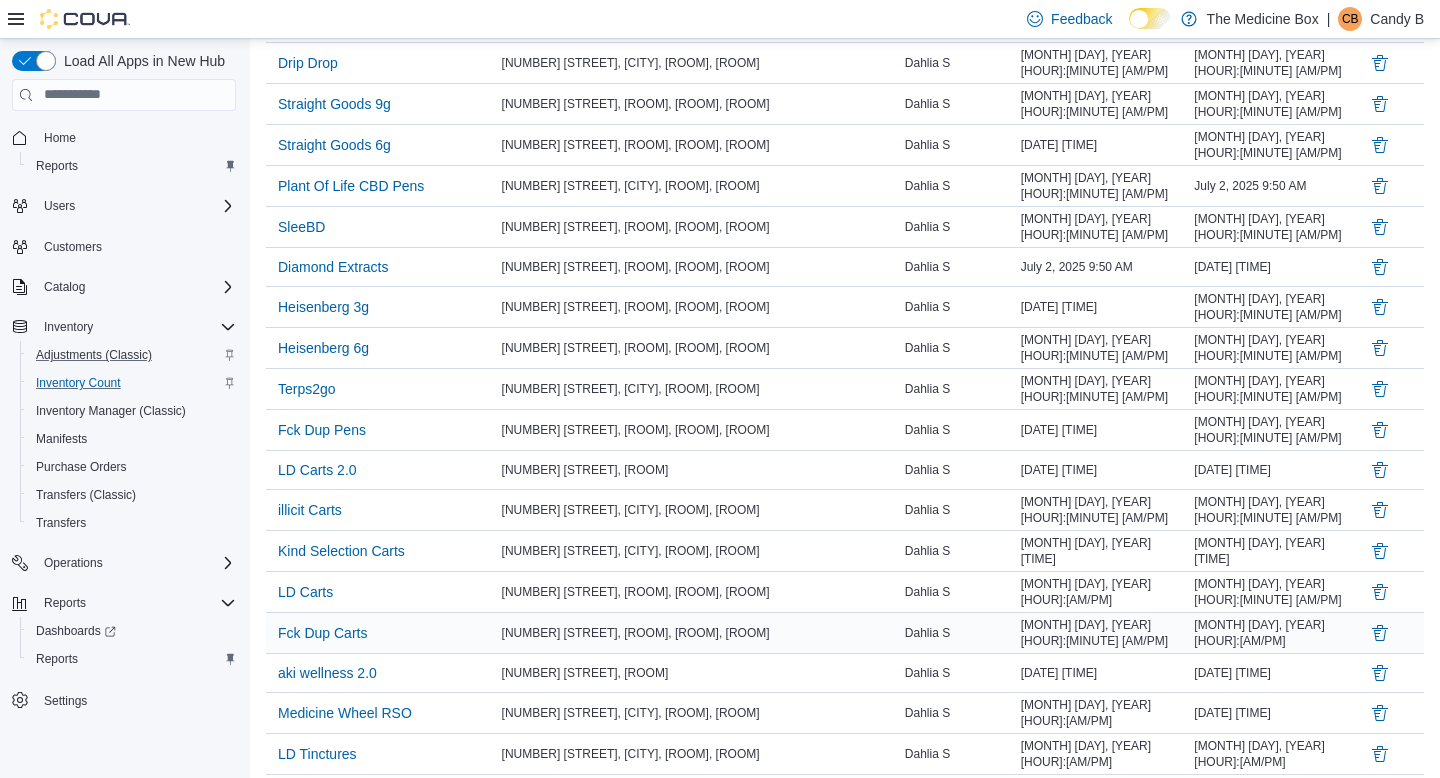 scroll, scrollTop: 0, scrollLeft: 0, axis: both 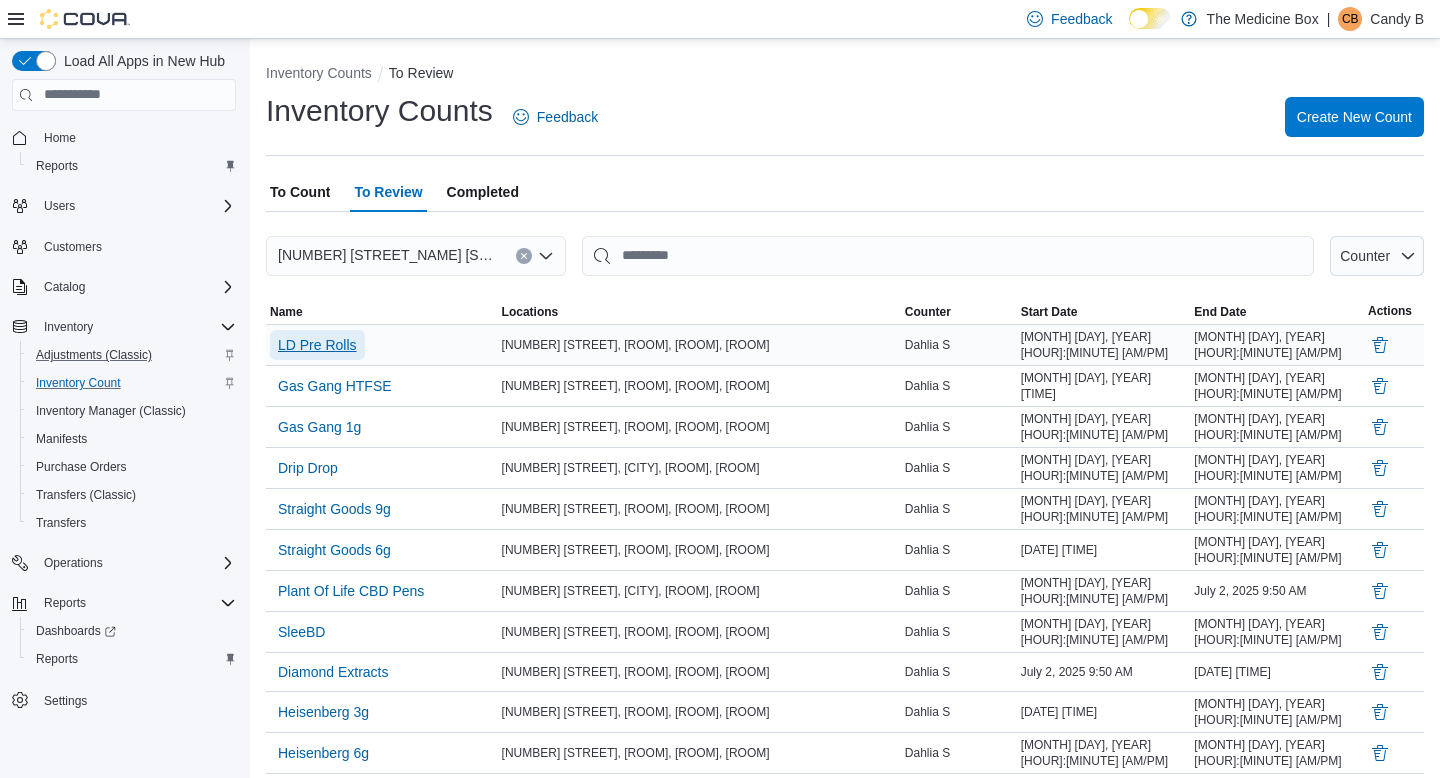 click on "LD Pre Rolls" at bounding box center [317, 345] 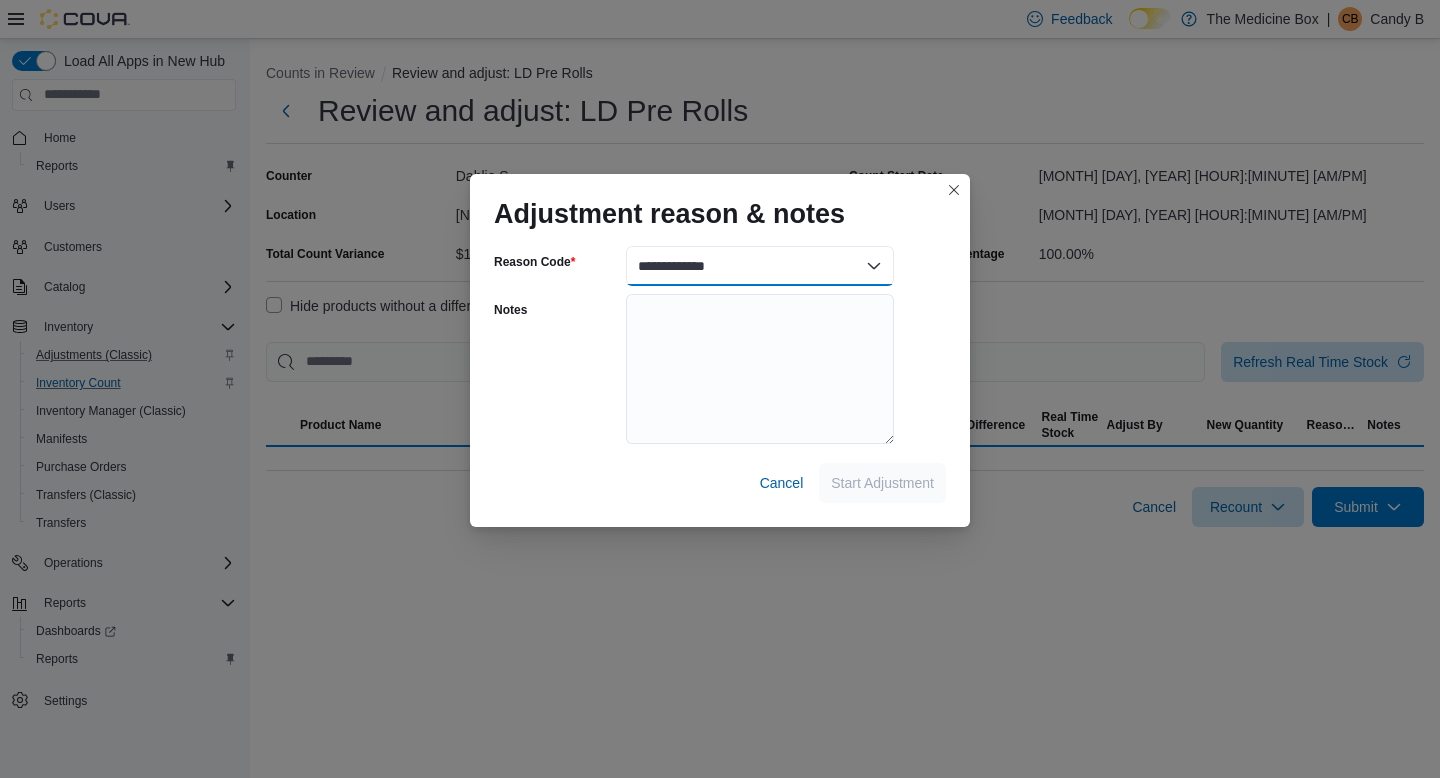 click on "**********" at bounding box center (760, 266) 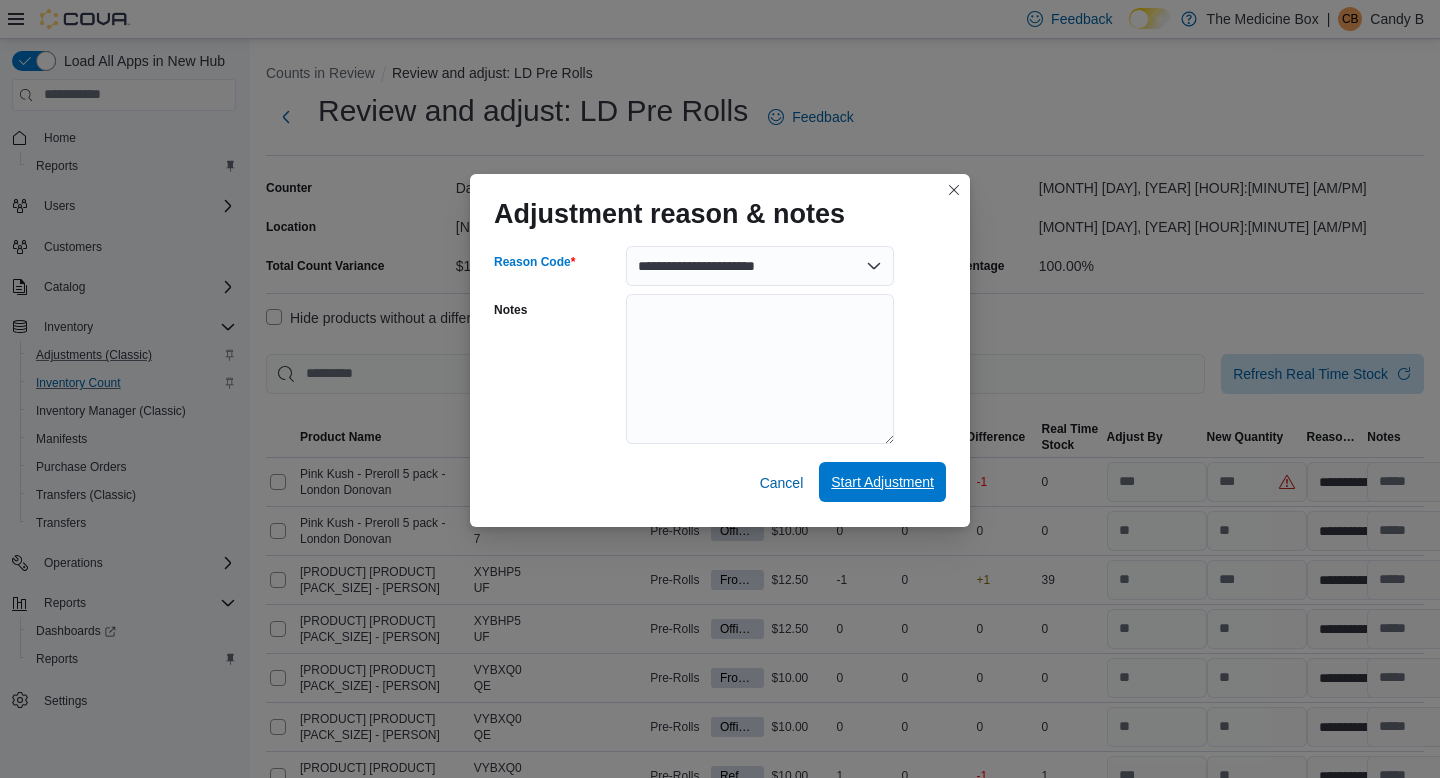 click on "Start Adjustment" at bounding box center (882, 482) 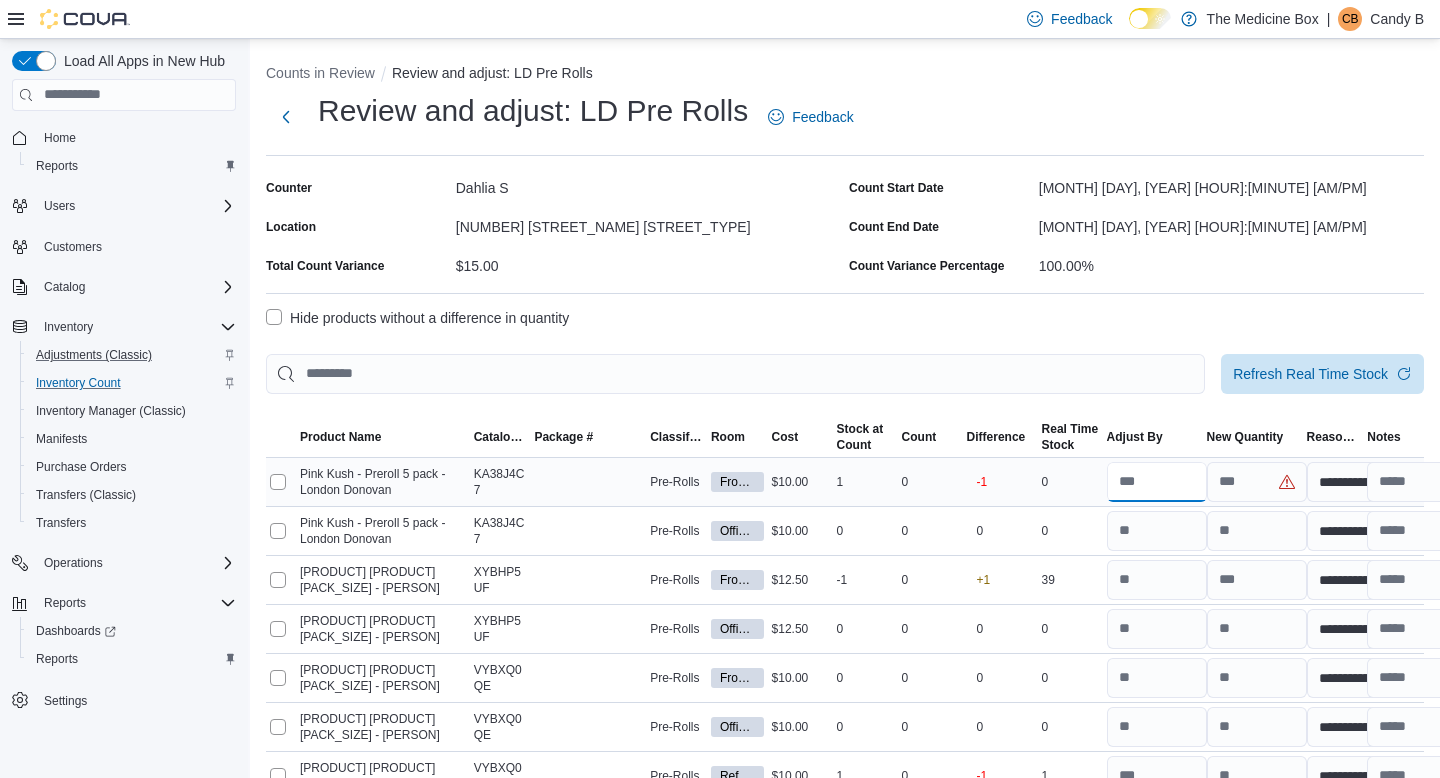 click at bounding box center (1157, 482) 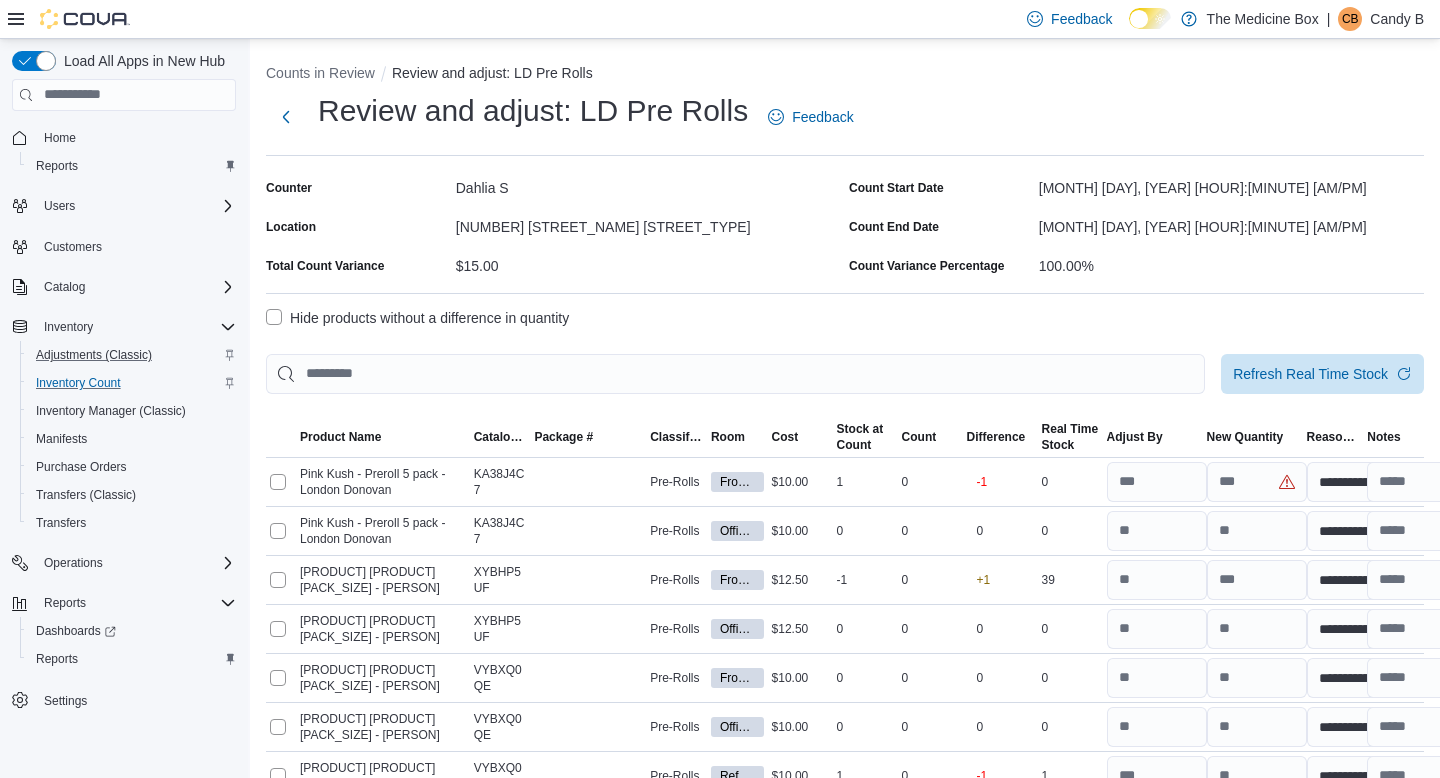 click on "100.00%" at bounding box center [1231, 262] 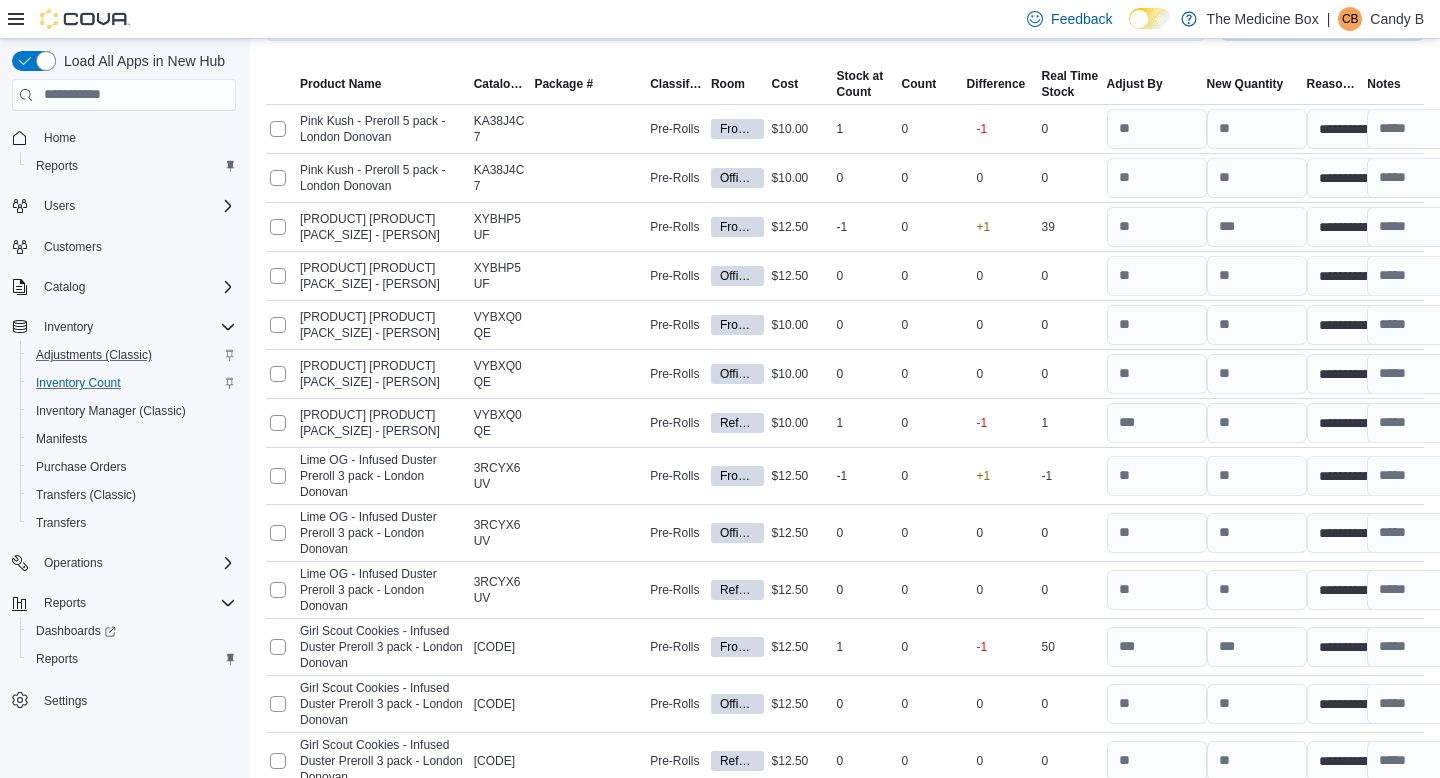 scroll, scrollTop: 869, scrollLeft: 0, axis: vertical 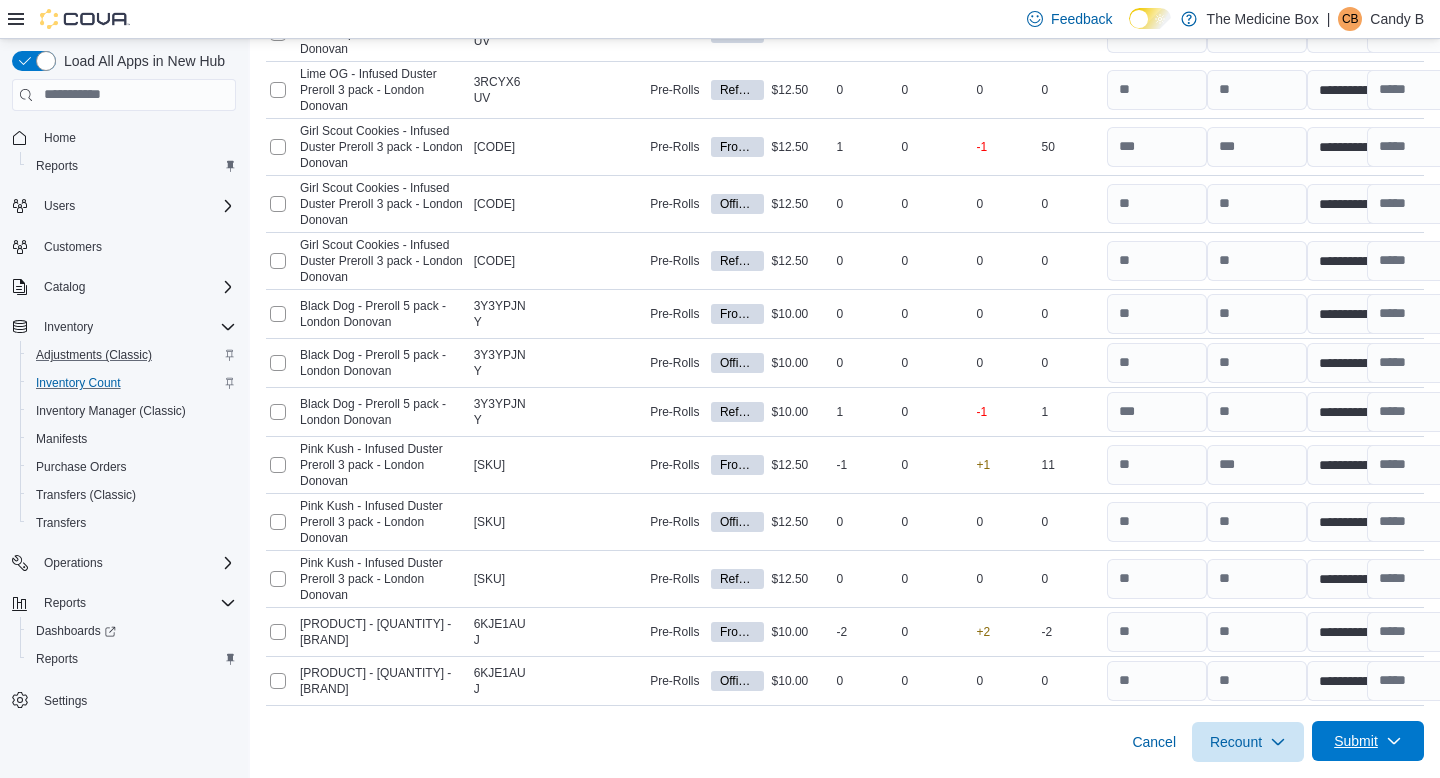 click on "Submit" at bounding box center (1368, 741) 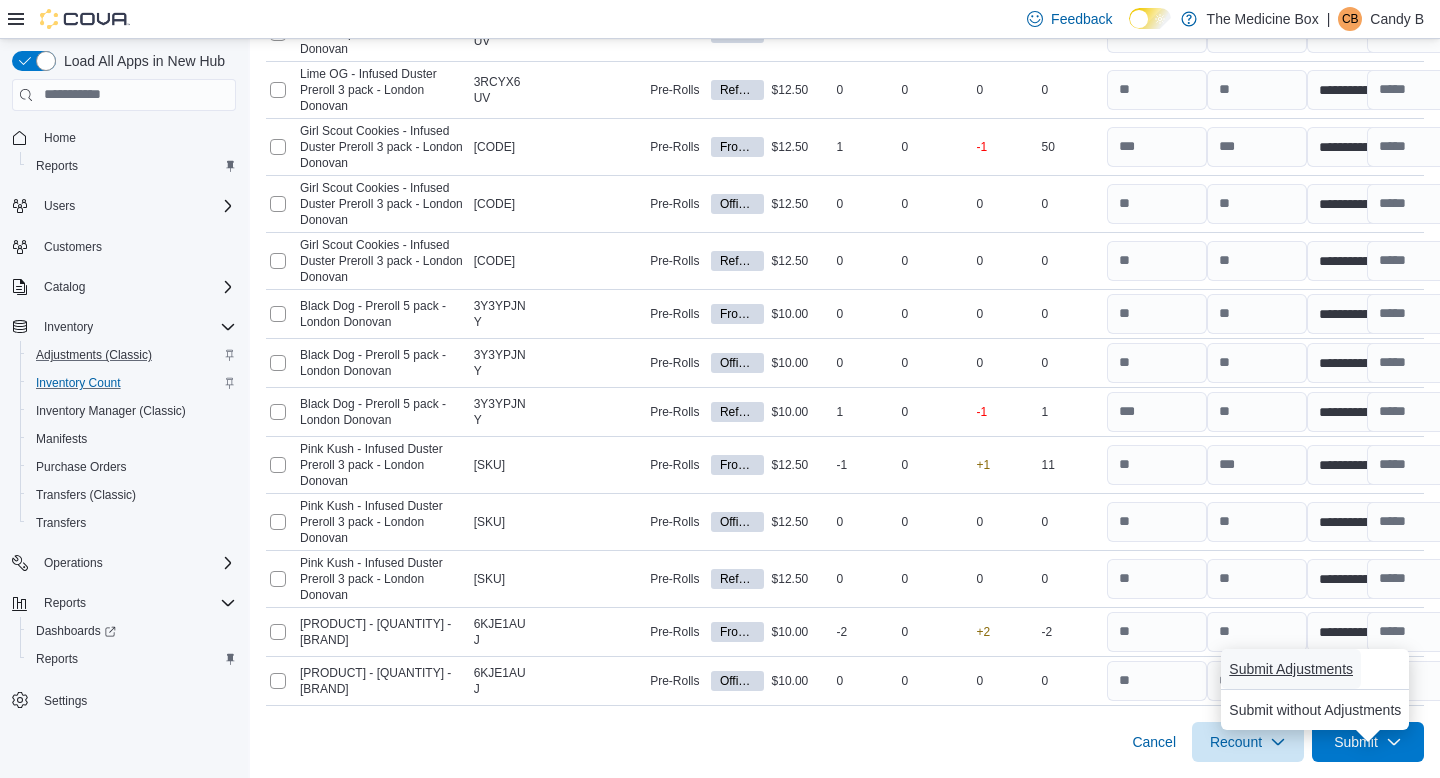 click on "Submit Adjustments" at bounding box center (1291, 669) 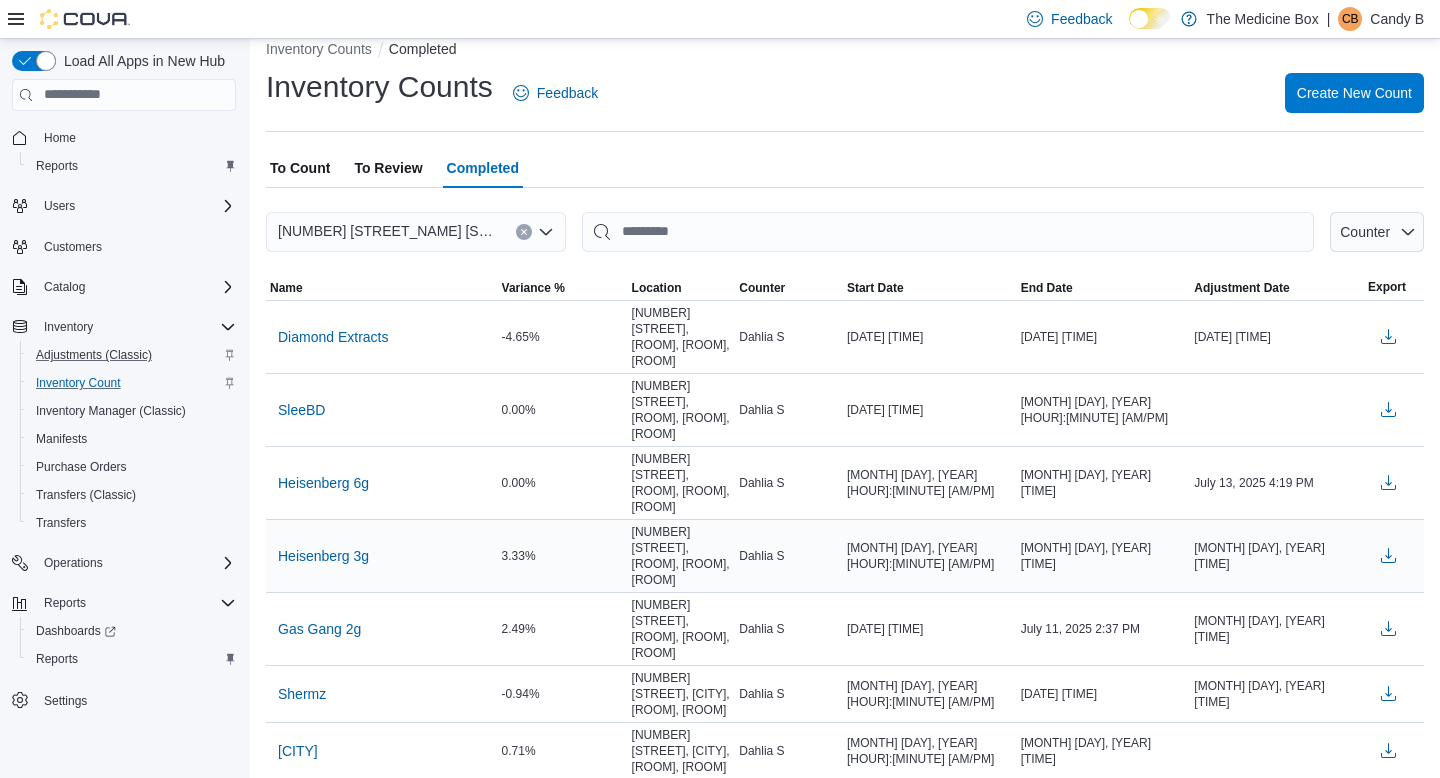 scroll, scrollTop: 0, scrollLeft: 0, axis: both 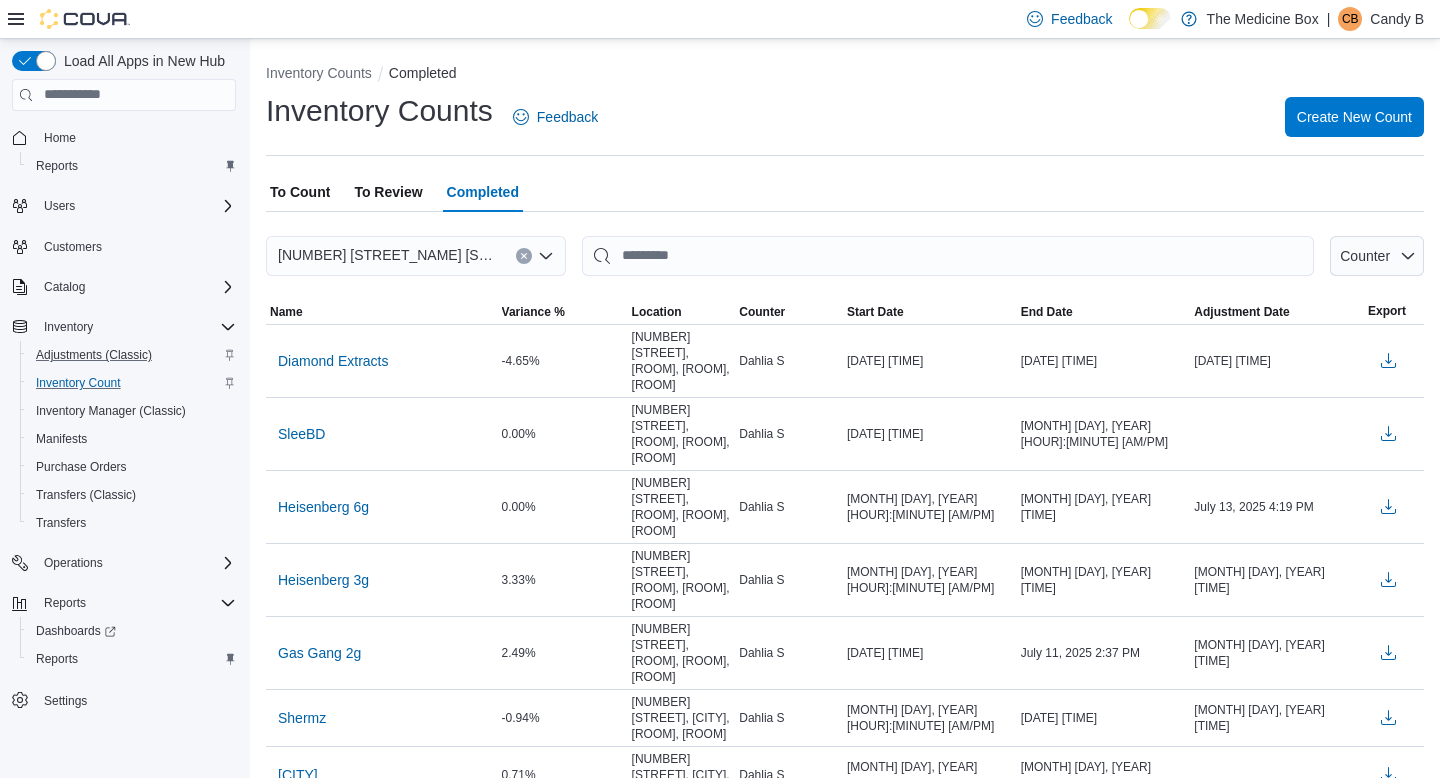 click on "To Review" at bounding box center (388, 192) 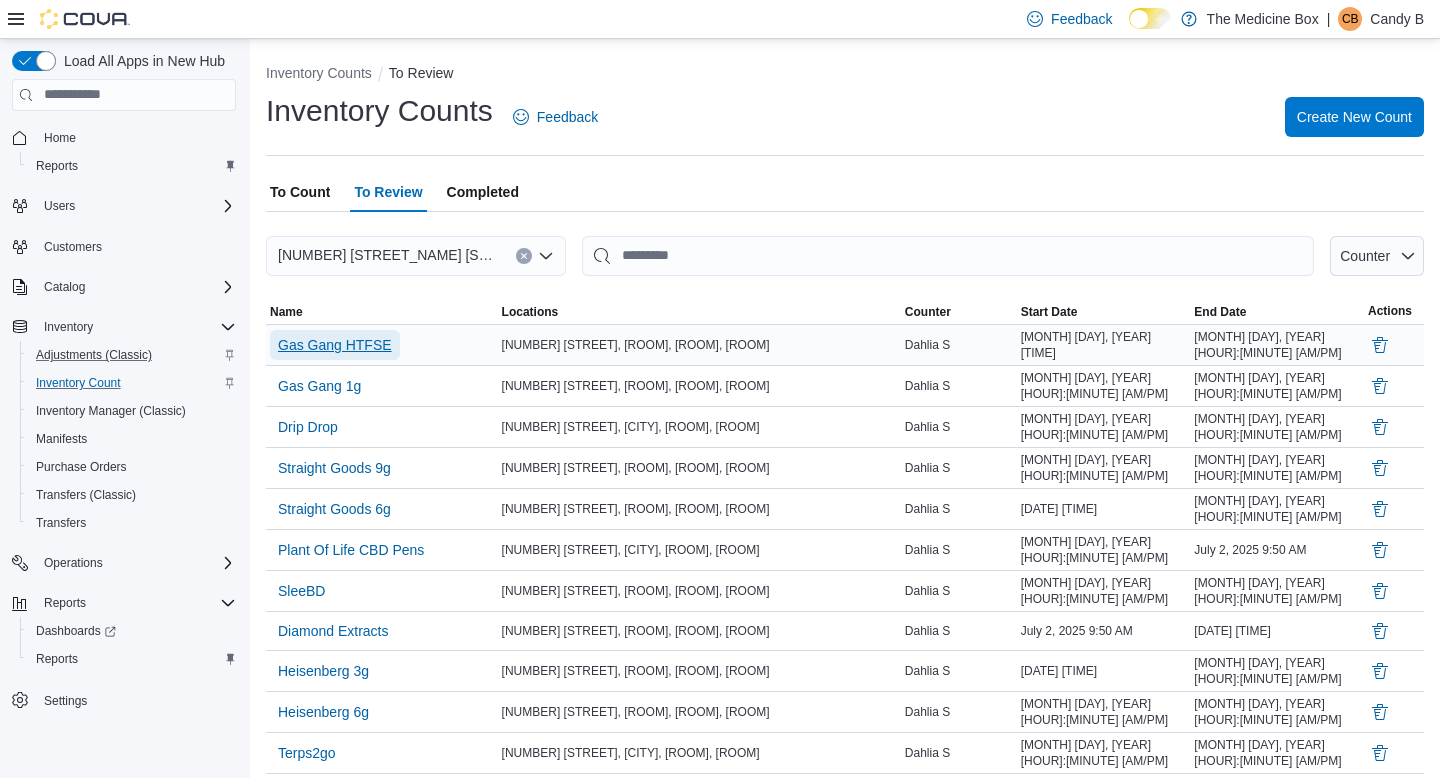 click on "Gas Gang HTFSE" at bounding box center [335, 345] 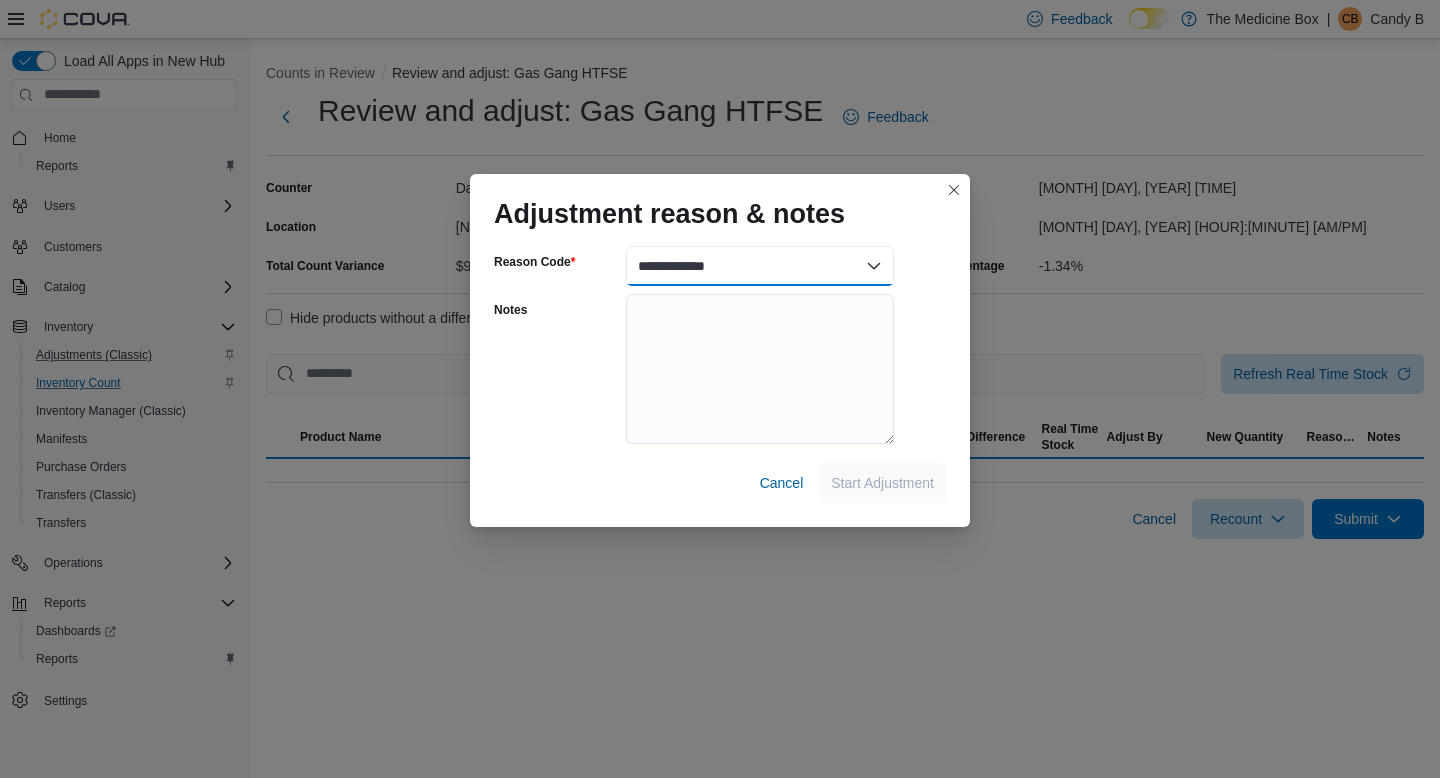 click on "**********" at bounding box center (760, 266) 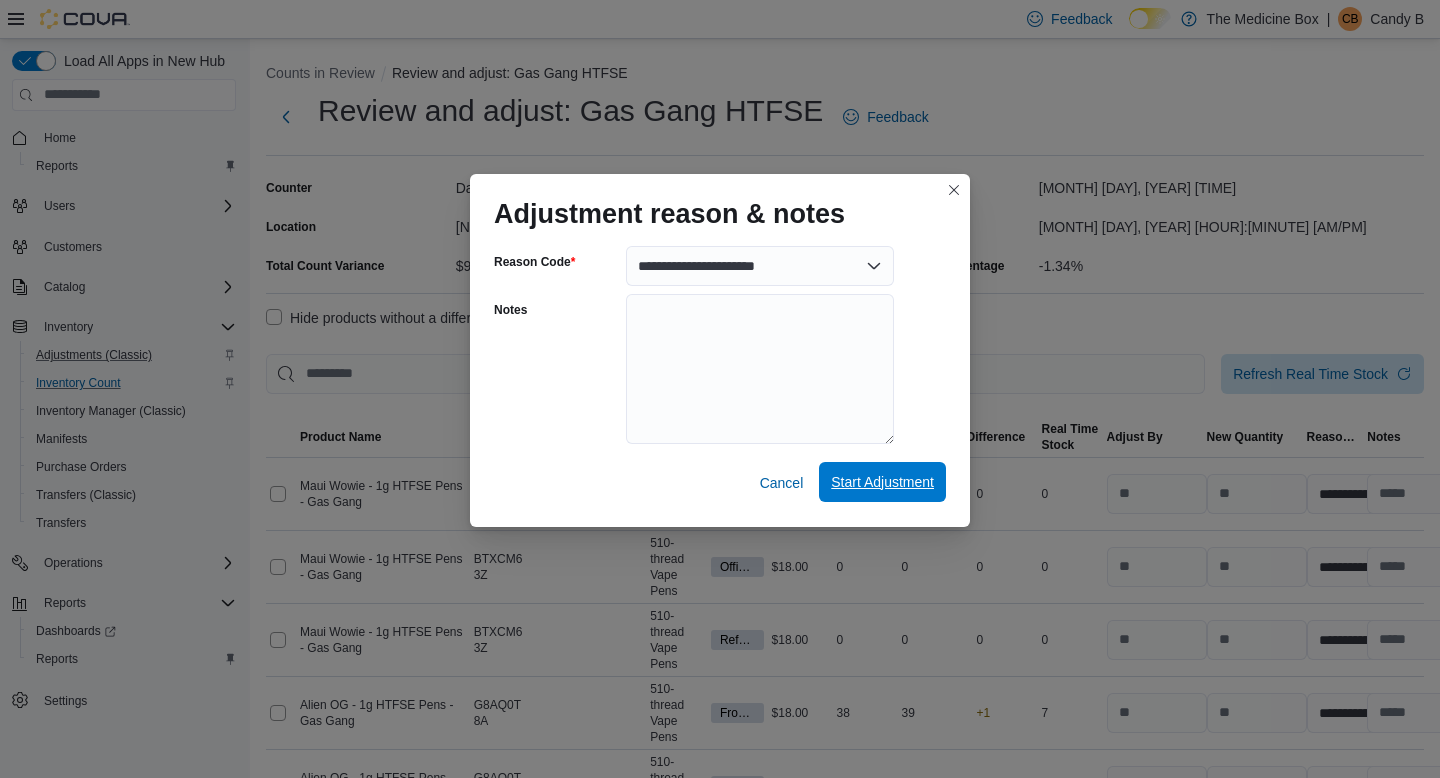 click on "Start Adjustment" at bounding box center (882, 482) 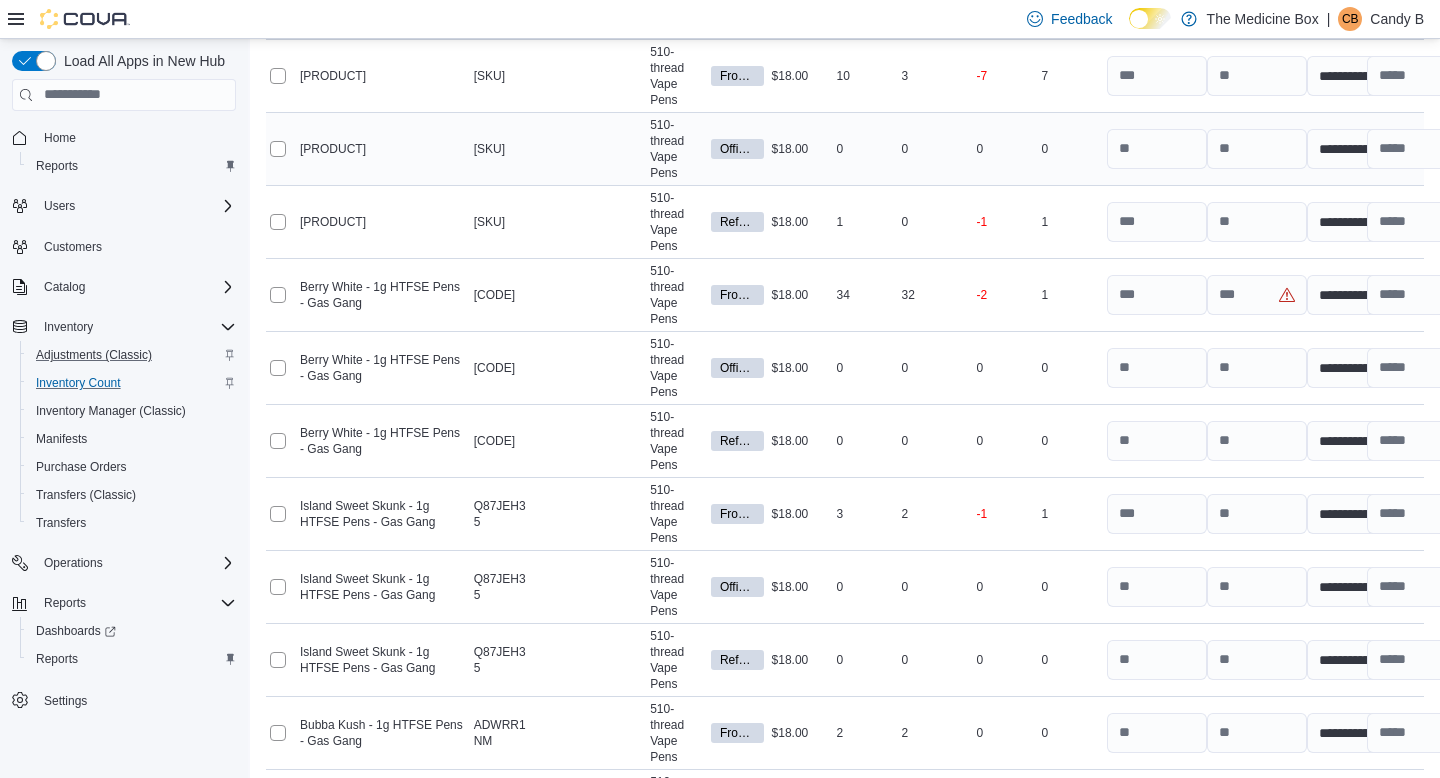 scroll, scrollTop: 857, scrollLeft: 0, axis: vertical 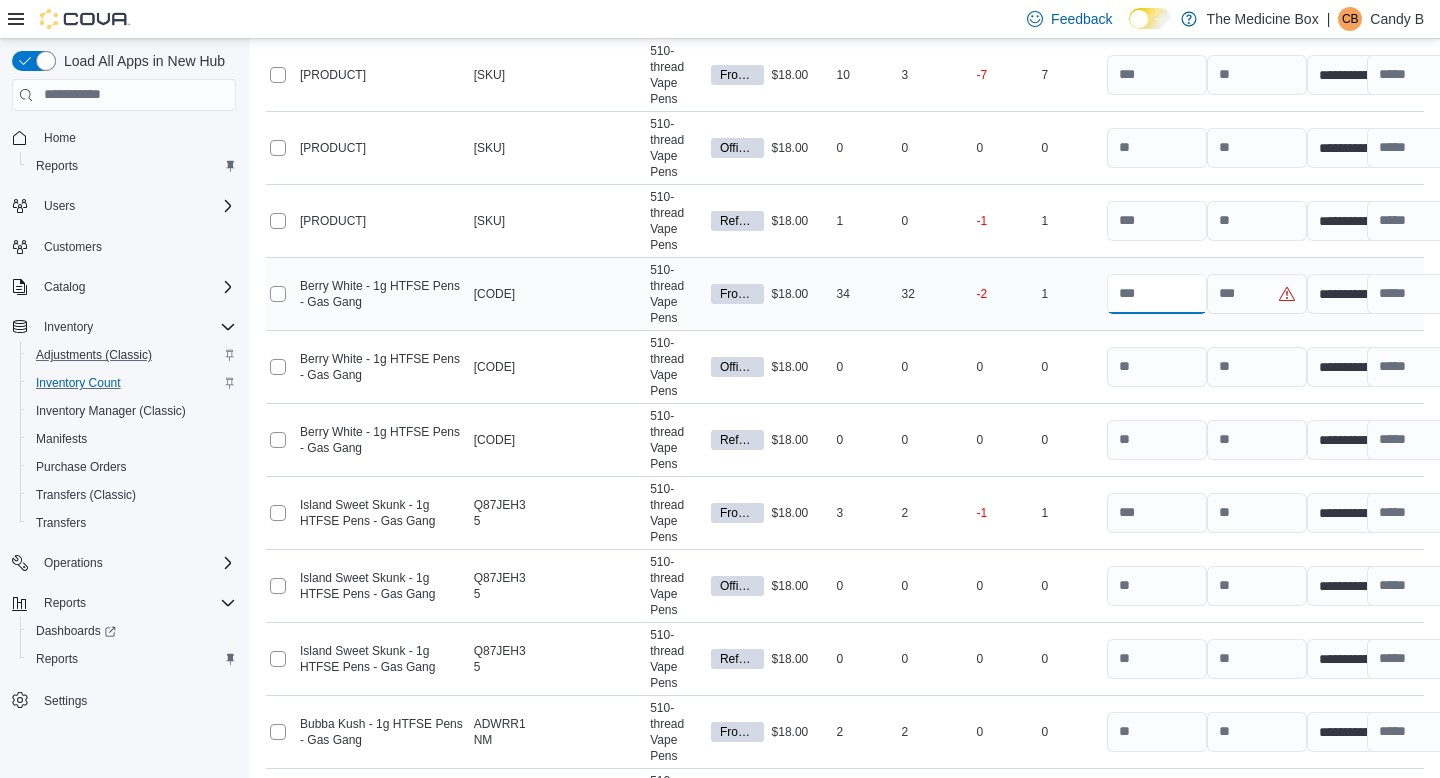 click at bounding box center (1157, 294) 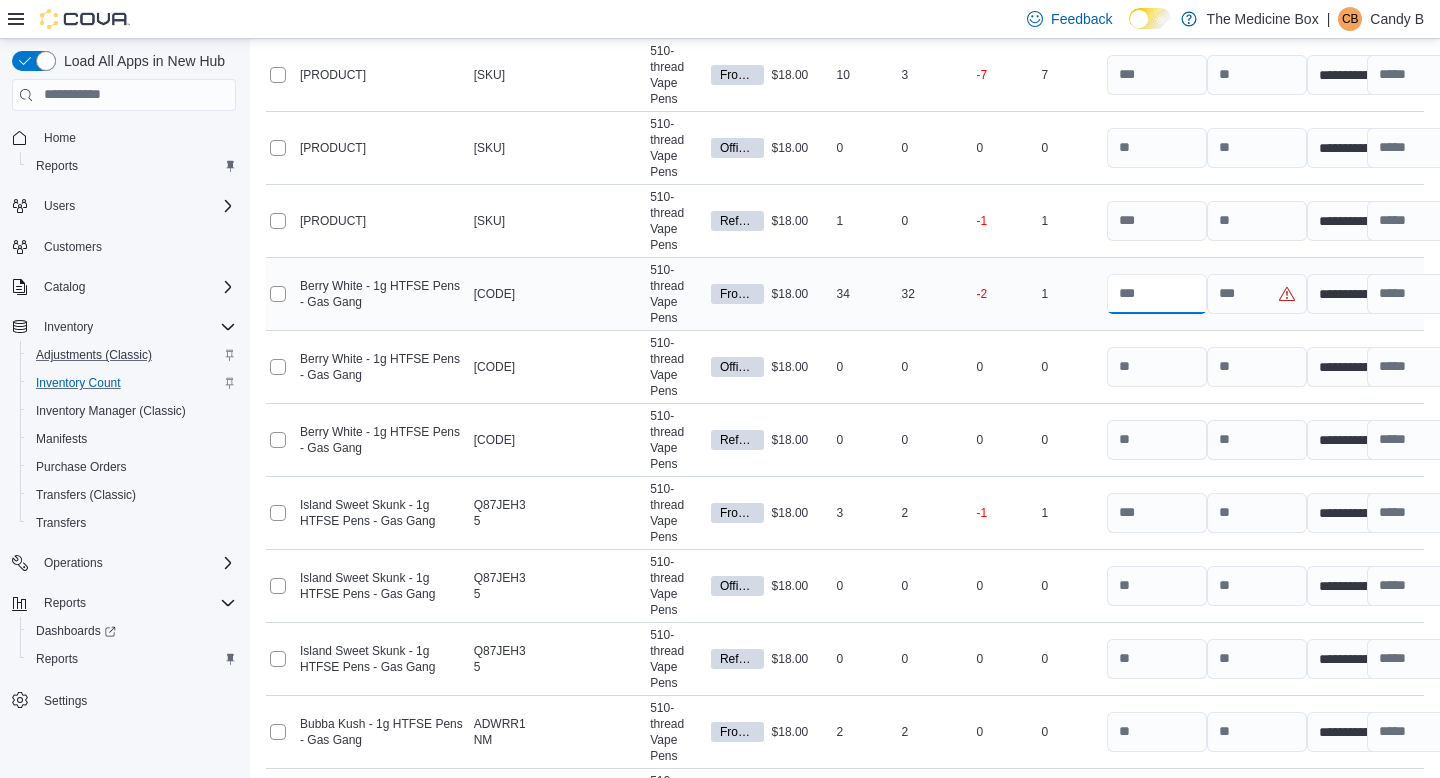 click at bounding box center (1157, 294) 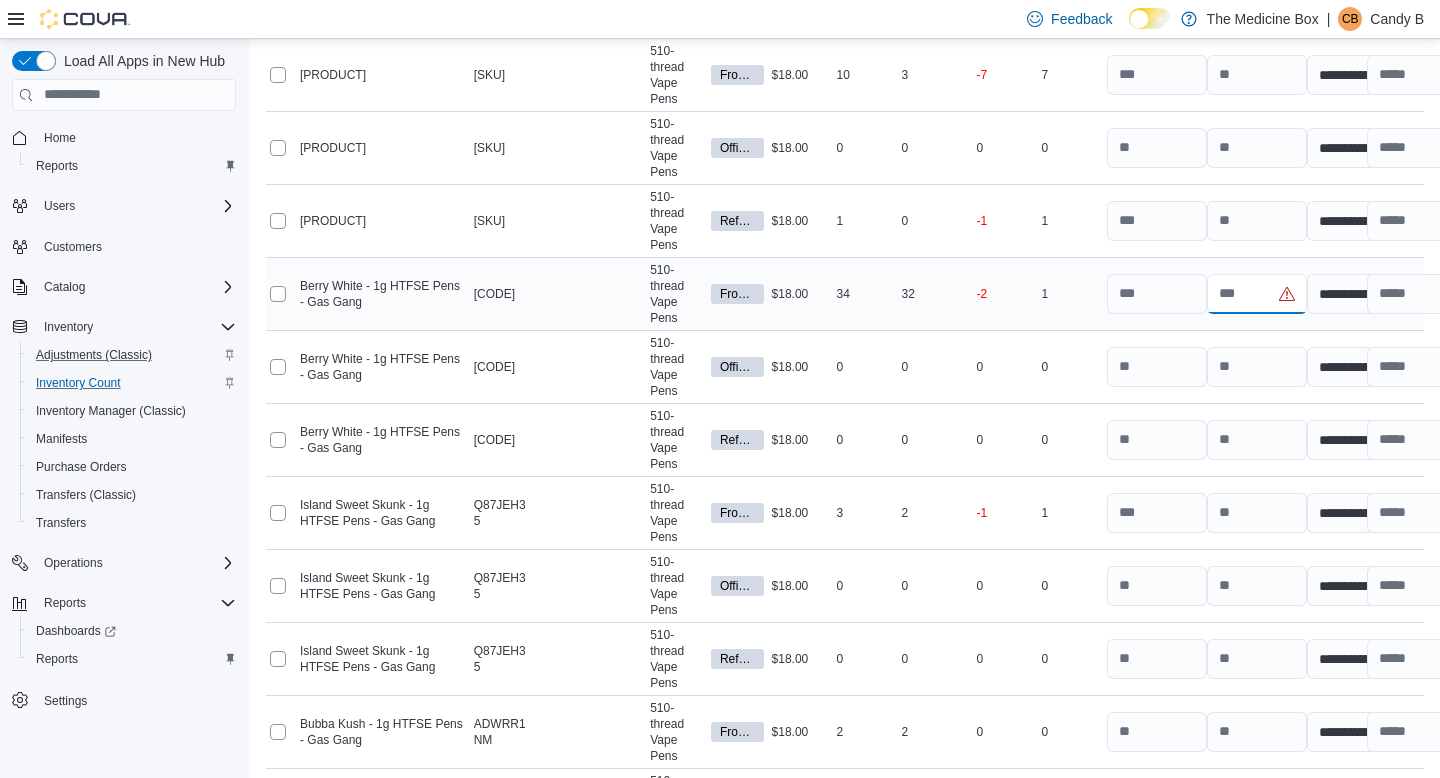 click at bounding box center (1257, 294) 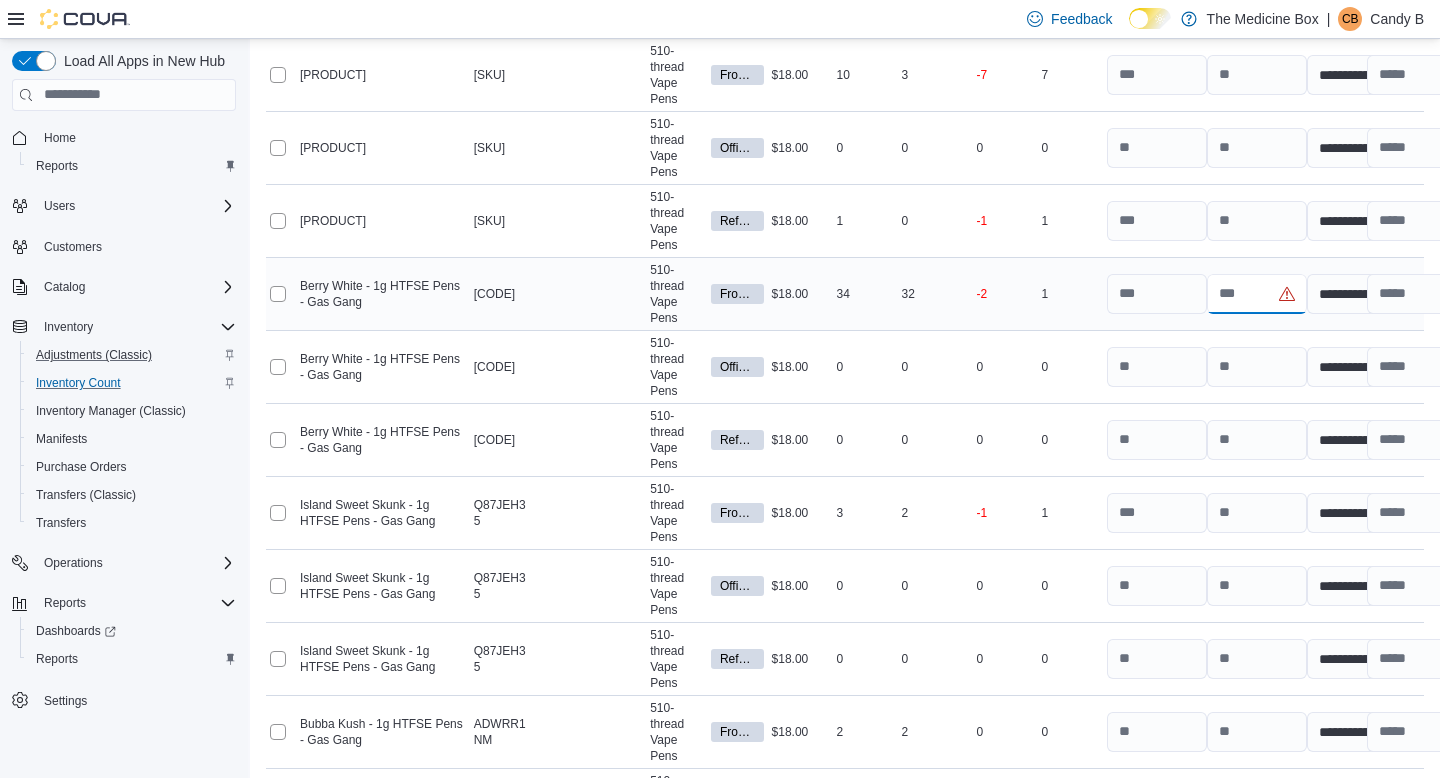 click at bounding box center [1257, 294] 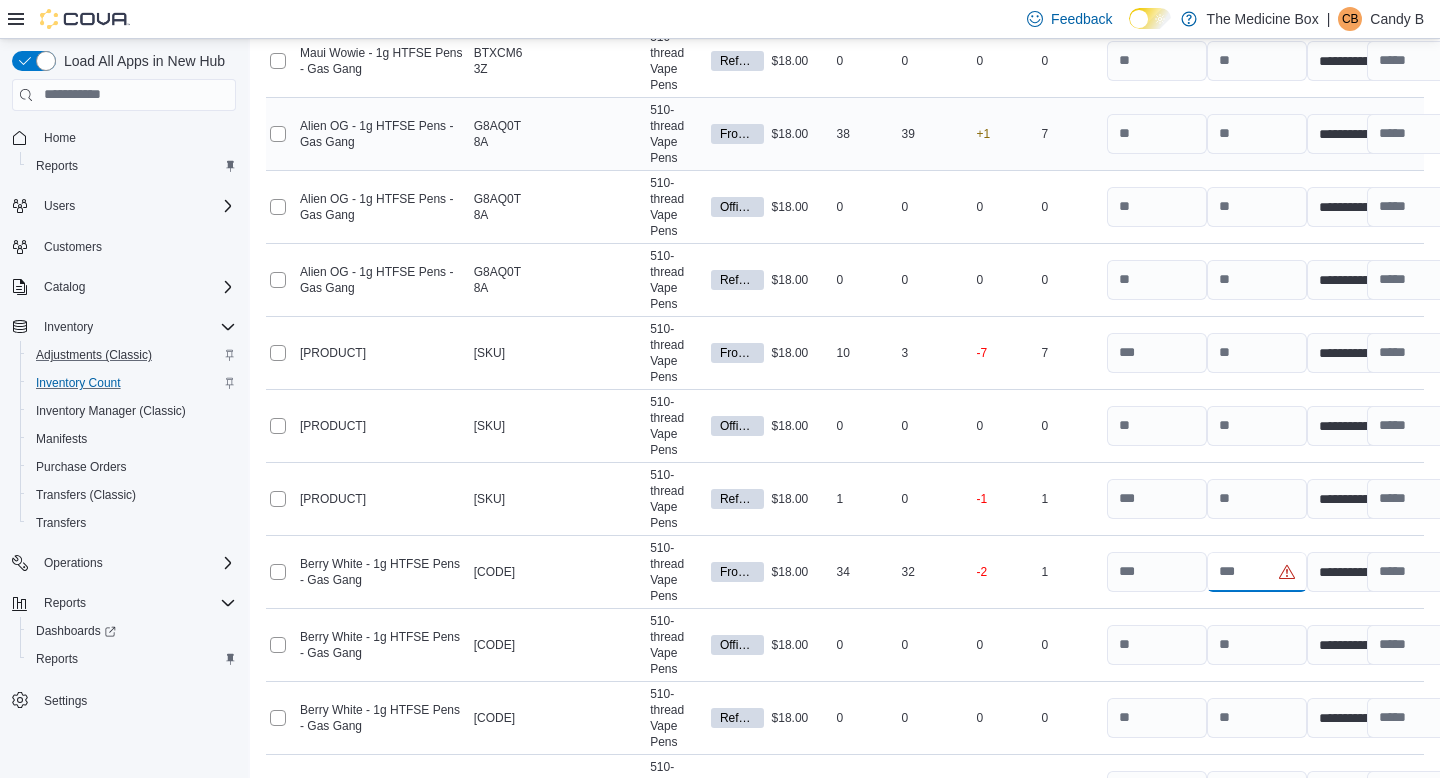 scroll, scrollTop: 595, scrollLeft: 0, axis: vertical 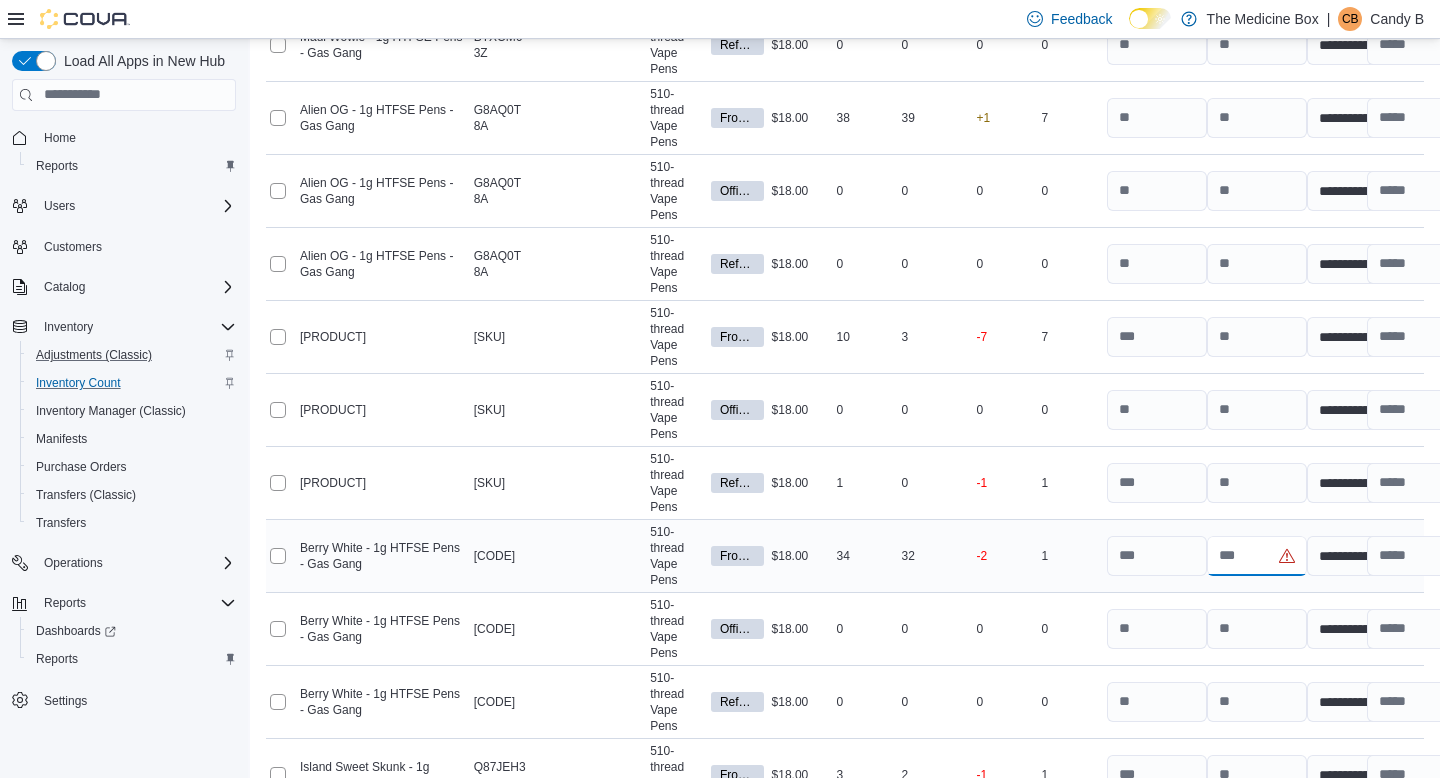 click at bounding box center (1257, 556) 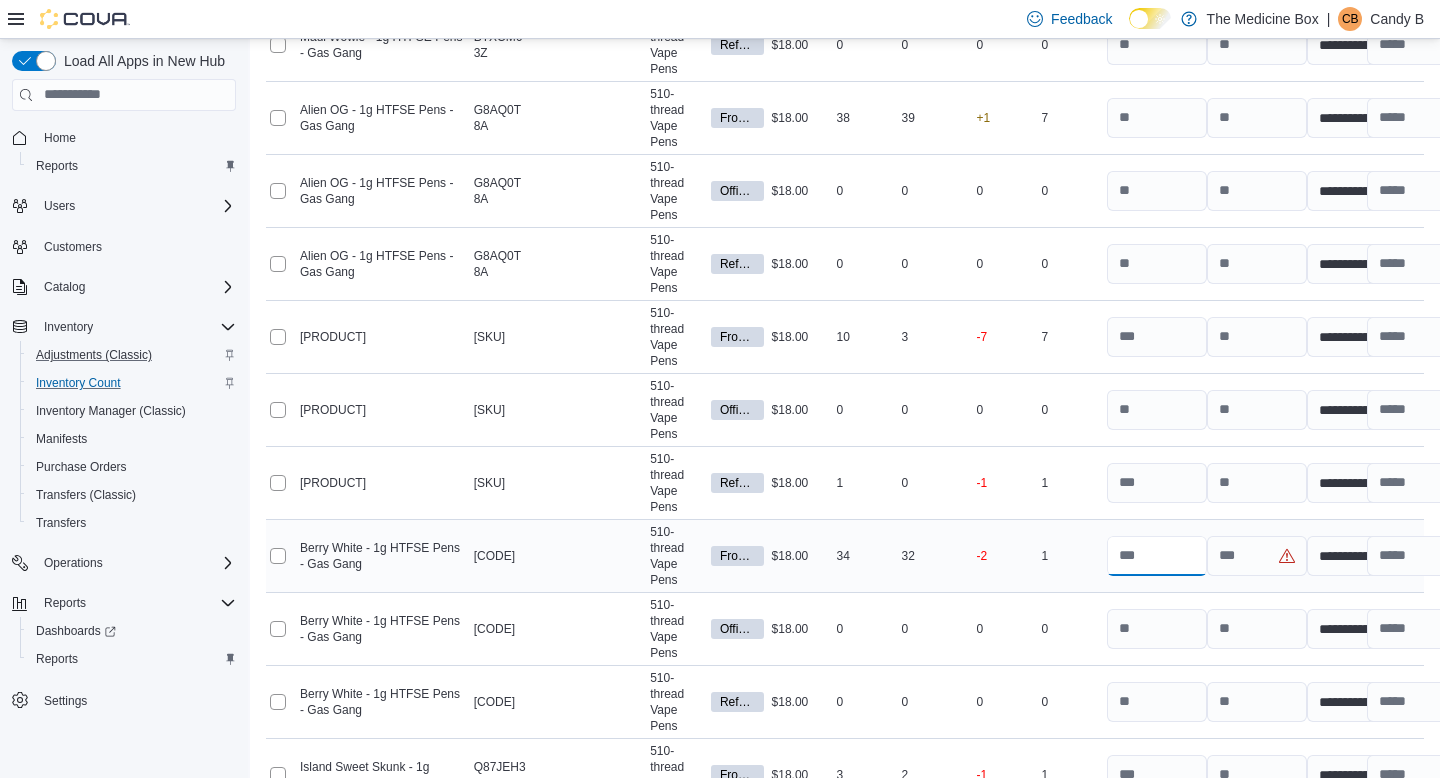 click at bounding box center (1157, 556) 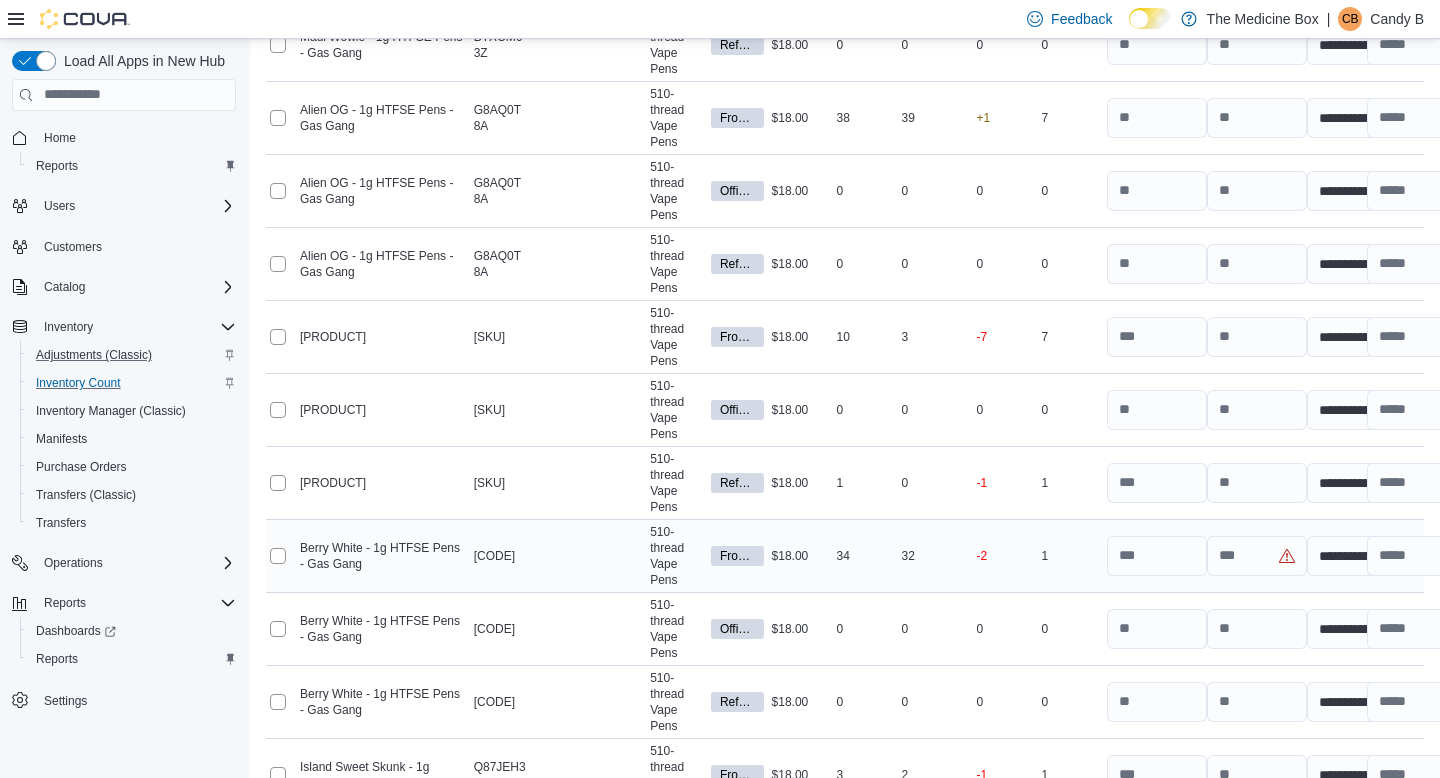 click on "Real Time Stock 1" at bounding box center [1070, 555] 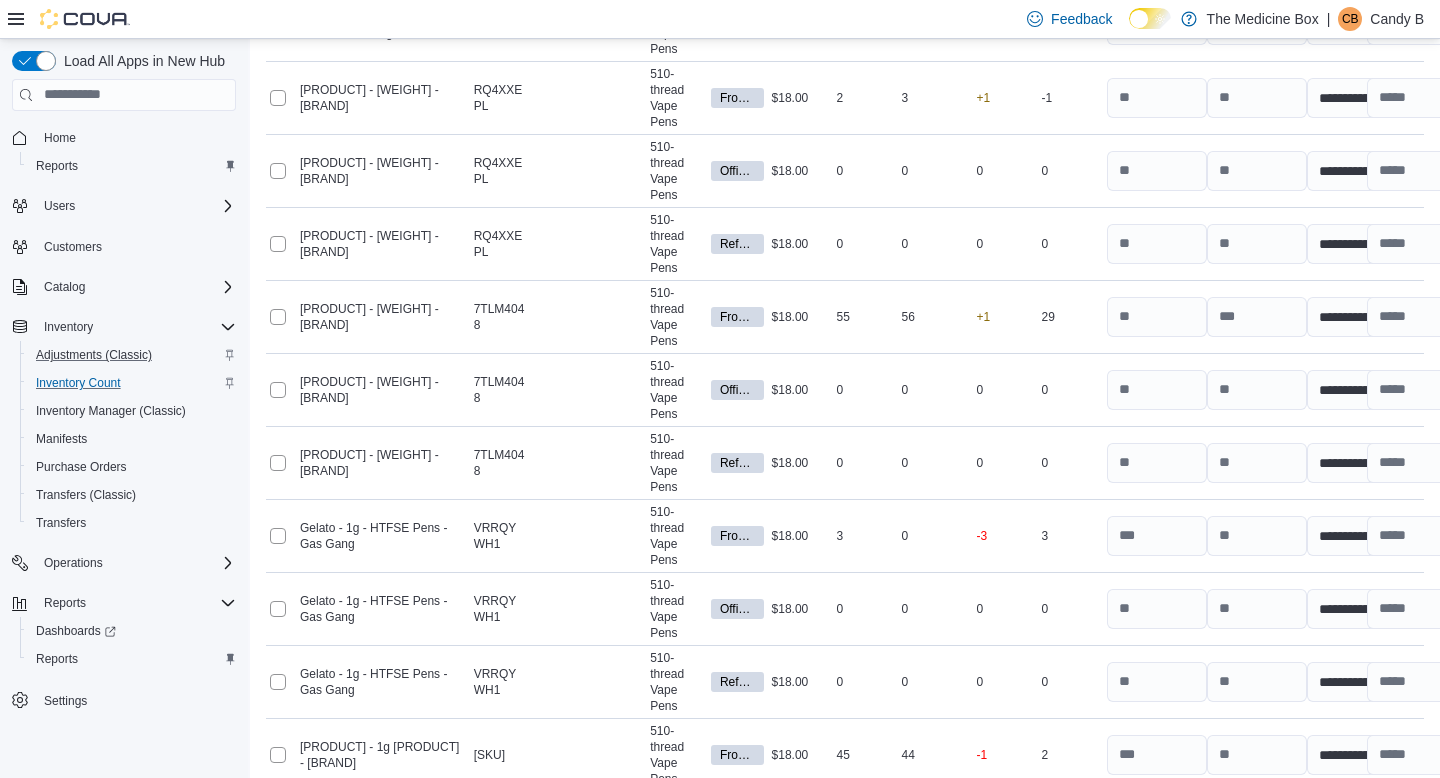 scroll, scrollTop: 3475, scrollLeft: 0, axis: vertical 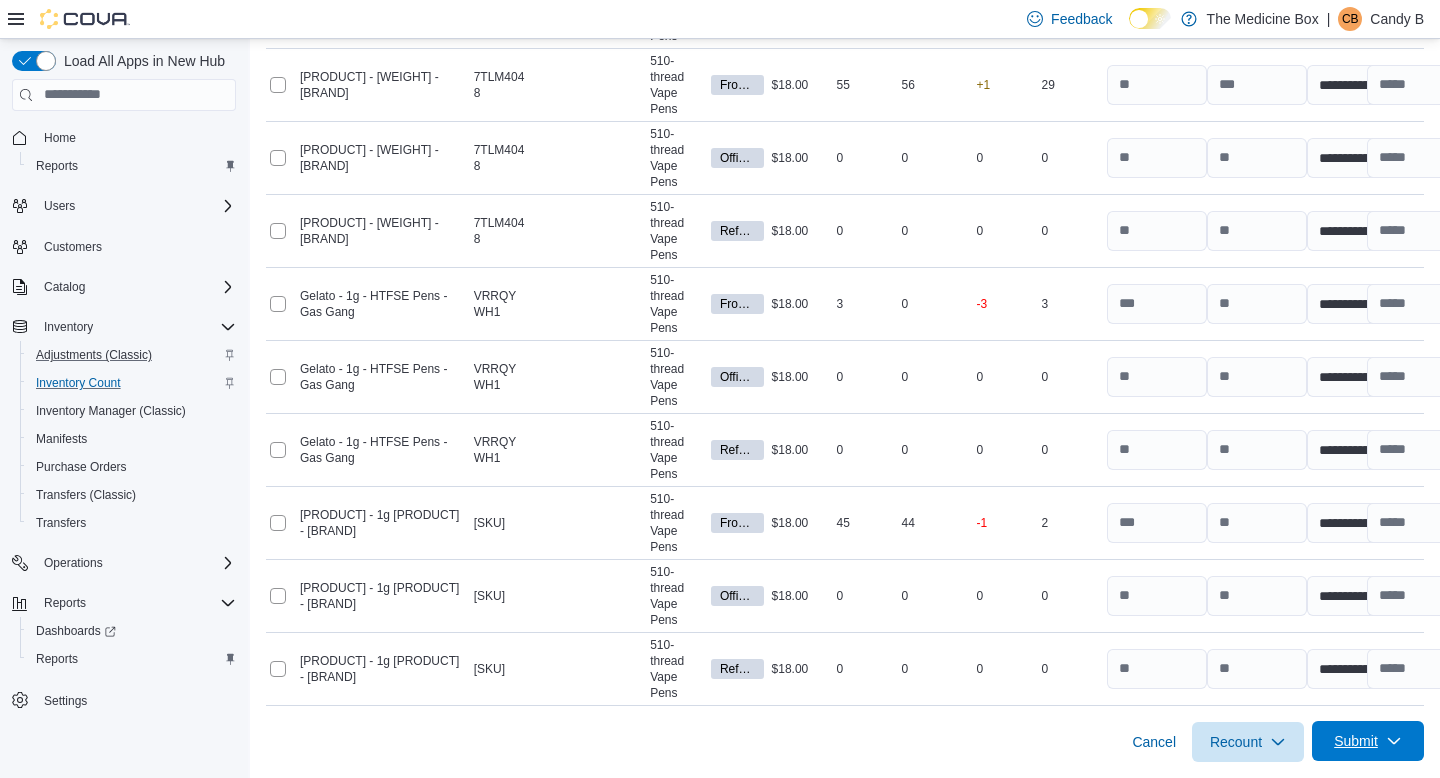 click on "Submit" at bounding box center (1356, 741) 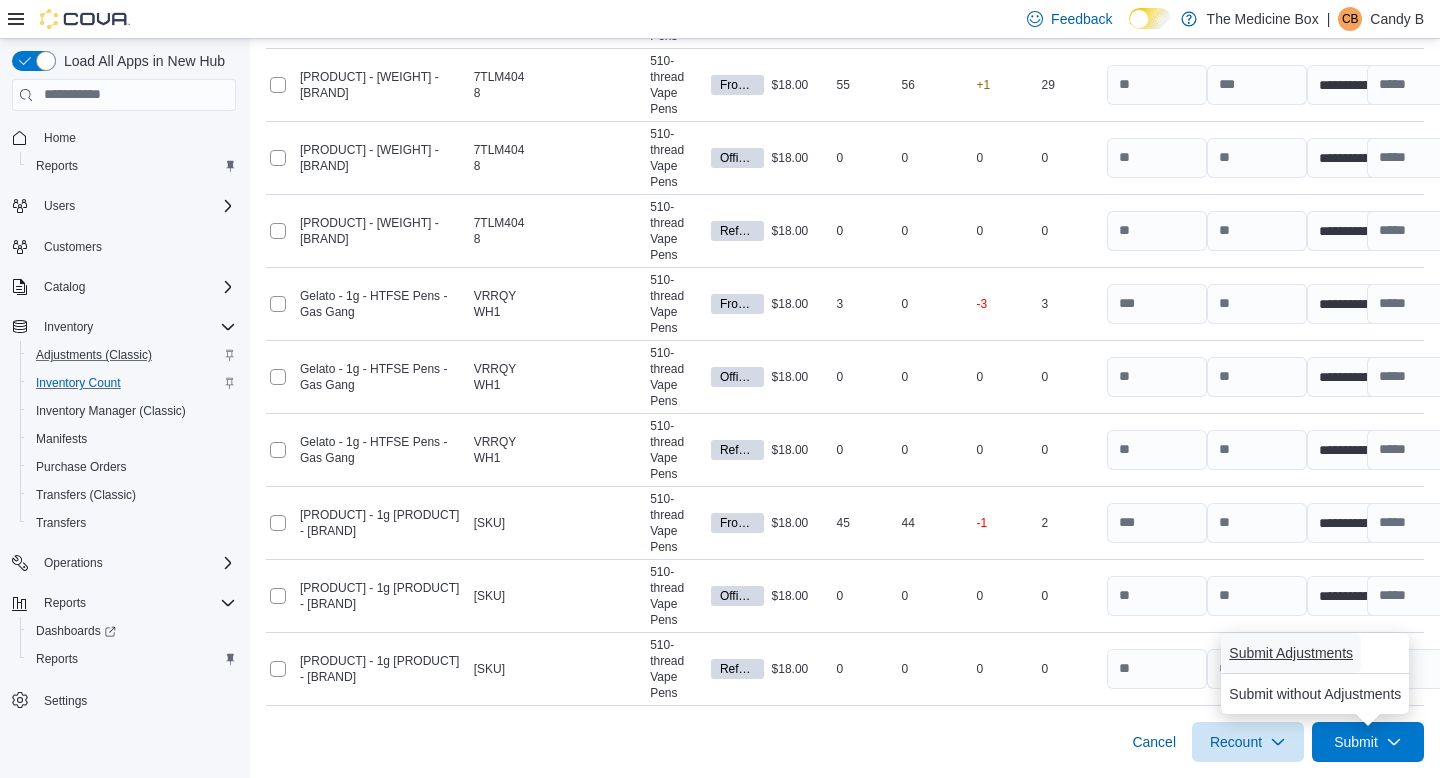 click on "Submit Adjustments" at bounding box center (1291, 653) 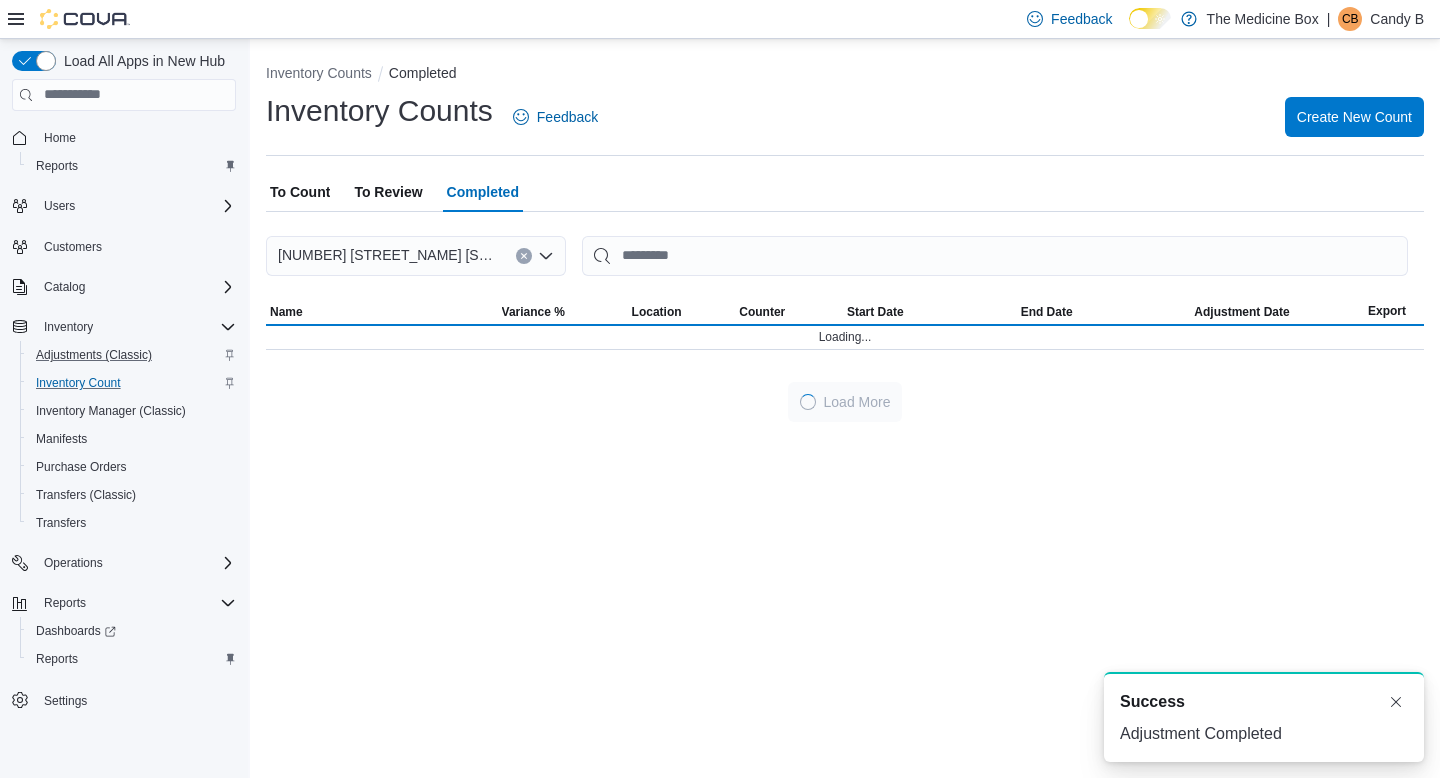 scroll, scrollTop: 0, scrollLeft: 0, axis: both 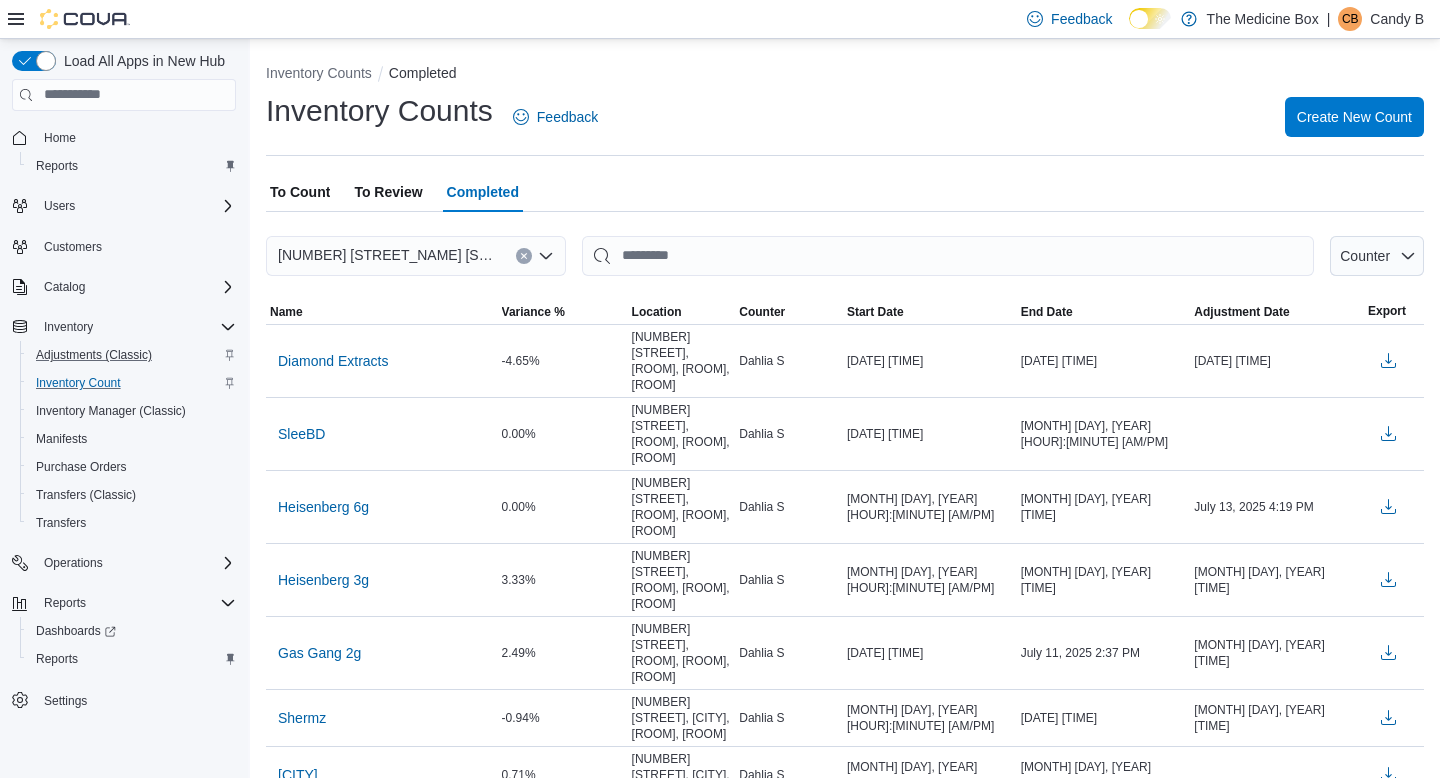 click on "To Review" at bounding box center (388, 192) 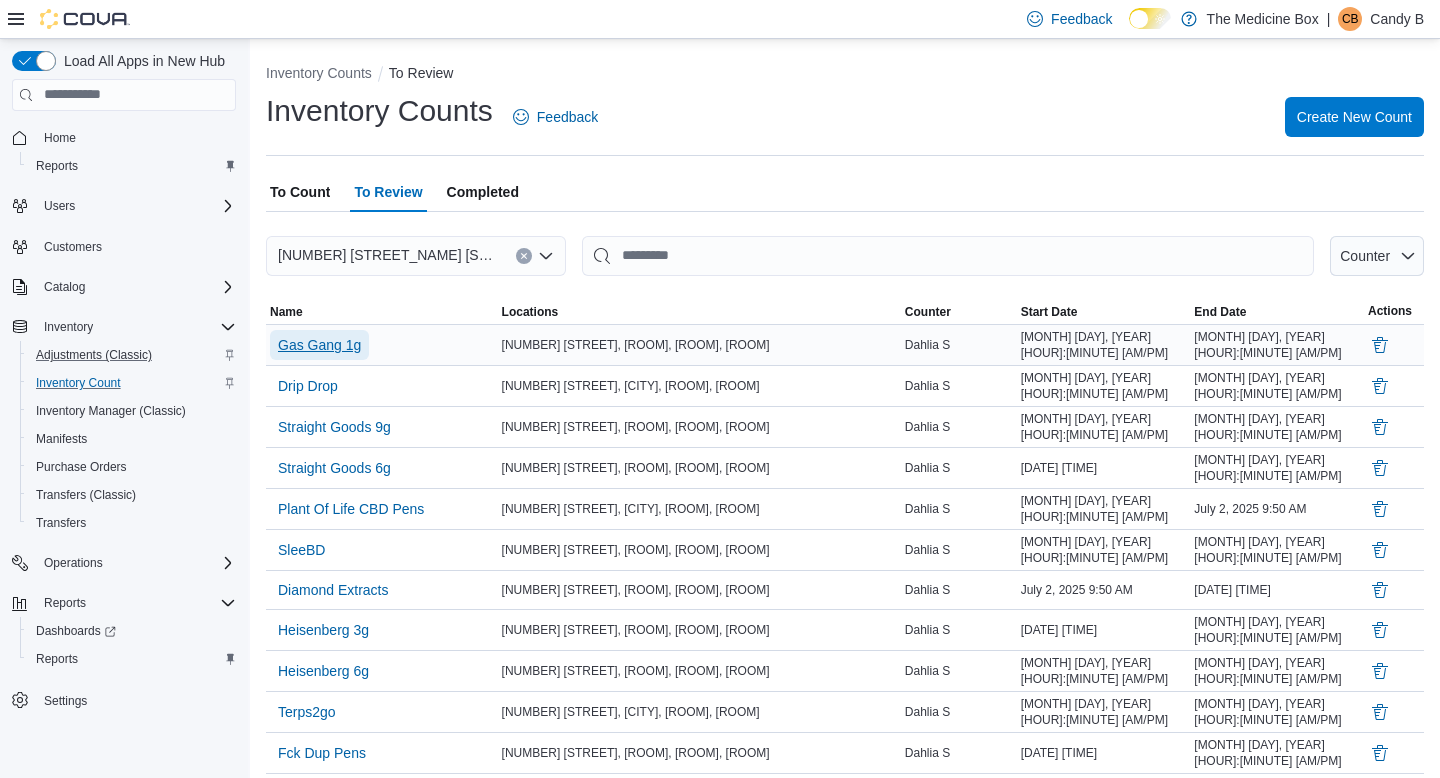 click on "Gas Gang 1g" at bounding box center (319, 345) 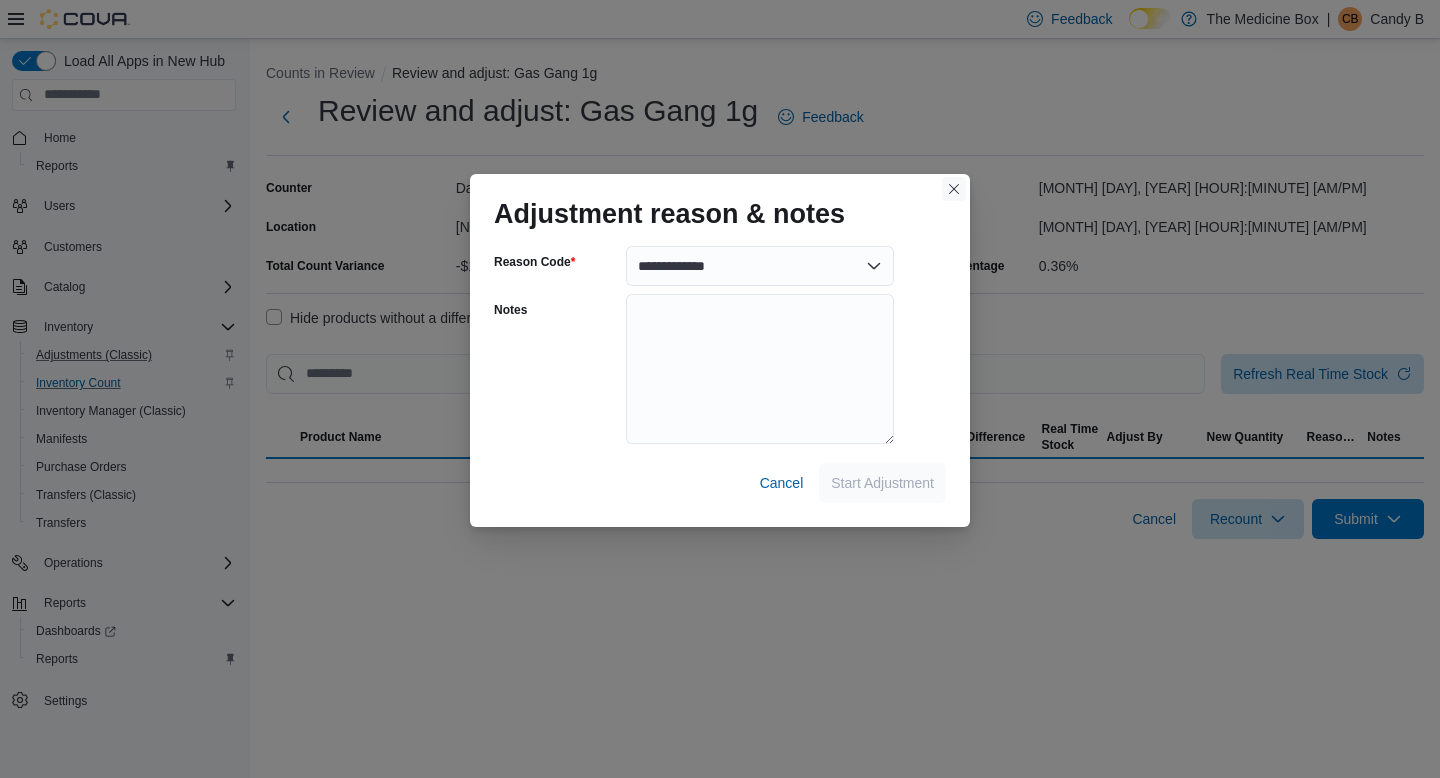 click at bounding box center [954, 189] 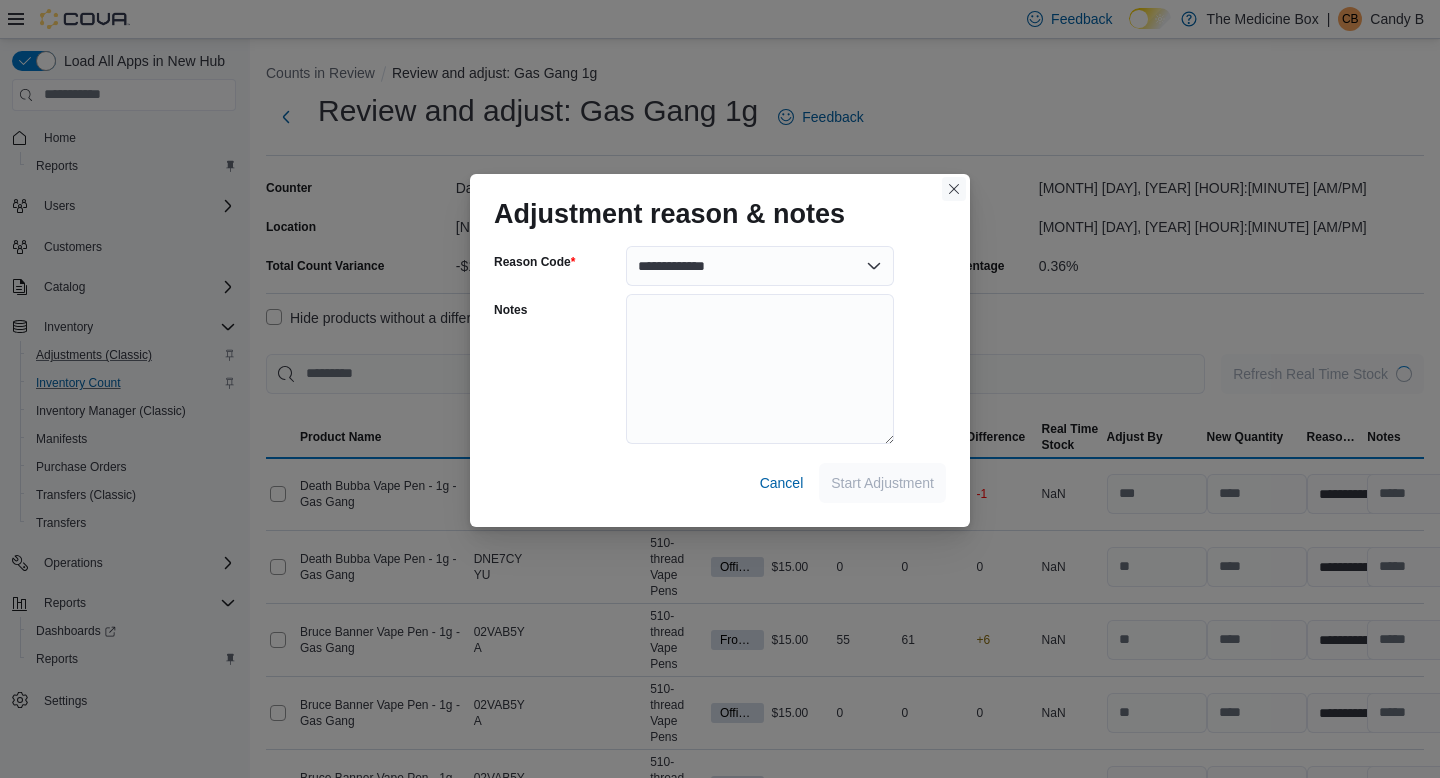 click at bounding box center (954, 189) 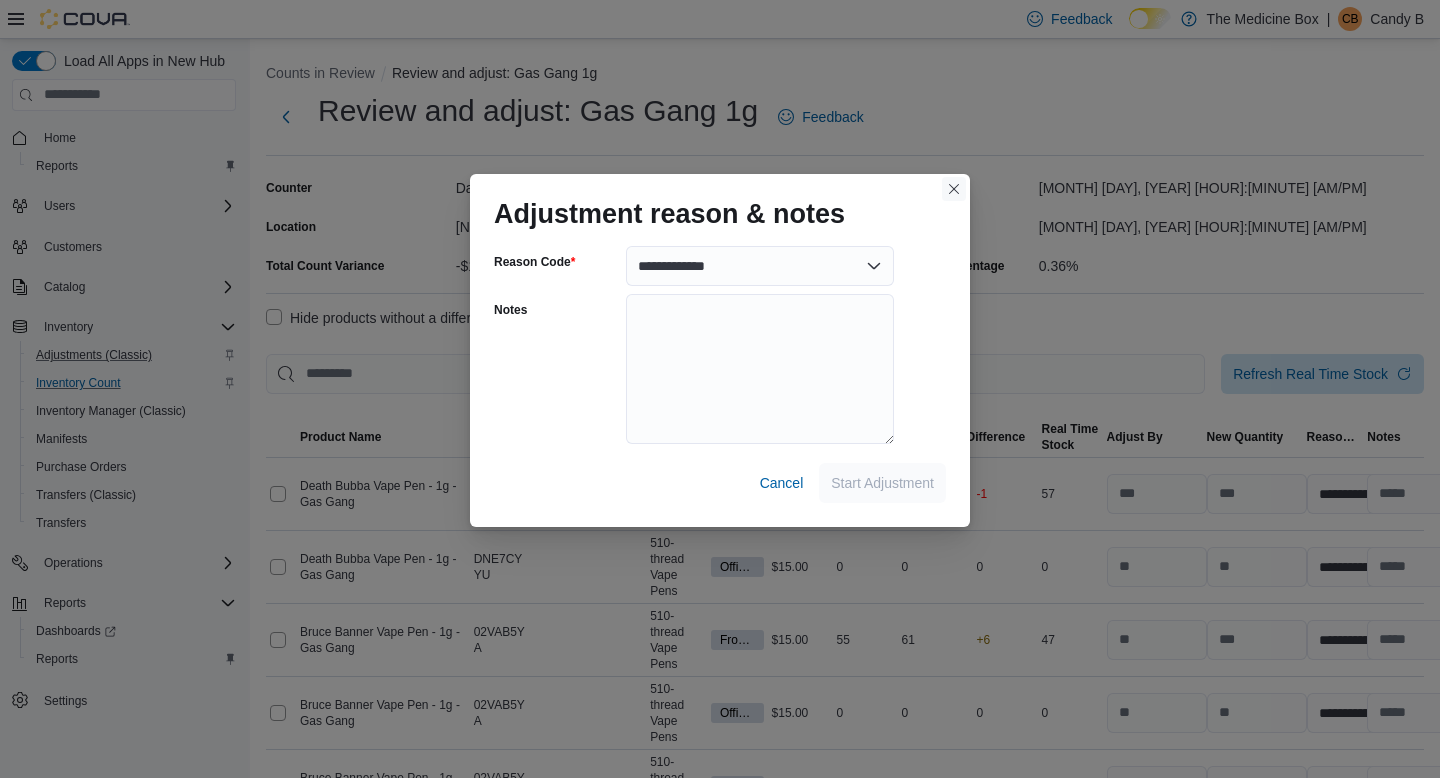click at bounding box center (954, 189) 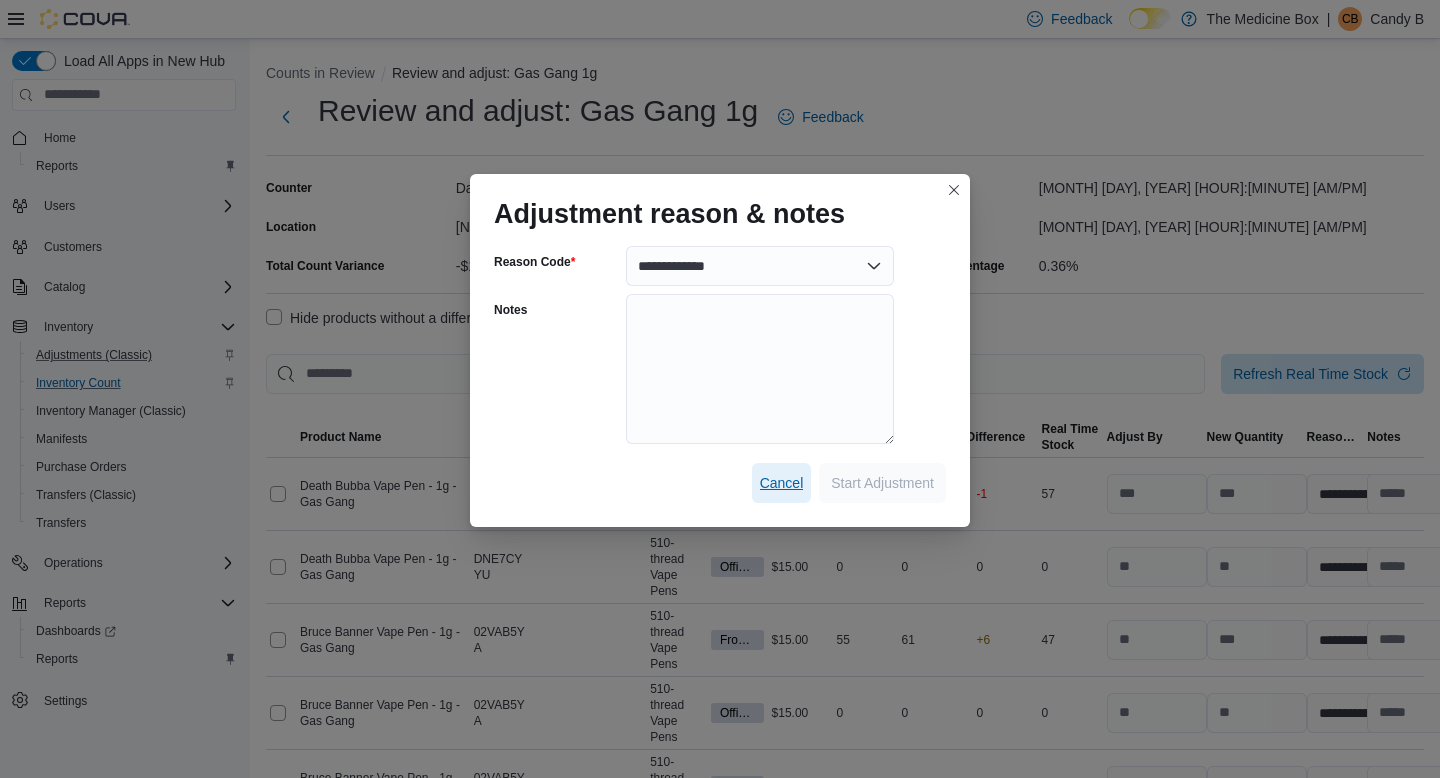 drag, startPoint x: 771, startPoint y: 491, endPoint x: 668, endPoint y: 448, distance: 111.61541 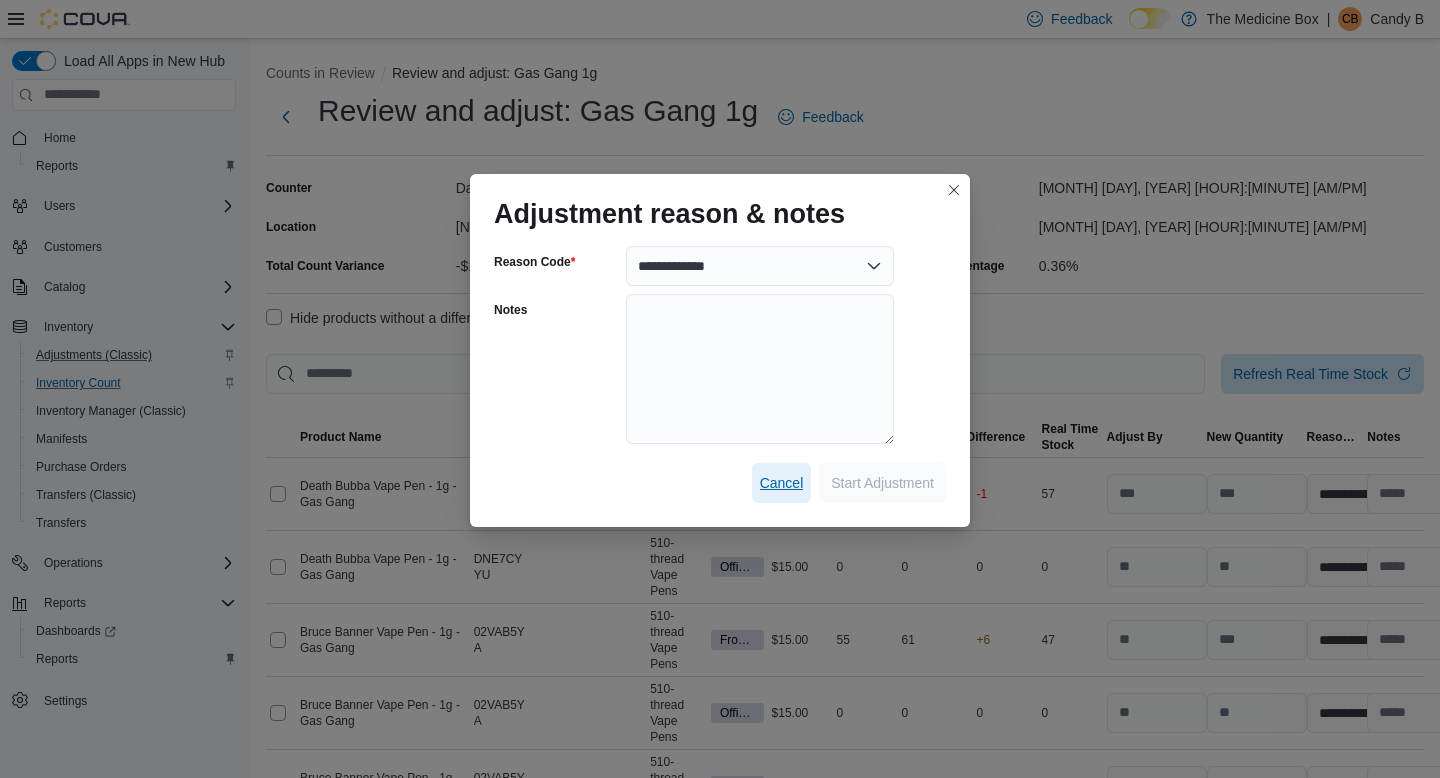 click on "Cancel" at bounding box center (782, 483) 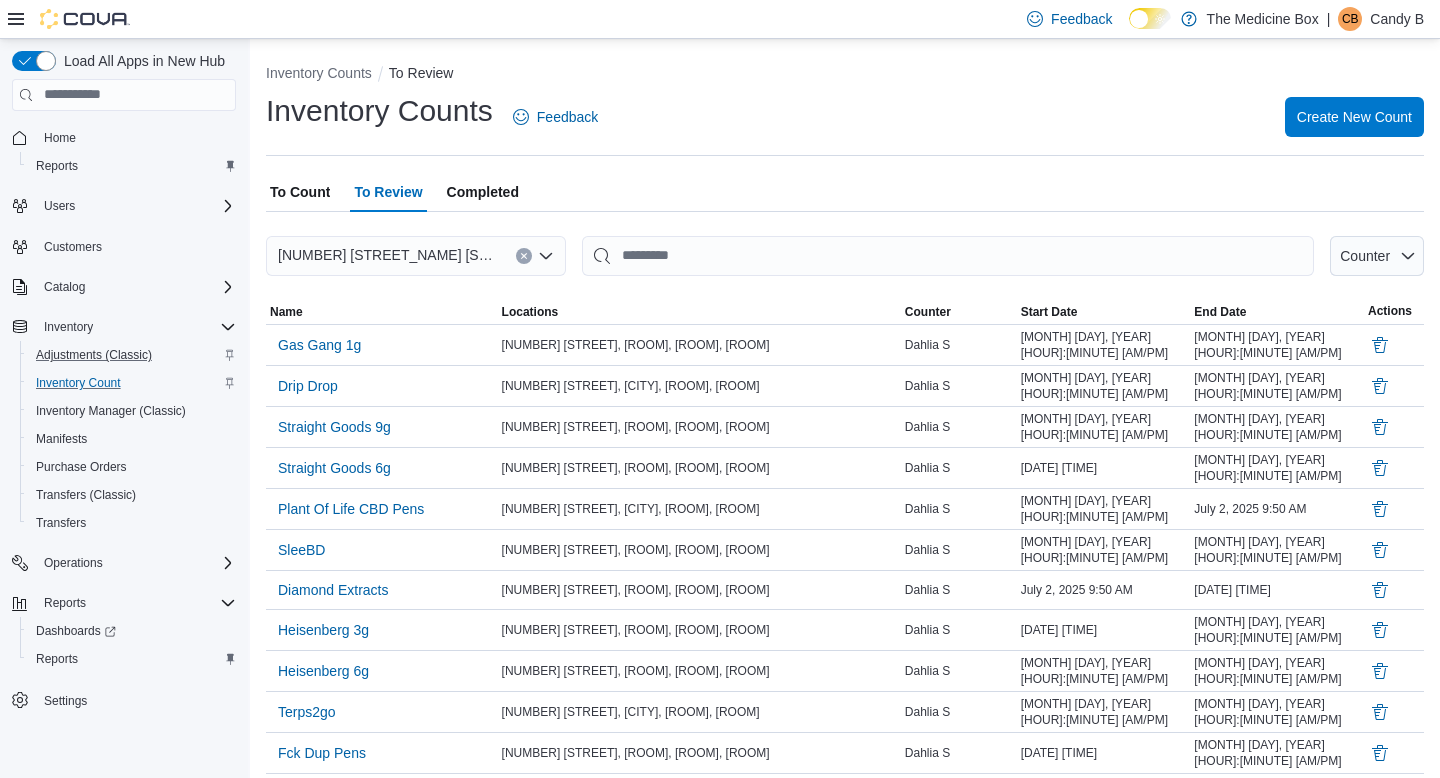 click on "Completed" at bounding box center (483, 192) 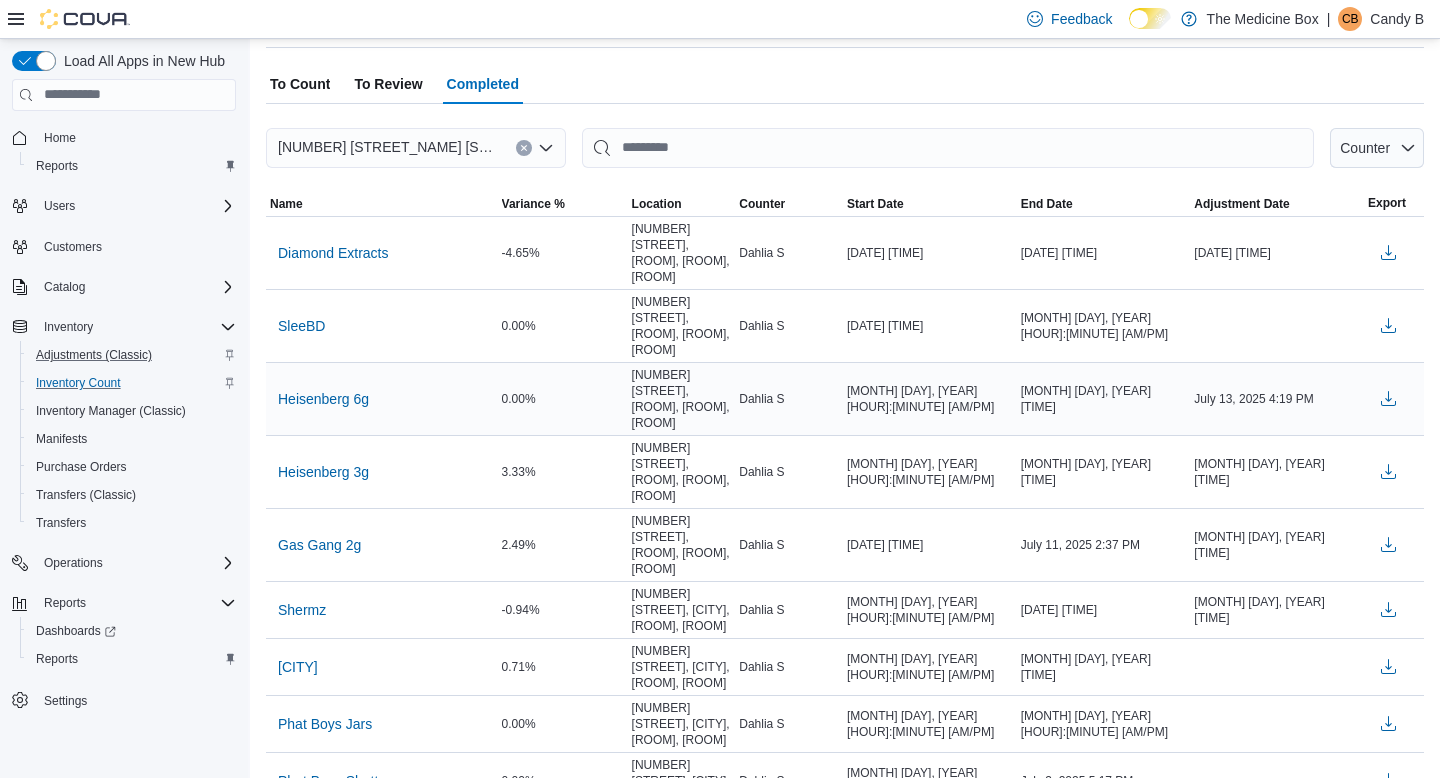 scroll, scrollTop: 73, scrollLeft: 0, axis: vertical 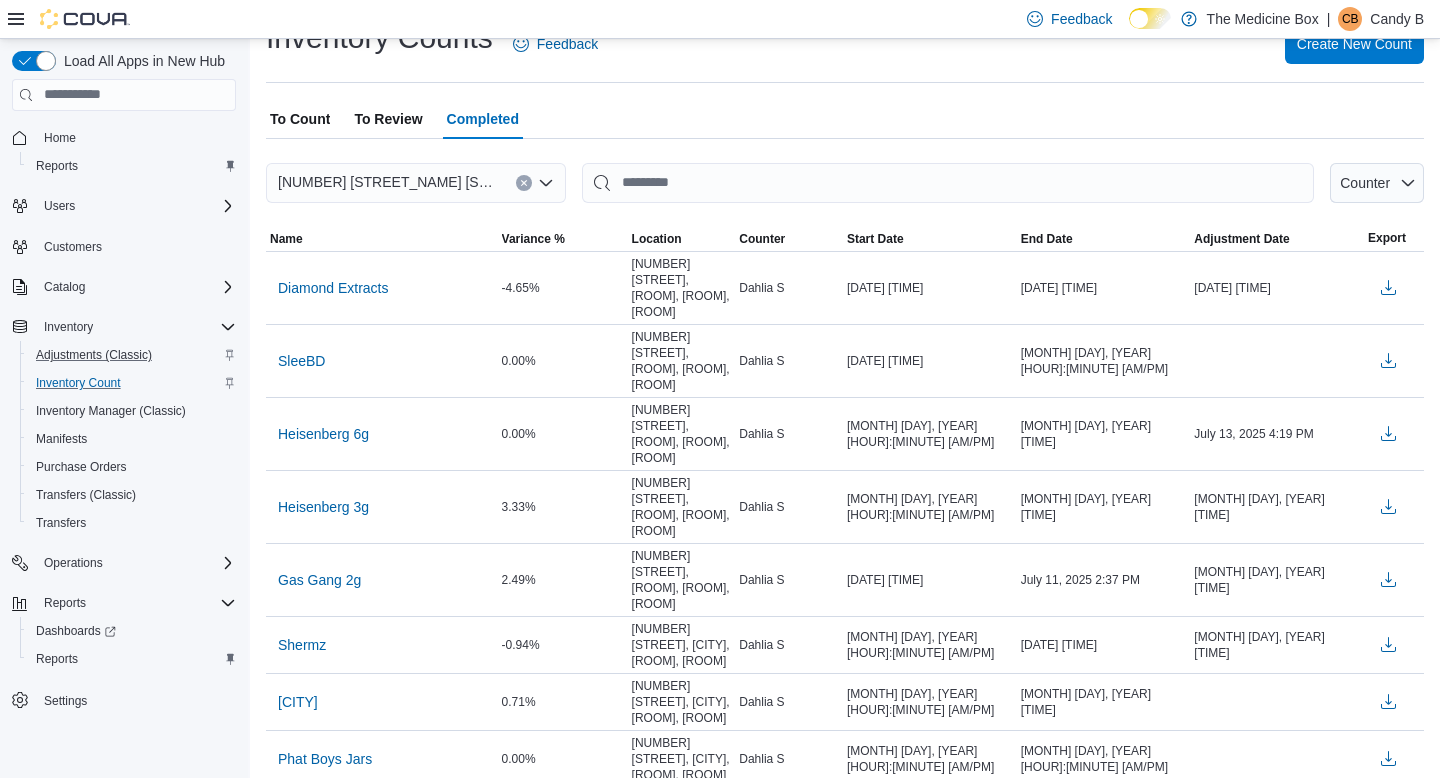 click on "To Review" at bounding box center [388, 119] 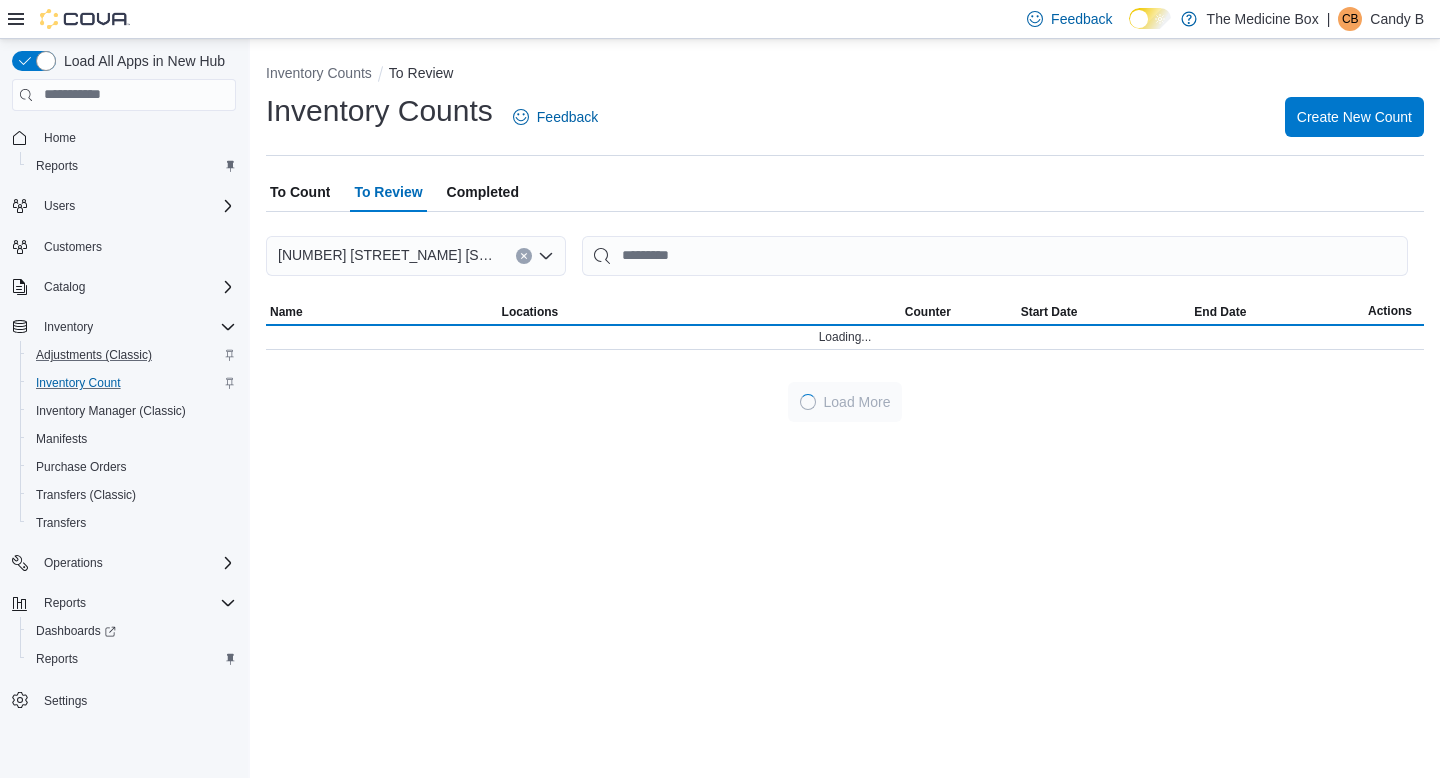 scroll, scrollTop: 0, scrollLeft: 0, axis: both 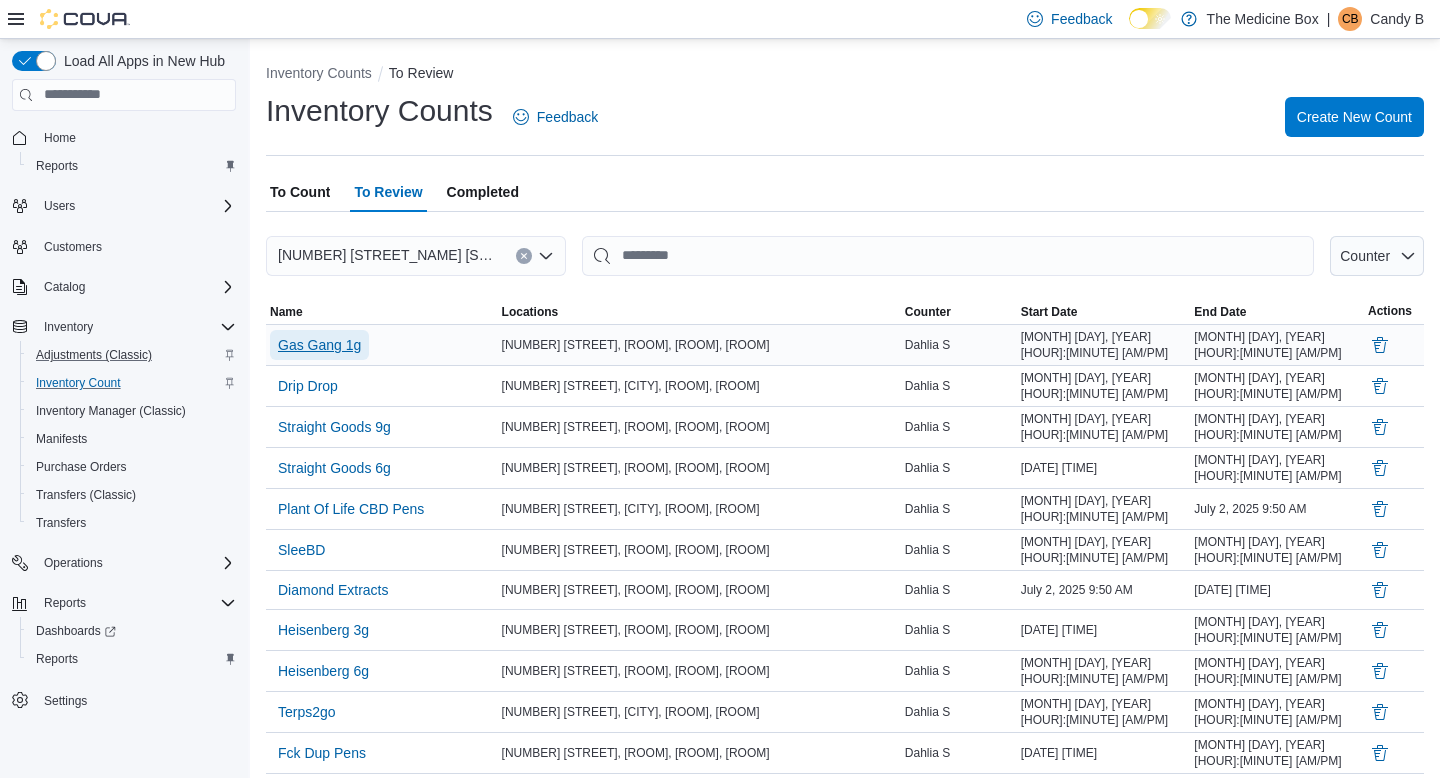 click on "Gas Gang 1g" at bounding box center [319, 345] 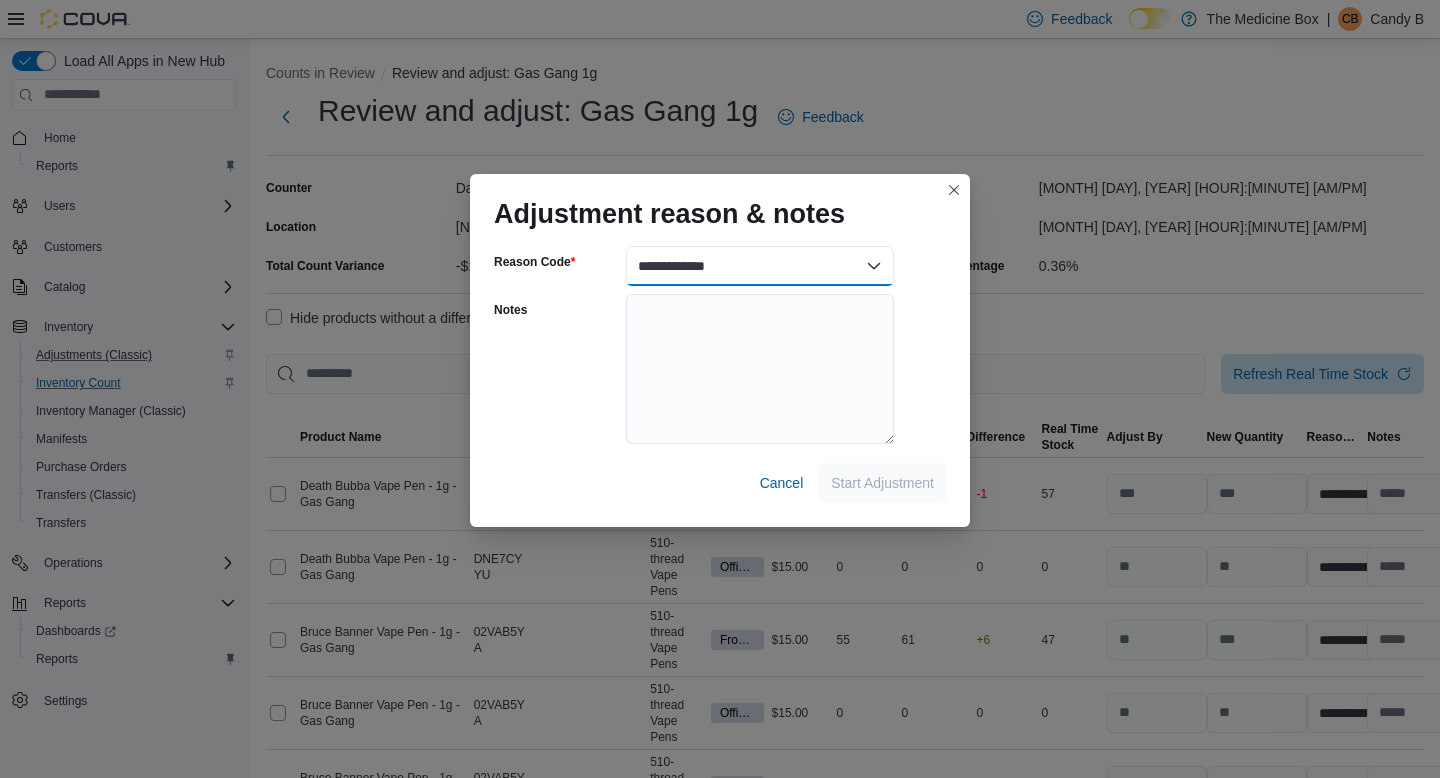 click on "**********" at bounding box center [760, 266] 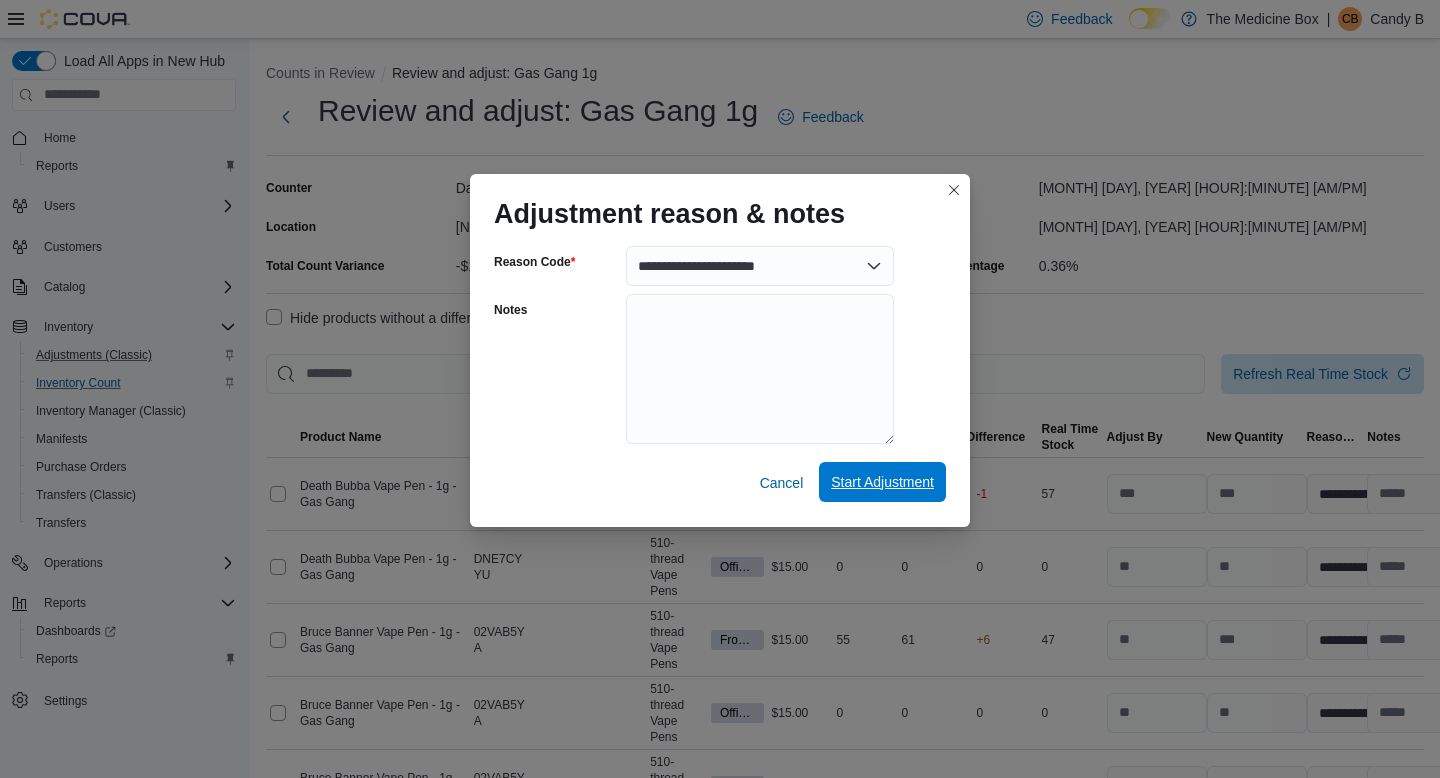 click on "Start Adjustment" at bounding box center [882, 482] 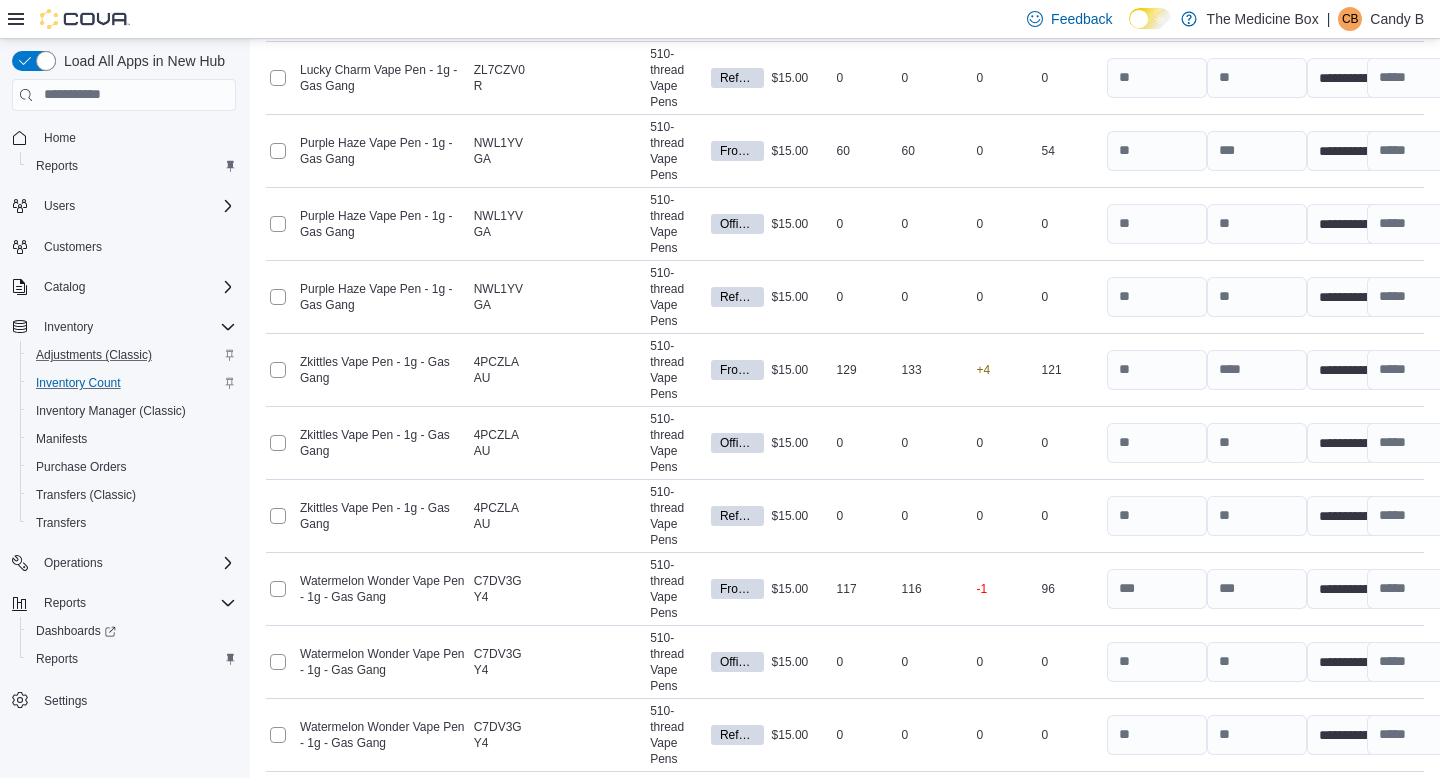 scroll, scrollTop: 7563, scrollLeft: 0, axis: vertical 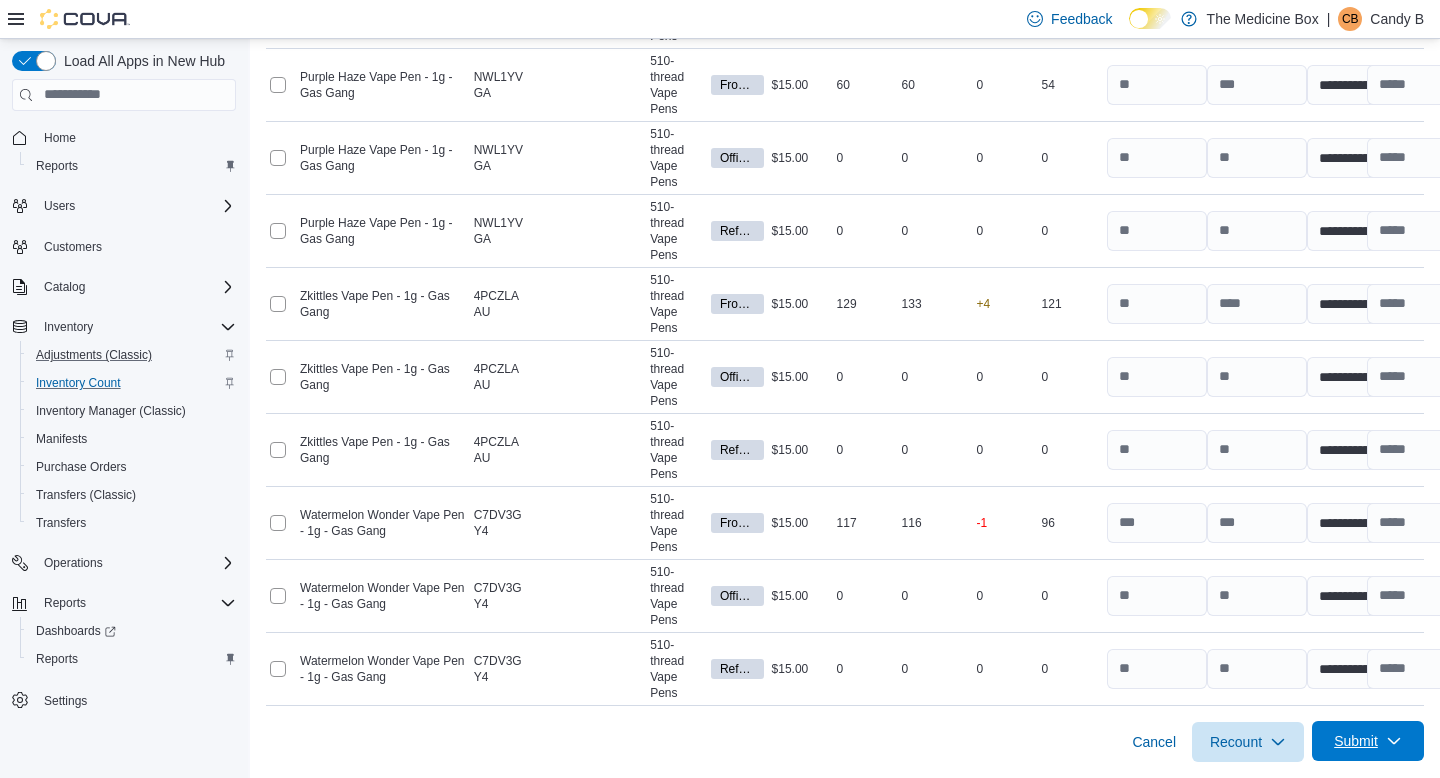 click on "Submit" at bounding box center [1356, 741] 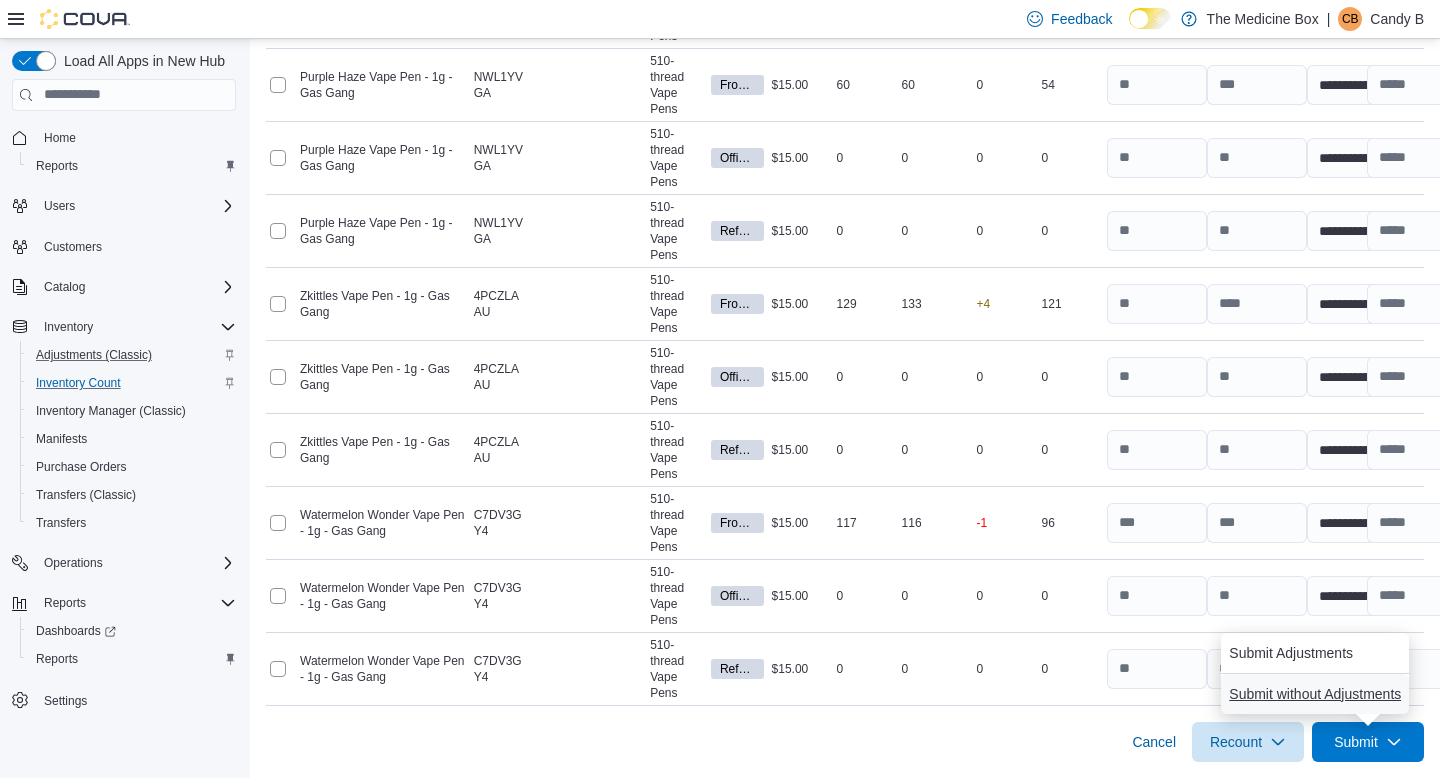 click on "Submit without Adjustments" at bounding box center [1315, 694] 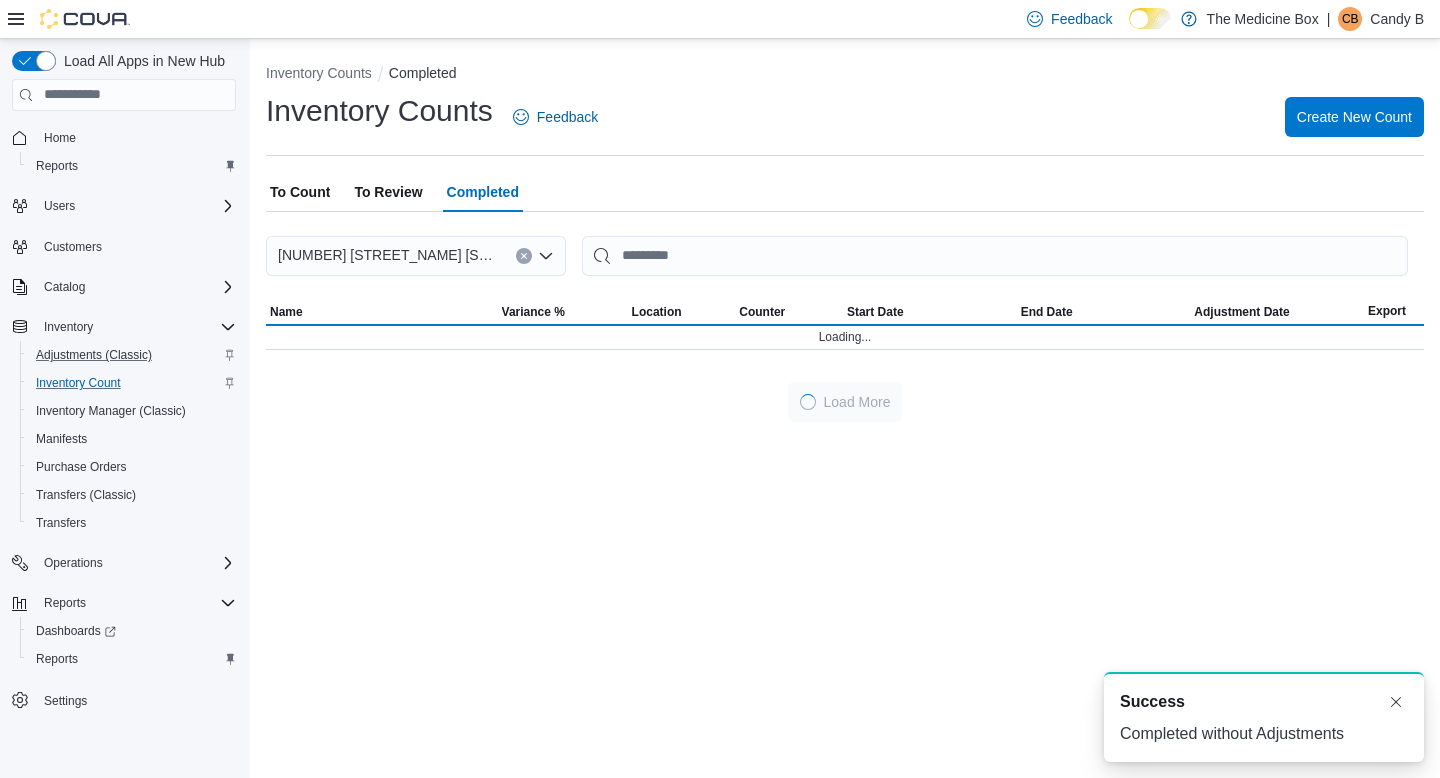 scroll, scrollTop: 0, scrollLeft: 0, axis: both 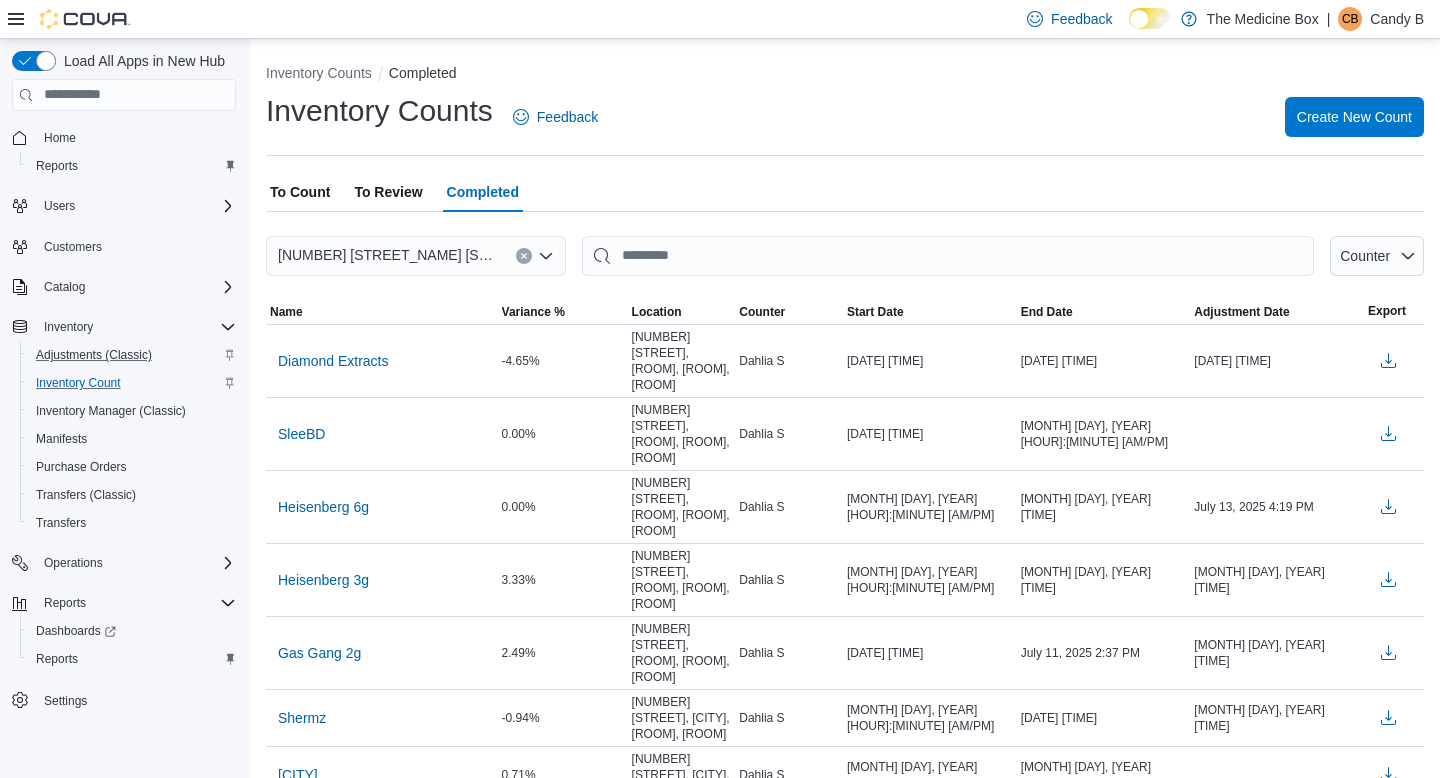 click on "To Review" at bounding box center (388, 192) 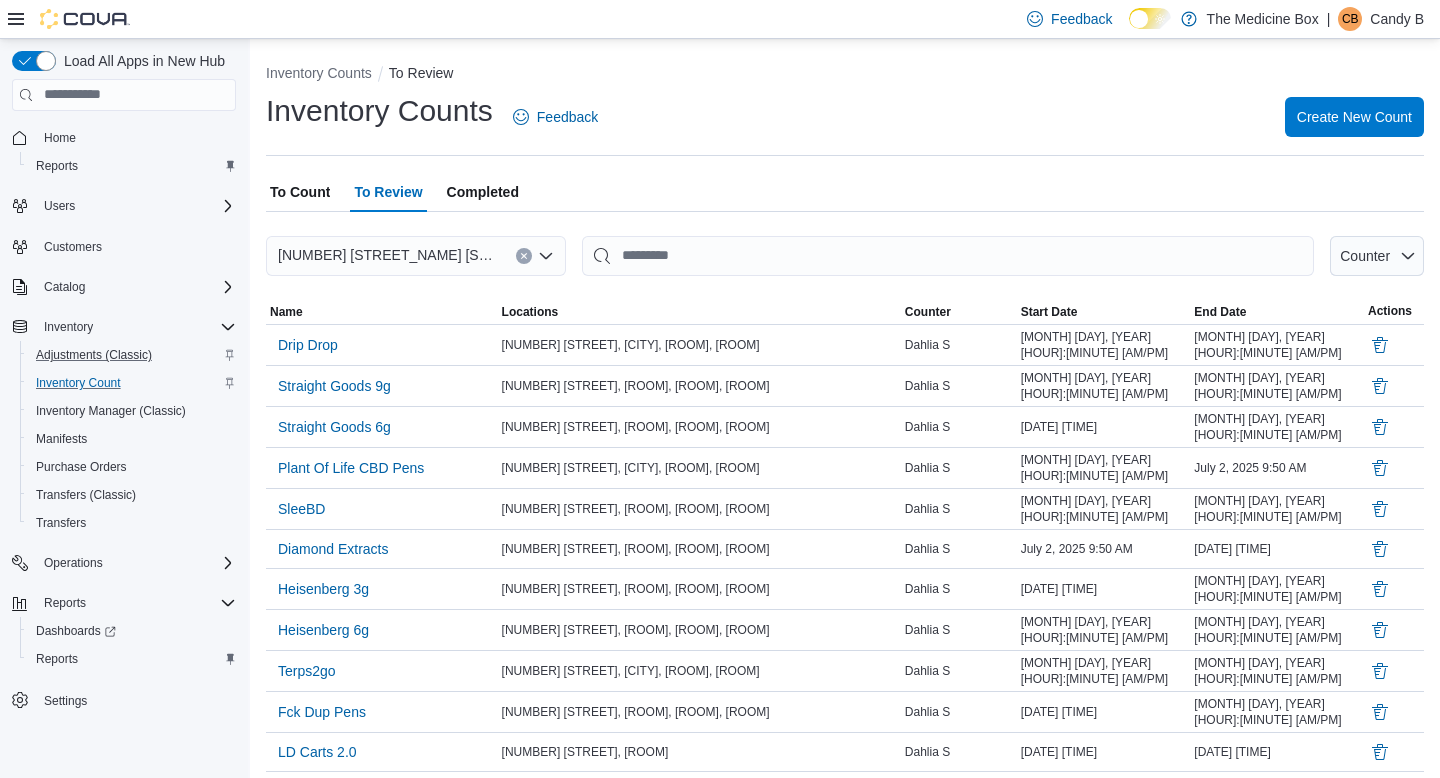 click on "Completed" at bounding box center (483, 192) 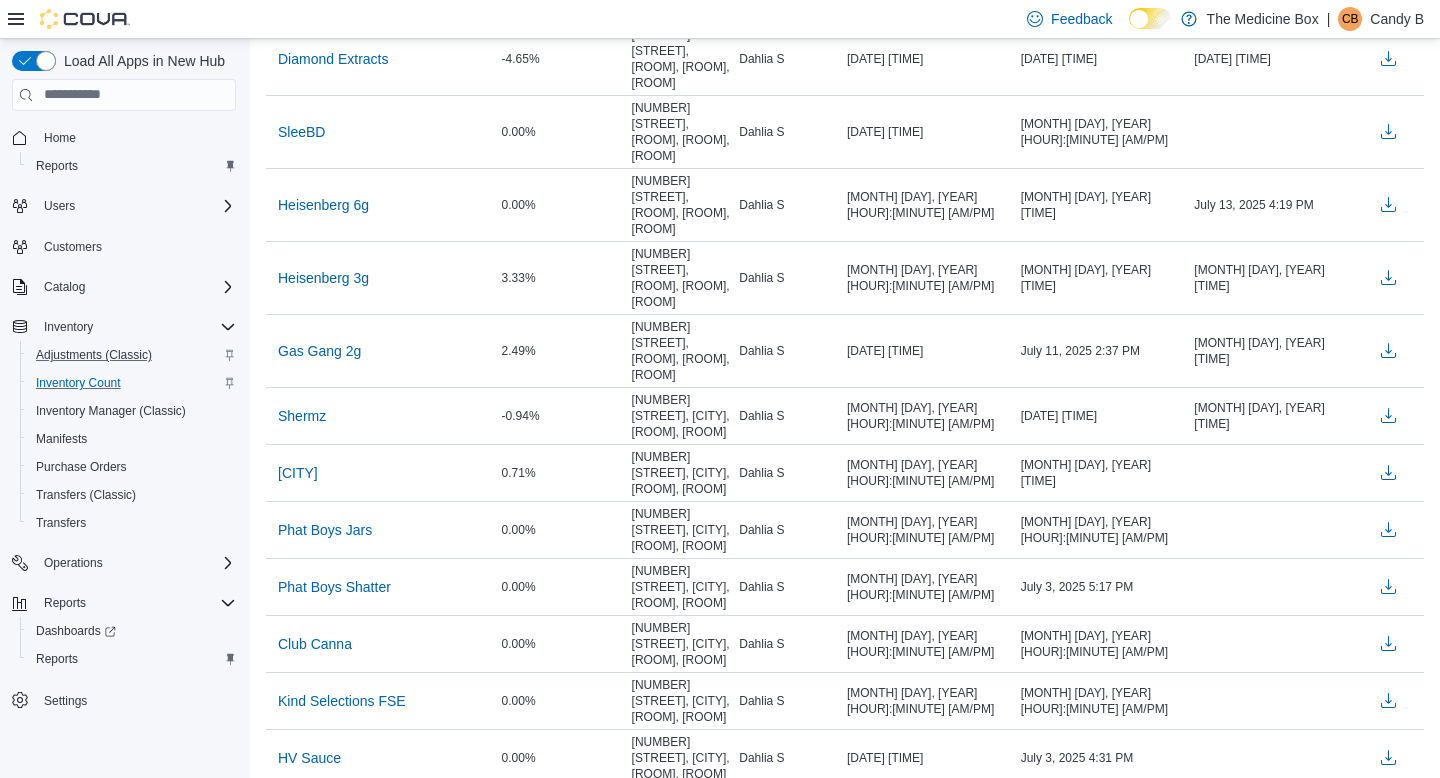 scroll, scrollTop: 0, scrollLeft: 0, axis: both 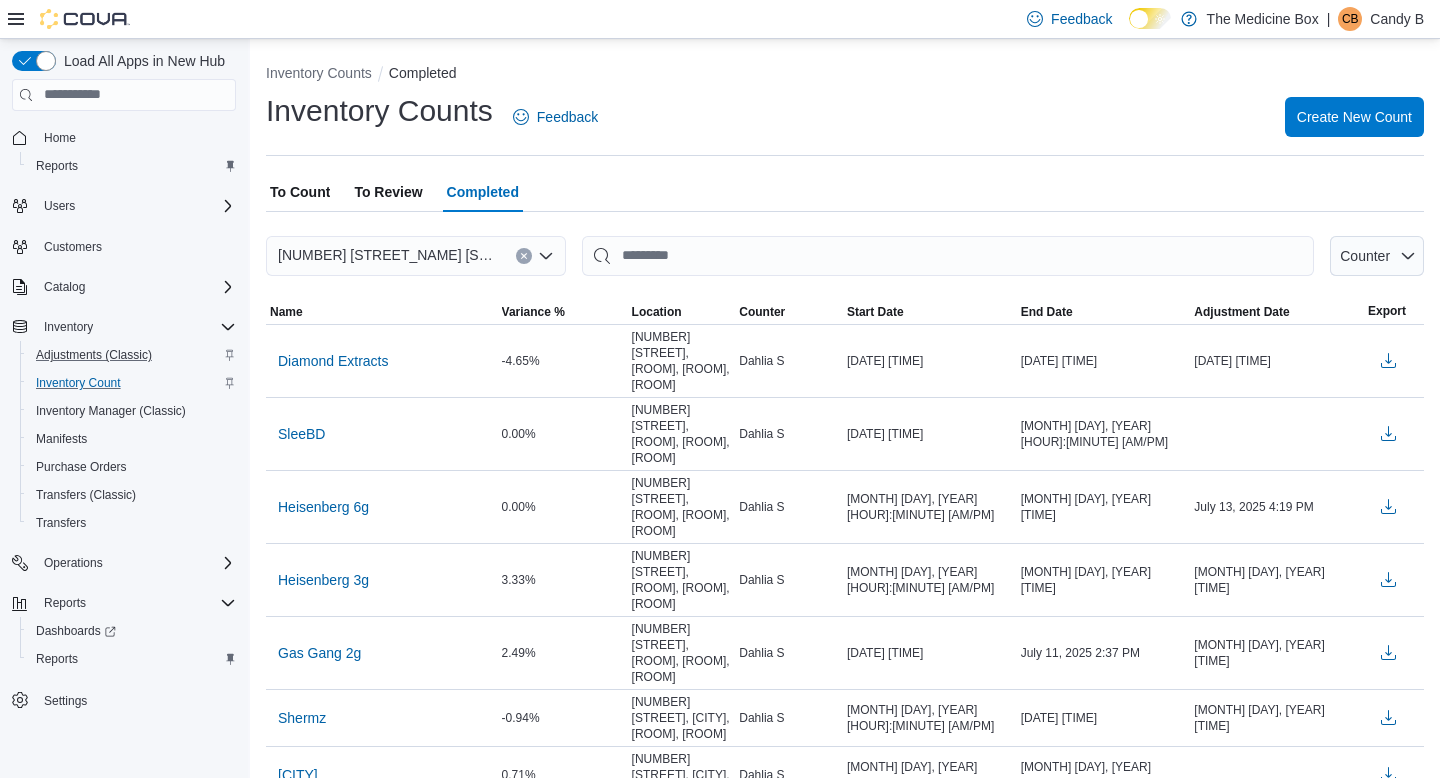 click on "To Review" at bounding box center (388, 192) 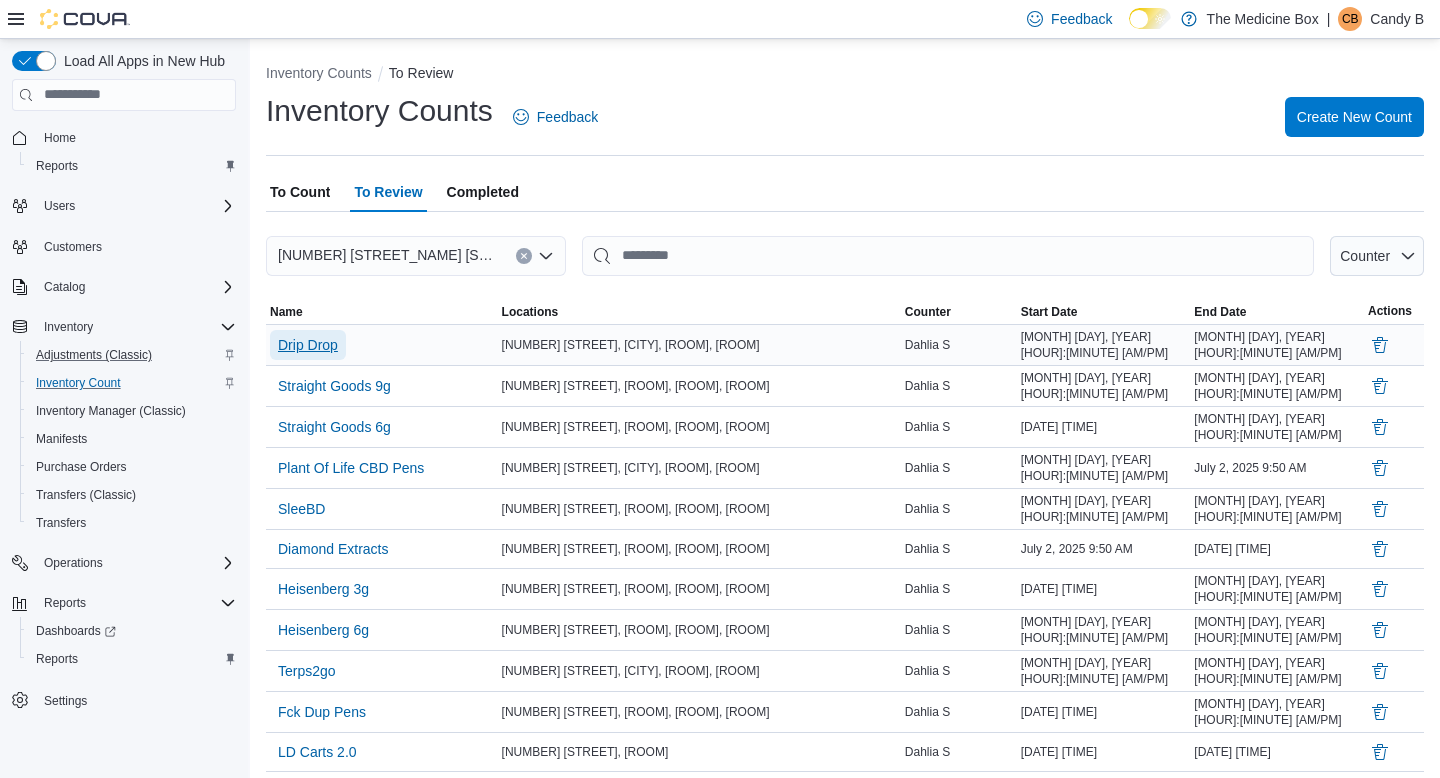 click on "Drip Drop" at bounding box center (308, 345) 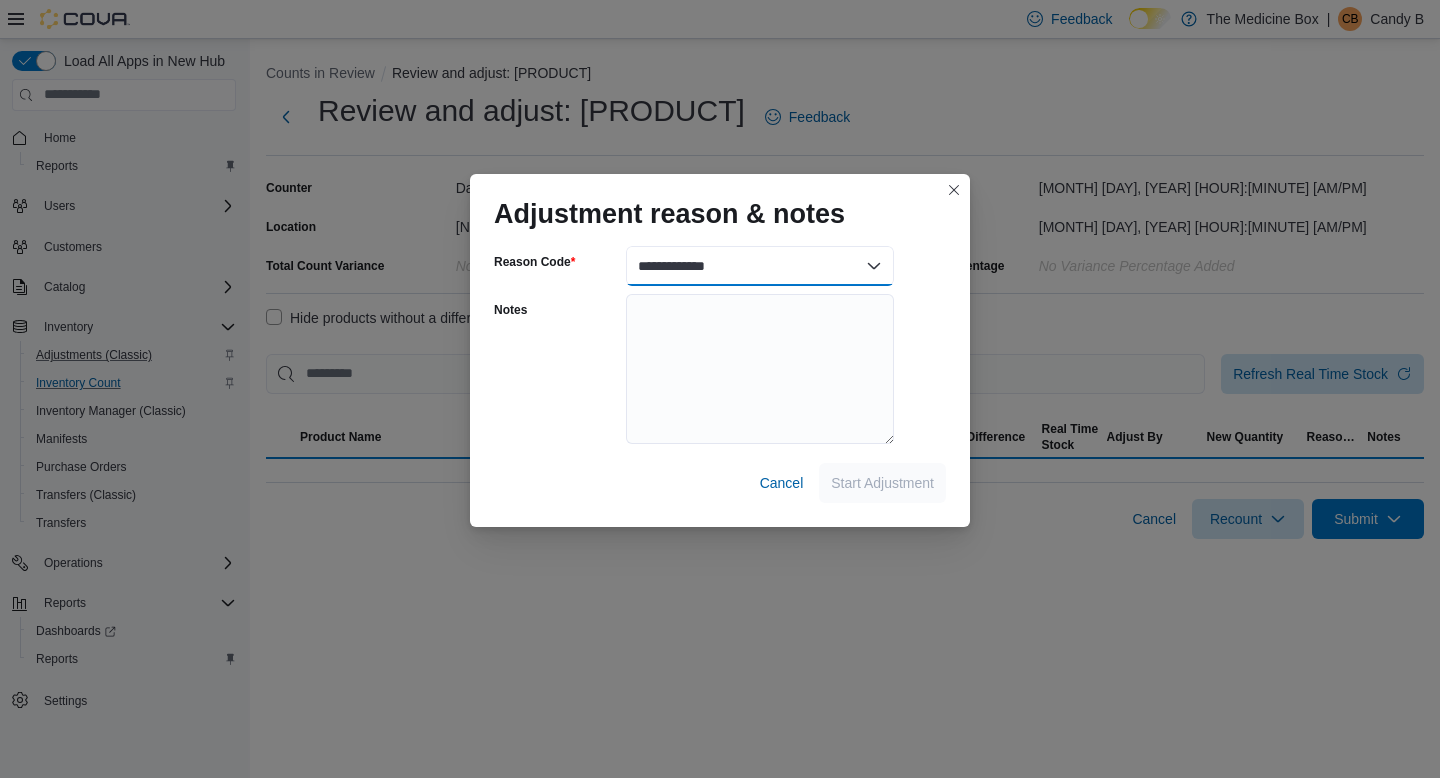 click on "**********" at bounding box center [760, 266] 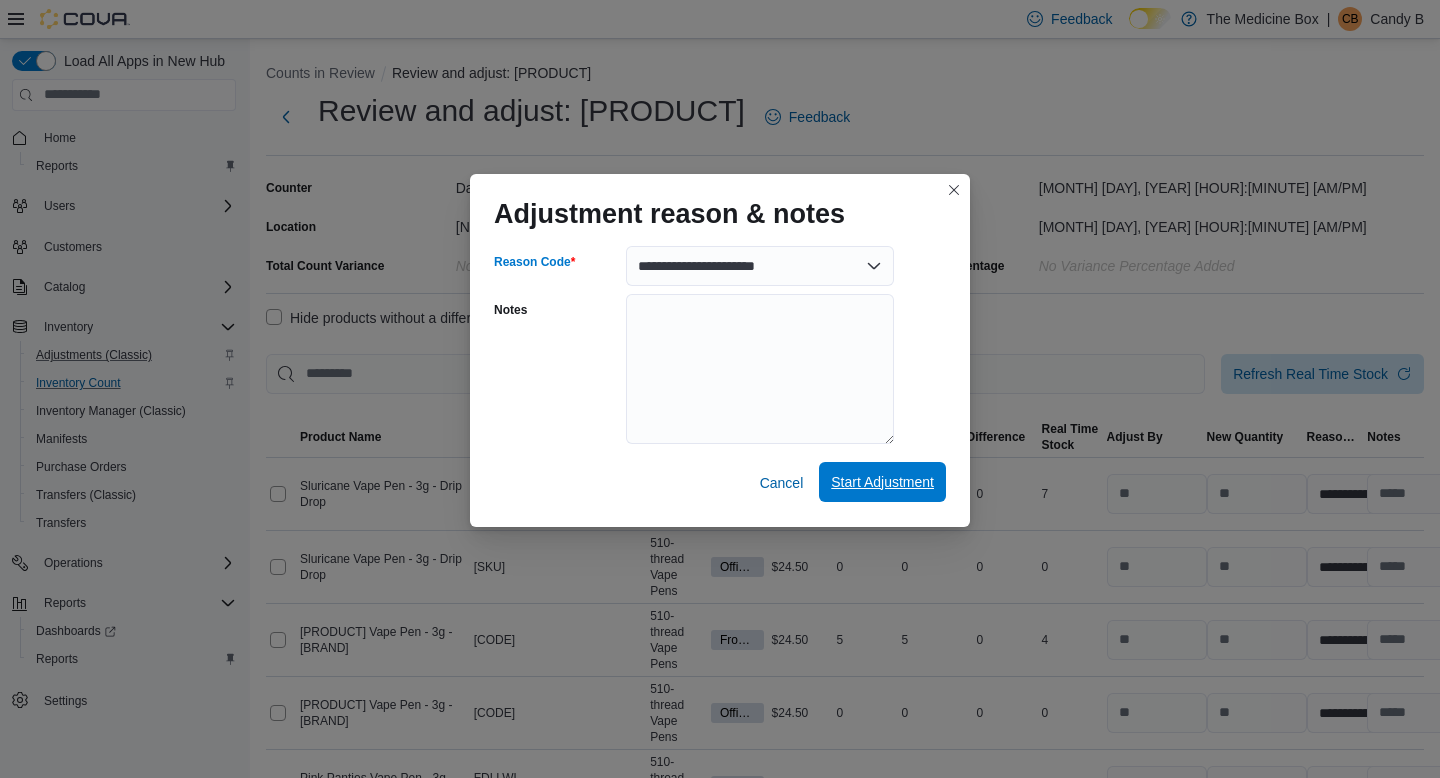 click on "Start Adjustment" at bounding box center (882, 482) 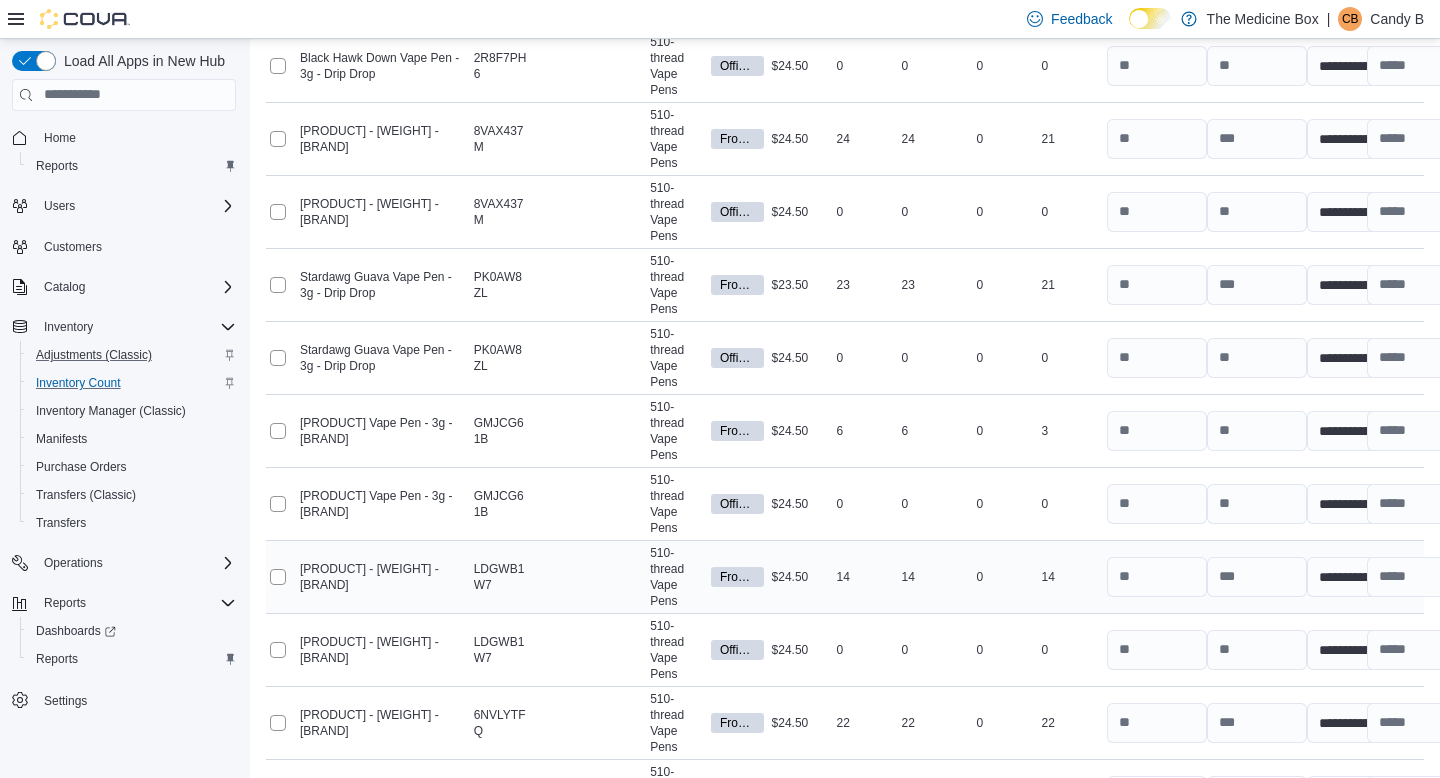 scroll, scrollTop: 3986, scrollLeft: 0, axis: vertical 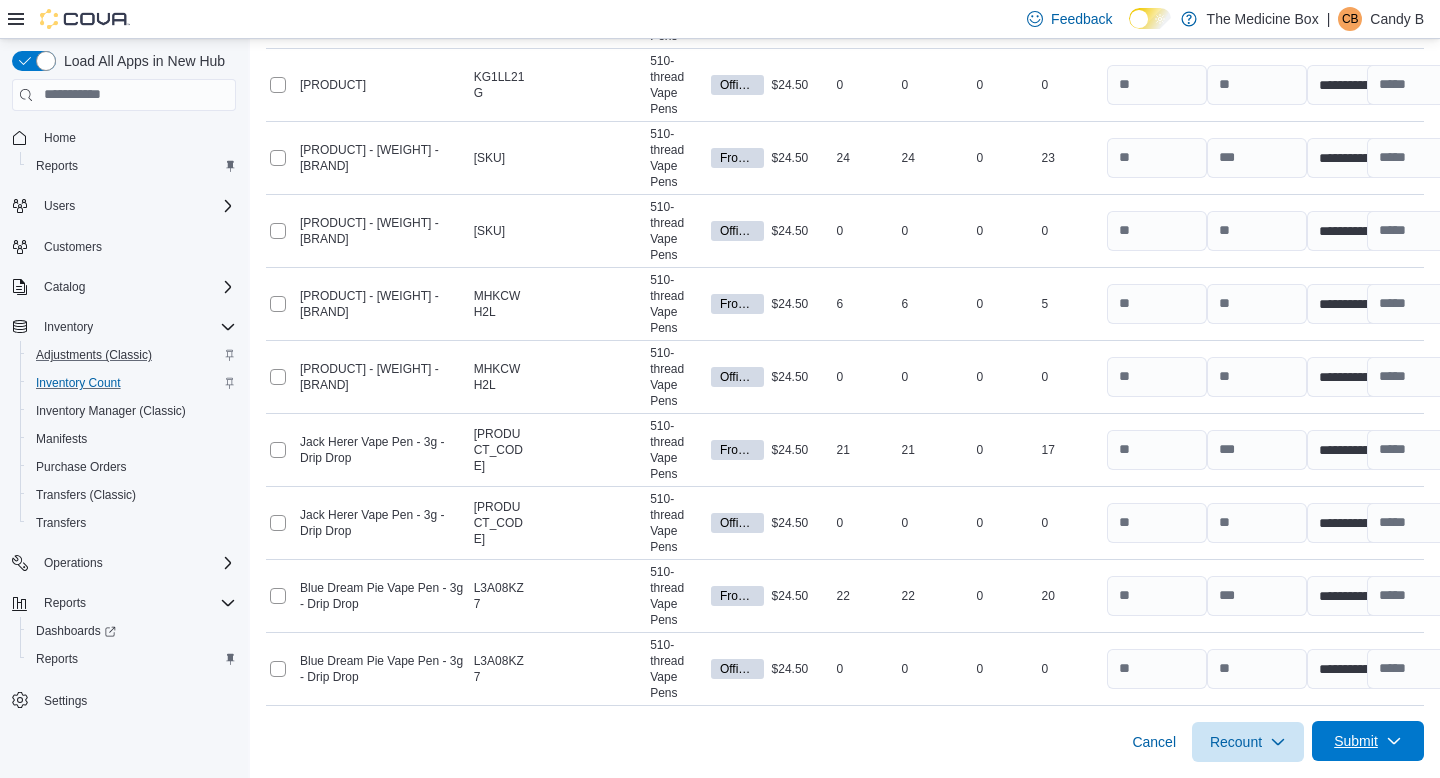 click on "Submit" at bounding box center [1368, 741] 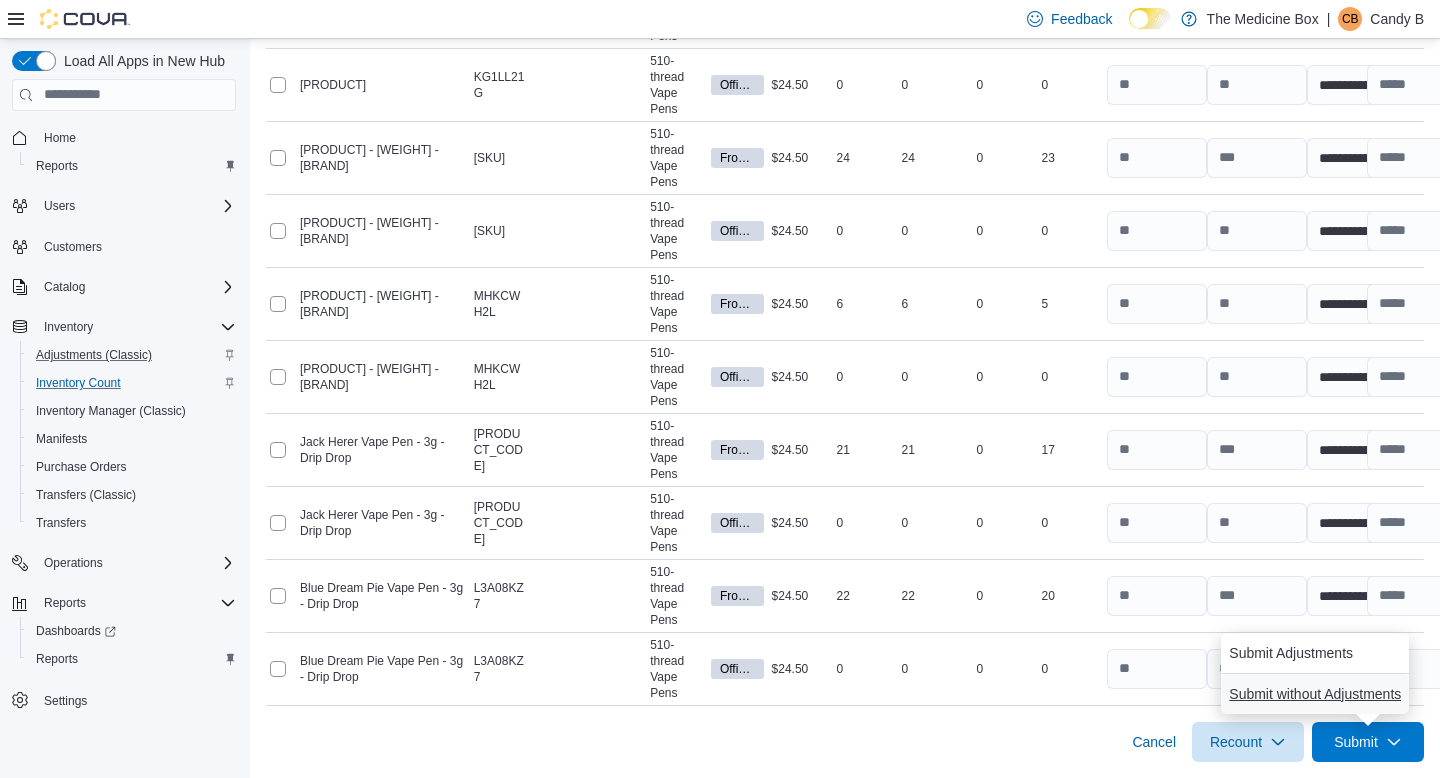 click on "Submit without Adjustments" at bounding box center (1315, 694) 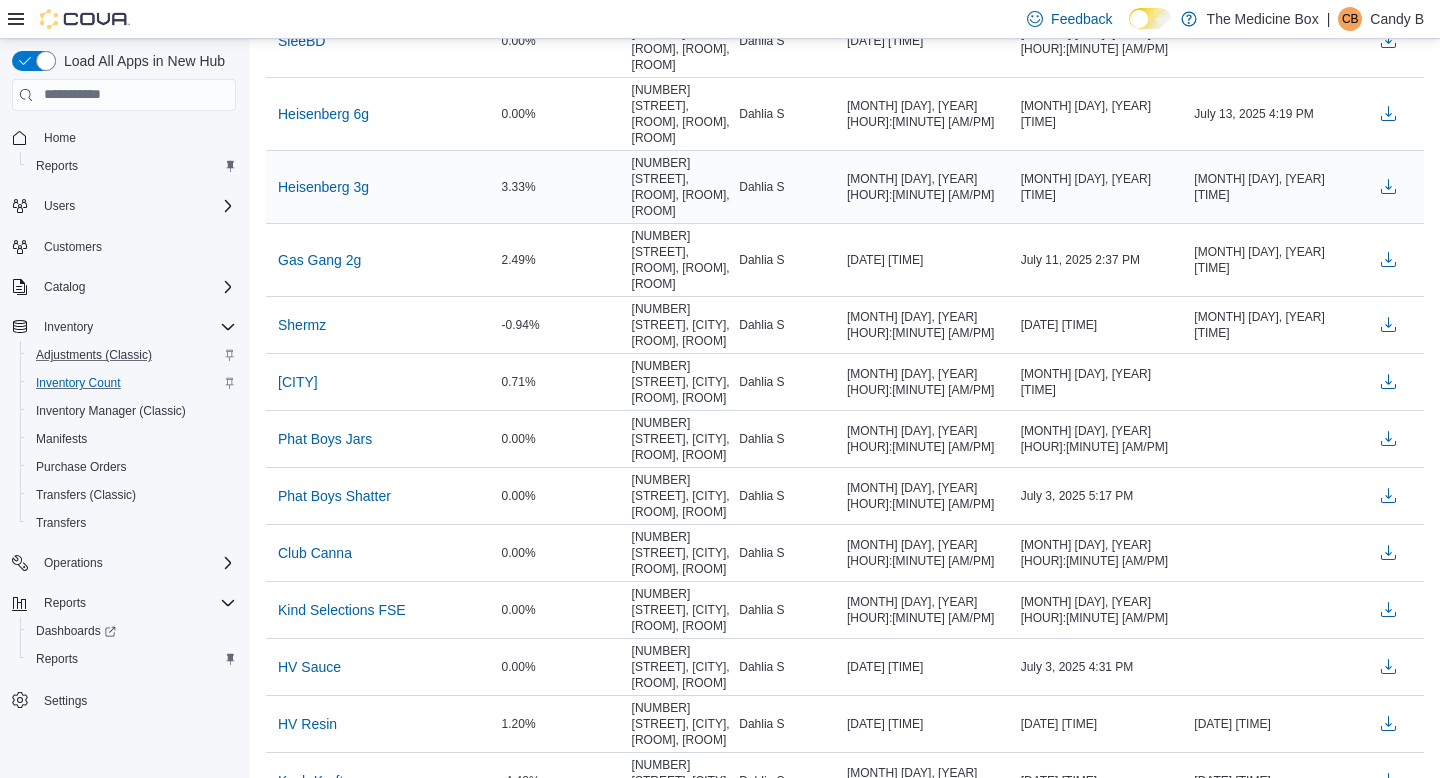 scroll, scrollTop: 0, scrollLeft: 0, axis: both 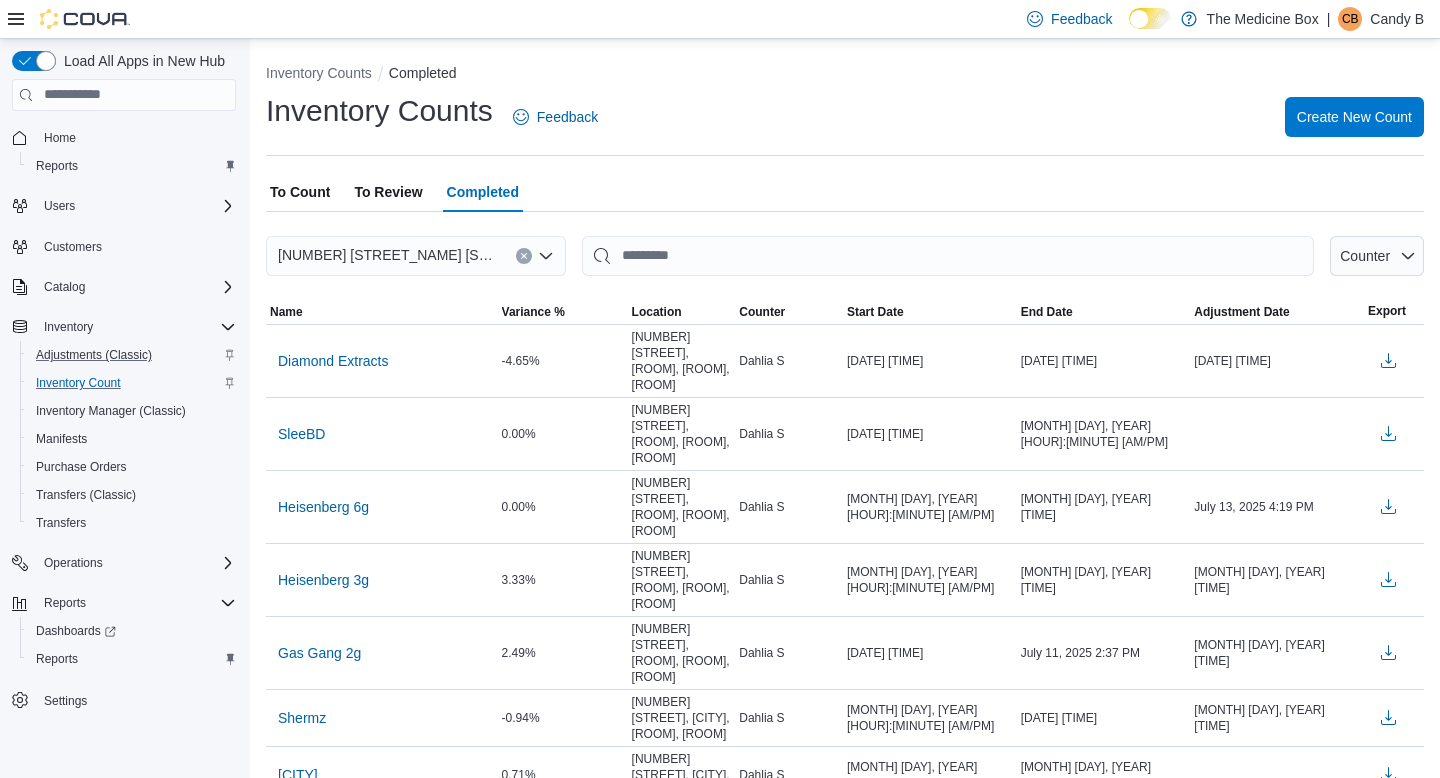 click on "To Review" at bounding box center [388, 192] 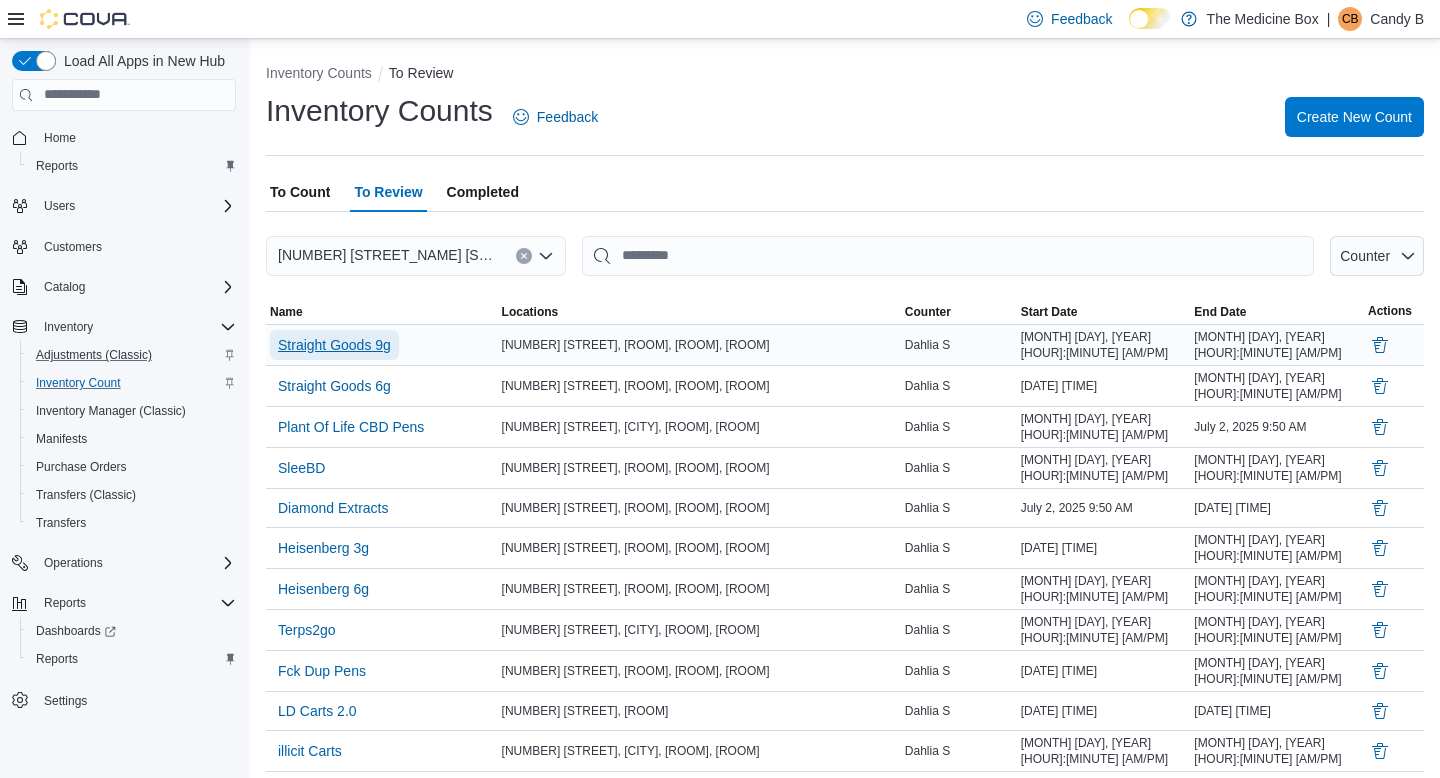 click on "Straight Goods 9g" at bounding box center [334, 345] 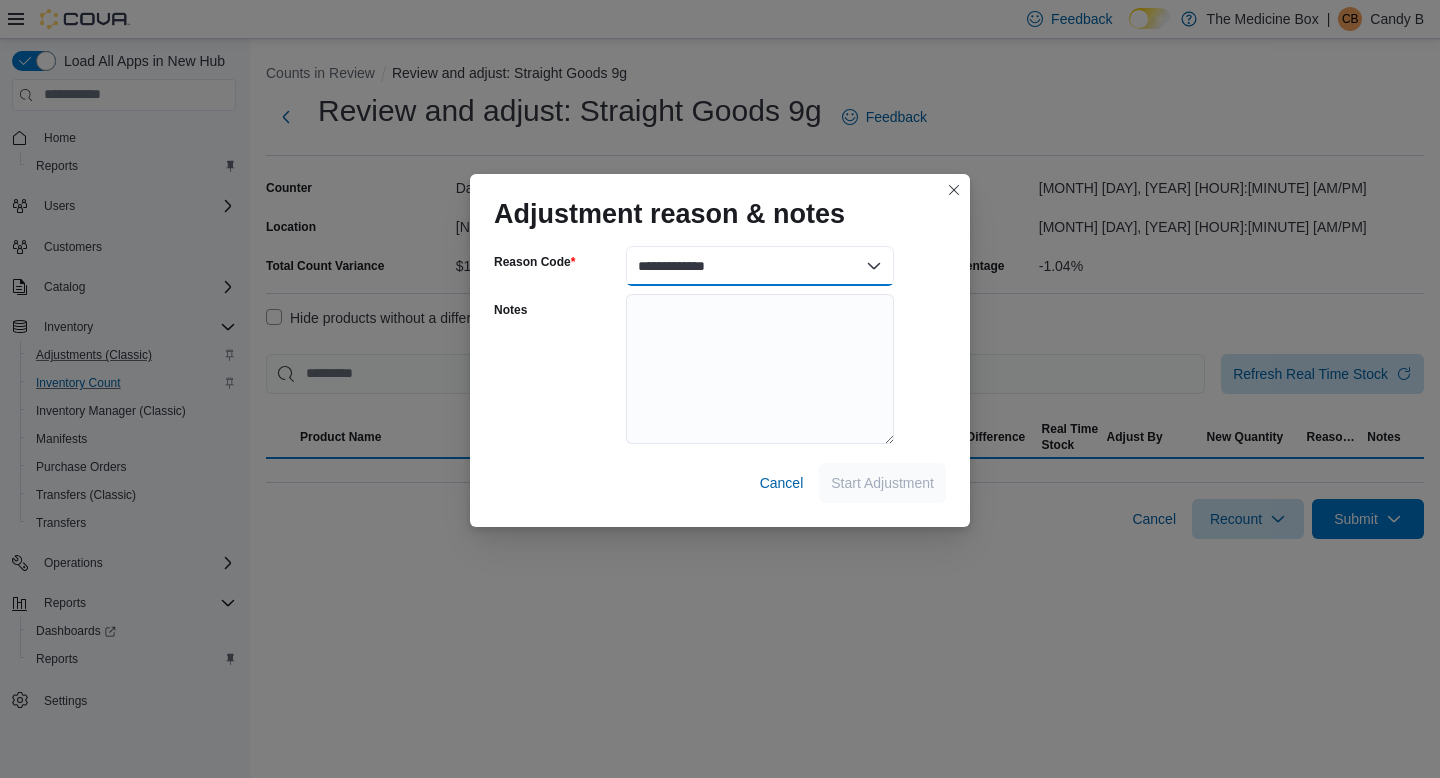 click on "**********" at bounding box center (760, 266) 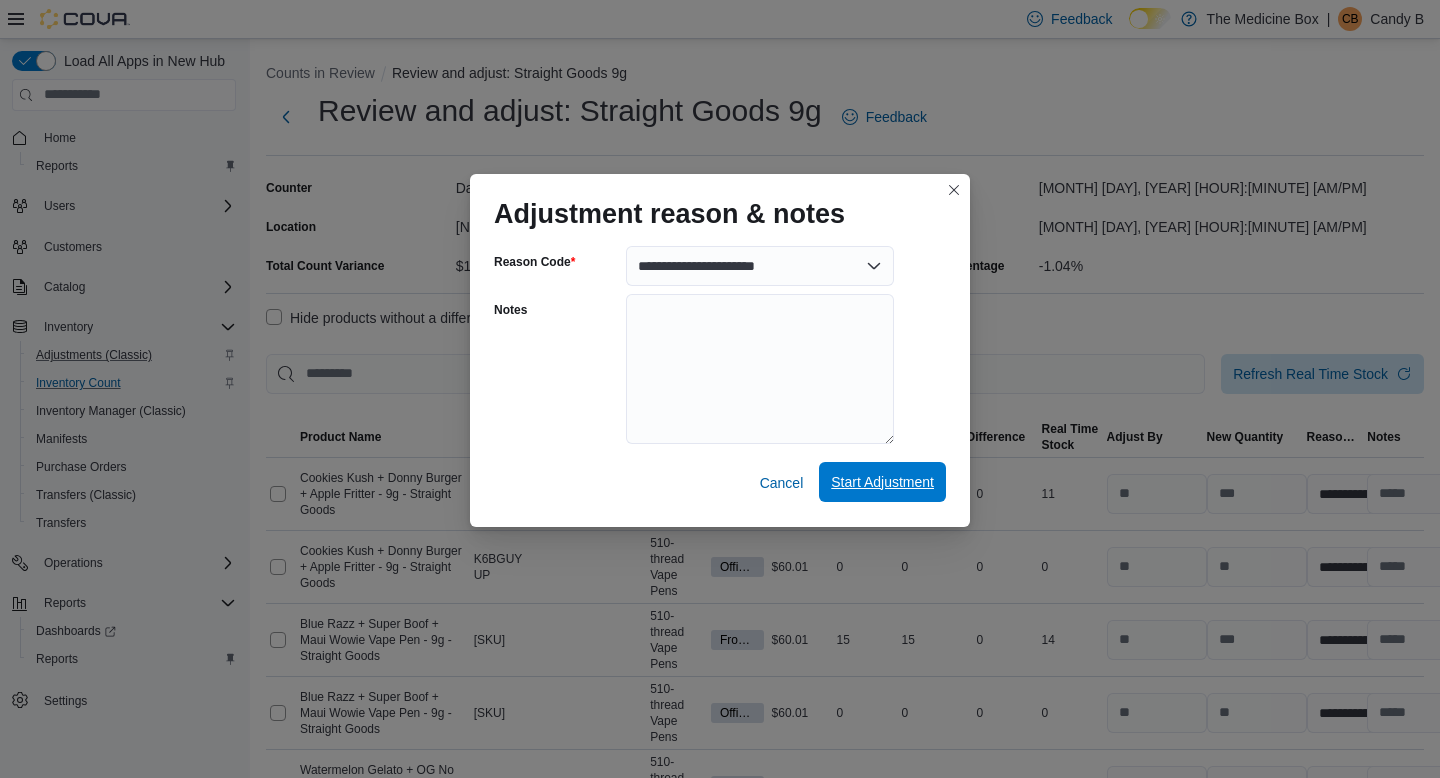 click on "Start Adjustment" at bounding box center (882, 482) 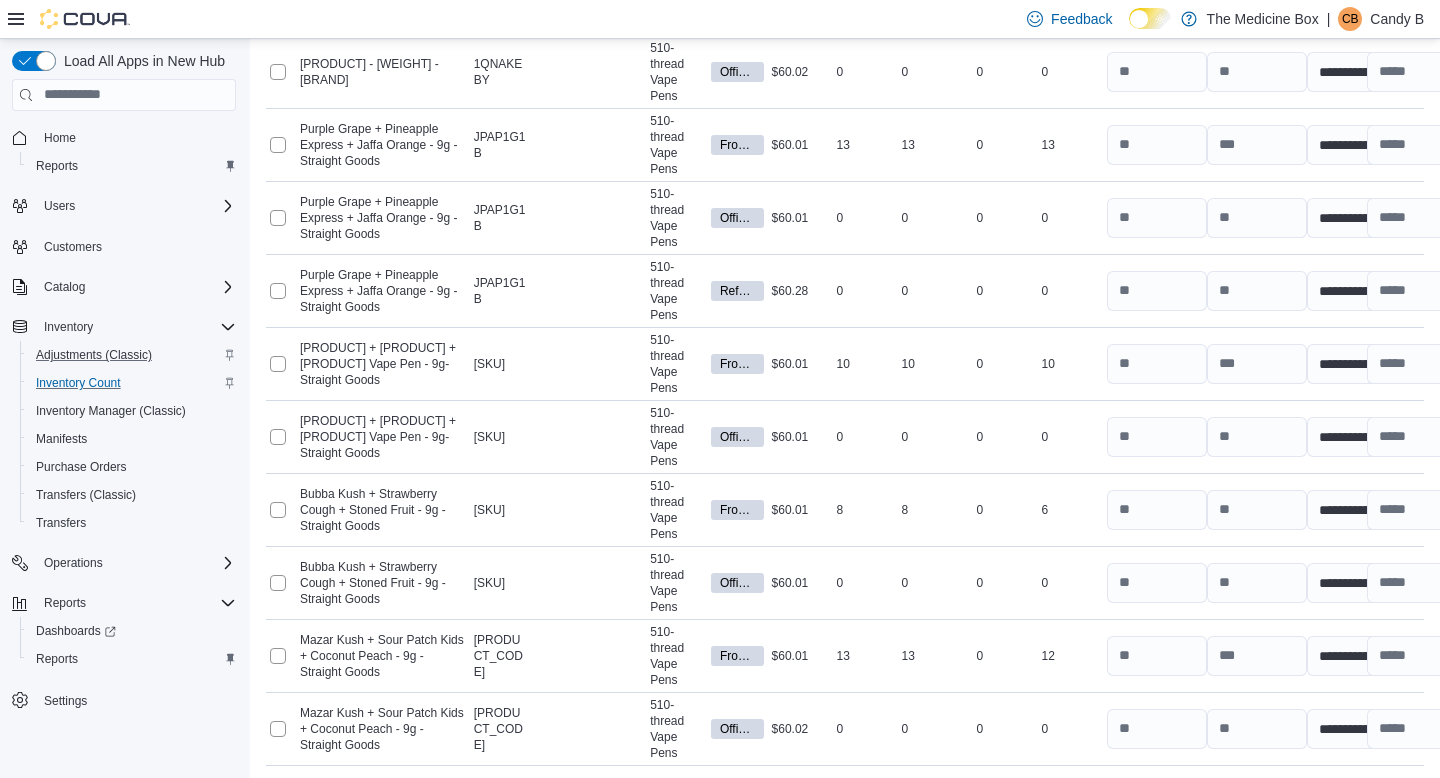 scroll, scrollTop: 2161, scrollLeft: 0, axis: vertical 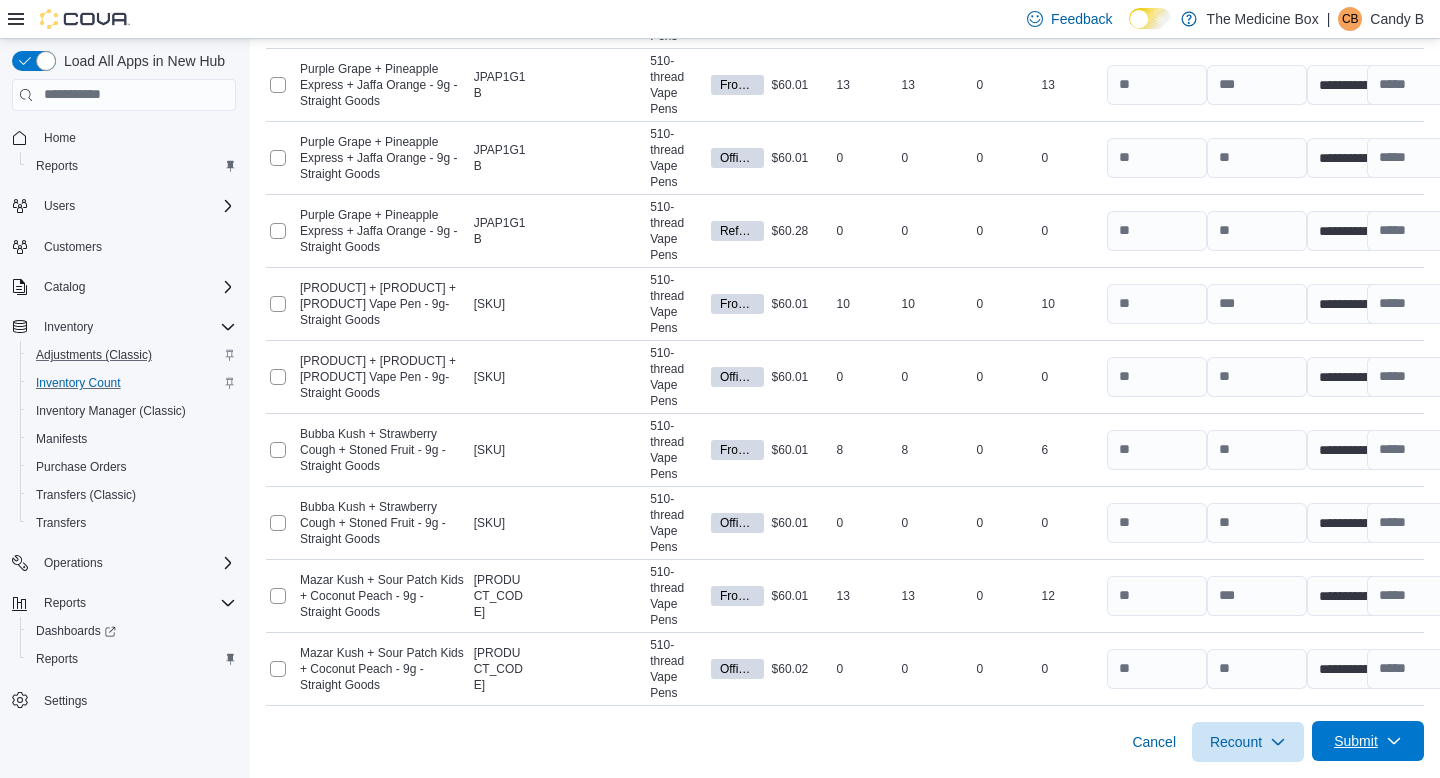 click on "Submit" at bounding box center [1356, 741] 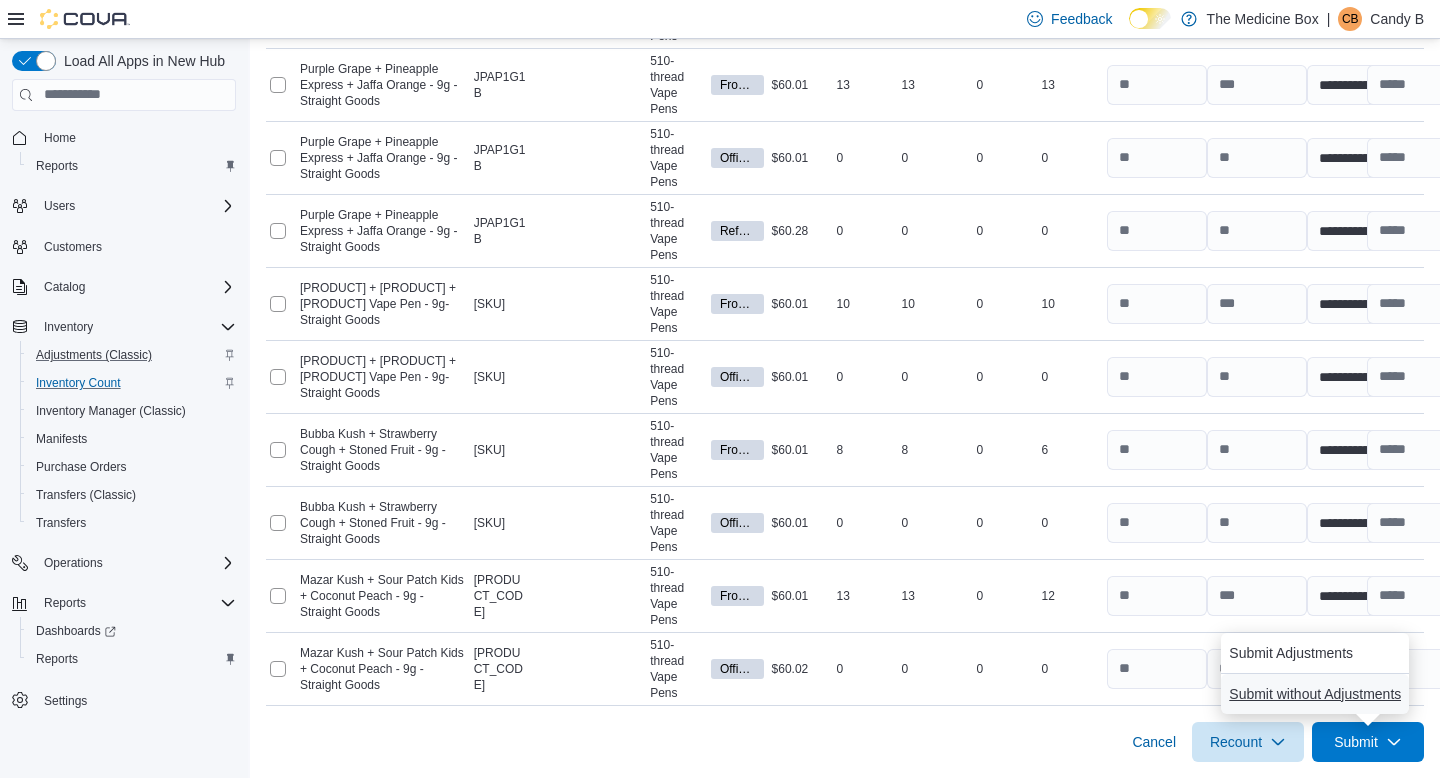 click on "Submit without Adjustments" at bounding box center [1315, 694] 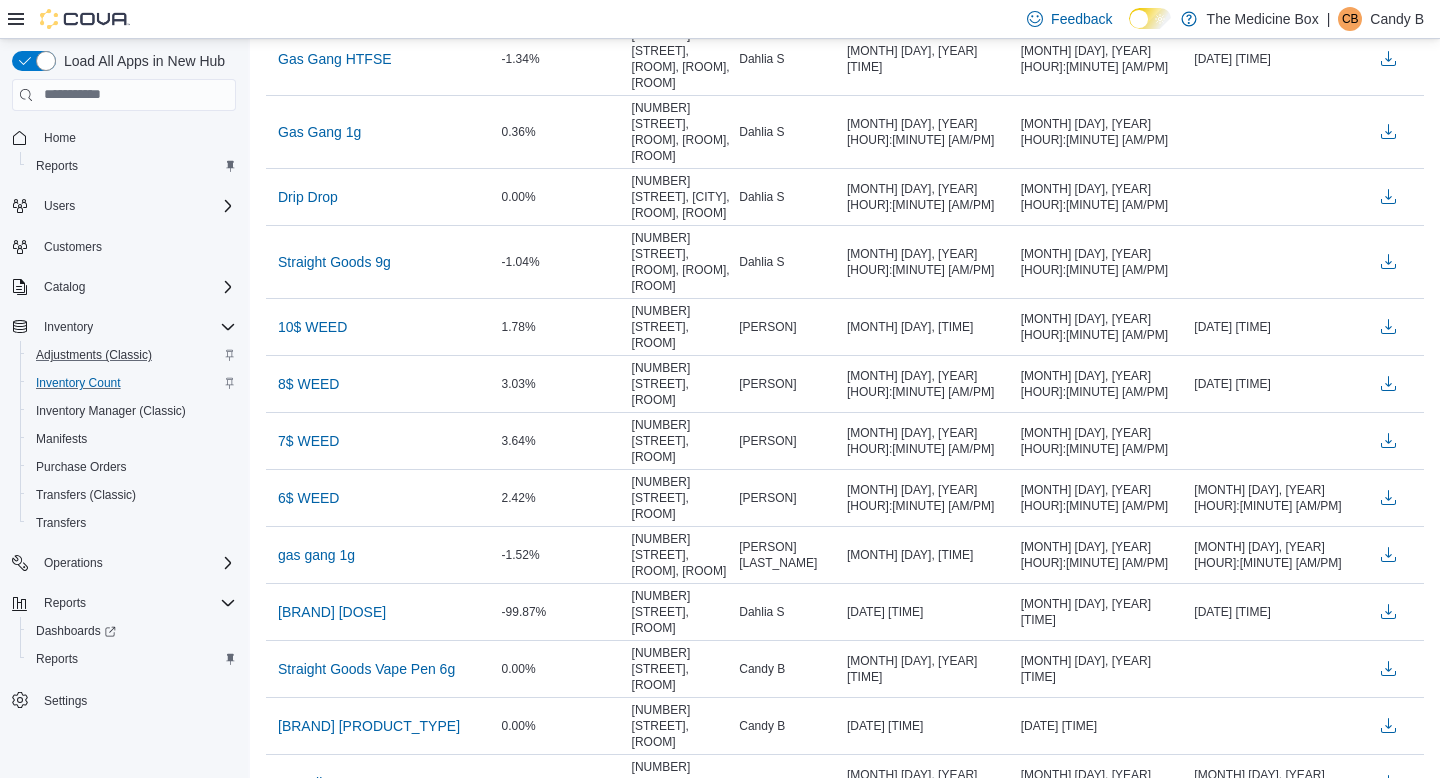 scroll, scrollTop: 1389, scrollLeft: 0, axis: vertical 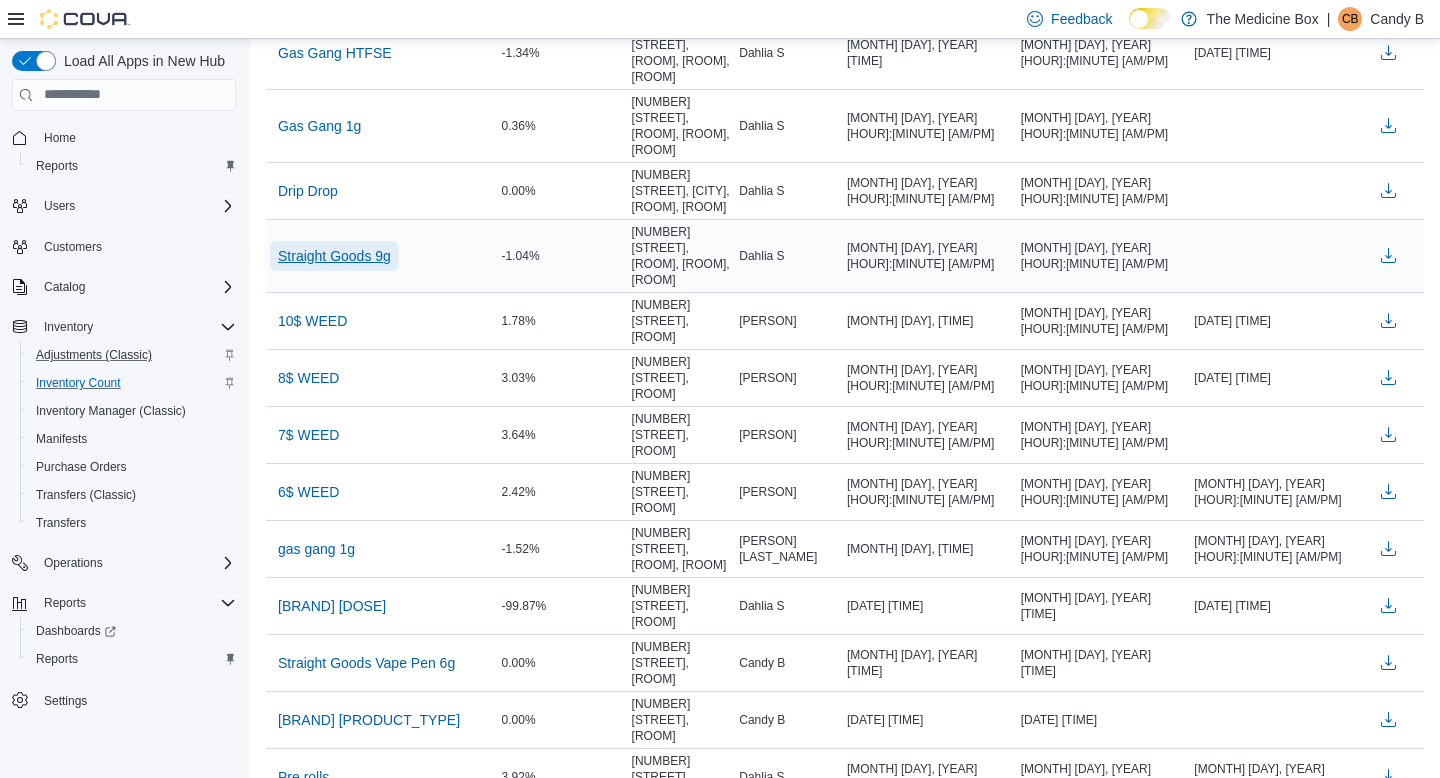 click on "Straight Goods 9g" at bounding box center [334, 256] 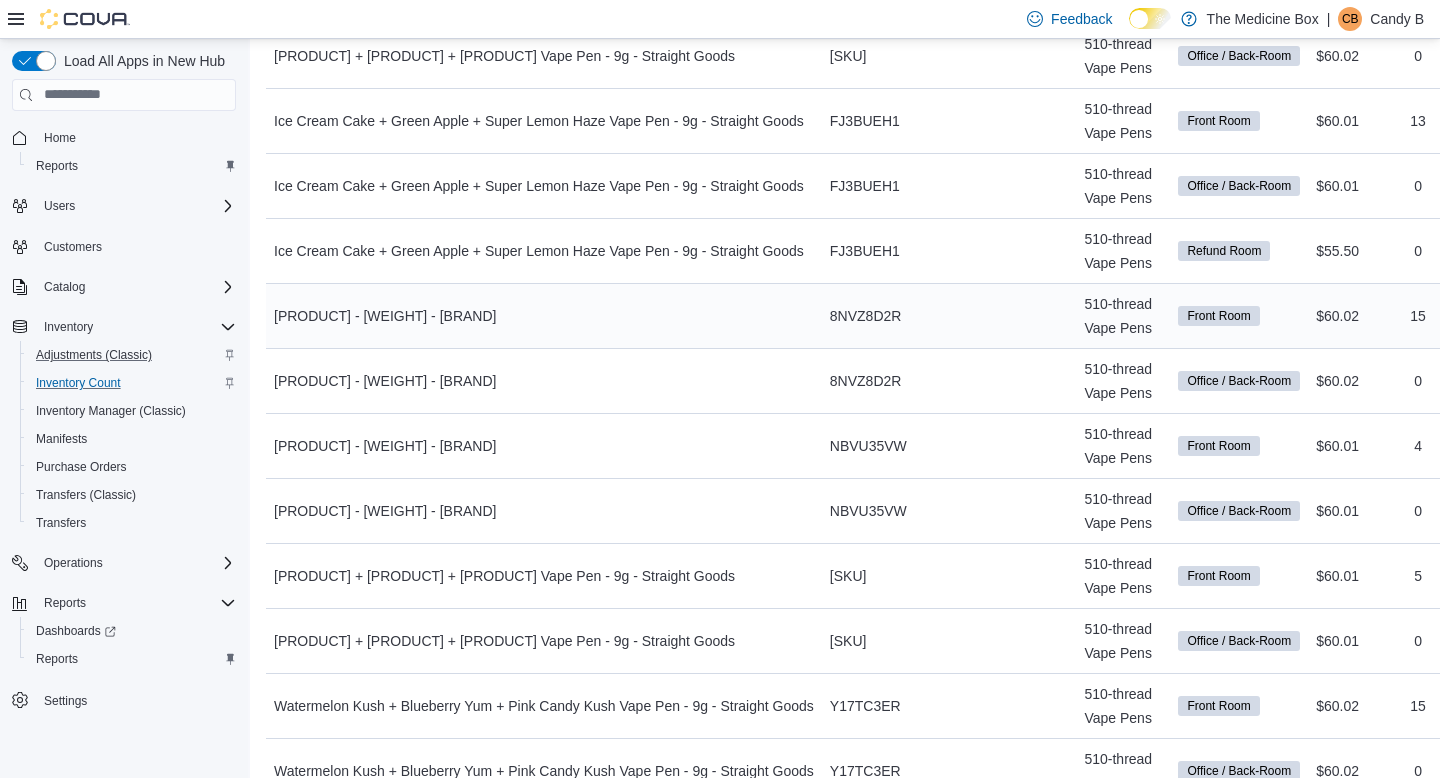 scroll, scrollTop: 0, scrollLeft: 0, axis: both 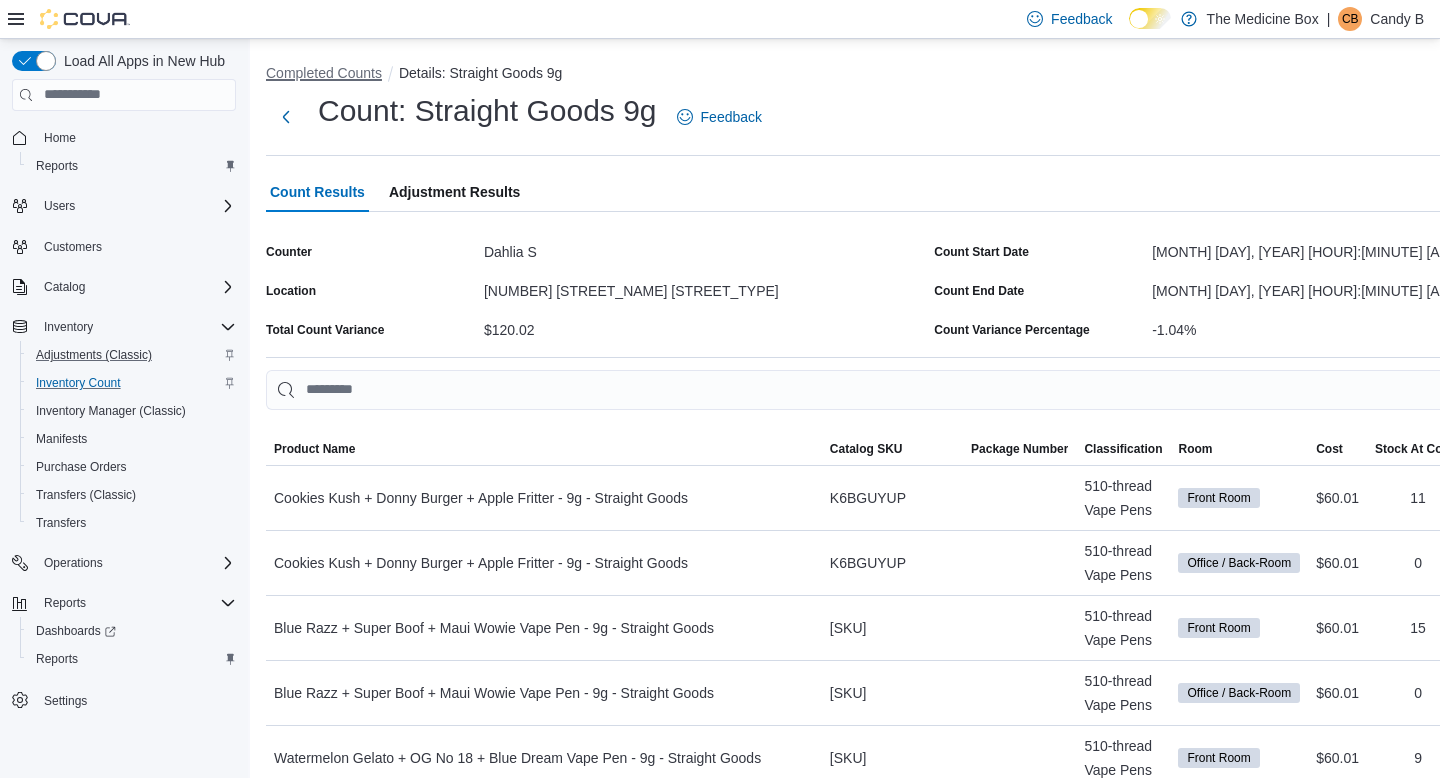 click on "Completed Counts" at bounding box center (324, 73) 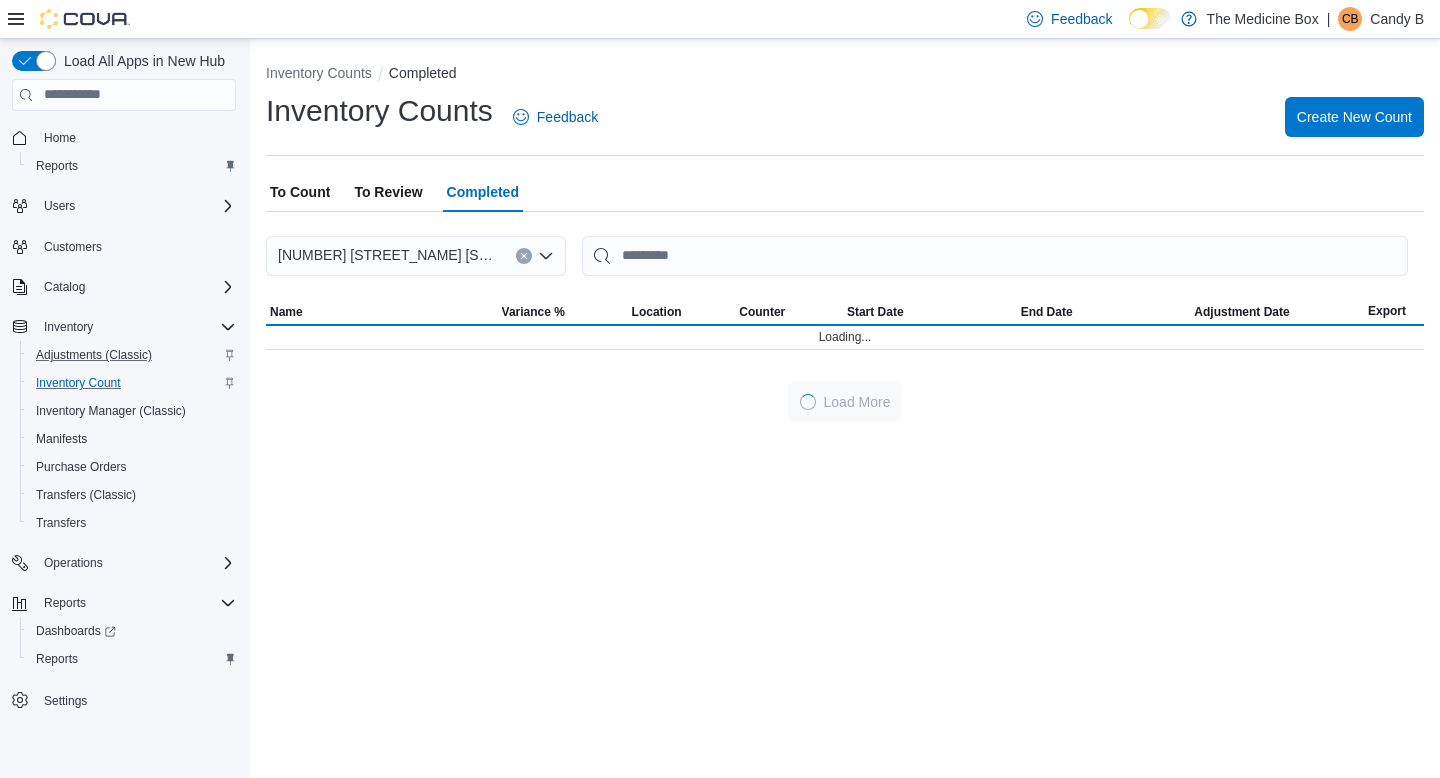 click on "To Review" at bounding box center [388, 192] 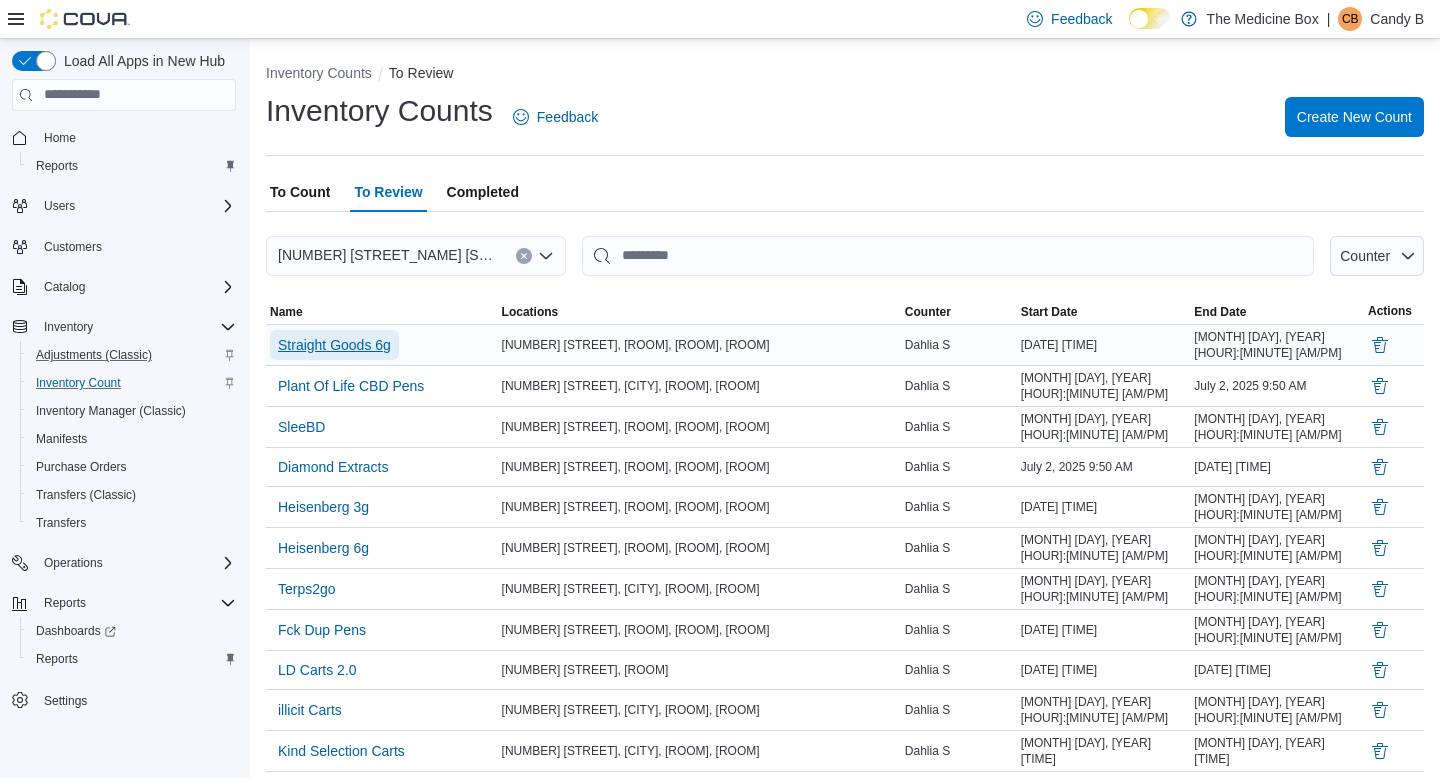 click on "Straight Goods 6g" at bounding box center [334, 345] 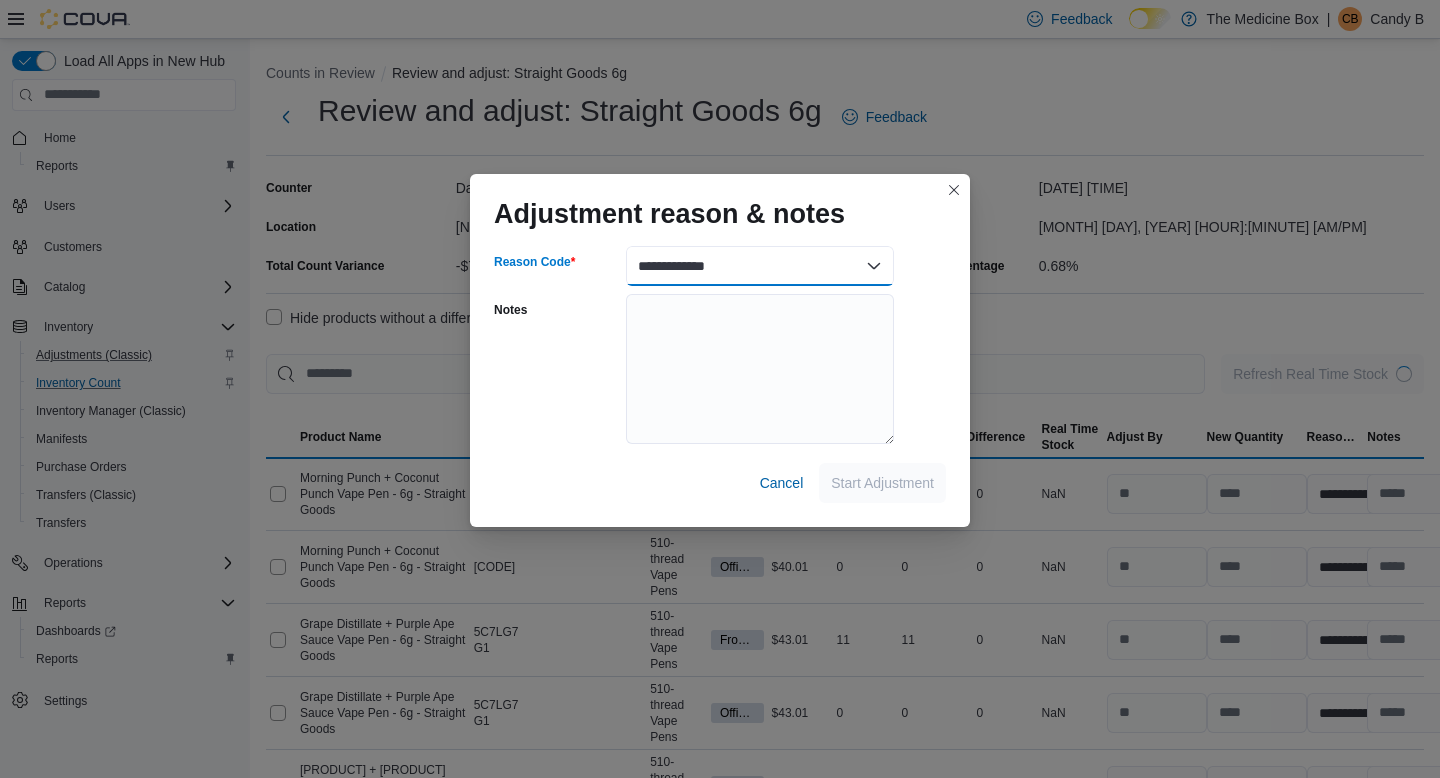 click on "**********" at bounding box center [760, 266] 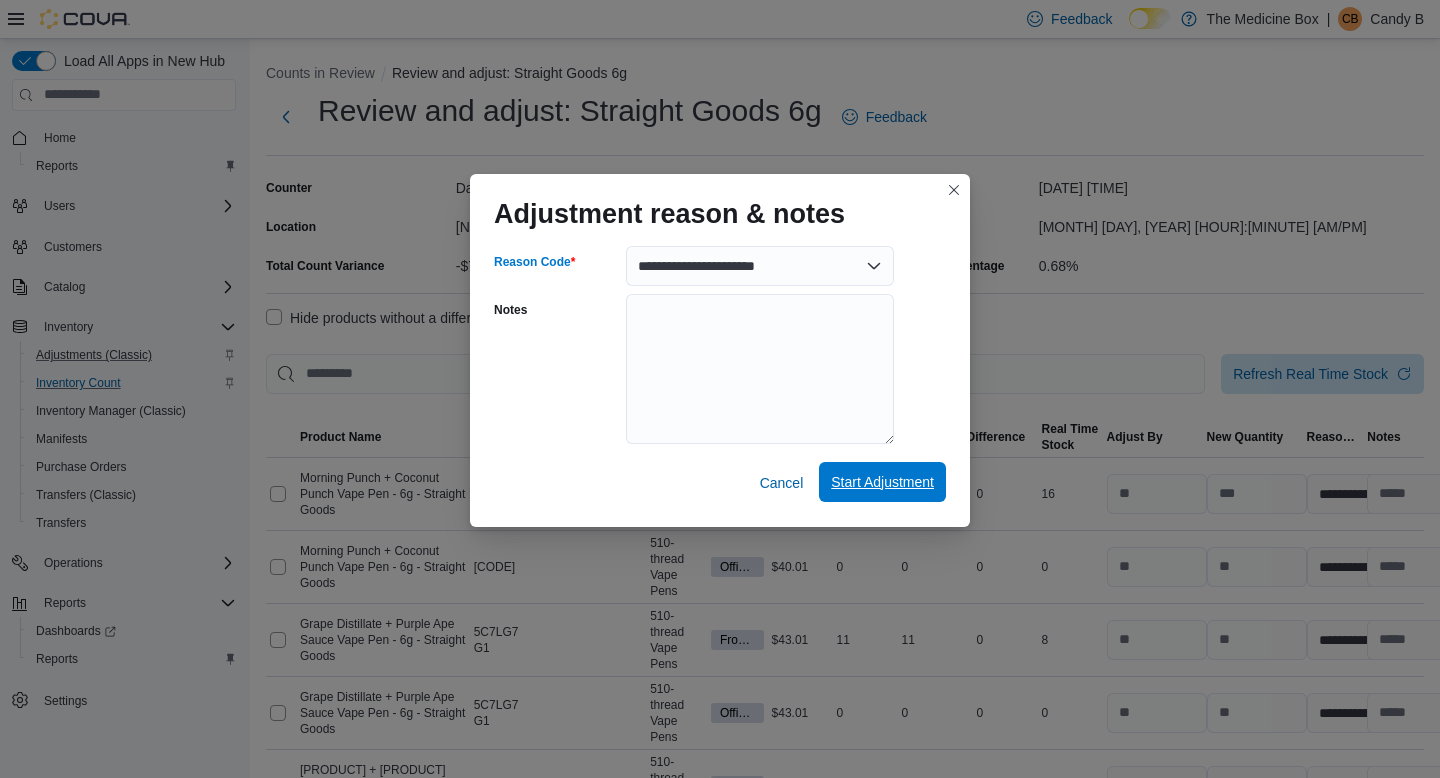 click on "Start Adjustment" at bounding box center [882, 482] 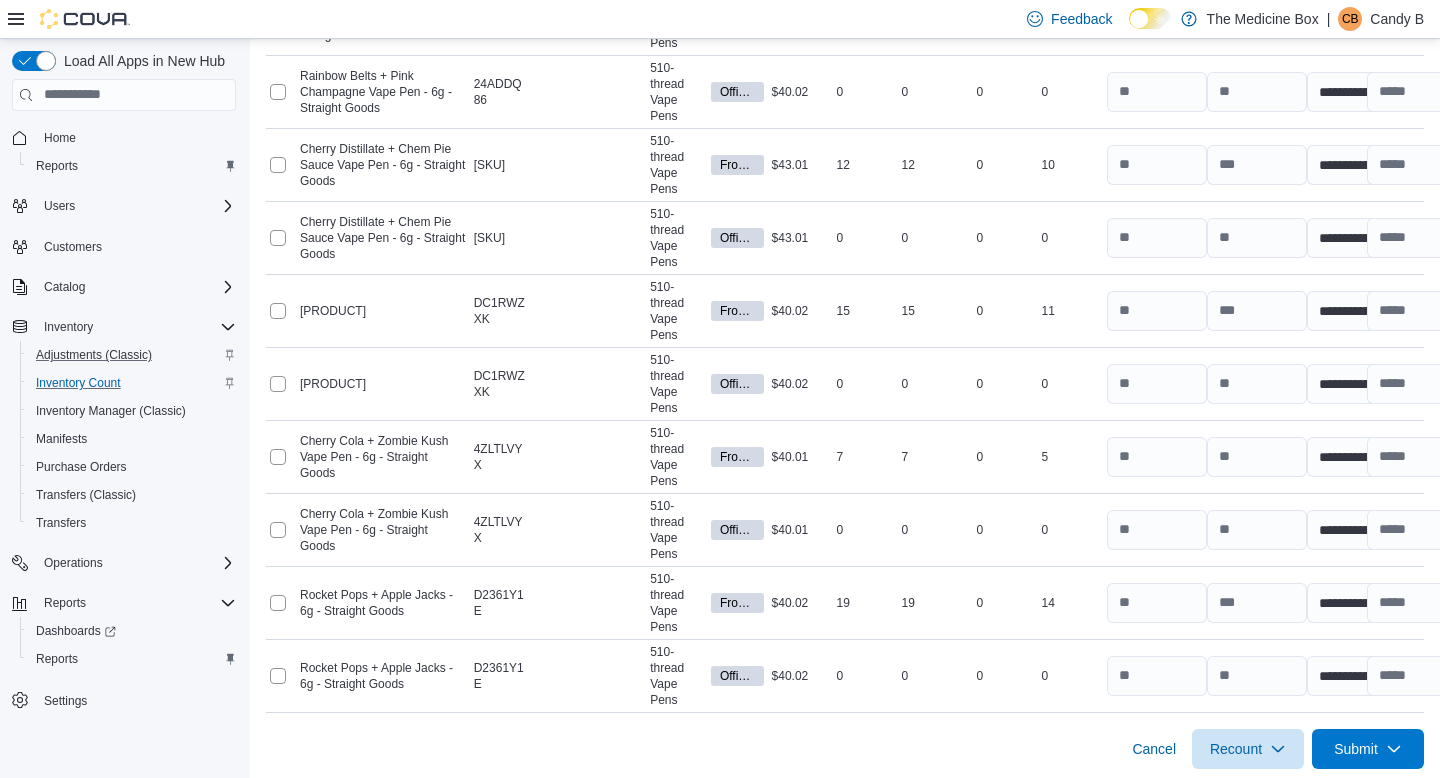 scroll, scrollTop: 3110, scrollLeft: 0, axis: vertical 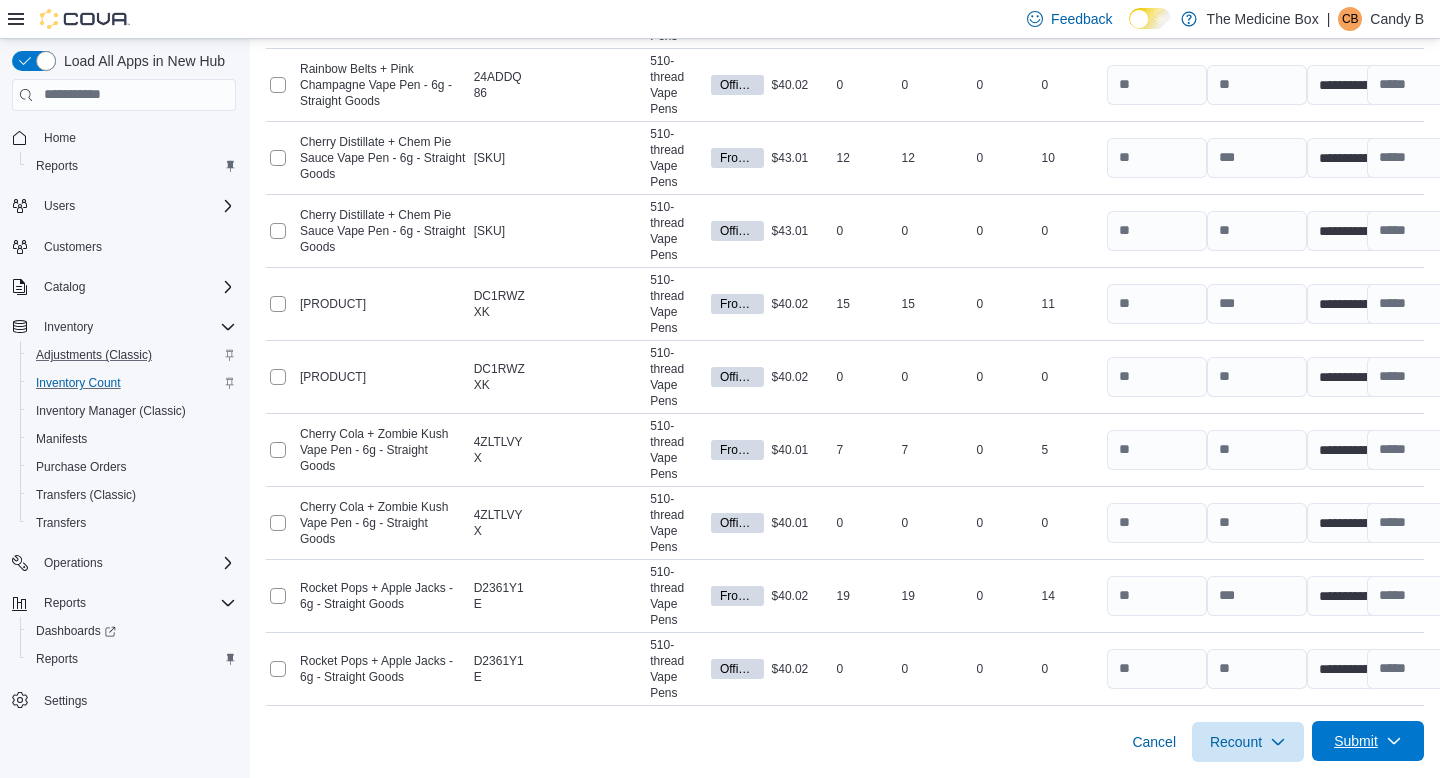 click on "Submit" at bounding box center (1356, 741) 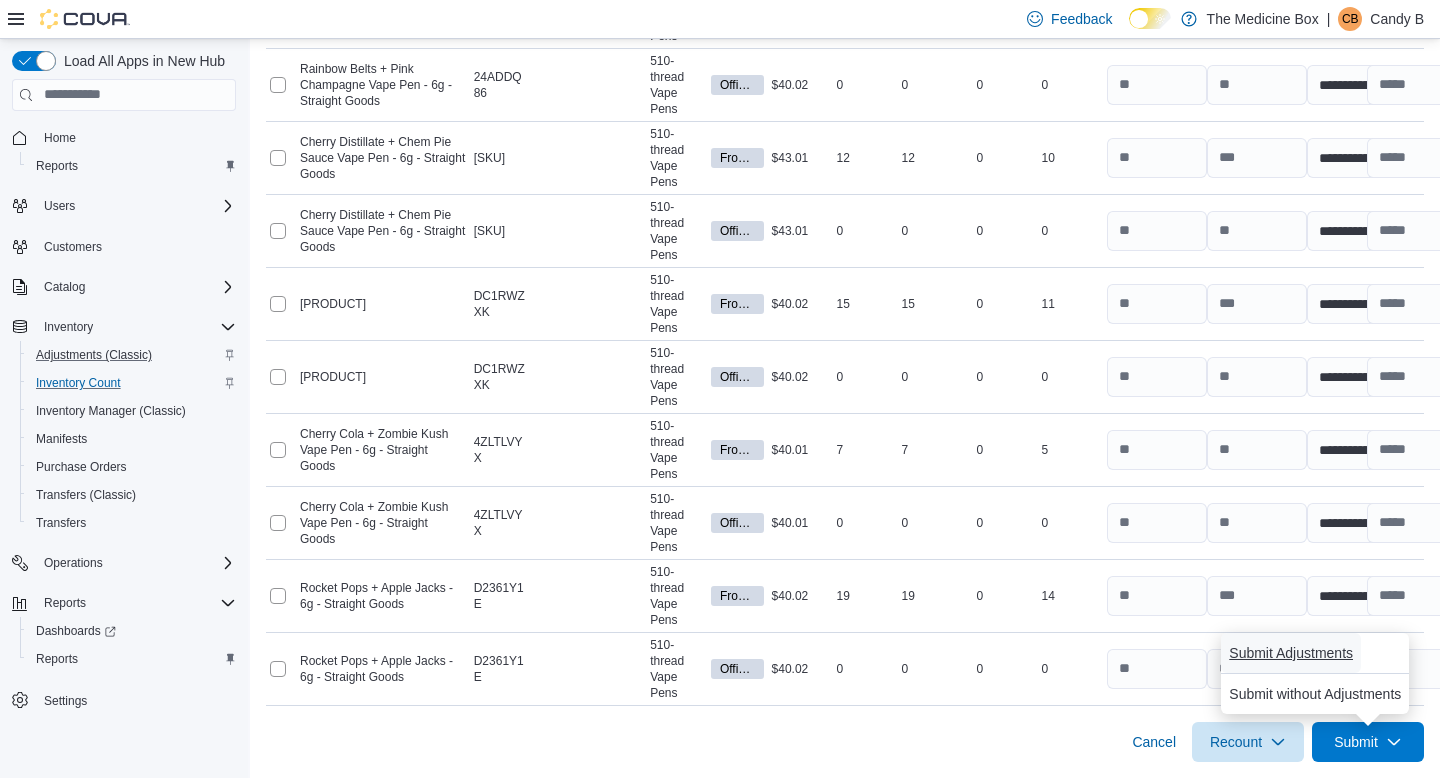 click on "Submit Adjustments" at bounding box center (1291, 653) 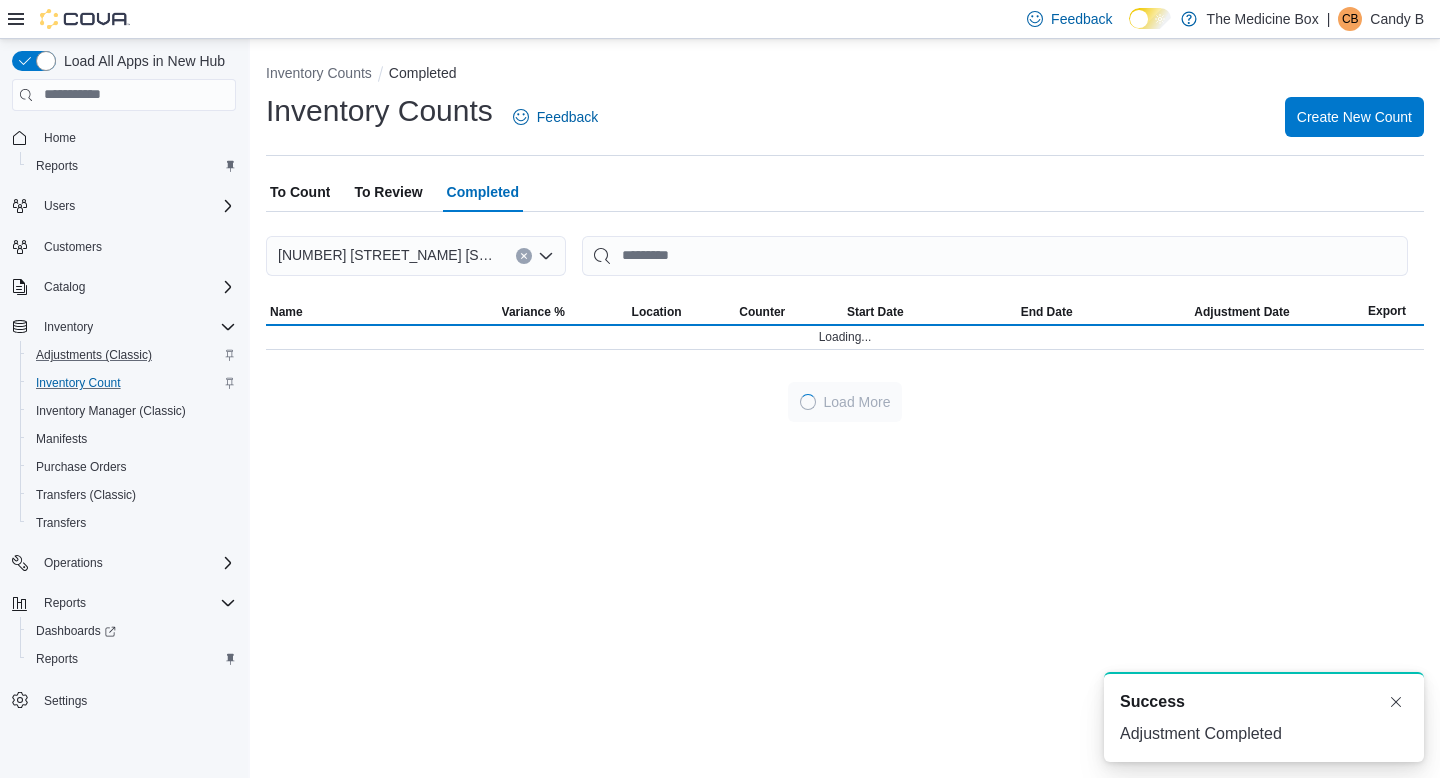 scroll, scrollTop: 0, scrollLeft: 0, axis: both 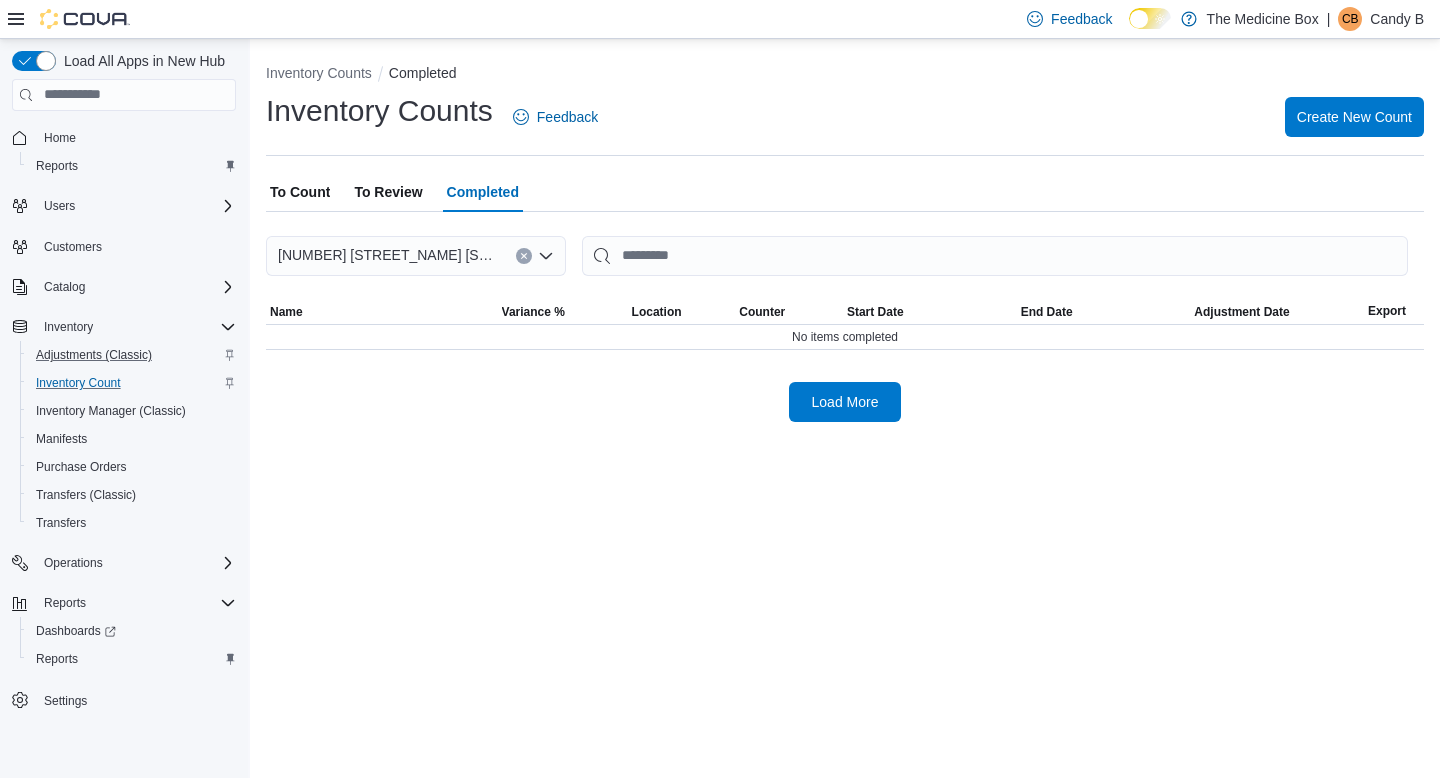 click on "To Review" at bounding box center (388, 192) 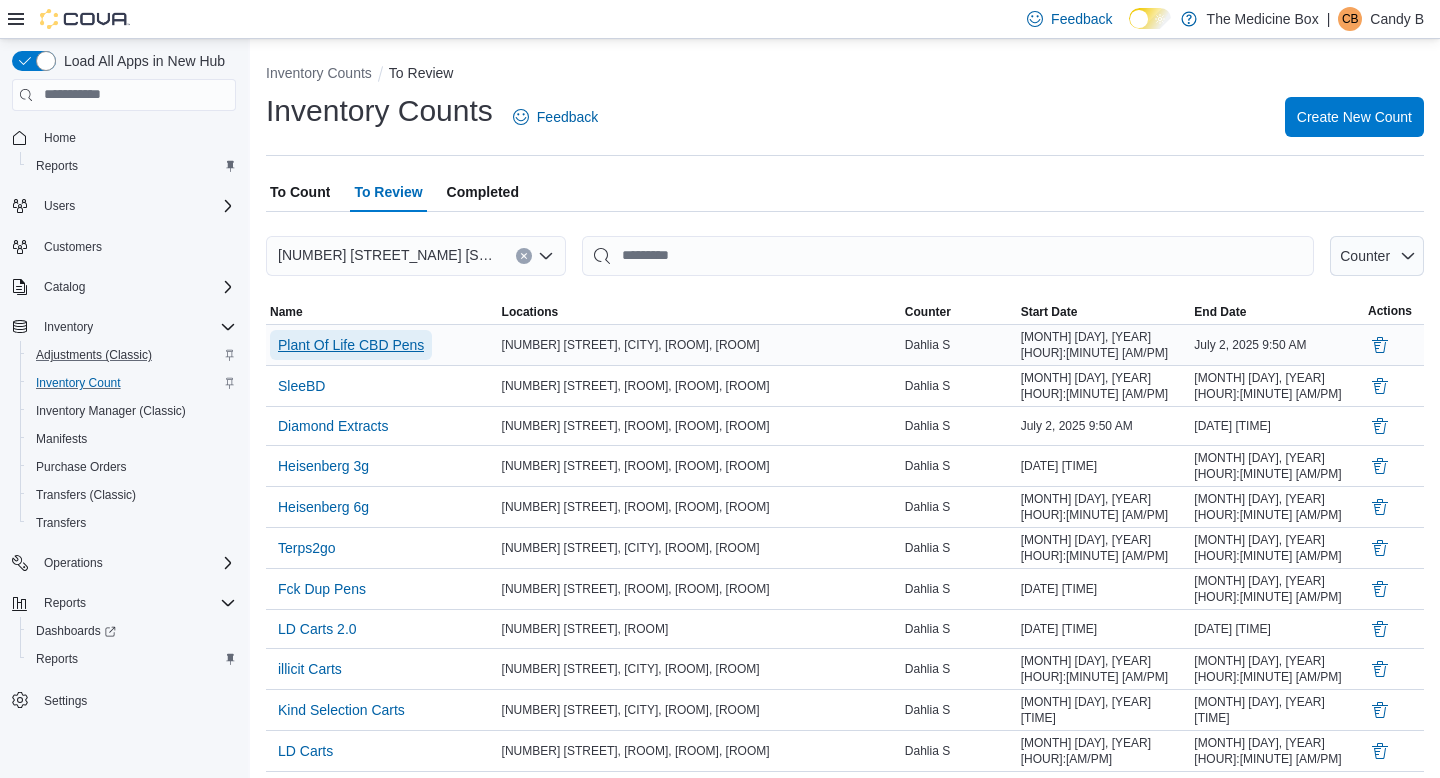 click on "Plant Of Life CBD Pens" at bounding box center (351, 345) 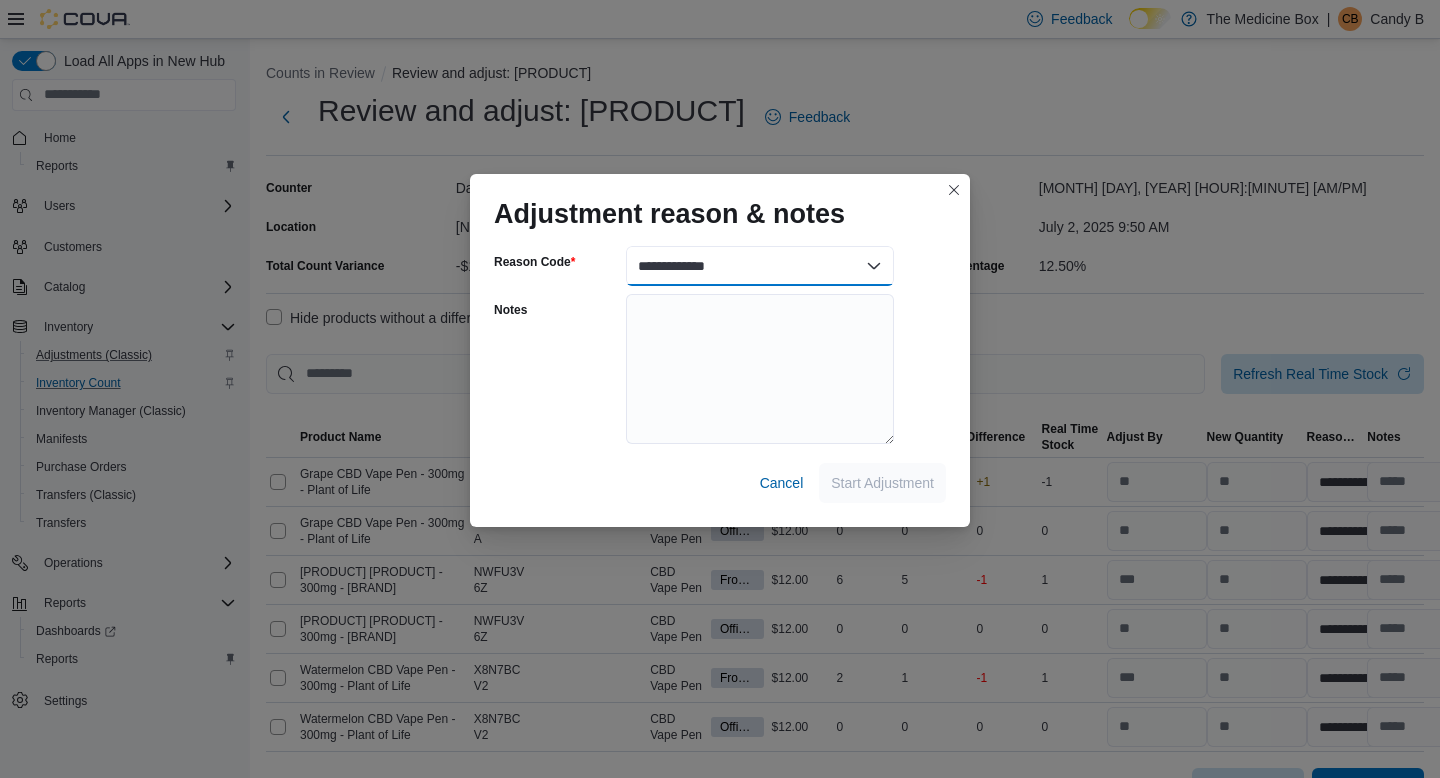 click on "**********" at bounding box center [760, 266] 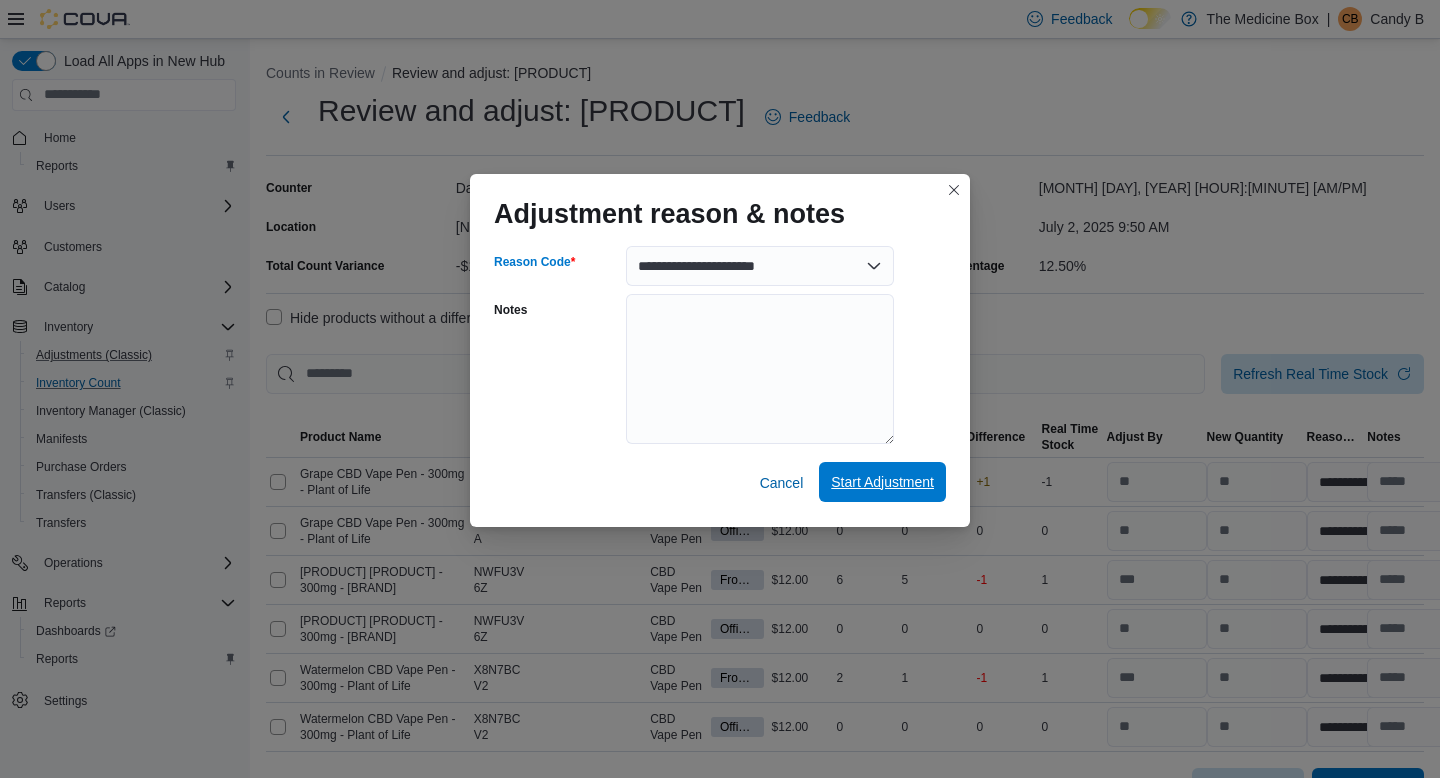 click on "Start Adjustment" at bounding box center [882, 482] 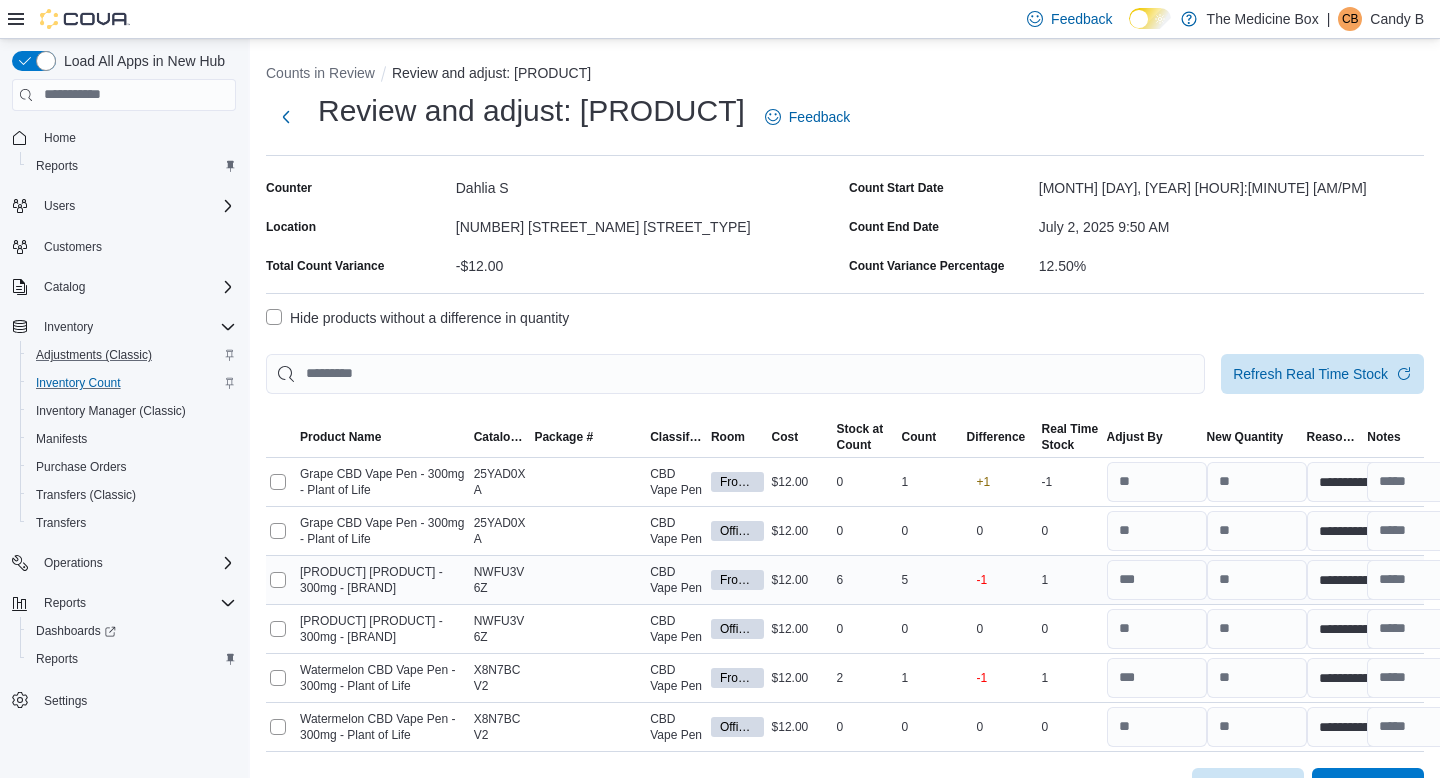 scroll, scrollTop: 94, scrollLeft: 0, axis: vertical 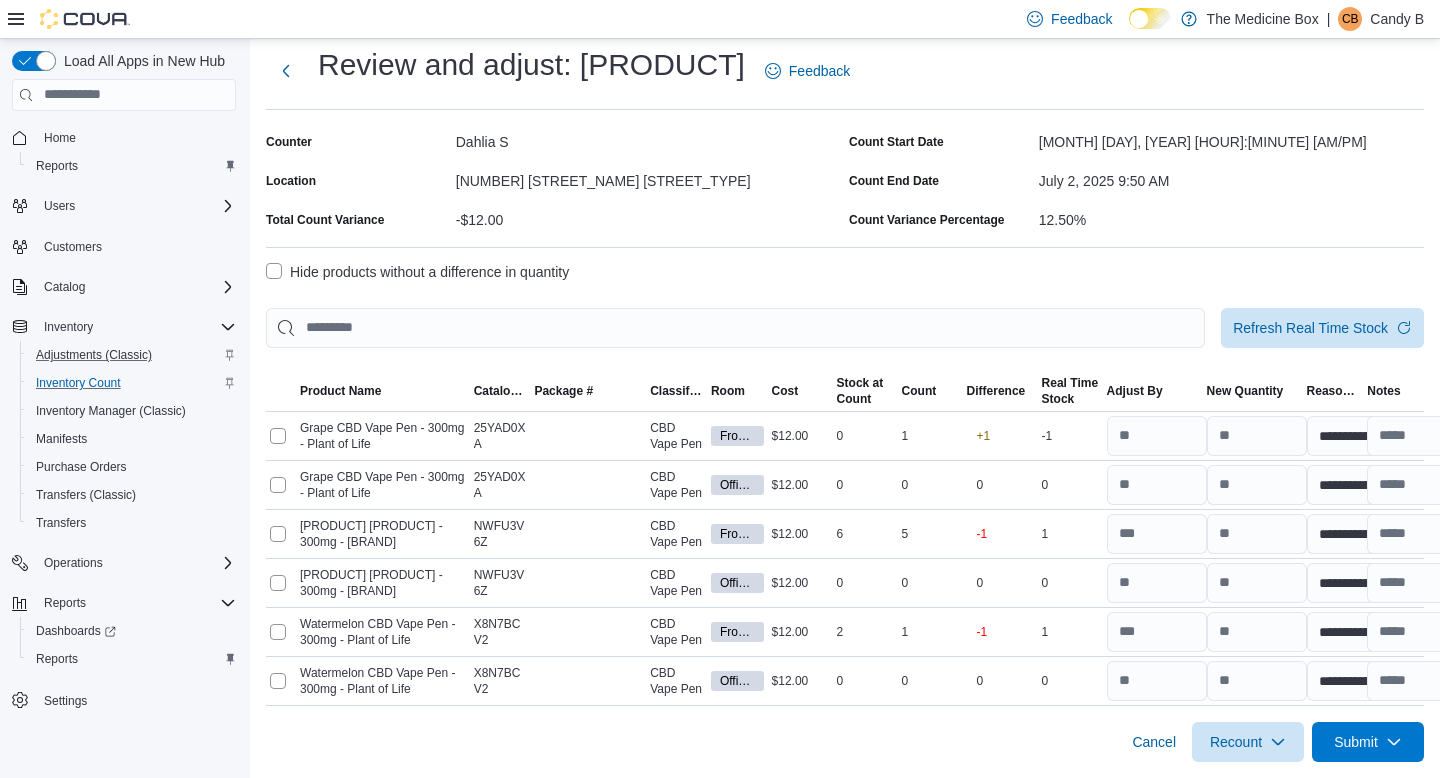 click on "**********" at bounding box center (845, 385) 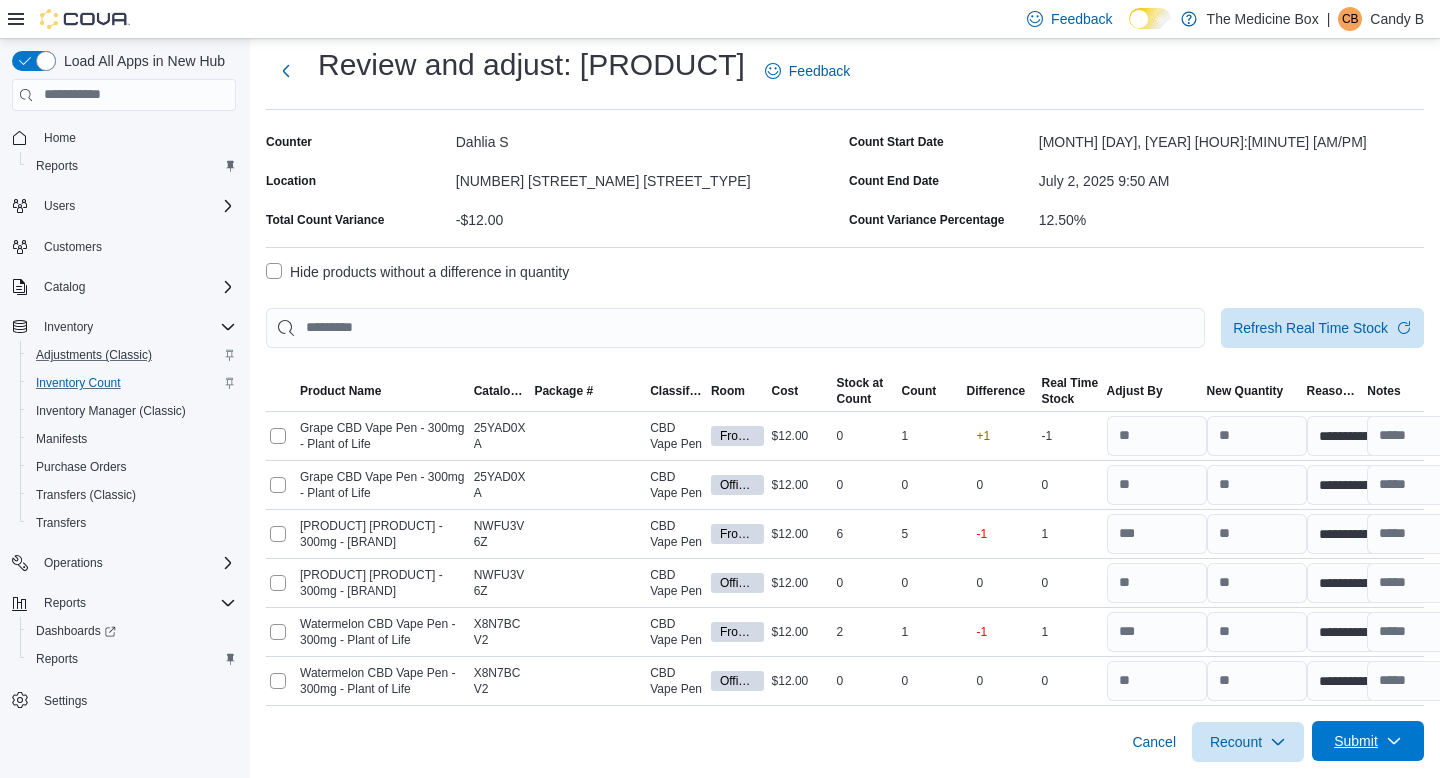 click on "Submit" at bounding box center [1368, 741] 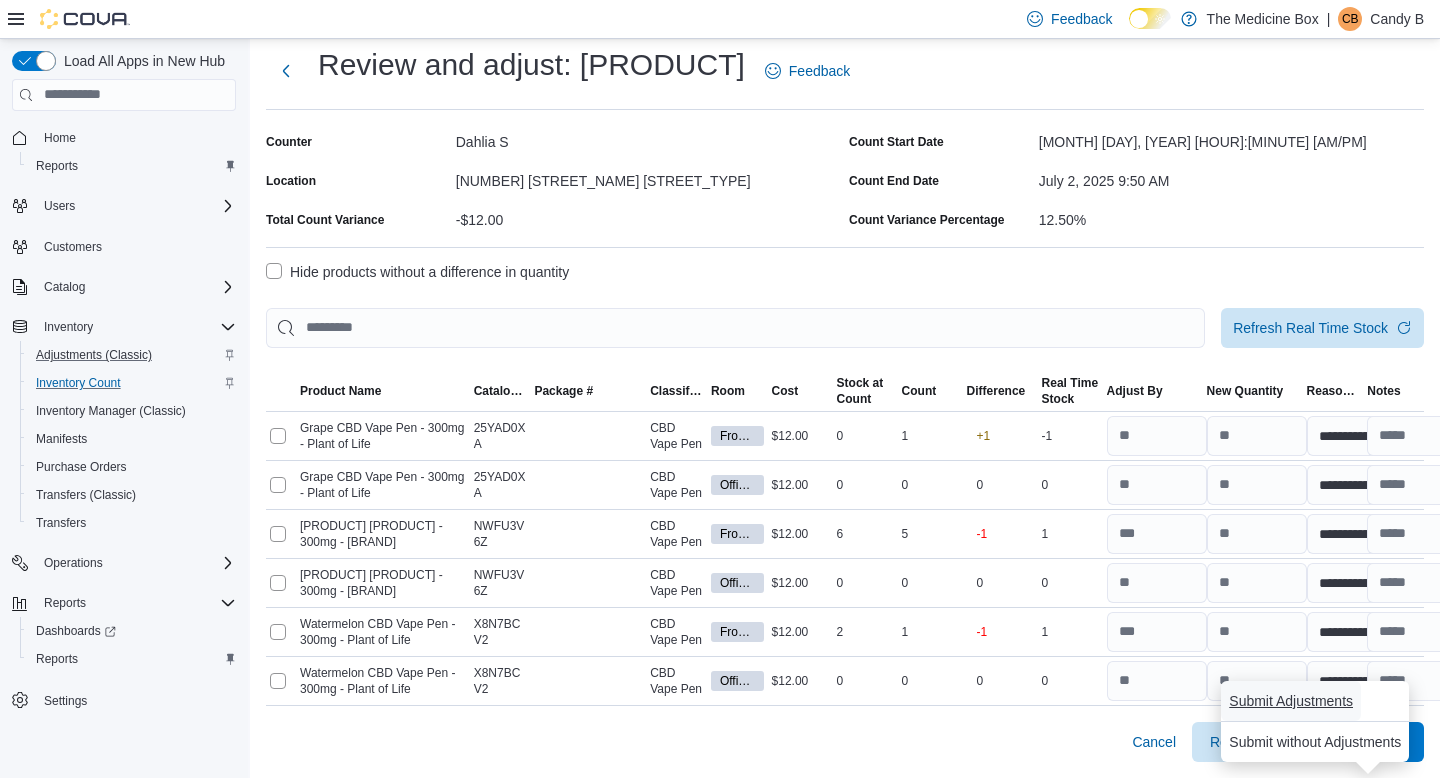click on "Submit Adjustments" at bounding box center [1291, 701] 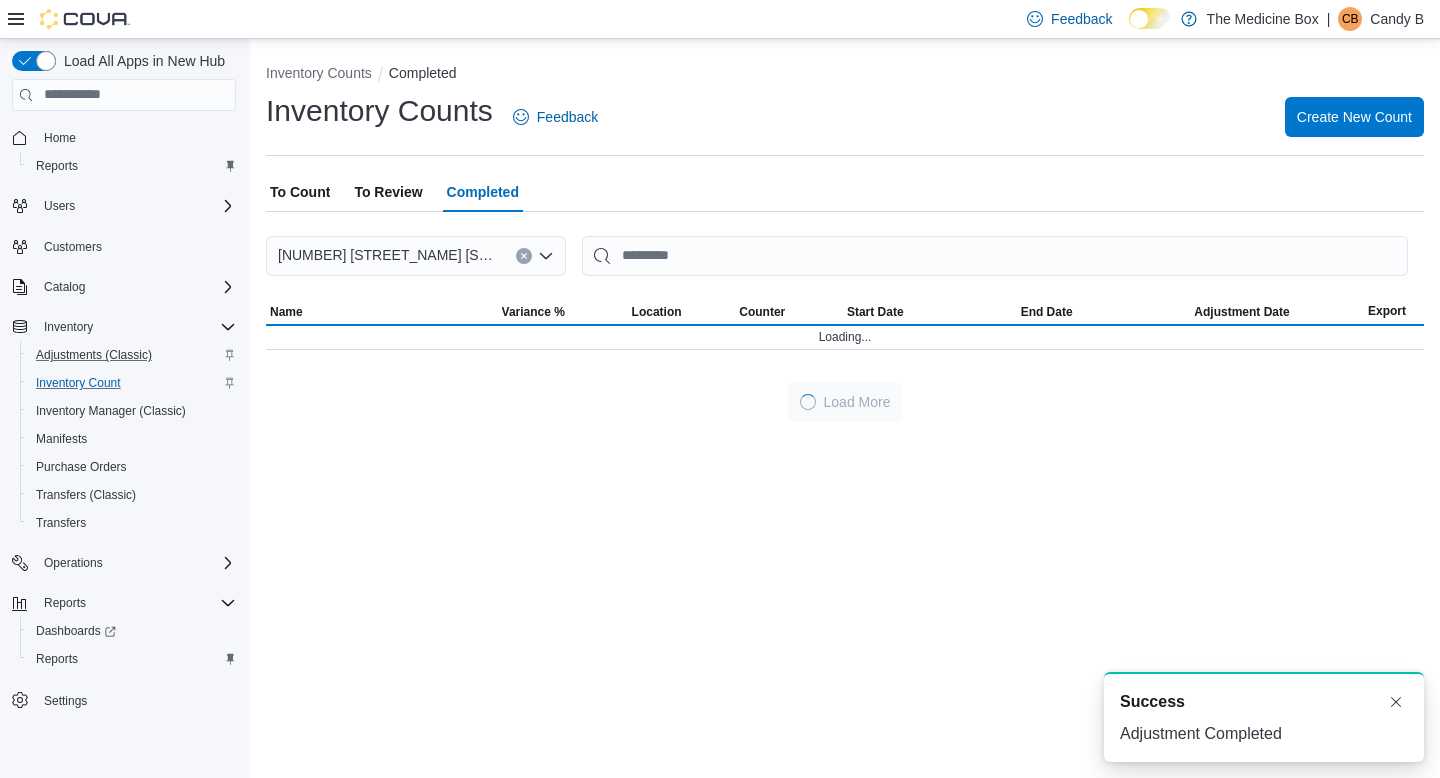scroll, scrollTop: 0, scrollLeft: 0, axis: both 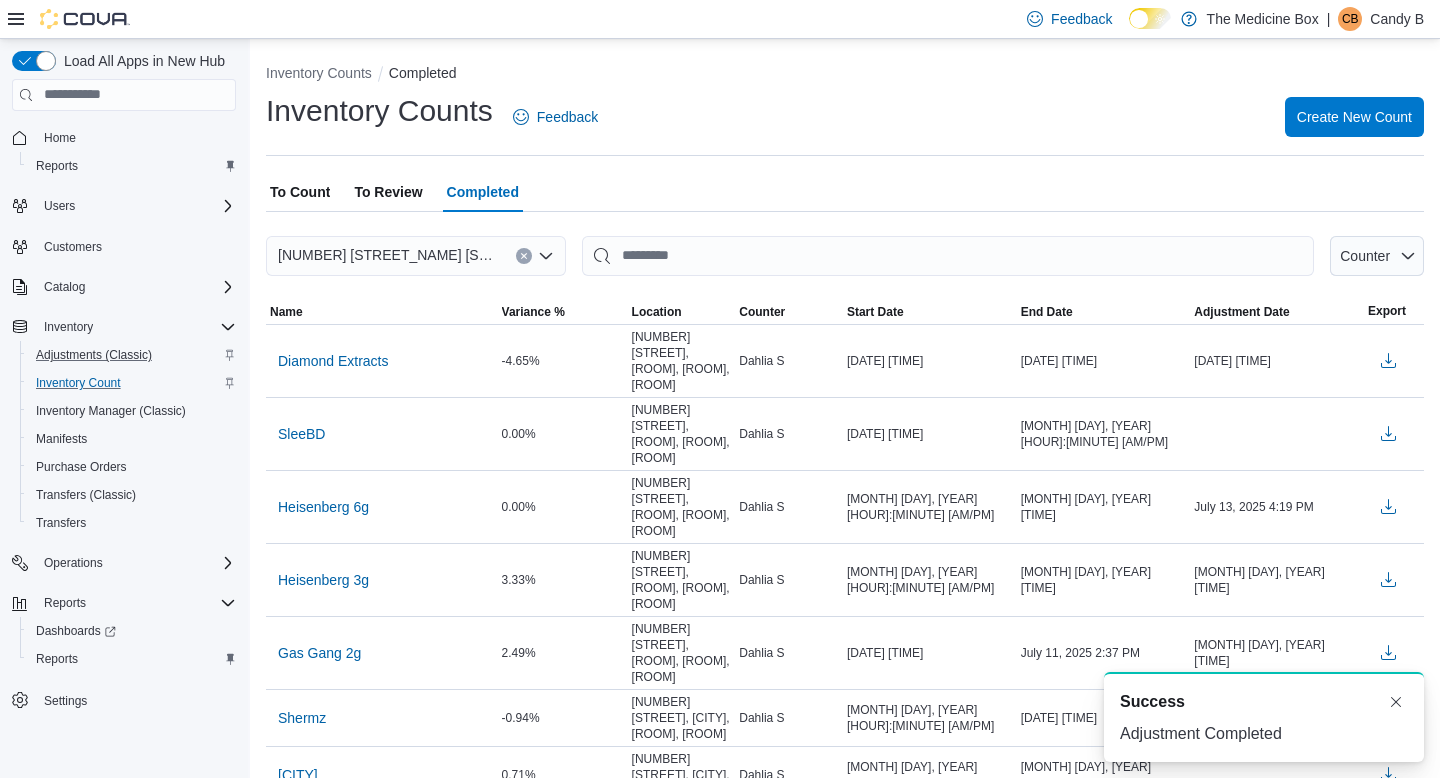 click on "To Review" at bounding box center (388, 192) 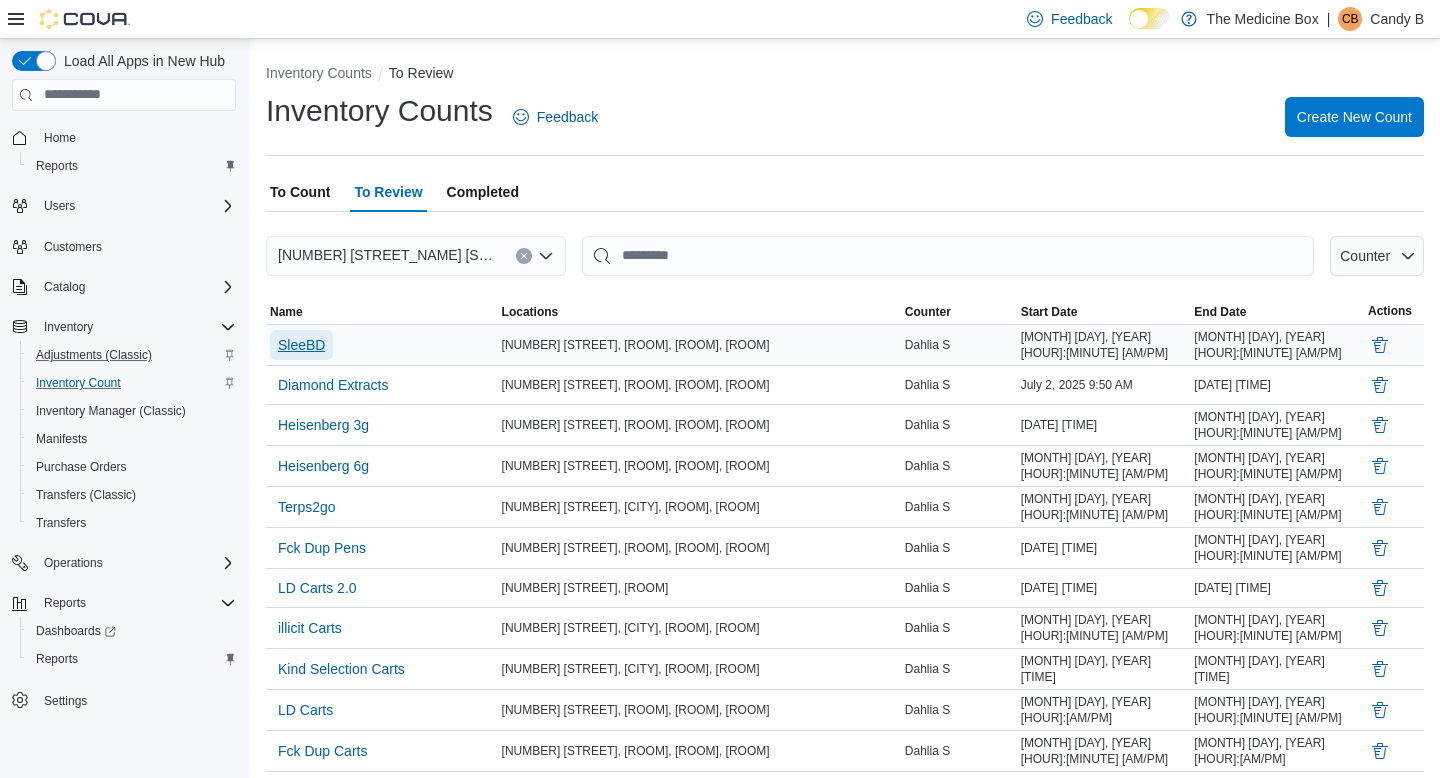 click on "SleeBD" at bounding box center [301, 345] 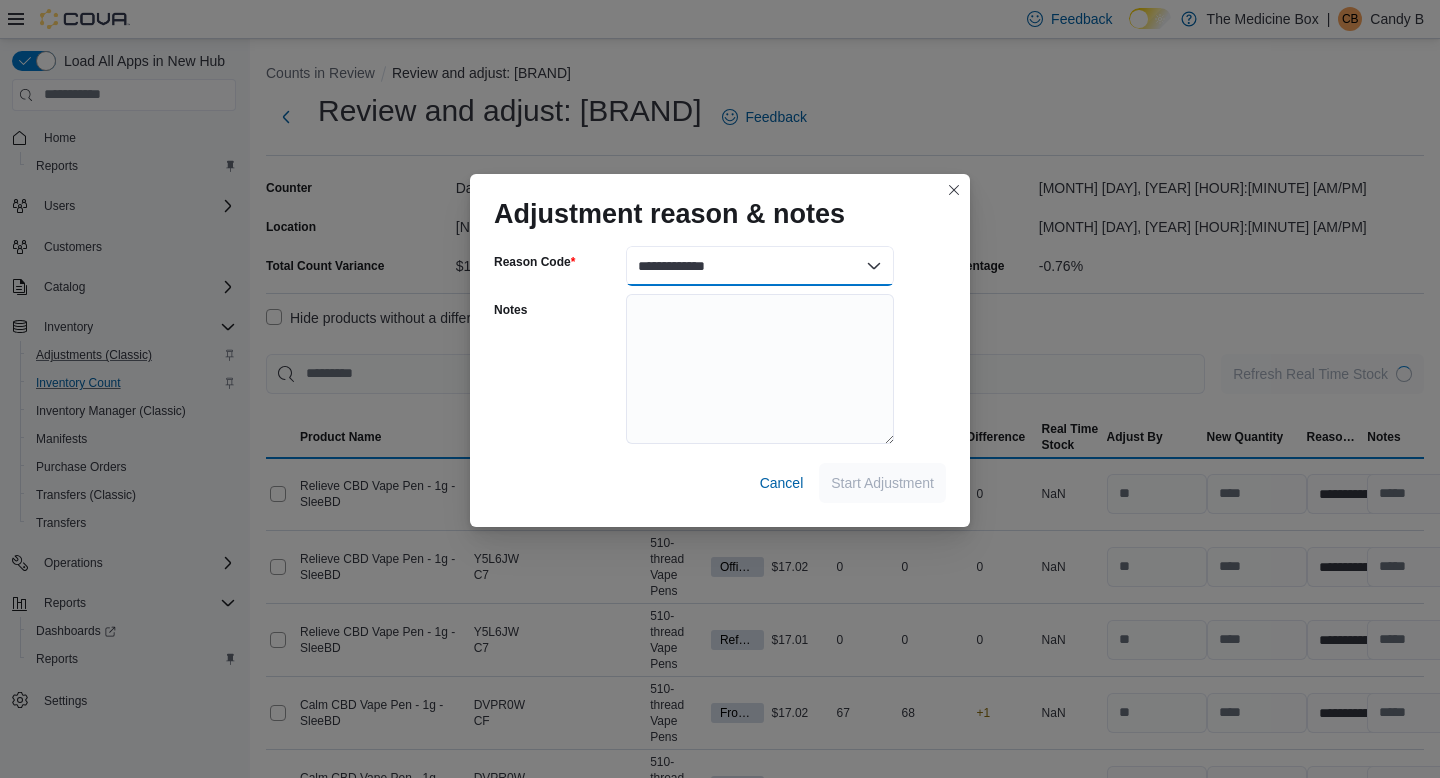 click on "**********" at bounding box center (760, 266) 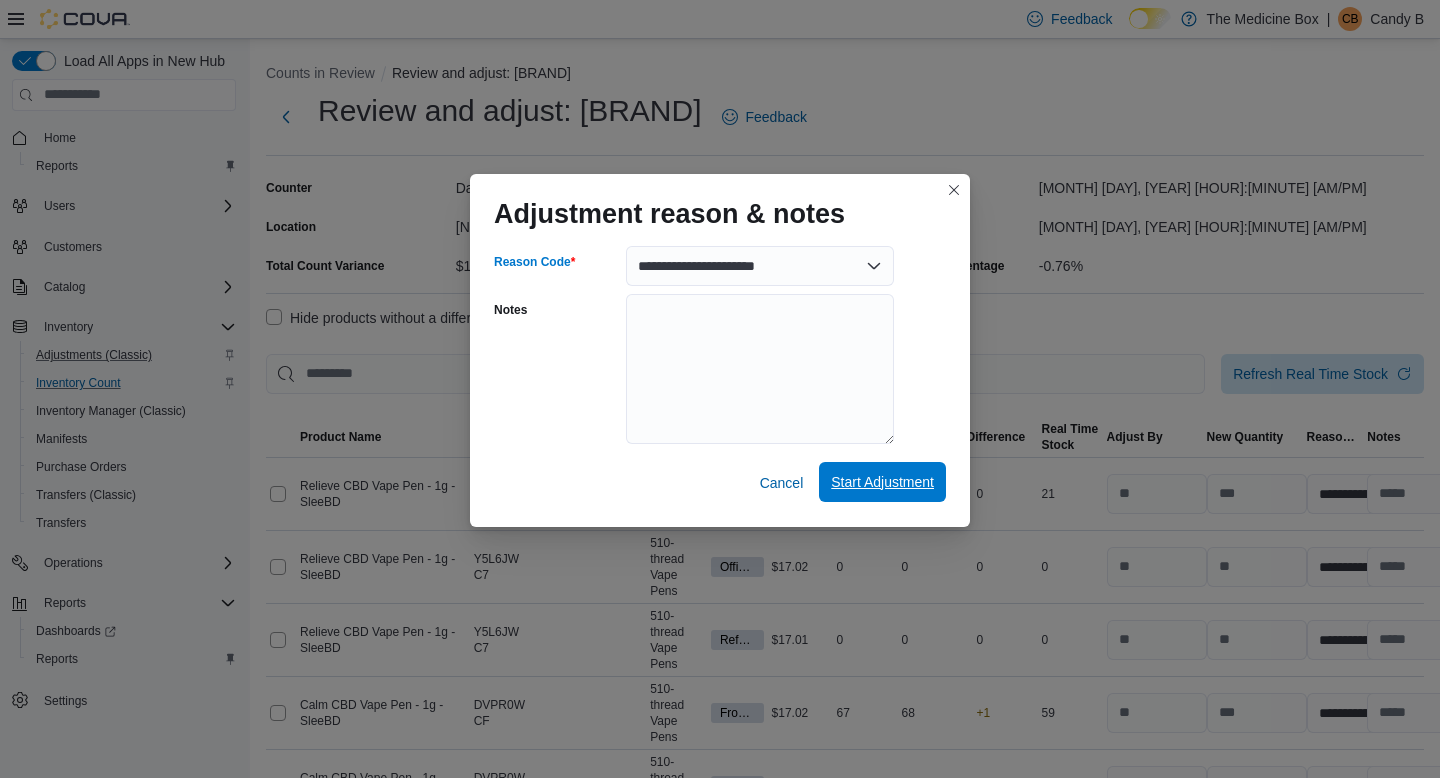 click on "Start Adjustment" at bounding box center (882, 482) 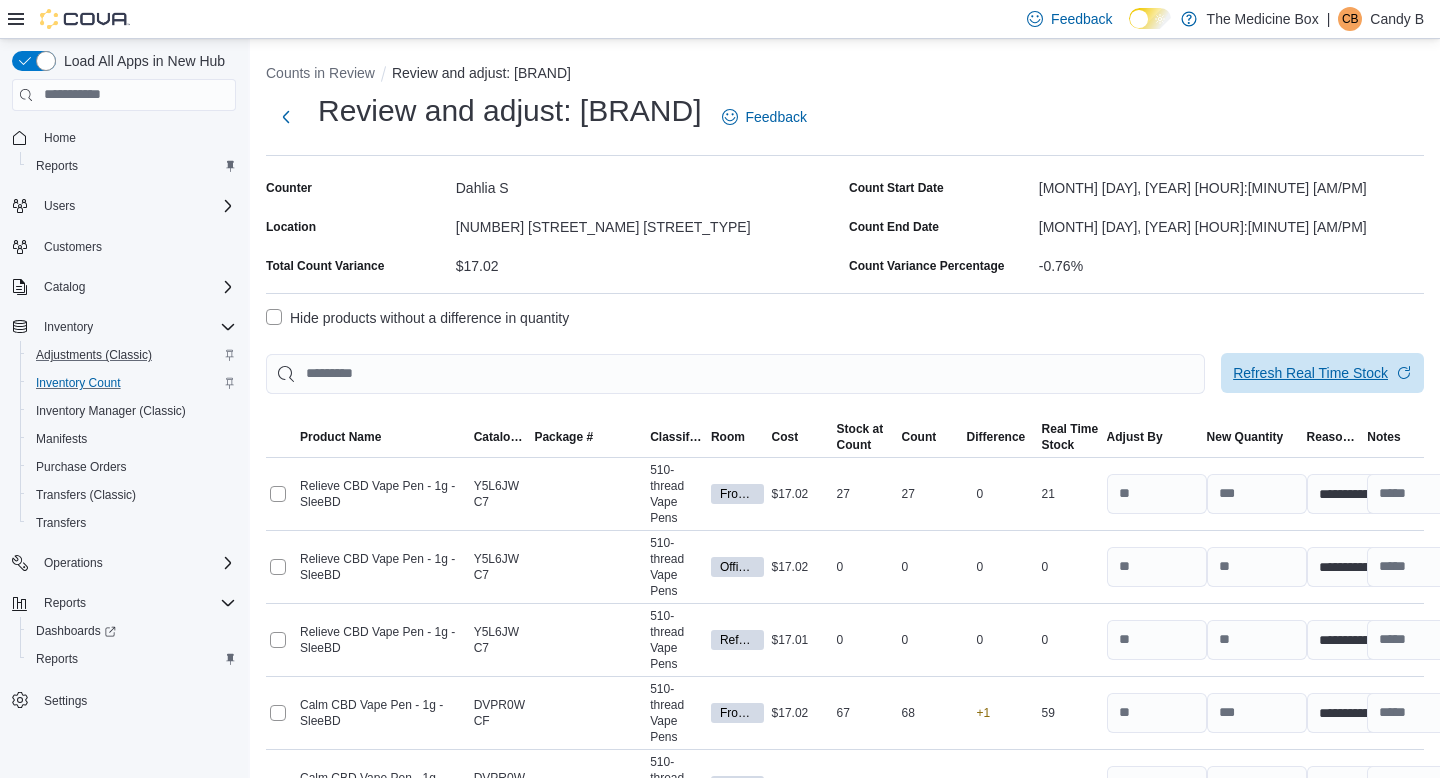 click on "Refresh Real Time Stock" at bounding box center [1310, 373] 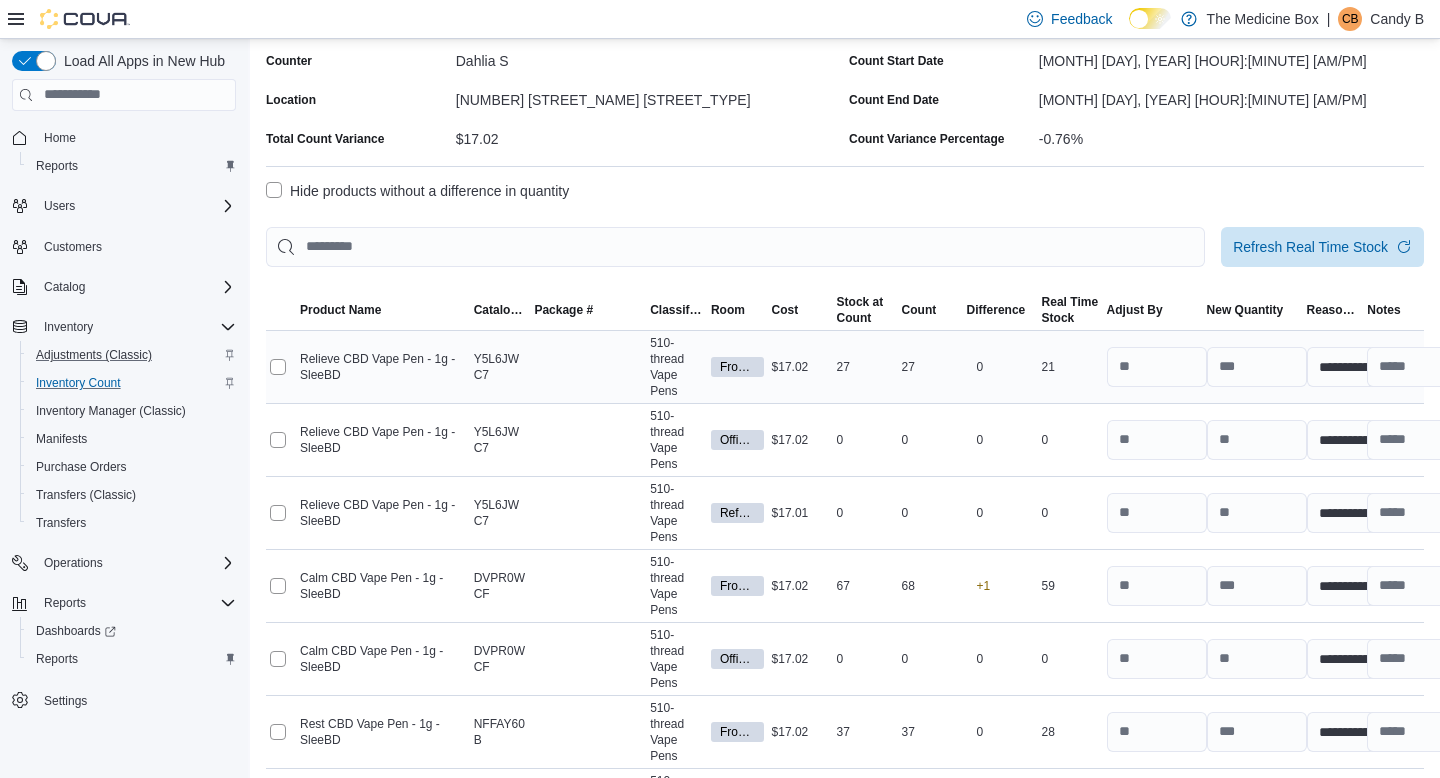 scroll, scrollTop: 130, scrollLeft: 0, axis: vertical 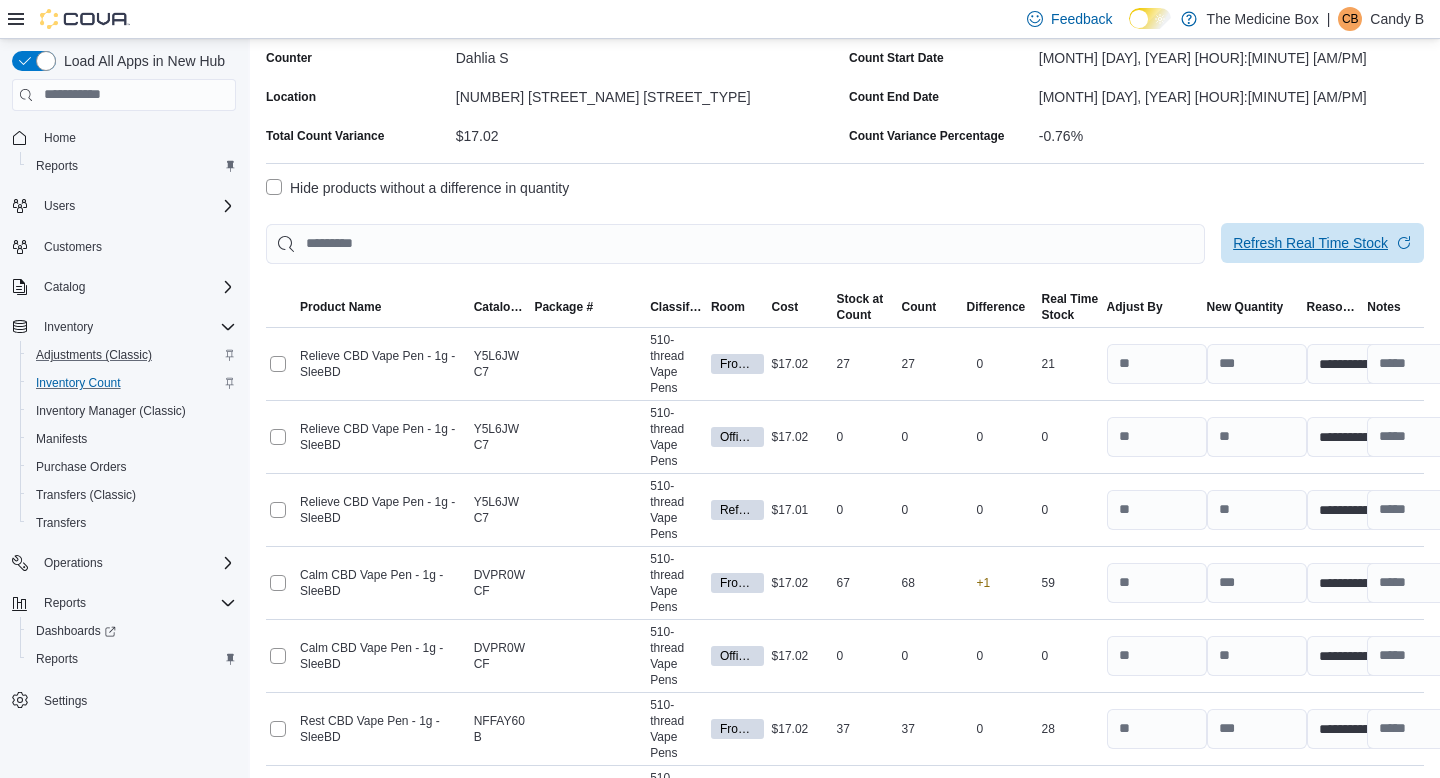 click on "Refresh Real Time Stock" at bounding box center [1310, 243] 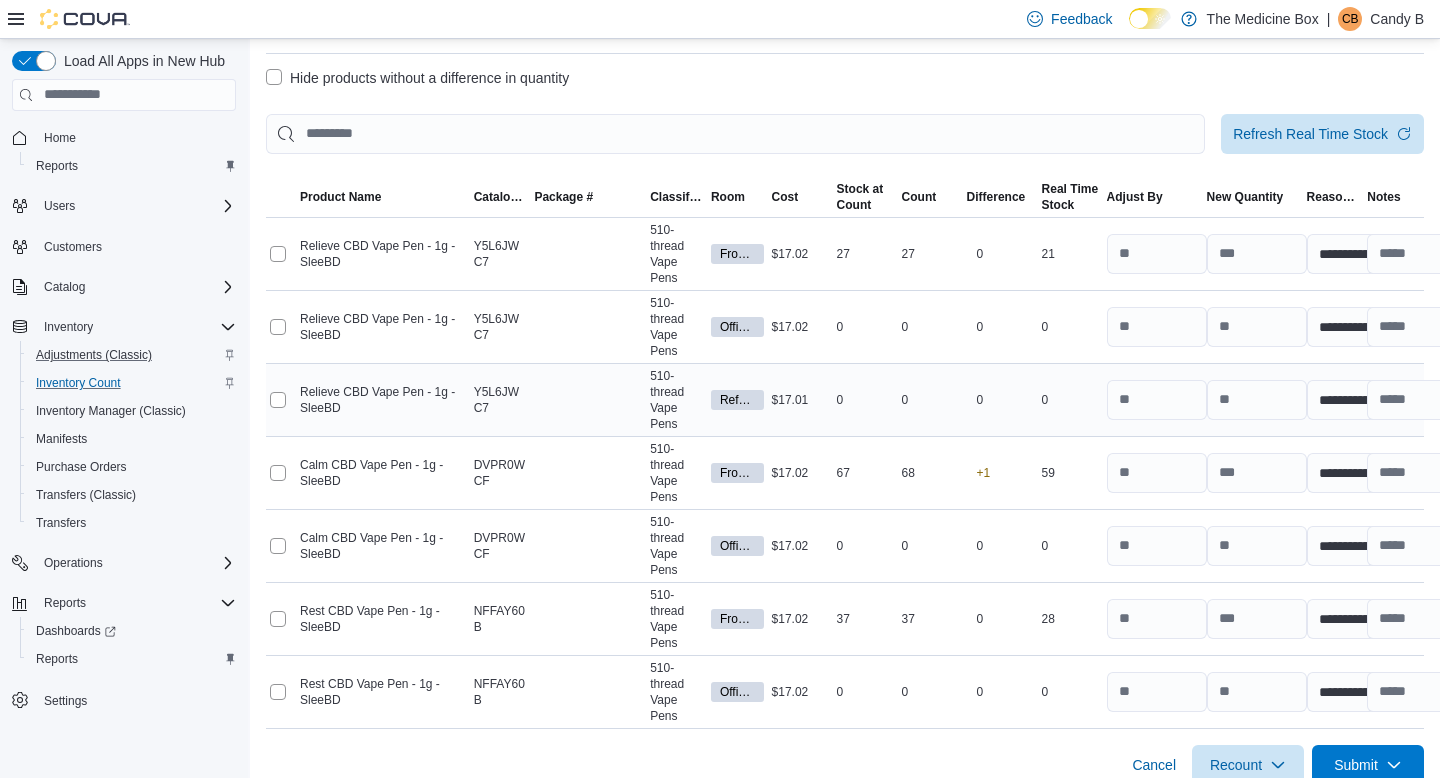 scroll, scrollTop: 263, scrollLeft: 0, axis: vertical 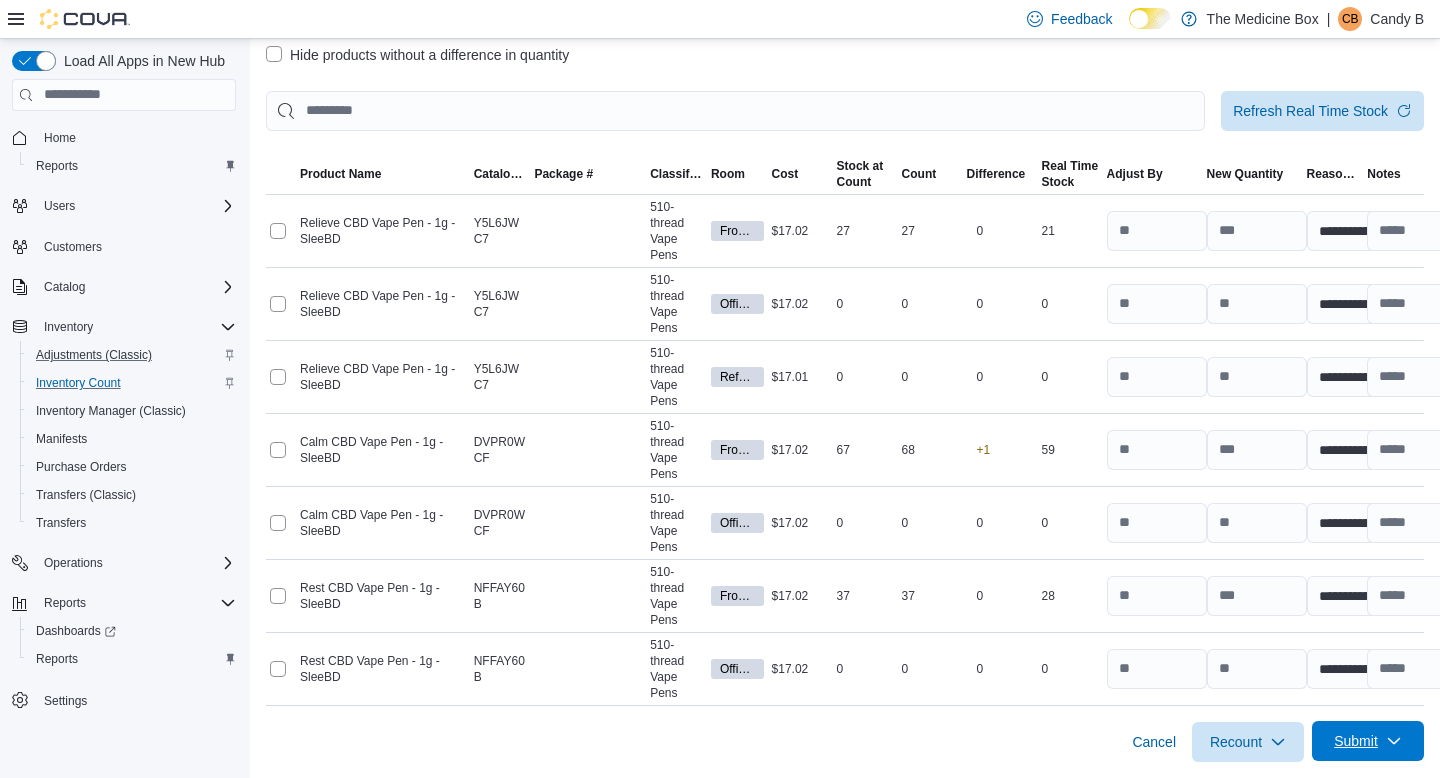 click on "Submit" at bounding box center [1356, 741] 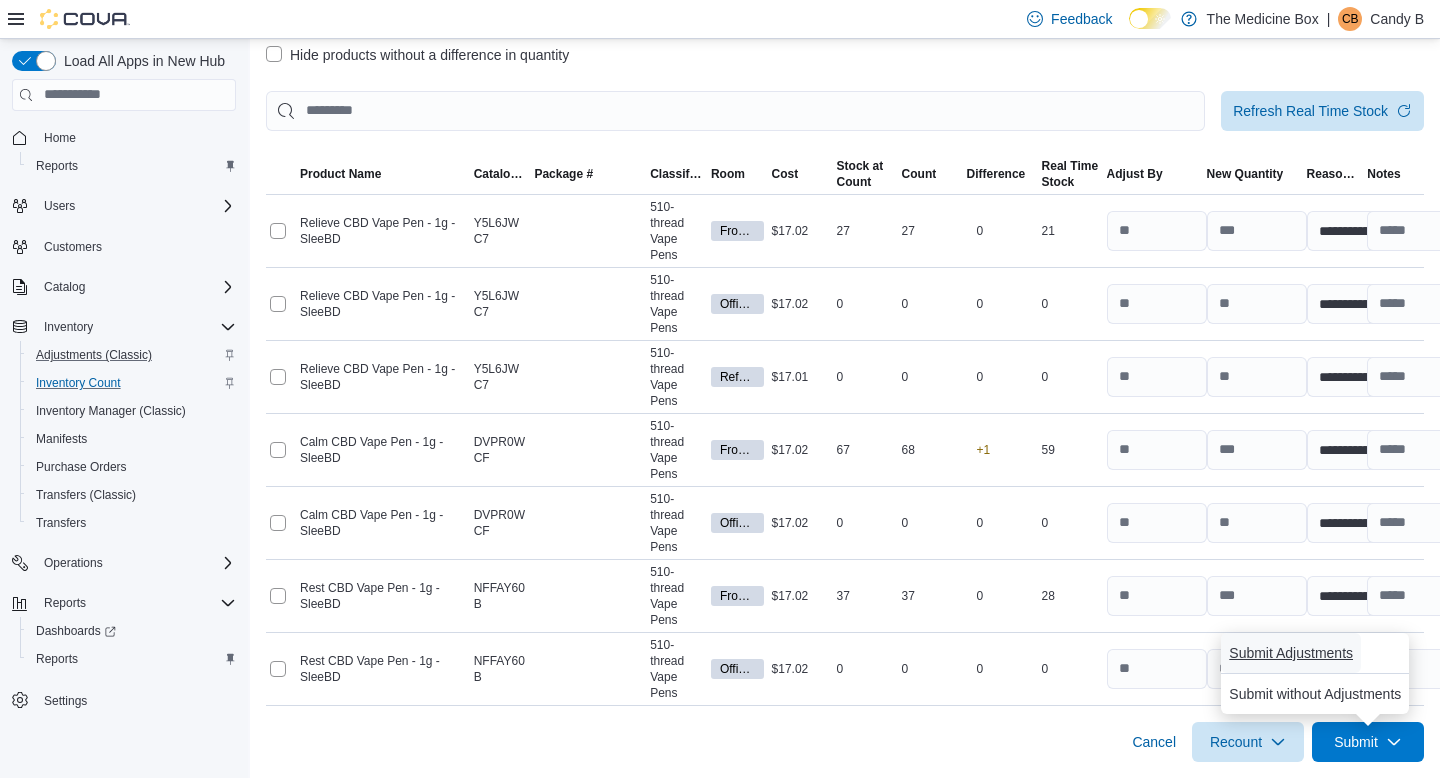 click on "Submit Adjustments" at bounding box center (1291, 653) 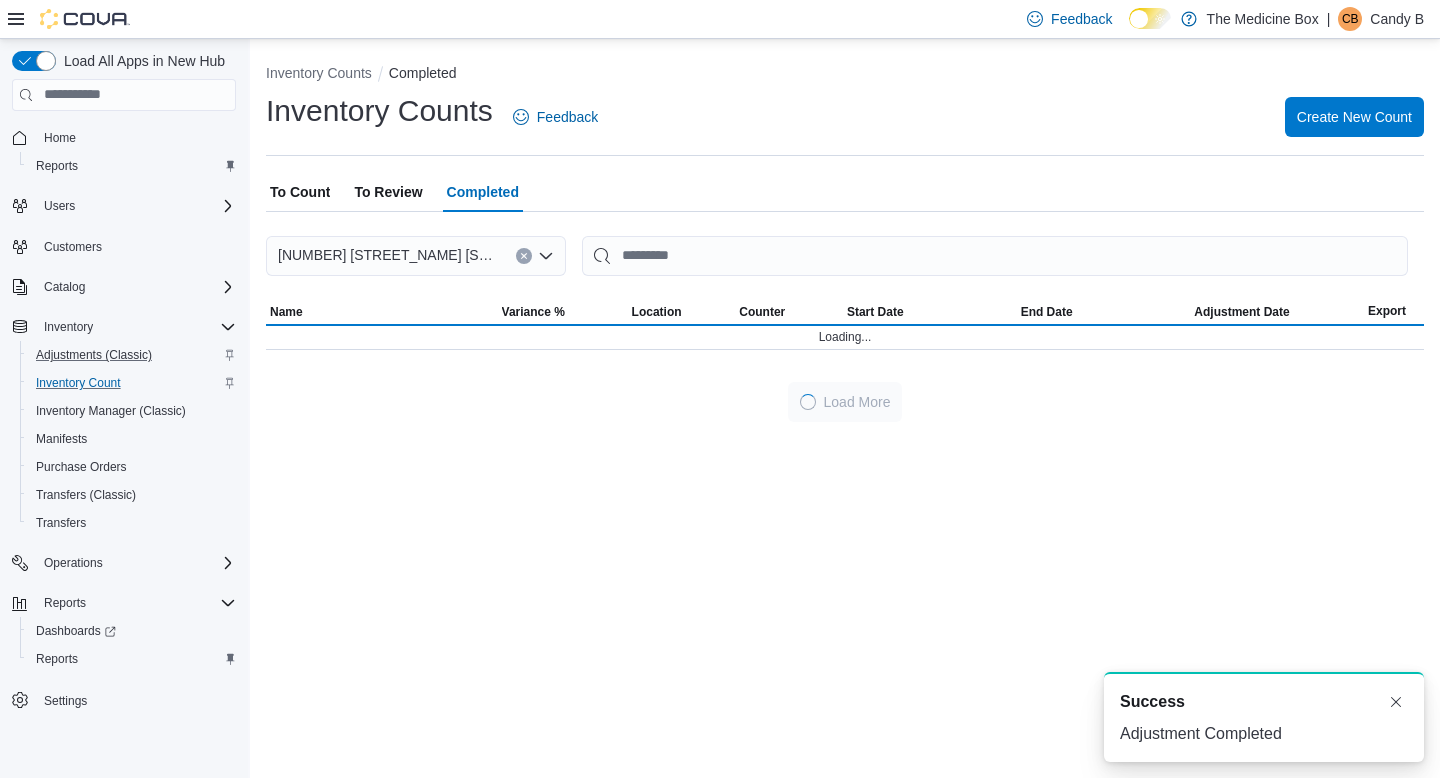 scroll, scrollTop: 0, scrollLeft: 0, axis: both 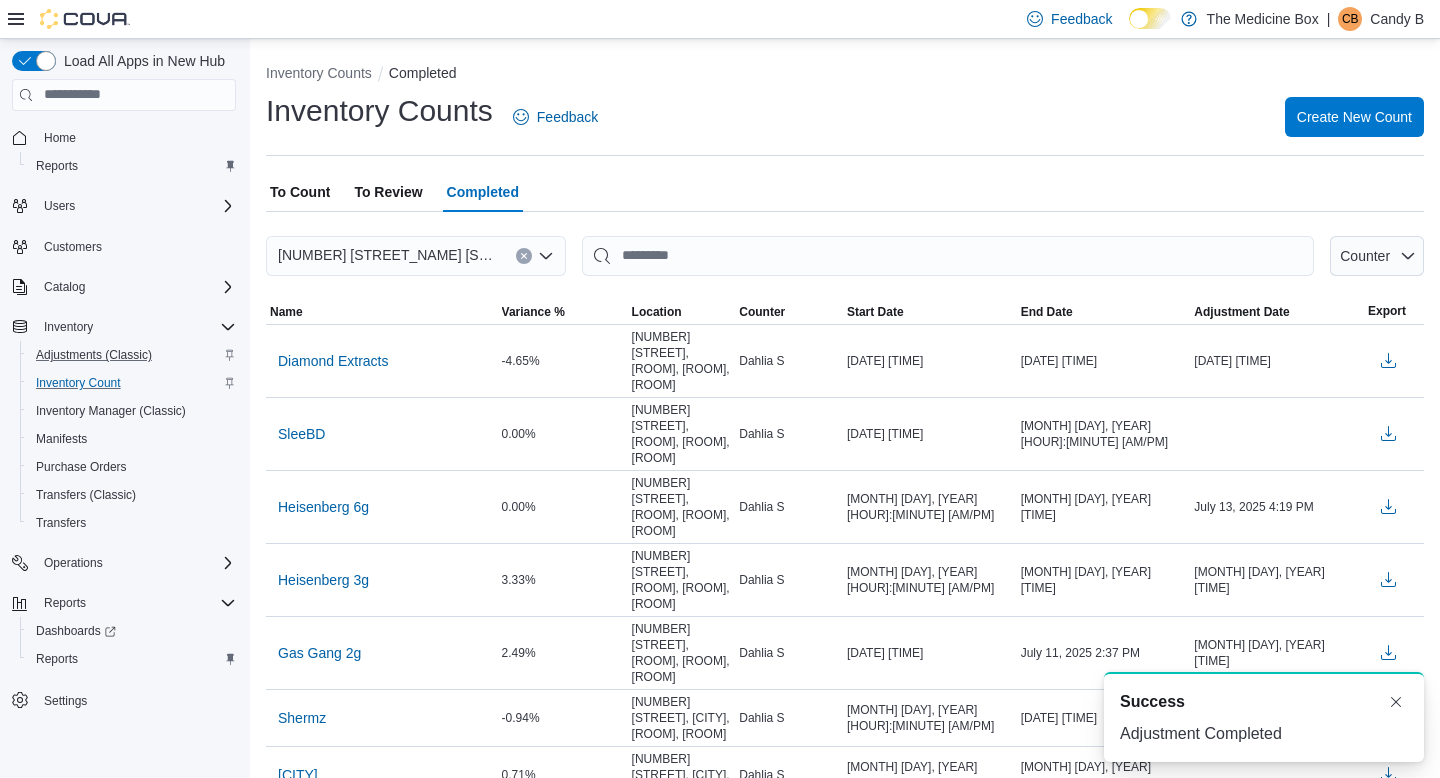 click on "To Review" at bounding box center [388, 192] 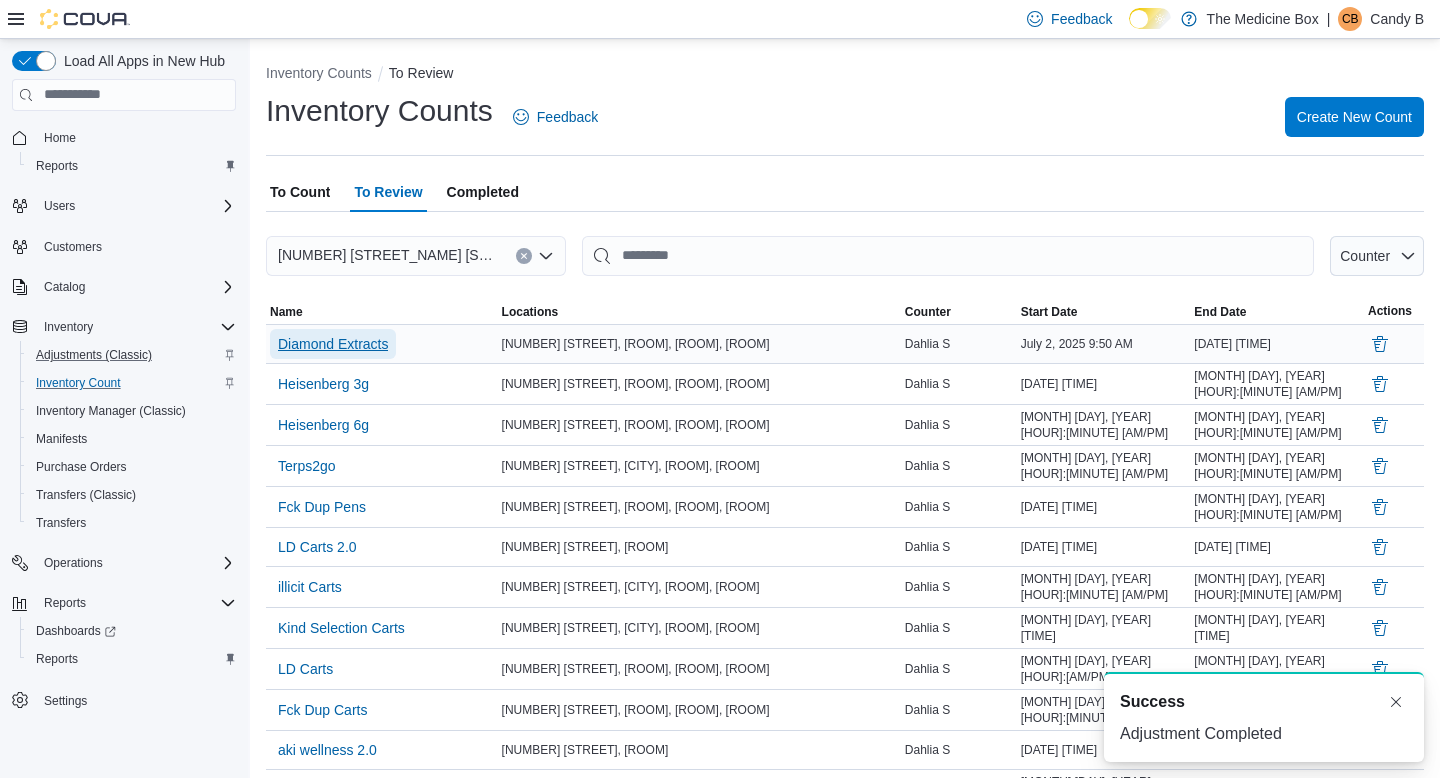 click on "Diamond Extracts" at bounding box center (333, 344) 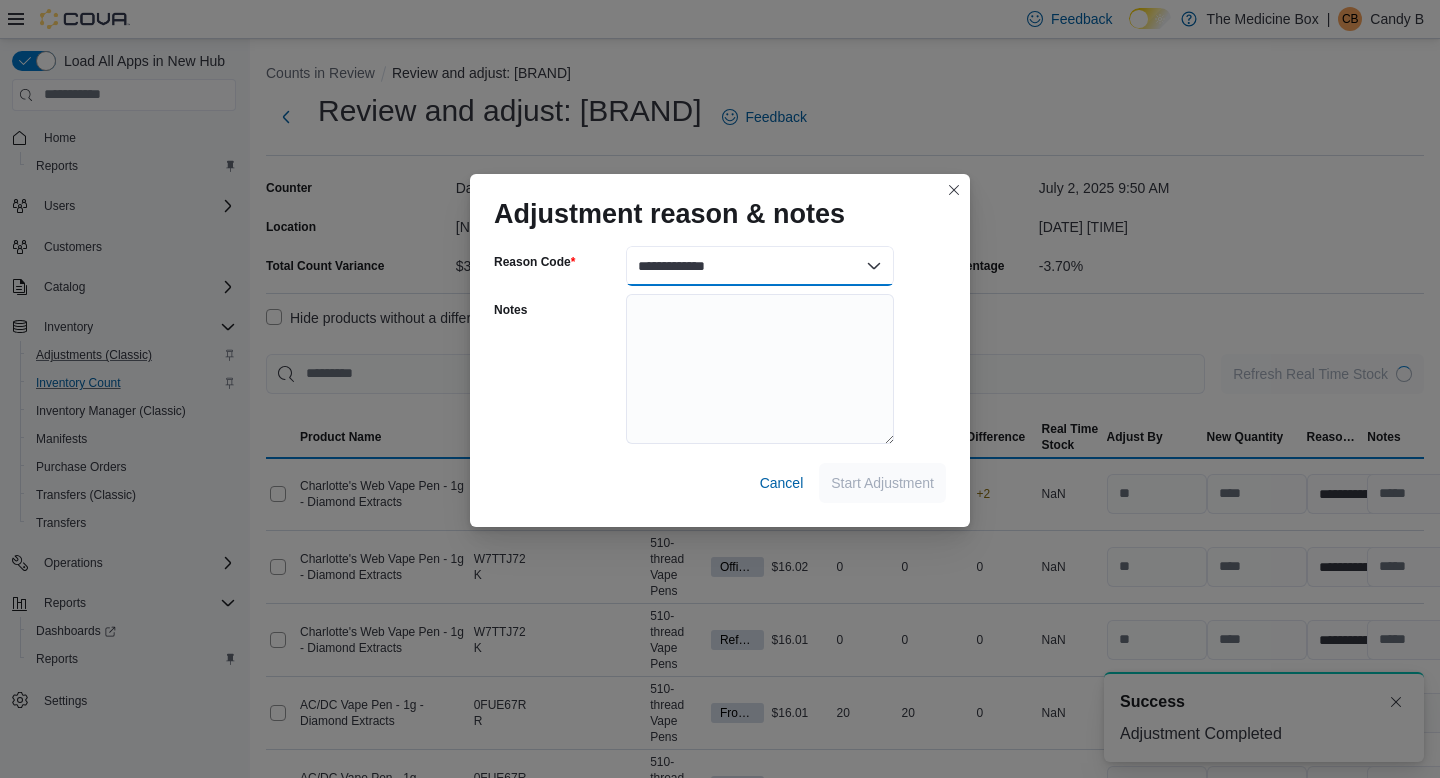 click on "**********" at bounding box center [760, 266] 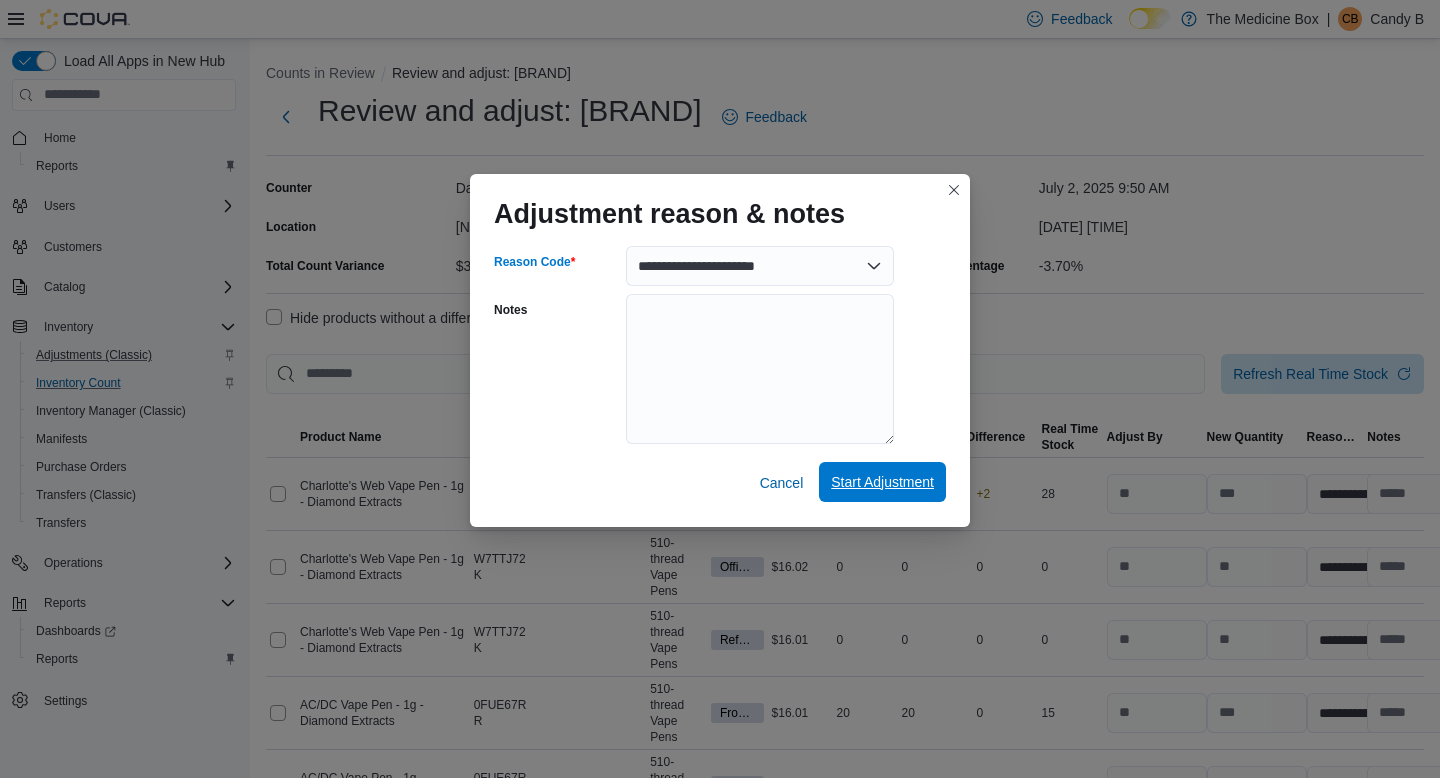 click on "Start Adjustment" at bounding box center (882, 482) 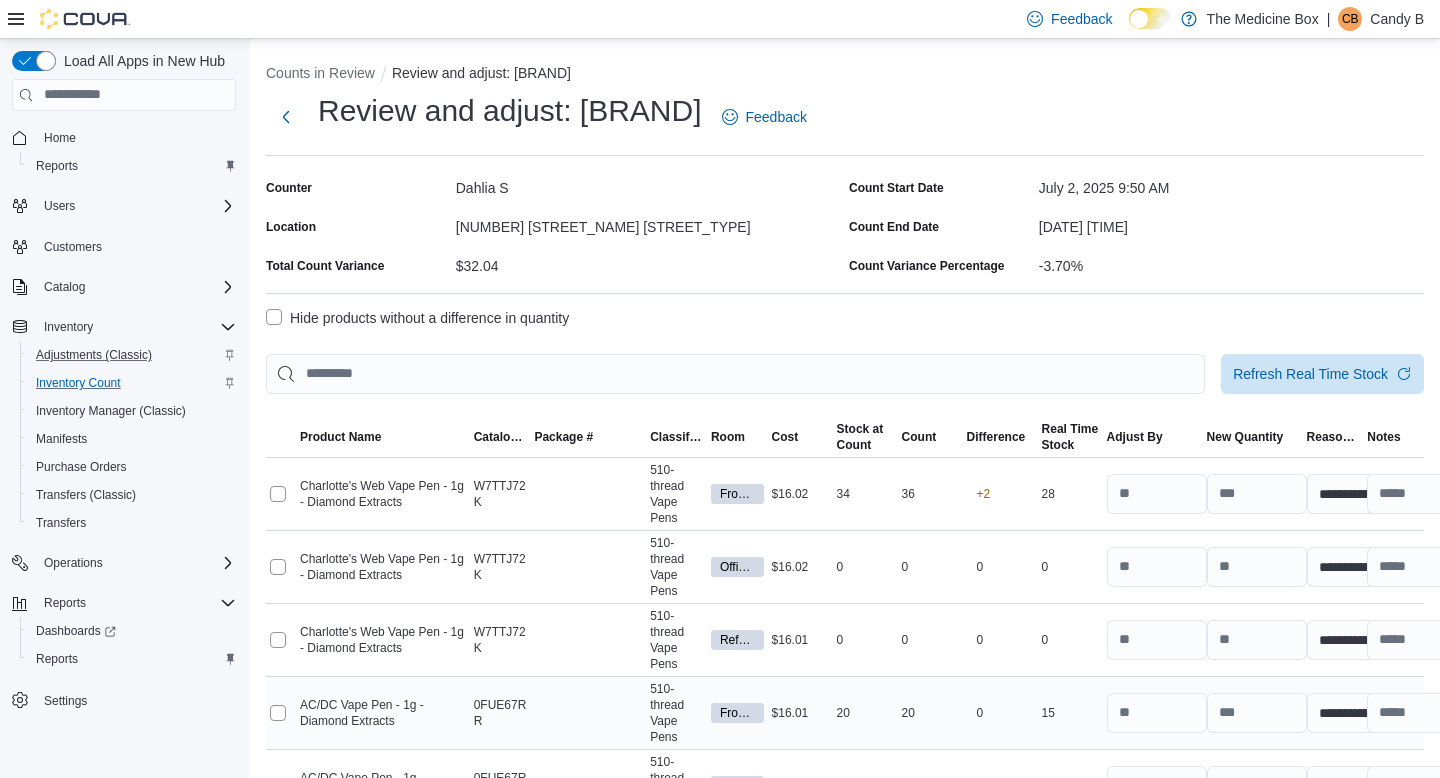 scroll, scrollTop: 190, scrollLeft: 0, axis: vertical 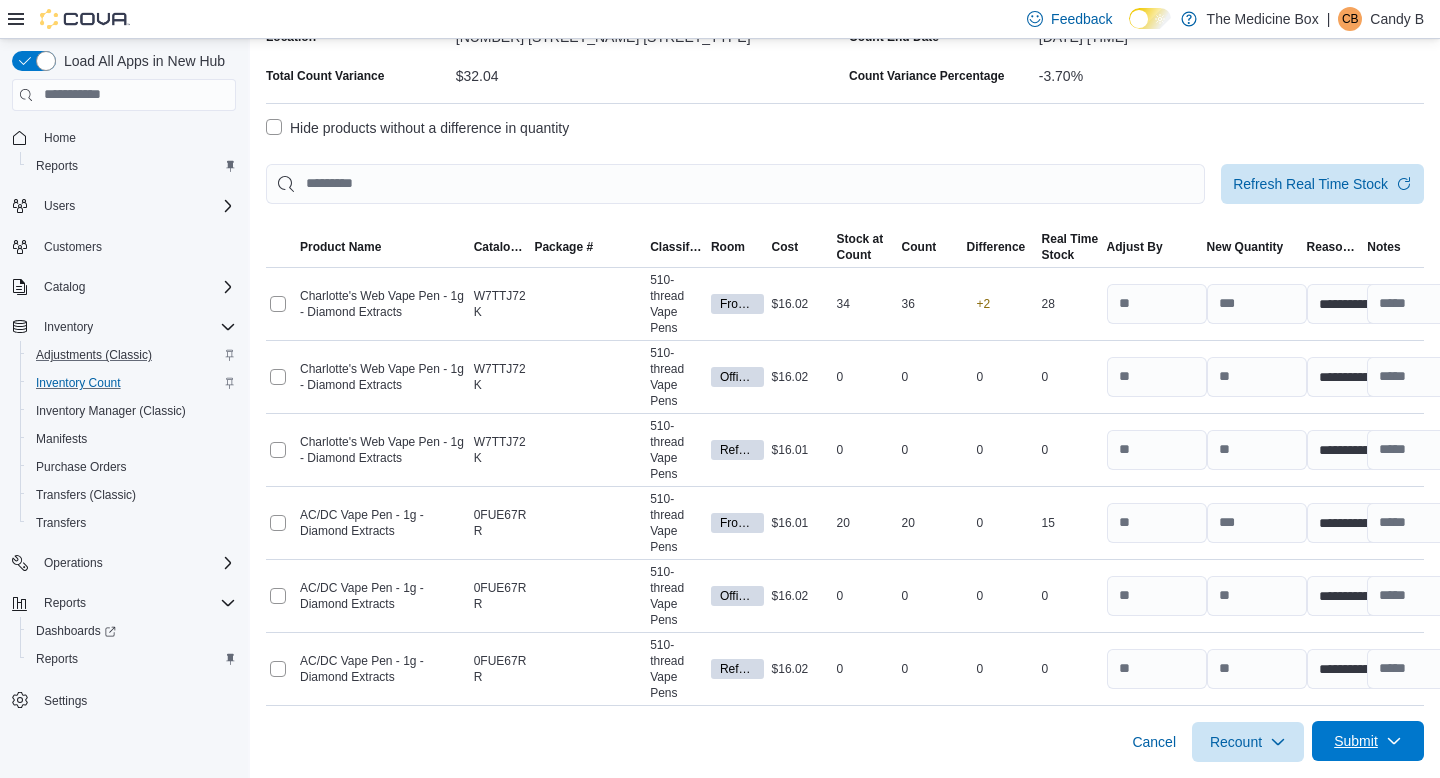 click 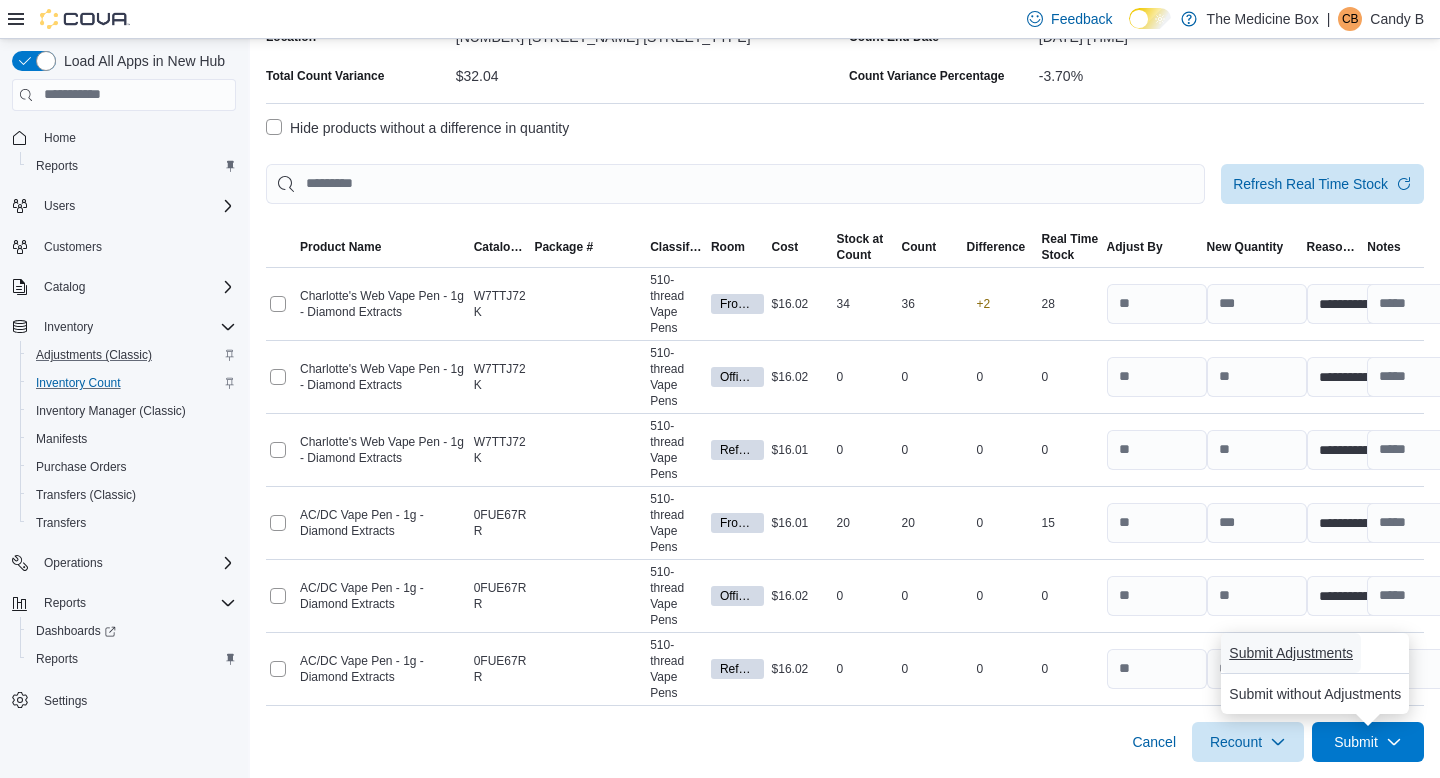 click on "Submit Adjustments" at bounding box center [1291, 653] 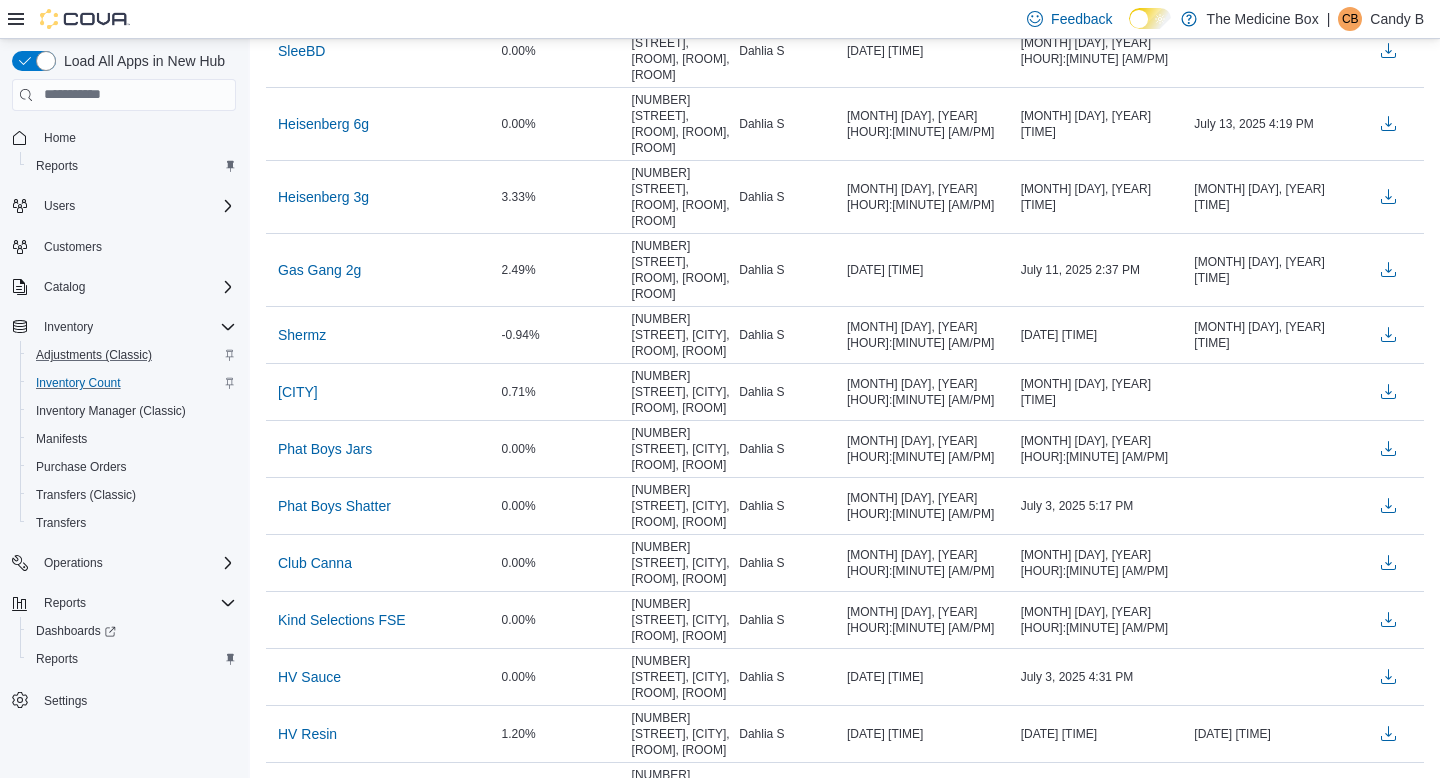 scroll, scrollTop: 0, scrollLeft: 0, axis: both 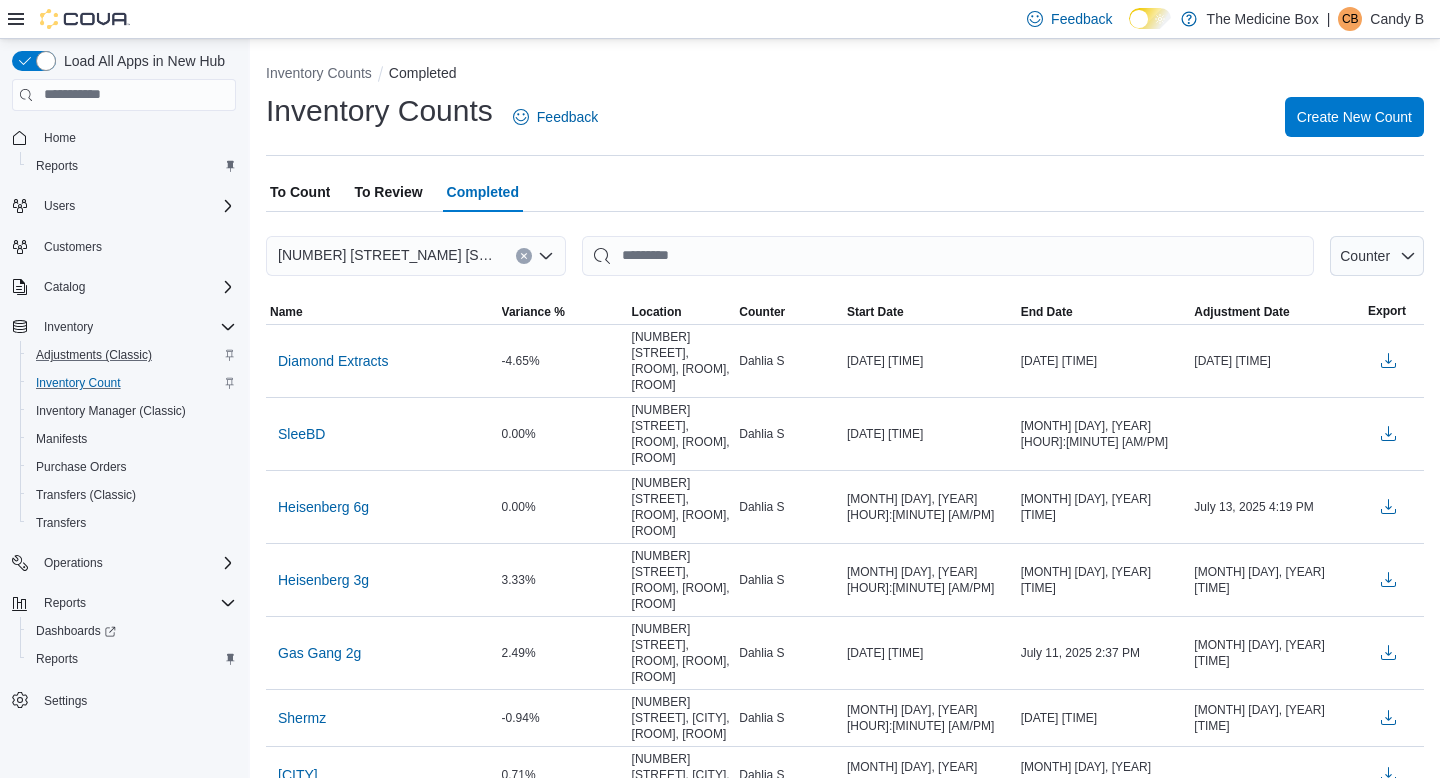 click on "To Review" at bounding box center (388, 192) 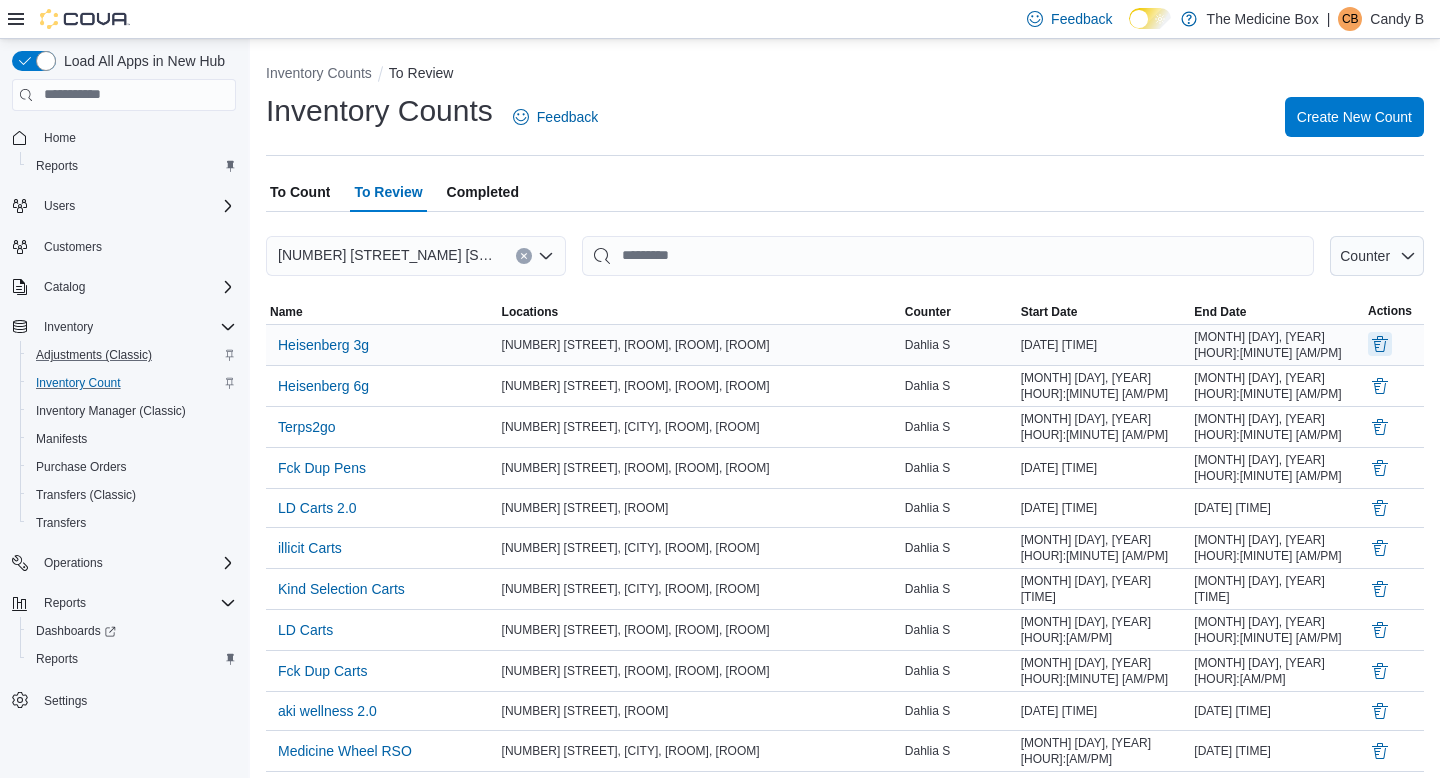 click at bounding box center (1380, 344) 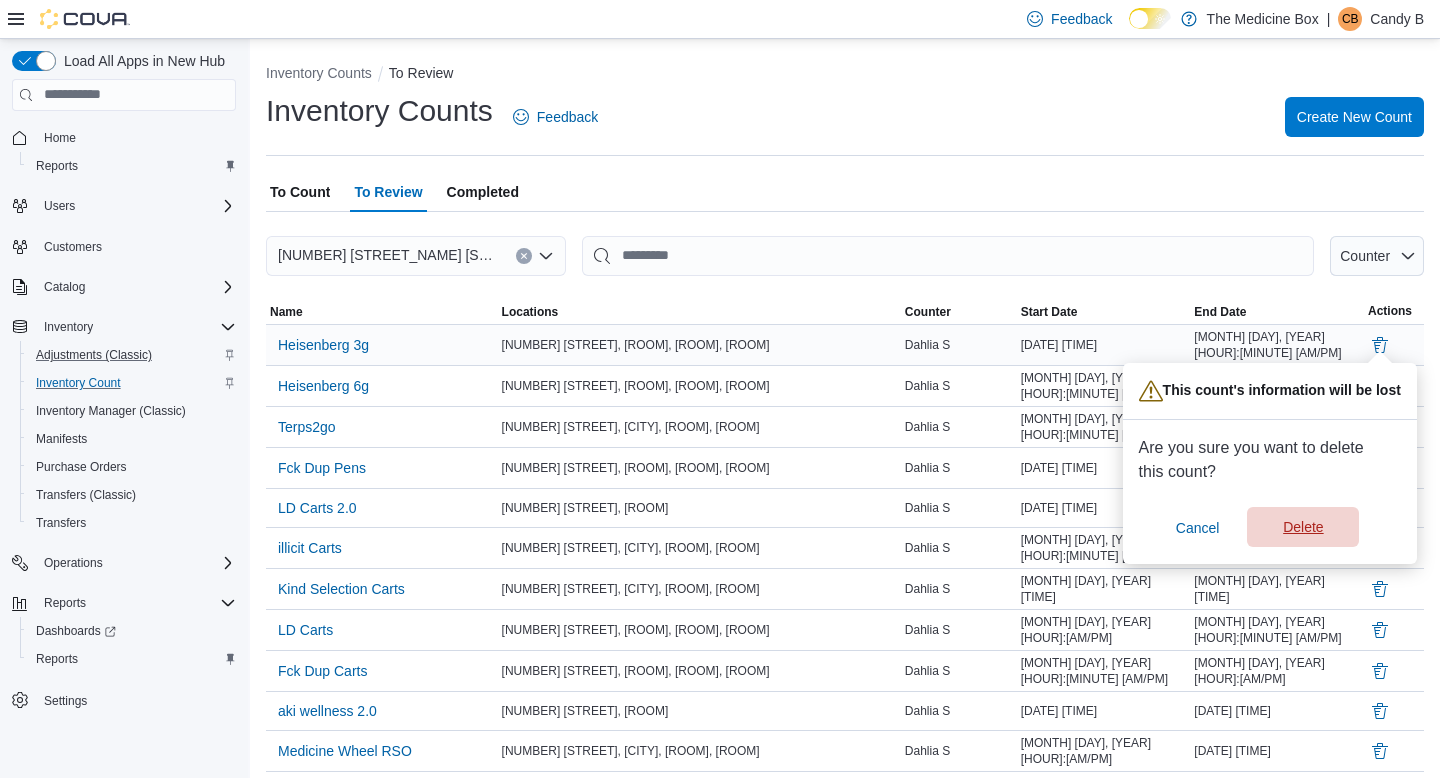 click on "Delete" at bounding box center (1303, 527) 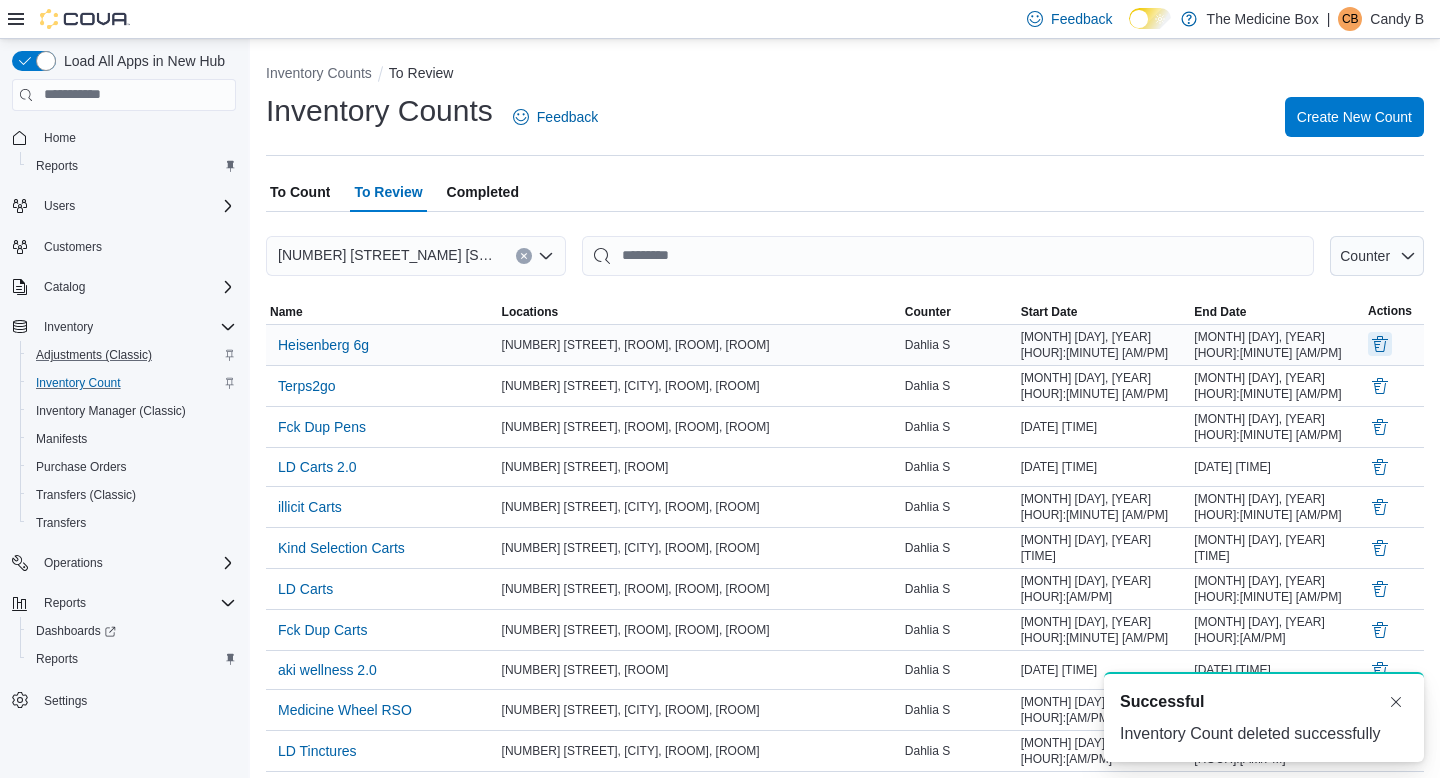 click at bounding box center [1380, 344] 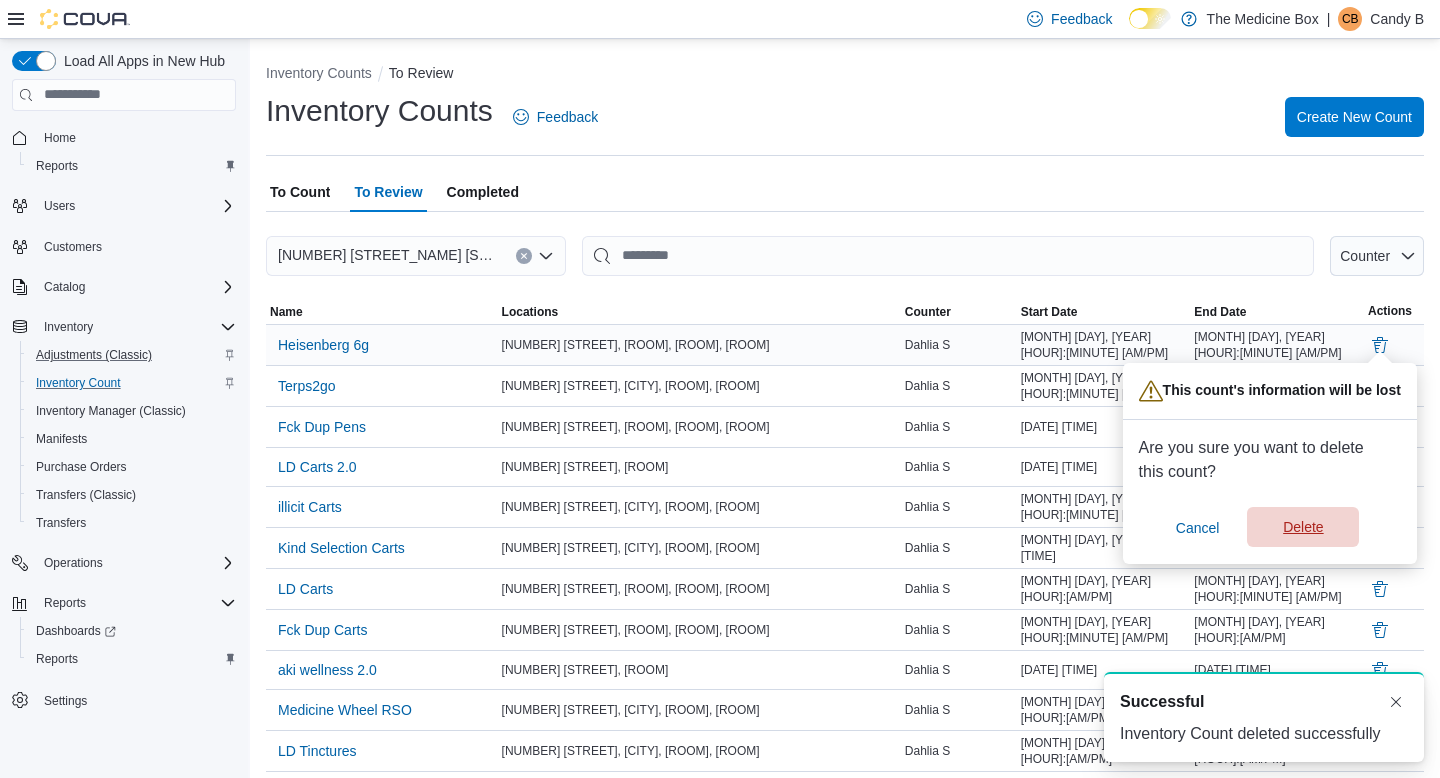 click on "Delete" at bounding box center [1303, 527] 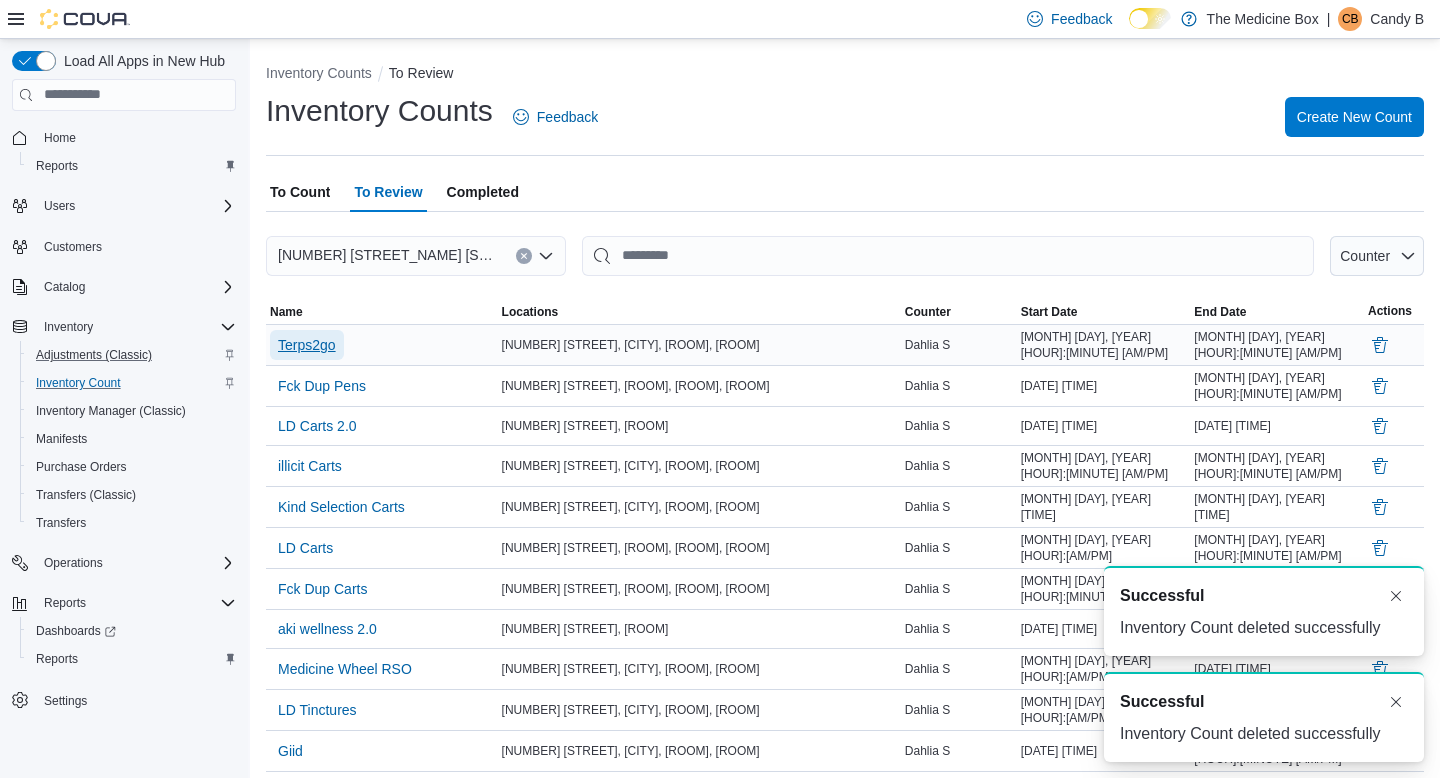 click on "Terps2go" at bounding box center (307, 345) 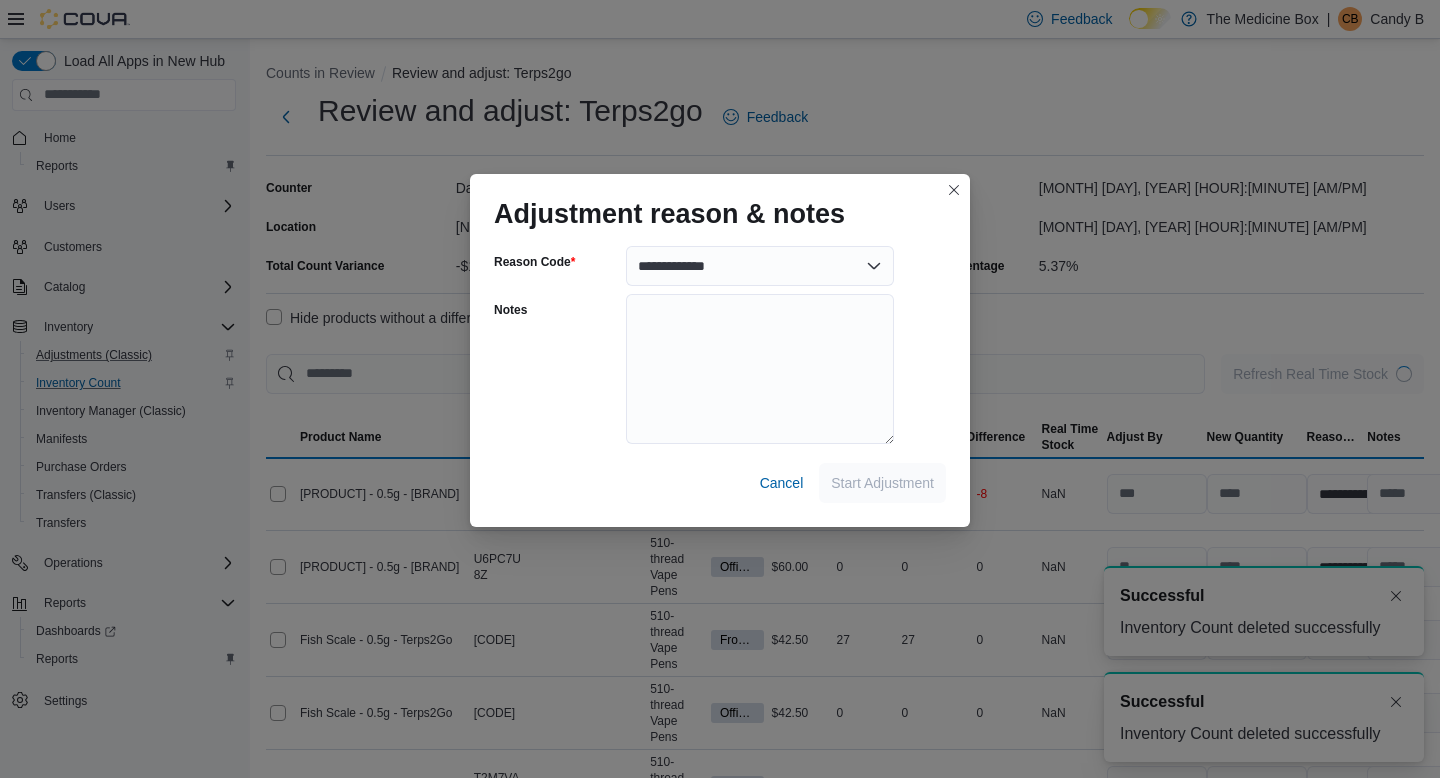 click on "**********" at bounding box center [720, 382] 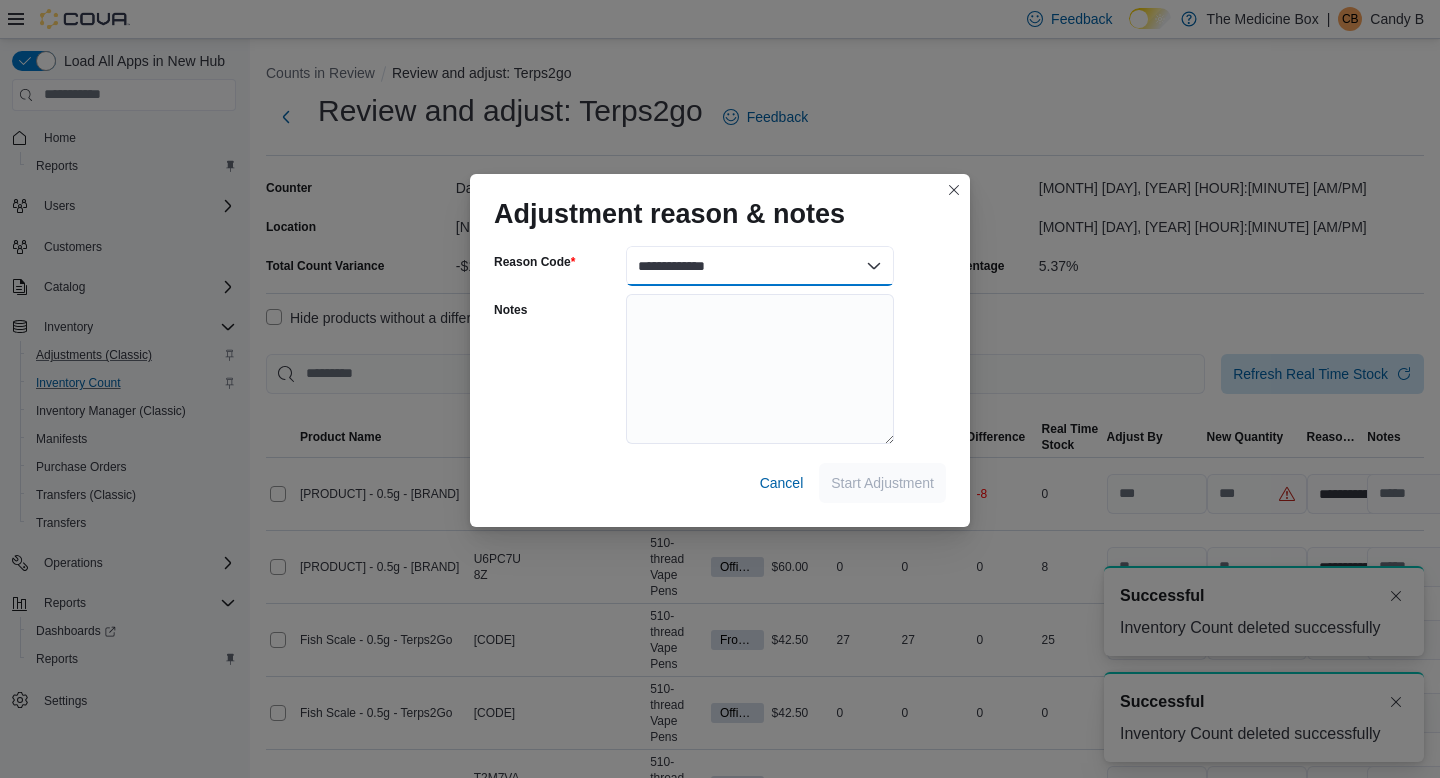 click on "**********" at bounding box center (760, 266) 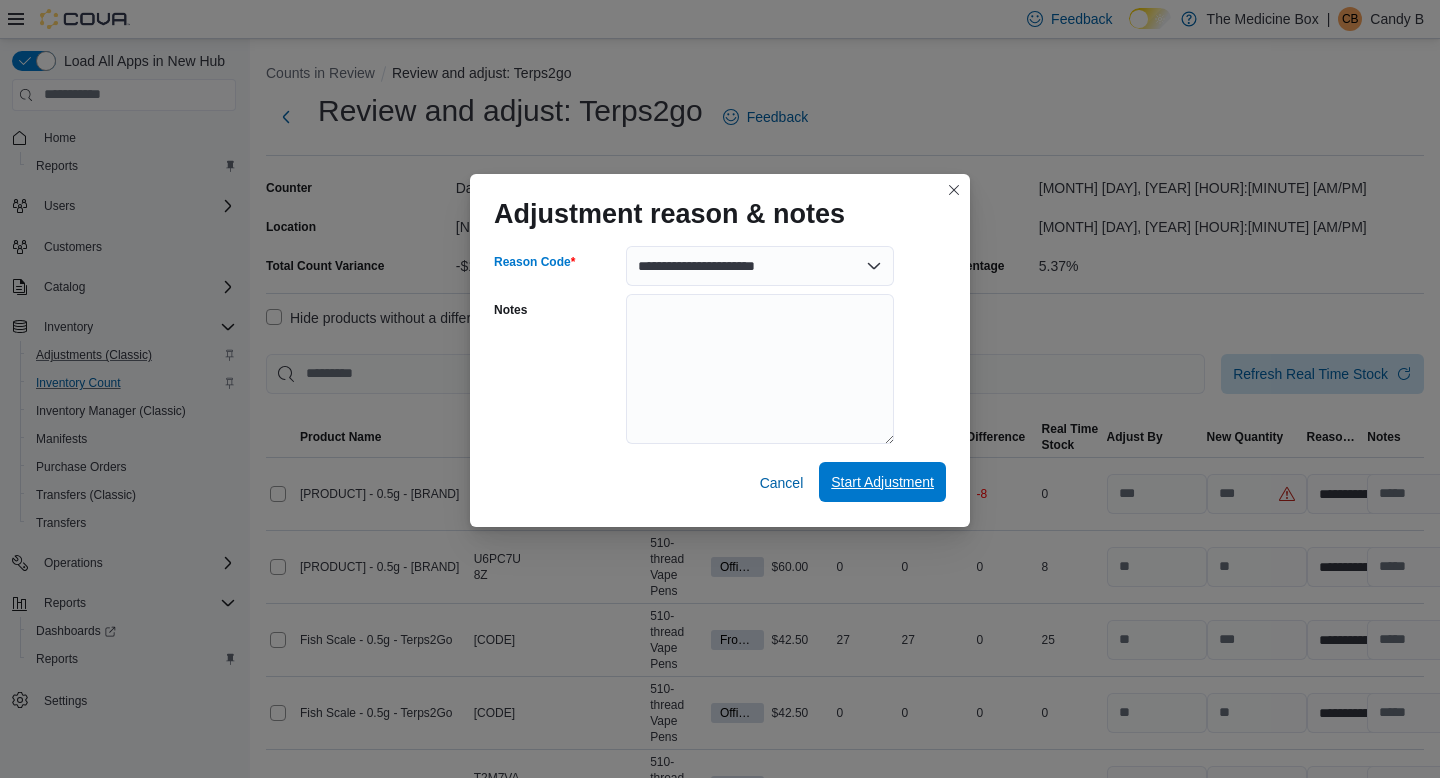 click on "Start Adjustment" at bounding box center (882, 482) 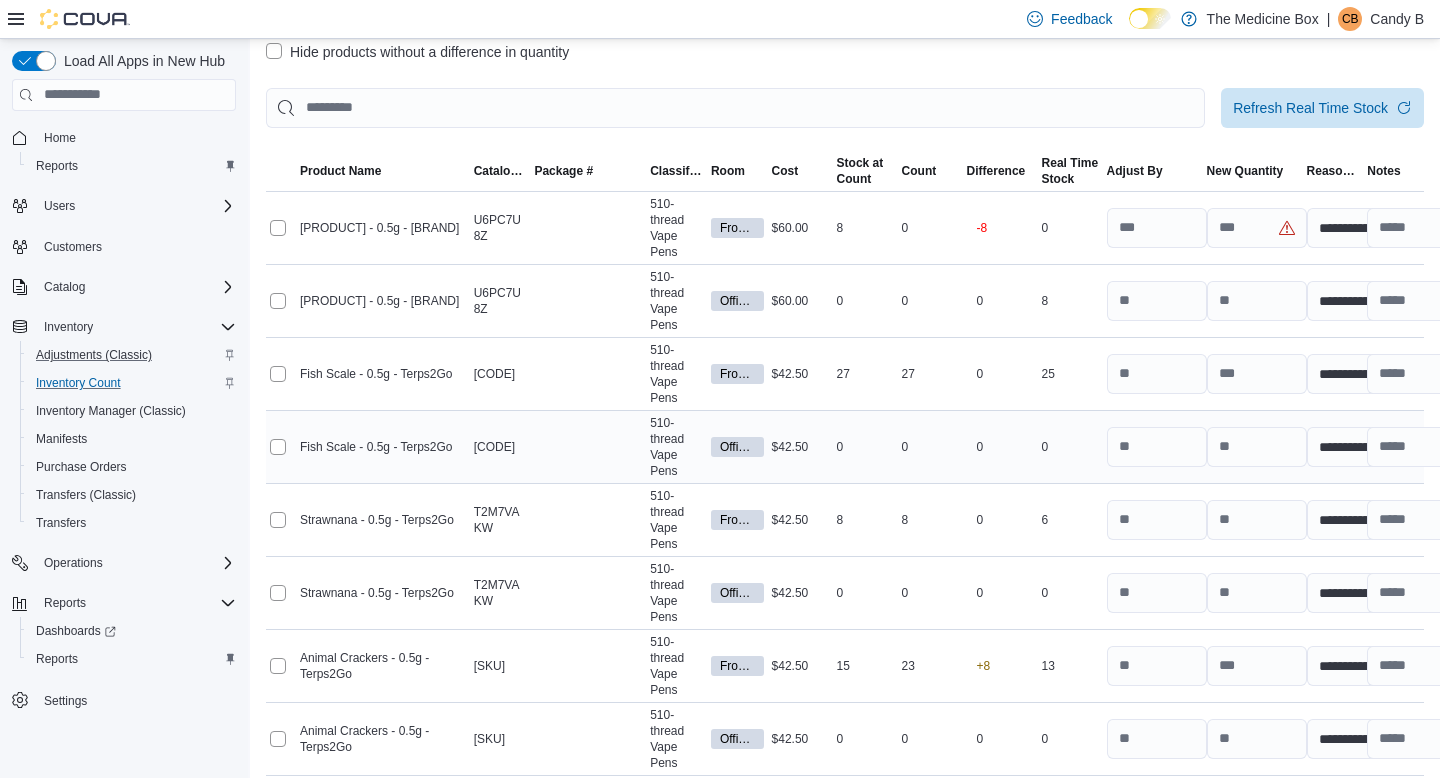 scroll, scrollTop: 269, scrollLeft: 0, axis: vertical 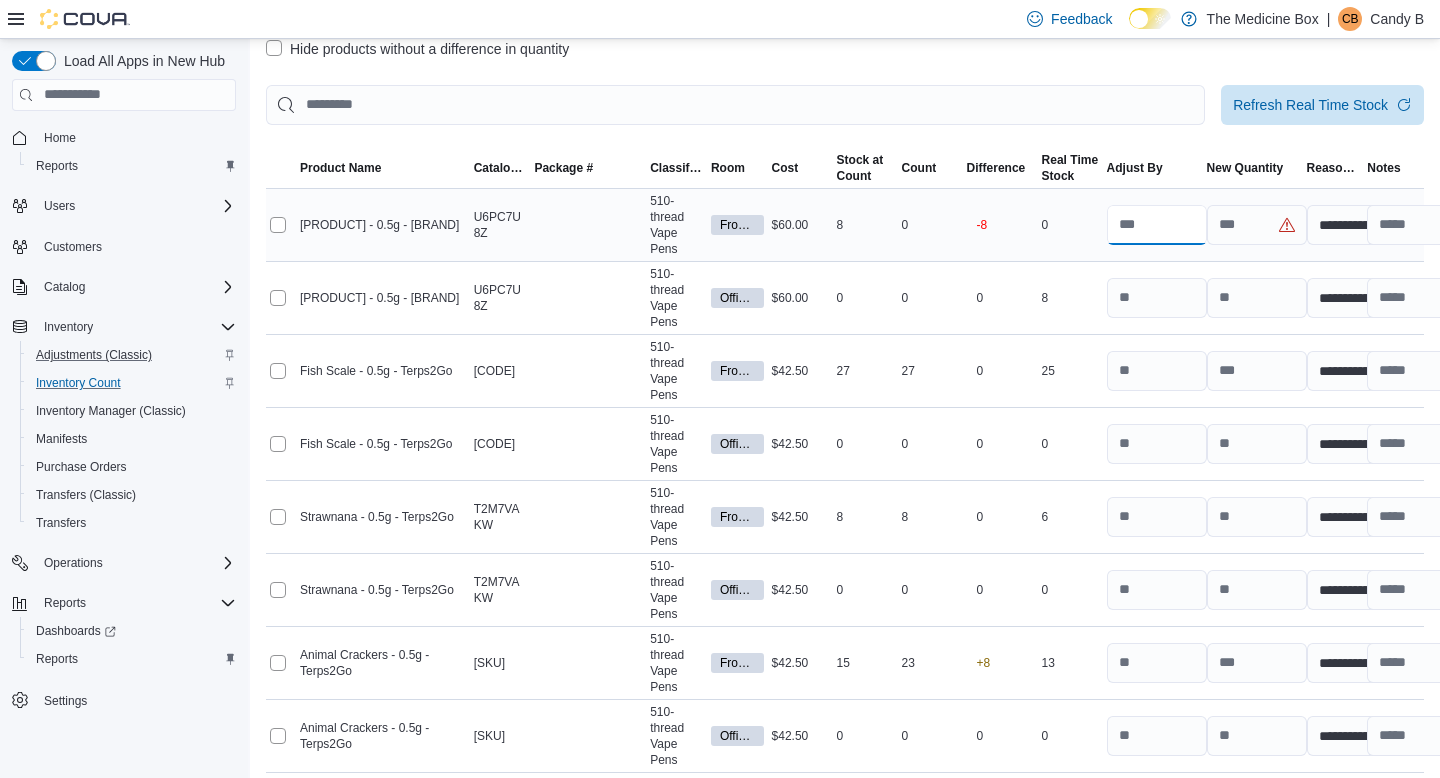 click at bounding box center [1157, 225] 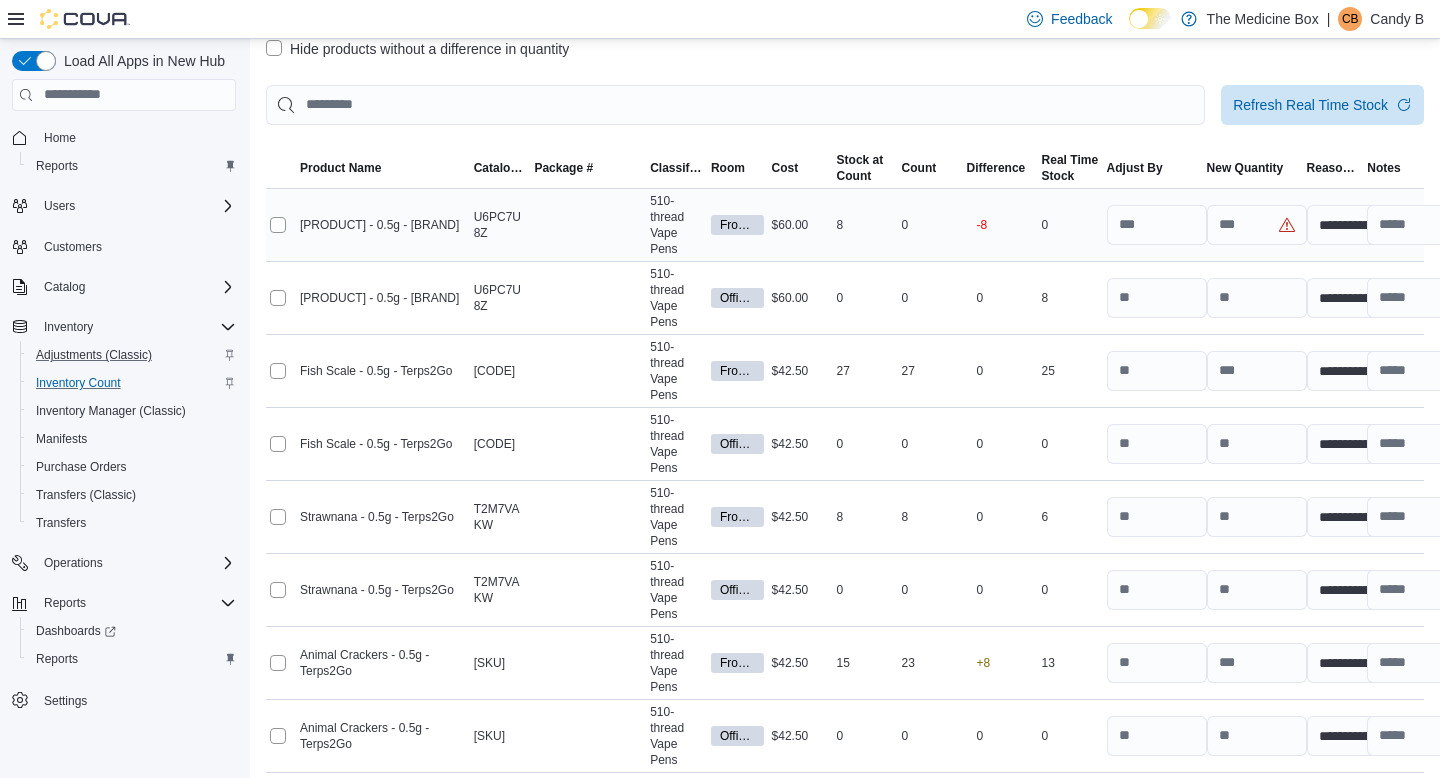 click on "-8" at bounding box center [1000, 225] 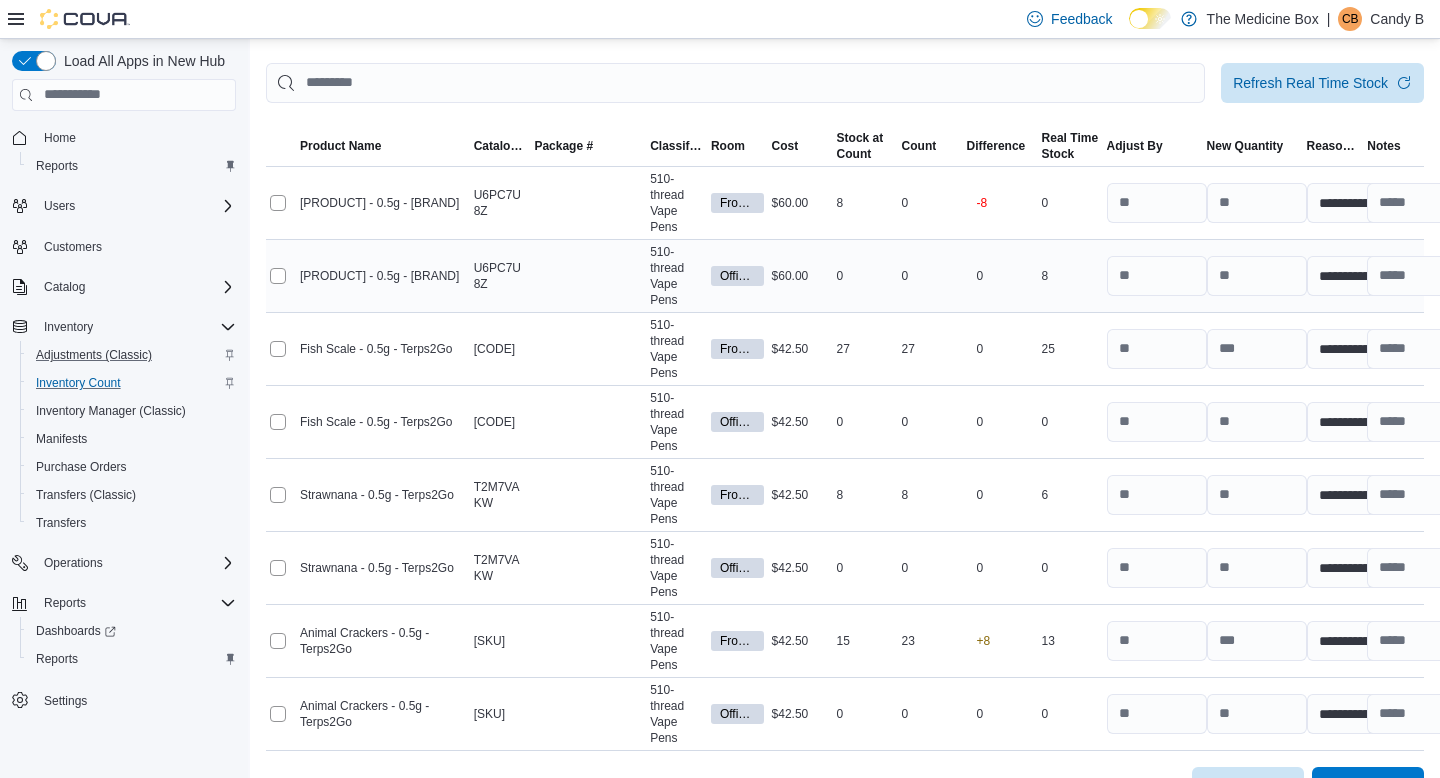 scroll, scrollTop: 284, scrollLeft: 0, axis: vertical 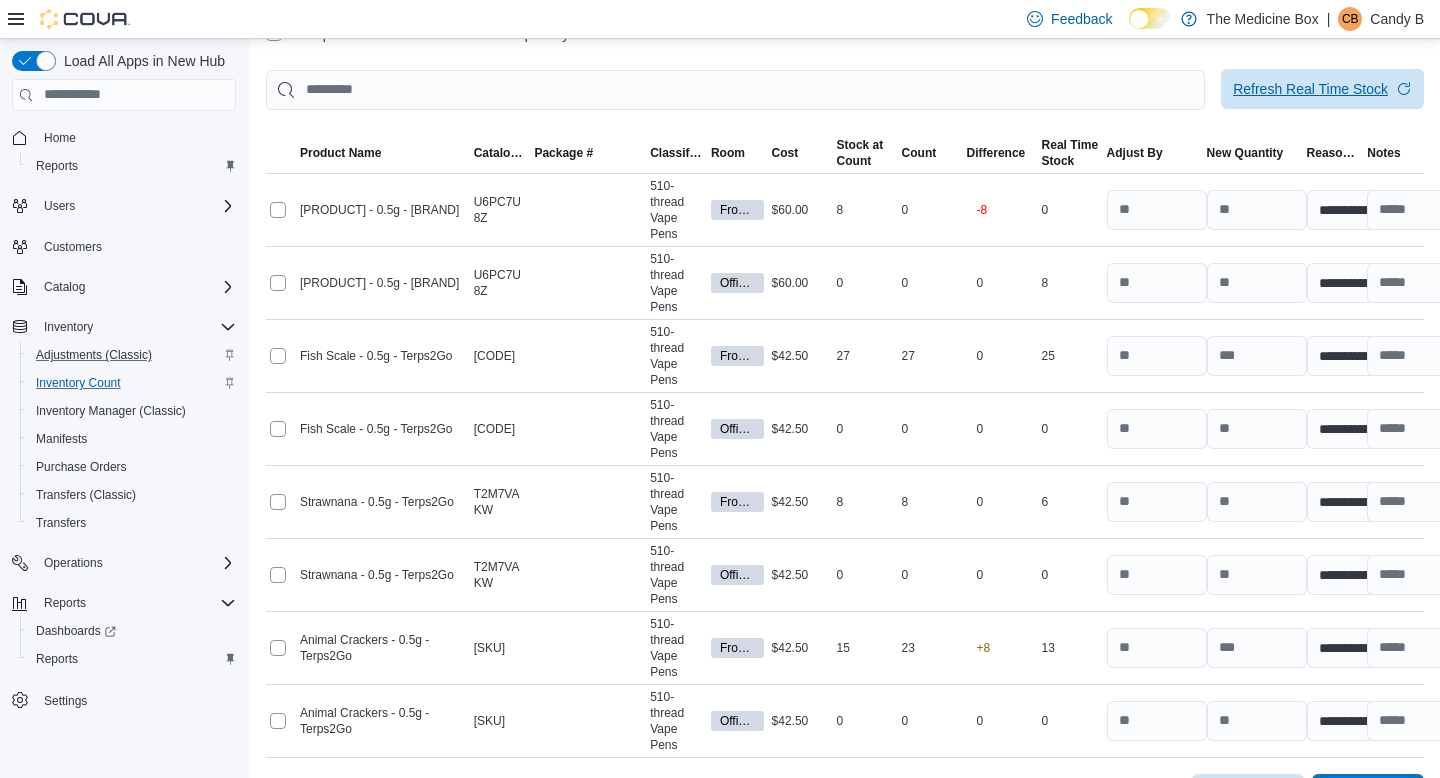 click on "Refresh Real Time Stock" at bounding box center [1310, 89] 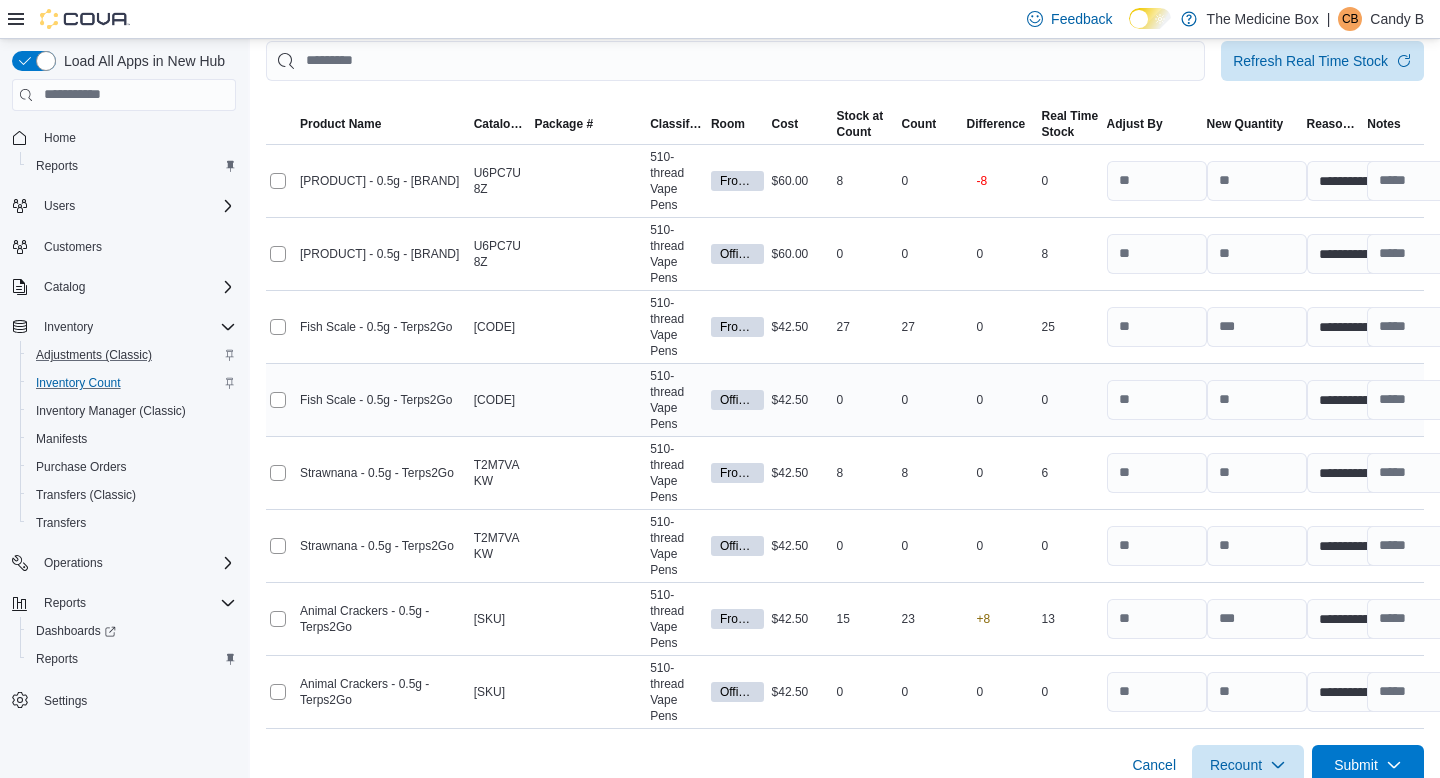 scroll, scrollTop: 336, scrollLeft: 0, axis: vertical 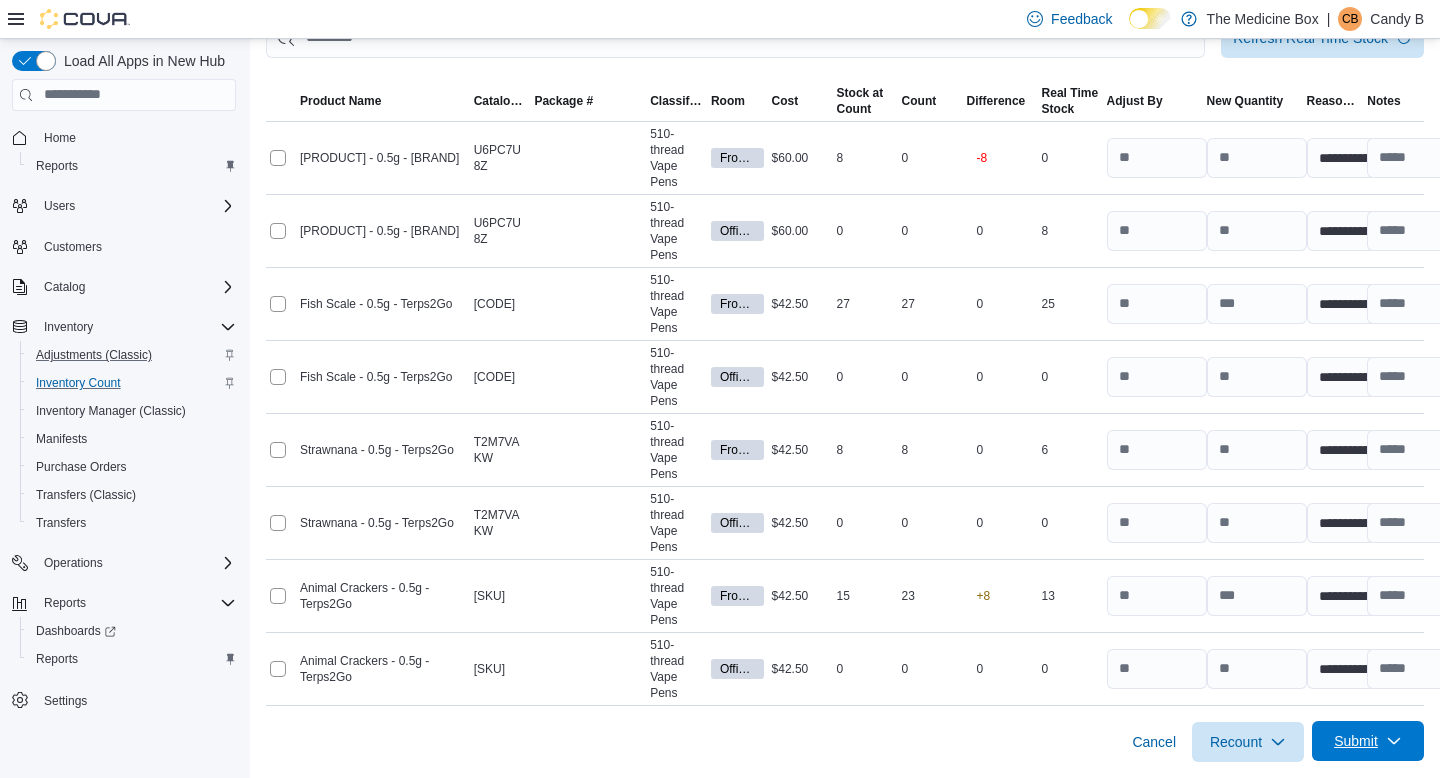 click on "Submit" at bounding box center (1368, 741) 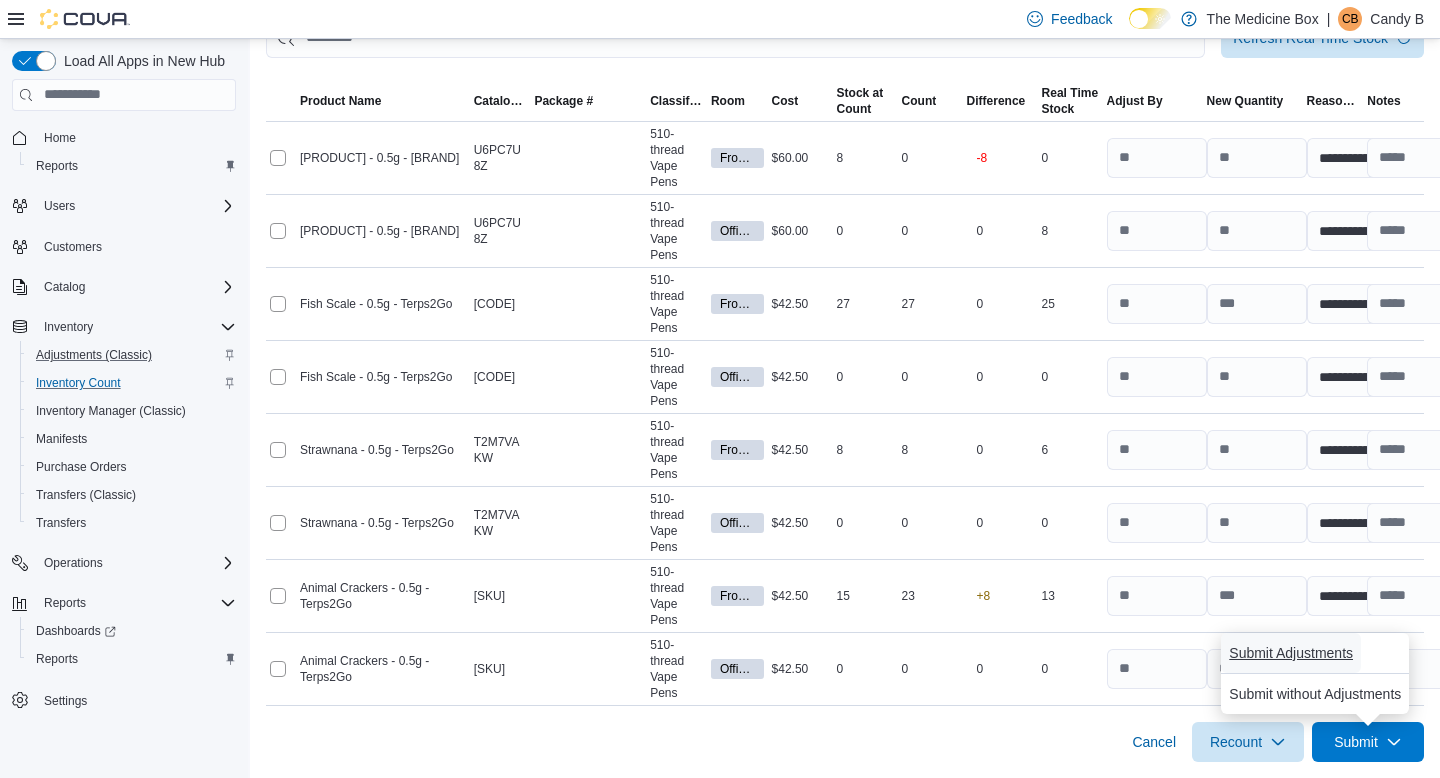click on "Submit Adjustments" at bounding box center [1291, 653] 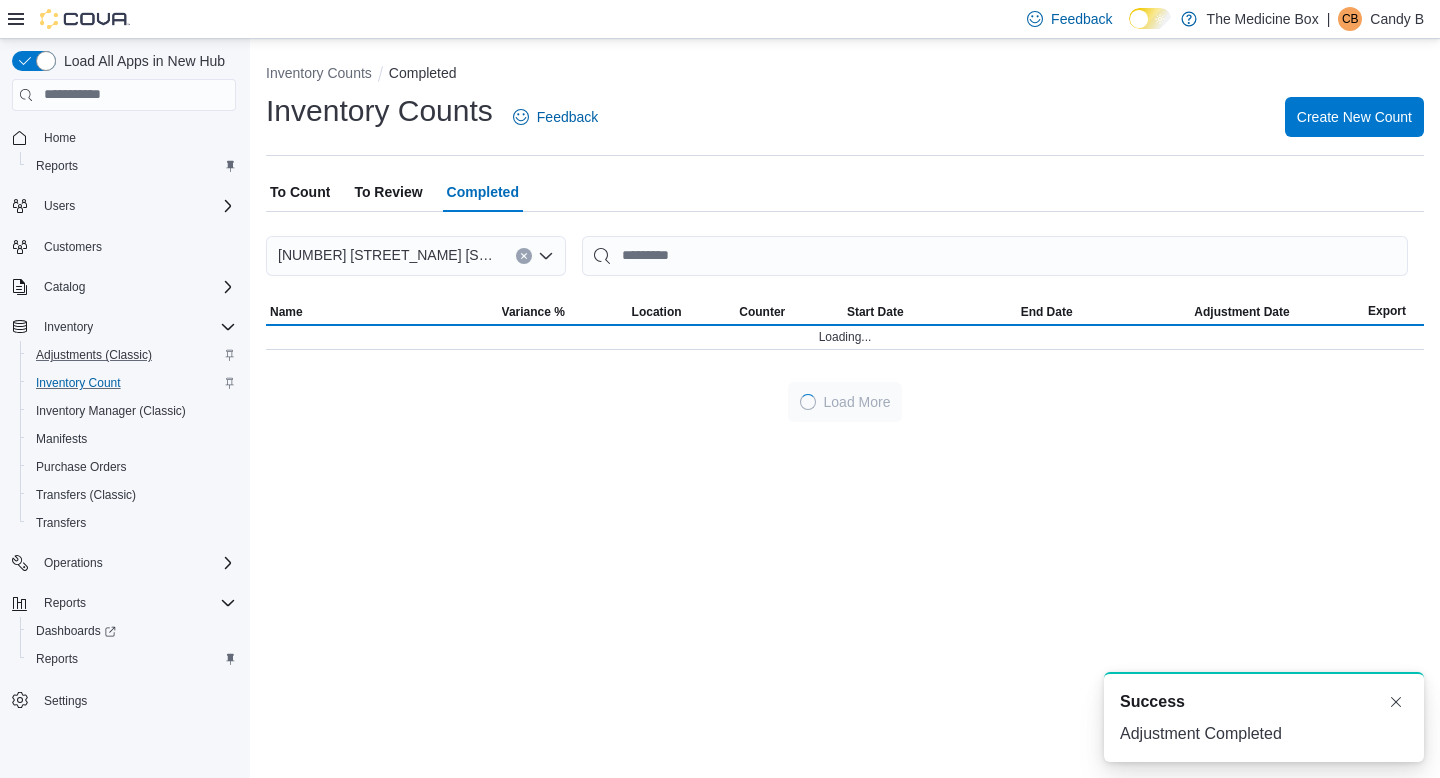 scroll, scrollTop: 0, scrollLeft: 0, axis: both 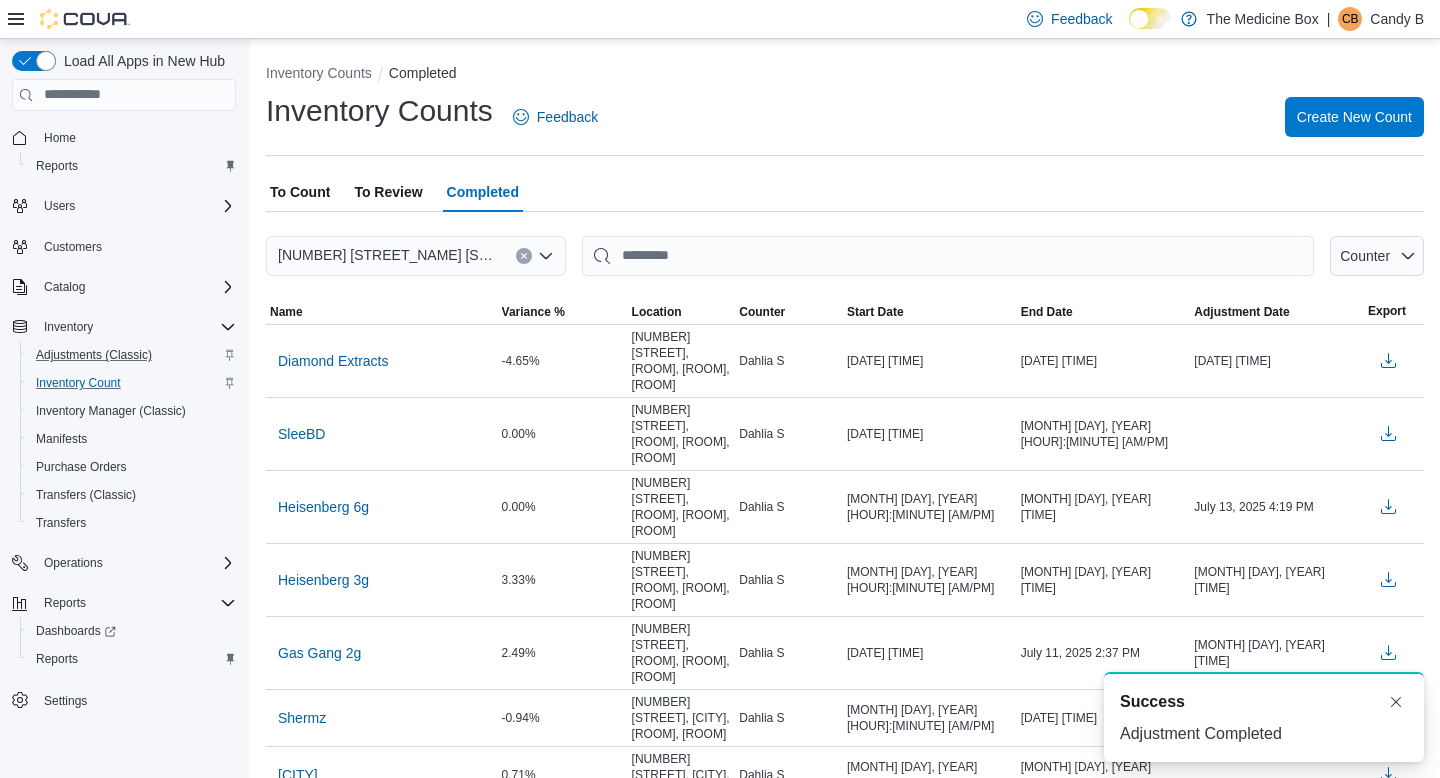 click on "To Review" at bounding box center (388, 192) 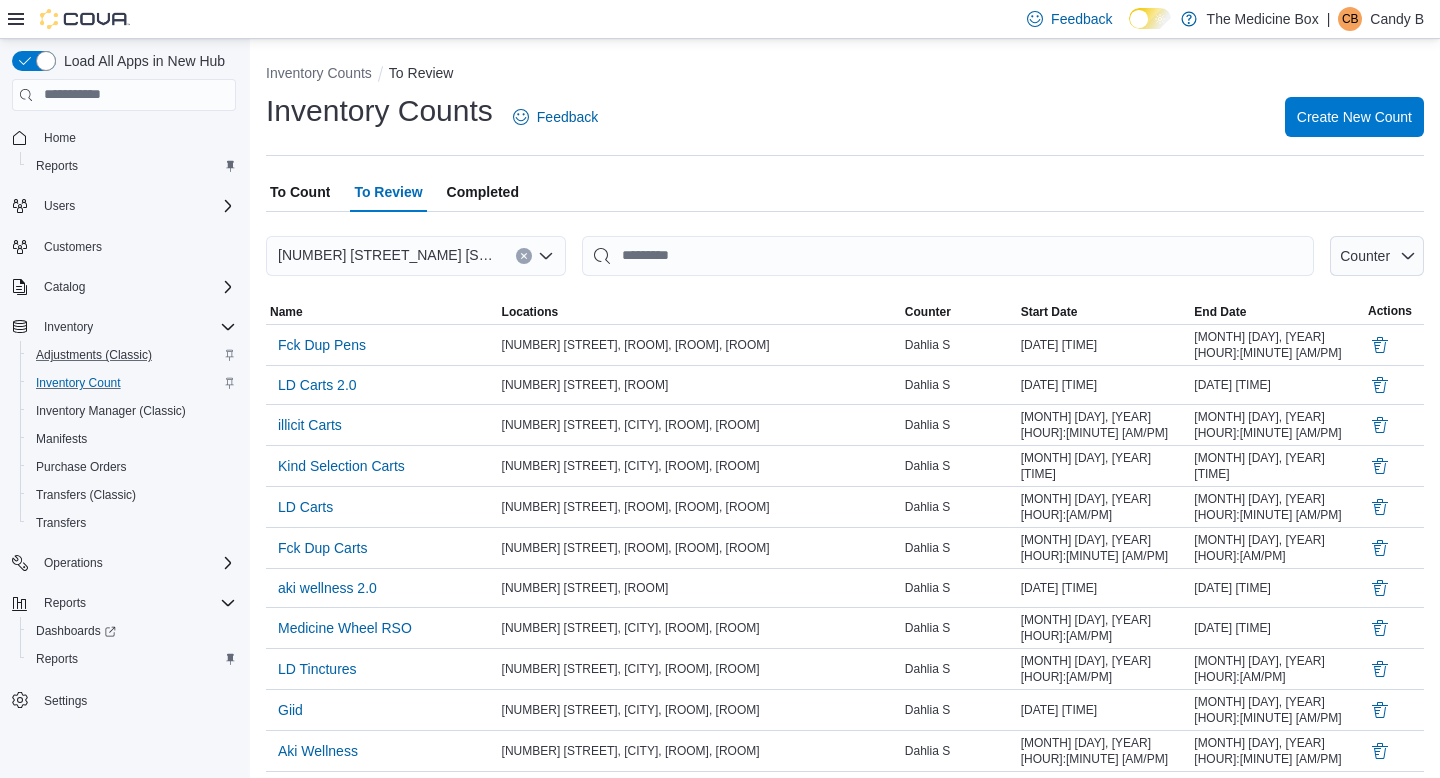click on "Completed" at bounding box center [483, 192] 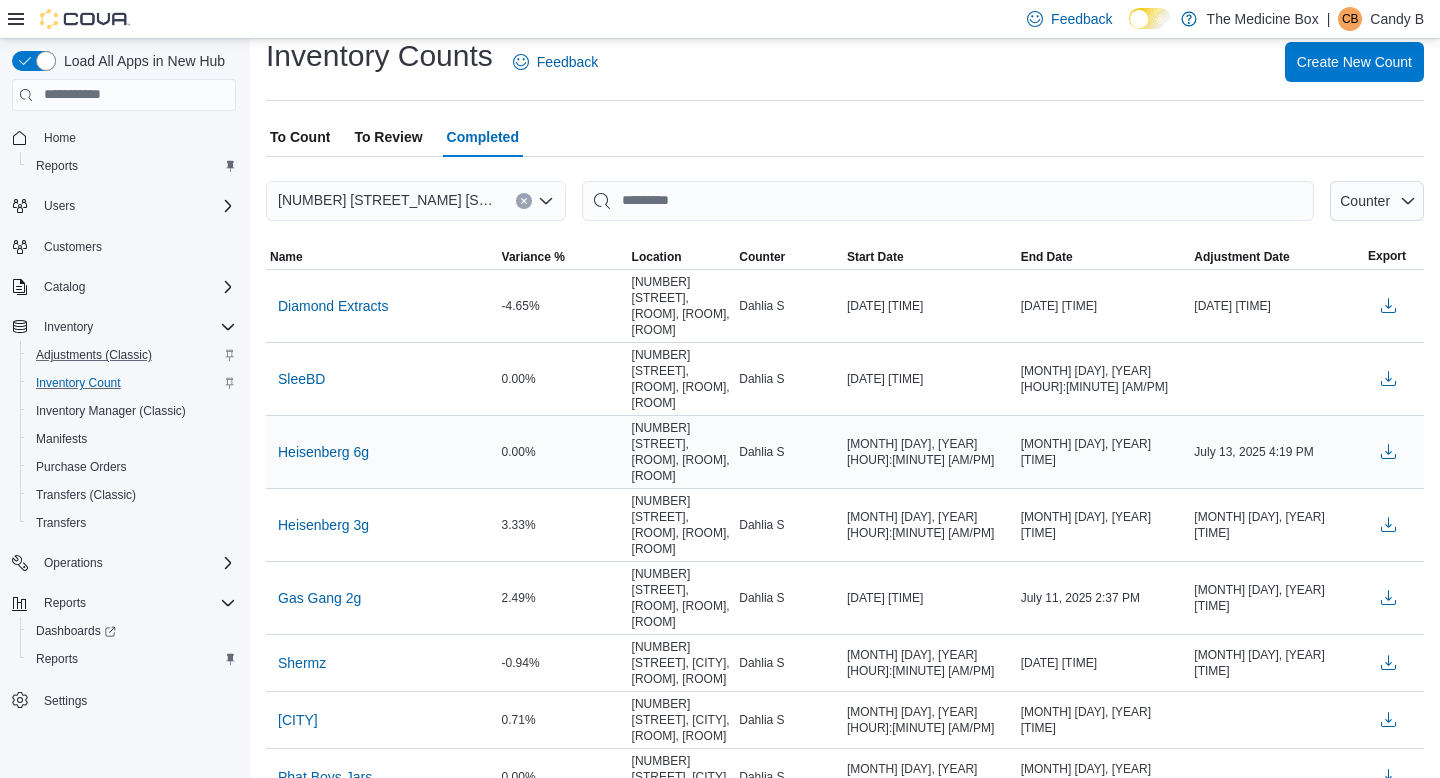 scroll, scrollTop: 0, scrollLeft: 0, axis: both 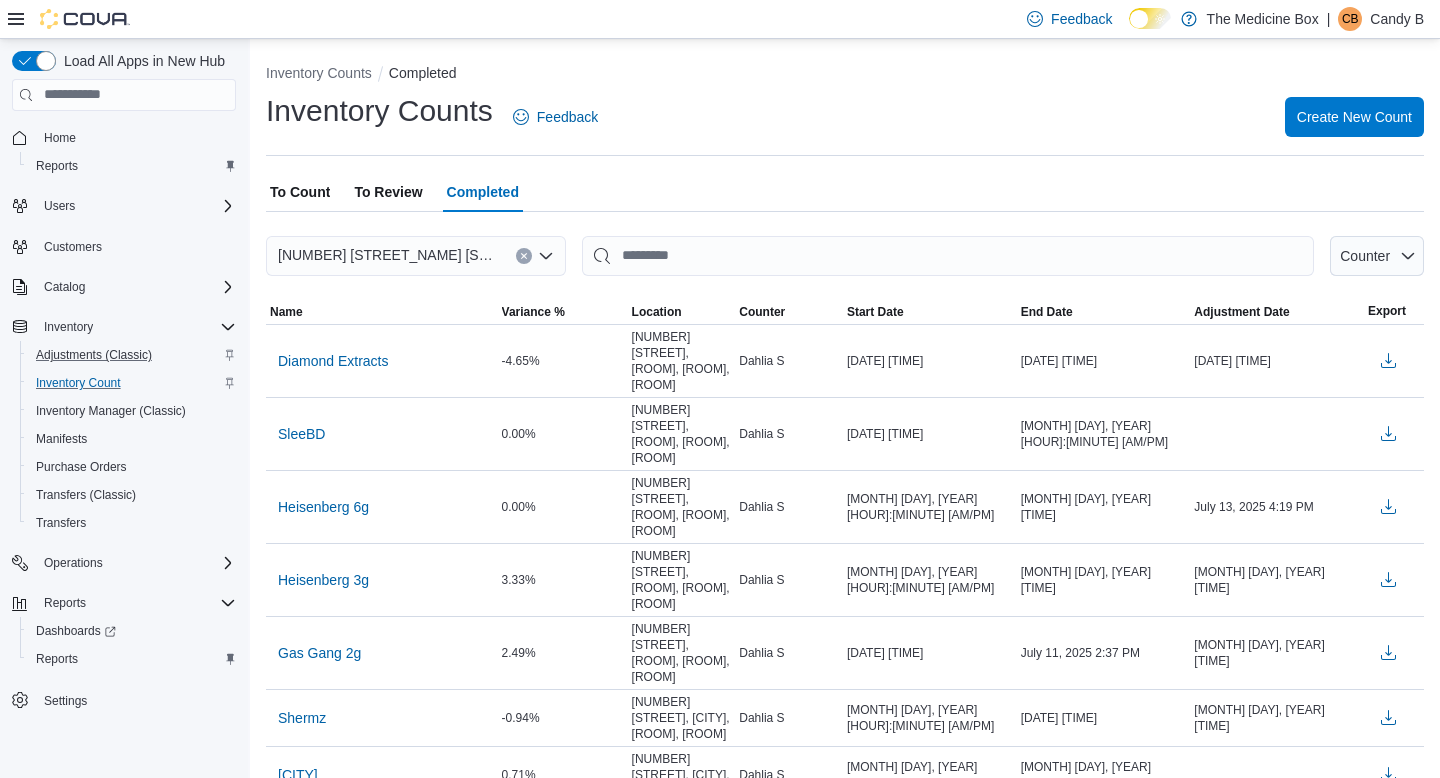 click on "To Review" at bounding box center (388, 192) 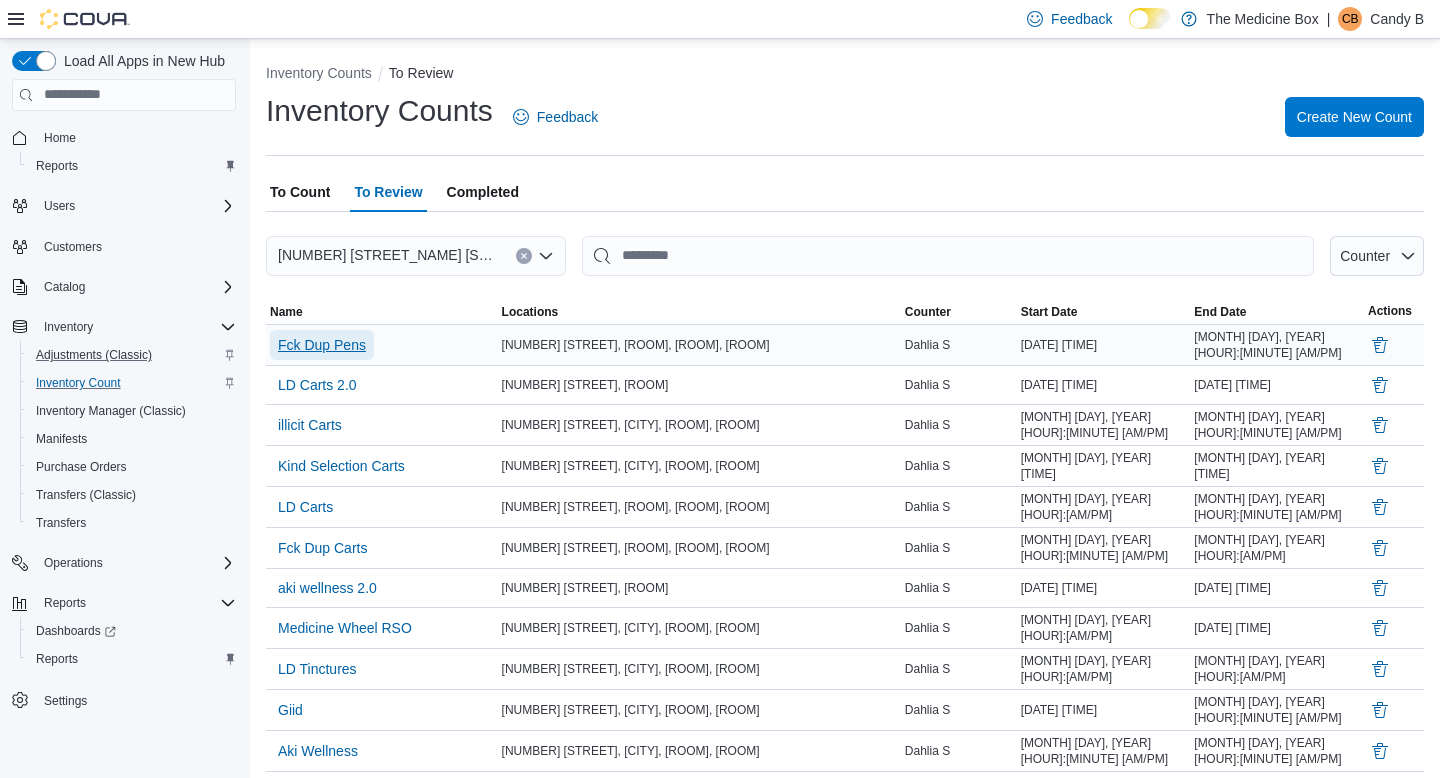 click on "Fck Dup Pens" at bounding box center (322, 345) 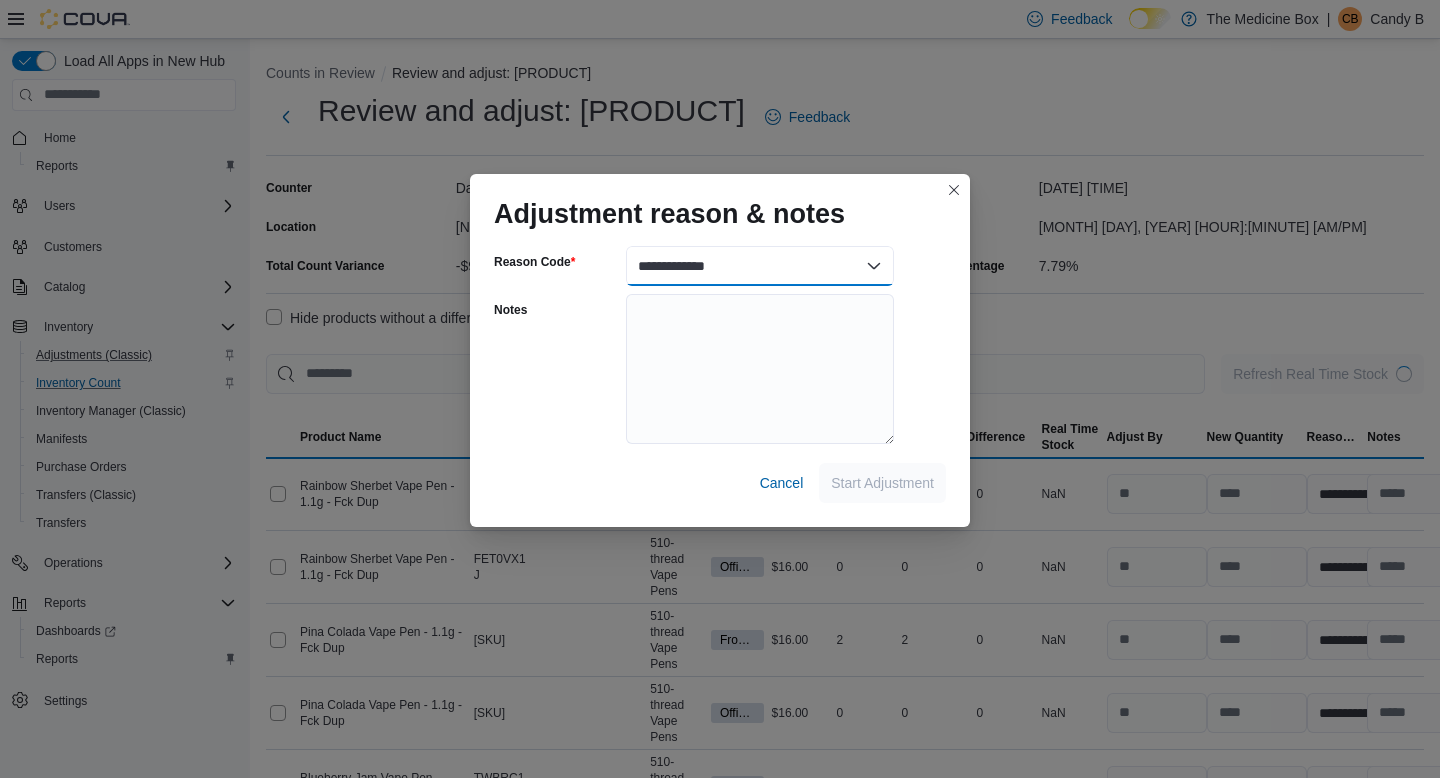 click on "**********" at bounding box center [760, 266] 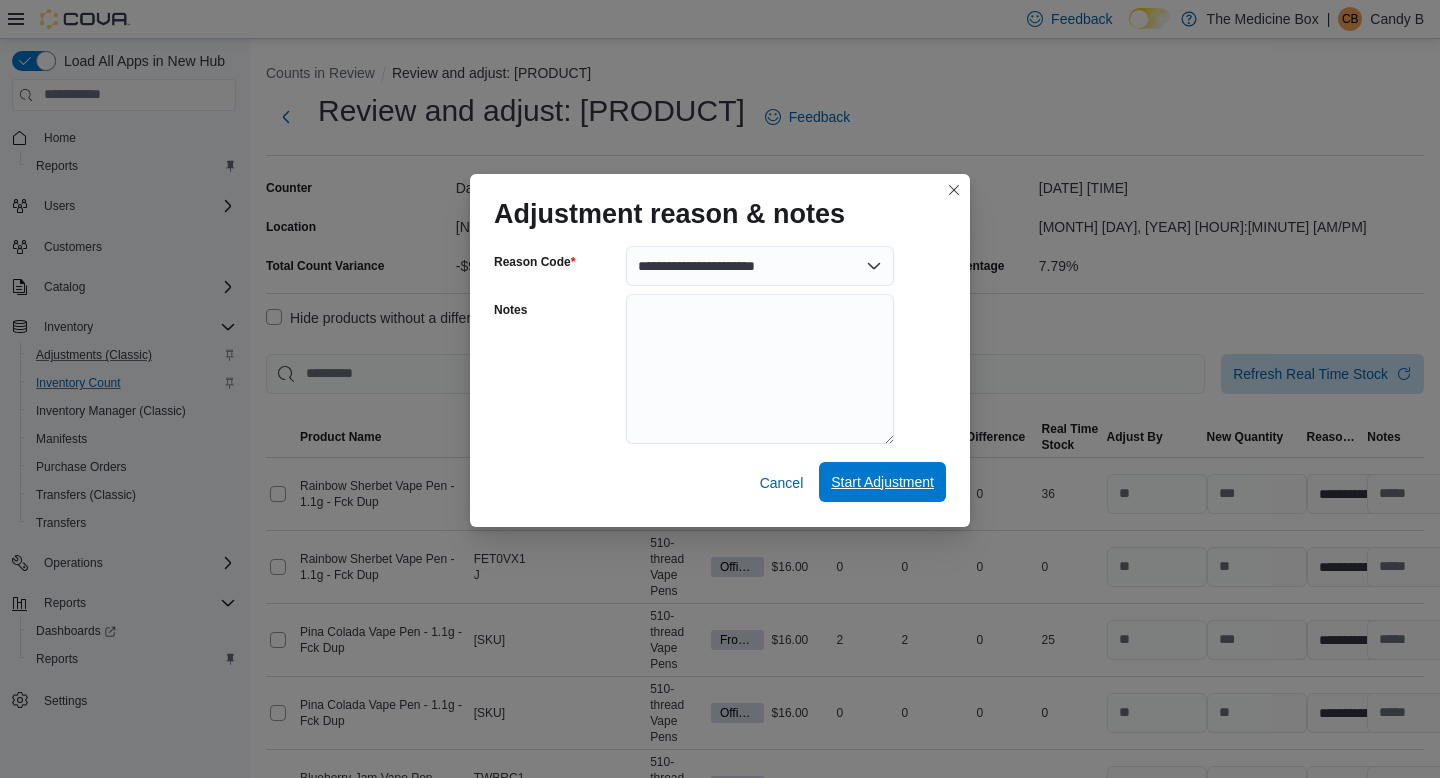 click on "Start Adjustment" at bounding box center [882, 482] 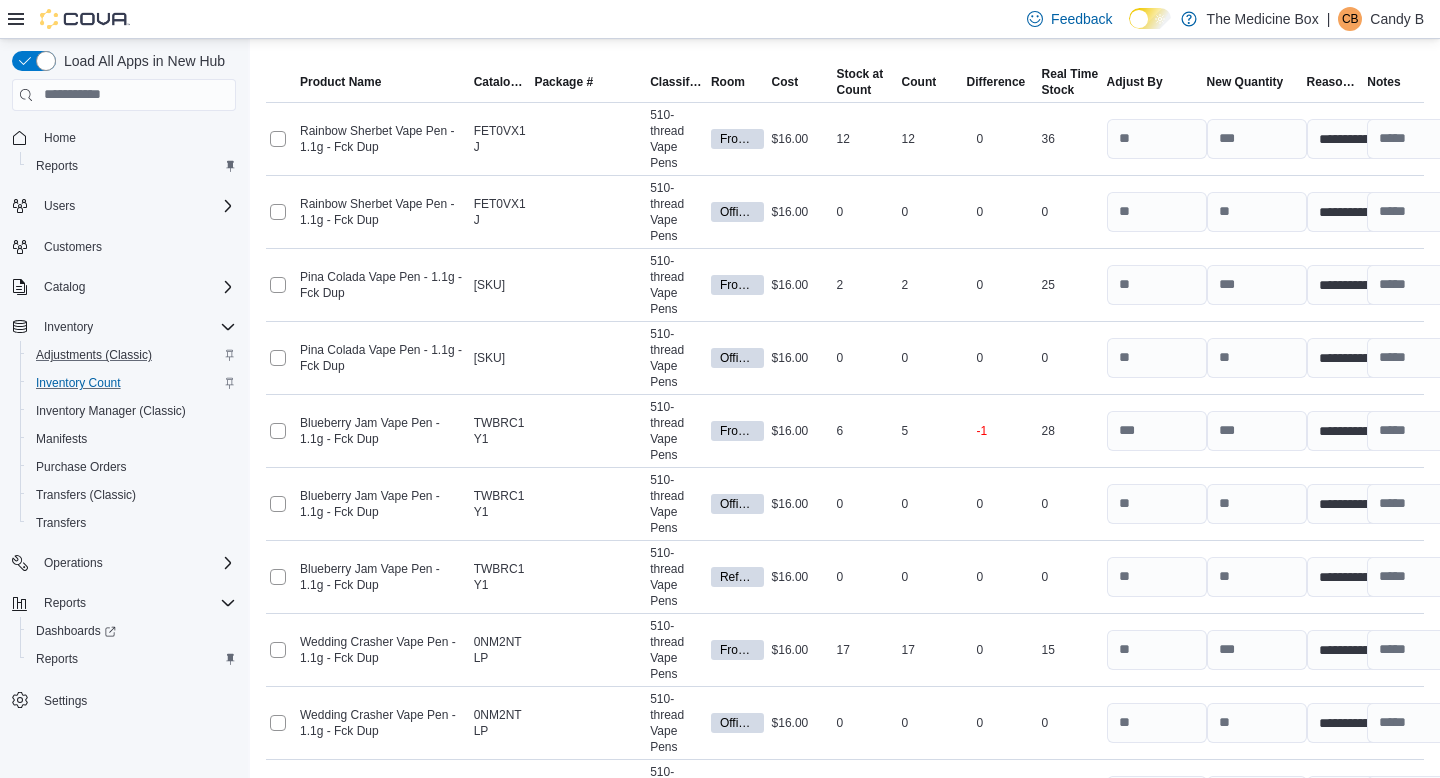 scroll, scrollTop: 0, scrollLeft: 0, axis: both 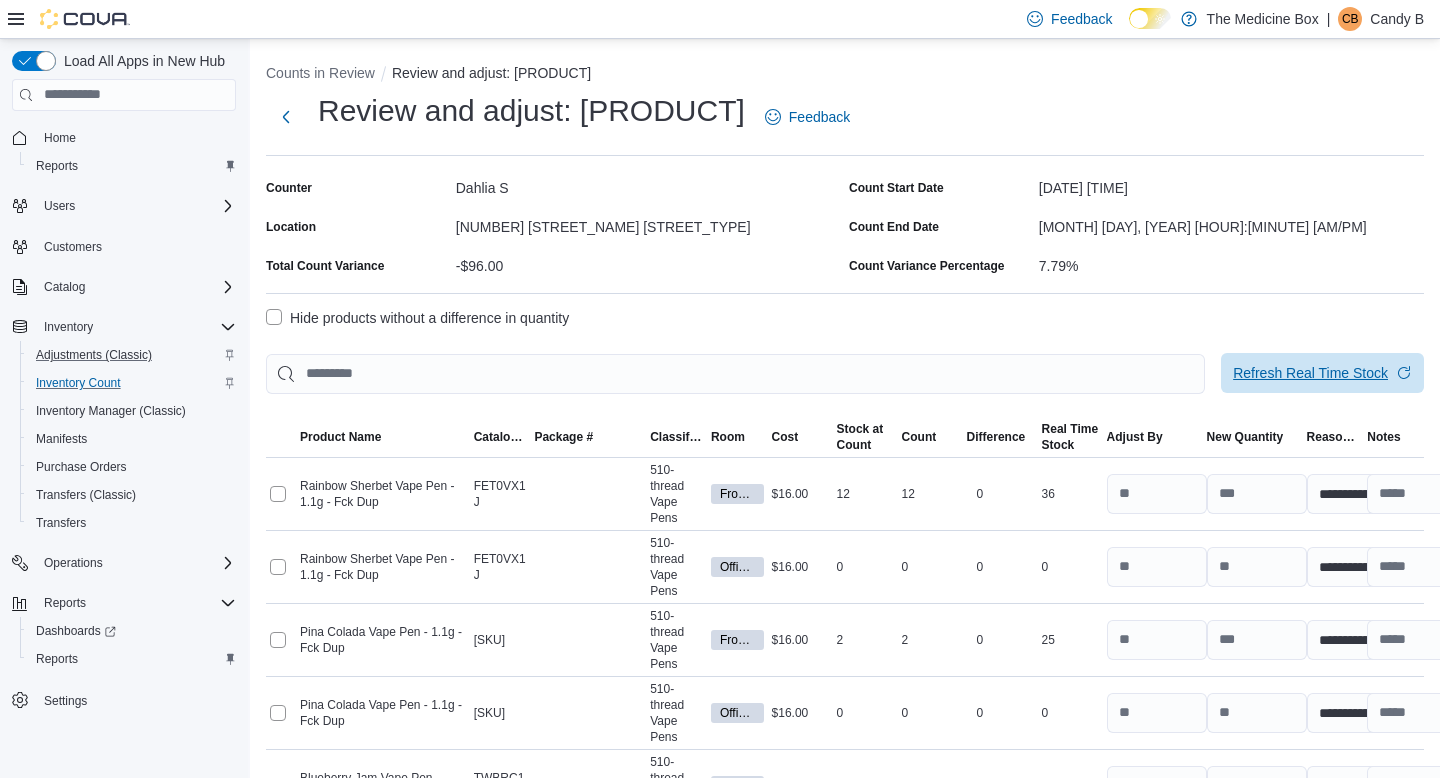 click on "Refresh Real Time Stock" at bounding box center [1322, 373] 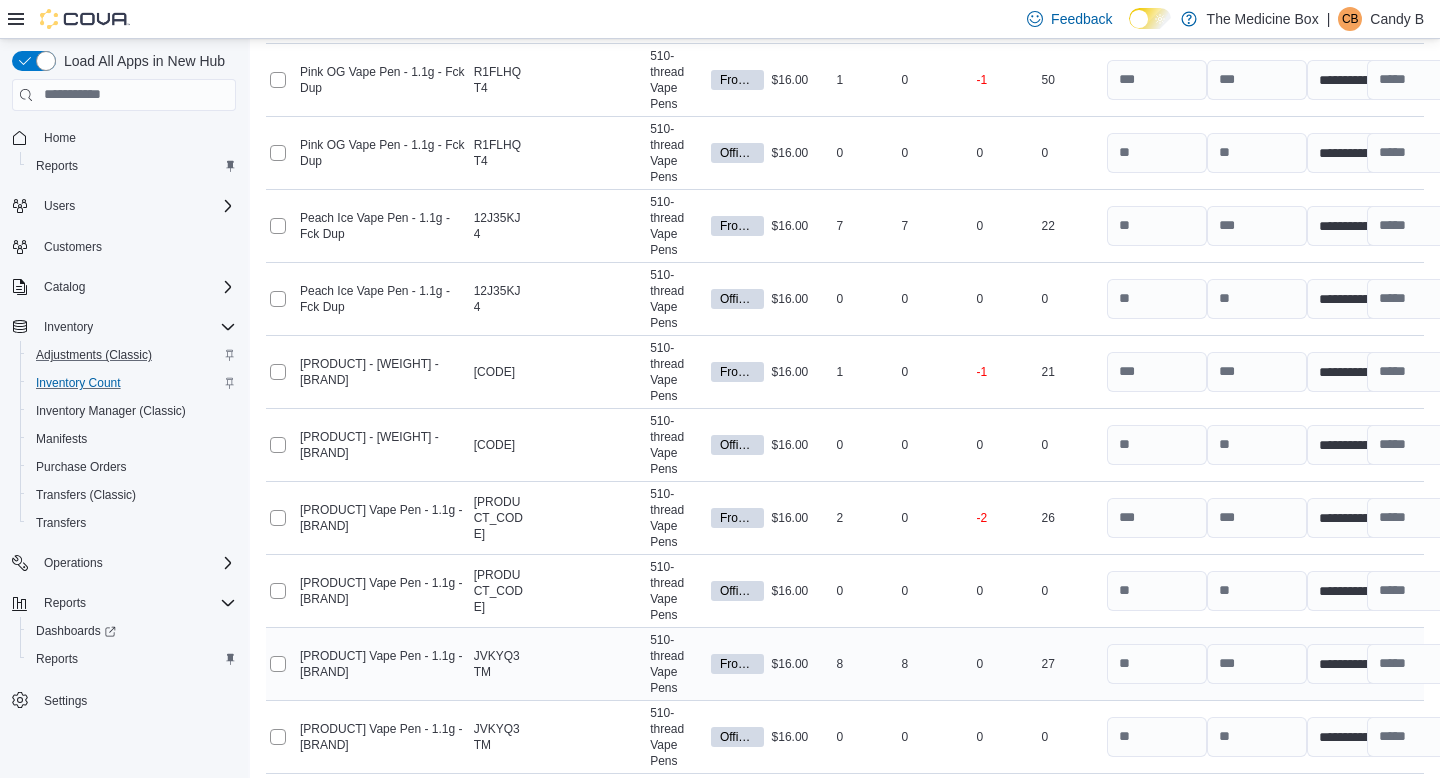 scroll, scrollTop: 2161, scrollLeft: 0, axis: vertical 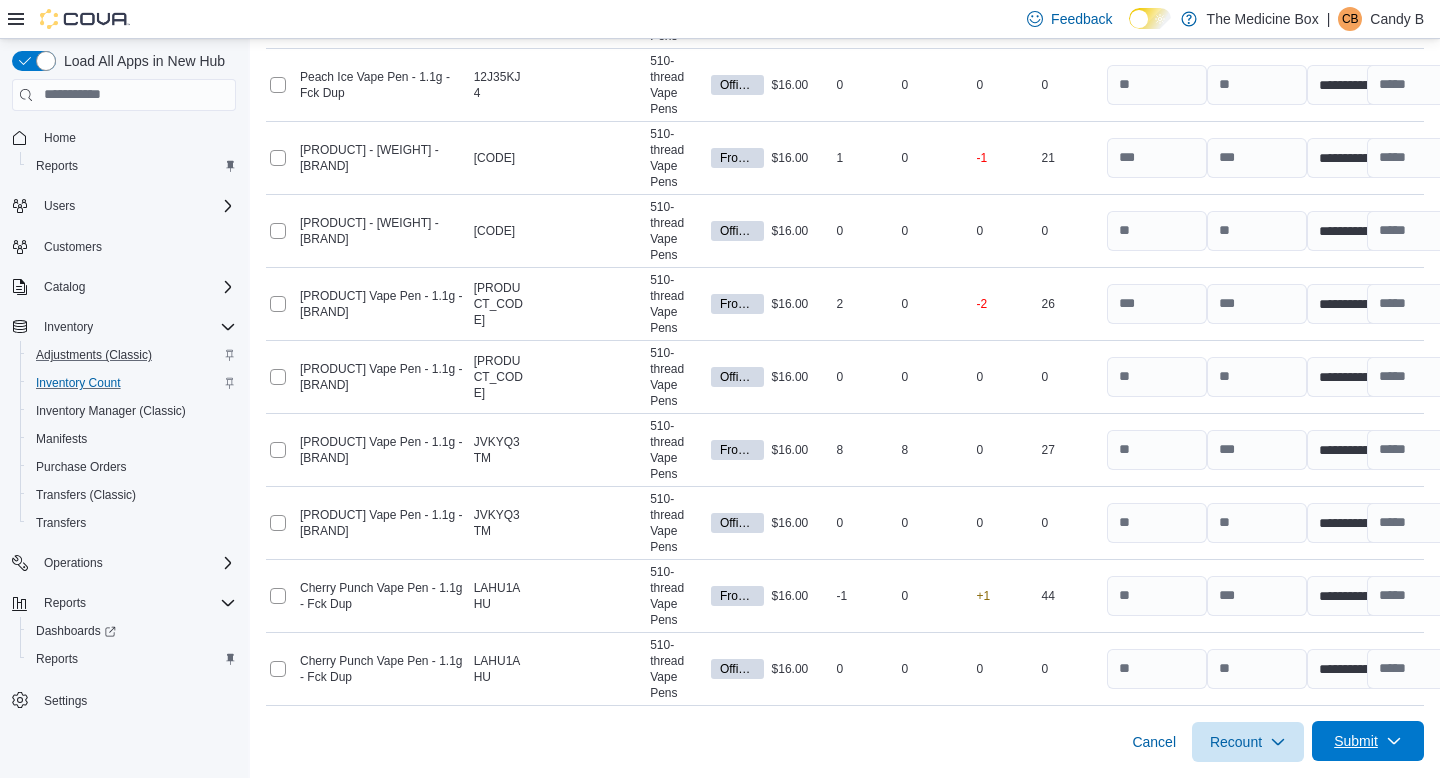 click on "Submit" at bounding box center (1368, 741) 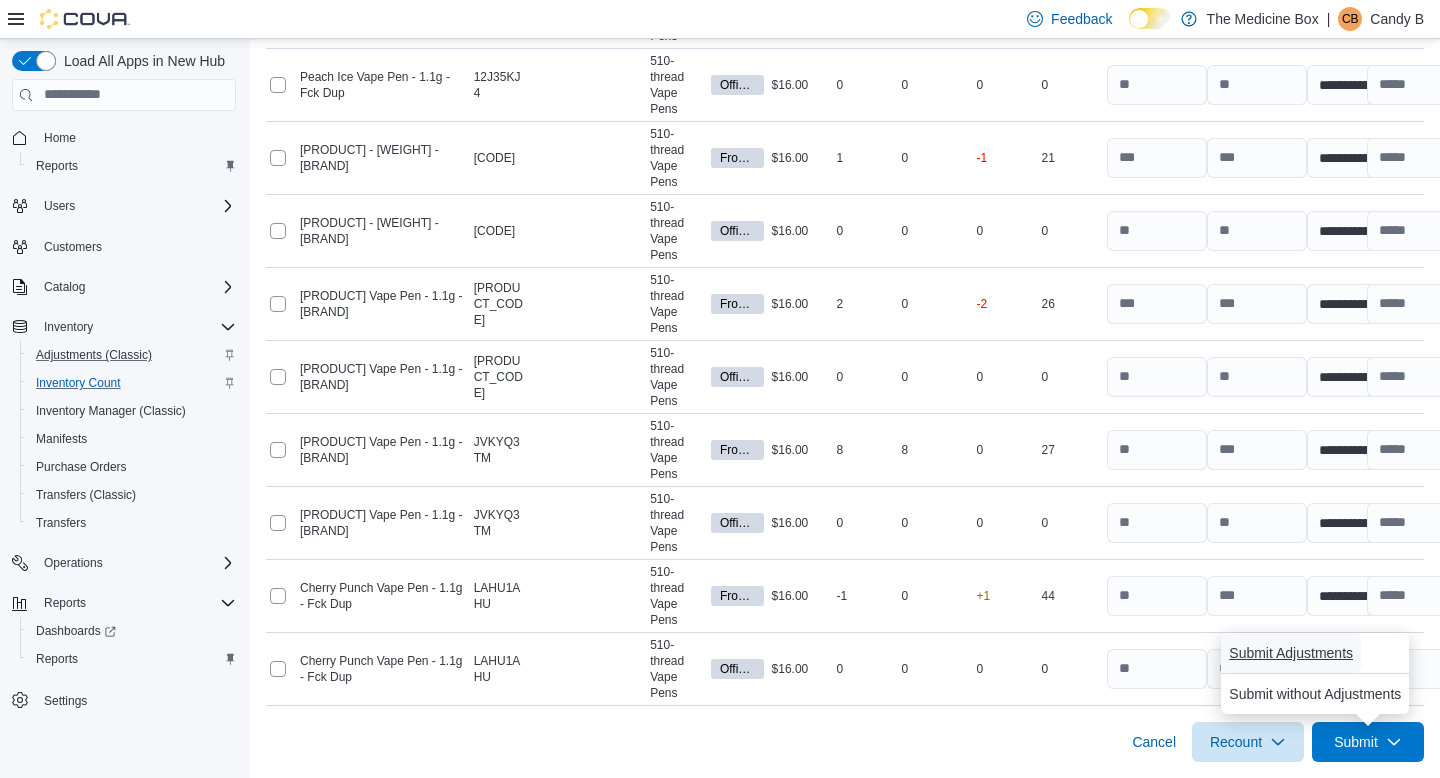 click on "Submit Adjustments" at bounding box center (1291, 653) 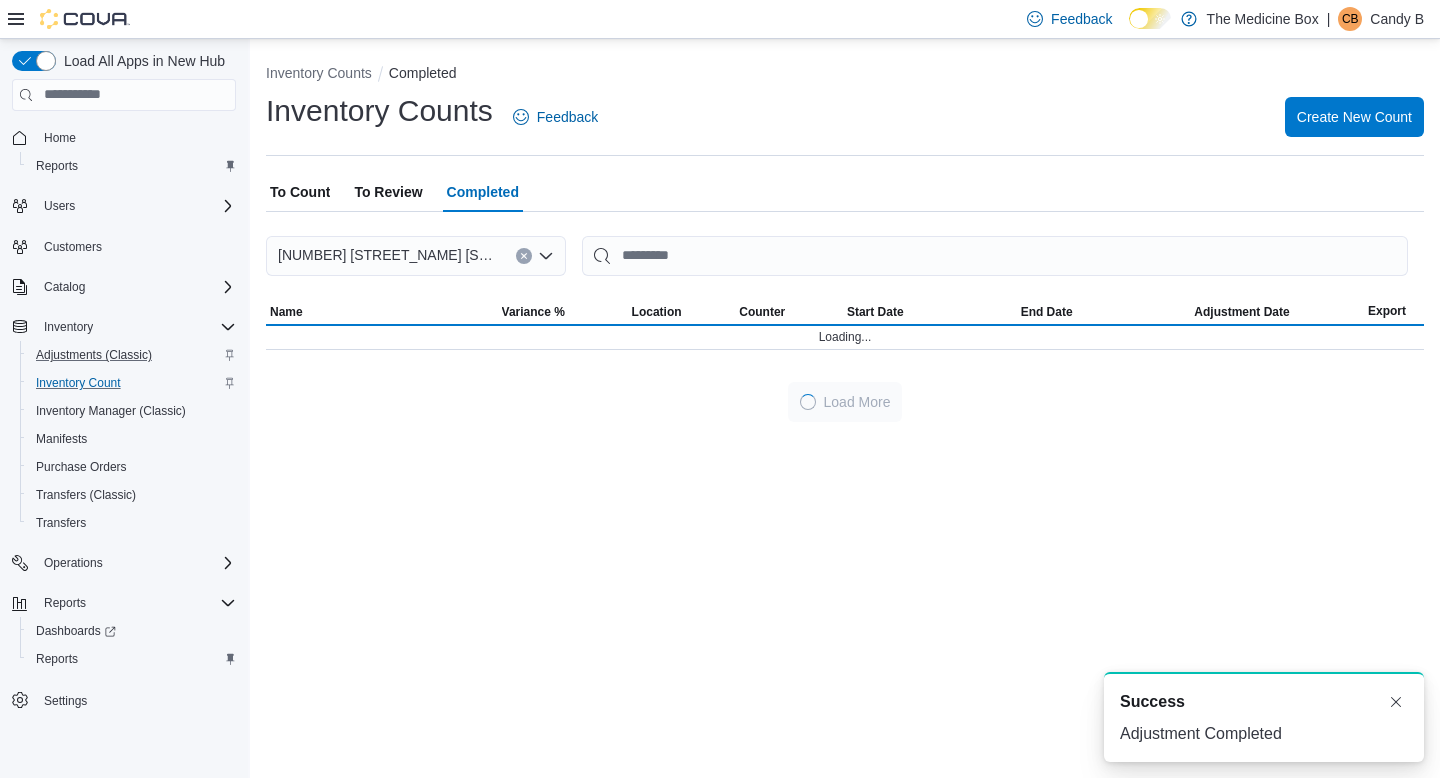scroll, scrollTop: 0, scrollLeft: 0, axis: both 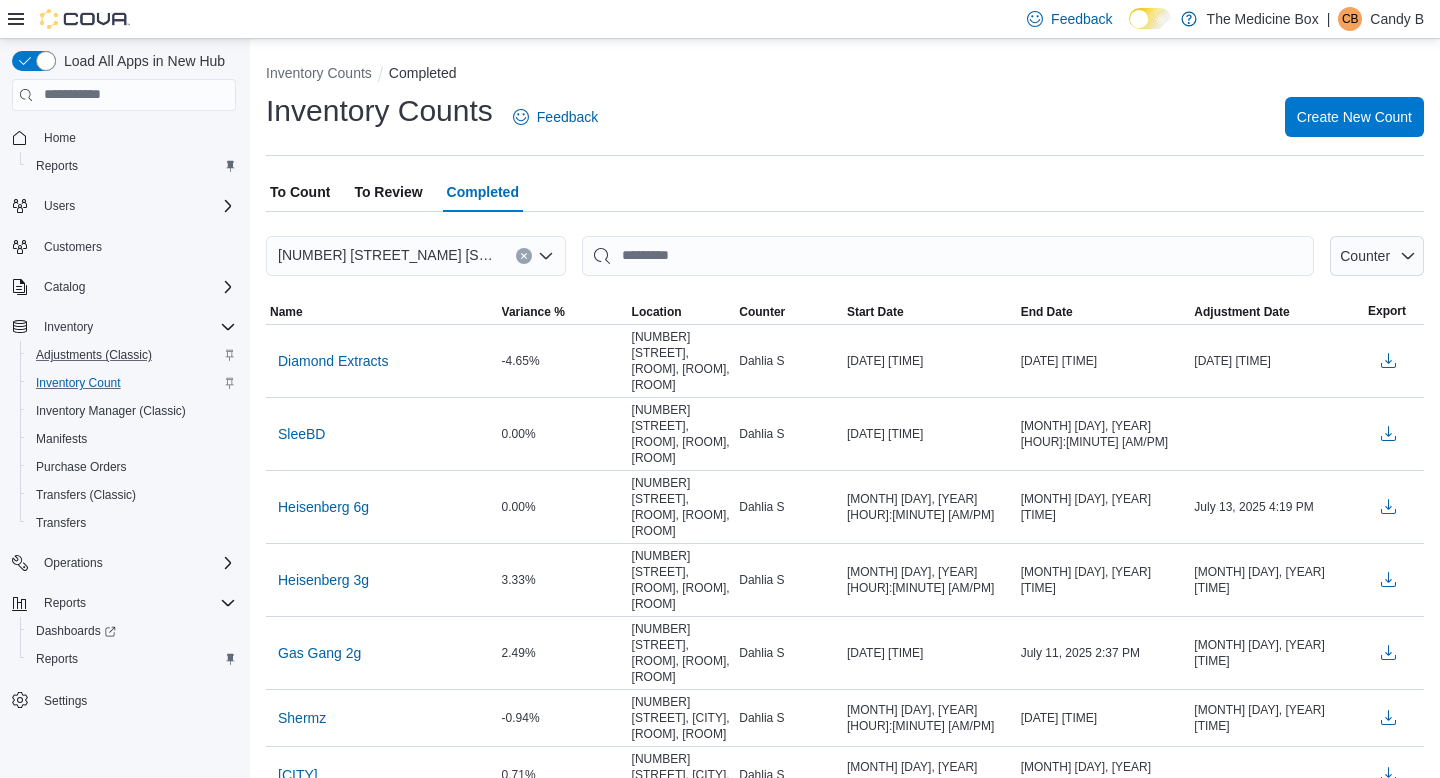 click on "To Review" at bounding box center [388, 192] 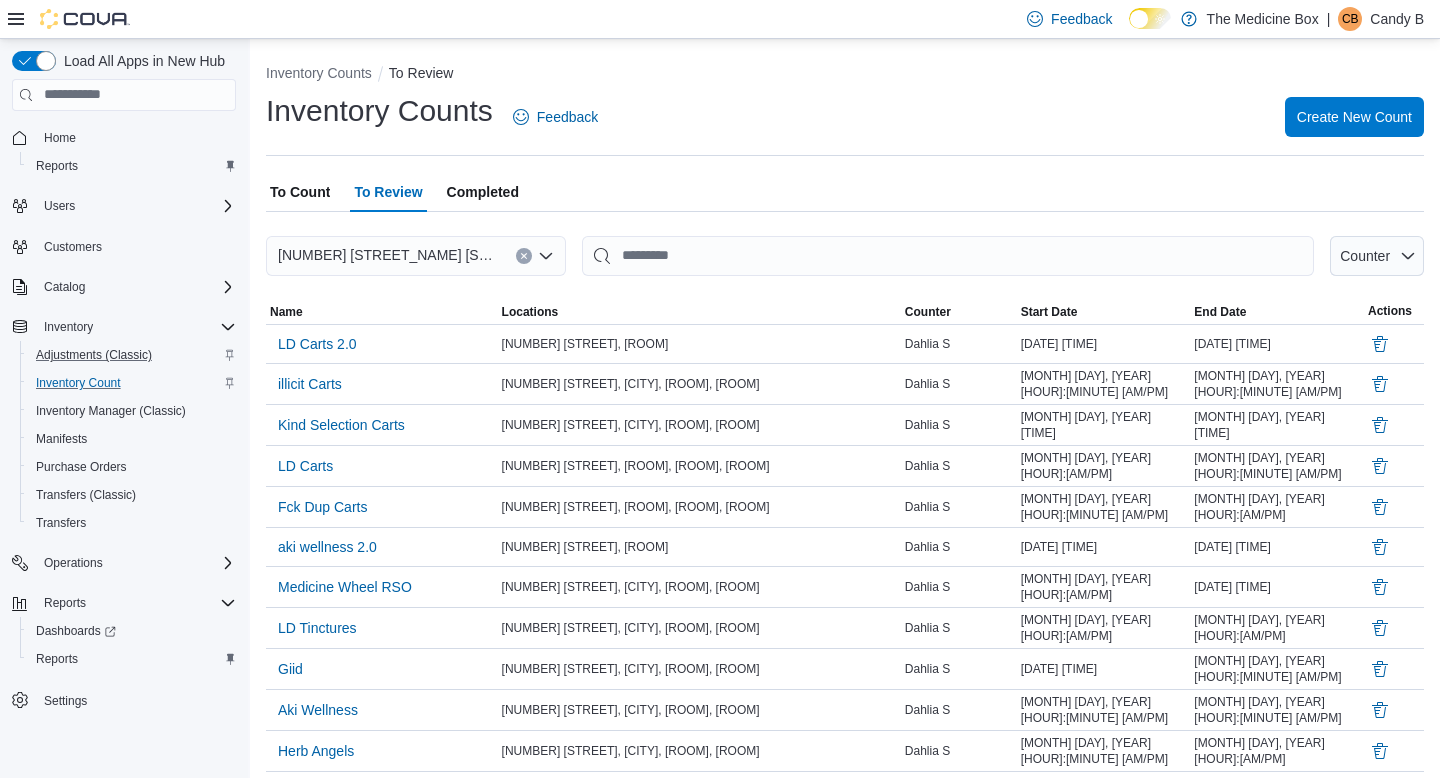 click on "Completed" at bounding box center (483, 192) 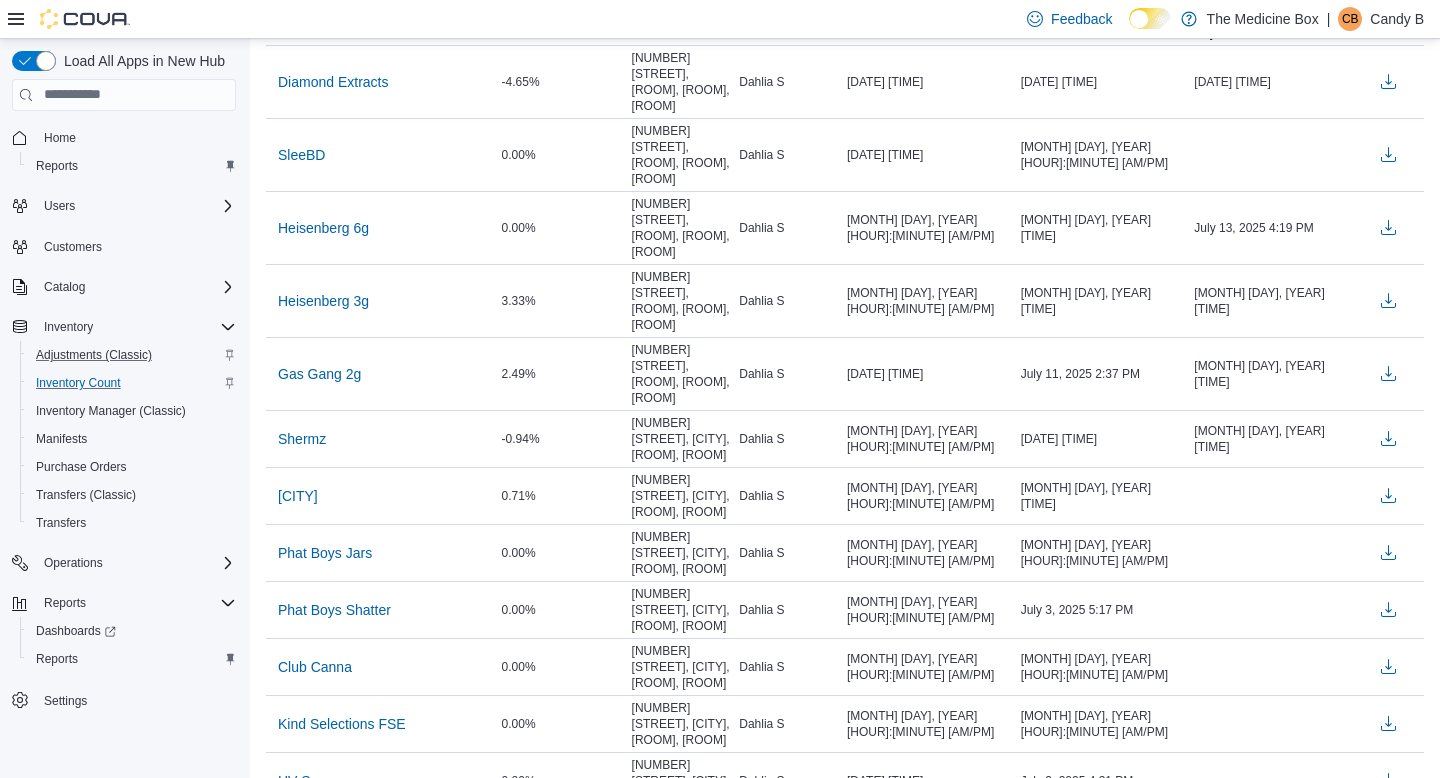 scroll, scrollTop: 0, scrollLeft: 0, axis: both 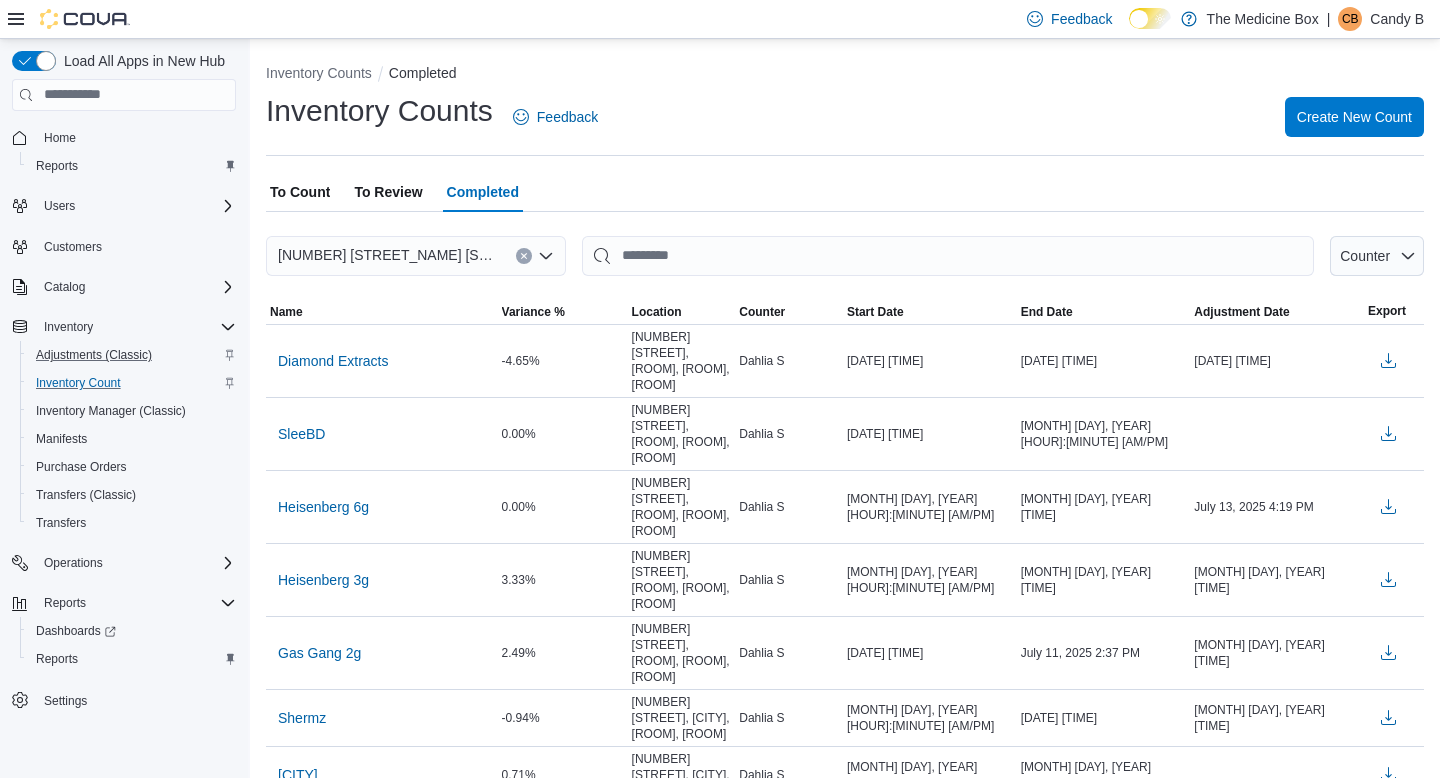 click on "To Review" at bounding box center (388, 192) 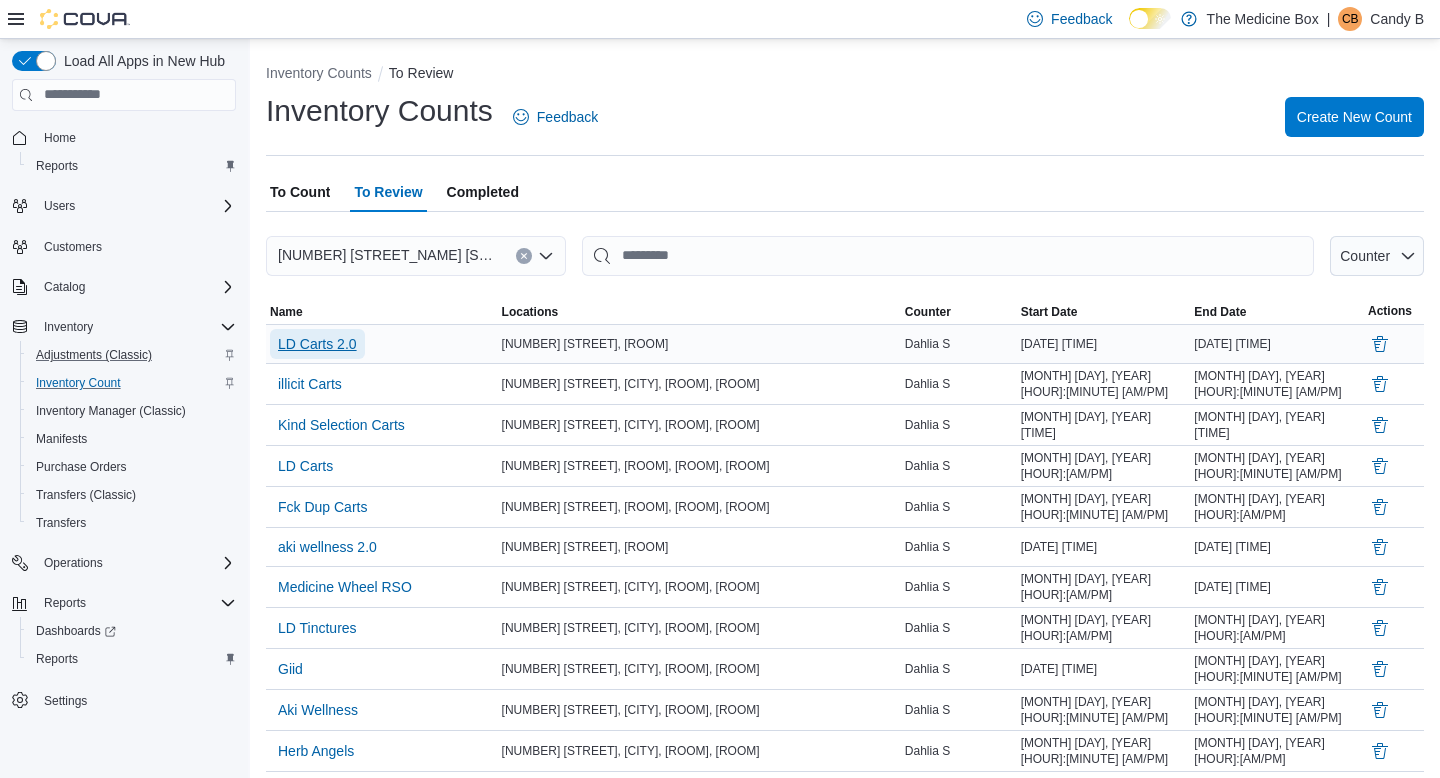 click on "LD Carts 2.0" at bounding box center [317, 344] 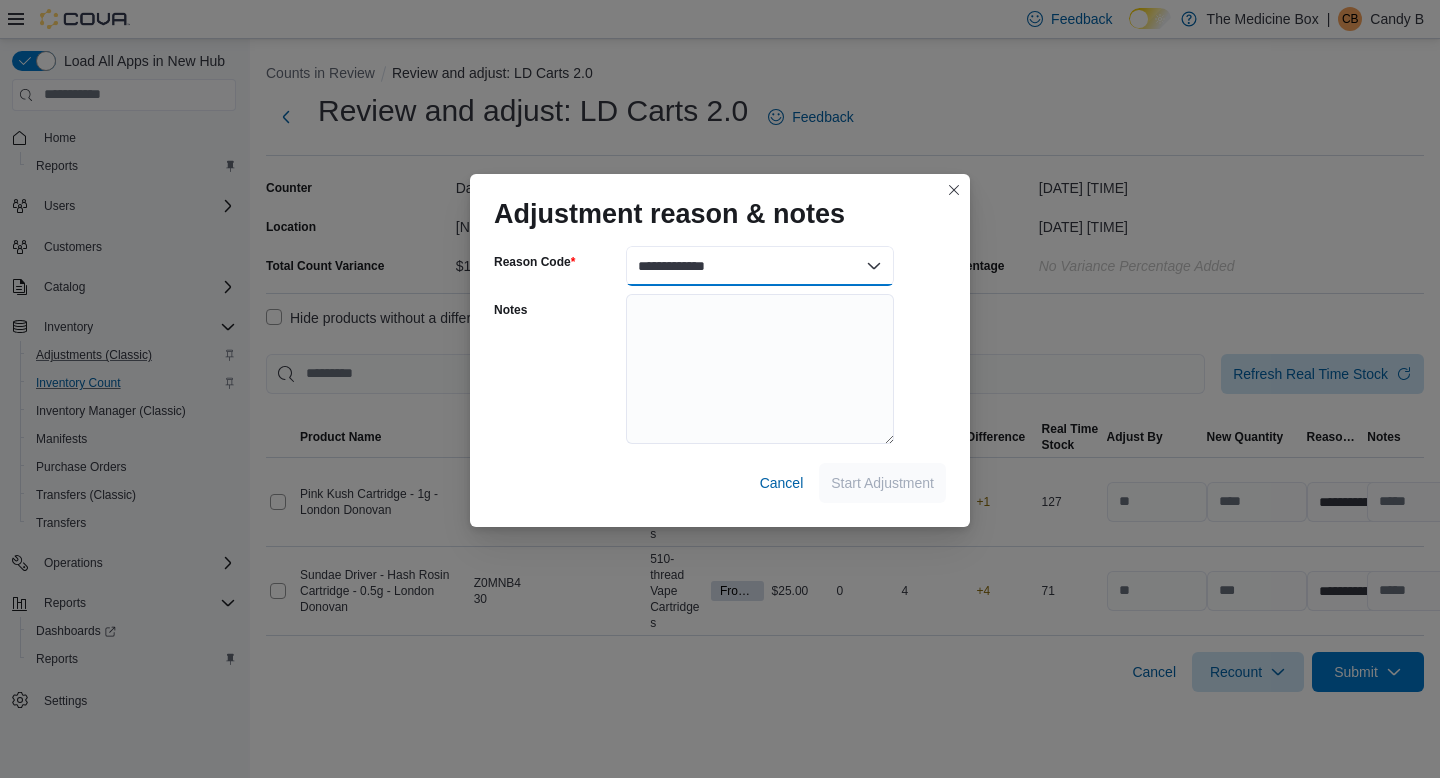 click on "**********" at bounding box center (760, 266) 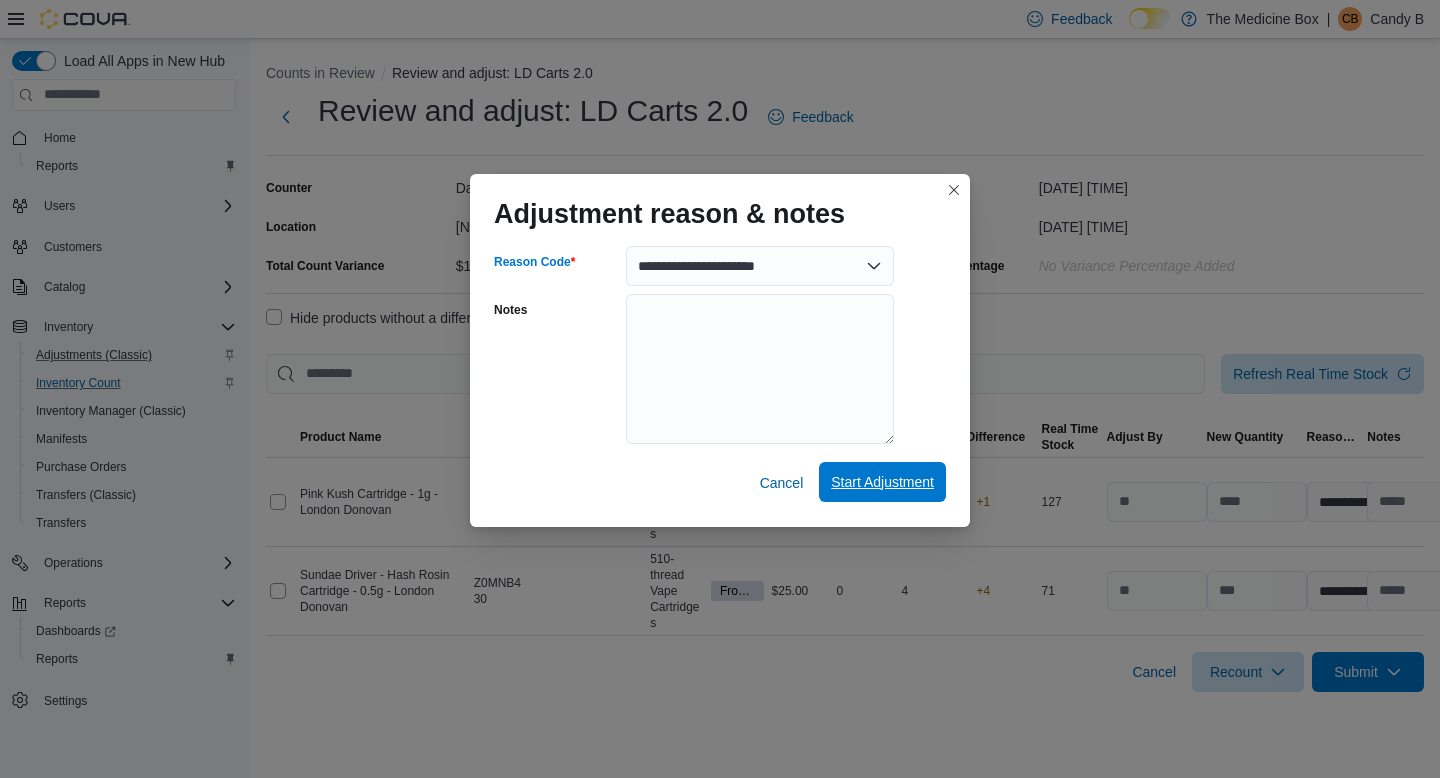 click on "Start Adjustment" at bounding box center [882, 482] 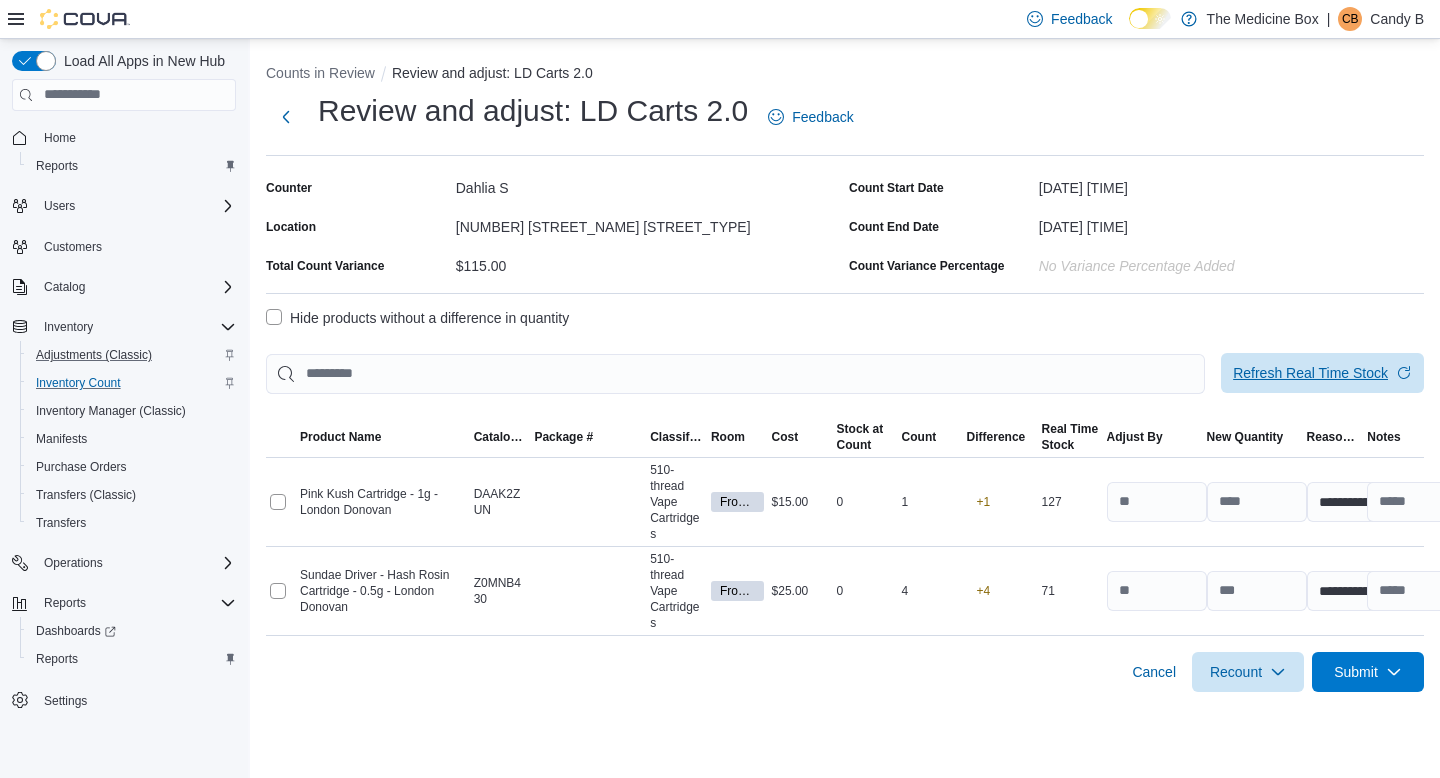 click on "Refresh Real Time Stock" at bounding box center [1322, 373] 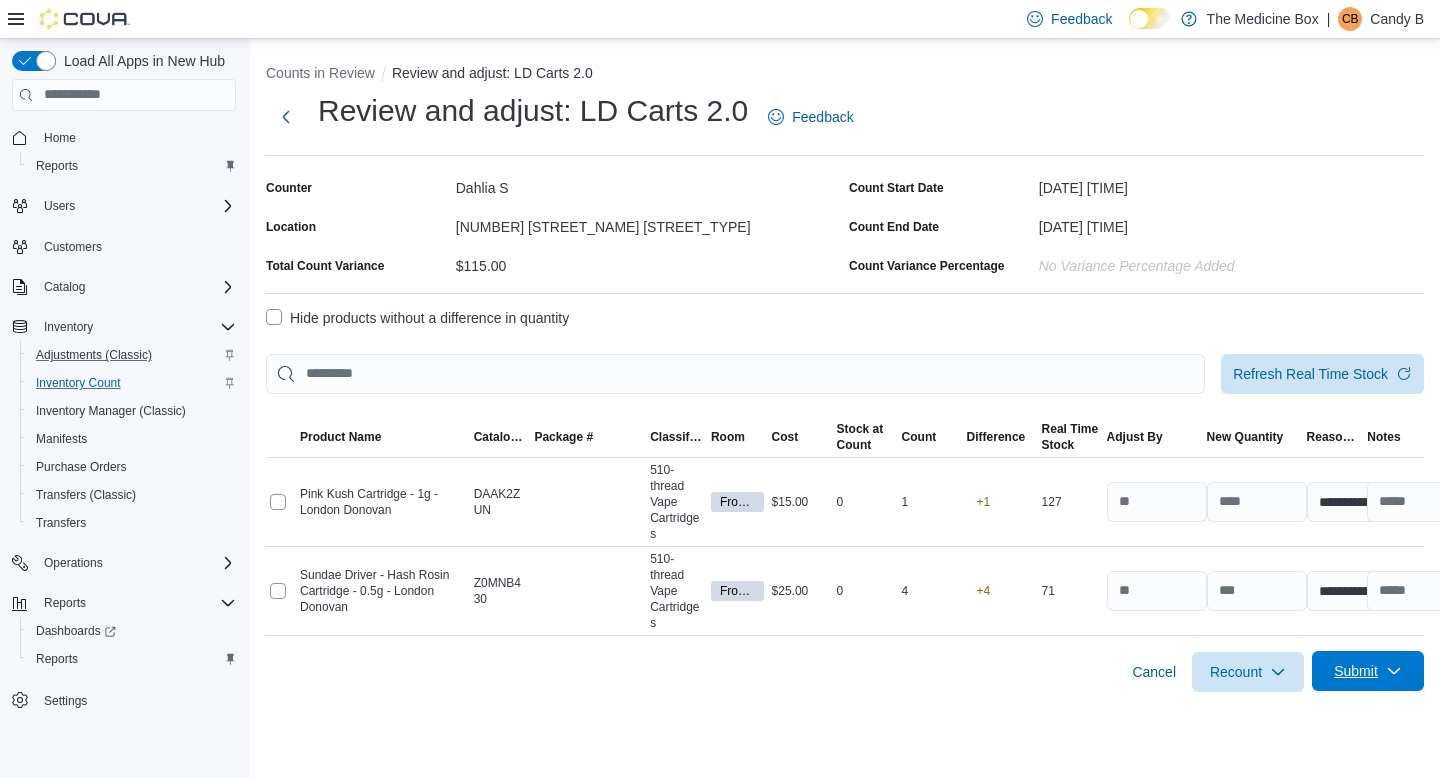 click on "Submit" at bounding box center [1368, 671] 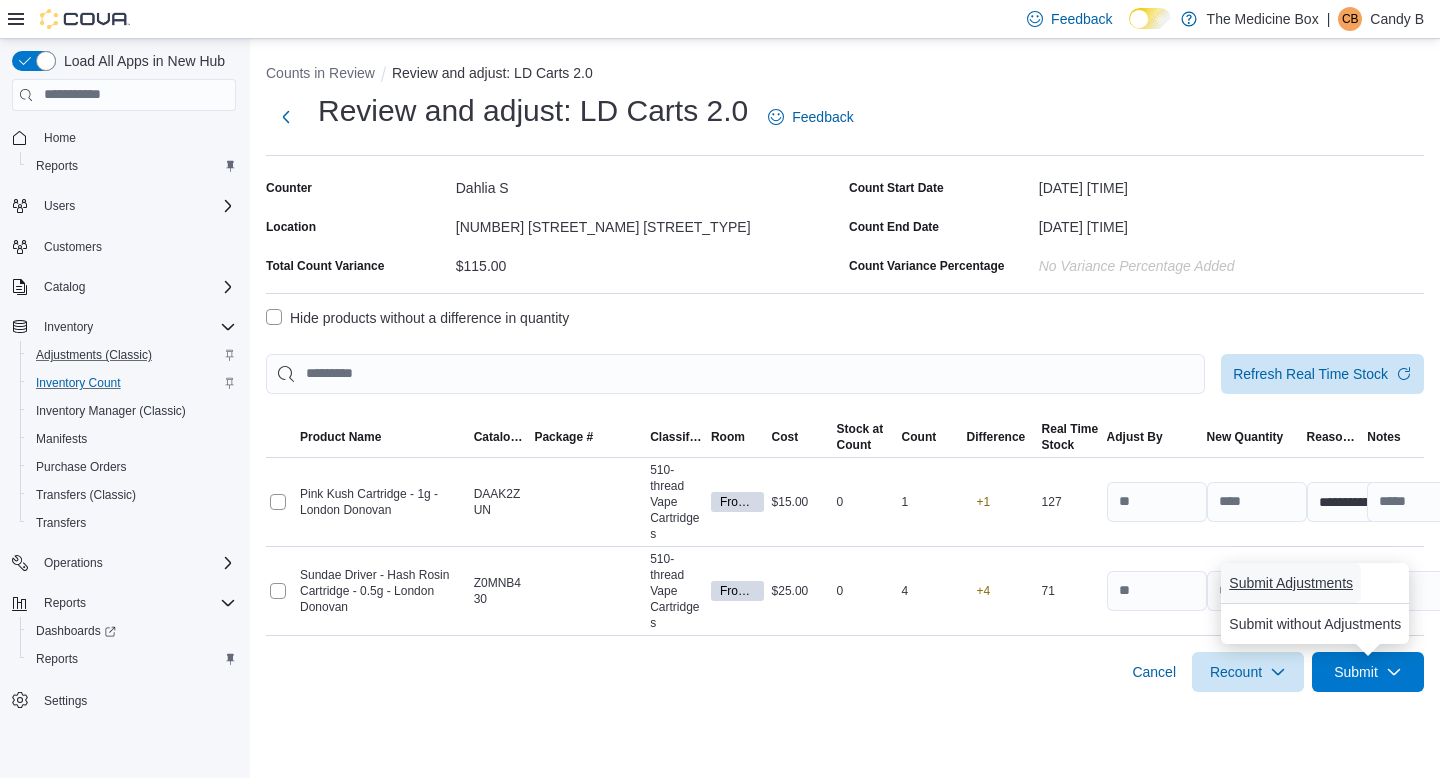 click on "Submit Adjustments" at bounding box center (1291, 583) 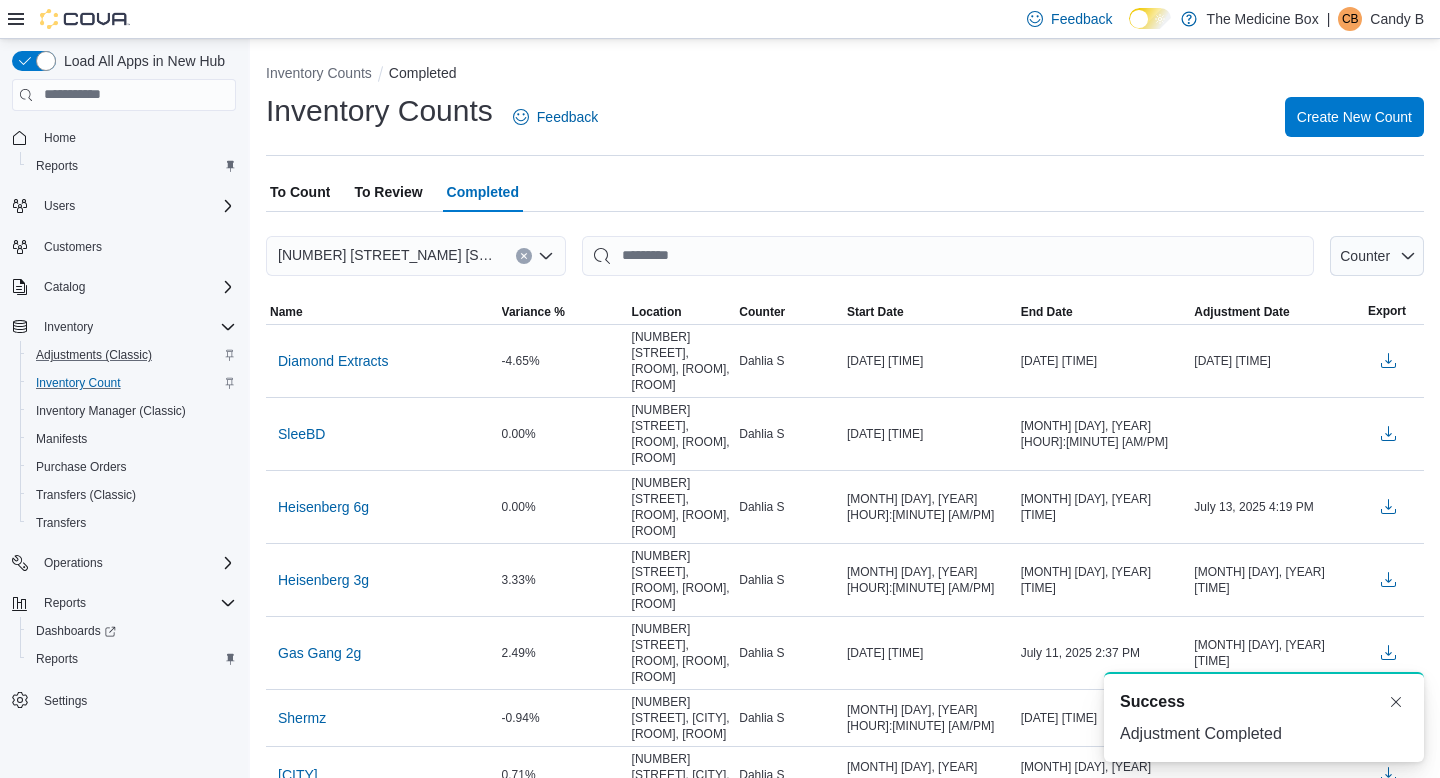 click on "To Review" at bounding box center (388, 192) 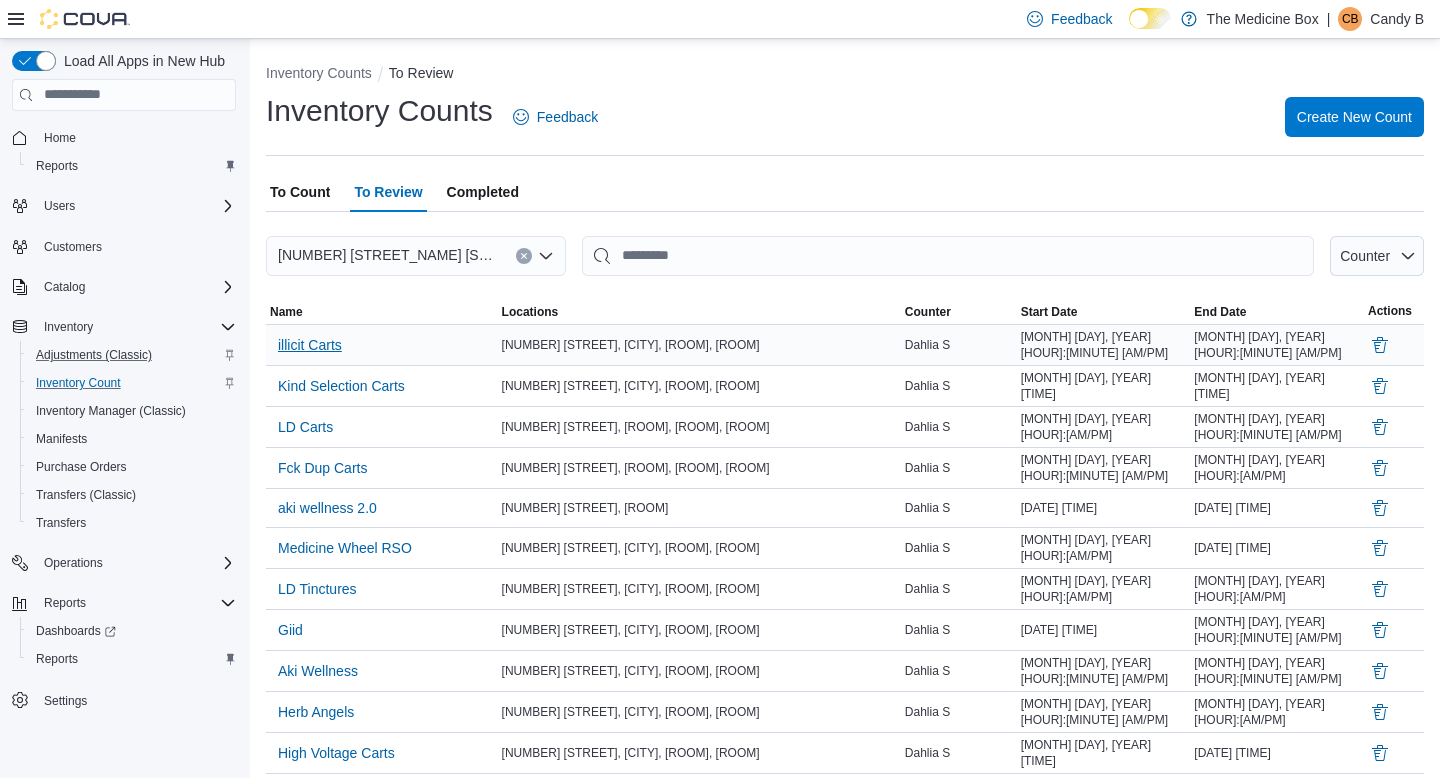 click on "illicit Carts" at bounding box center (310, 345) 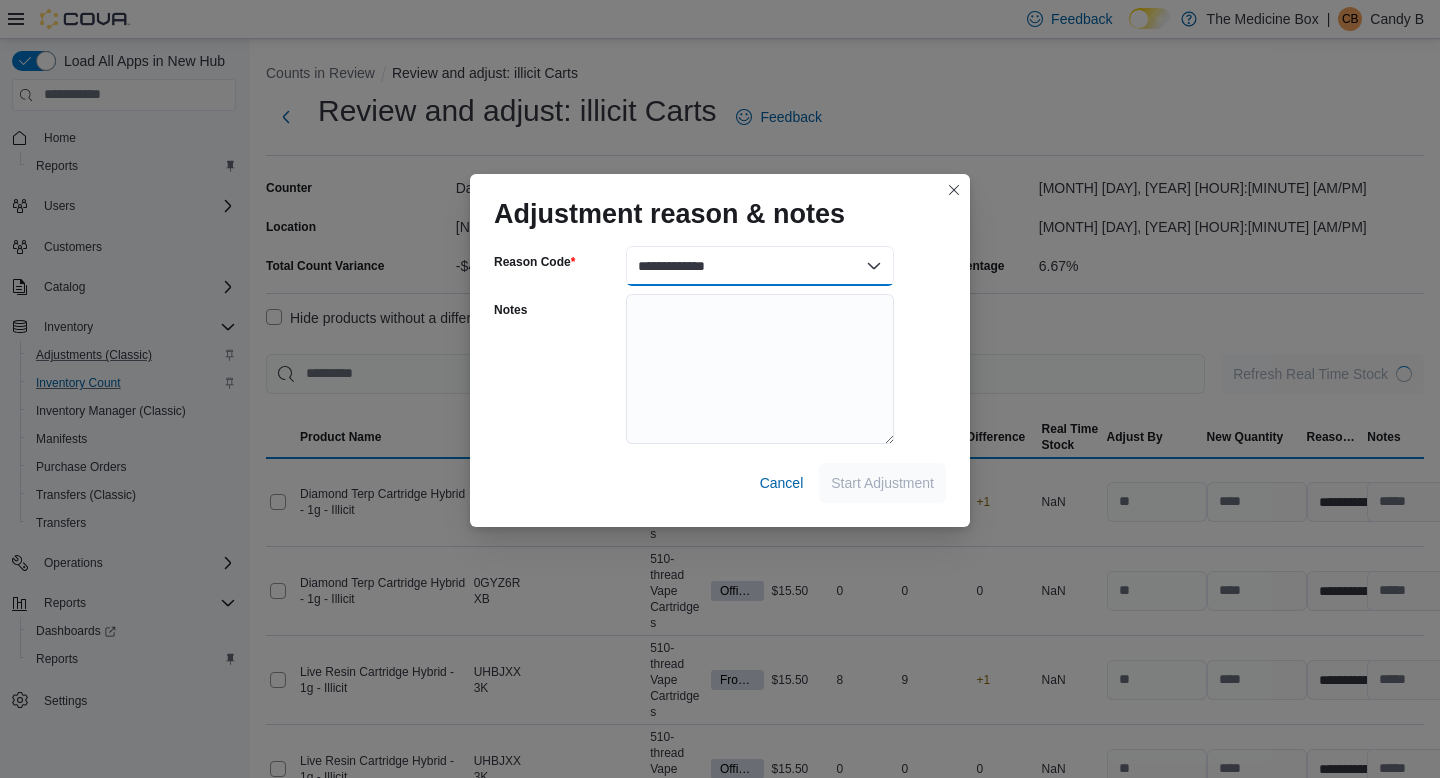 click on "**********" at bounding box center (760, 266) 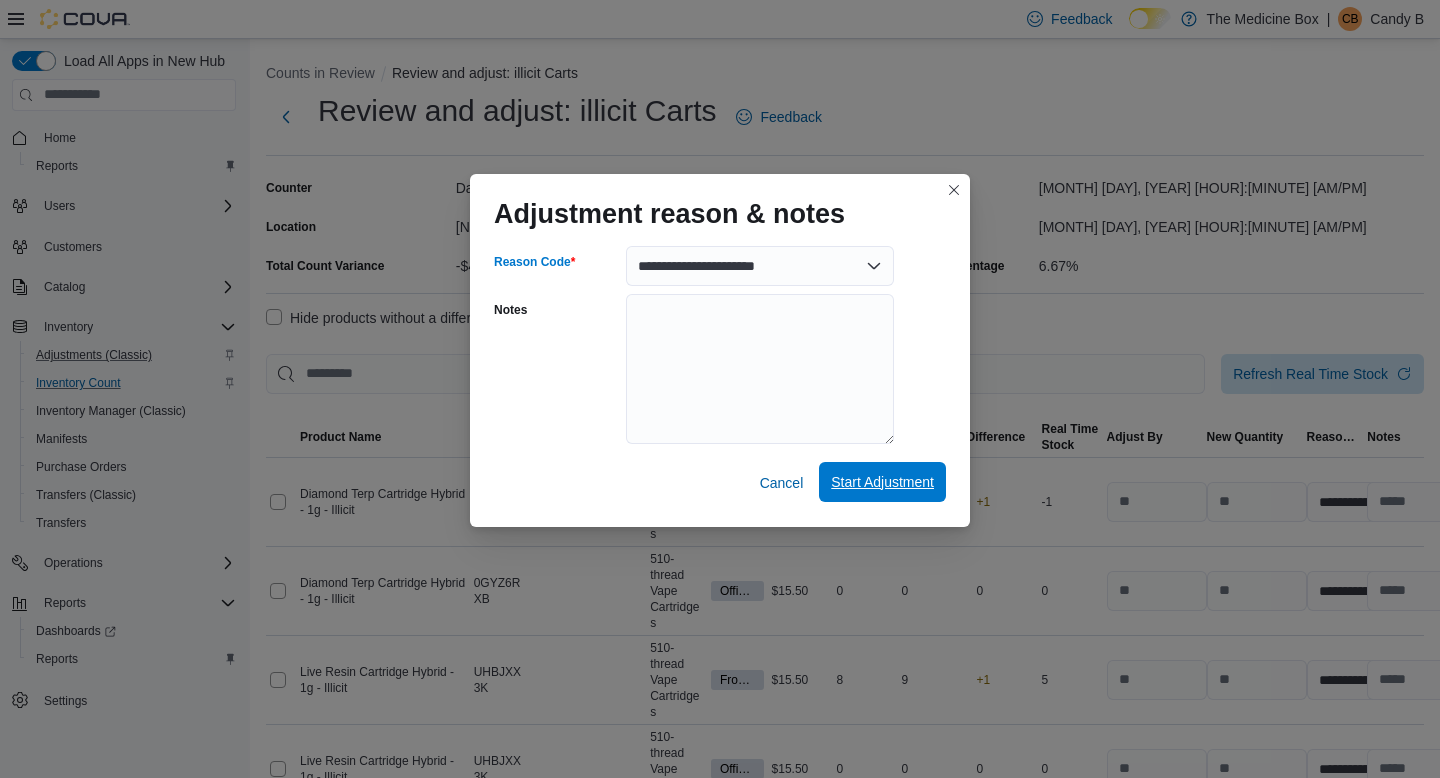 click on "Start Adjustment" at bounding box center (882, 482) 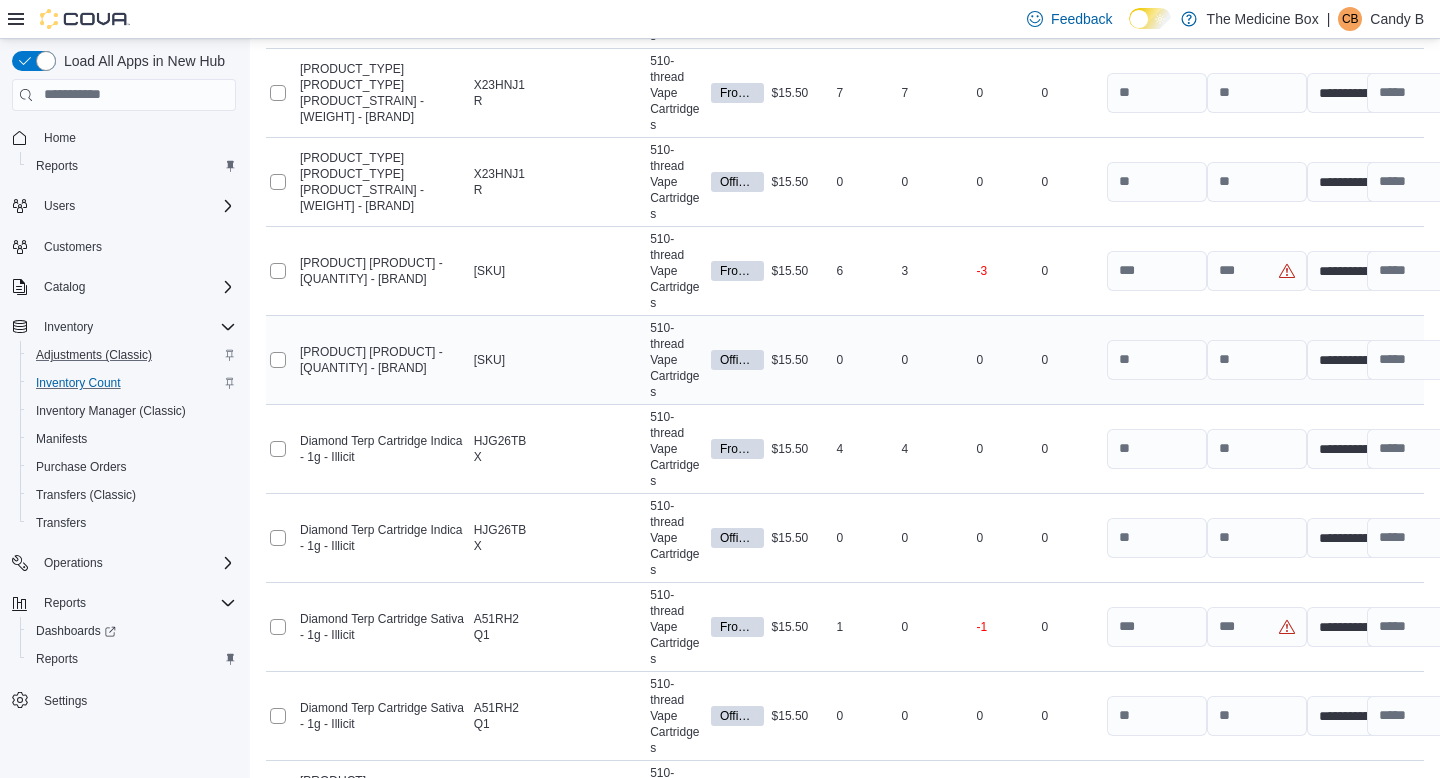 scroll, scrollTop: 767, scrollLeft: 0, axis: vertical 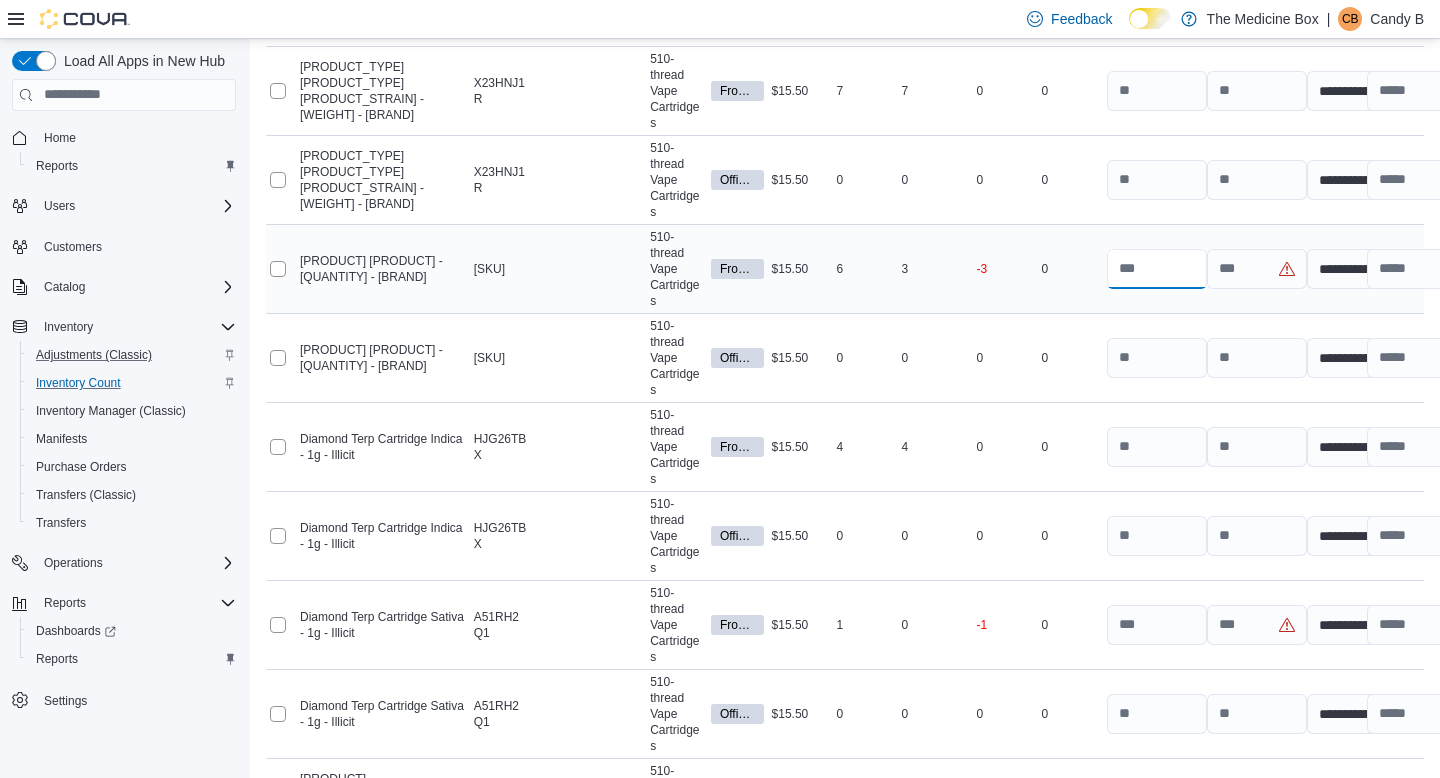 click at bounding box center [1157, 269] 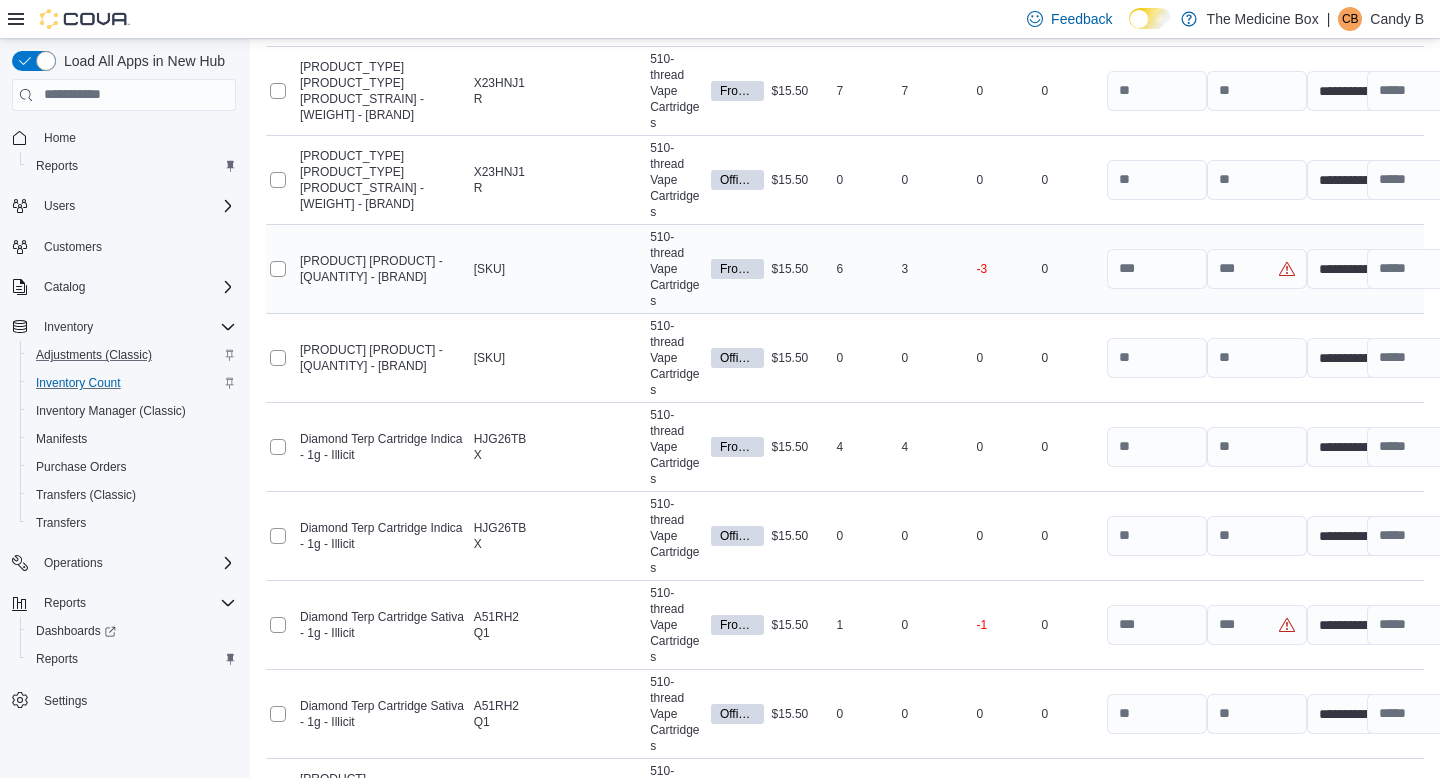 click on "-3" at bounding box center (1000, 269) 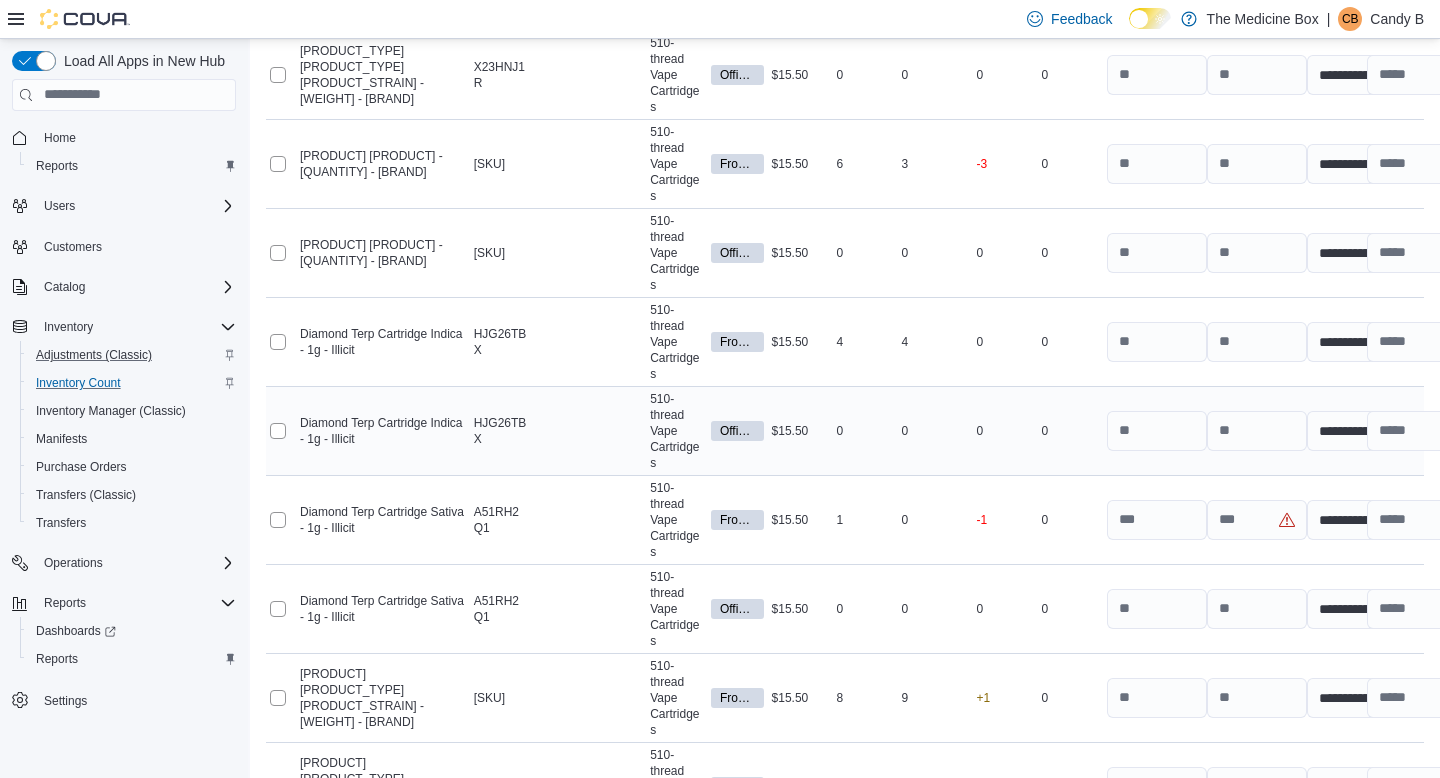 scroll, scrollTop: 910, scrollLeft: 0, axis: vertical 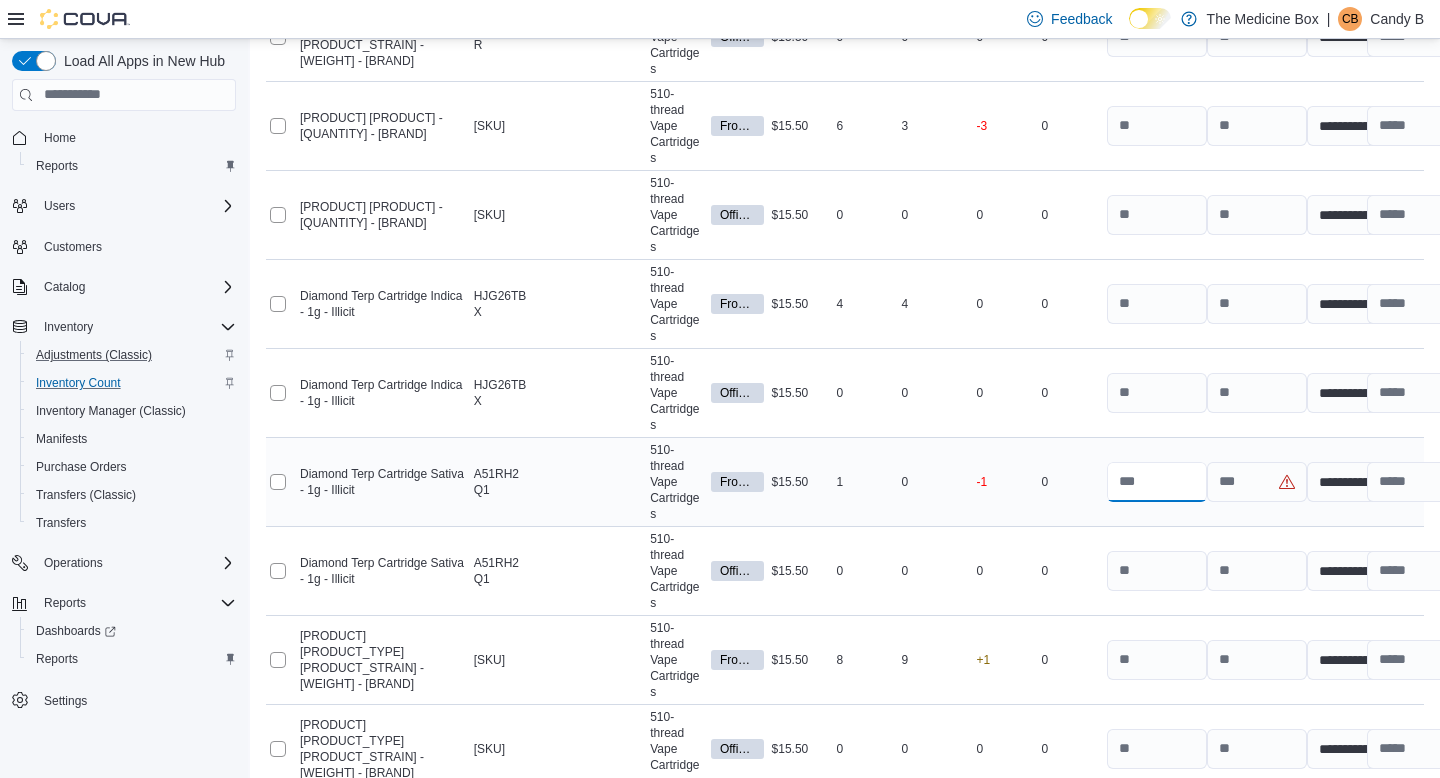 click at bounding box center [1157, 482] 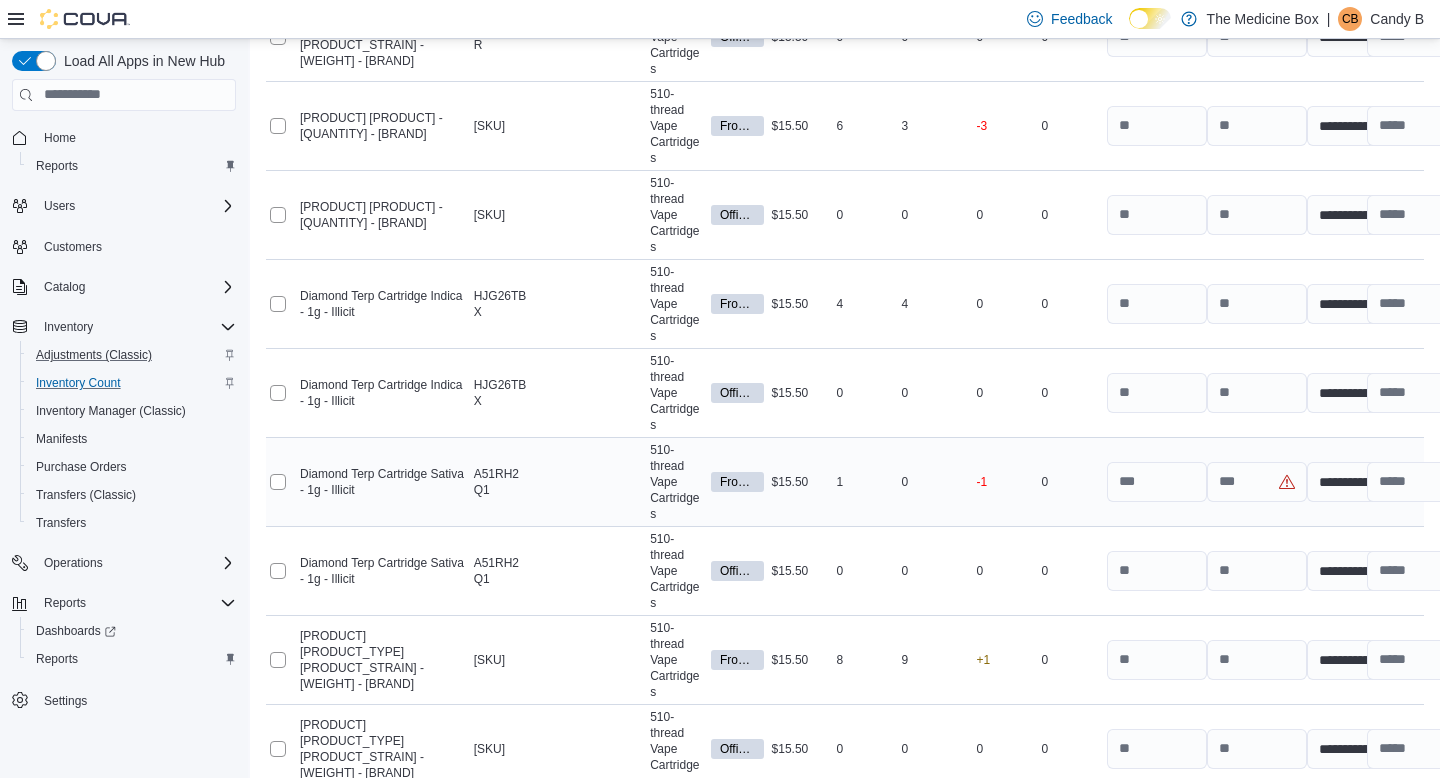 click on "0" at bounding box center [1070, 482] 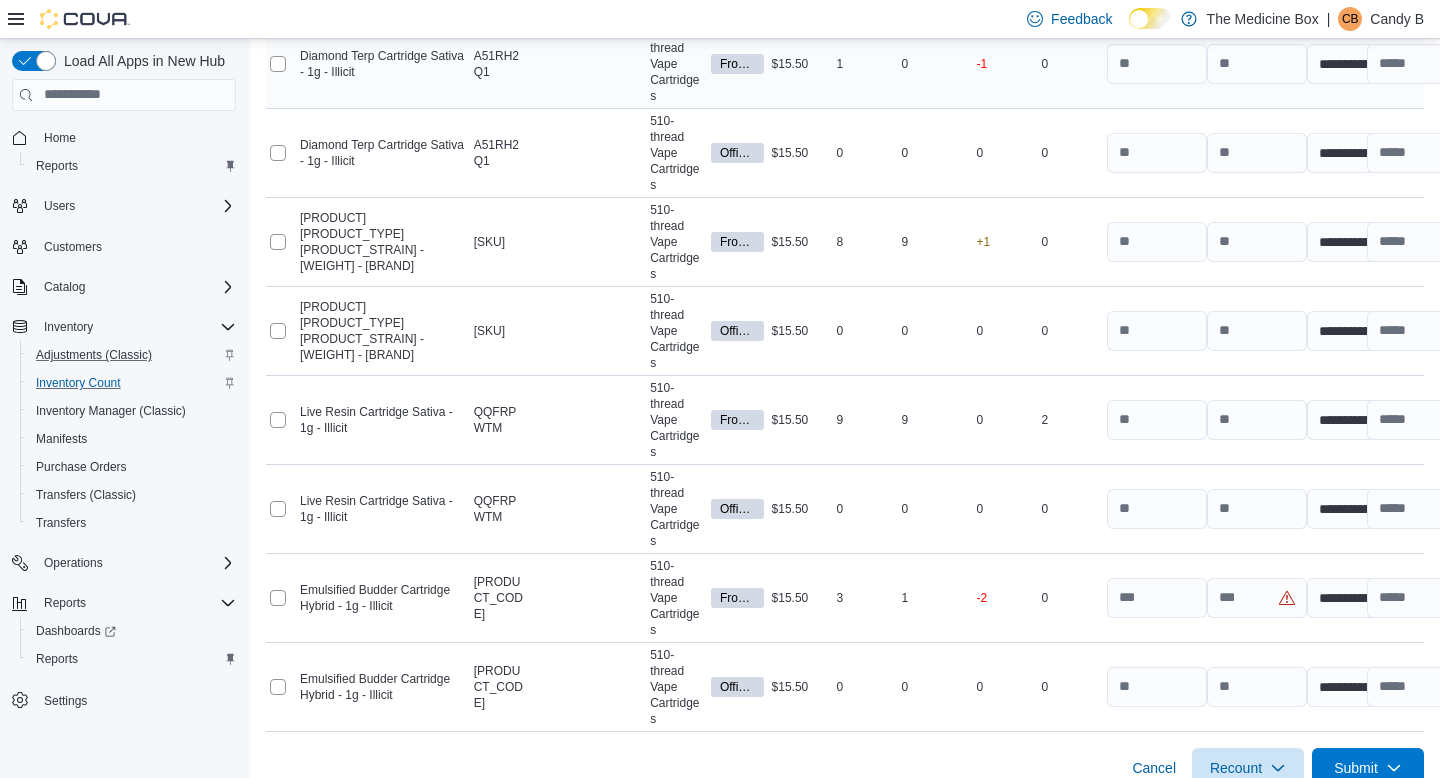 scroll, scrollTop: 1354, scrollLeft: 0, axis: vertical 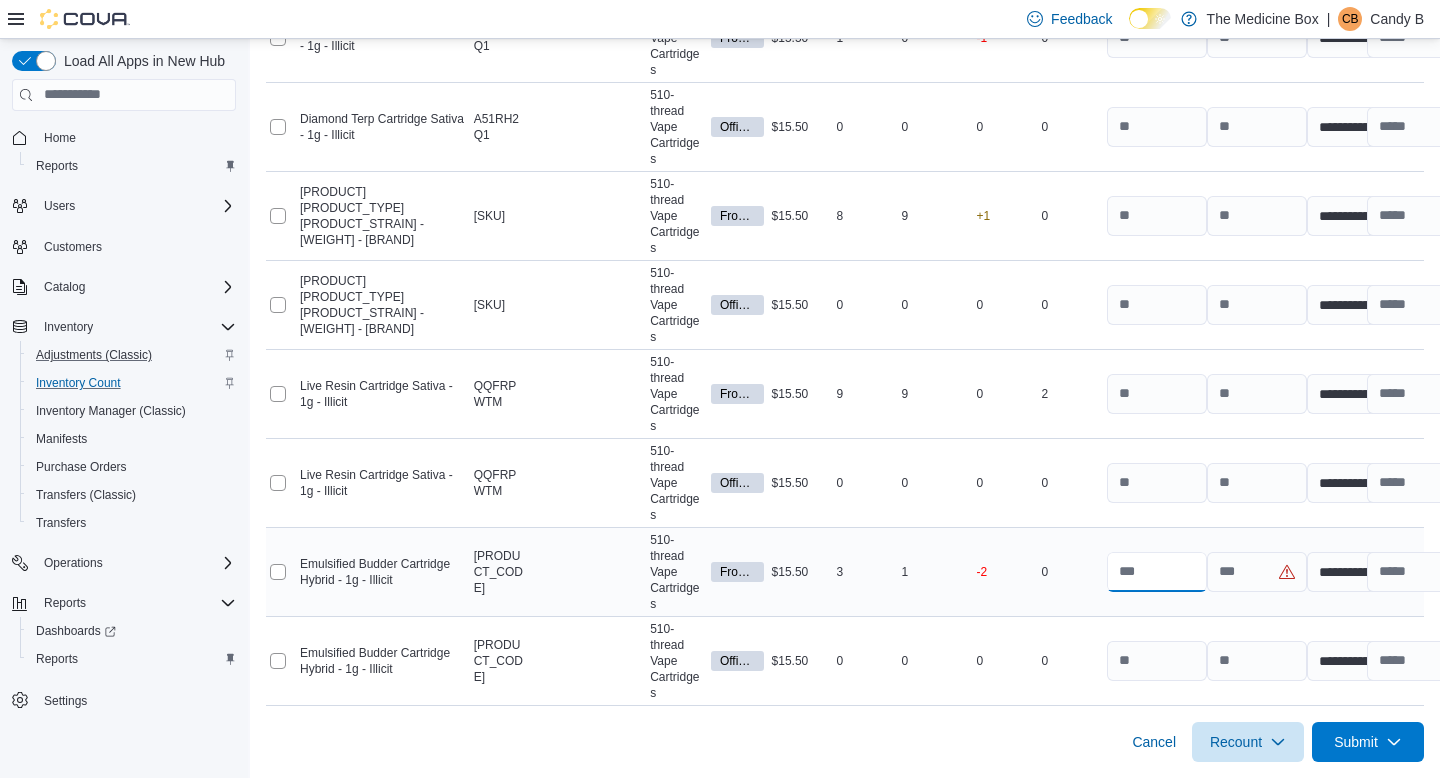 click at bounding box center [1157, 572] 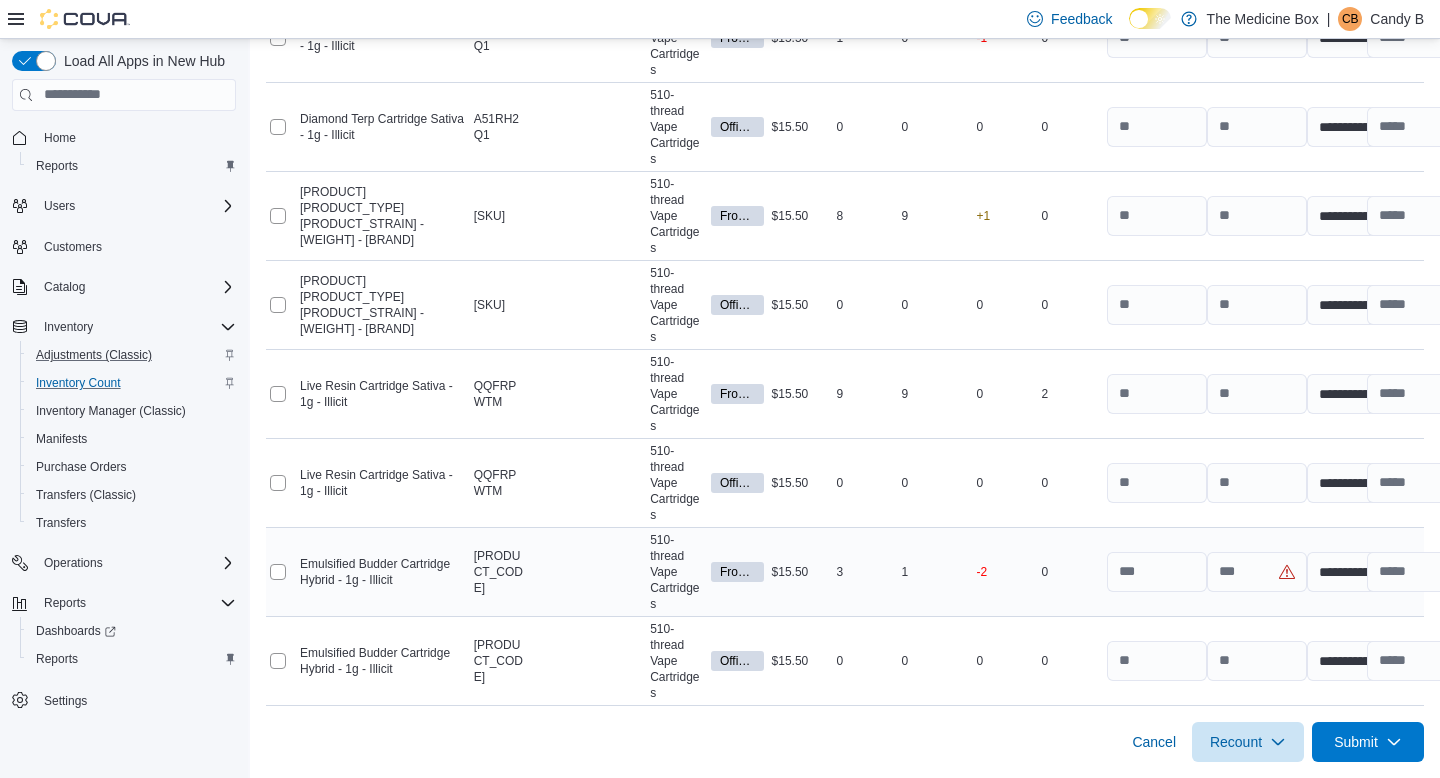 click on "Real Time Stock 0" at bounding box center (1070, 571) 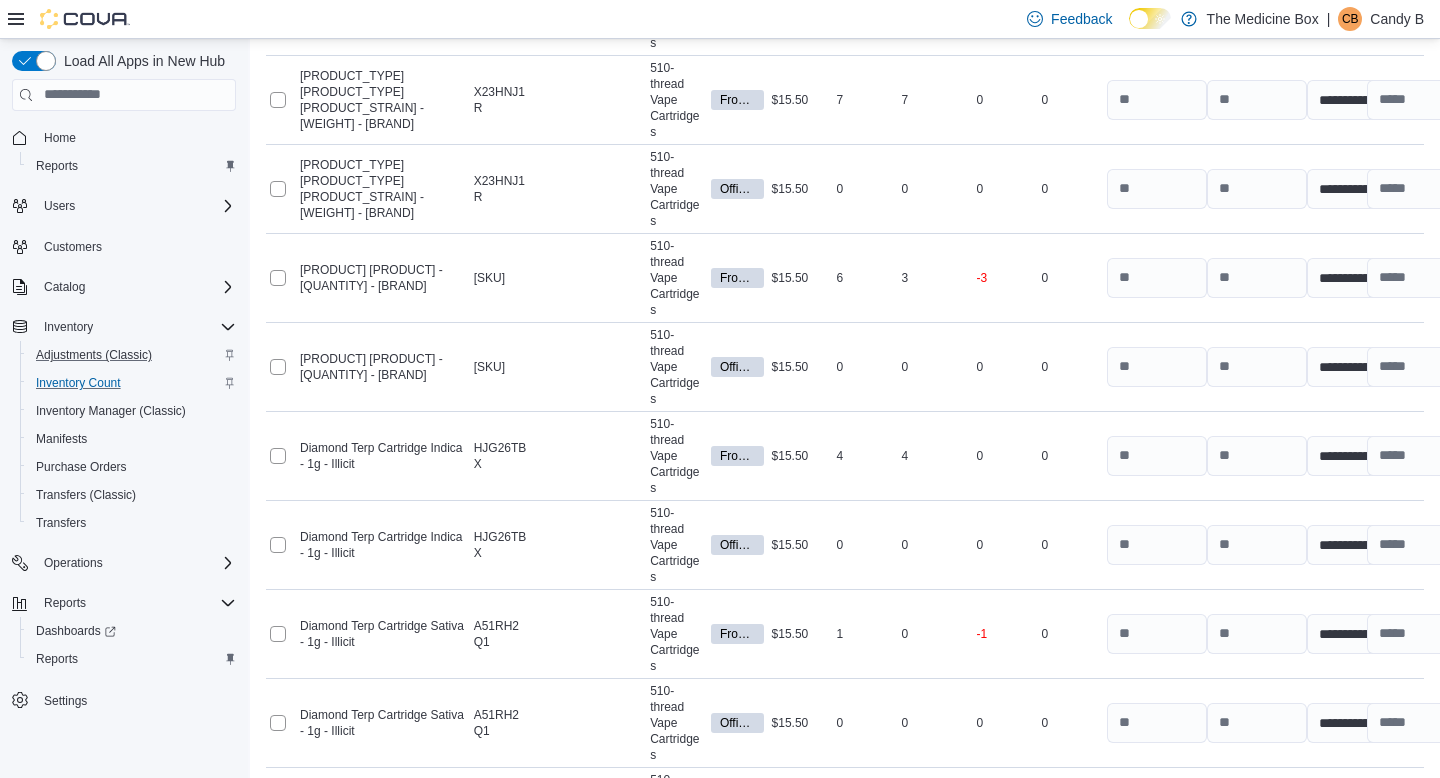 scroll, scrollTop: 1354, scrollLeft: 0, axis: vertical 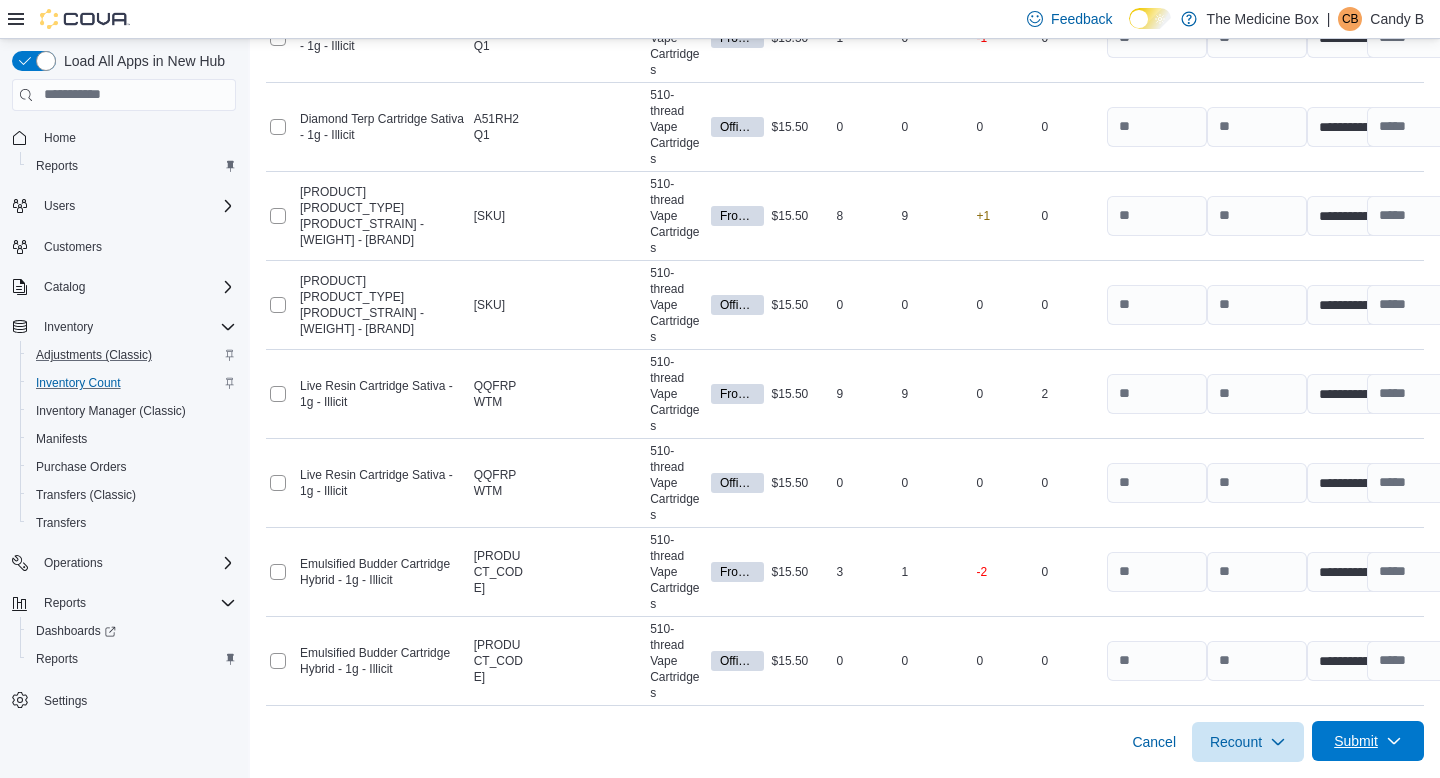 click on "Submit" at bounding box center [1368, 741] 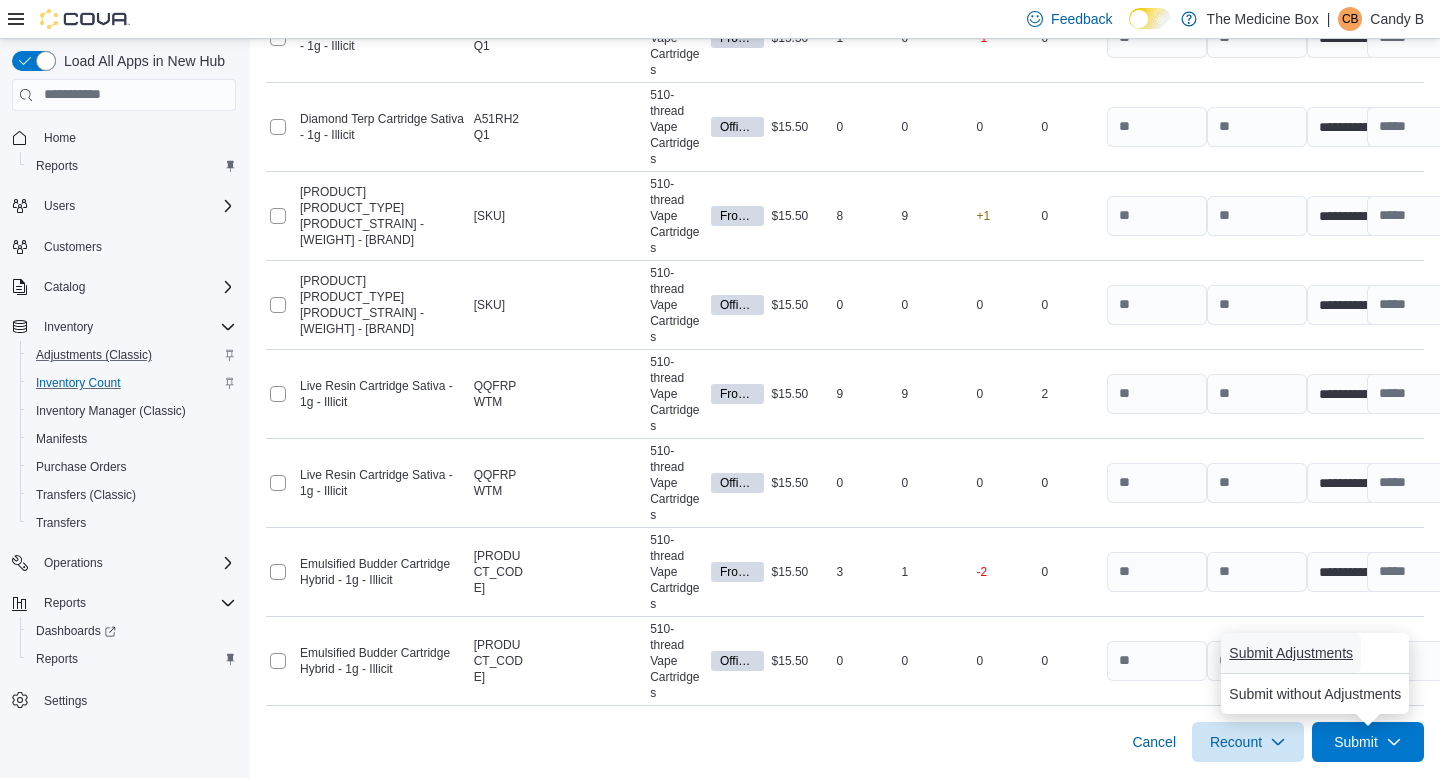 click on "Submit Adjustments" at bounding box center [1291, 653] 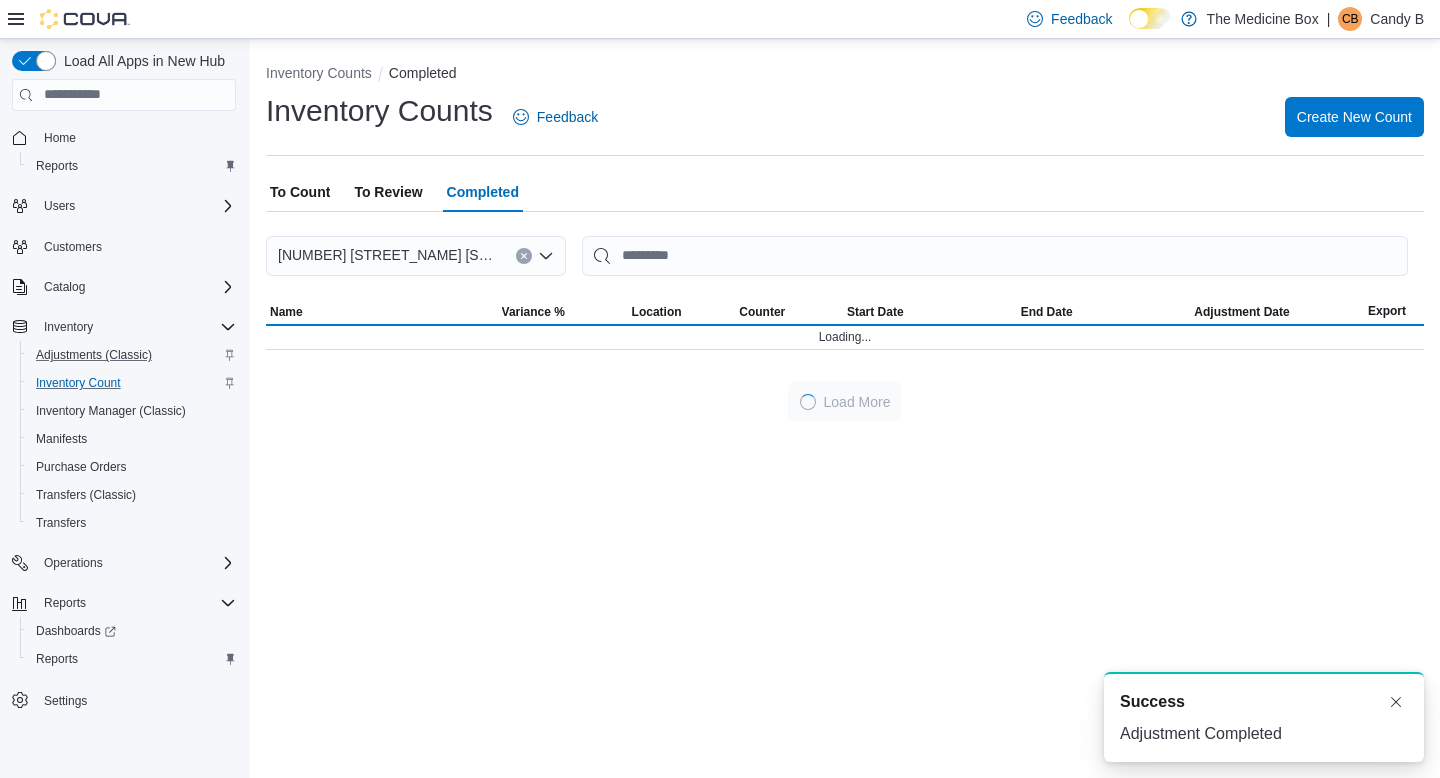 scroll, scrollTop: 0, scrollLeft: 0, axis: both 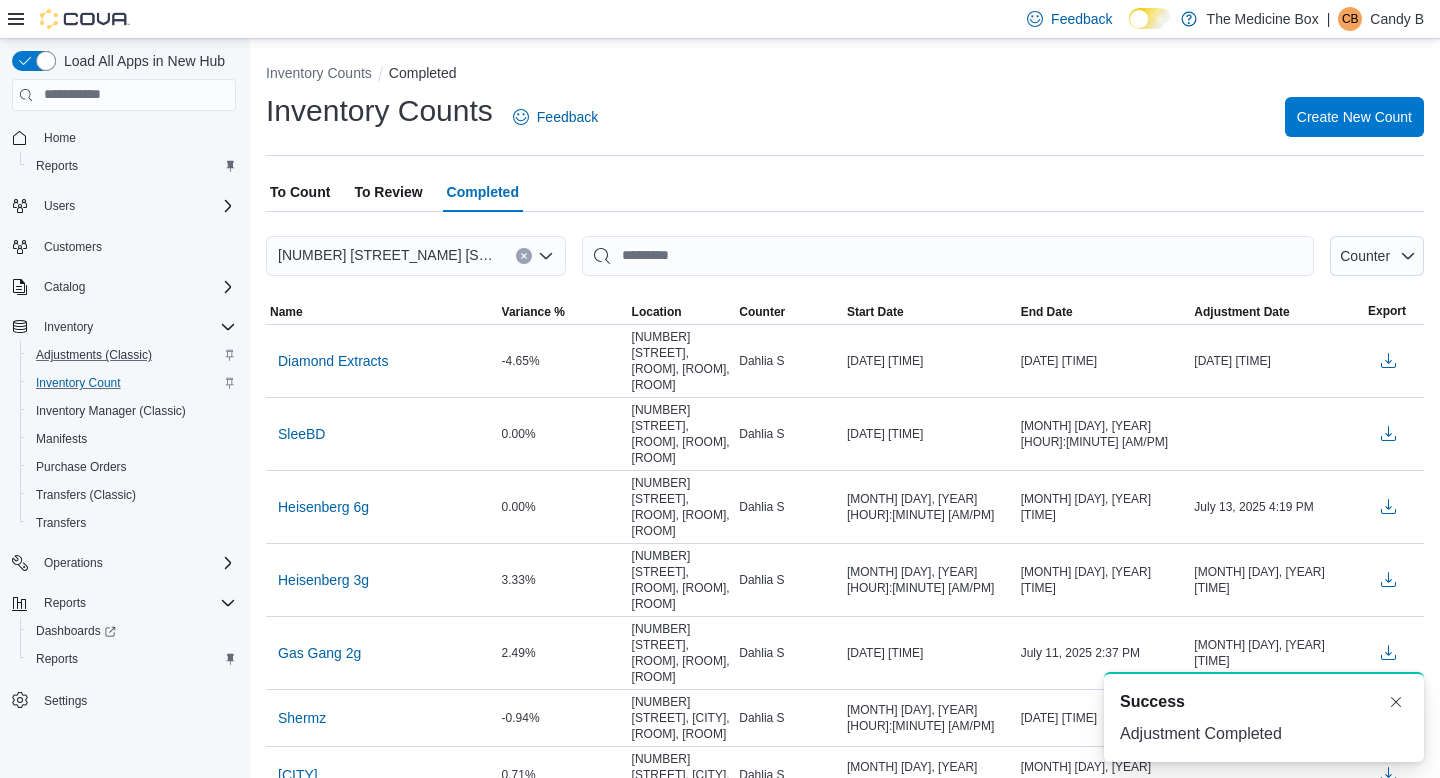 click on "To Review" at bounding box center (388, 192) 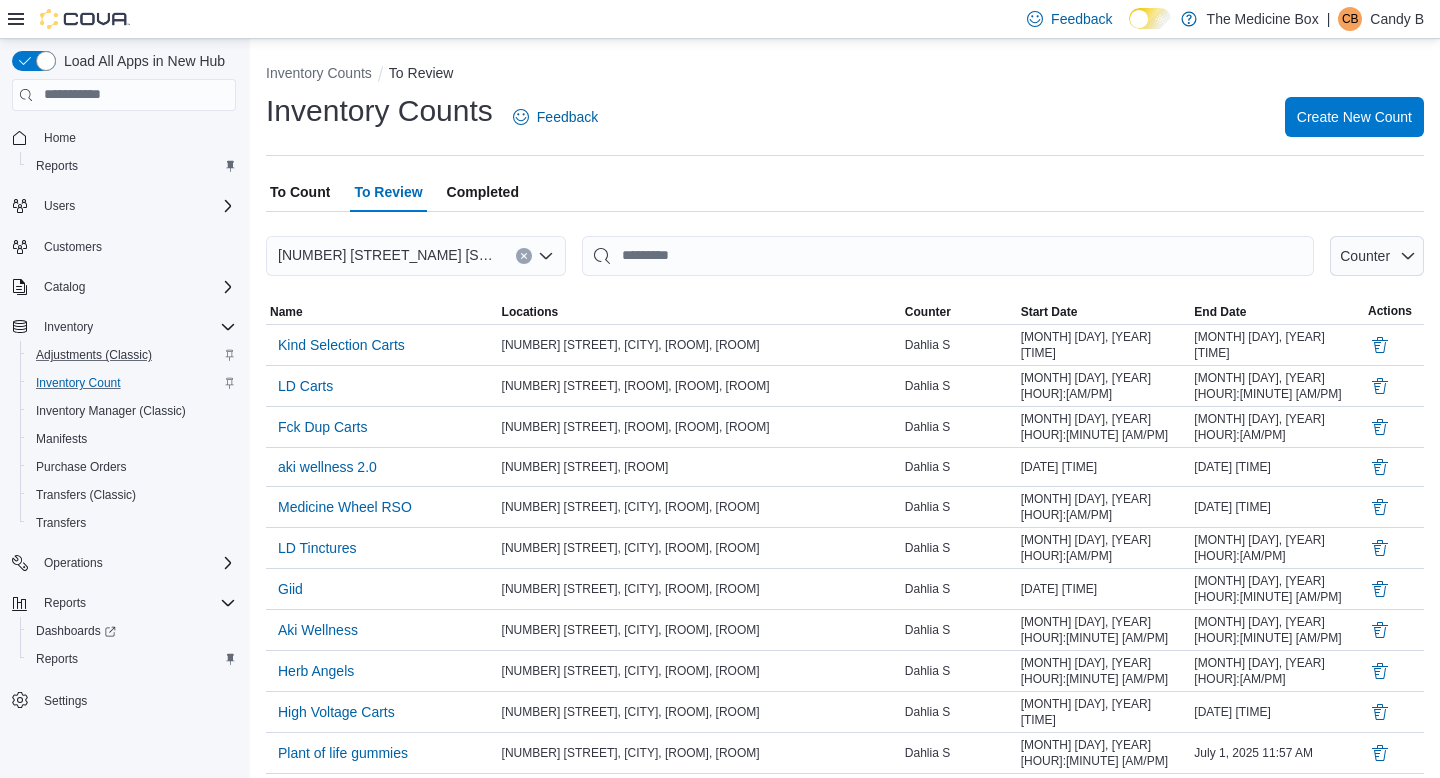 click on "Completed" at bounding box center [483, 192] 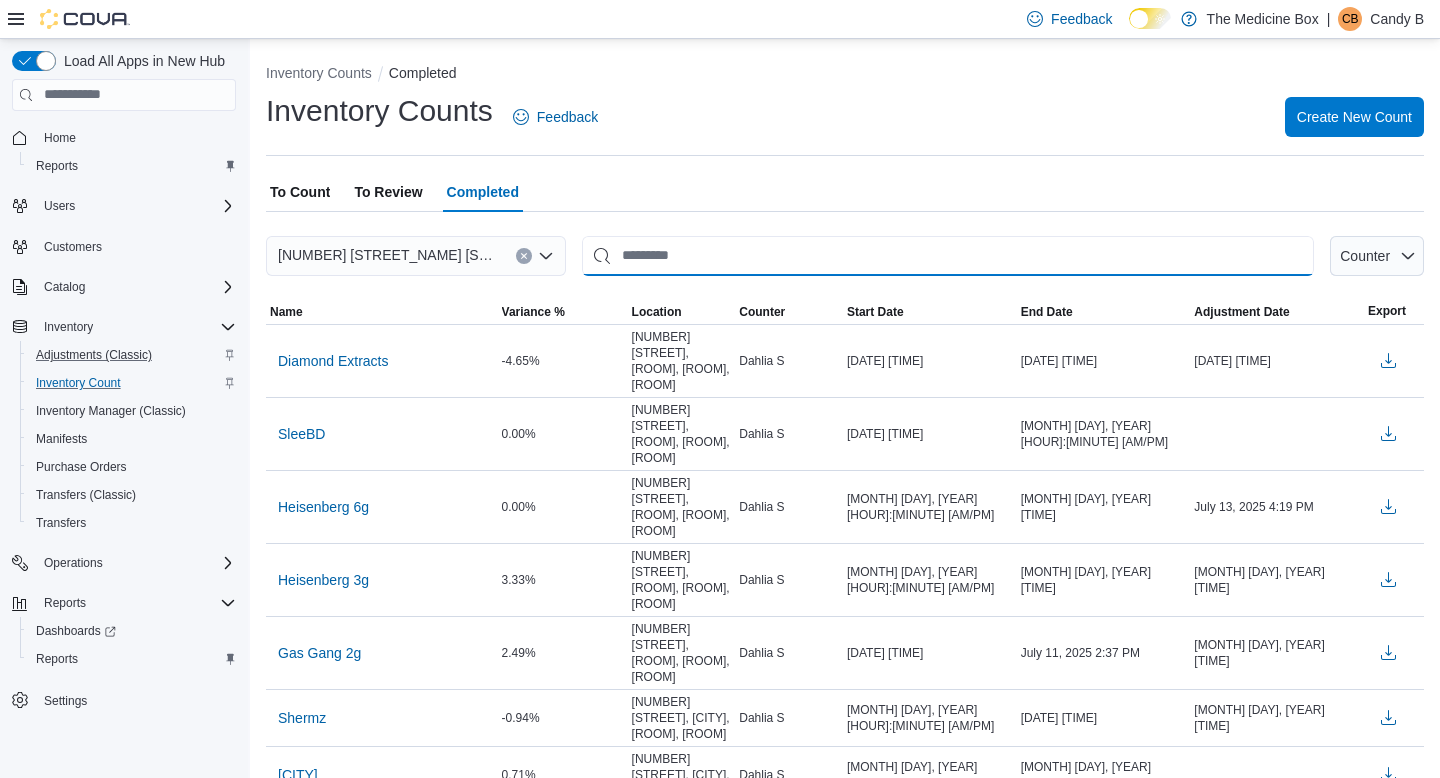 click at bounding box center (948, 256) 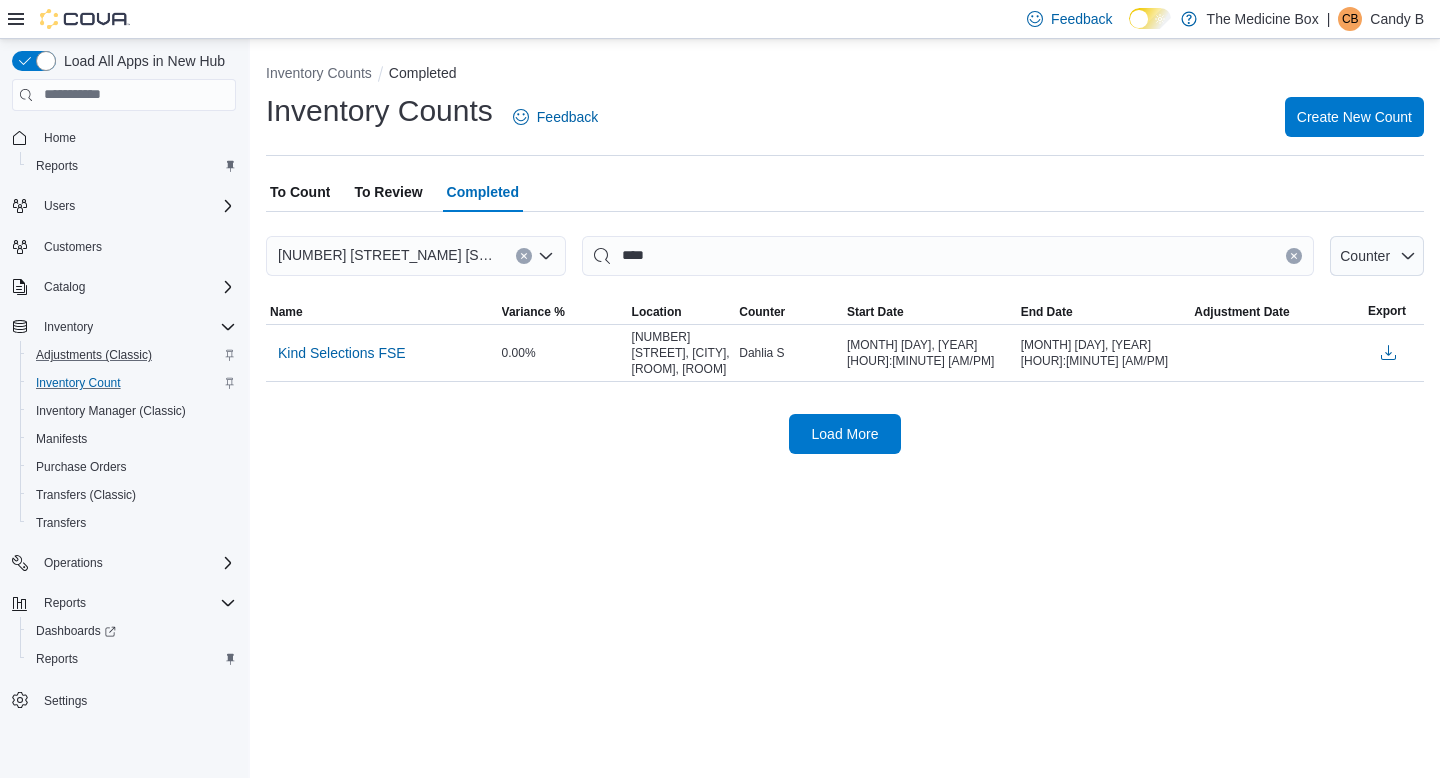 click on "To Review" at bounding box center [388, 192] 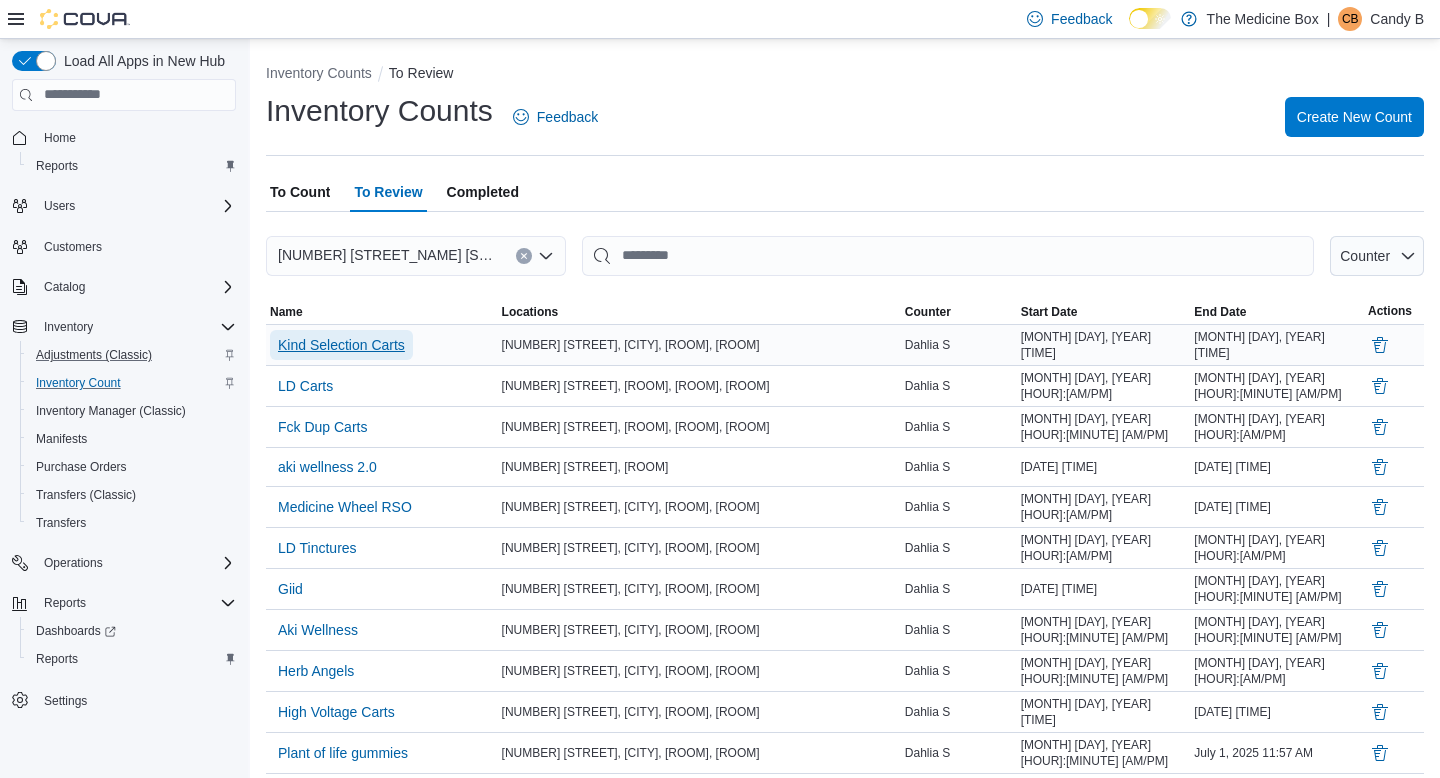 click on "Kind Selection Carts" at bounding box center (341, 345) 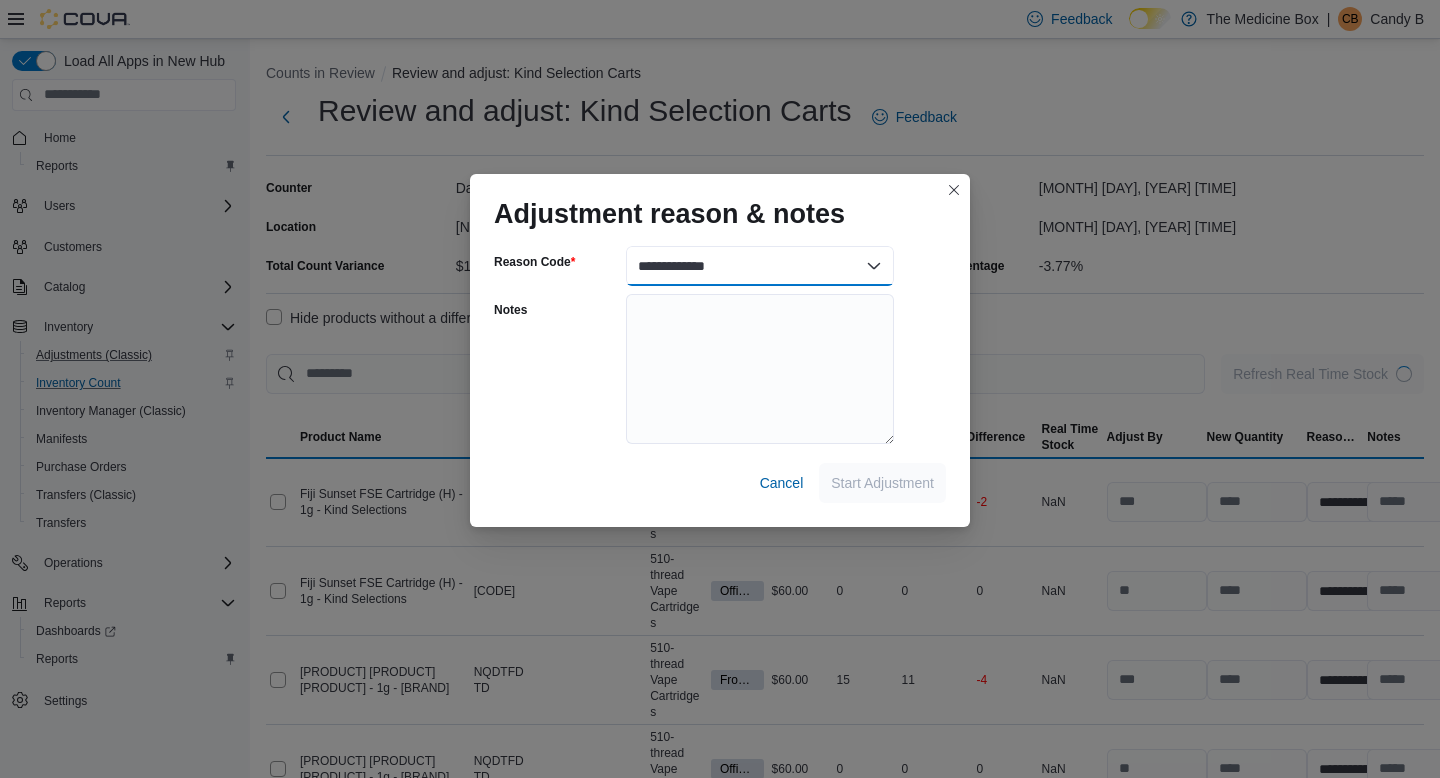 click on "**********" at bounding box center (760, 266) 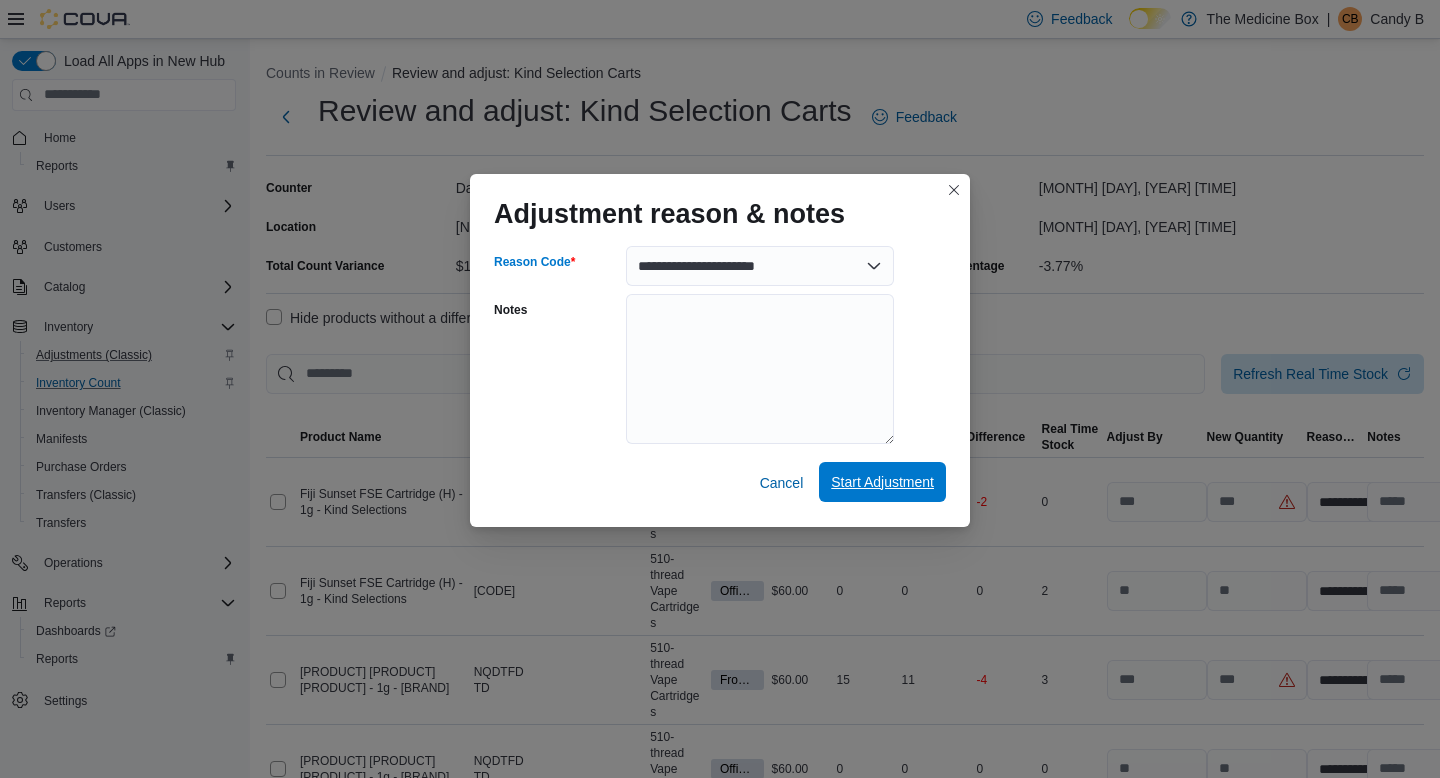click on "Start Adjustment" at bounding box center (882, 482) 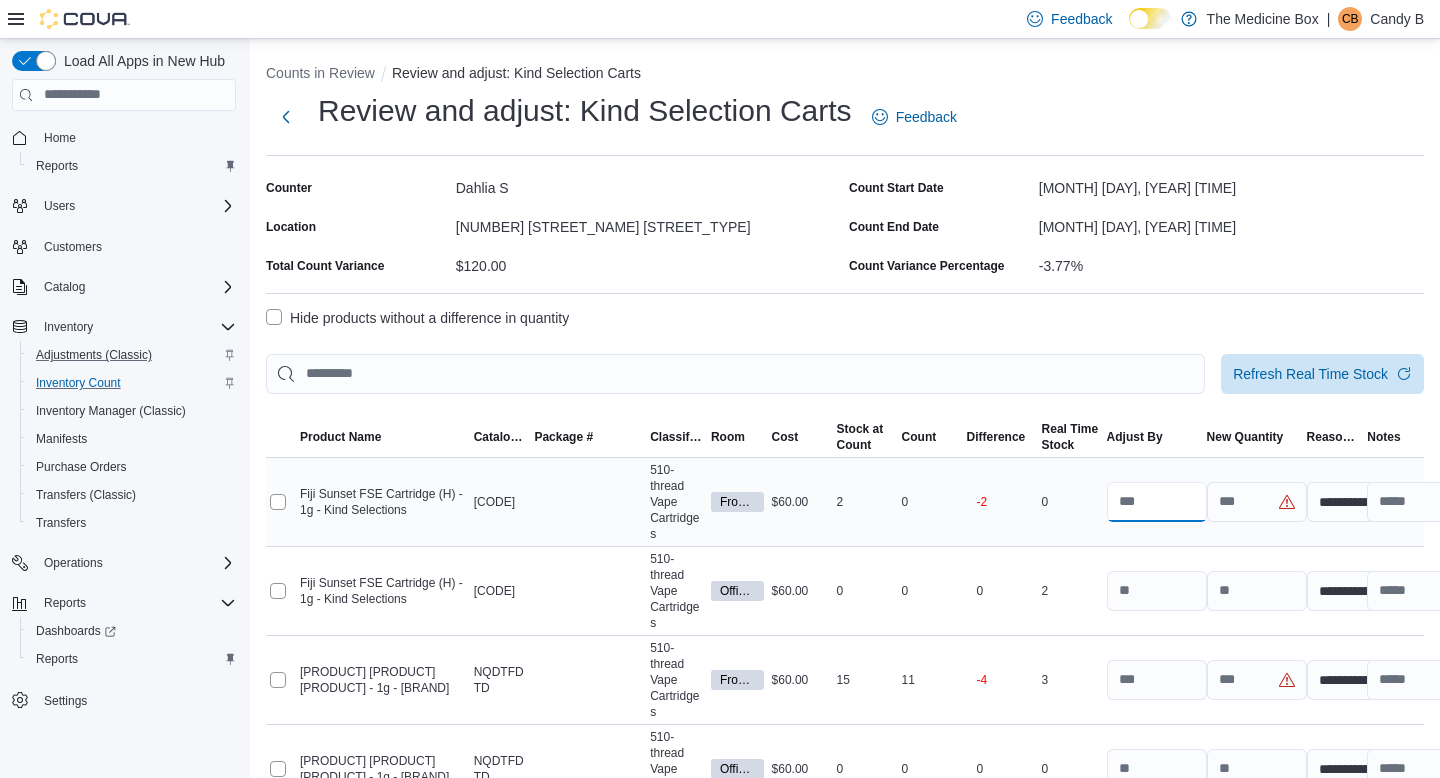 click at bounding box center [1157, 502] 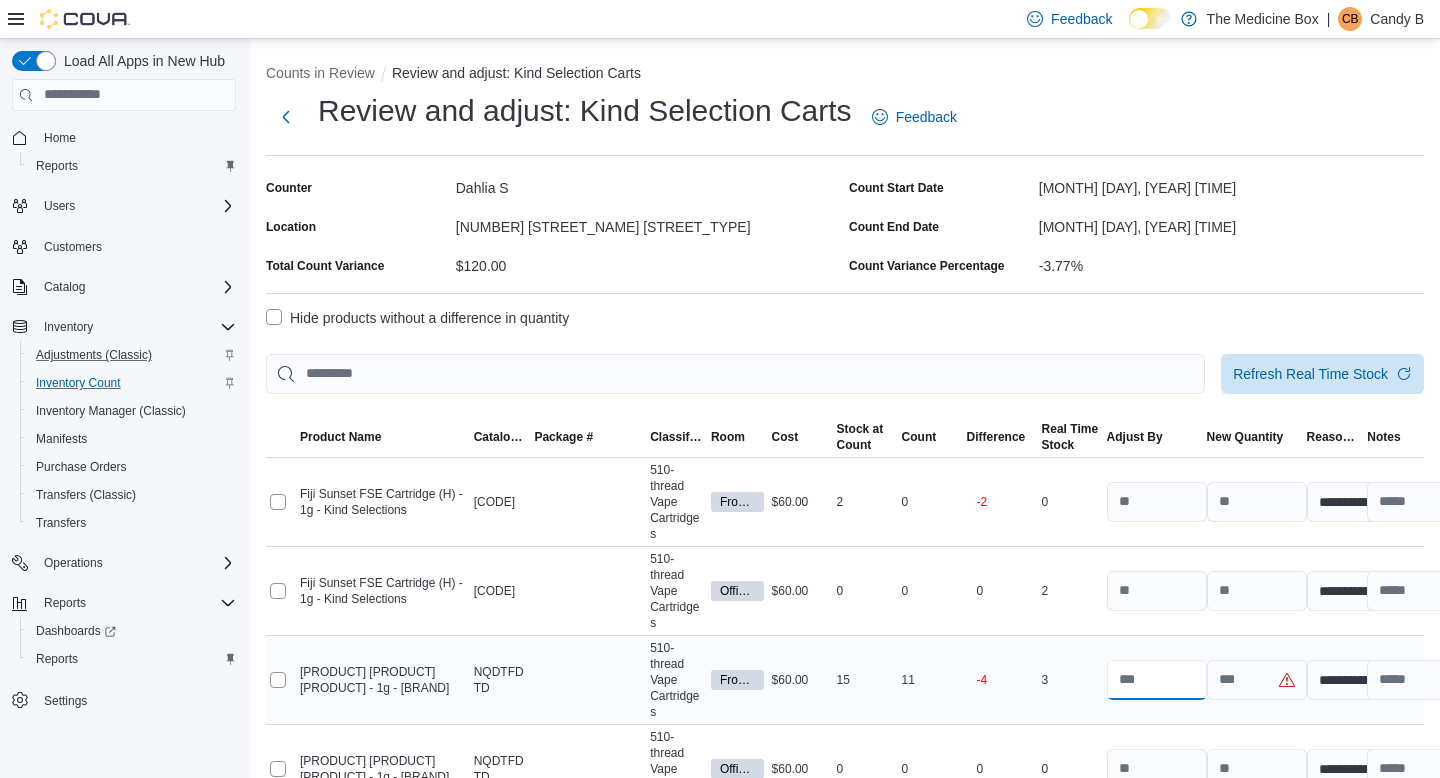 click at bounding box center [1157, 680] 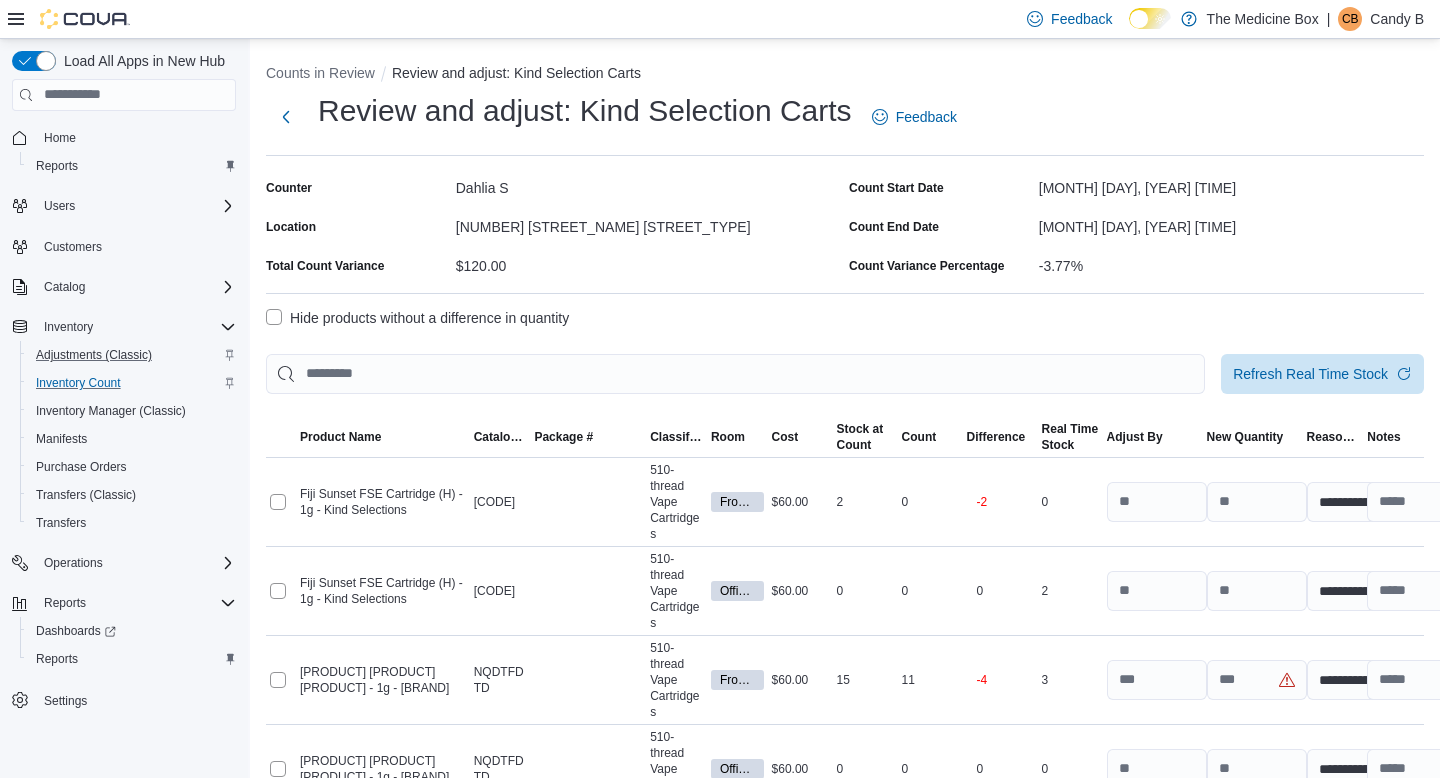 click on "**********" at bounding box center (845, 966) 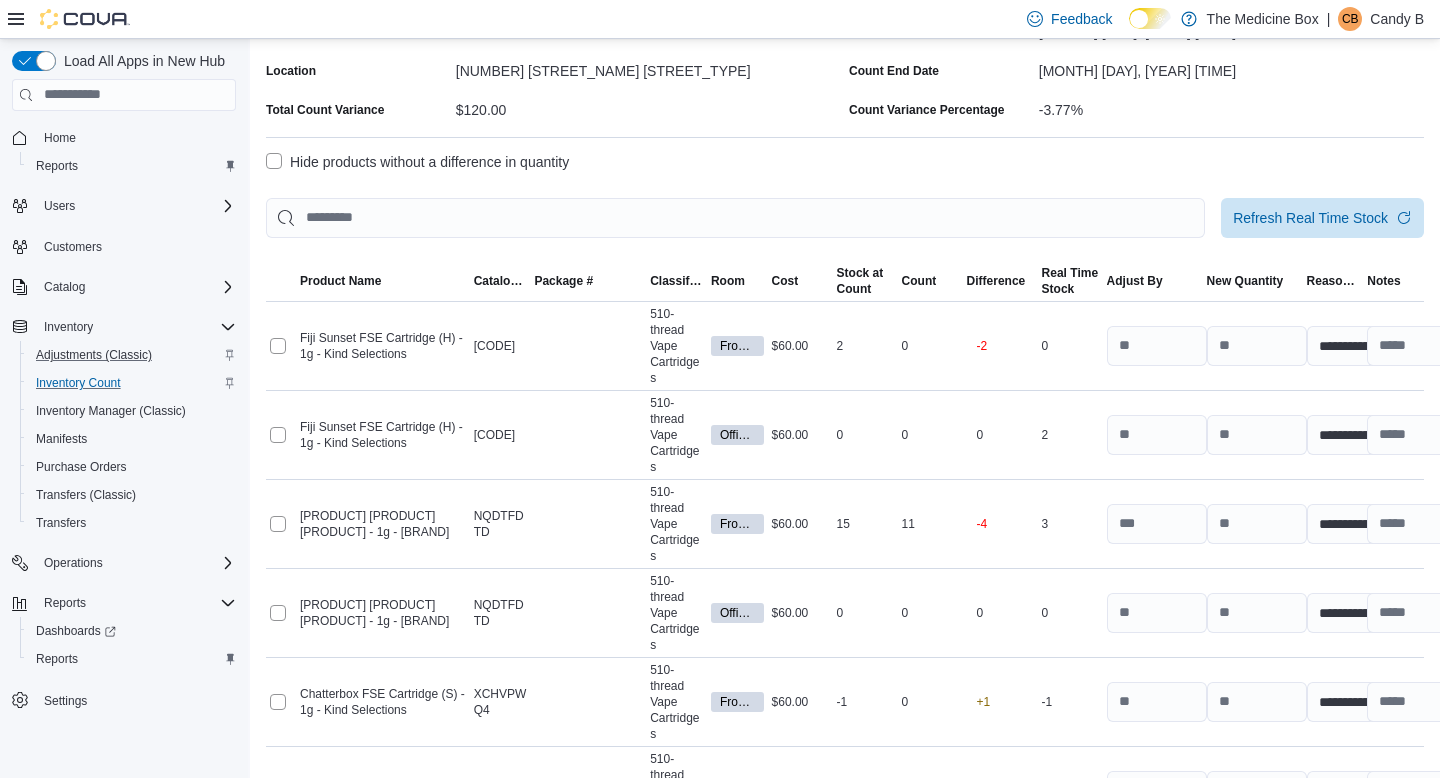 scroll, scrollTop: 0, scrollLeft: 0, axis: both 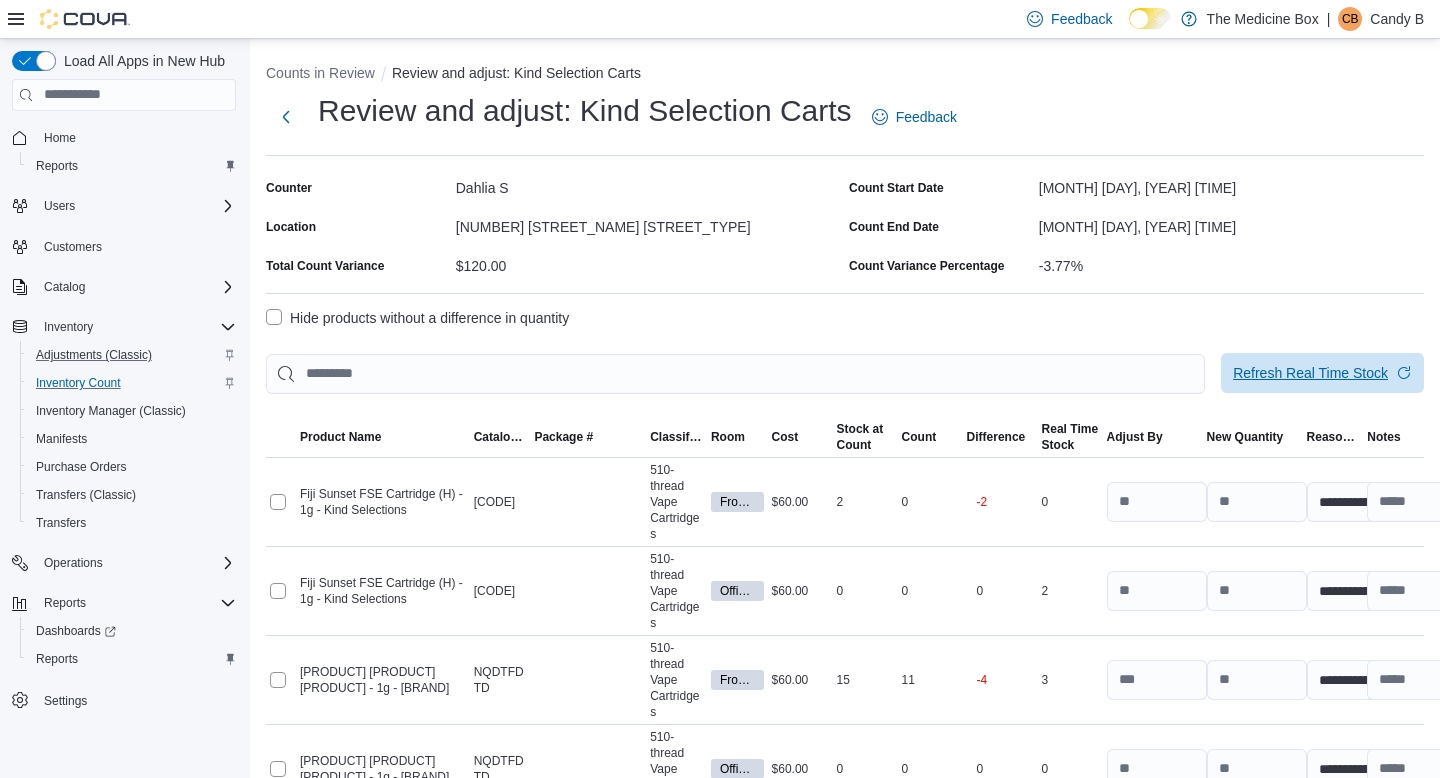 click on "Refresh Real Time Stock" at bounding box center (1310, 373) 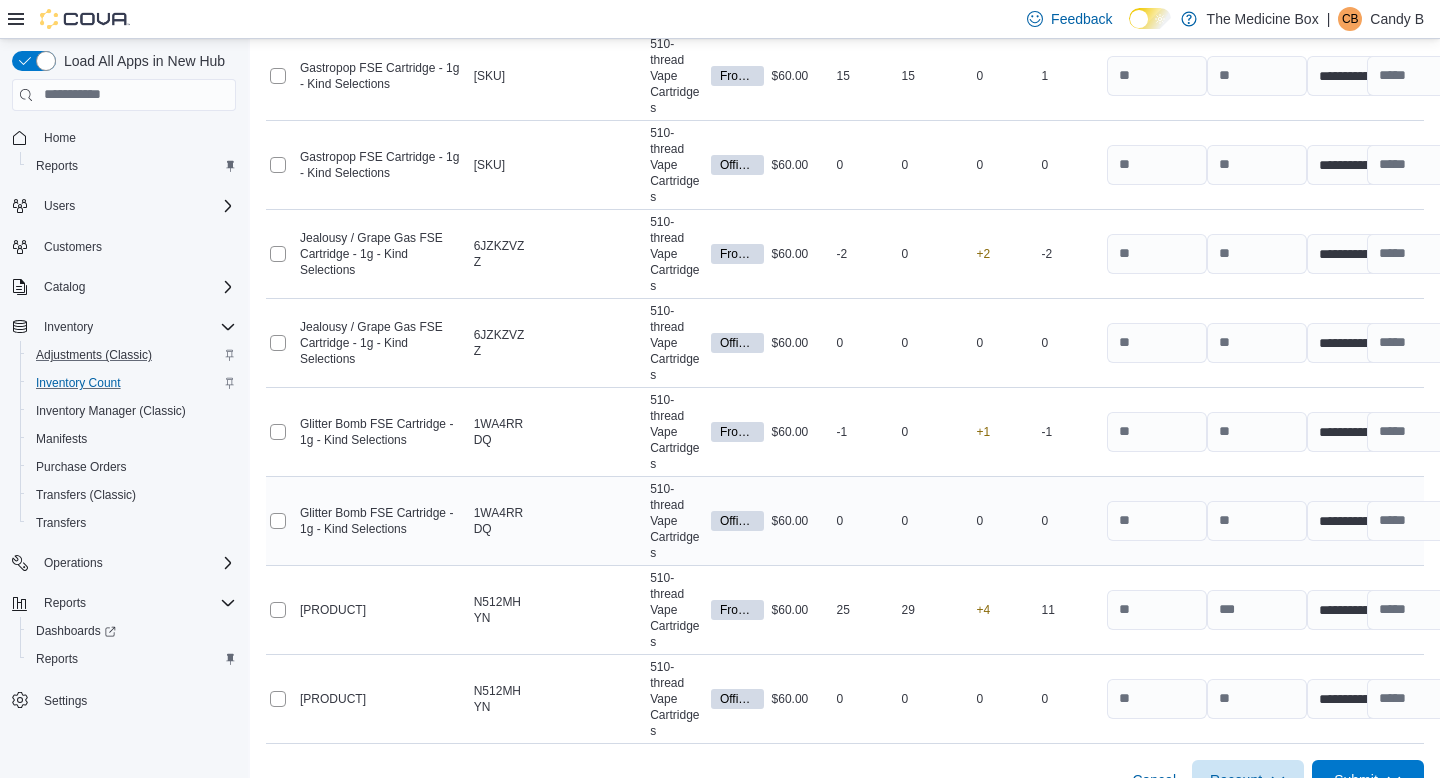 scroll, scrollTop: 998, scrollLeft: 0, axis: vertical 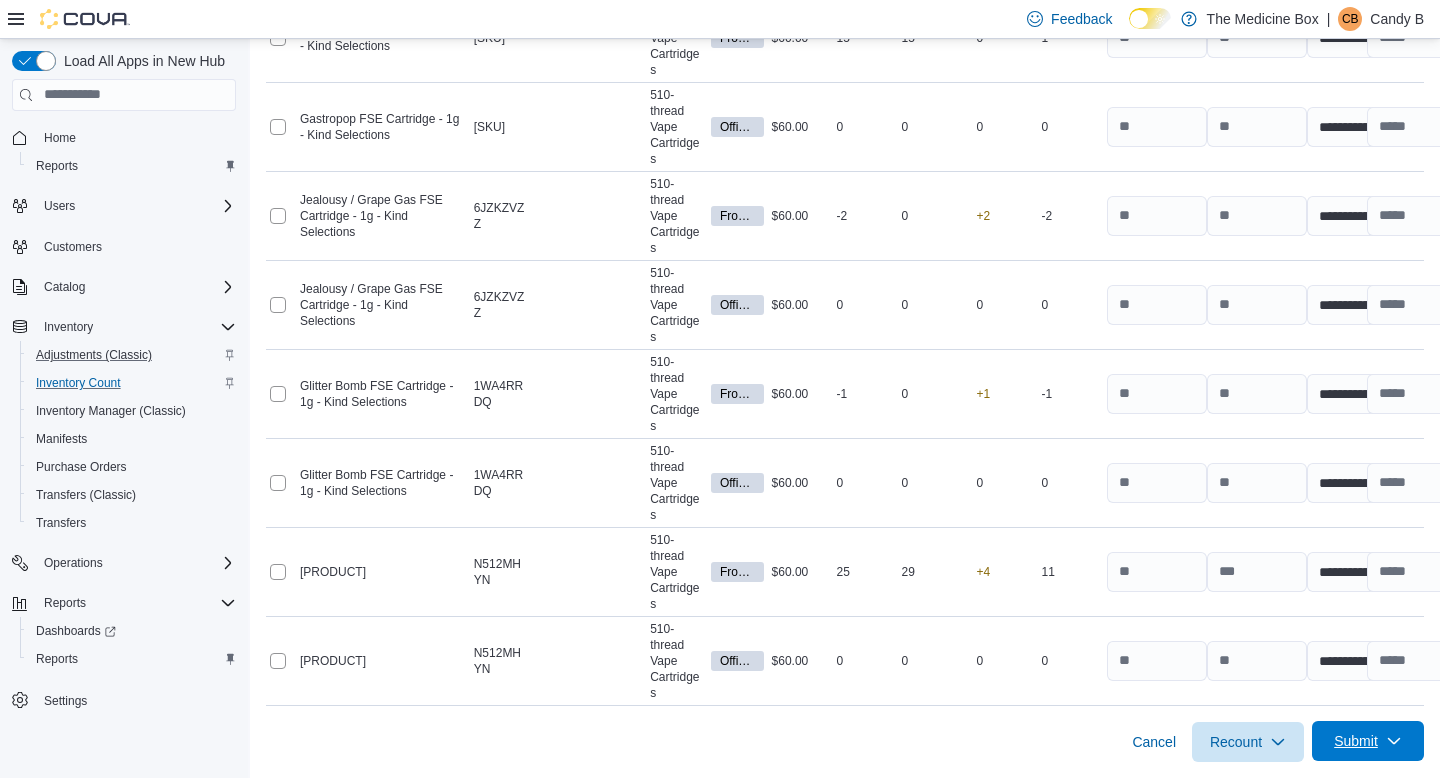 click on "Submit" at bounding box center (1368, 741) 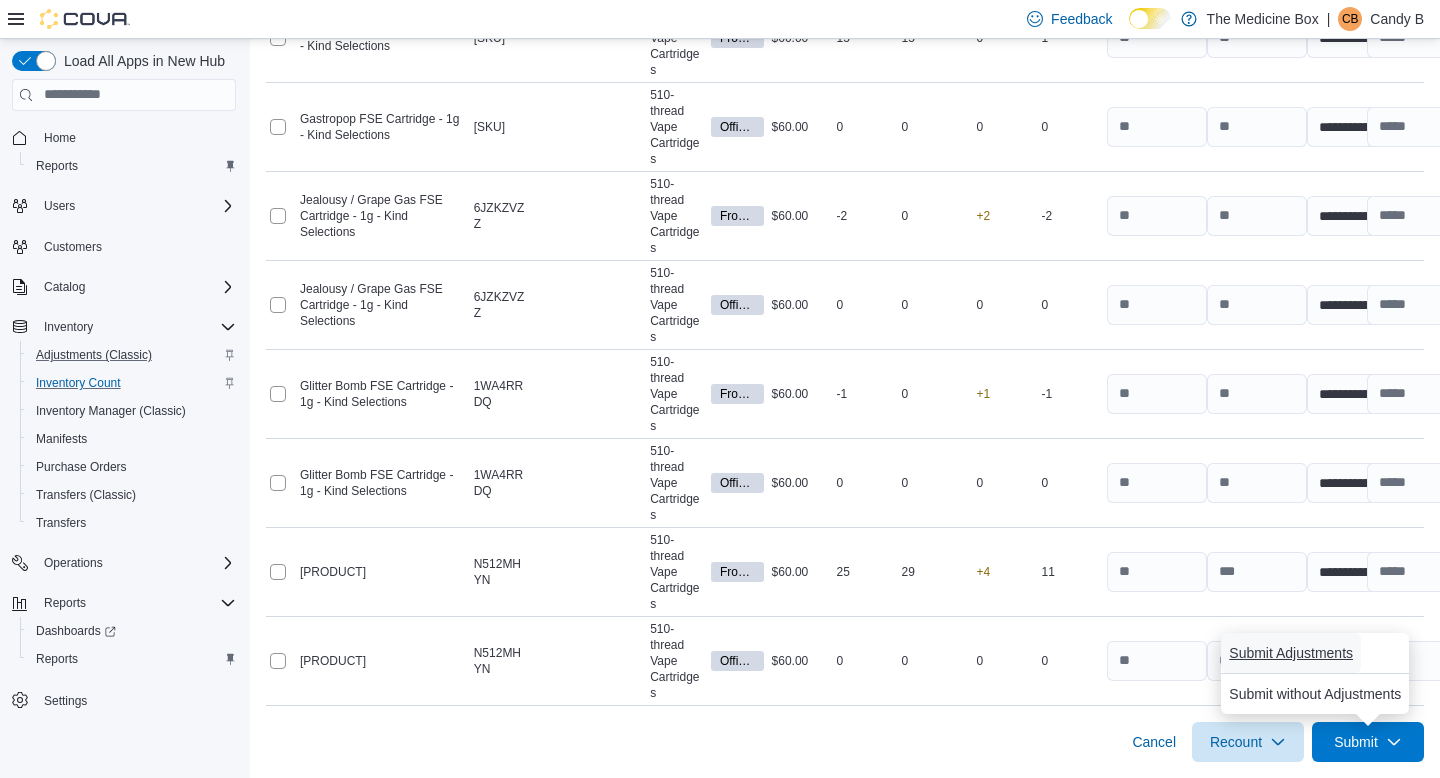 click on "Submit Adjustments" at bounding box center (1291, 653) 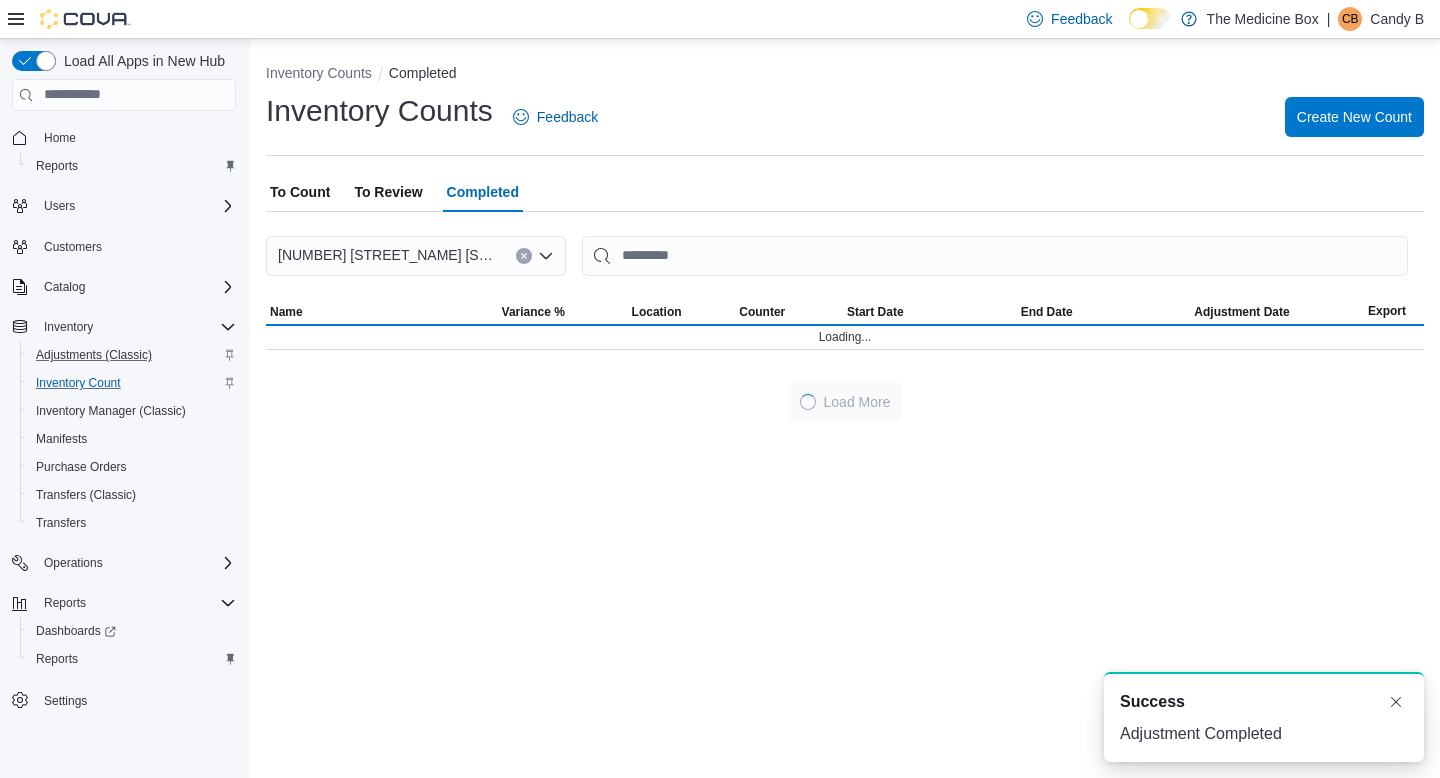 scroll, scrollTop: 0, scrollLeft: 0, axis: both 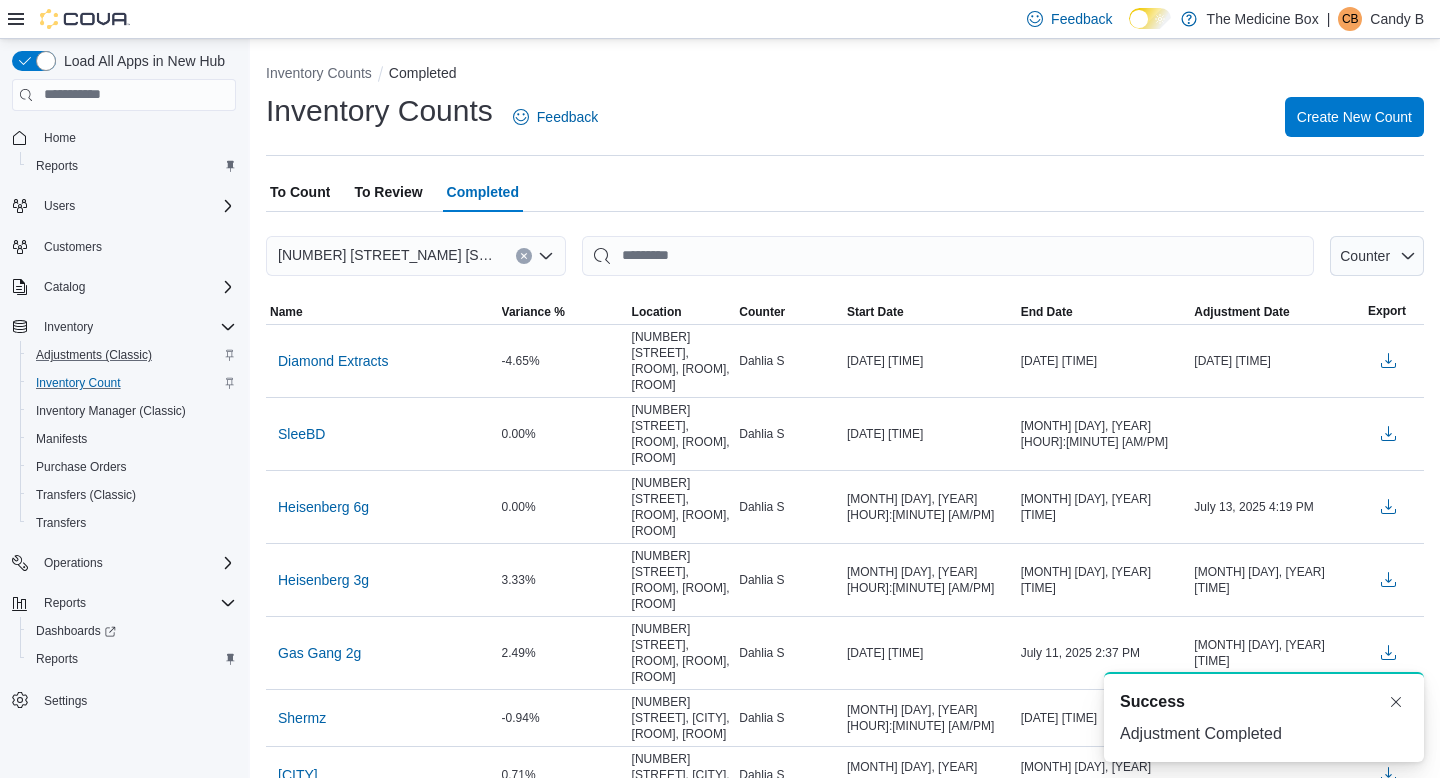 click on "To Review" at bounding box center [388, 192] 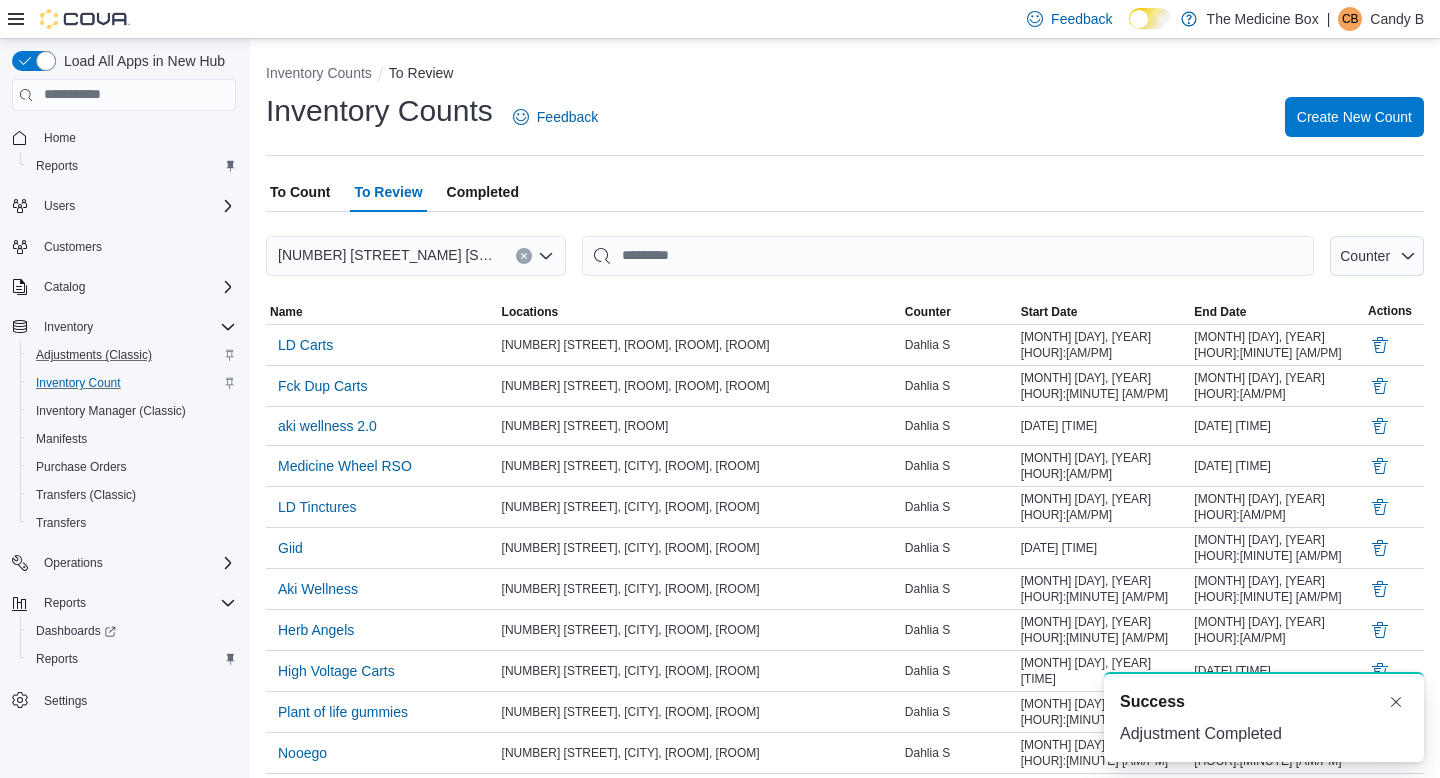 click on "Completed" at bounding box center [483, 192] 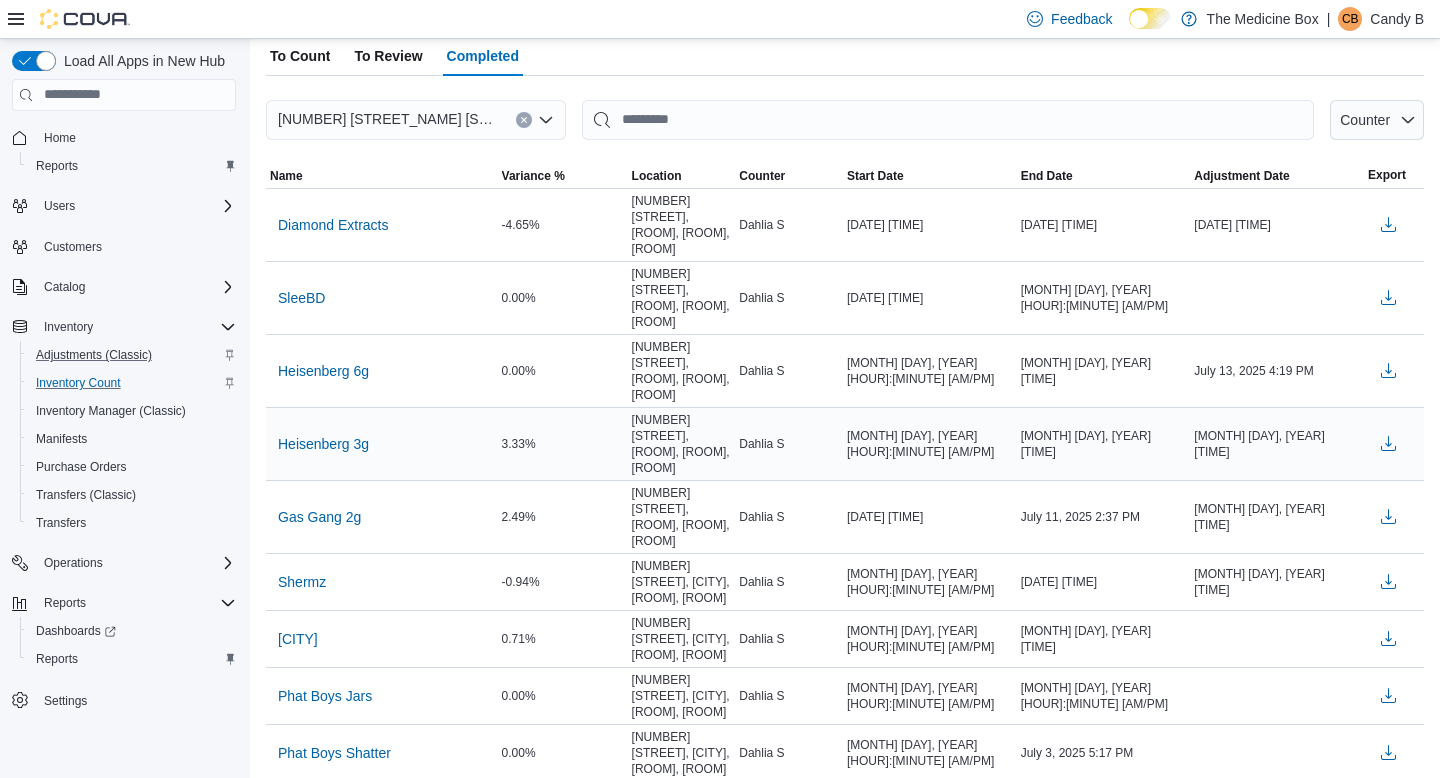 scroll, scrollTop: 0, scrollLeft: 0, axis: both 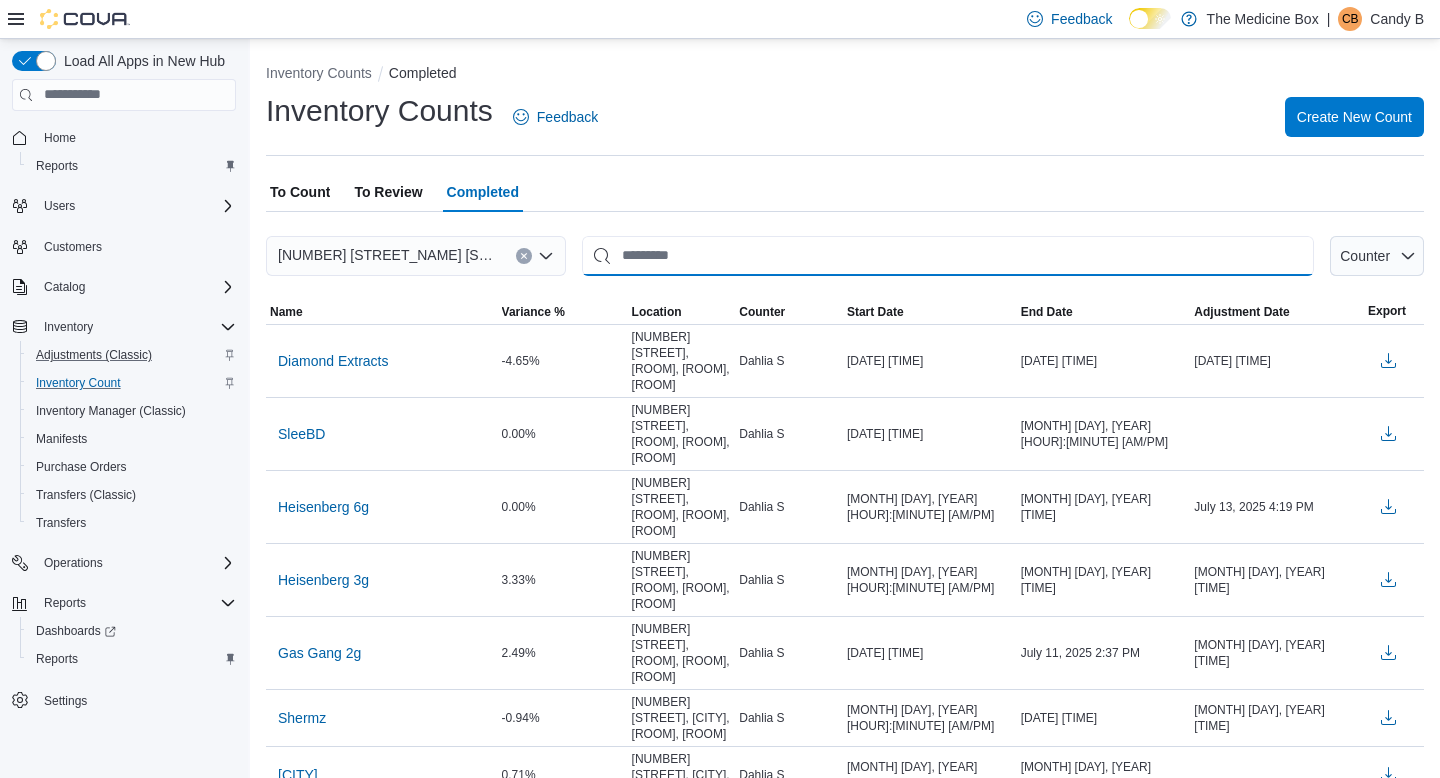 click at bounding box center [948, 256] 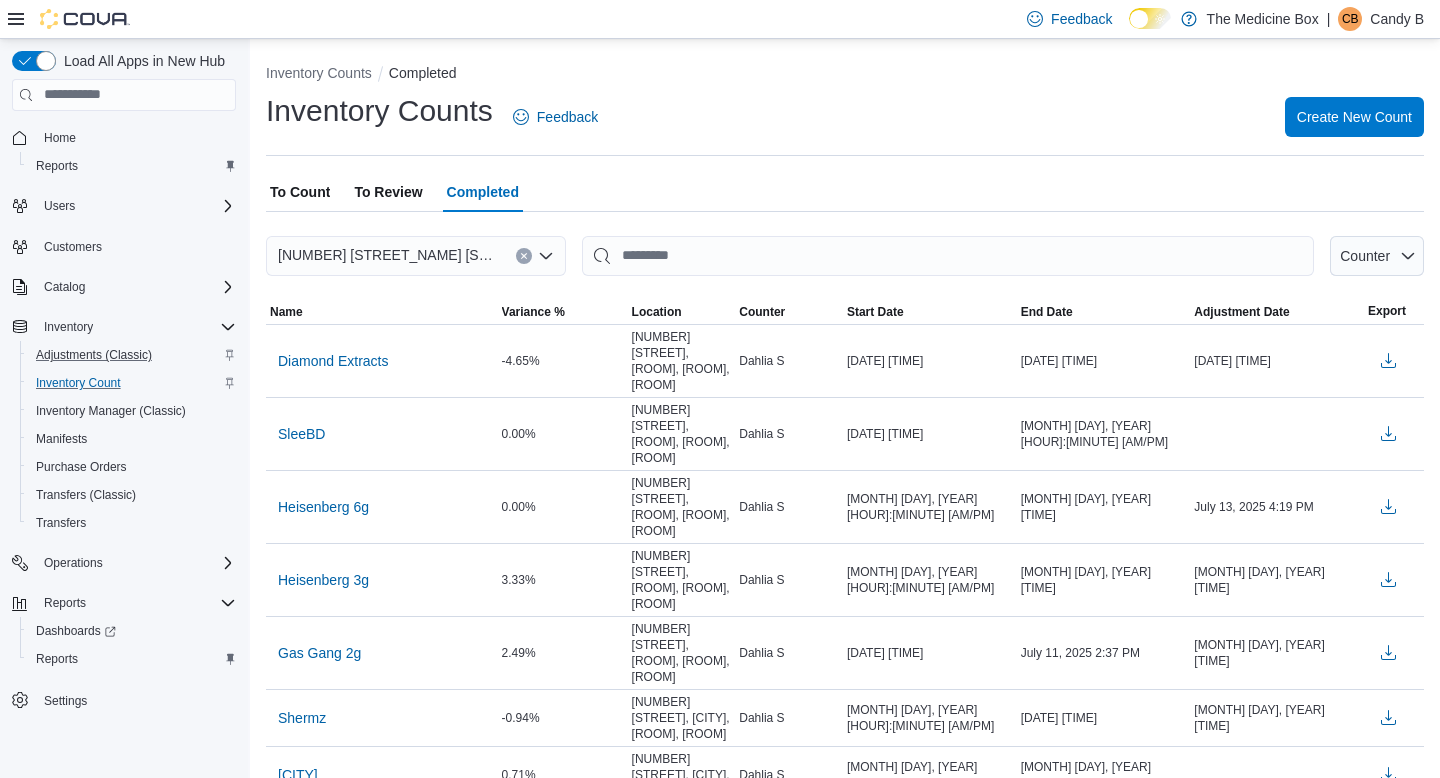 click on "Inventory Counts Feedback Create New Count" at bounding box center (845, 117) 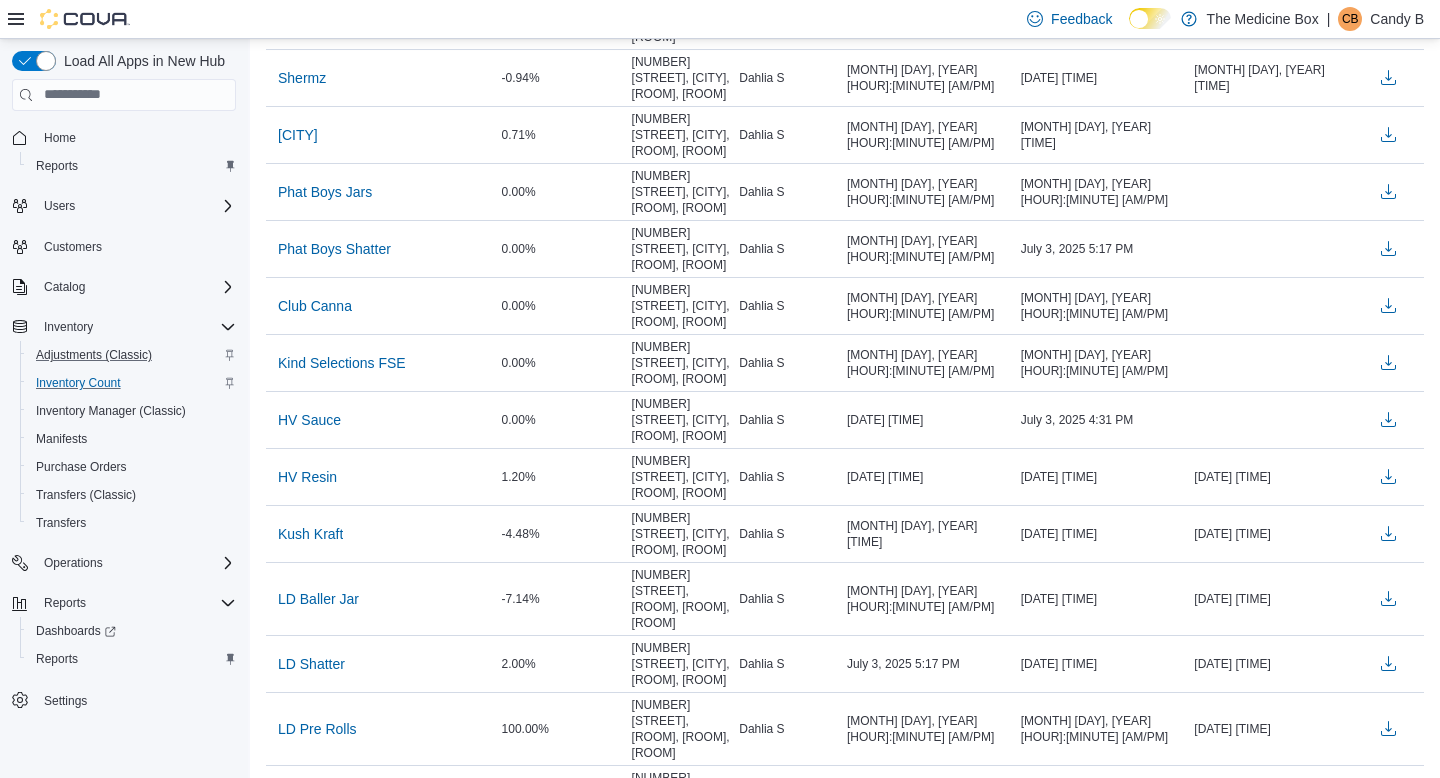 scroll, scrollTop: 0, scrollLeft: 0, axis: both 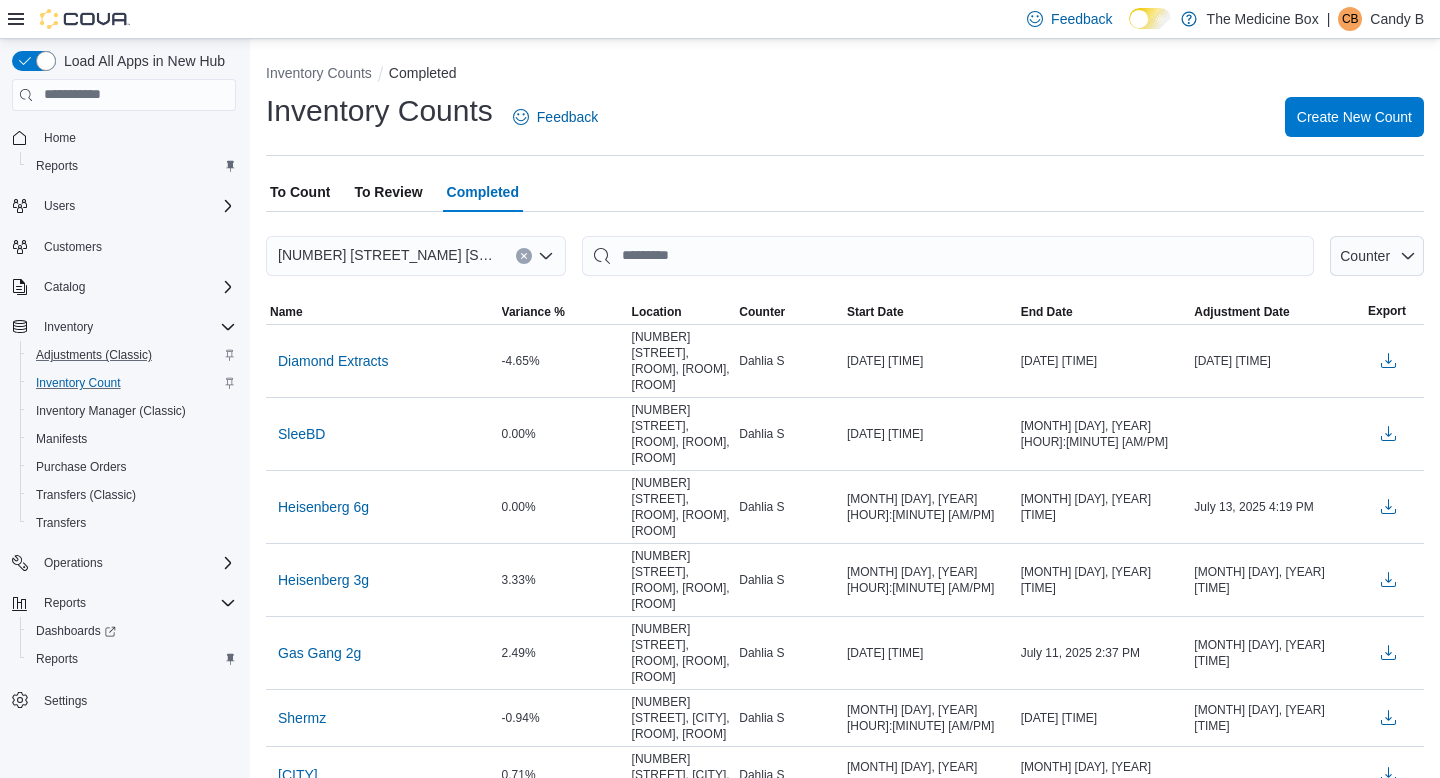 click on "To Review" at bounding box center [388, 192] 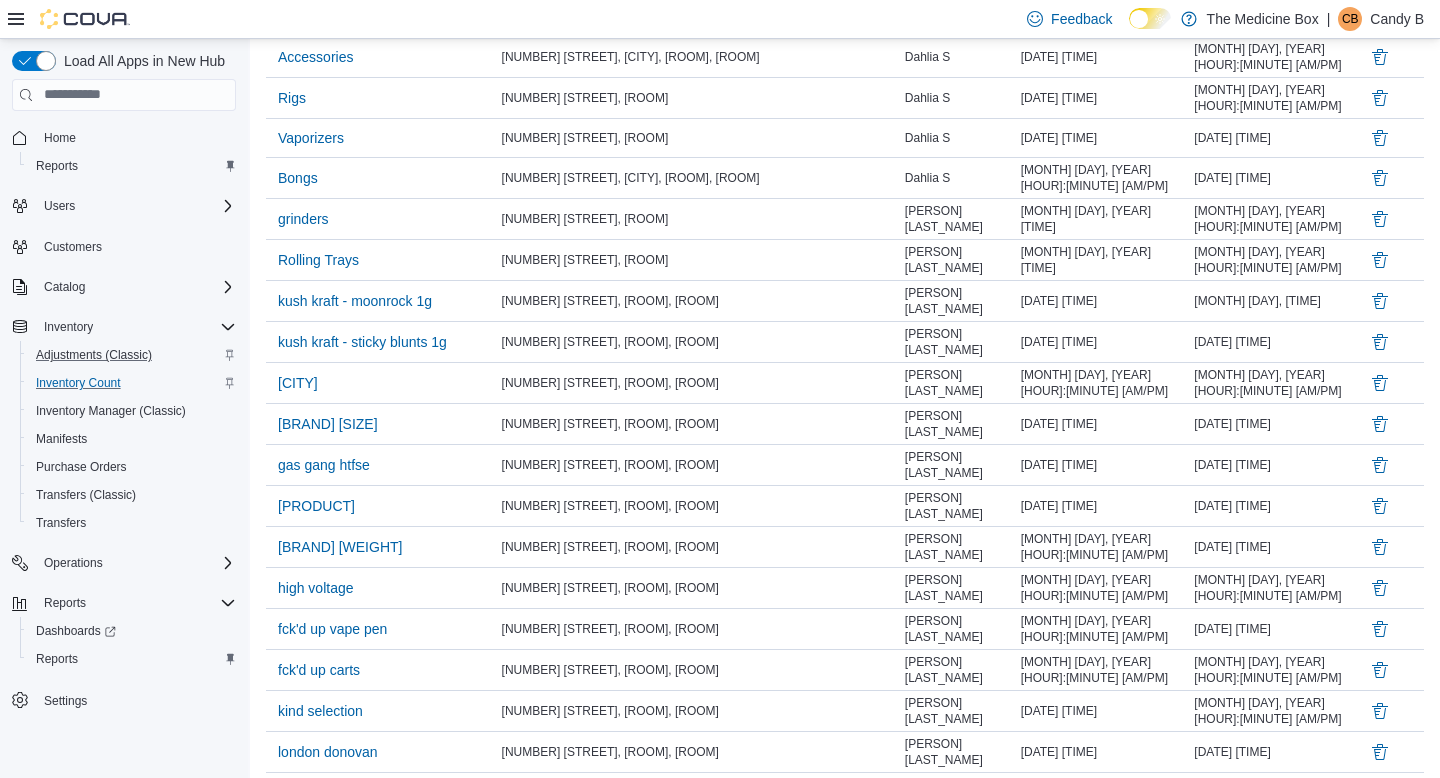 scroll, scrollTop: 1584, scrollLeft: 0, axis: vertical 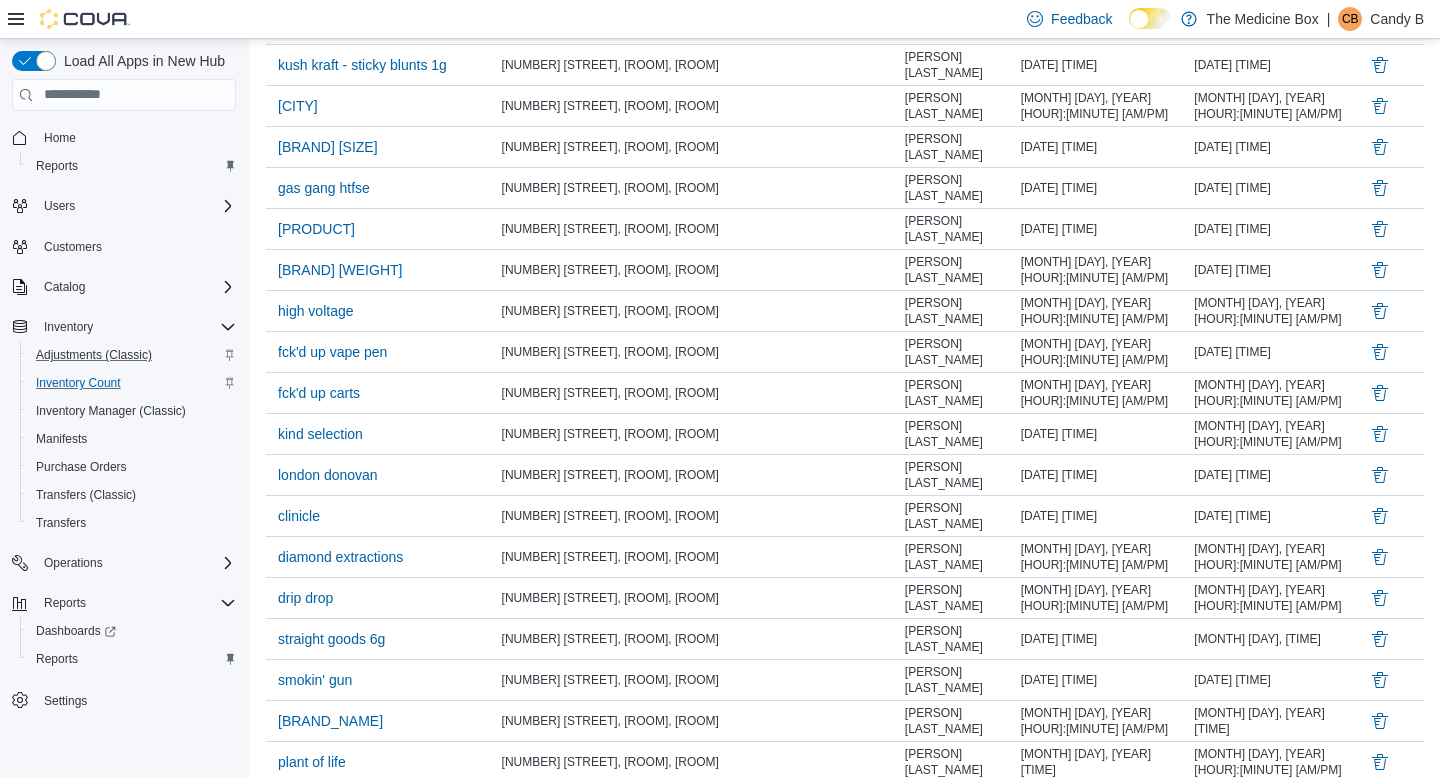 click on "Load More" at bounding box center [845, 834] 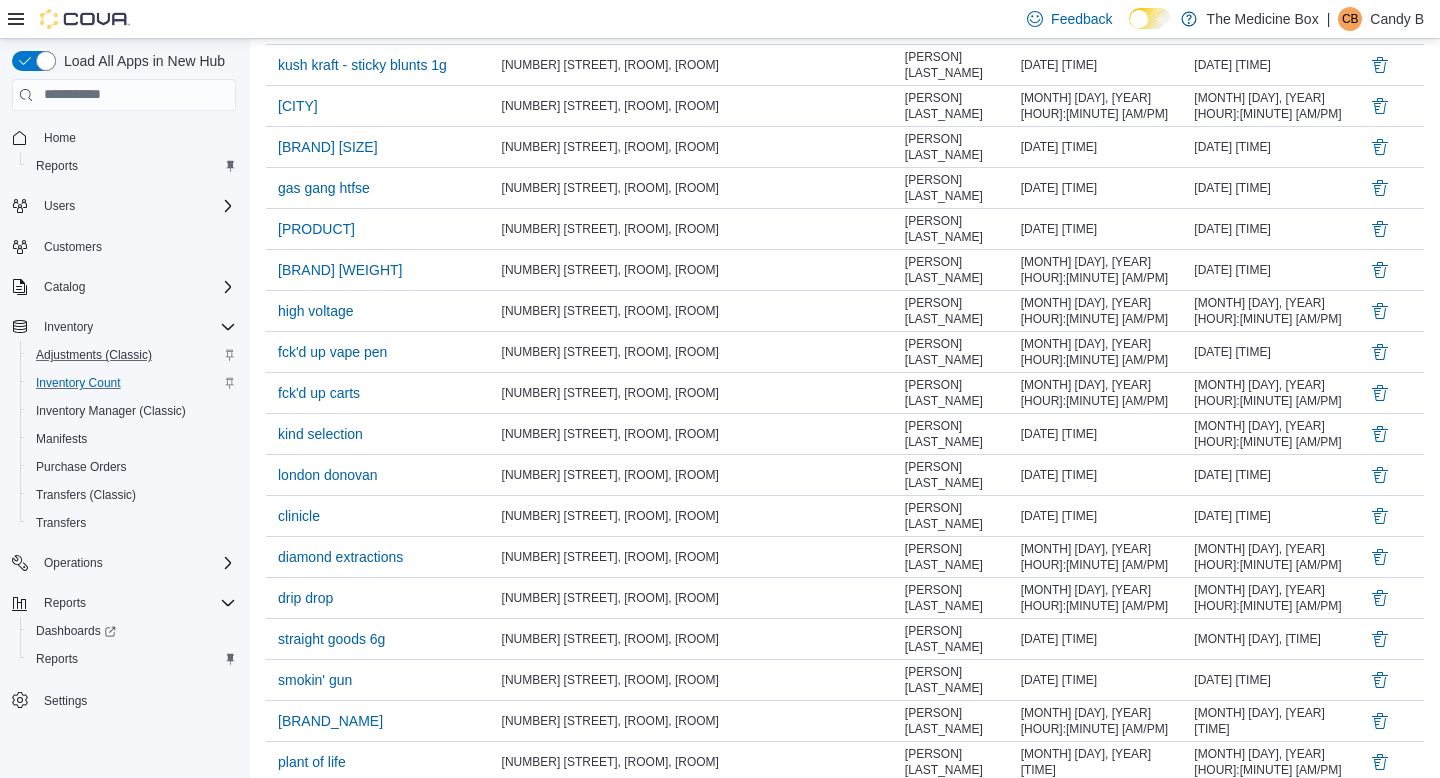 scroll, scrollTop: 1779, scrollLeft: 0, axis: vertical 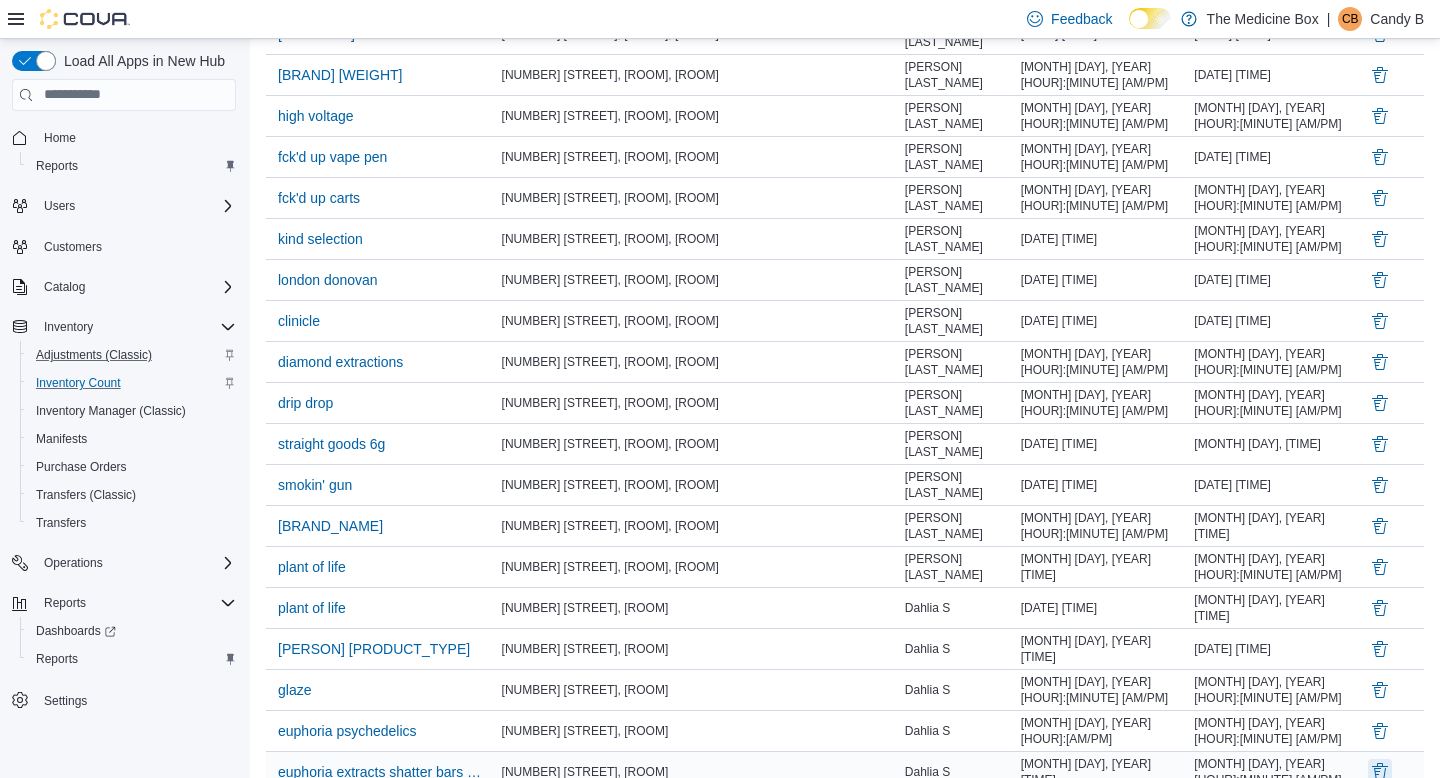 click at bounding box center [1380, 771] 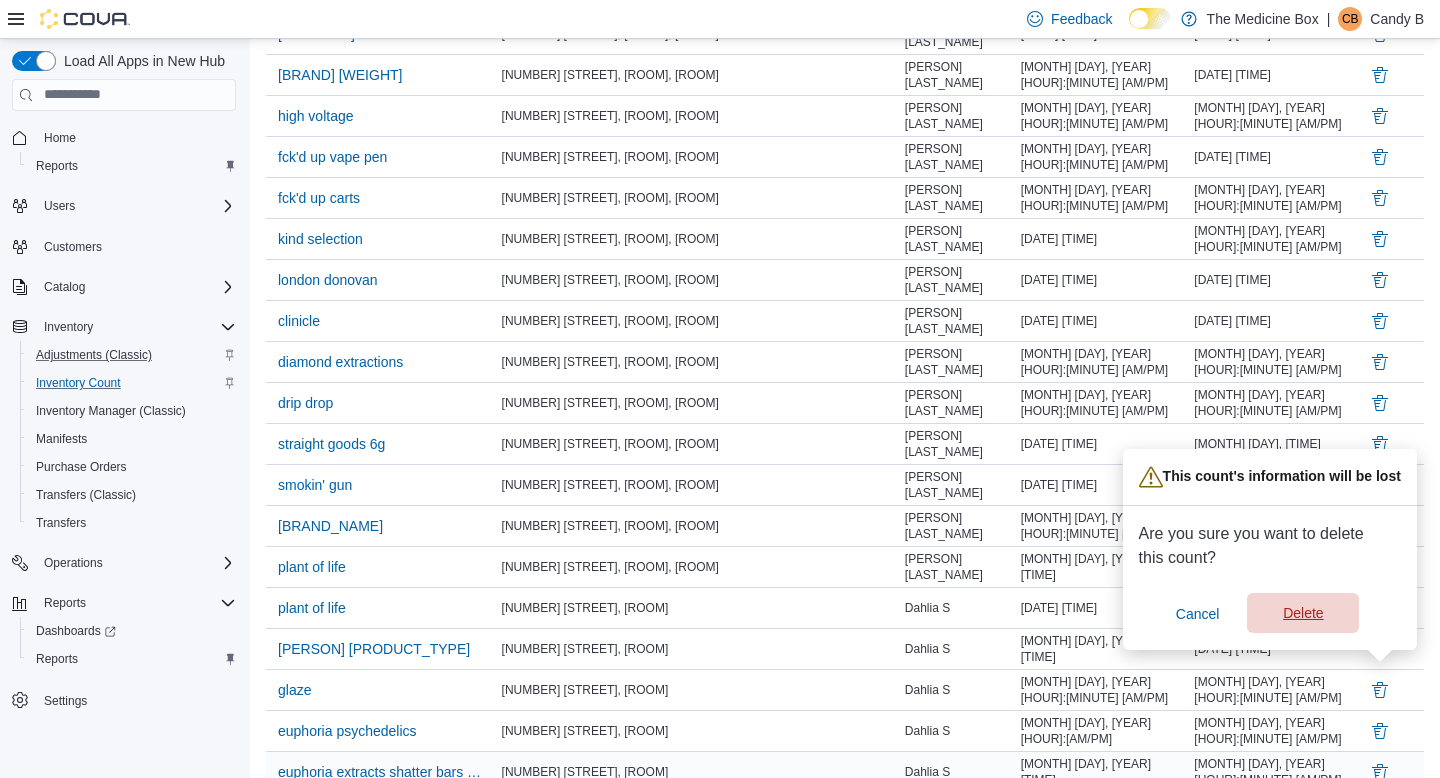 click on "Delete" at bounding box center (1303, 613) 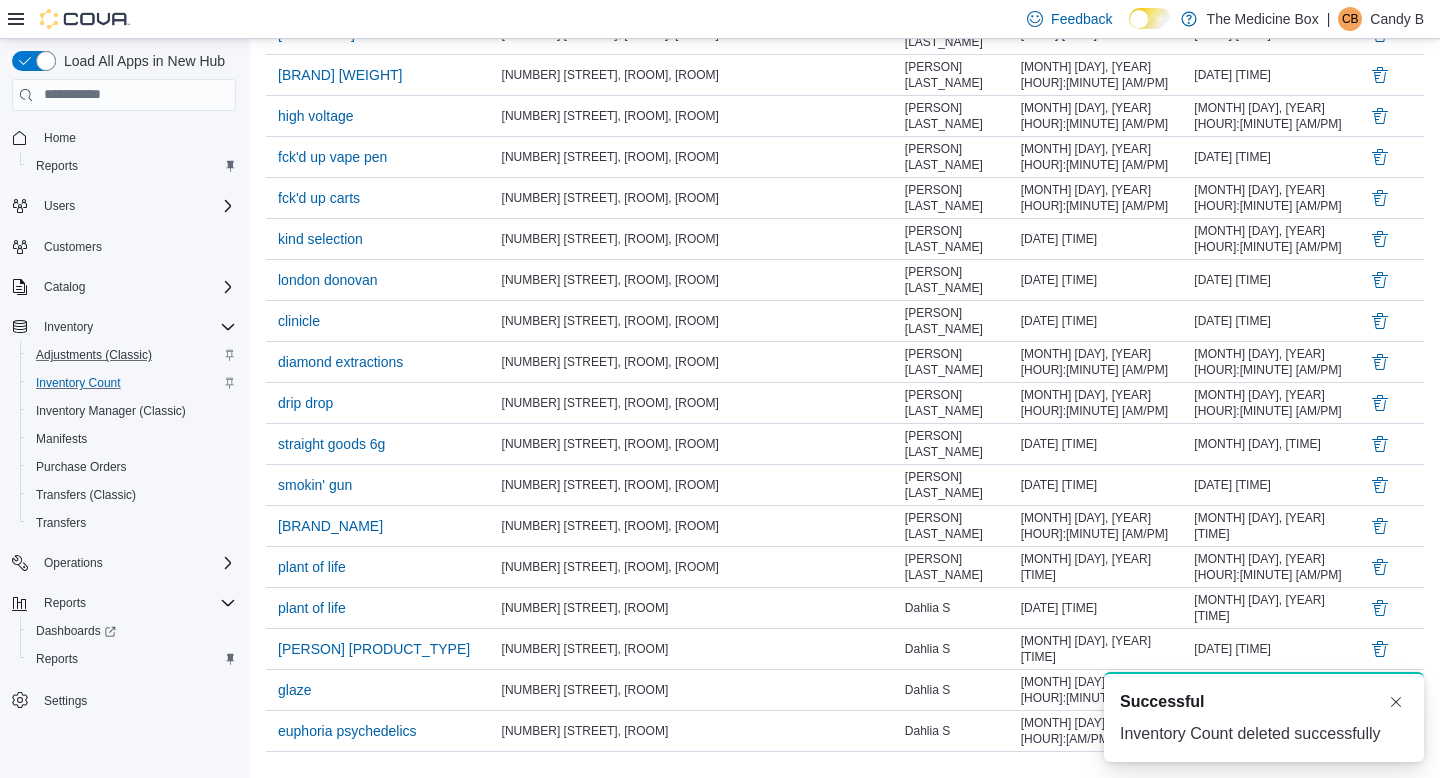 scroll, scrollTop: 1740, scrollLeft: 0, axis: vertical 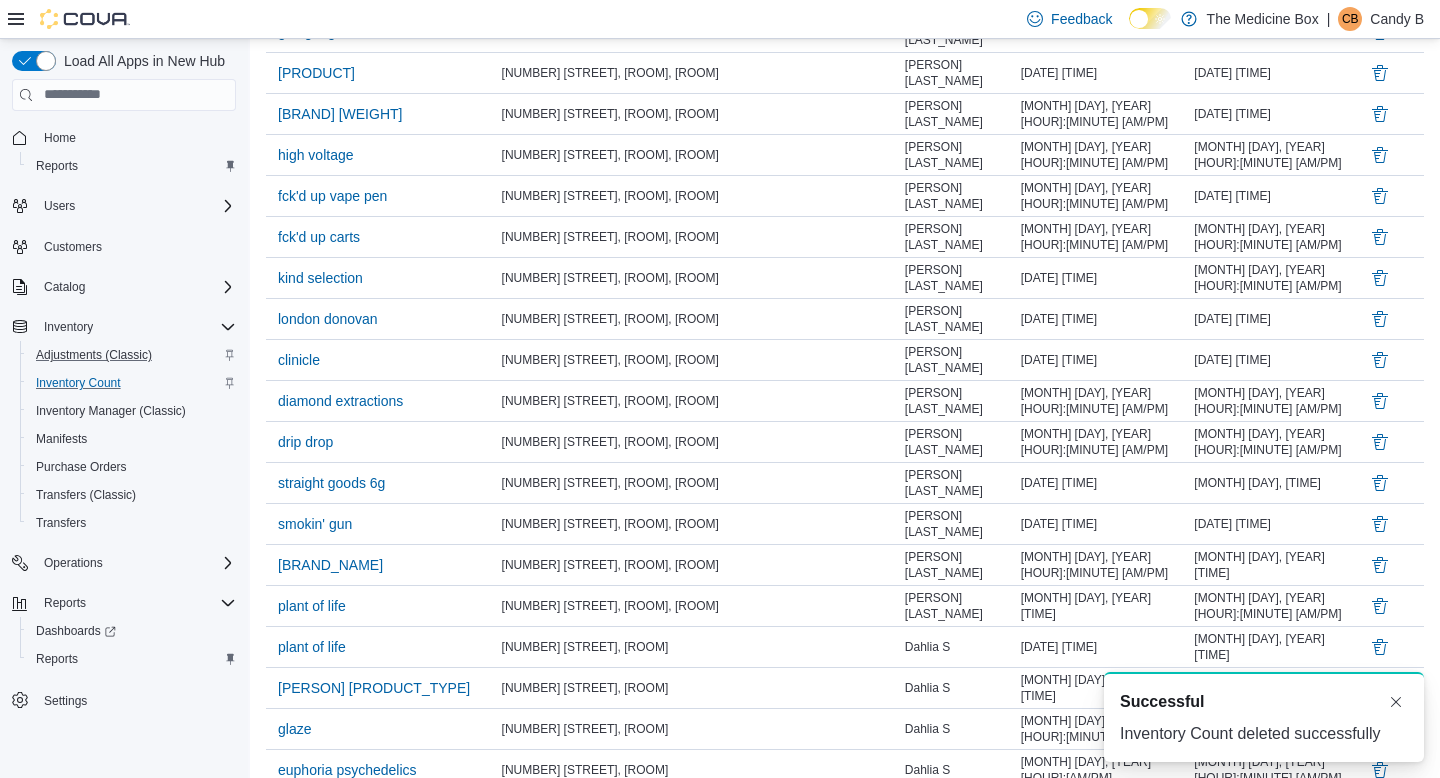 click on "A new notification appears Successful Inventory Count deleted successfully" at bounding box center [1240, 717] 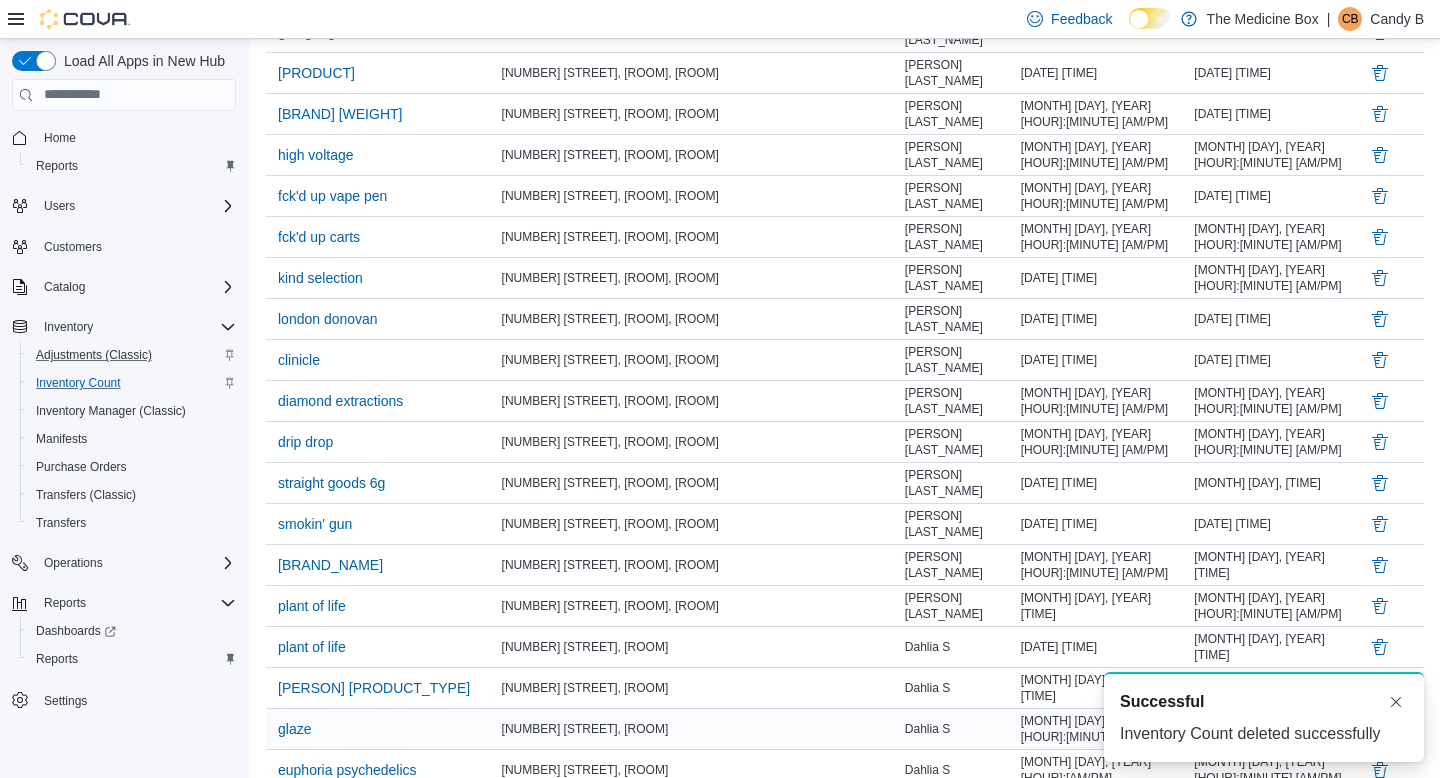 click at bounding box center [1380, 728] 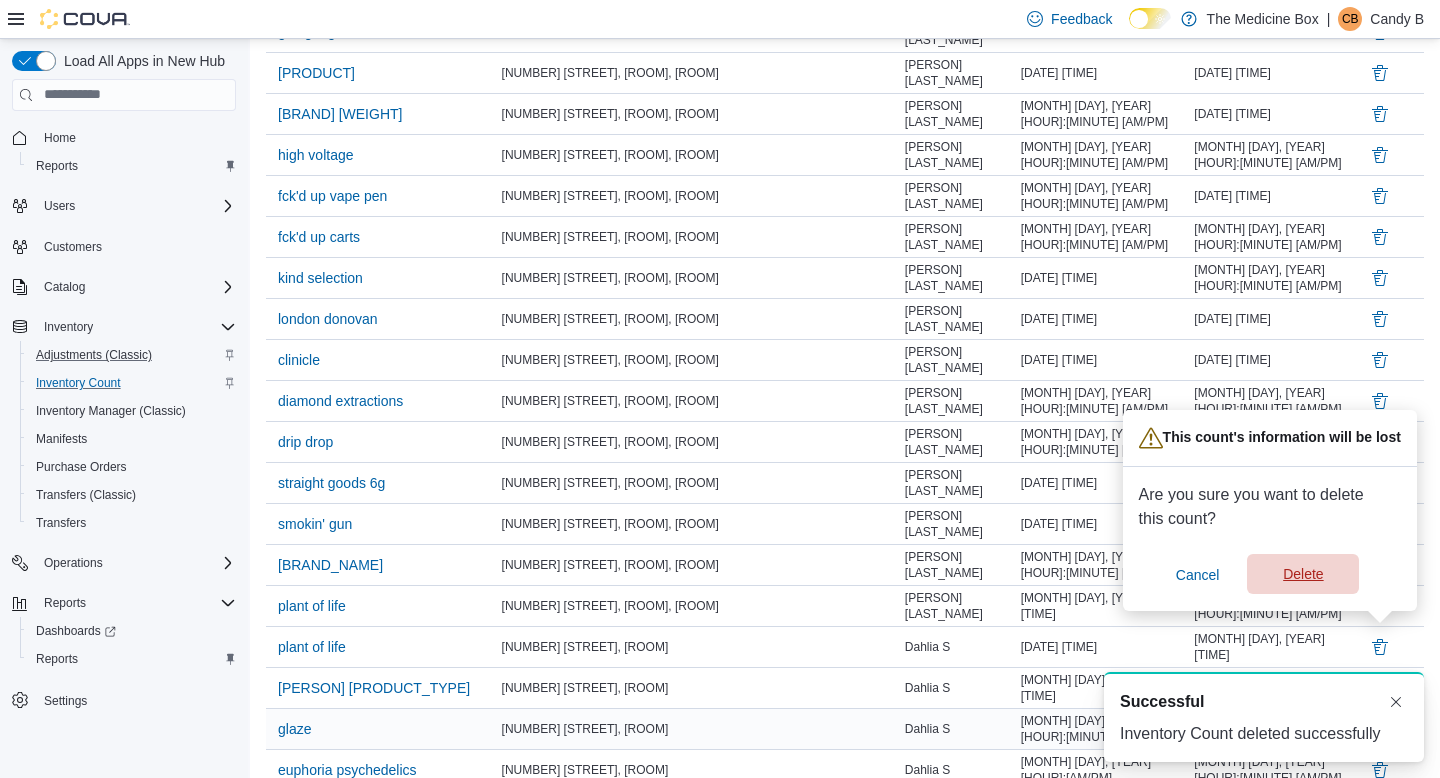 click on "Delete" at bounding box center [1303, 574] 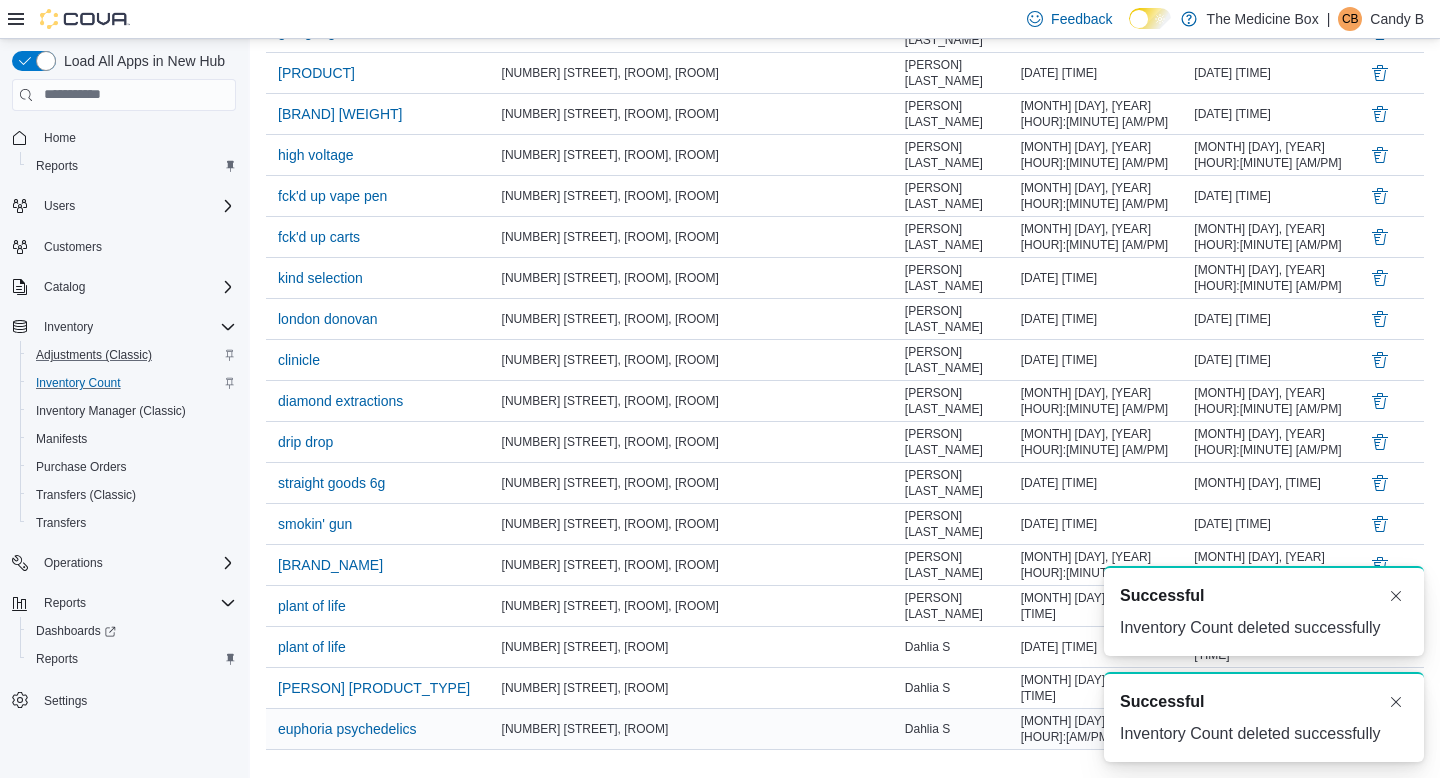 scroll, scrollTop: 1701, scrollLeft: 0, axis: vertical 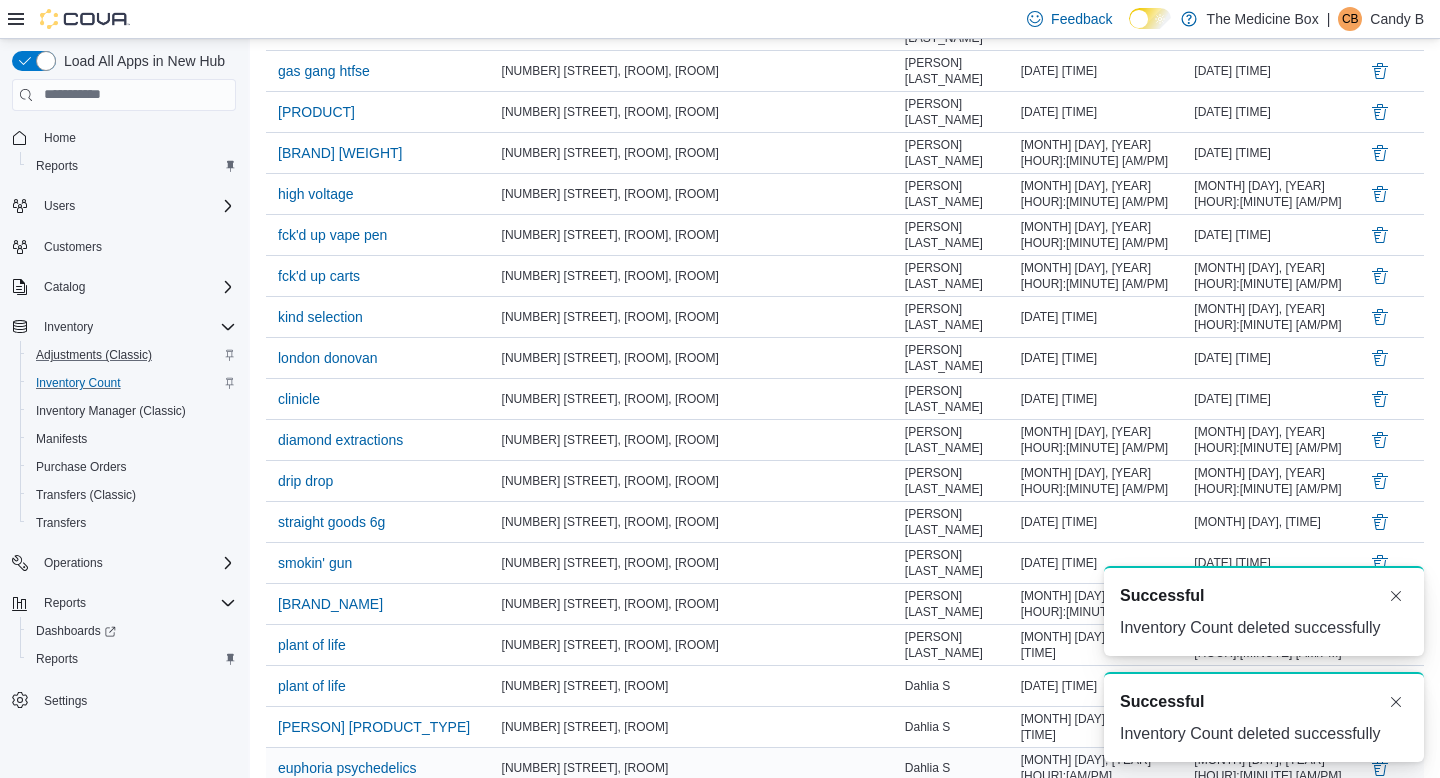 click on "A new notification appears Successful Inventory Count deleted successfully A new notification appears Successful Inventory Count deleted successfully" at bounding box center (1240, 664) 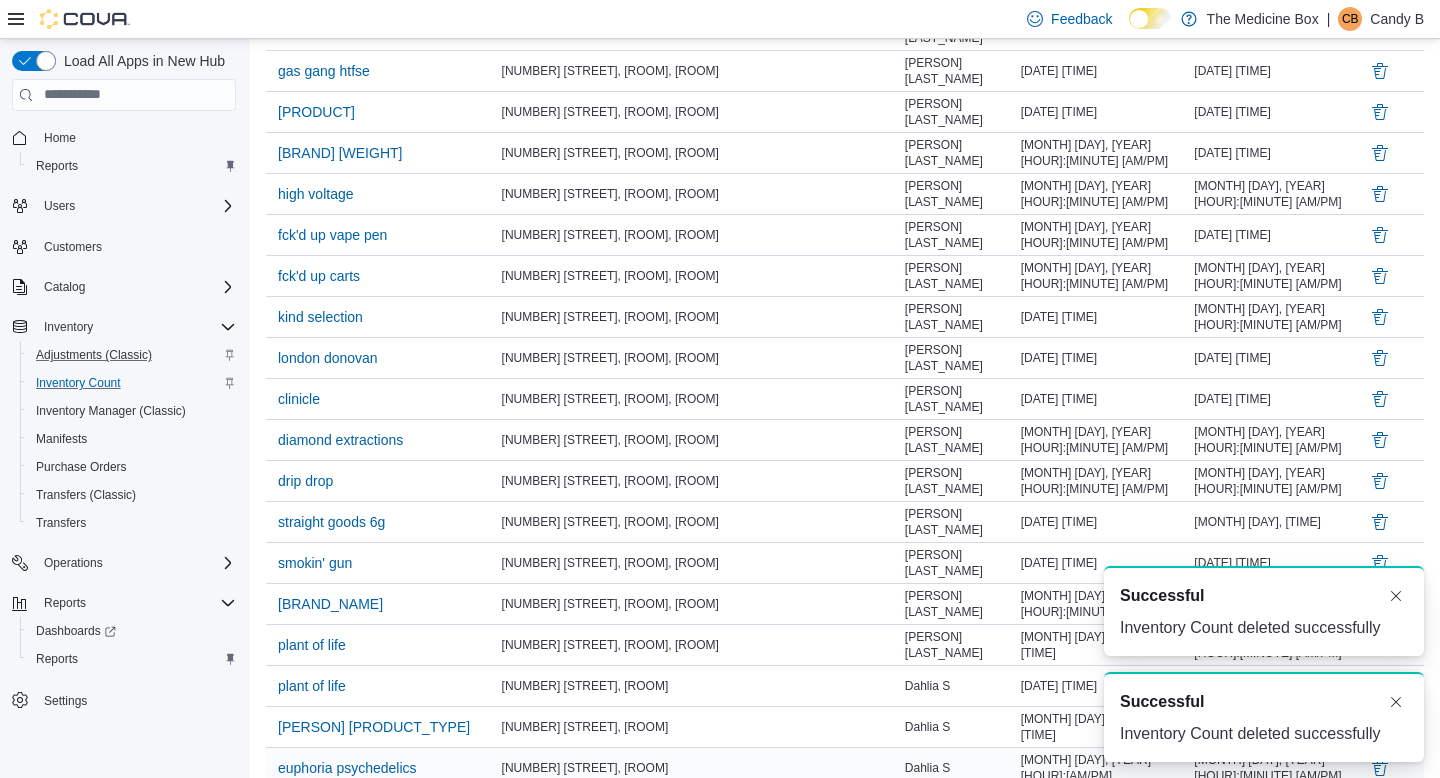 click on "A new notification appears Successful Inventory Count deleted successfully A new notification appears Successful Inventory Count deleted successfully" at bounding box center [1240, 664] 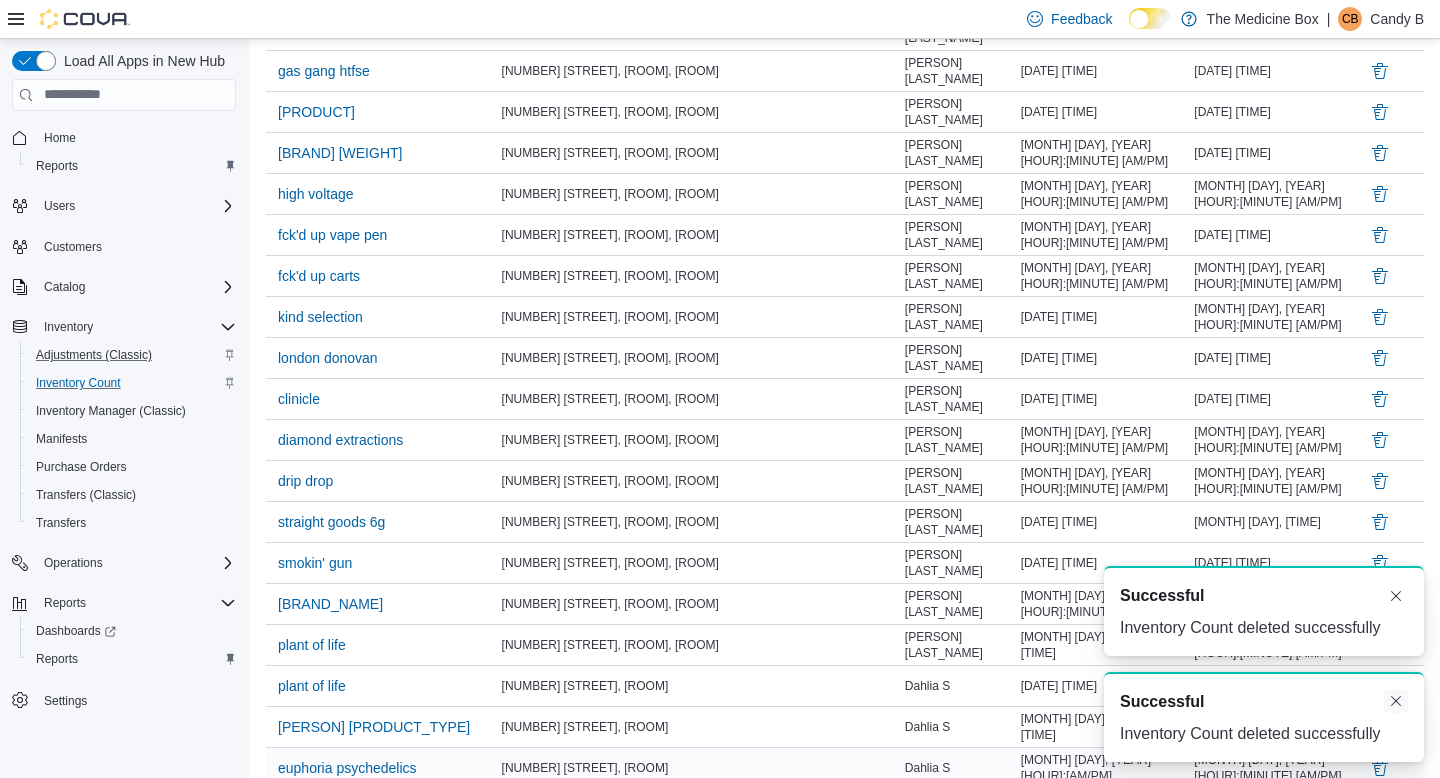 click at bounding box center [1396, 701] 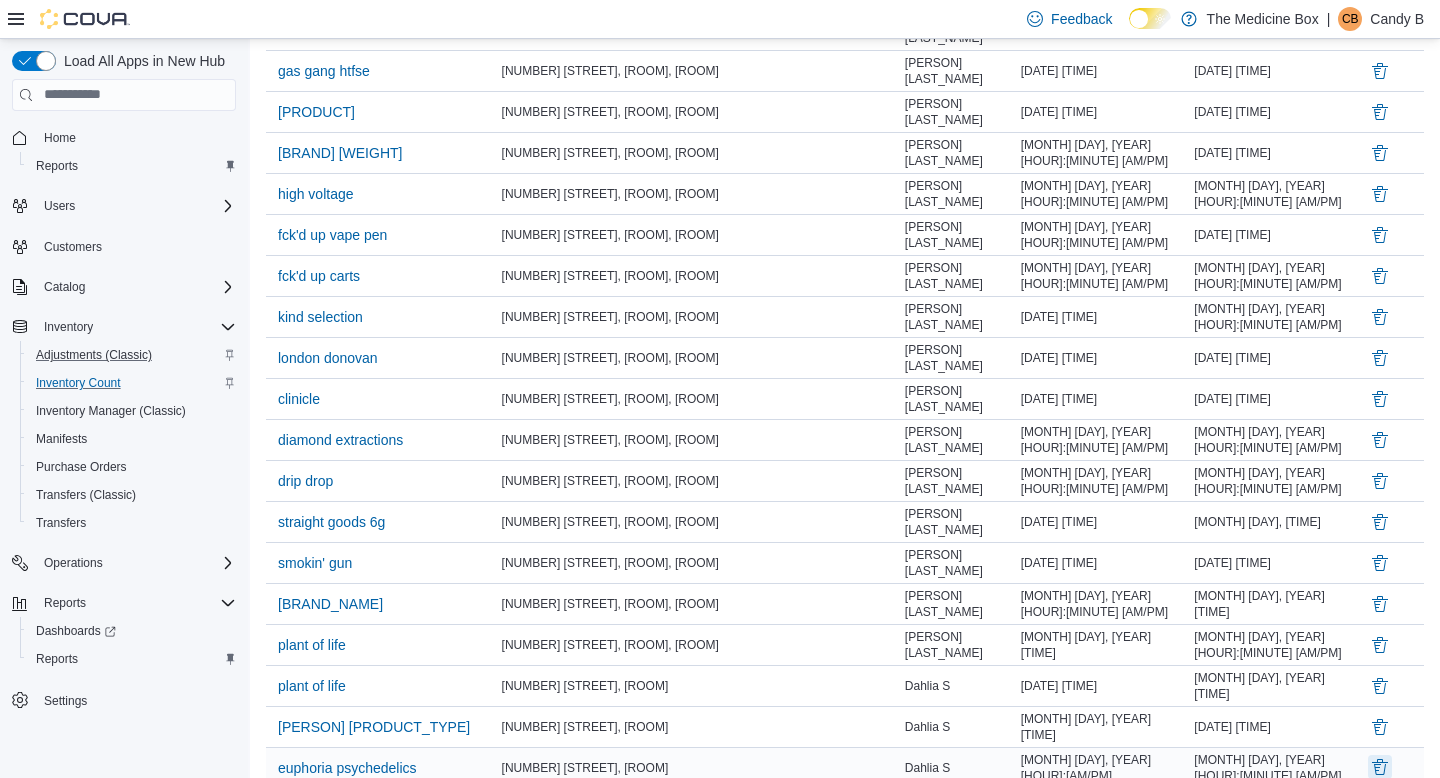click at bounding box center (1380, 767) 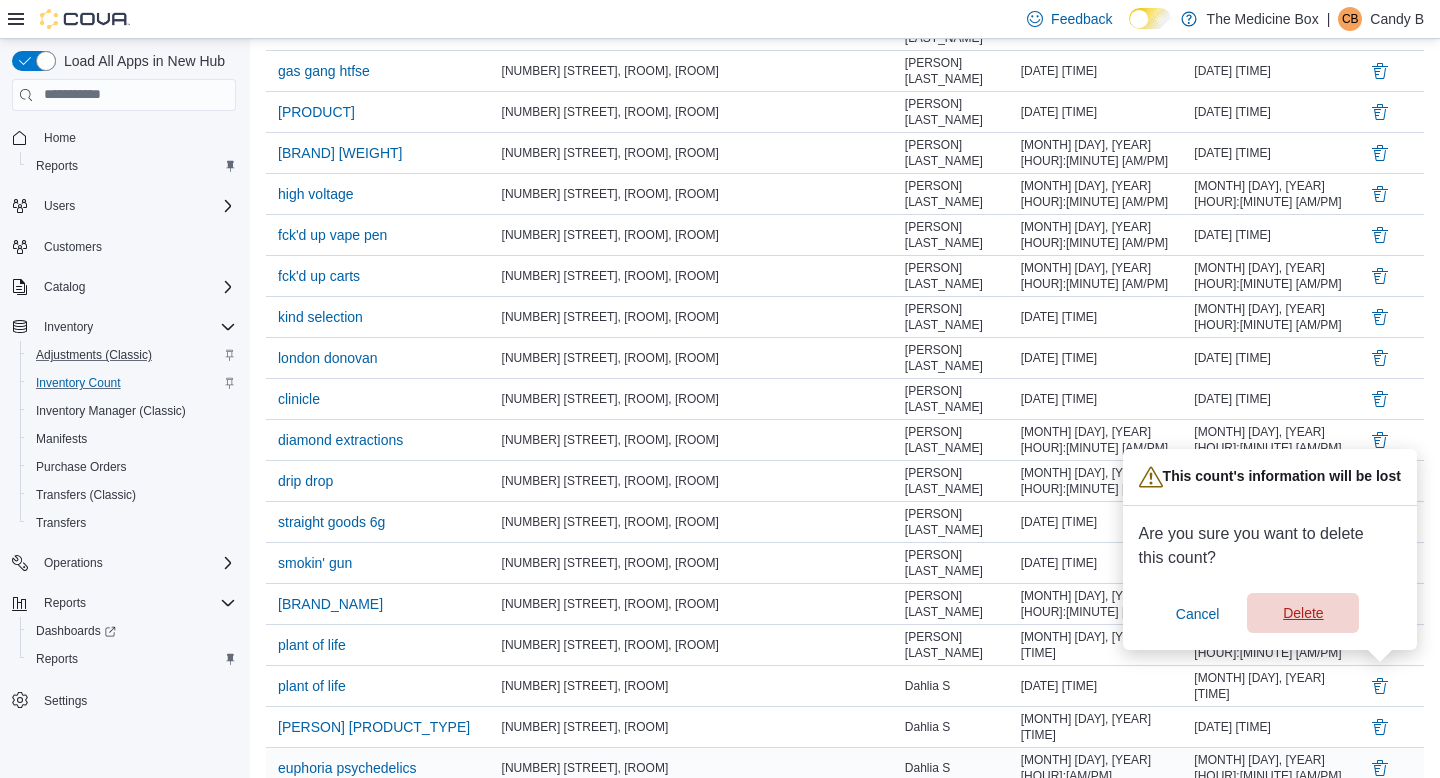 click on "Delete" at bounding box center [1303, 613] 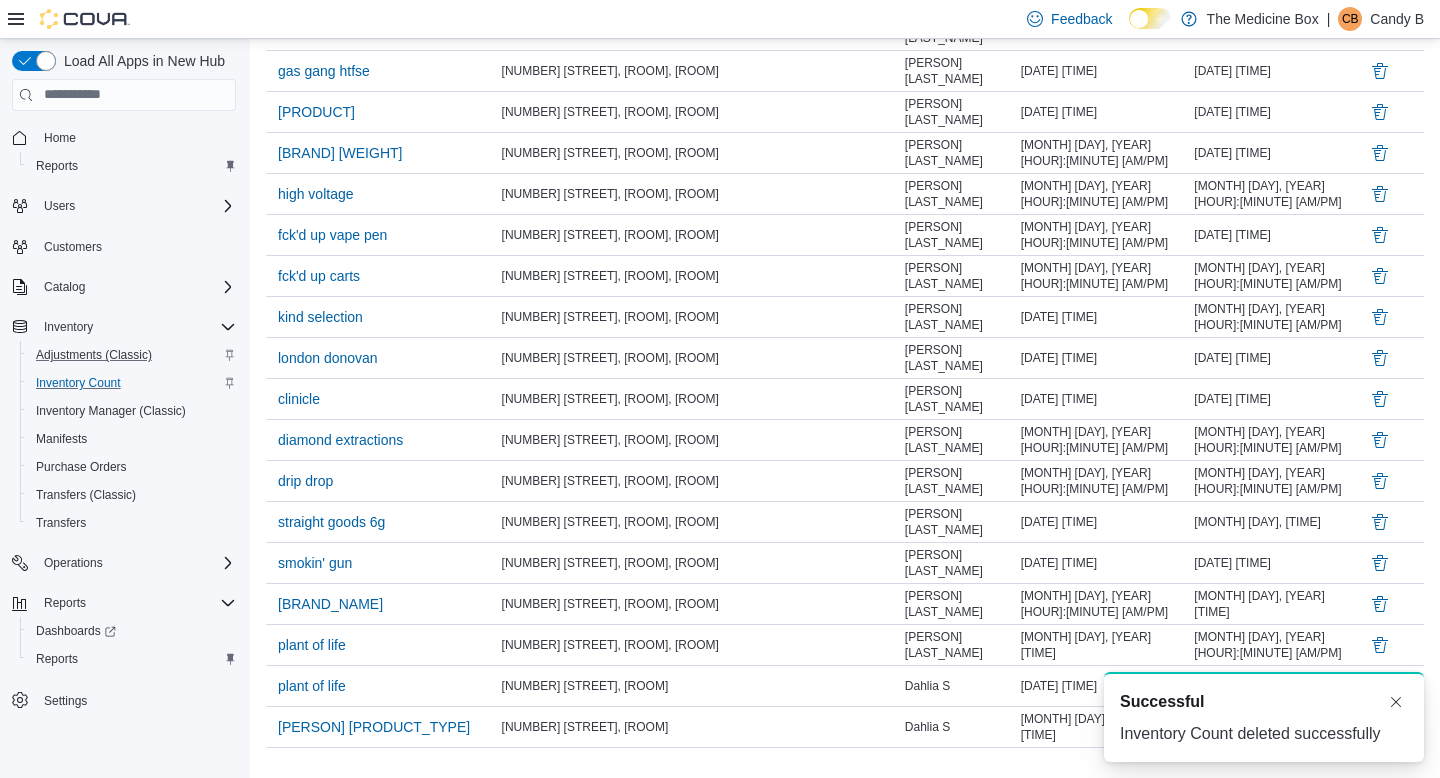 scroll, scrollTop: 1662, scrollLeft: 0, axis: vertical 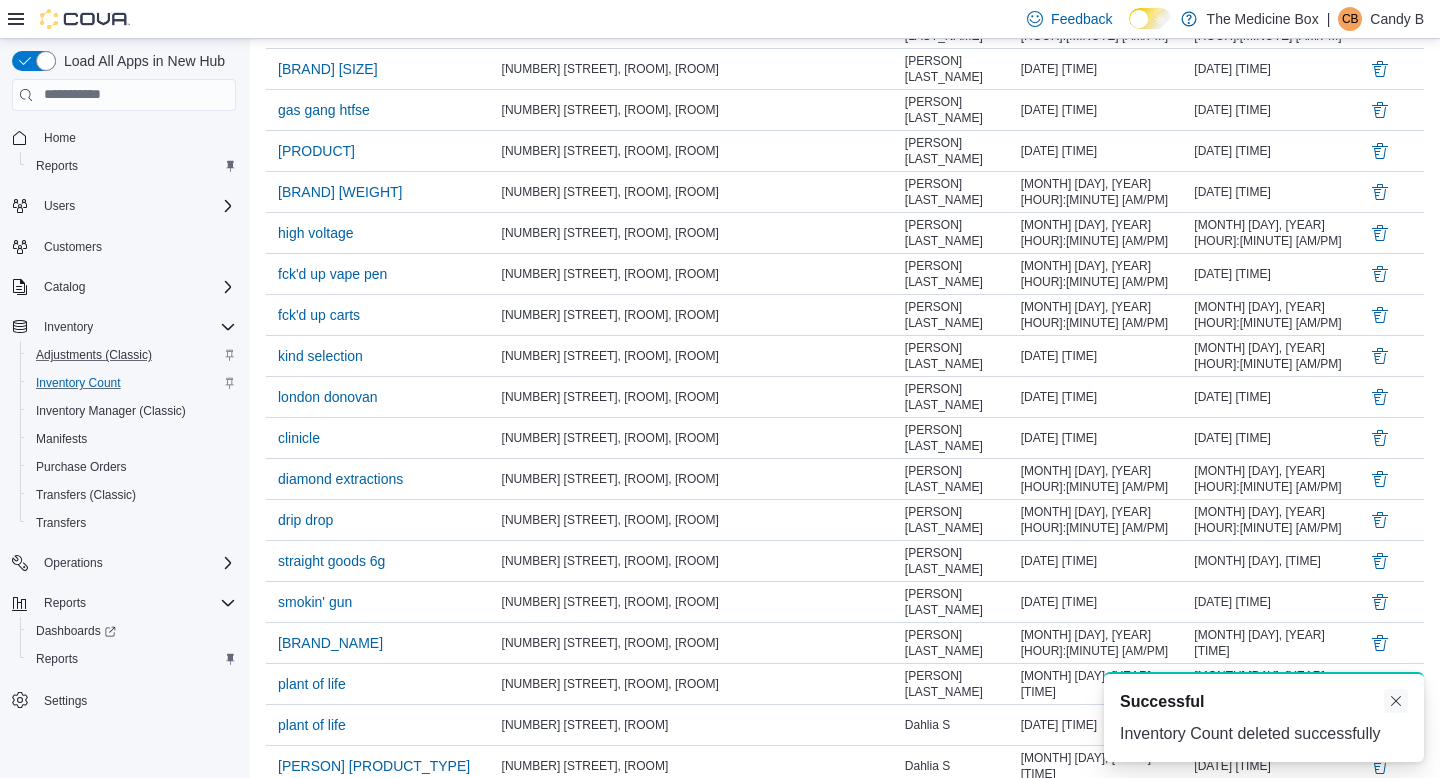 click at bounding box center [1396, 701] 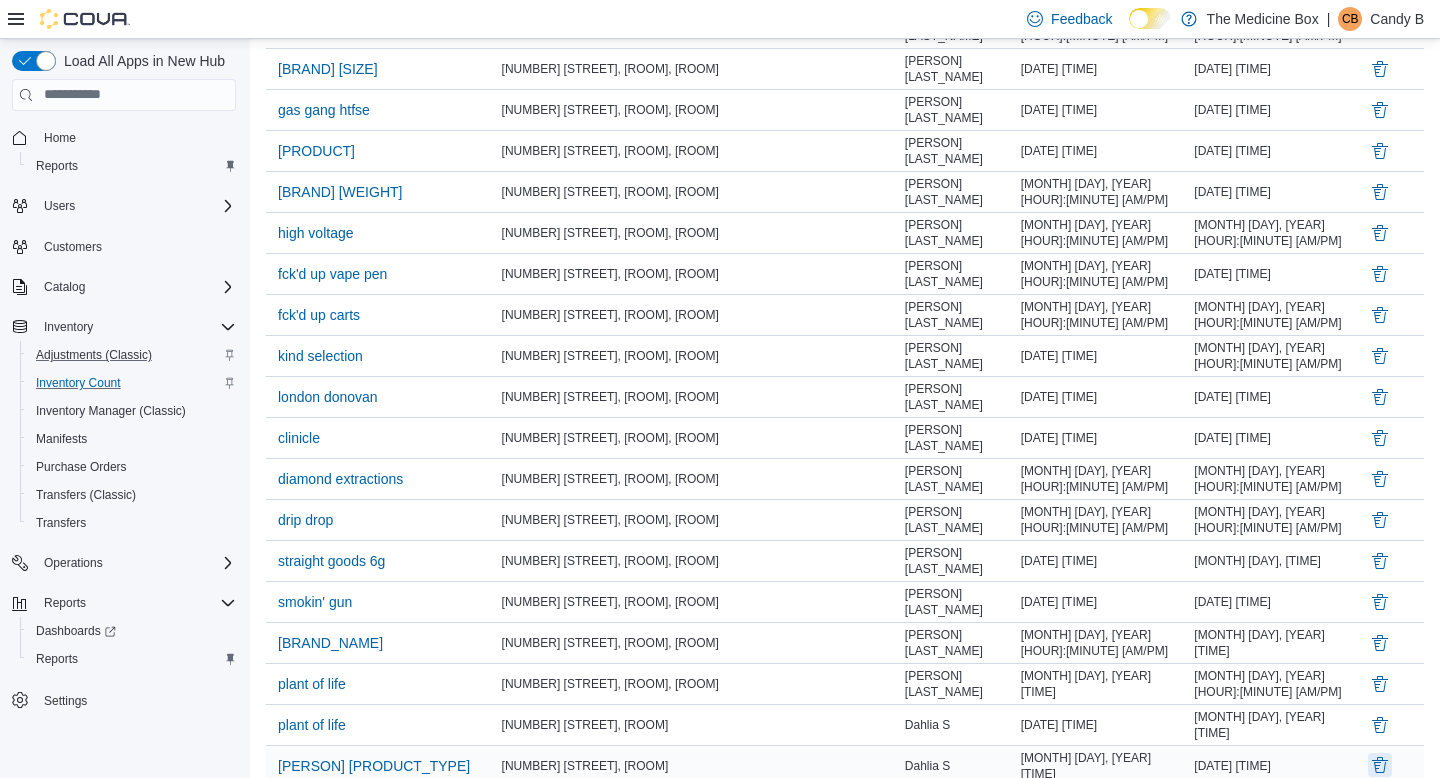 click at bounding box center [1380, 765] 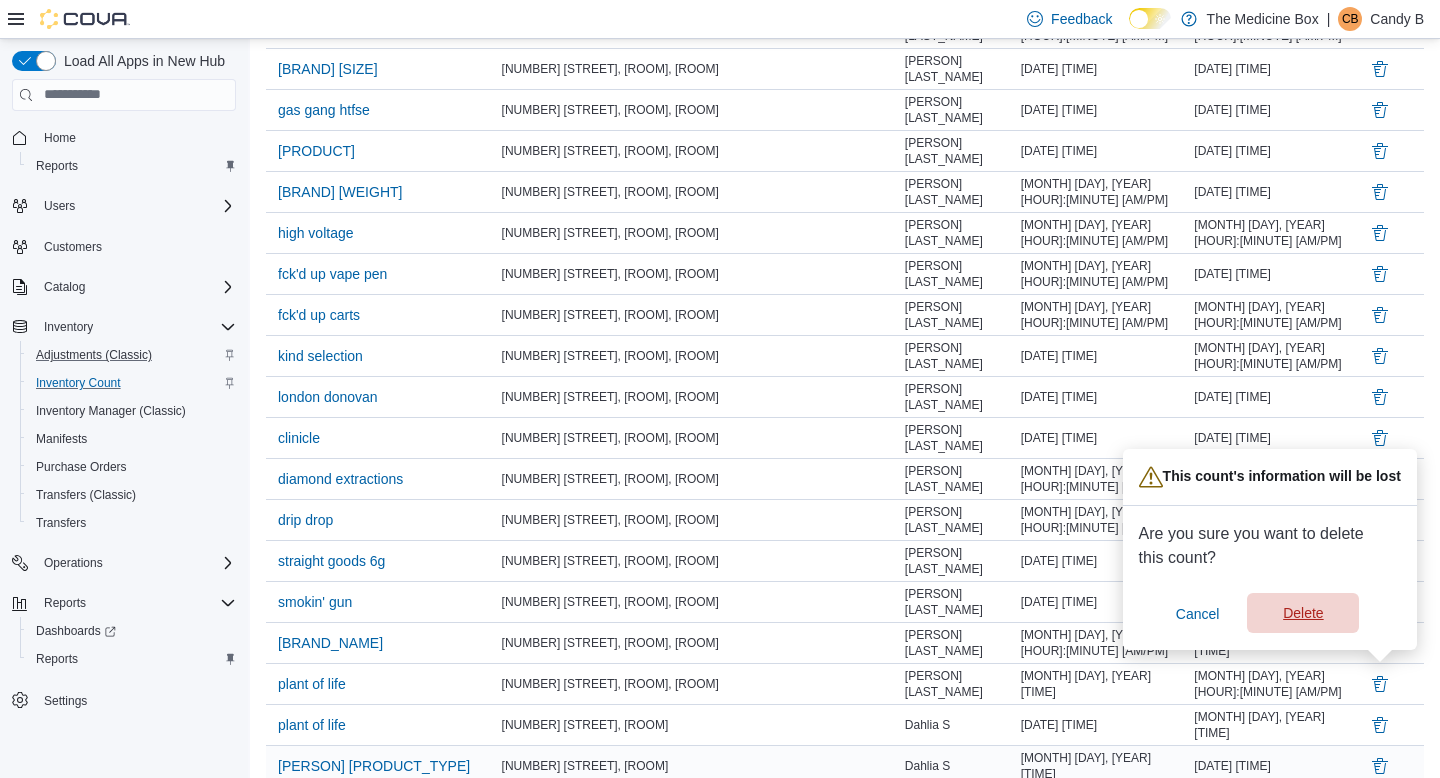 click on "Delete" at bounding box center (1303, 613) 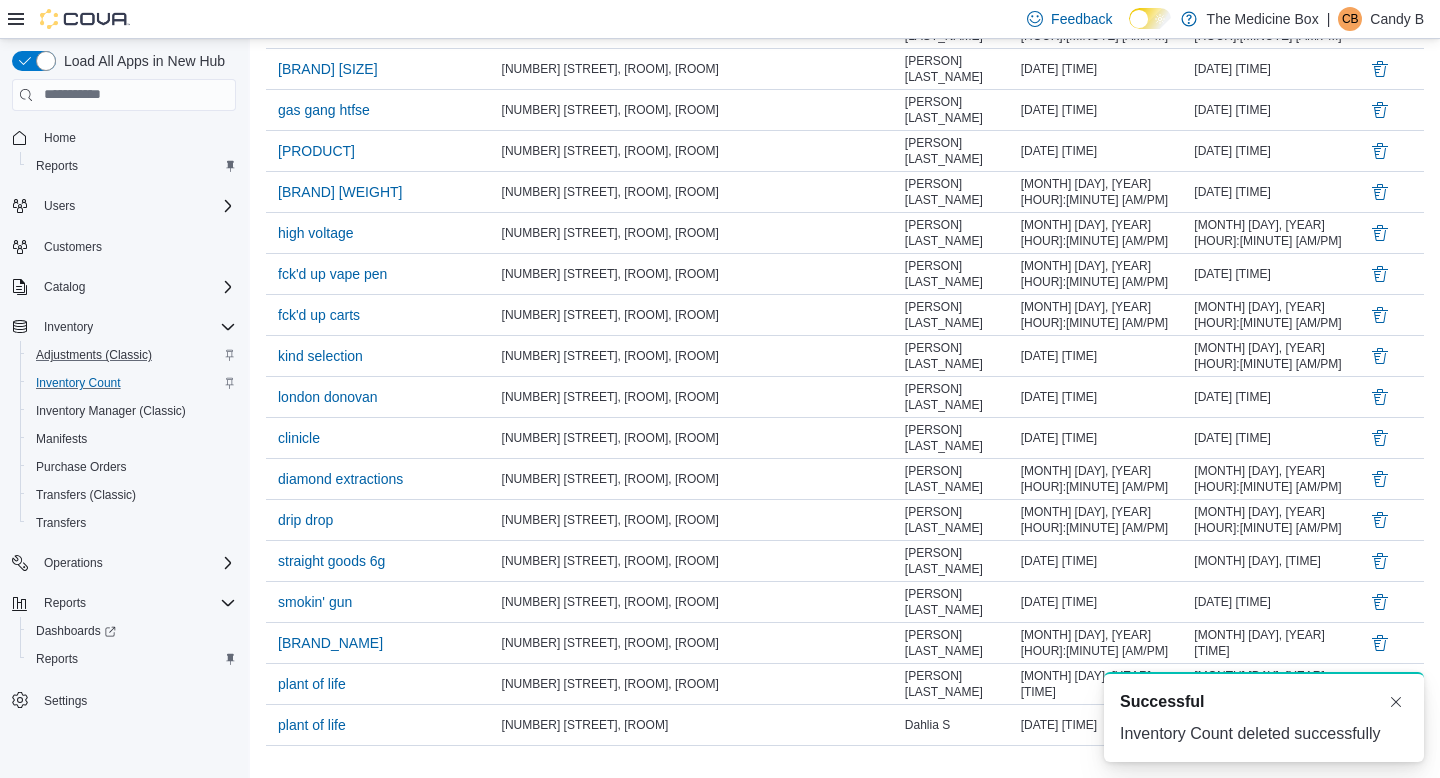 scroll, scrollTop: 1623, scrollLeft: 0, axis: vertical 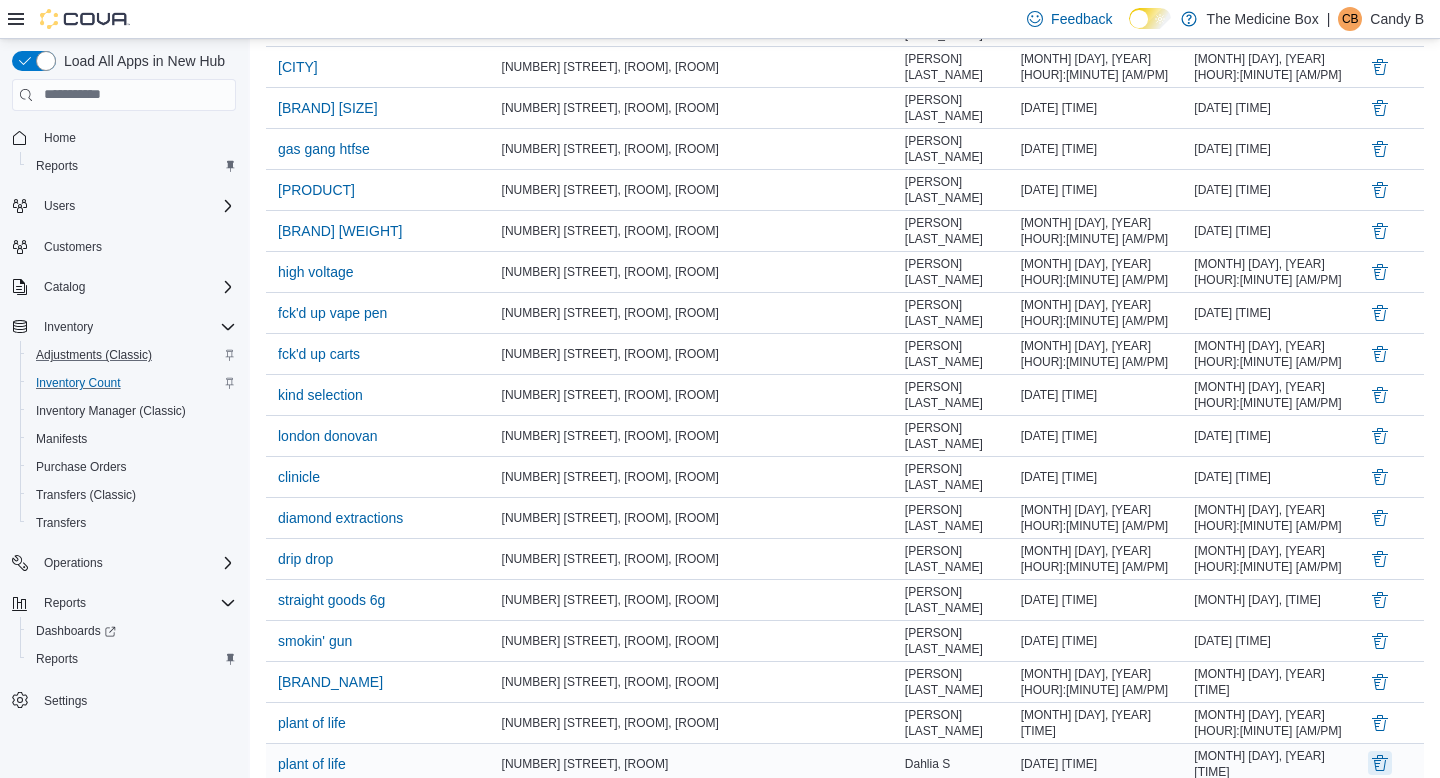 click at bounding box center [1380, 763] 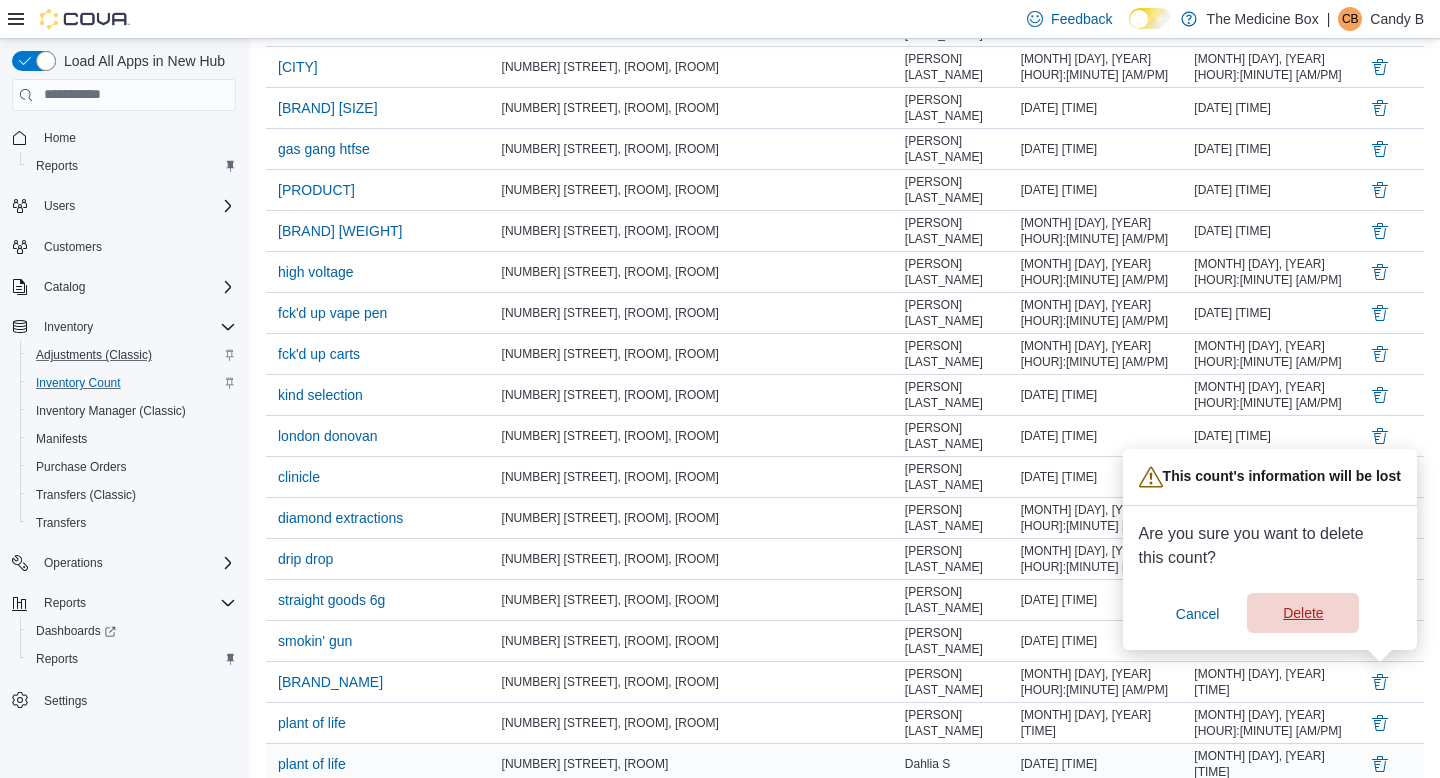 click on "Delete" at bounding box center [1303, 613] 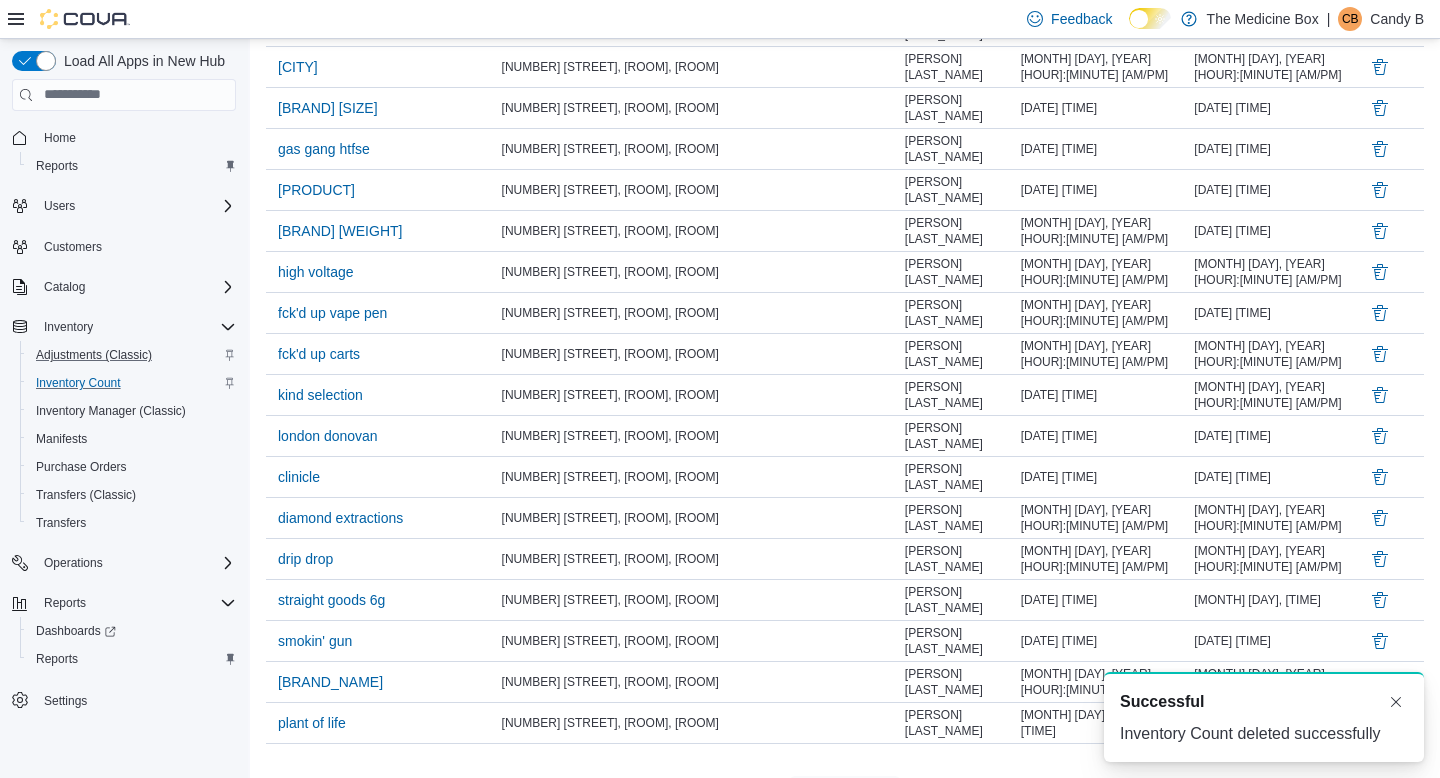 scroll, scrollTop: 1584, scrollLeft: 0, axis: vertical 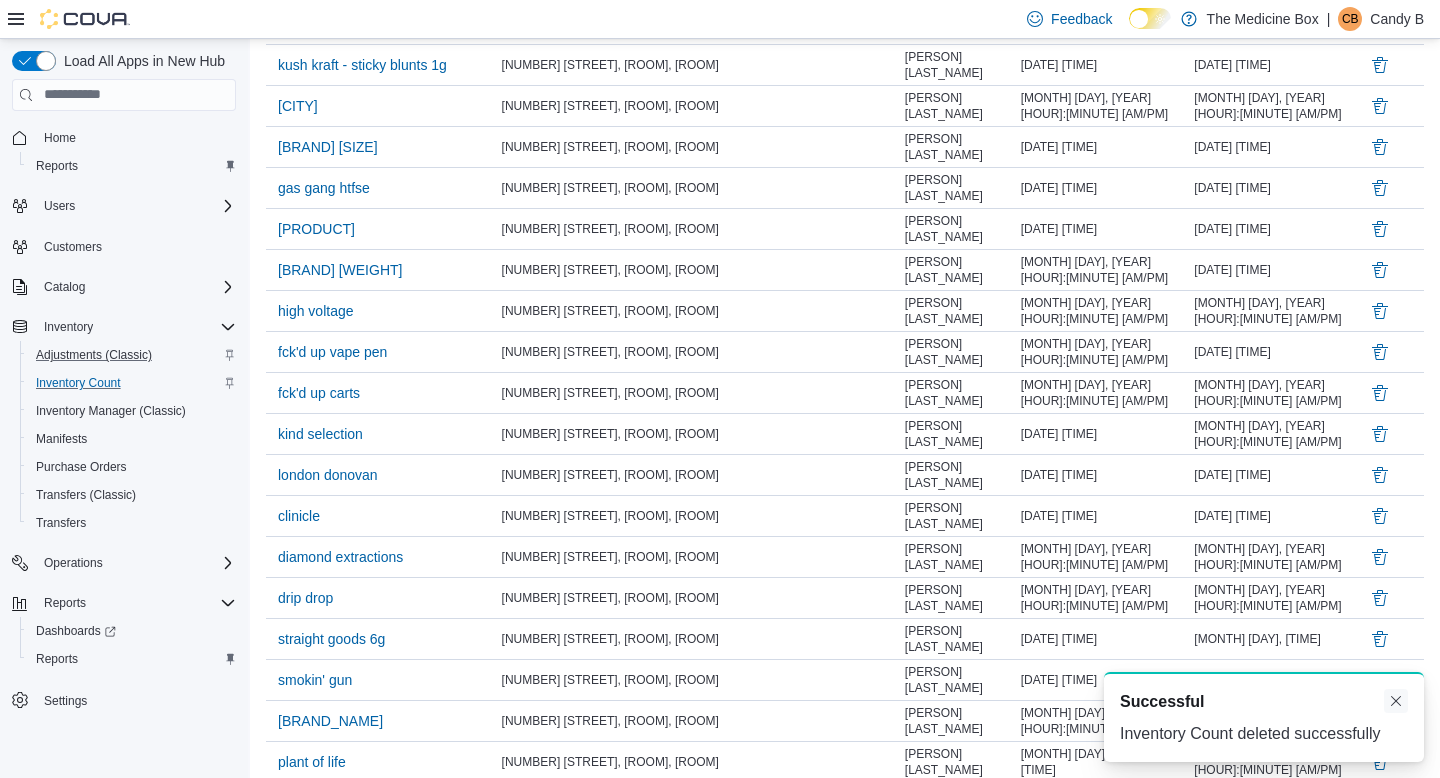 click at bounding box center [1396, 701] 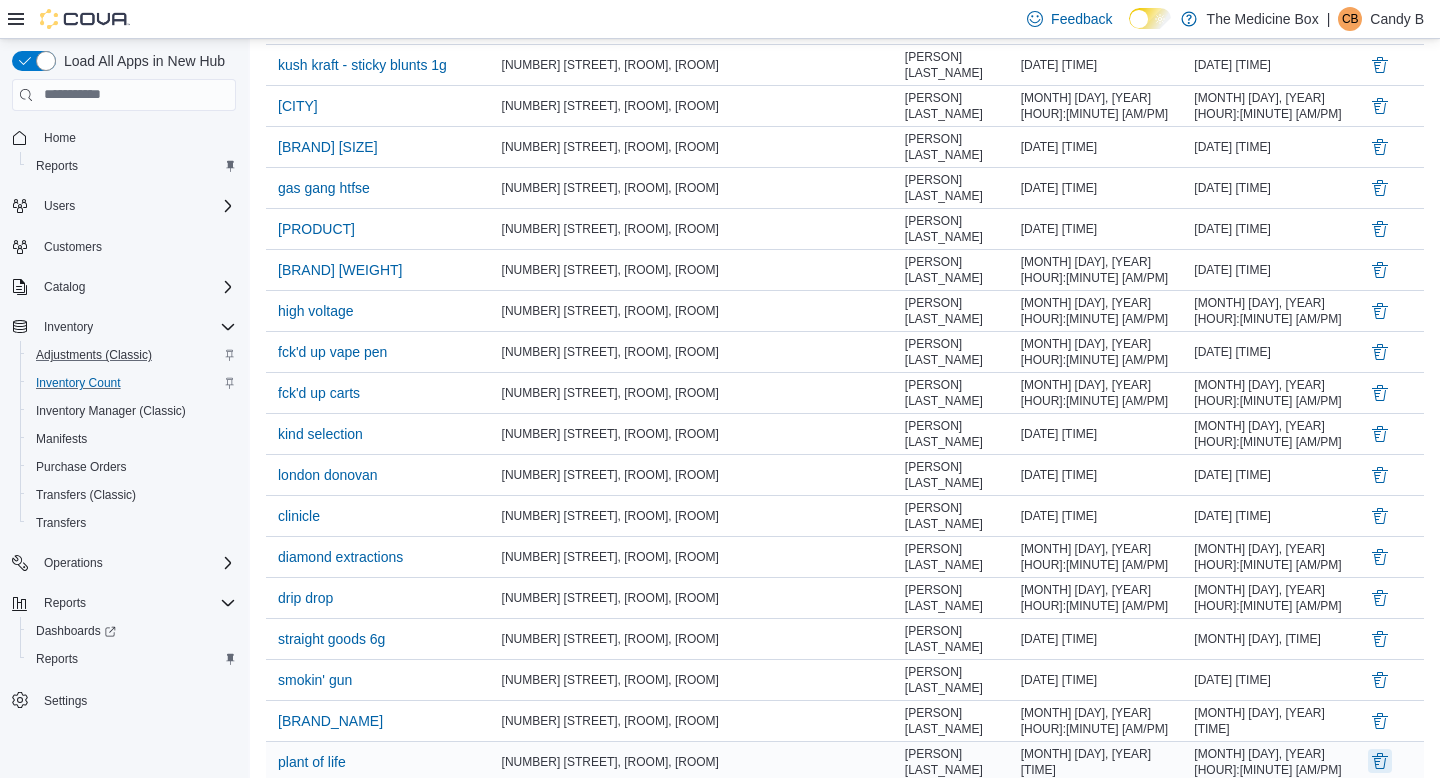 click at bounding box center [1380, 761] 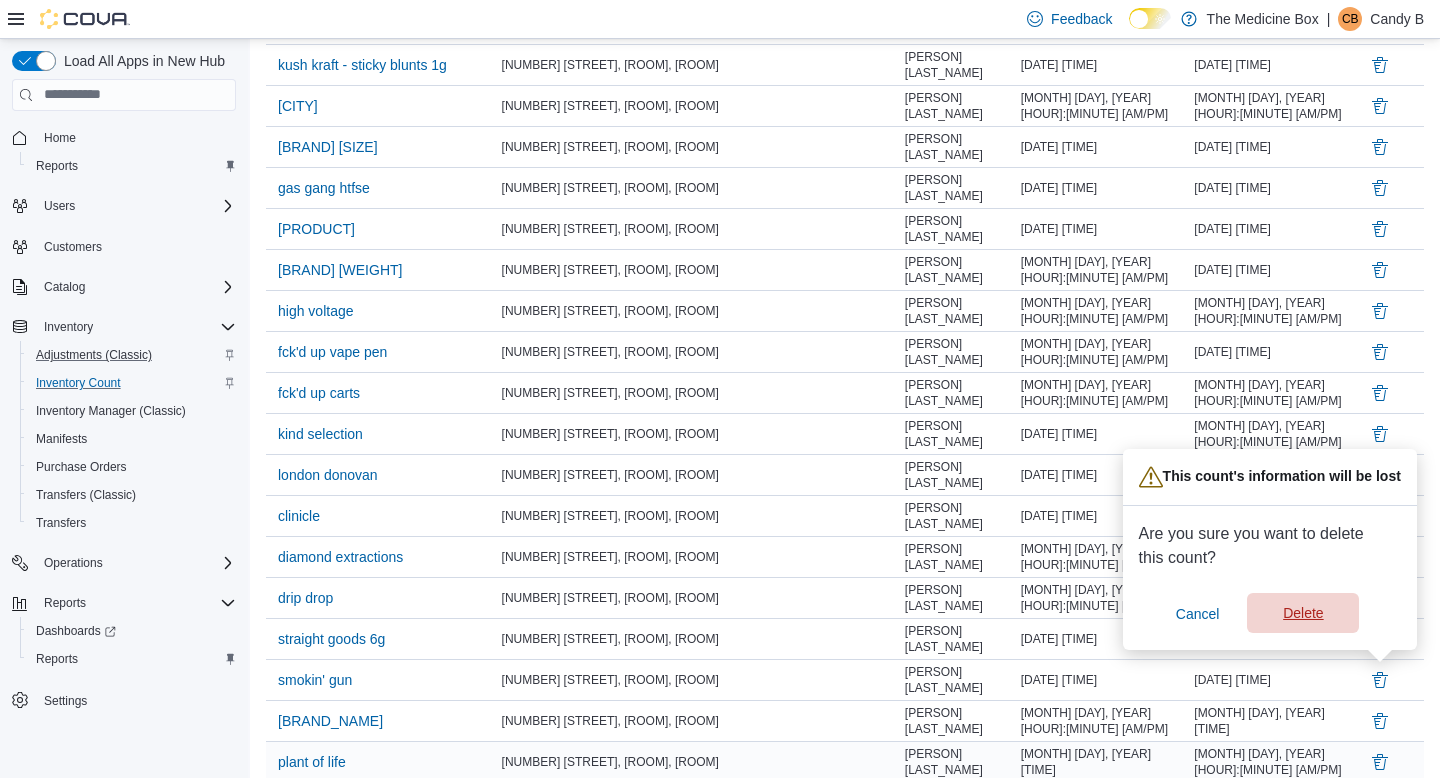 click on "Delete" at bounding box center [1303, 613] 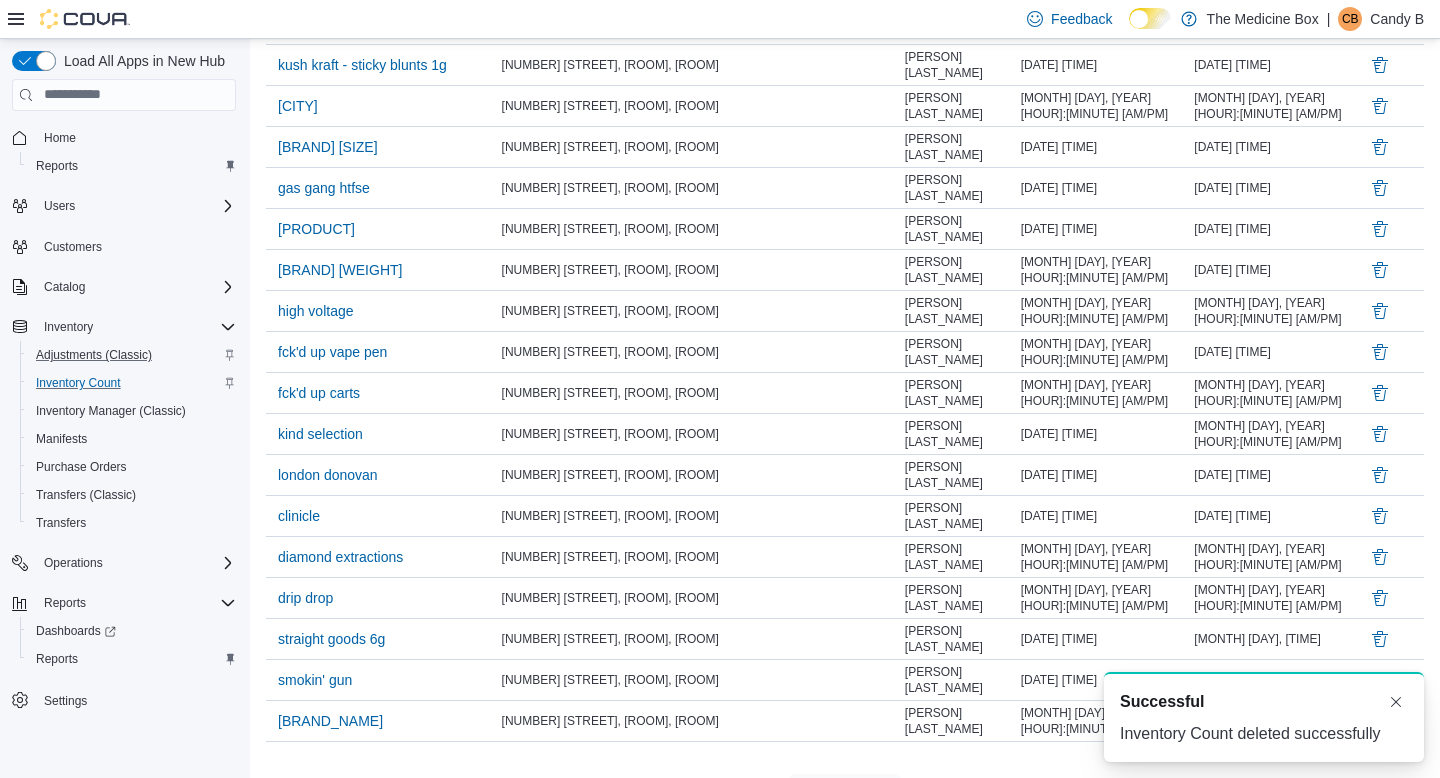 scroll, scrollTop: 1545, scrollLeft: 0, axis: vertical 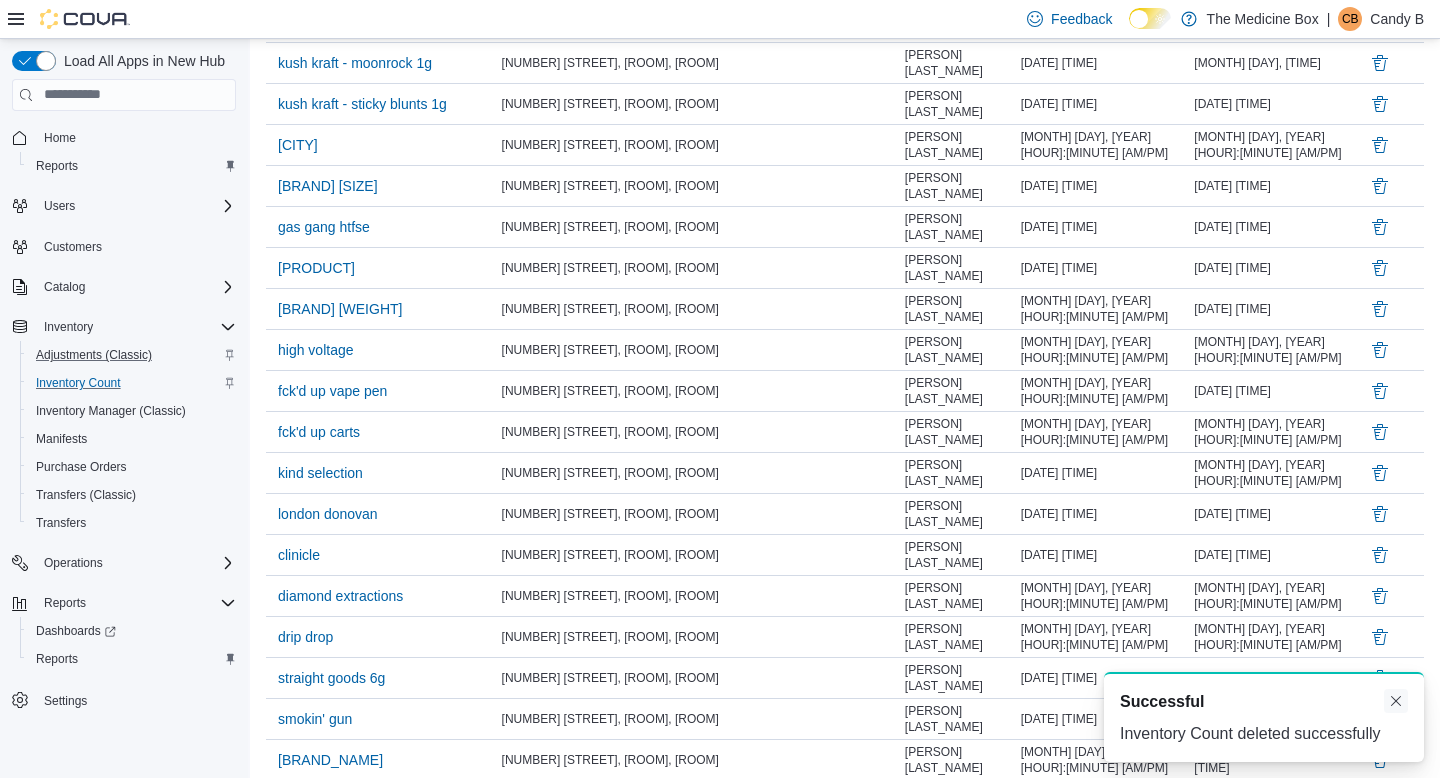 click at bounding box center (1396, 701) 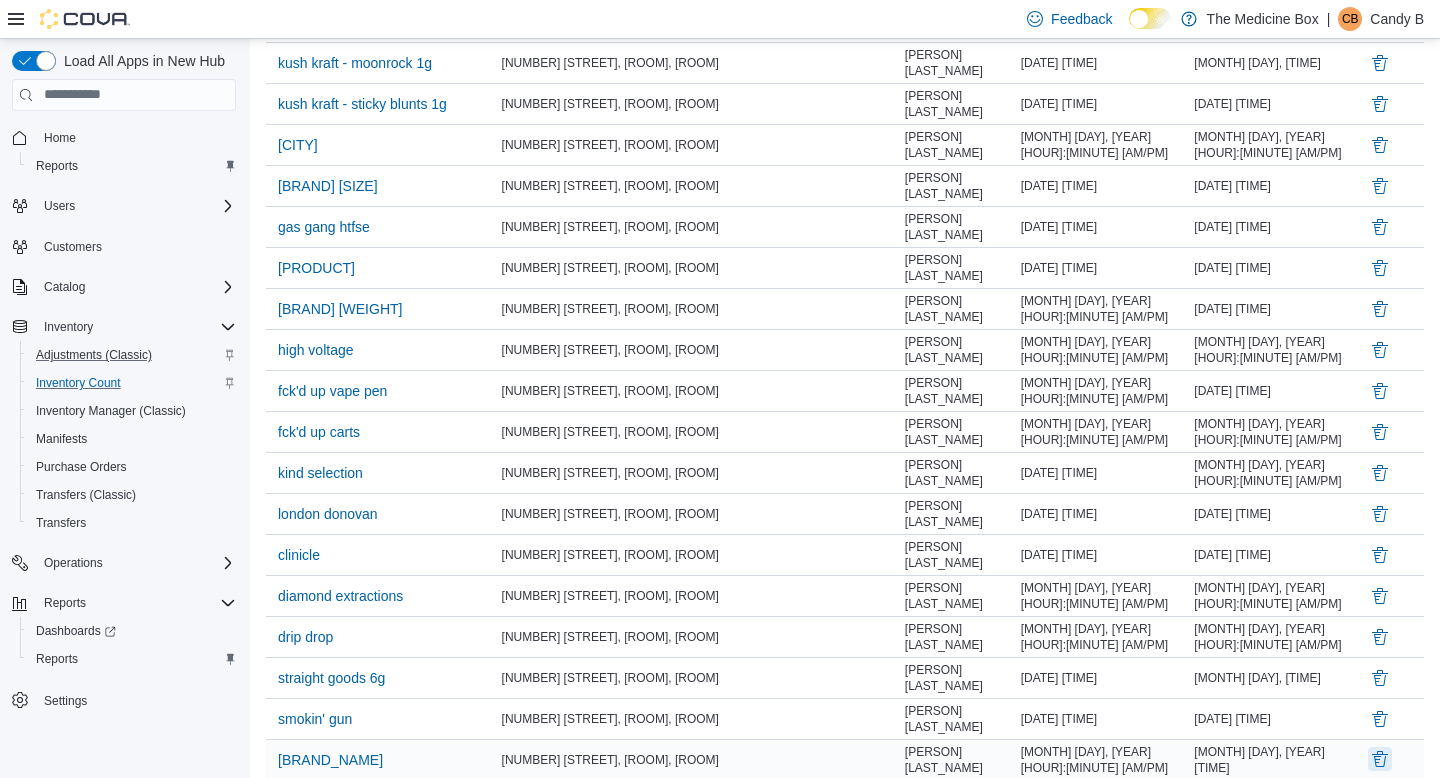 click at bounding box center (1380, 759) 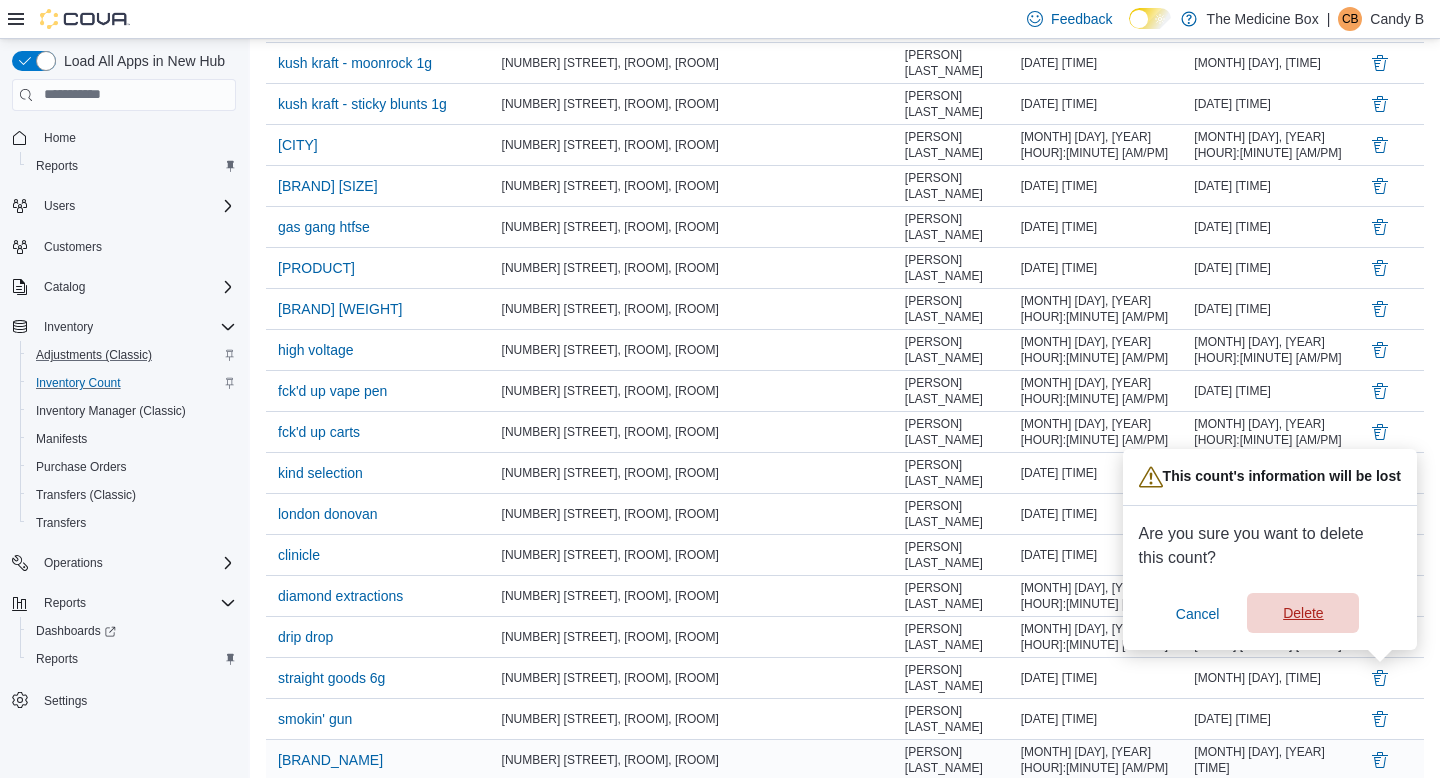 click on "Delete" at bounding box center (1303, 613) 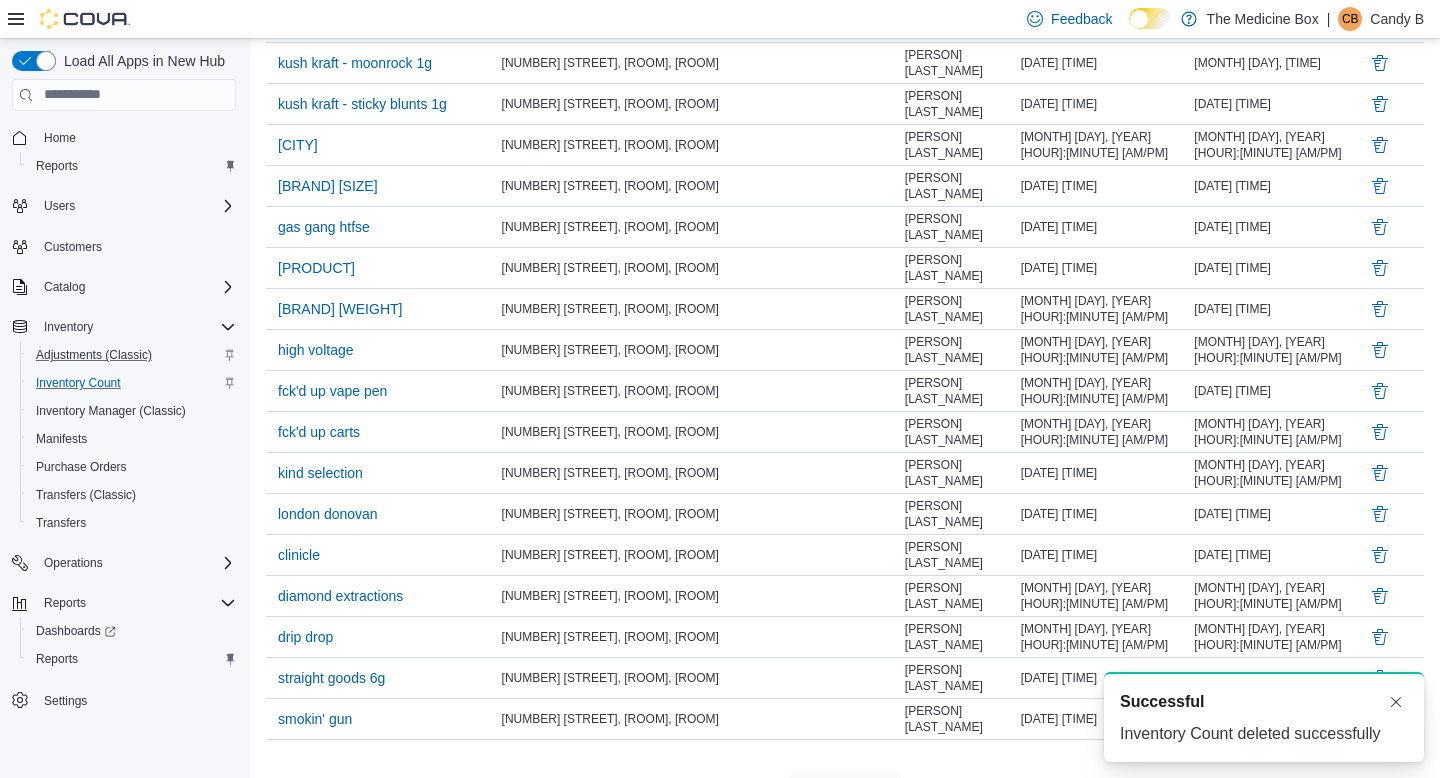 scroll, scrollTop: 1506, scrollLeft: 0, axis: vertical 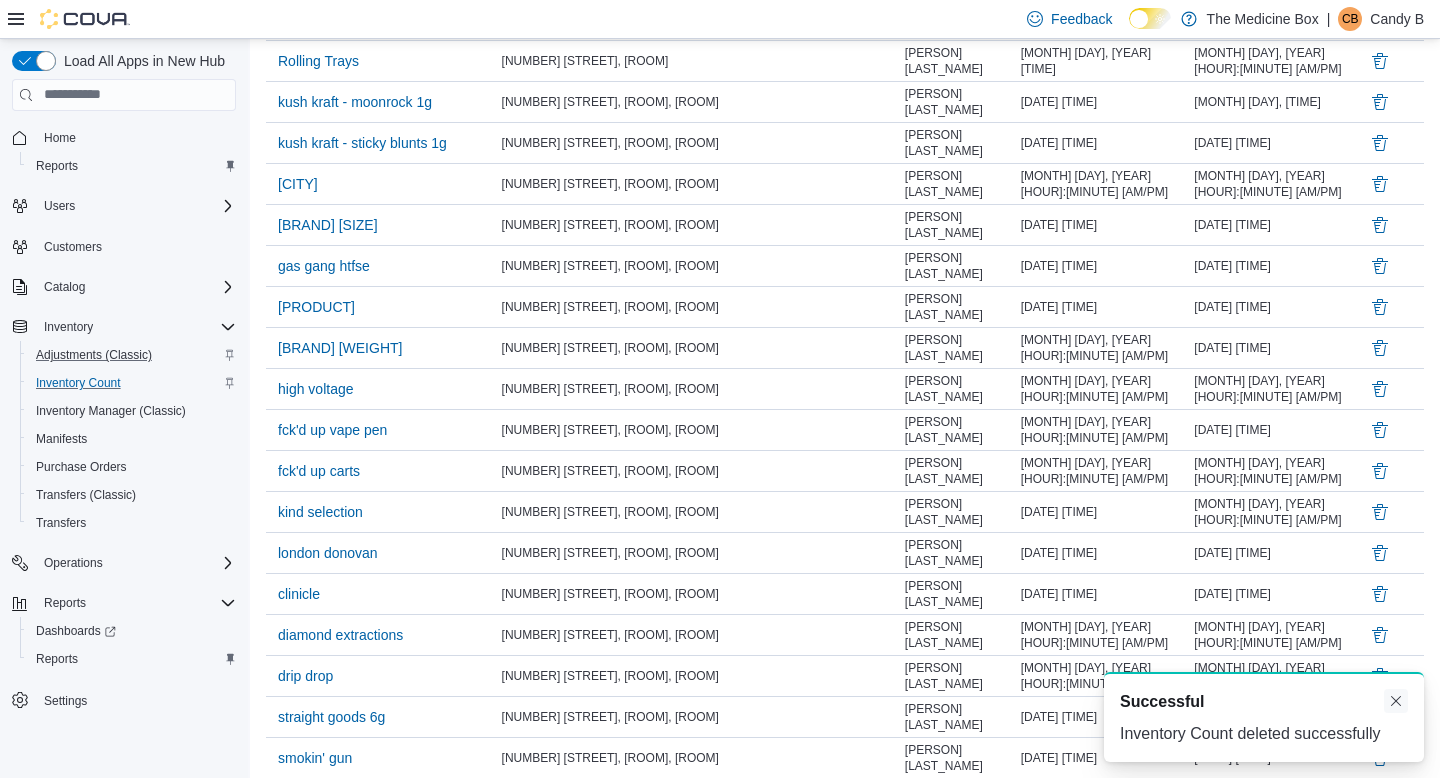 click at bounding box center [1396, 701] 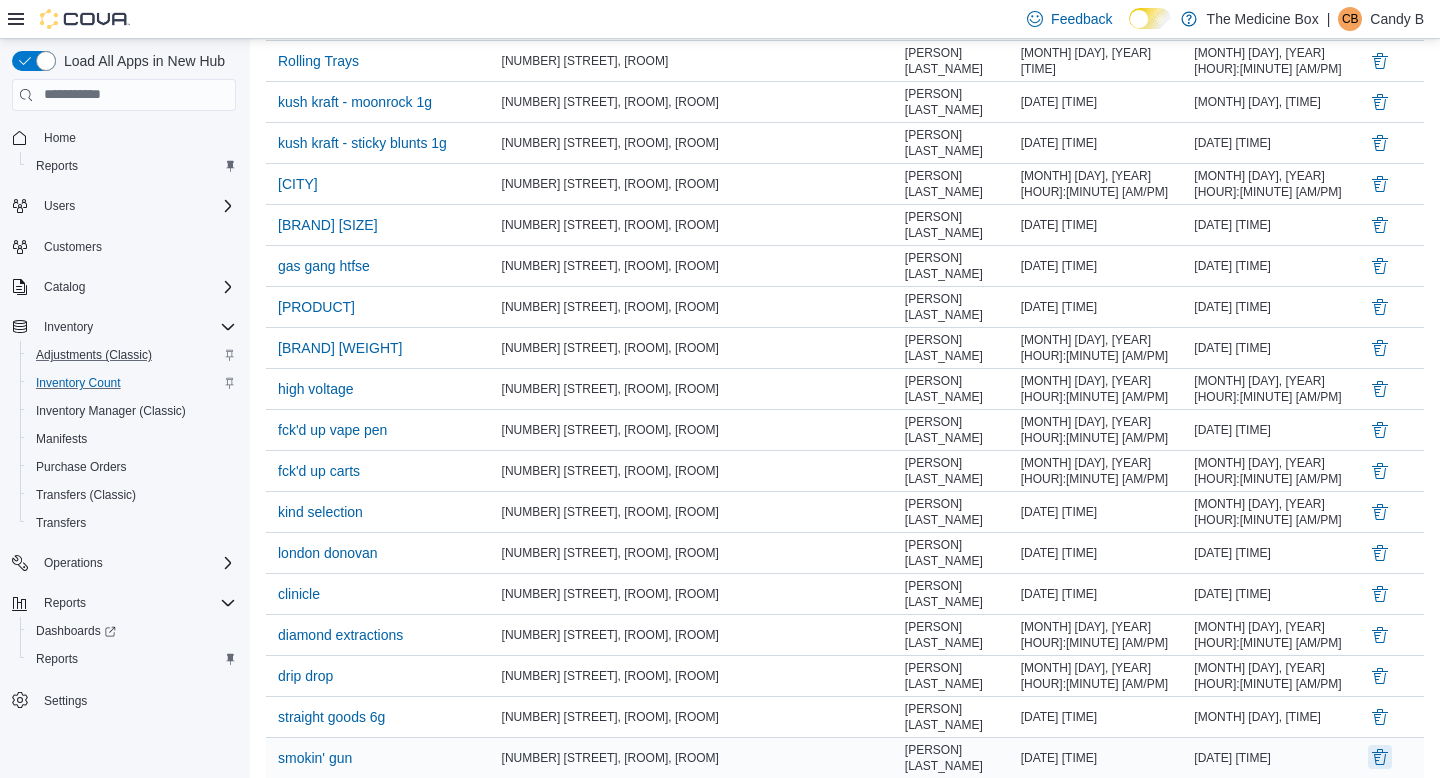 click at bounding box center [1380, 757] 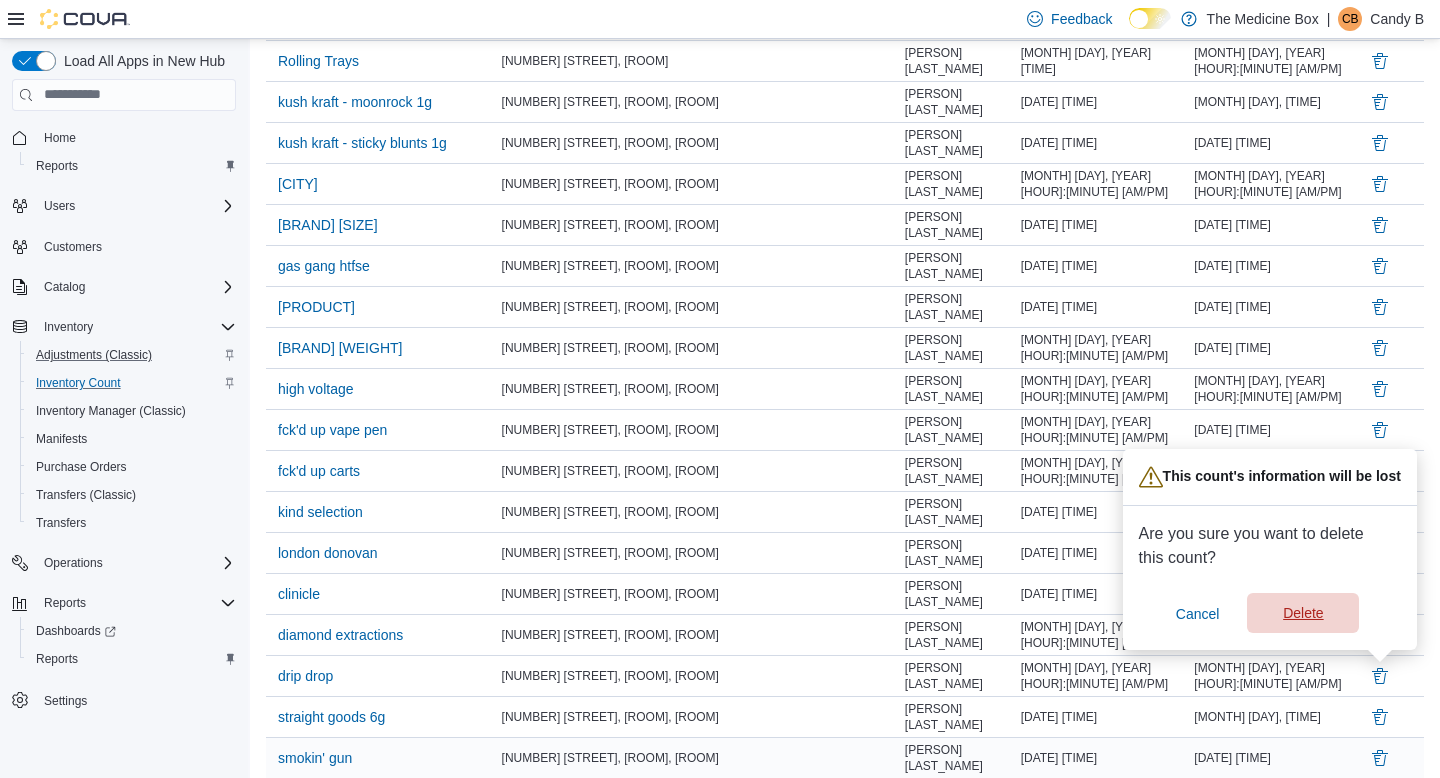 click on "Delete" at bounding box center [1303, 613] 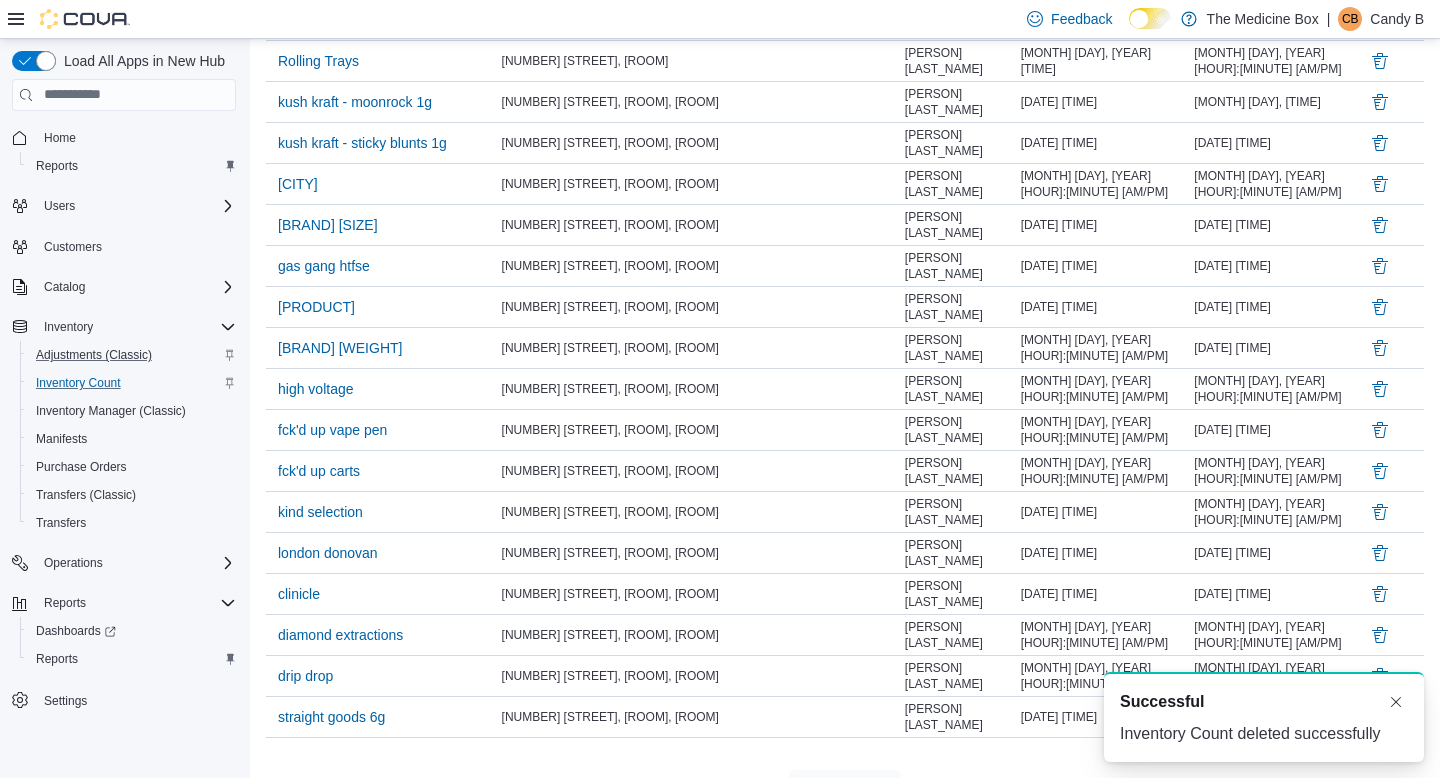 scroll, scrollTop: 1467, scrollLeft: 0, axis: vertical 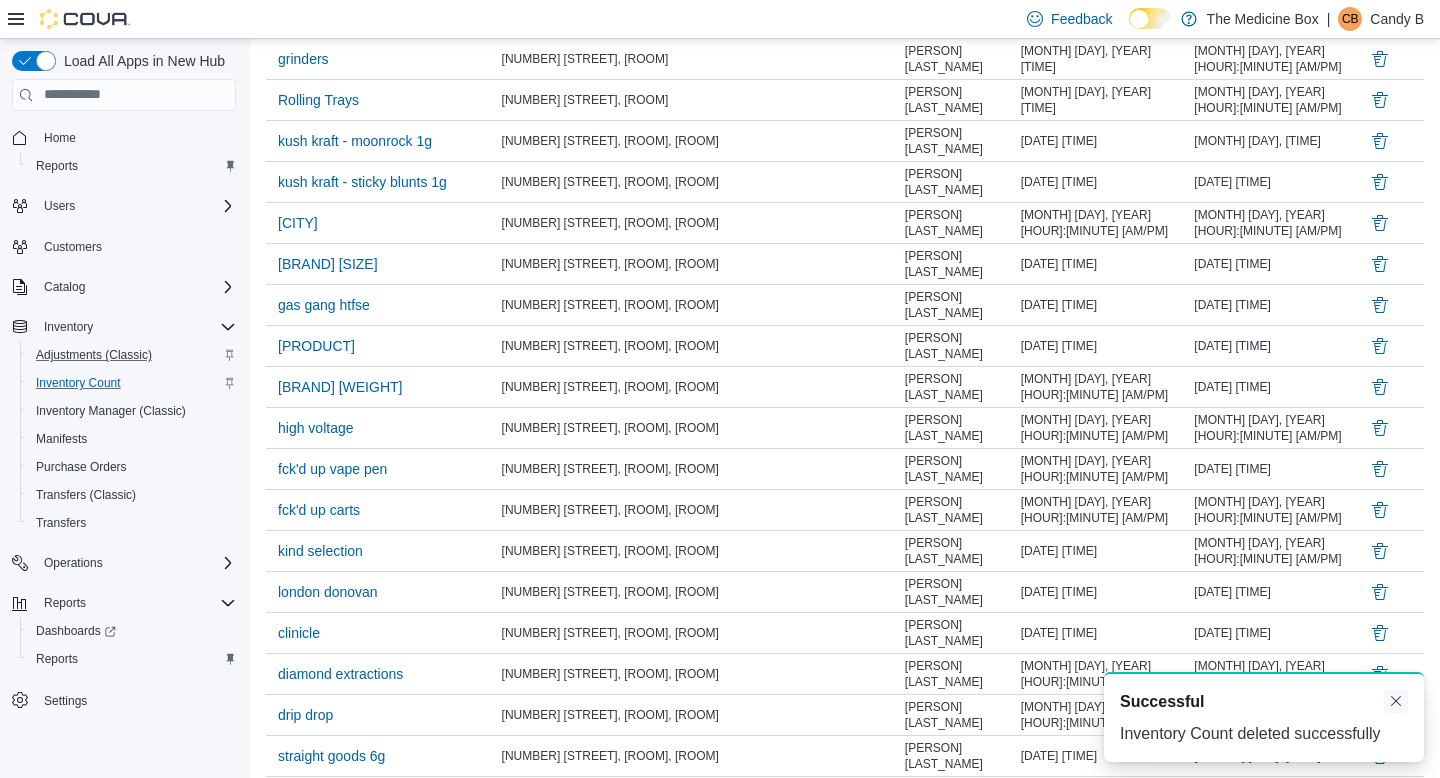 click at bounding box center [1396, 701] 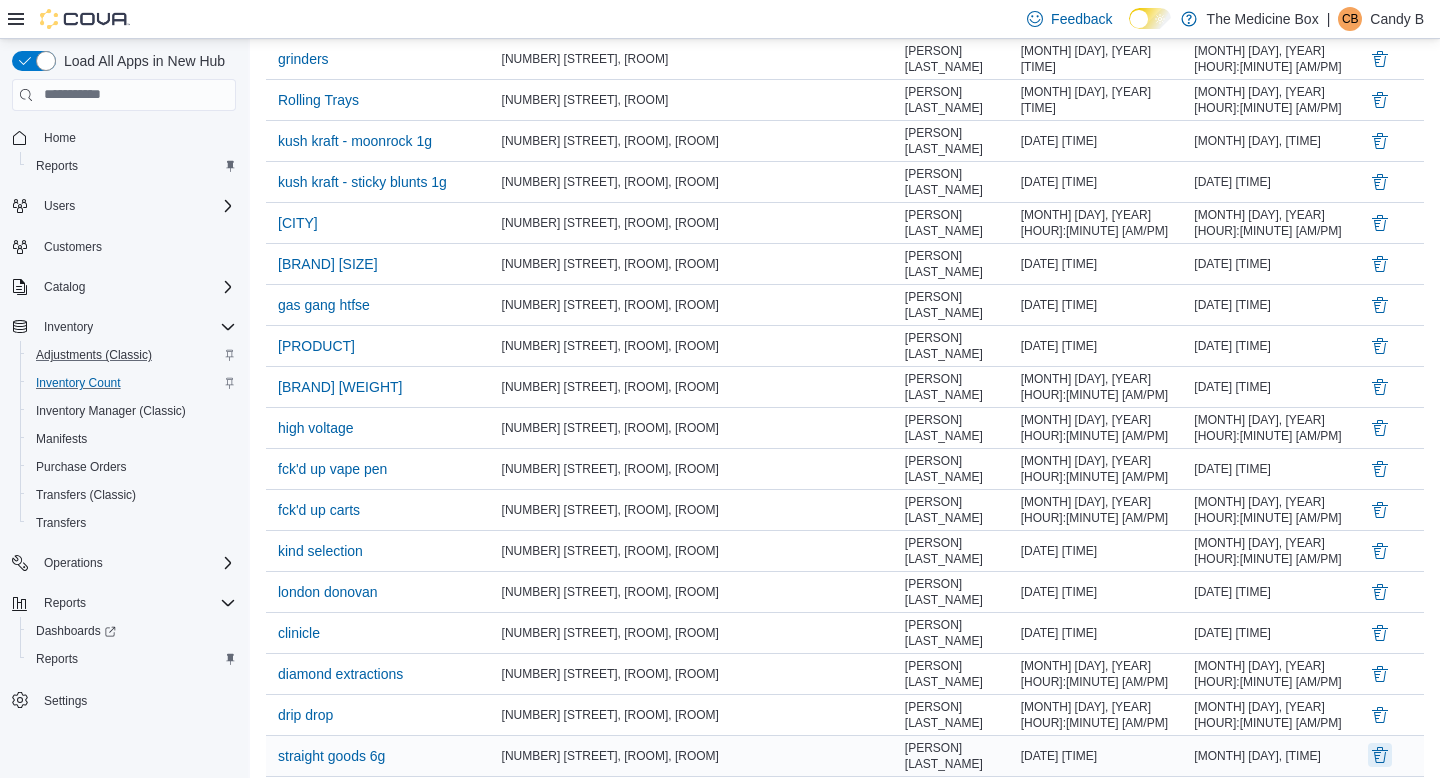 click at bounding box center (1380, 755) 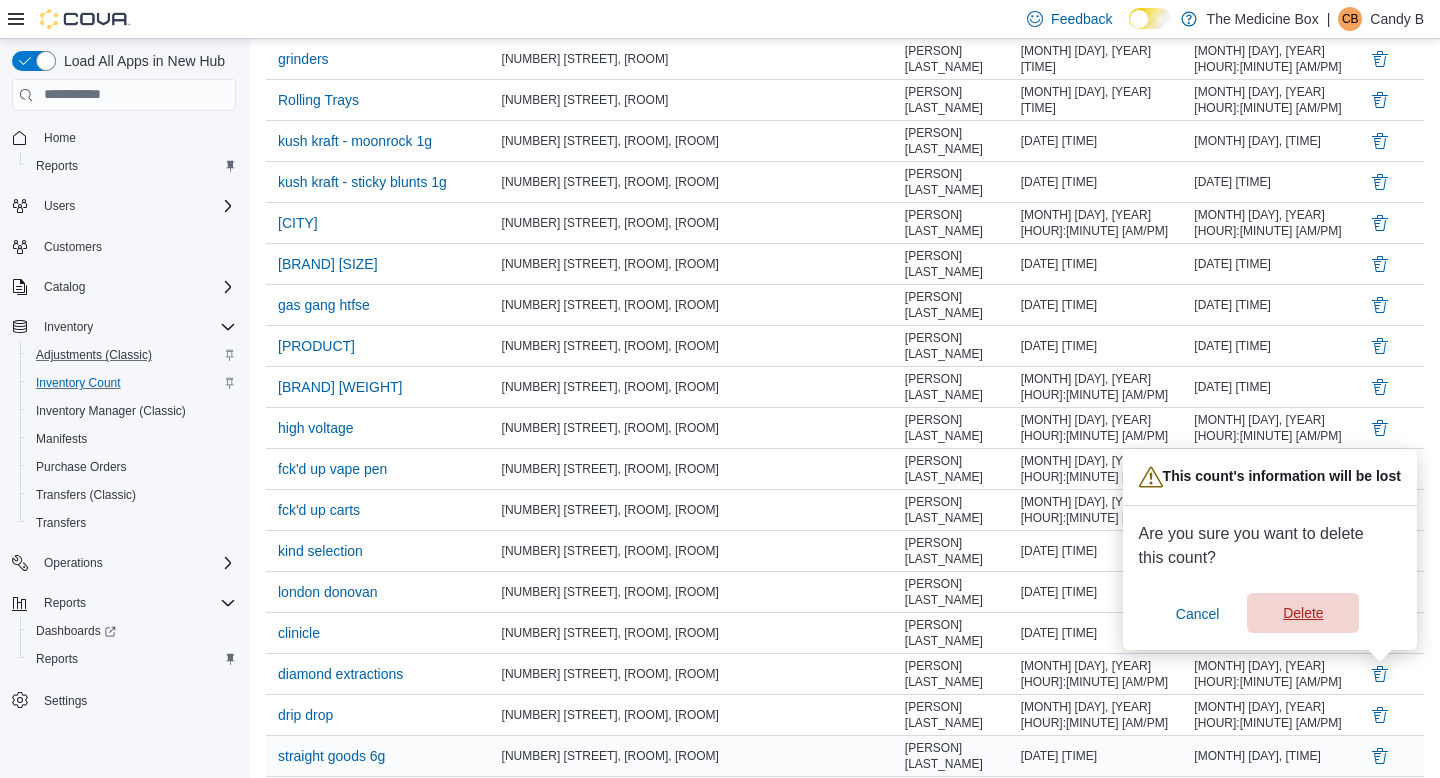 click on "Delete" at bounding box center (1303, 613) 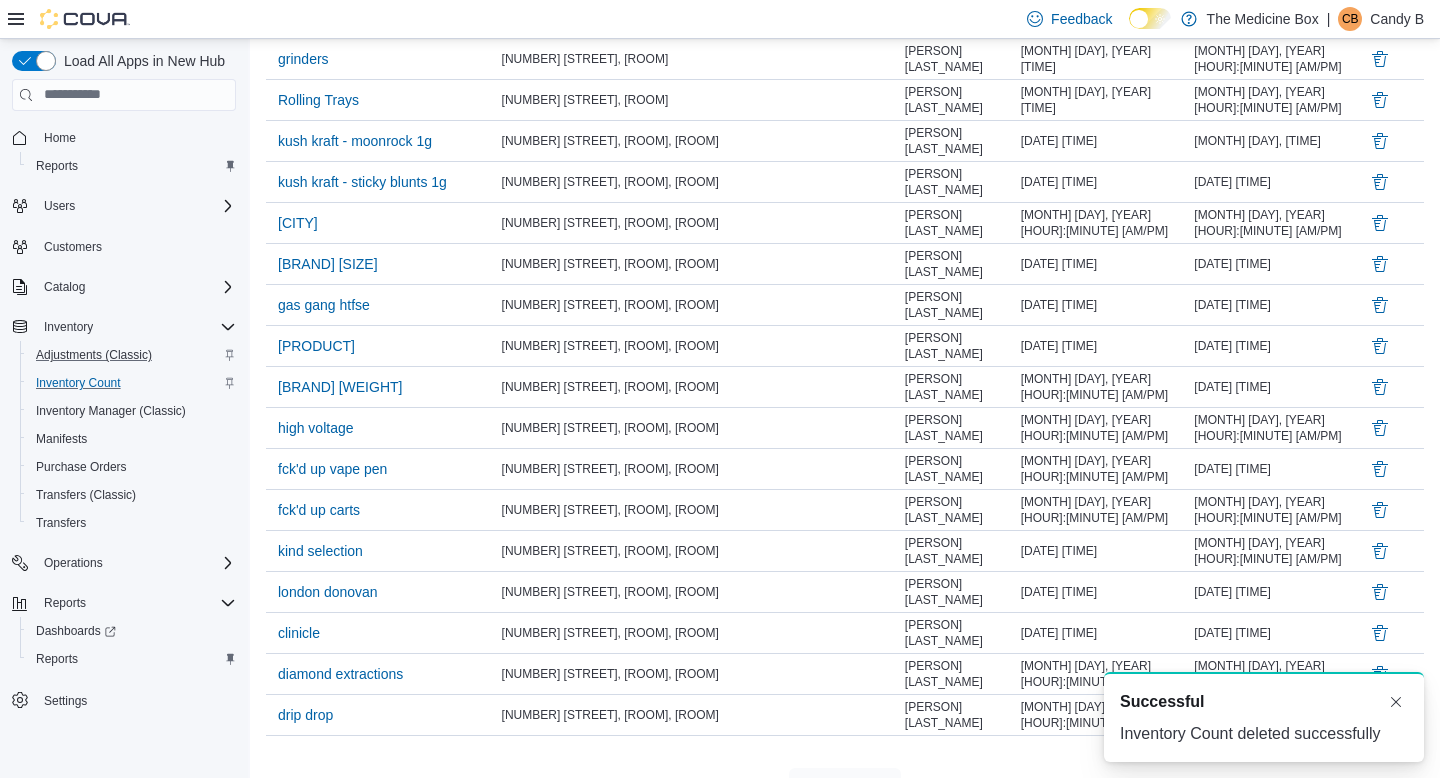 scroll, scrollTop: 1428, scrollLeft: 0, axis: vertical 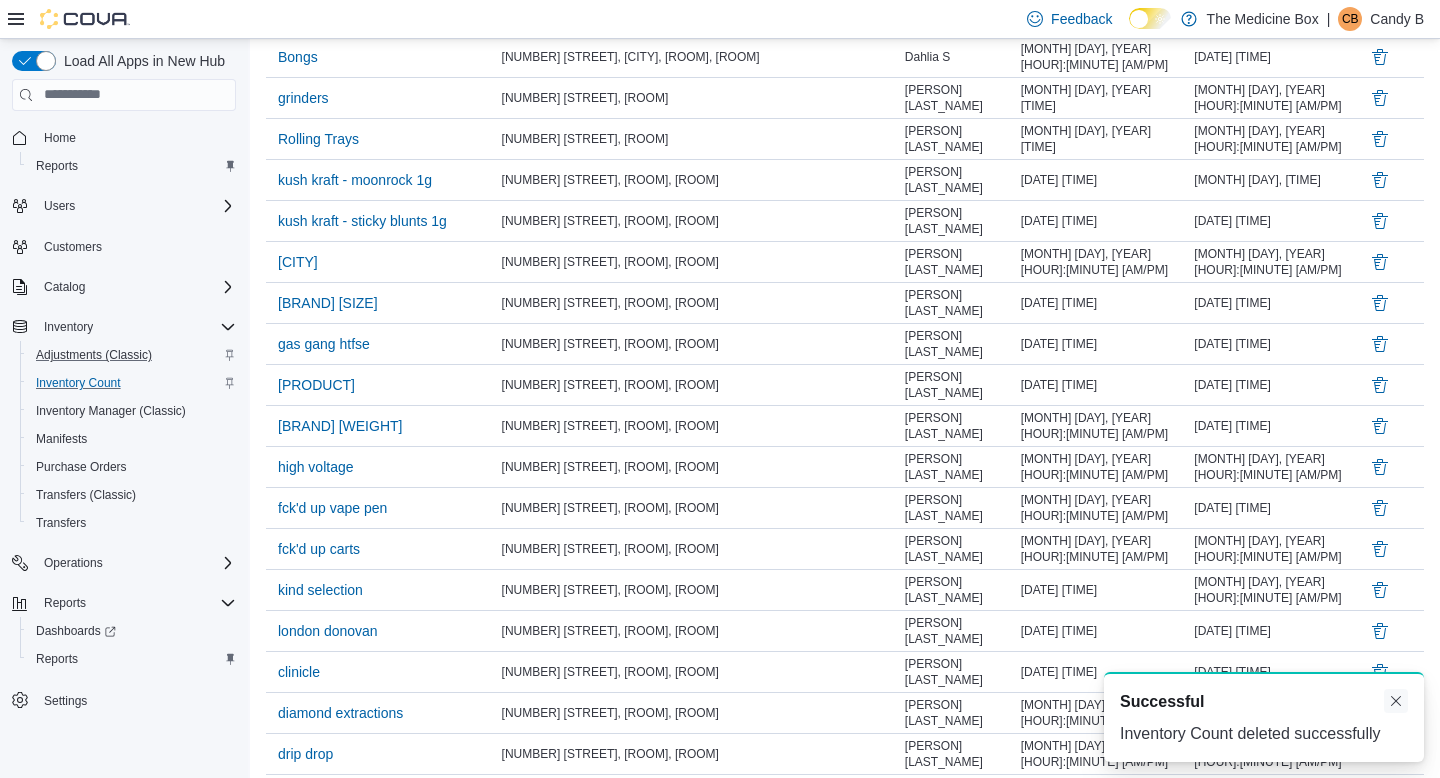 click at bounding box center [1396, 701] 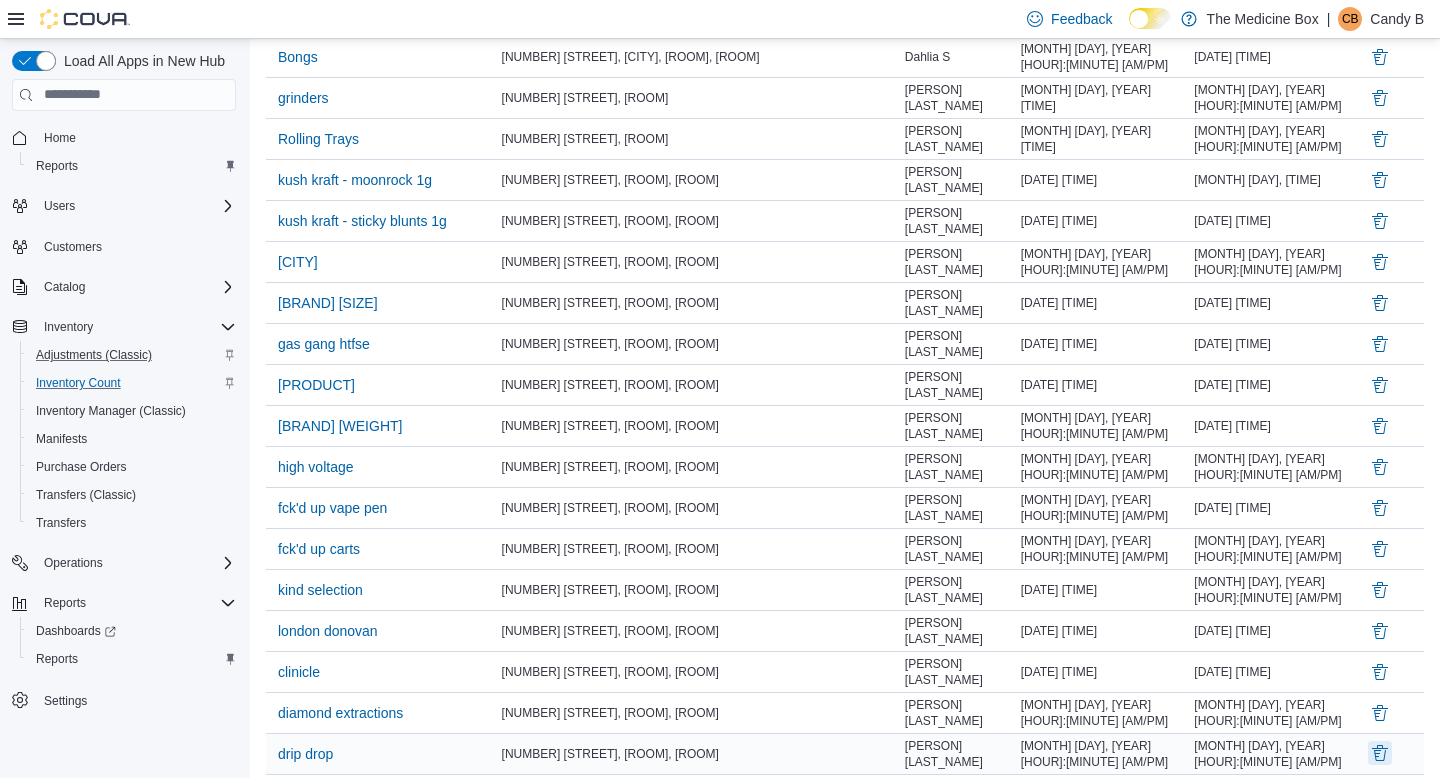 click at bounding box center [1380, 753] 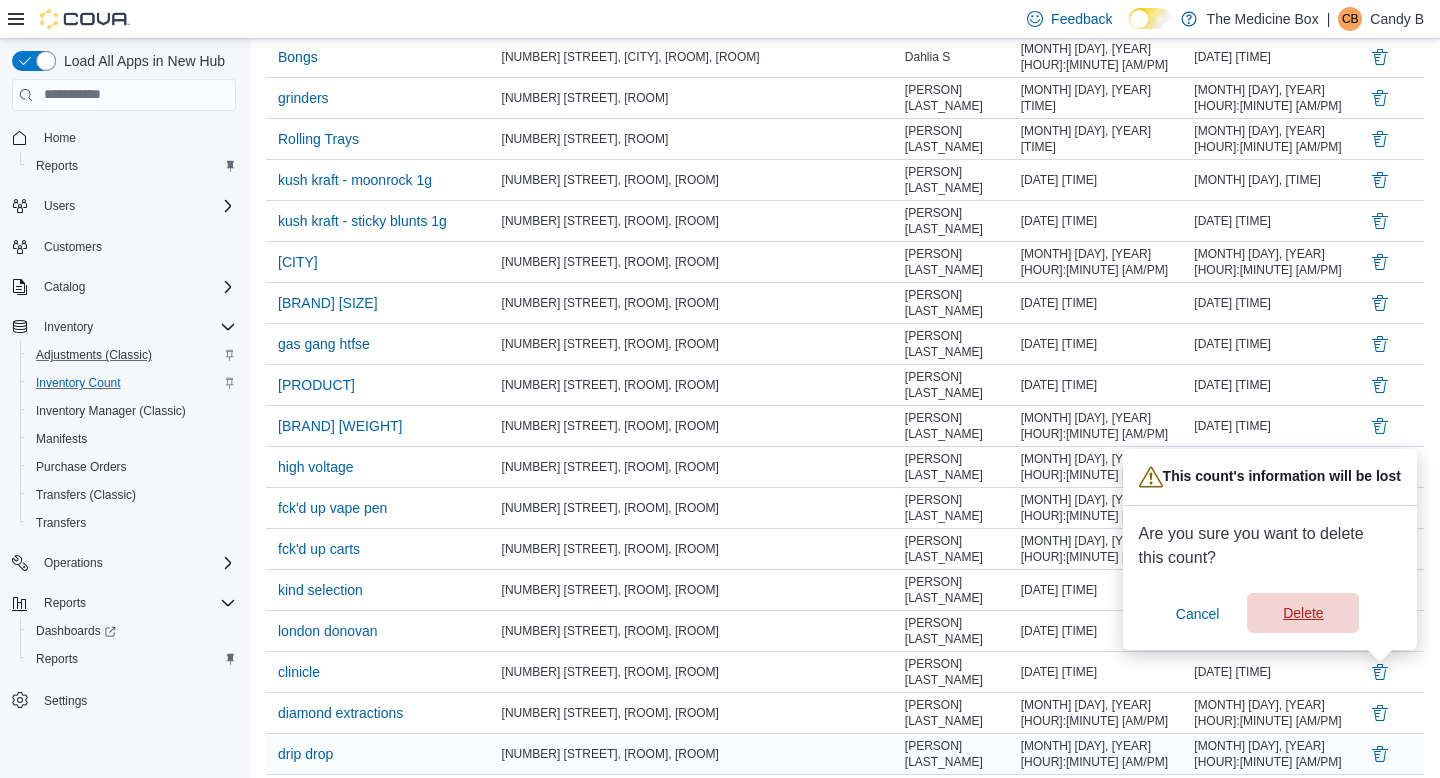 click on "Delete" at bounding box center (1303, 613) 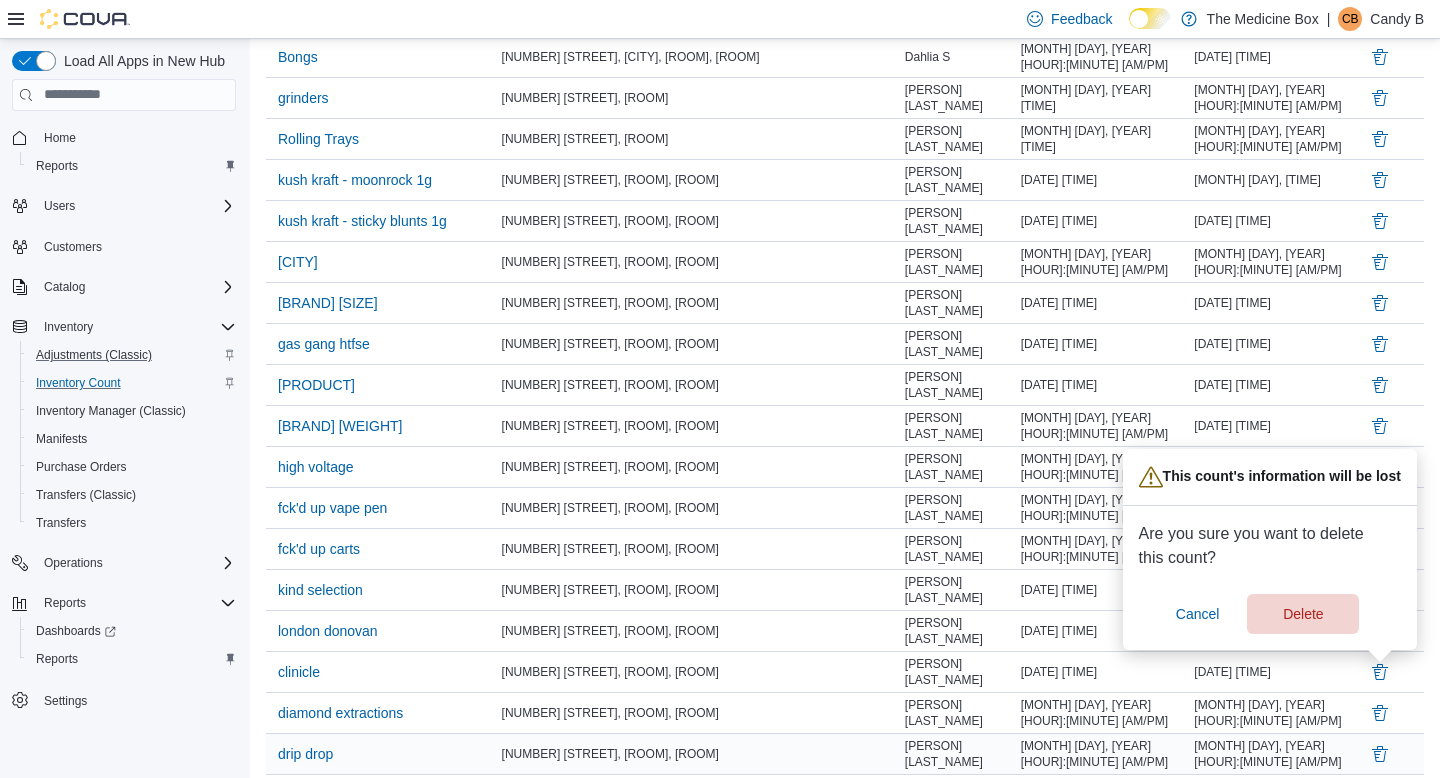 scroll, scrollTop: 1389, scrollLeft: 0, axis: vertical 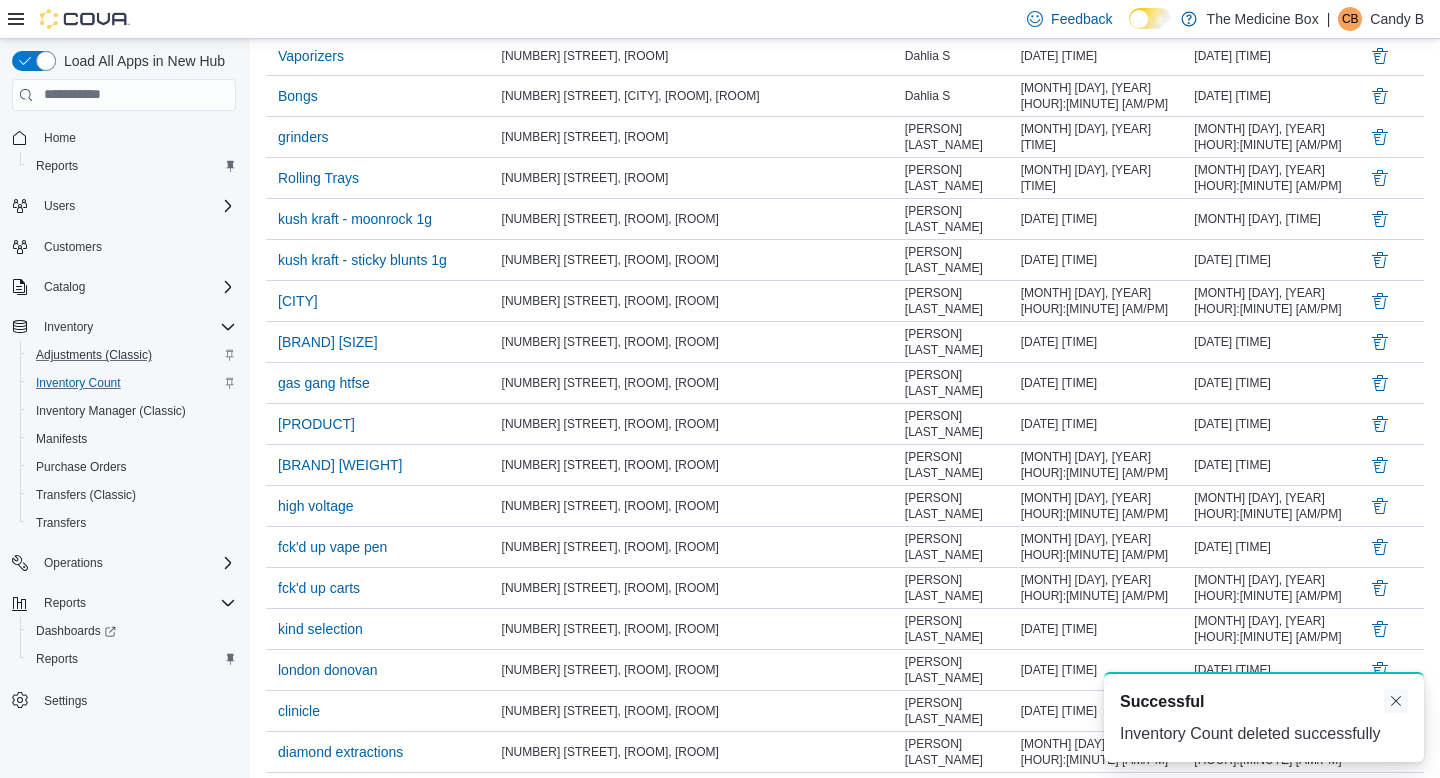 click at bounding box center [1396, 701] 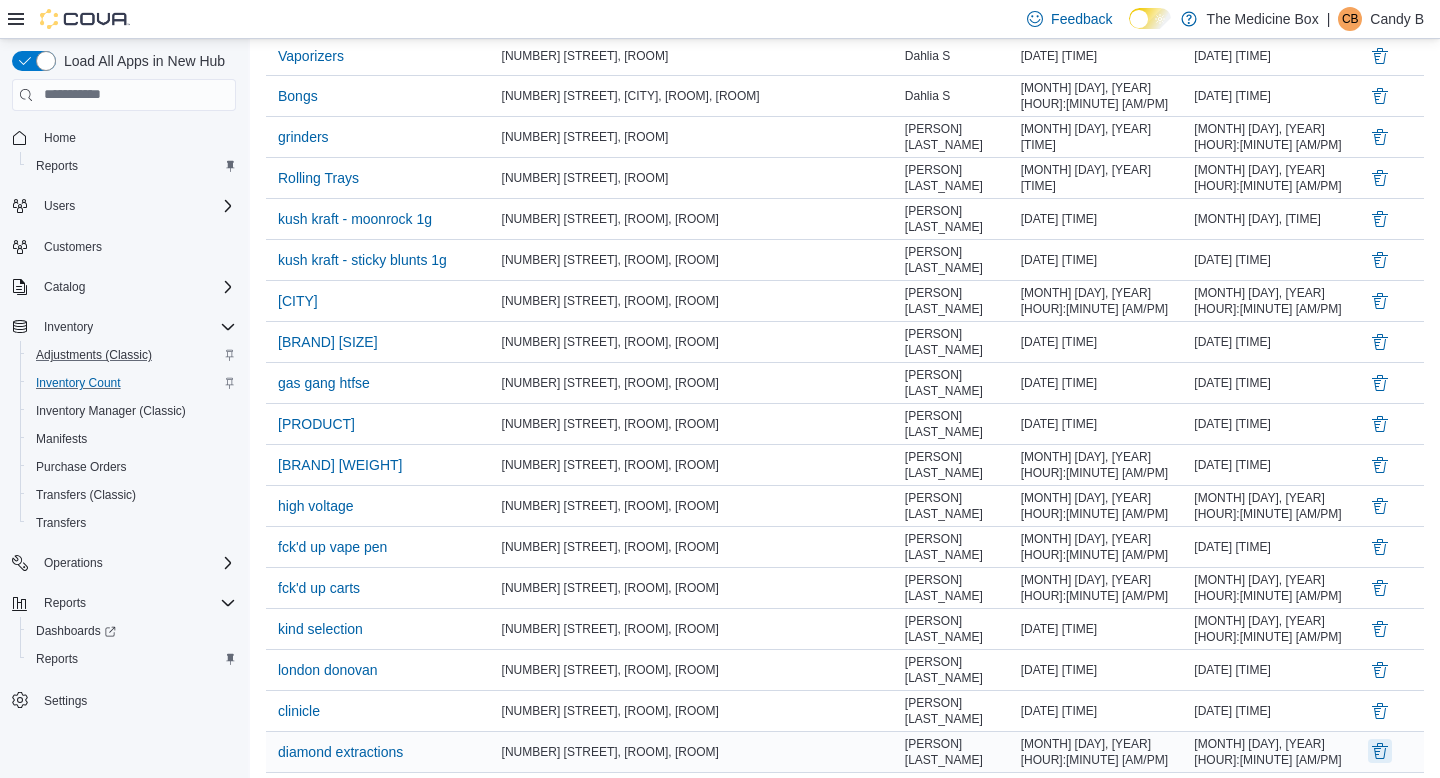 click at bounding box center [1380, 751] 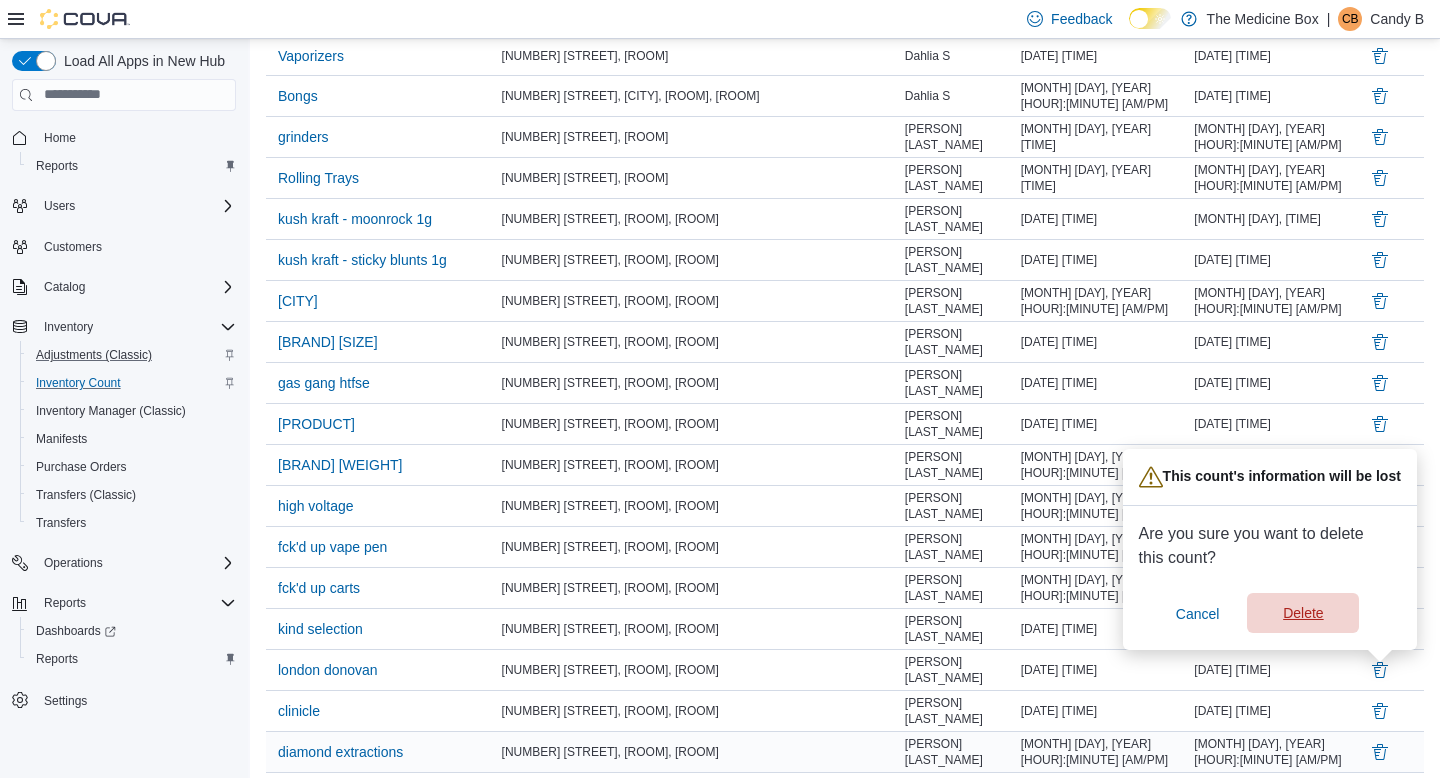 click on "Delete" at bounding box center (1303, 613) 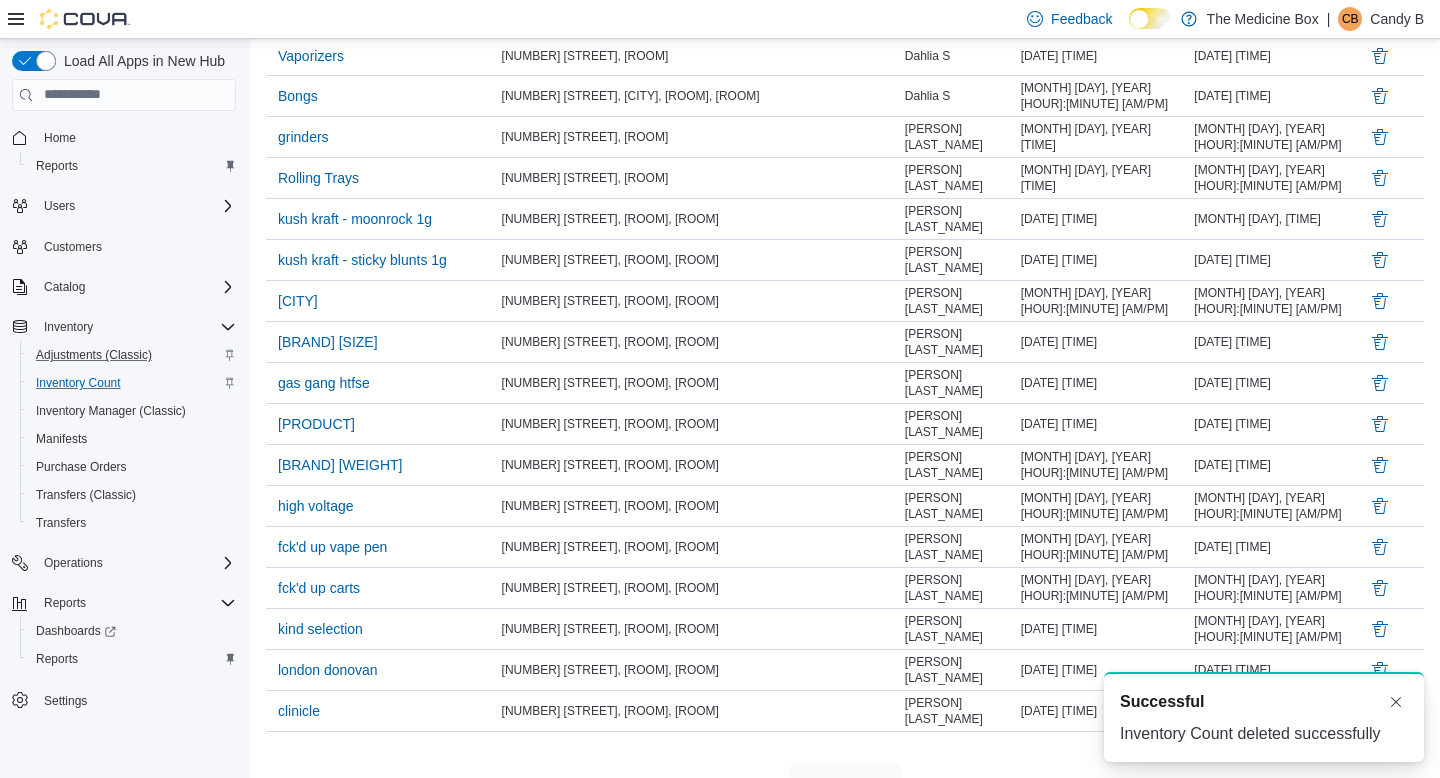 scroll, scrollTop: 1350, scrollLeft: 0, axis: vertical 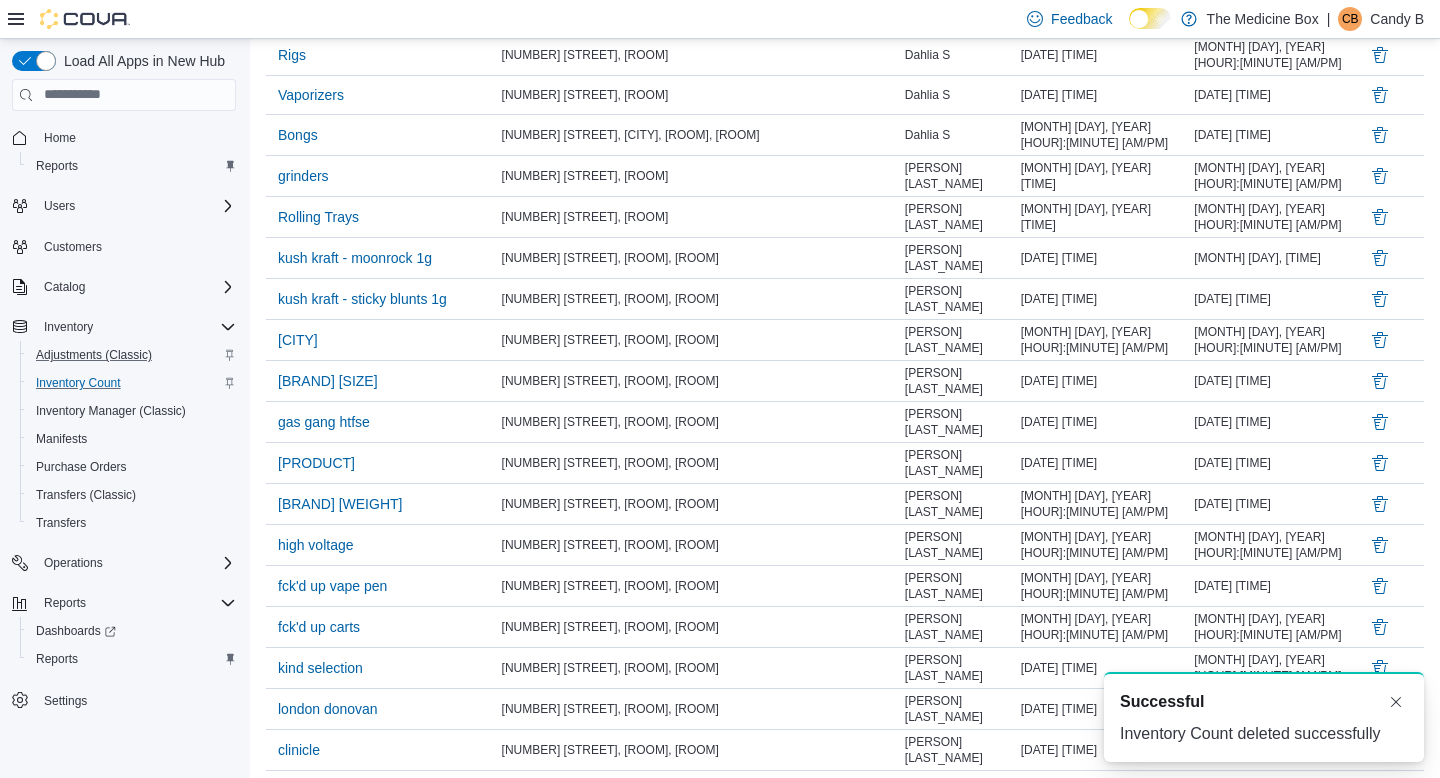 click on "A new notification appears Successful Inventory Count deleted successfully" at bounding box center [1264, 717] 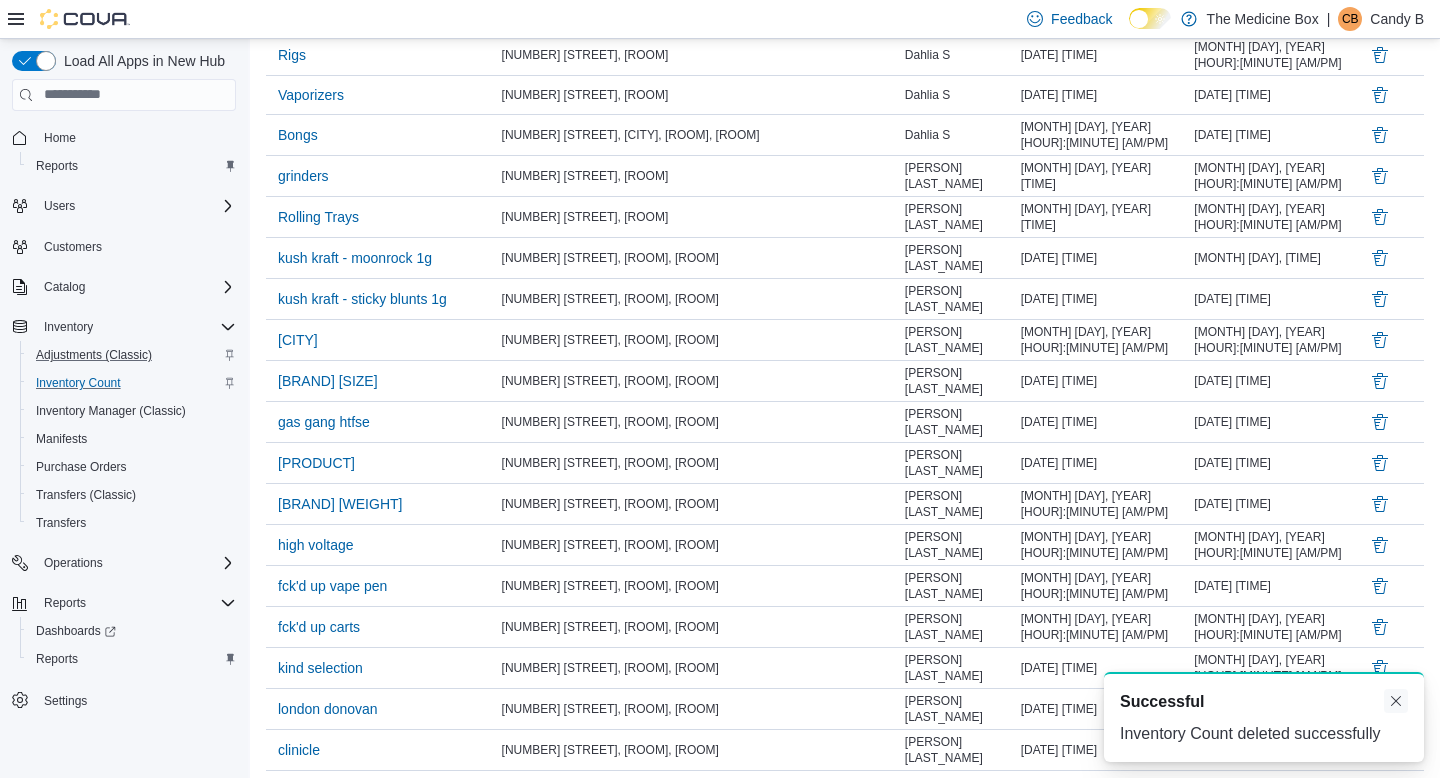 click at bounding box center (1396, 701) 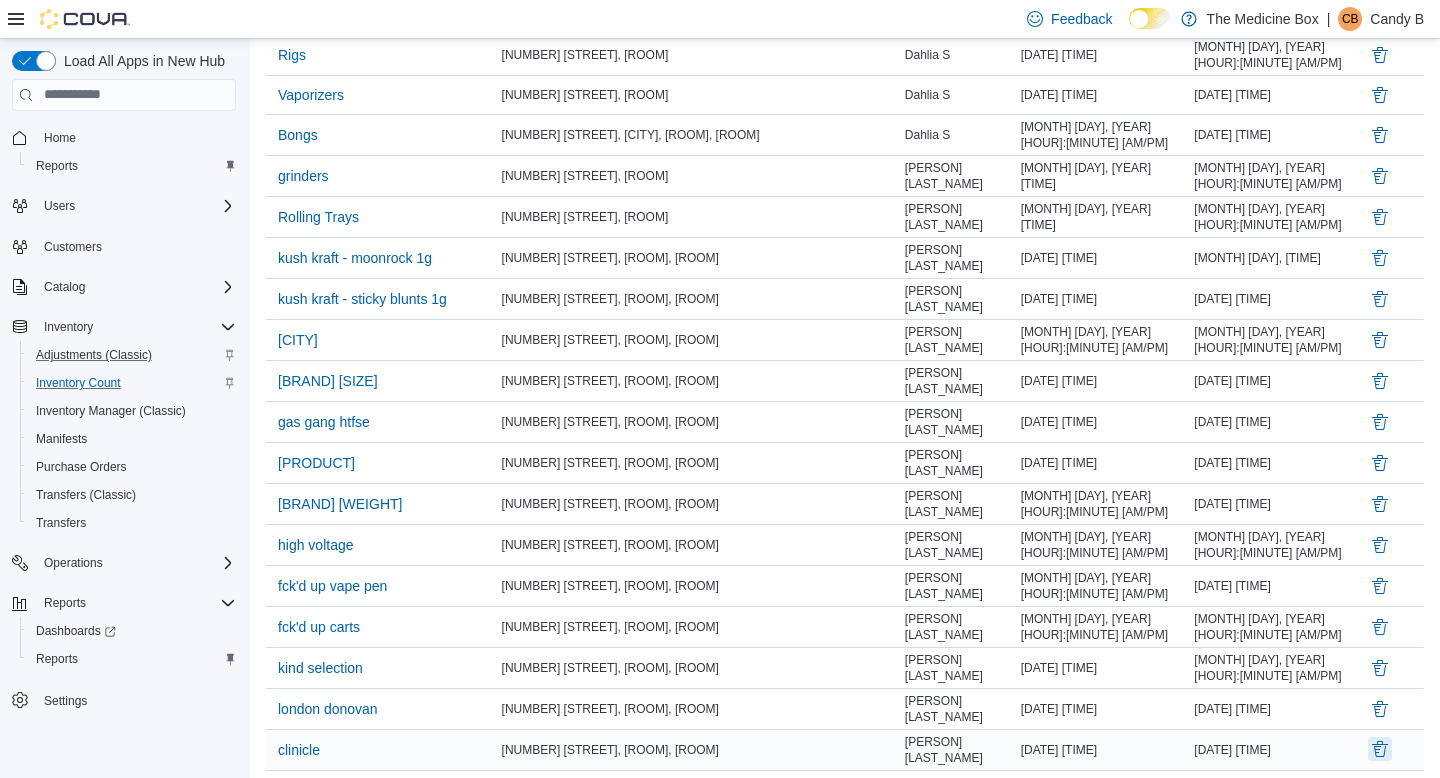 click at bounding box center [1380, 749] 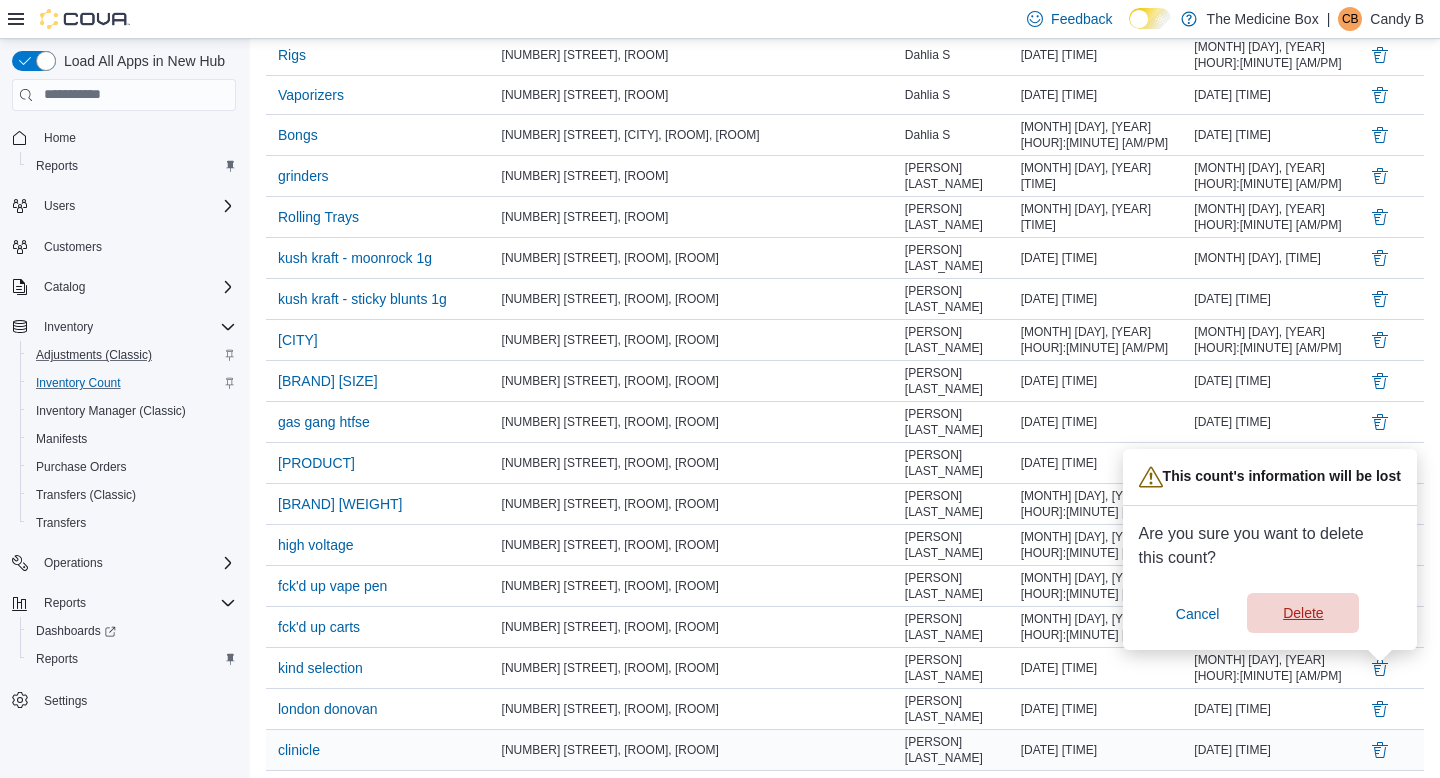 click on "Delete" at bounding box center [1303, 613] 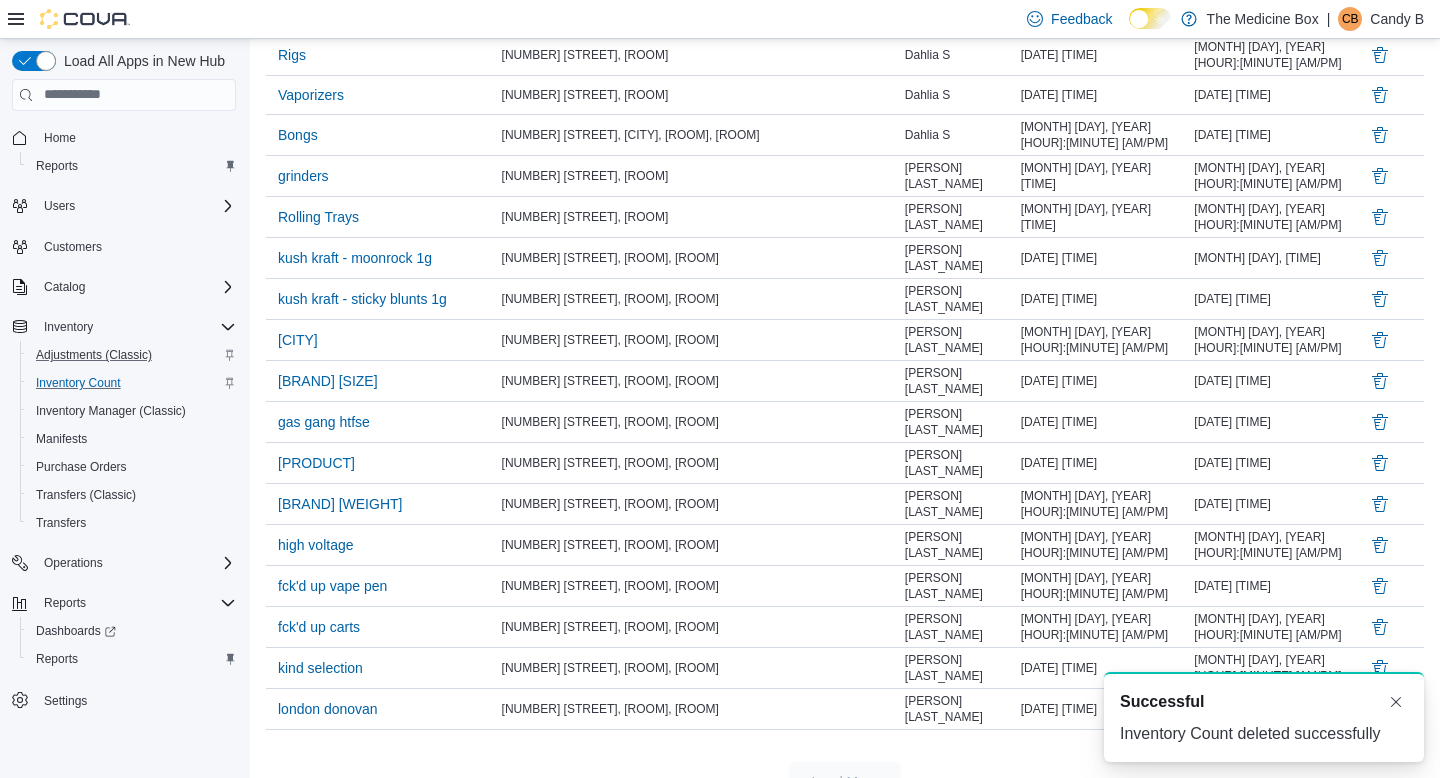 scroll, scrollTop: 1311, scrollLeft: 0, axis: vertical 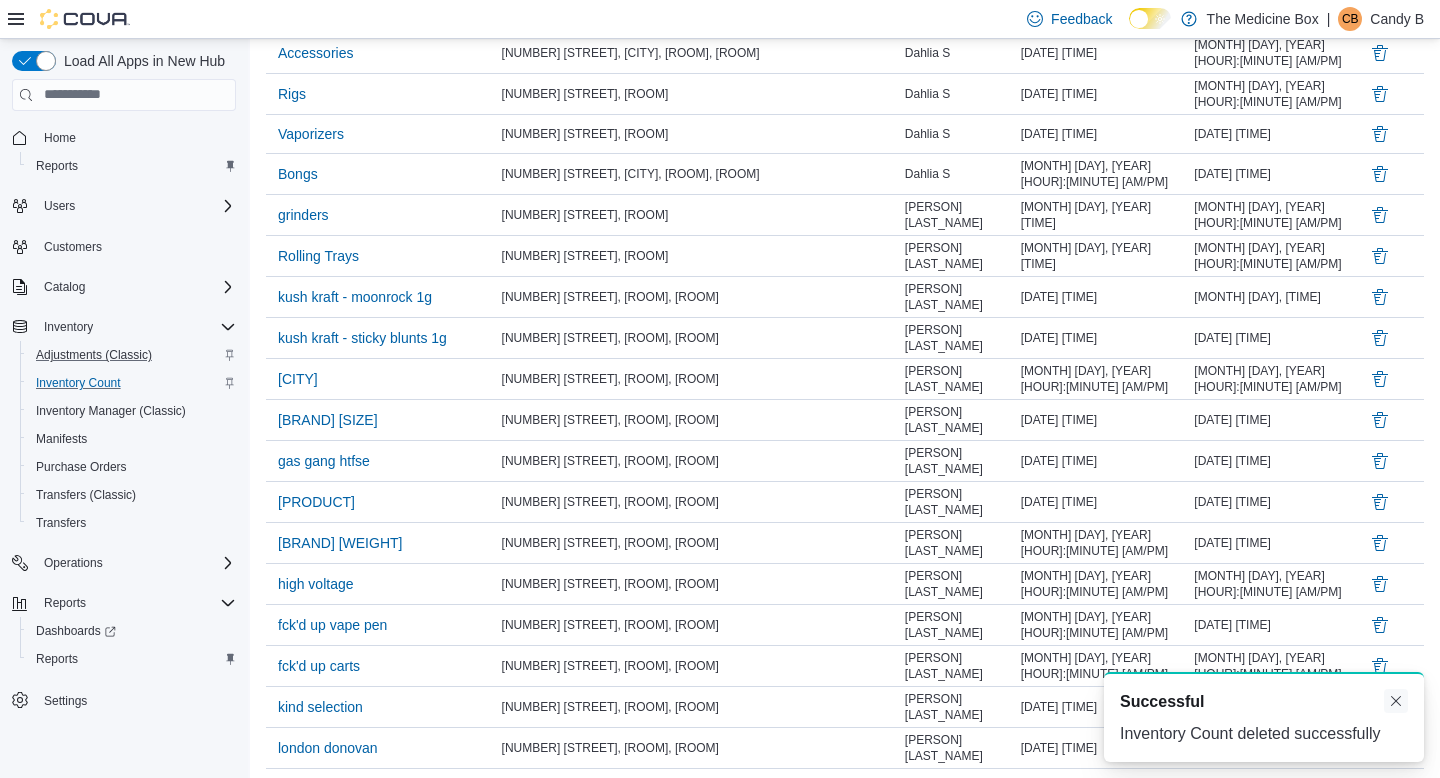 click at bounding box center [1396, 701] 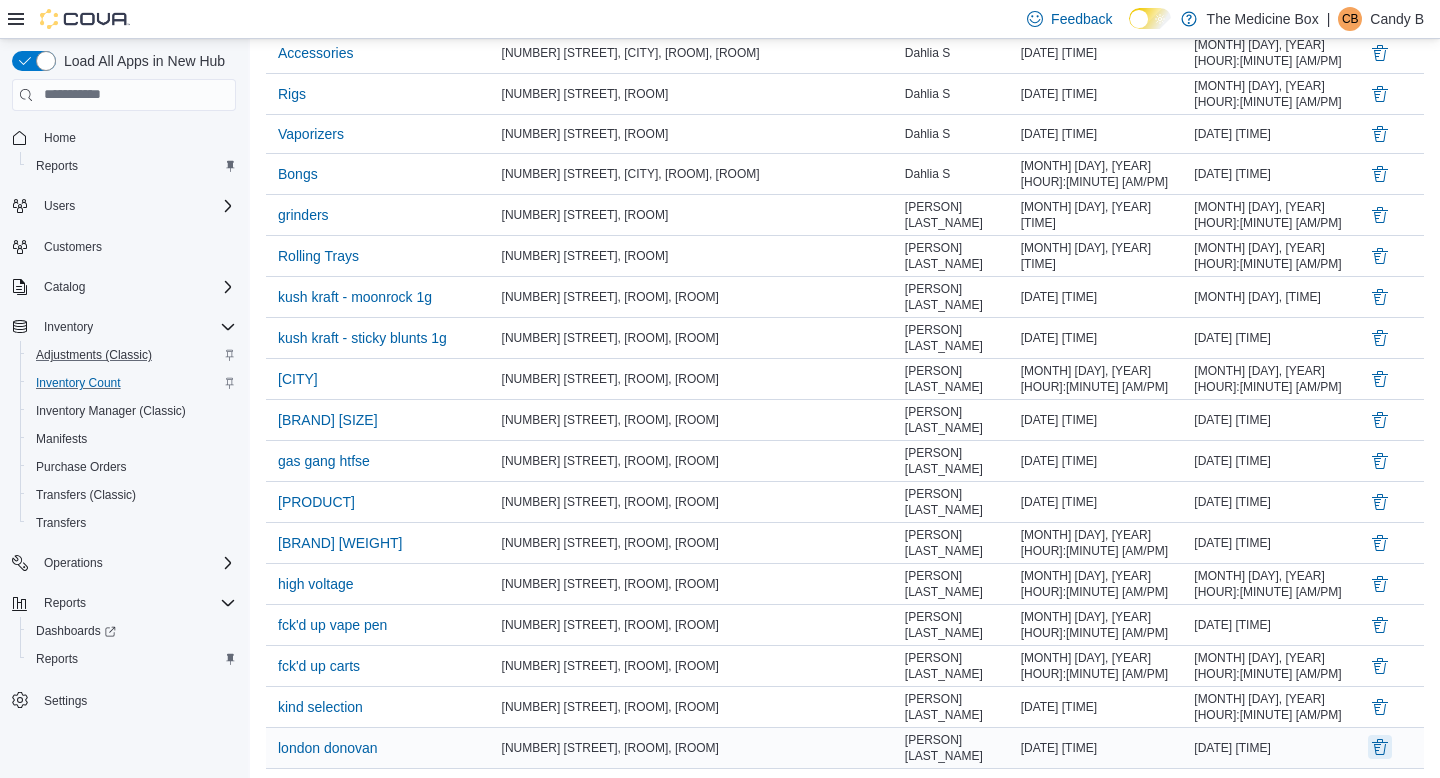 click at bounding box center [1380, 747] 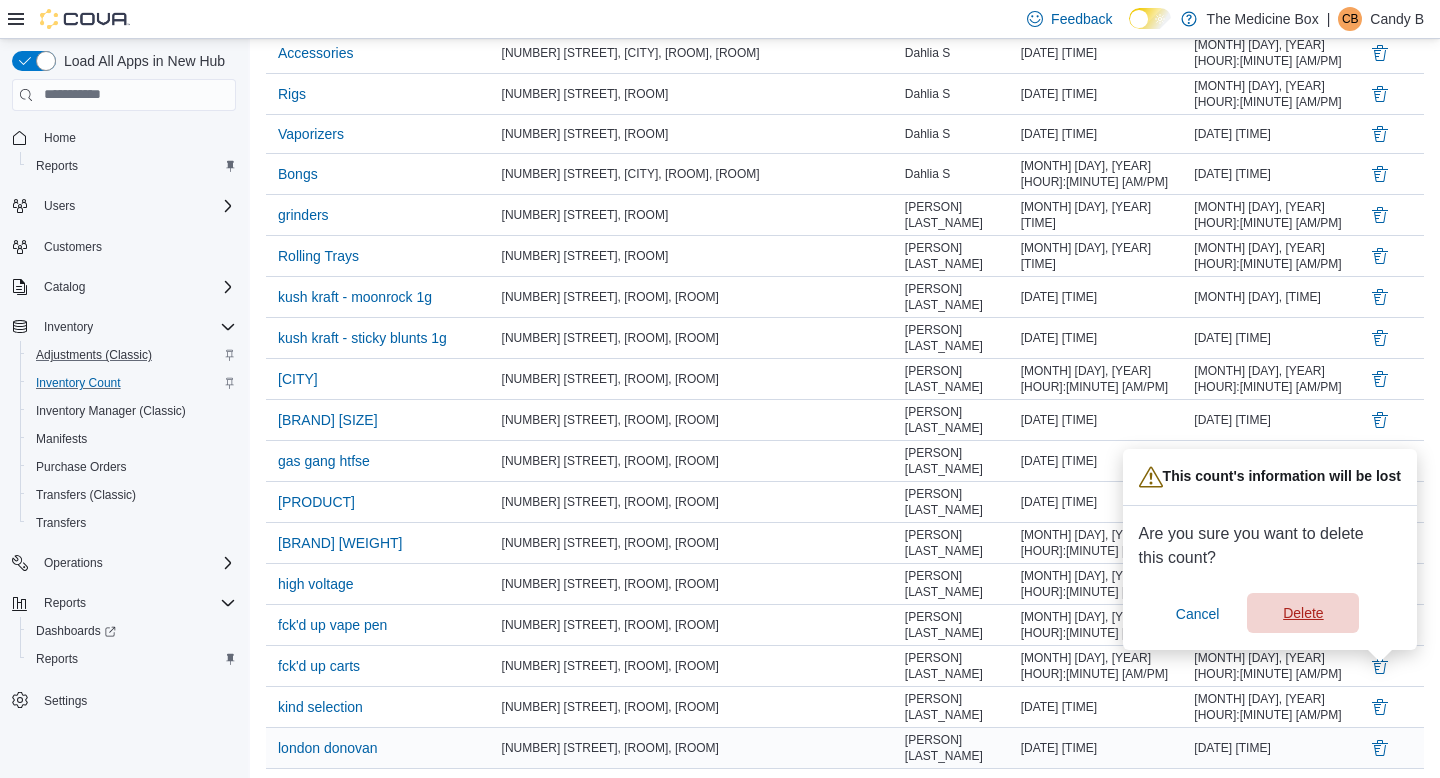 click on "Delete" at bounding box center (1303, 613) 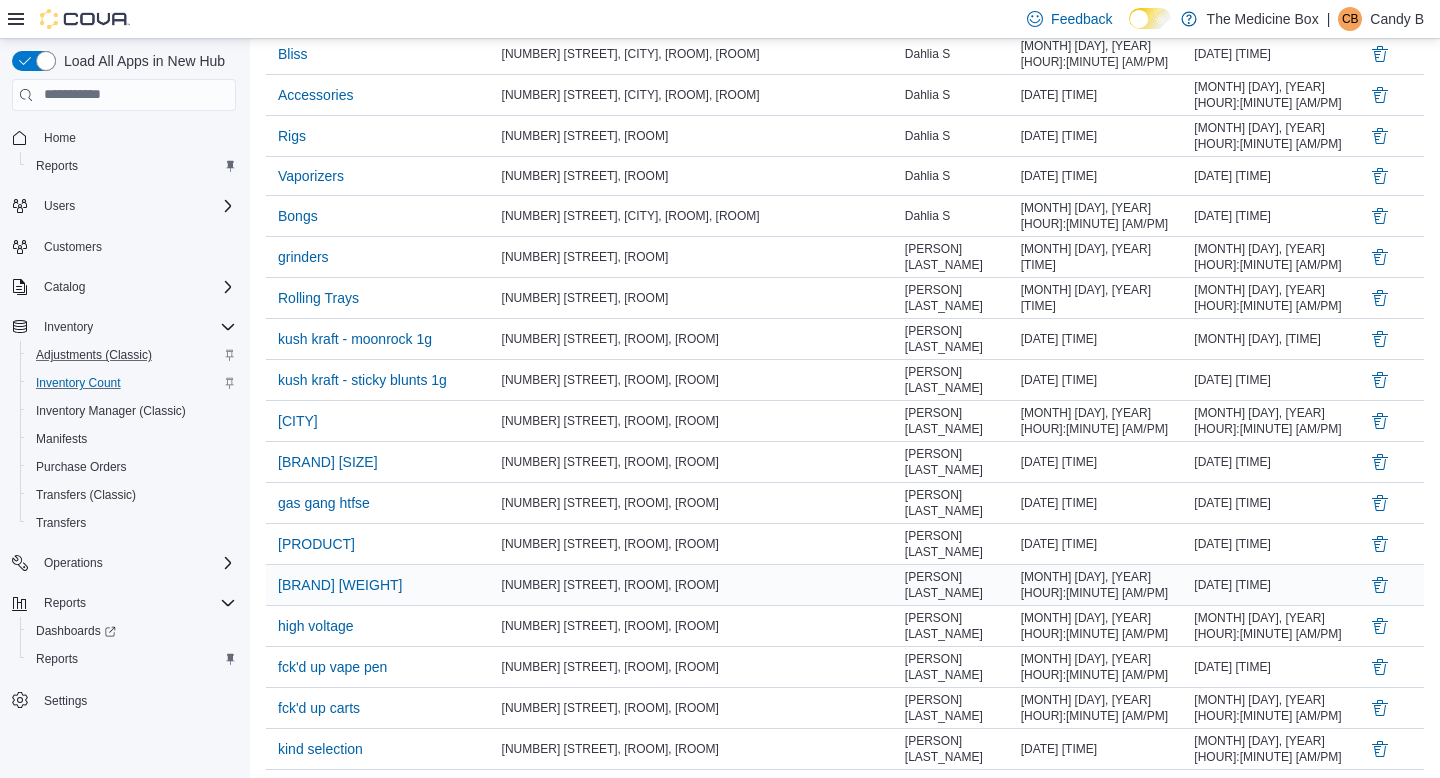 scroll, scrollTop: 1272, scrollLeft: 0, axis: vertical 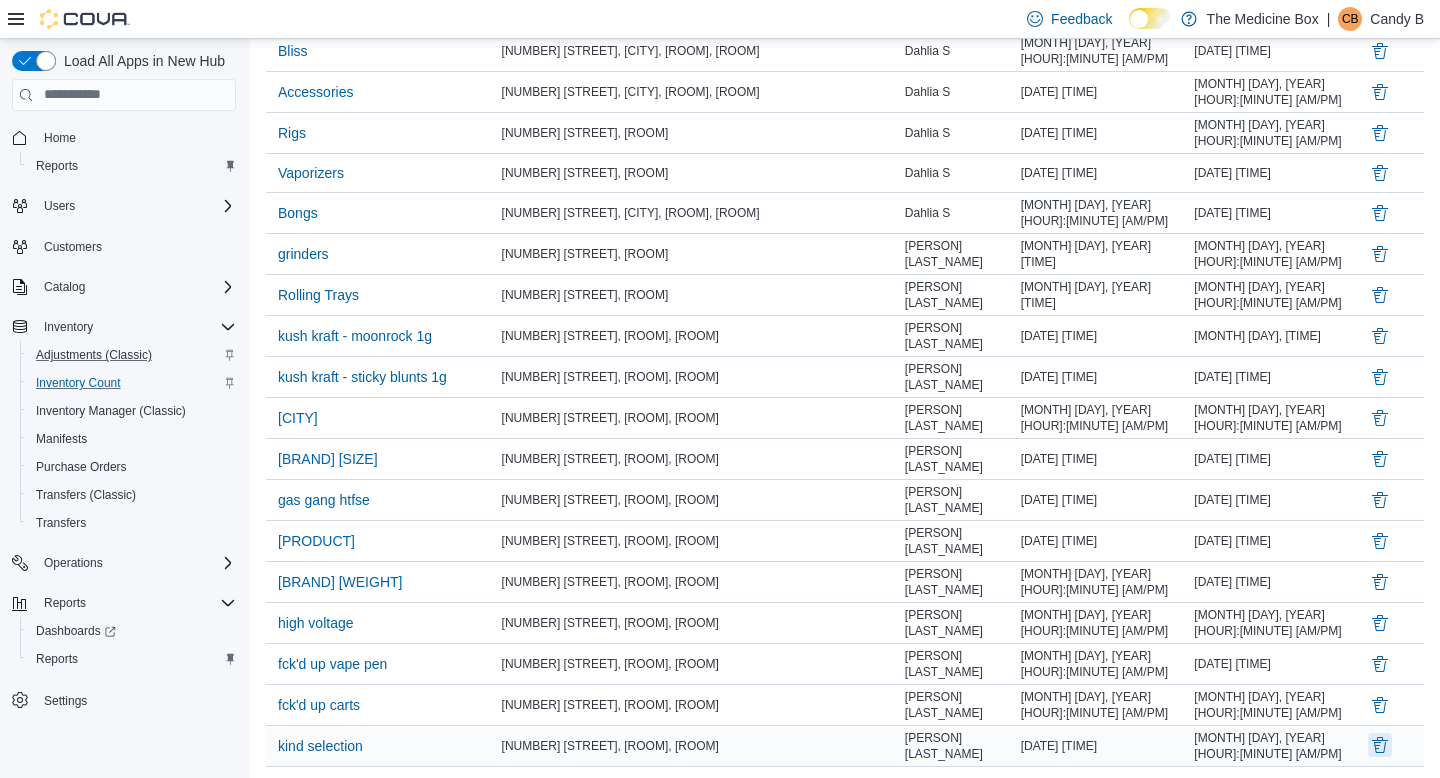 click at bounding box center [1380, 745] 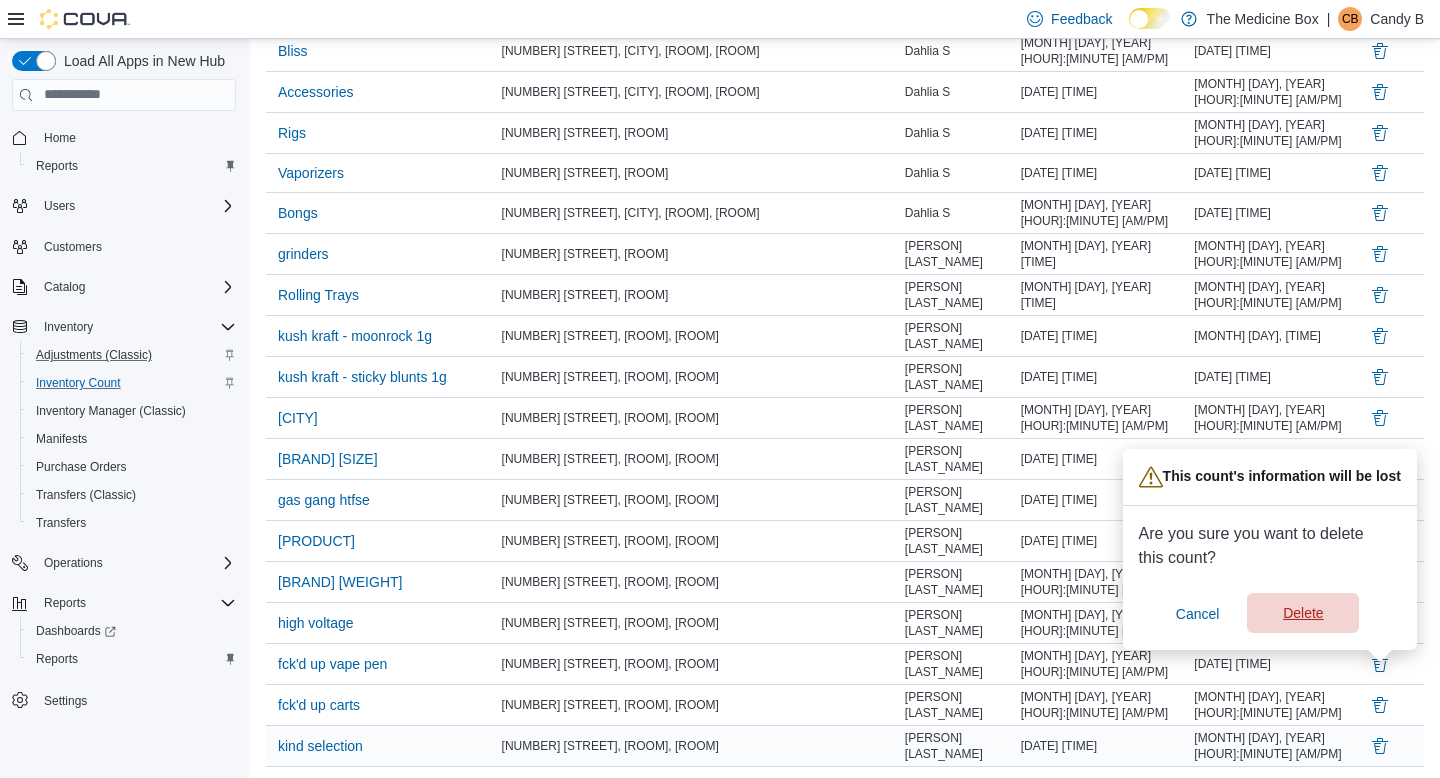 click on "Delete" at bounding box center (1303, 613) 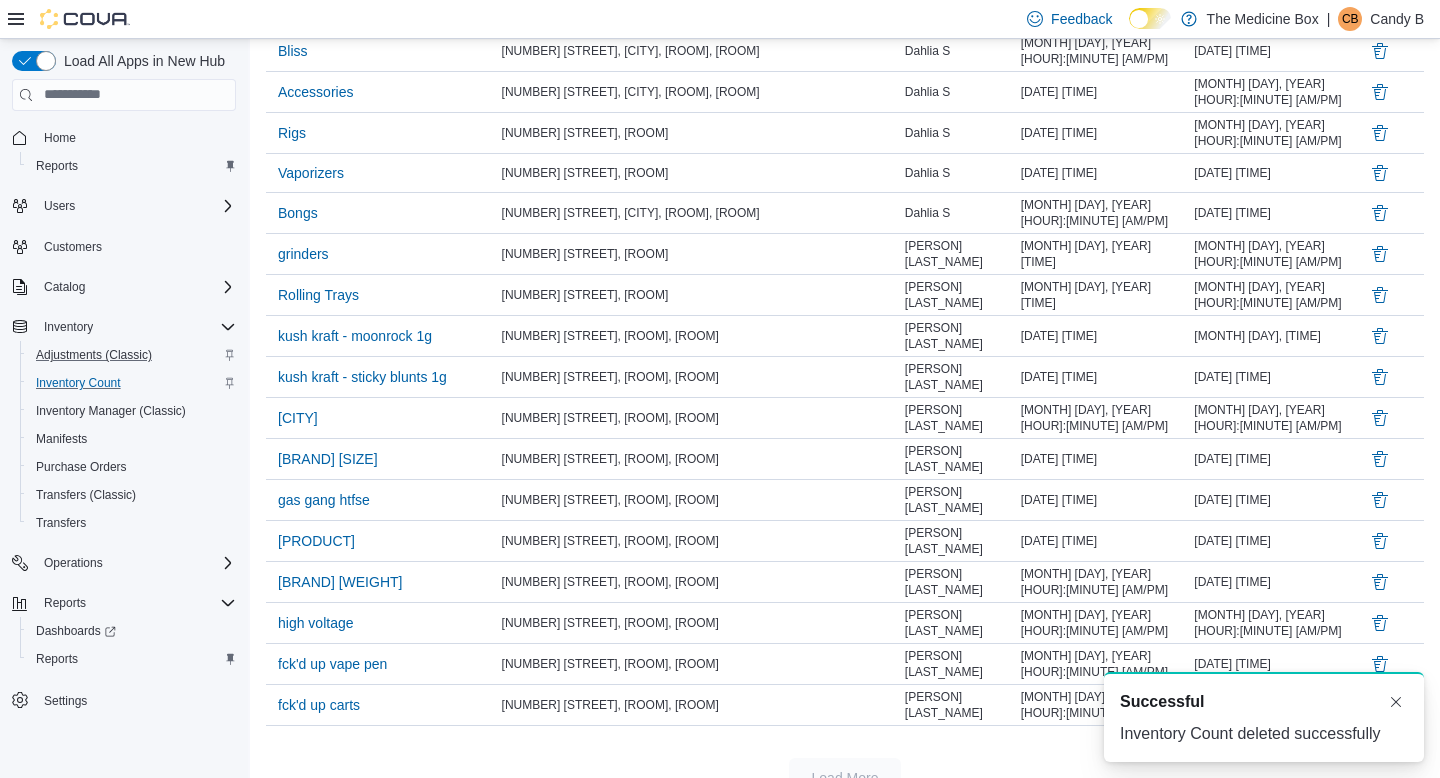 scroll, scrollTop: 1233, scrollLeft: 0, axis: vertical 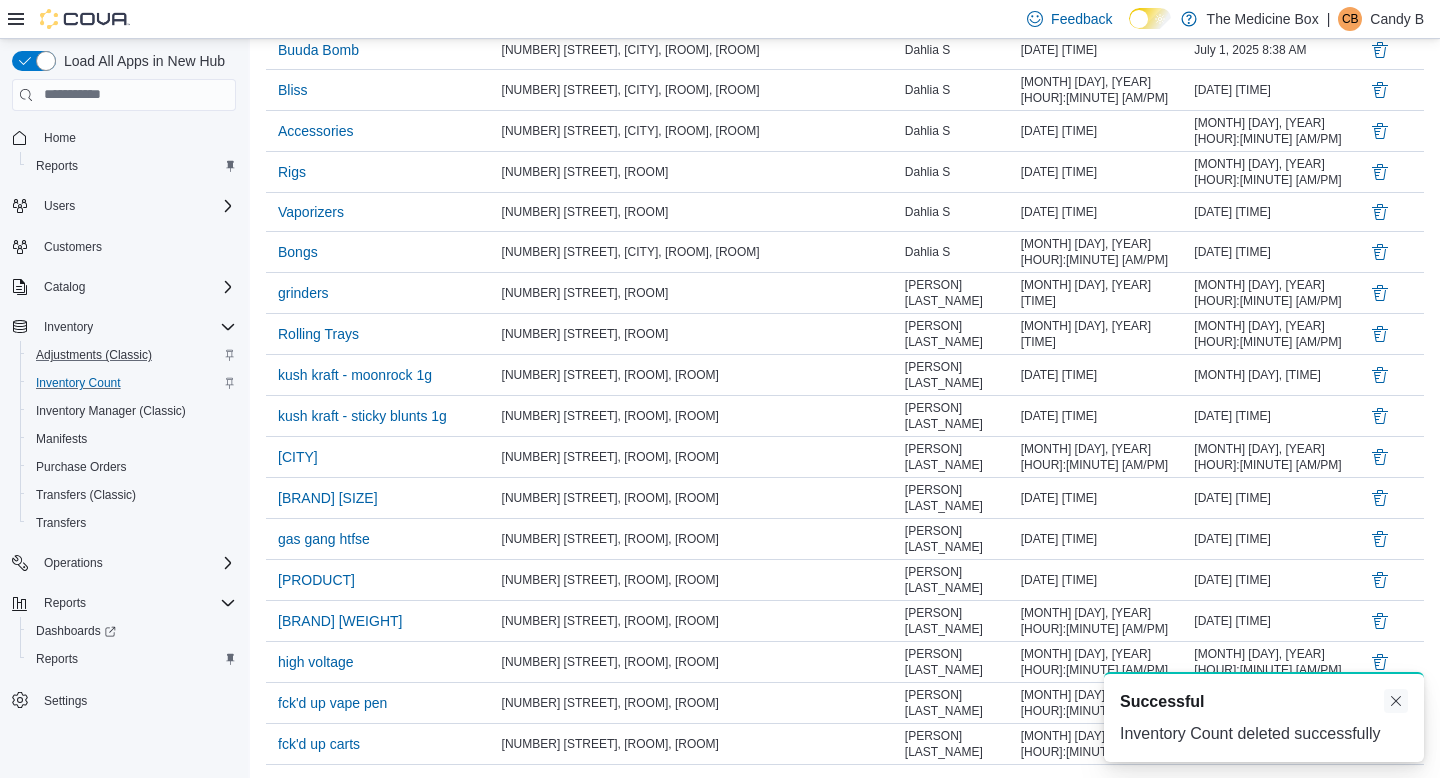 click at bounding box center [1396, 701] 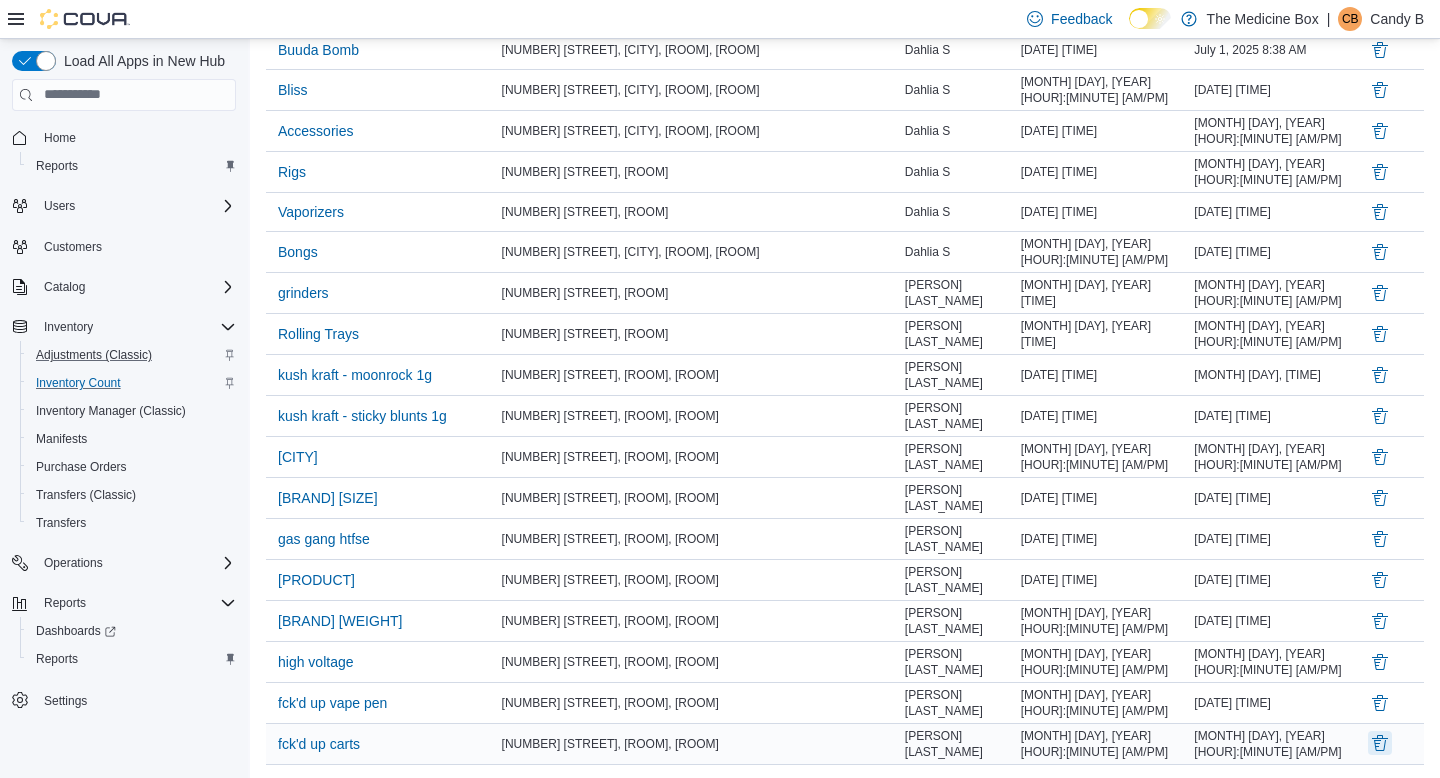 click at bounding box center (1380, 743) 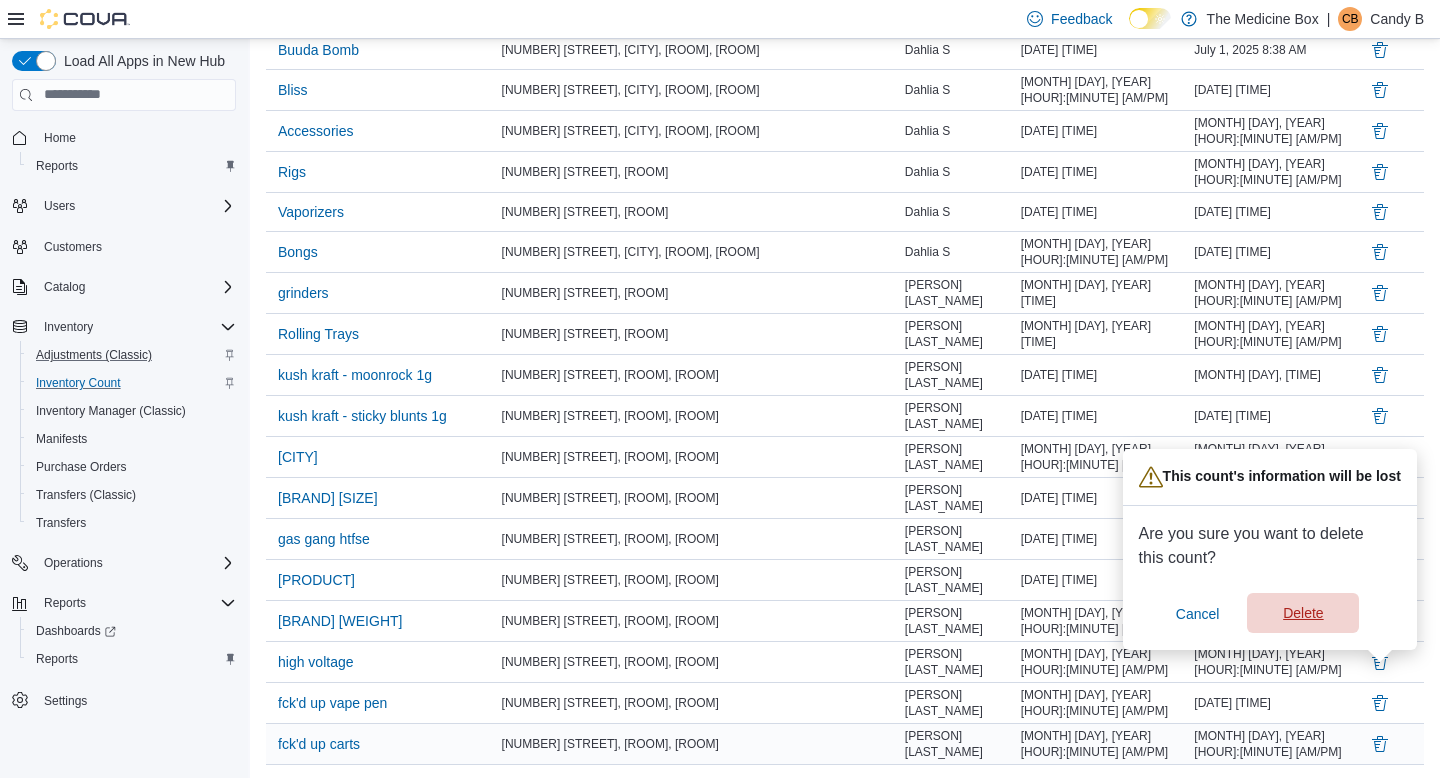 click on "Delete" at bounding box center [1303, 613] 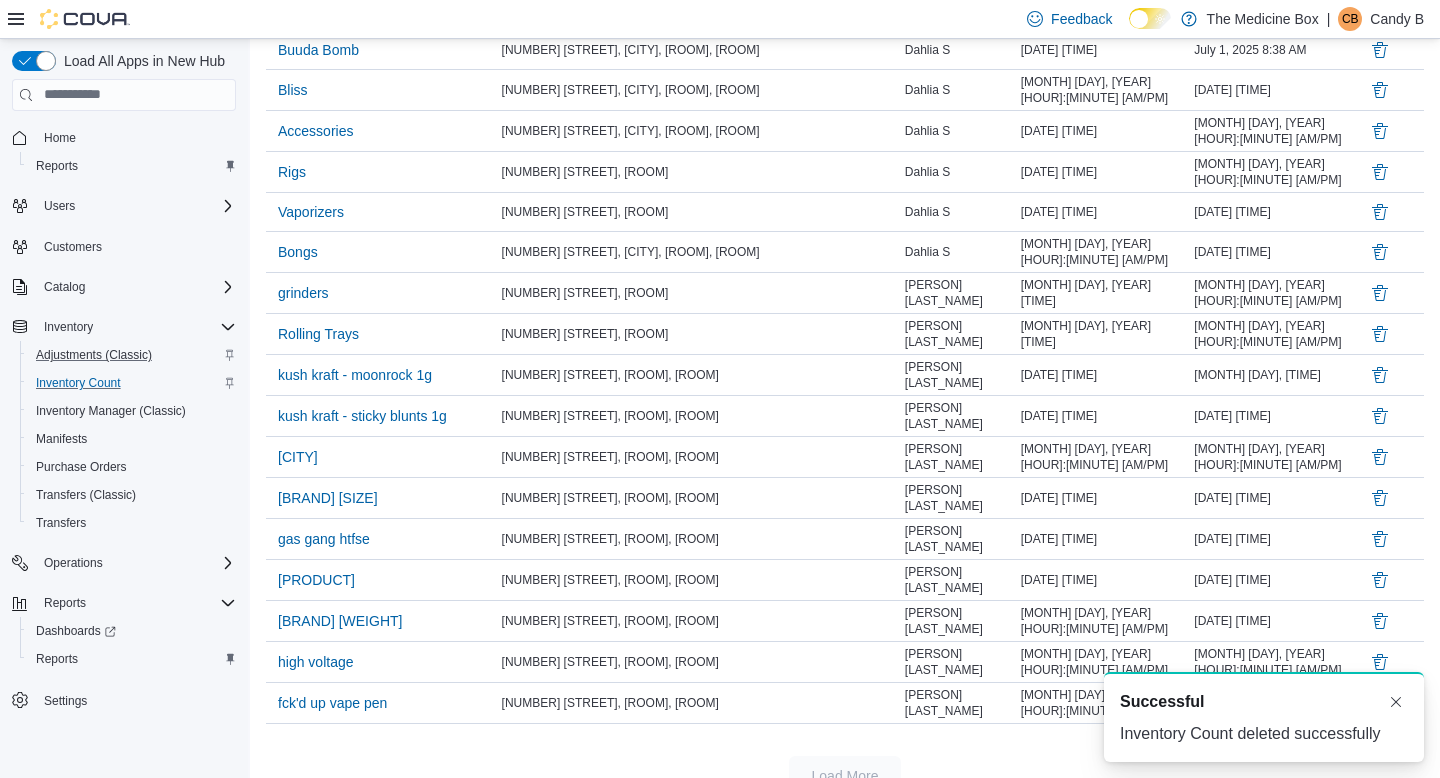 scroll, scrollTop: 1194, scrollLeft: 0, axis: vertical 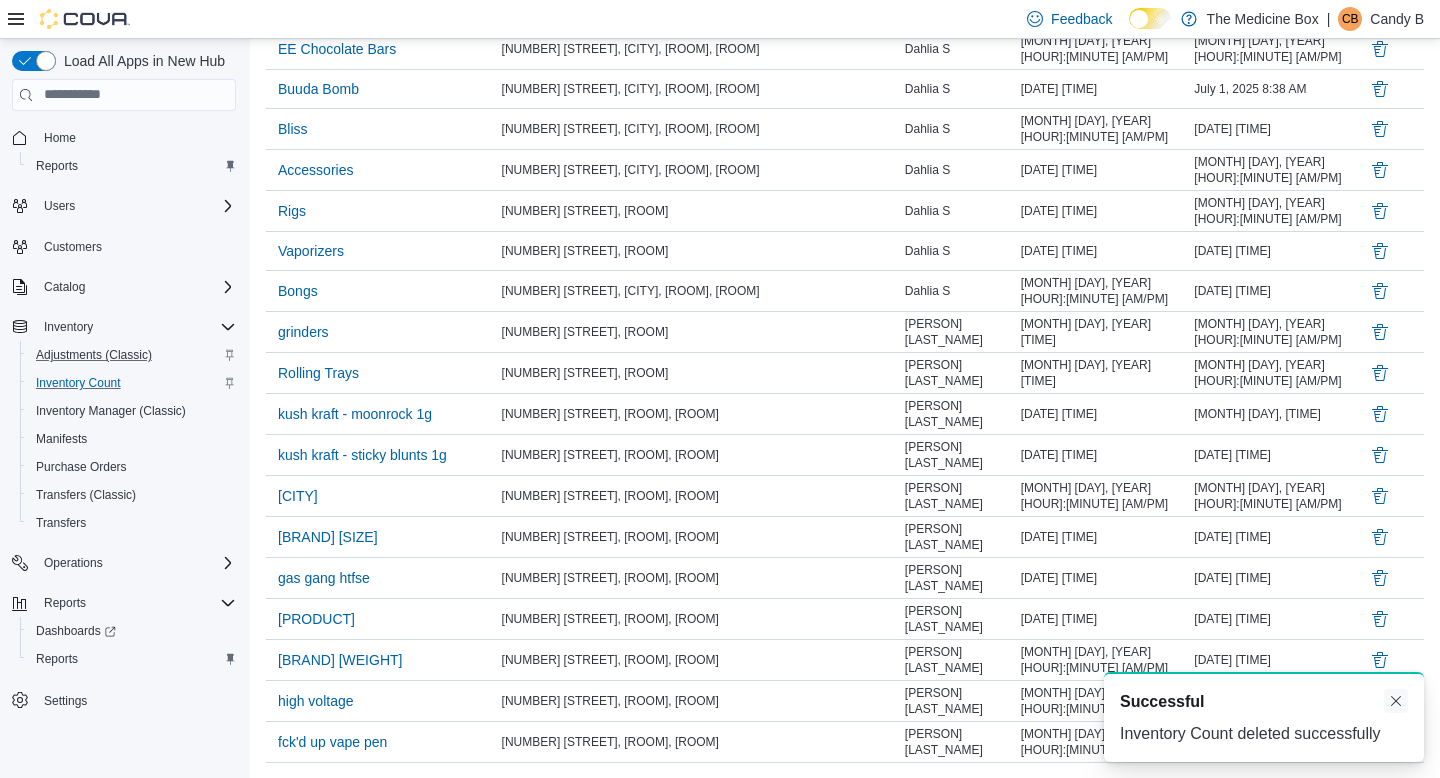 click at bounding box center [1396, 701] 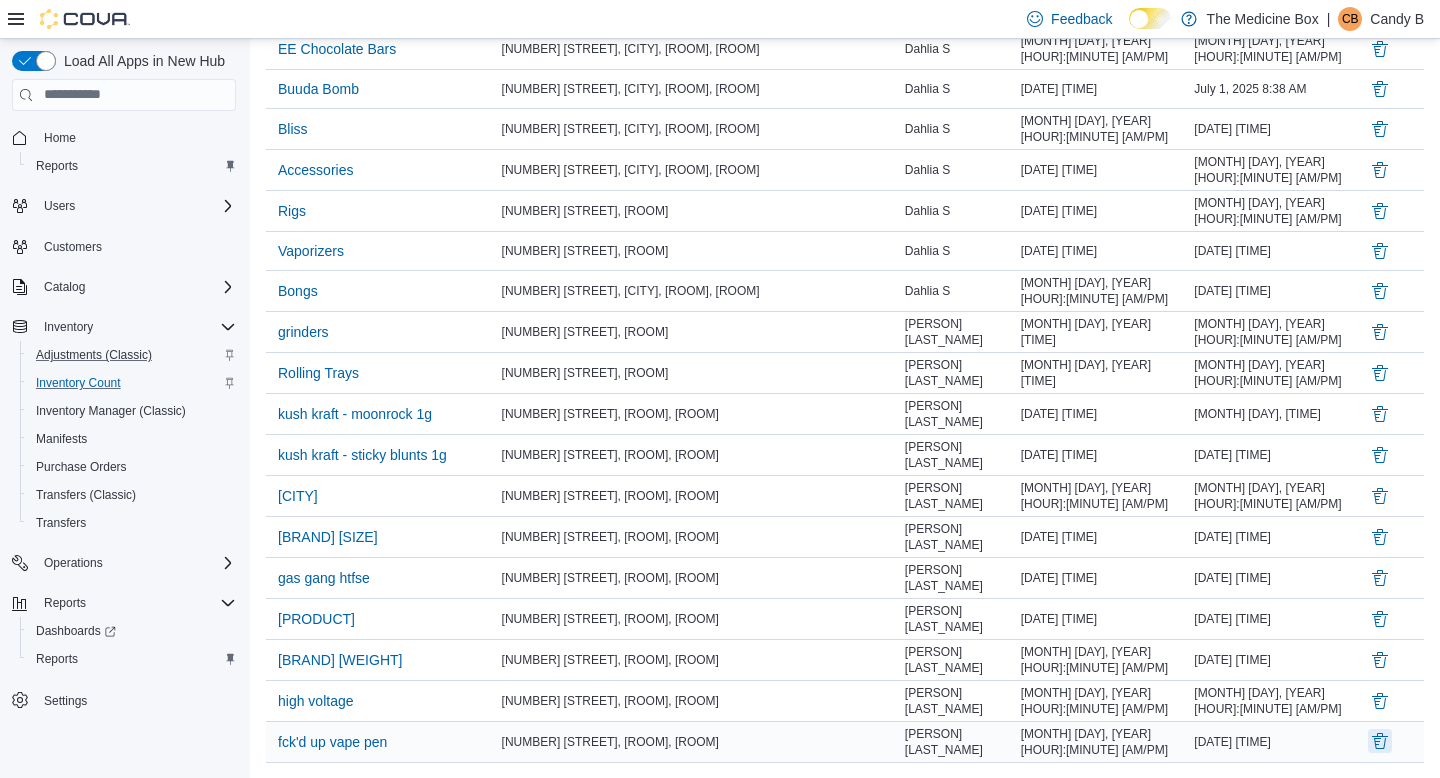 click at bounding box center (1380, 741) 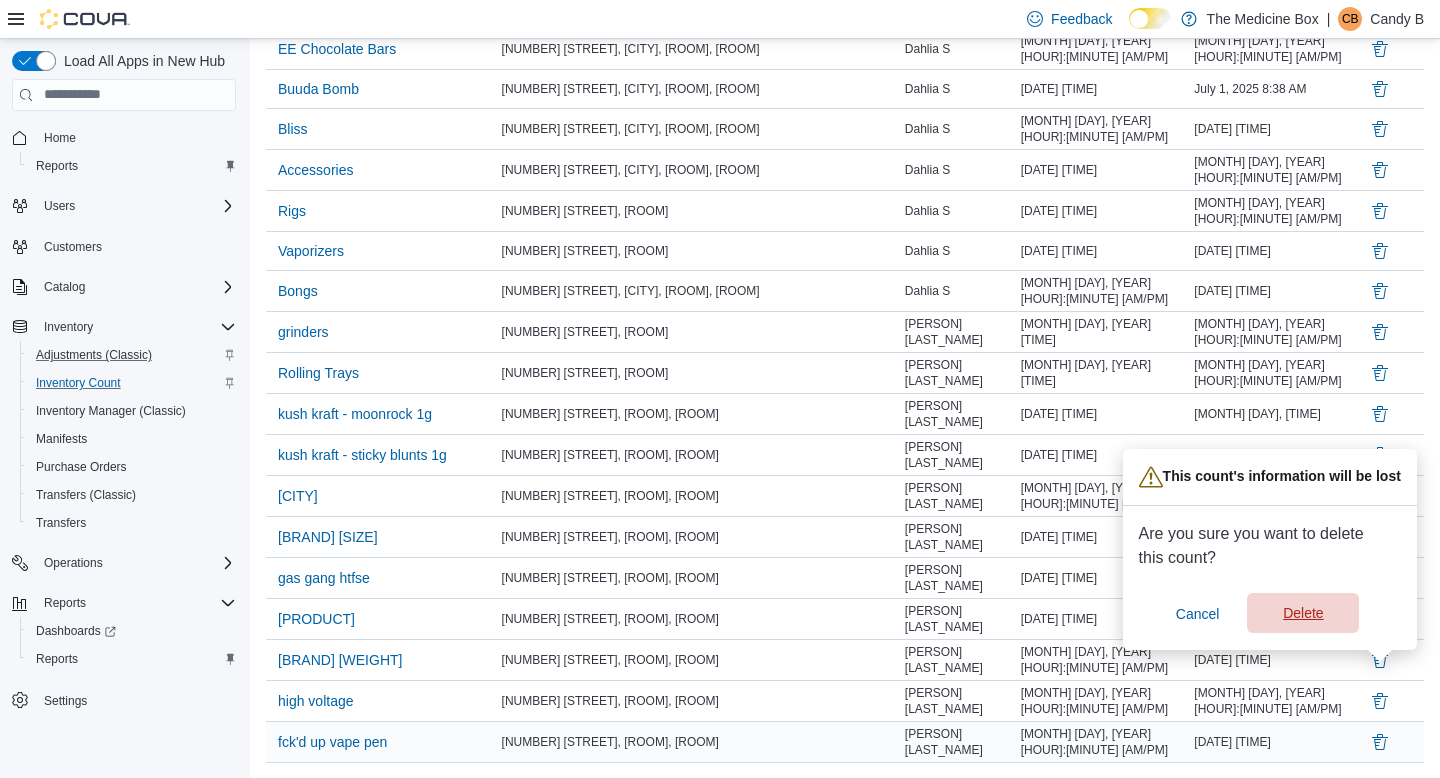 click on "Delete" at bounding box center [1303, 613] 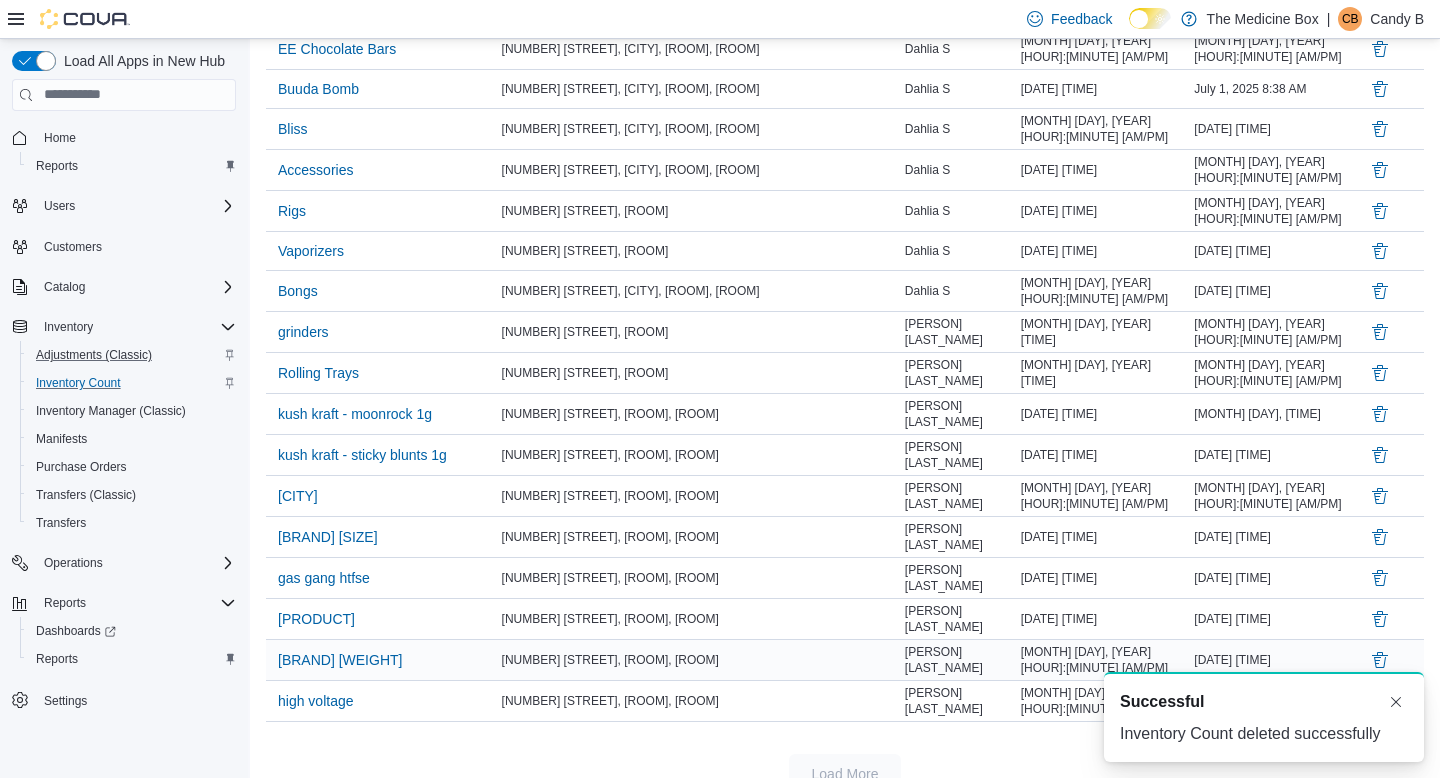 scroll, scrollTop: 1155, scrollLeft: 0, axis: vertical 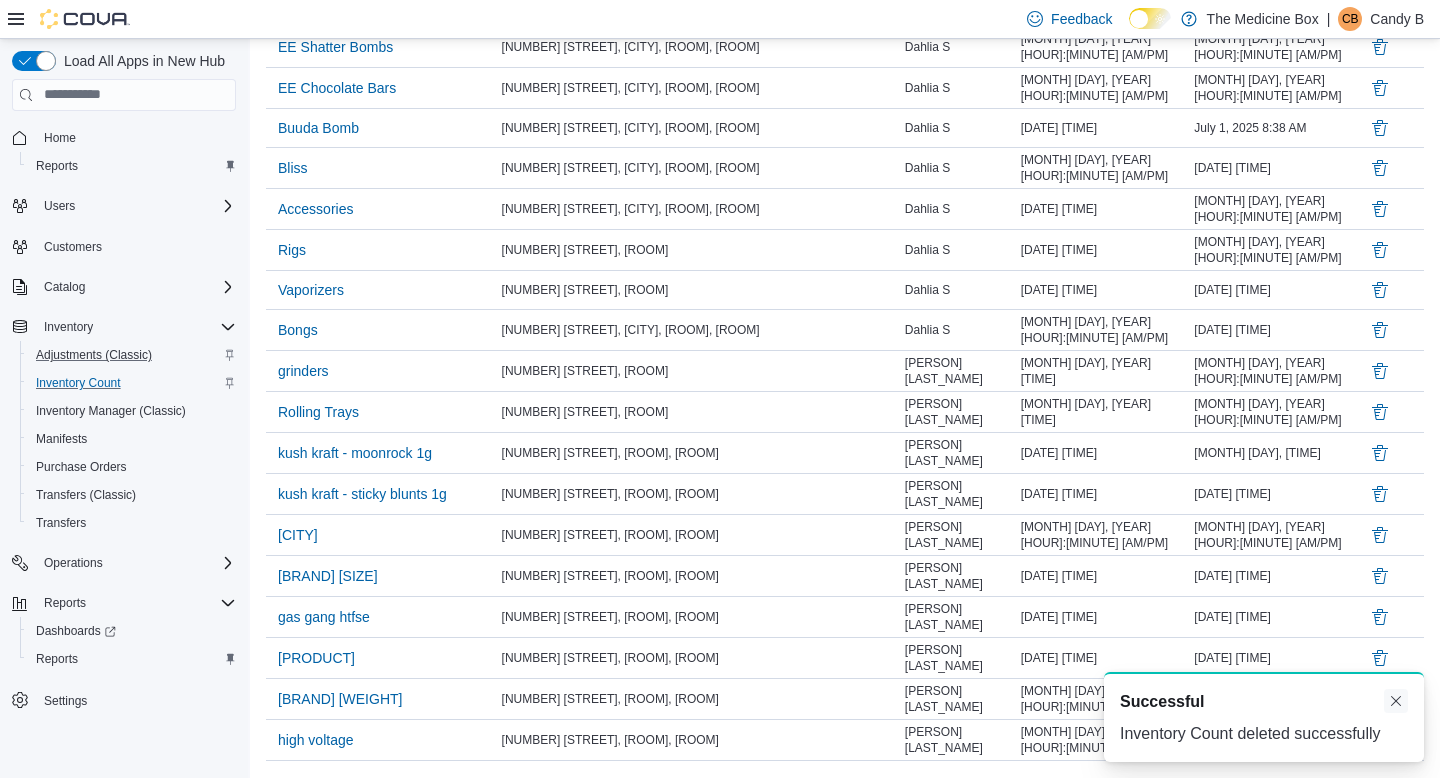 click at bounding box center [1396, 701] 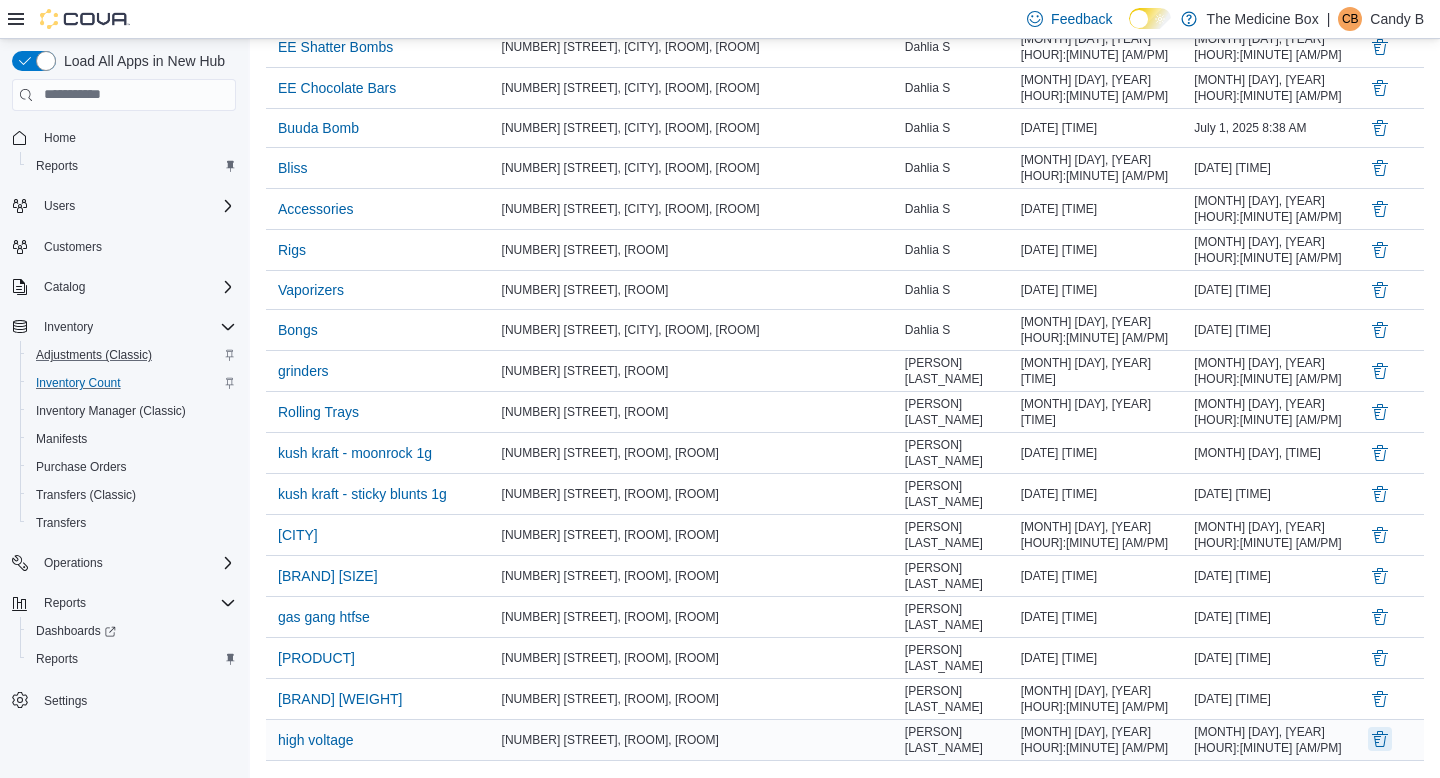 click at bounding box center (1380, 739) 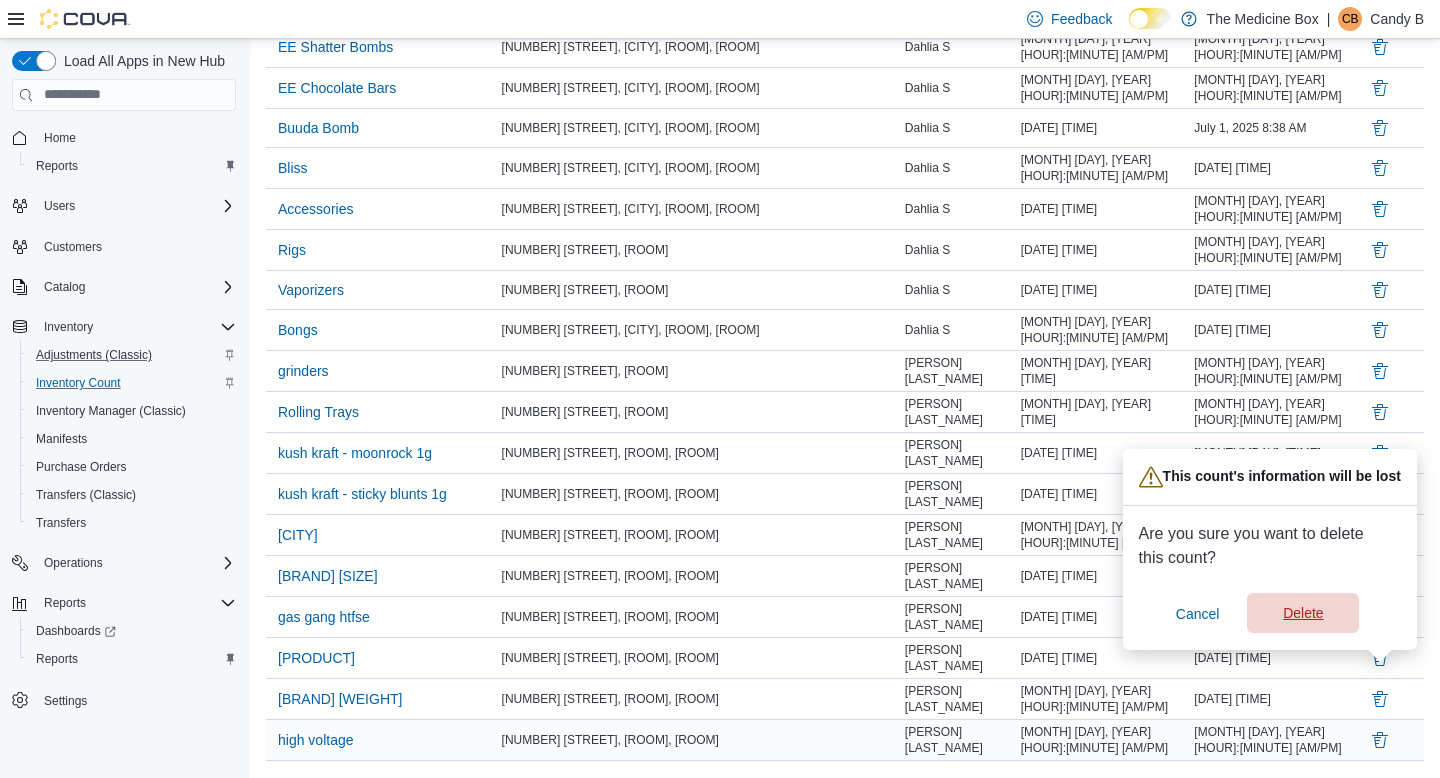 click on "Delete" at bounding box center (1303, 613) 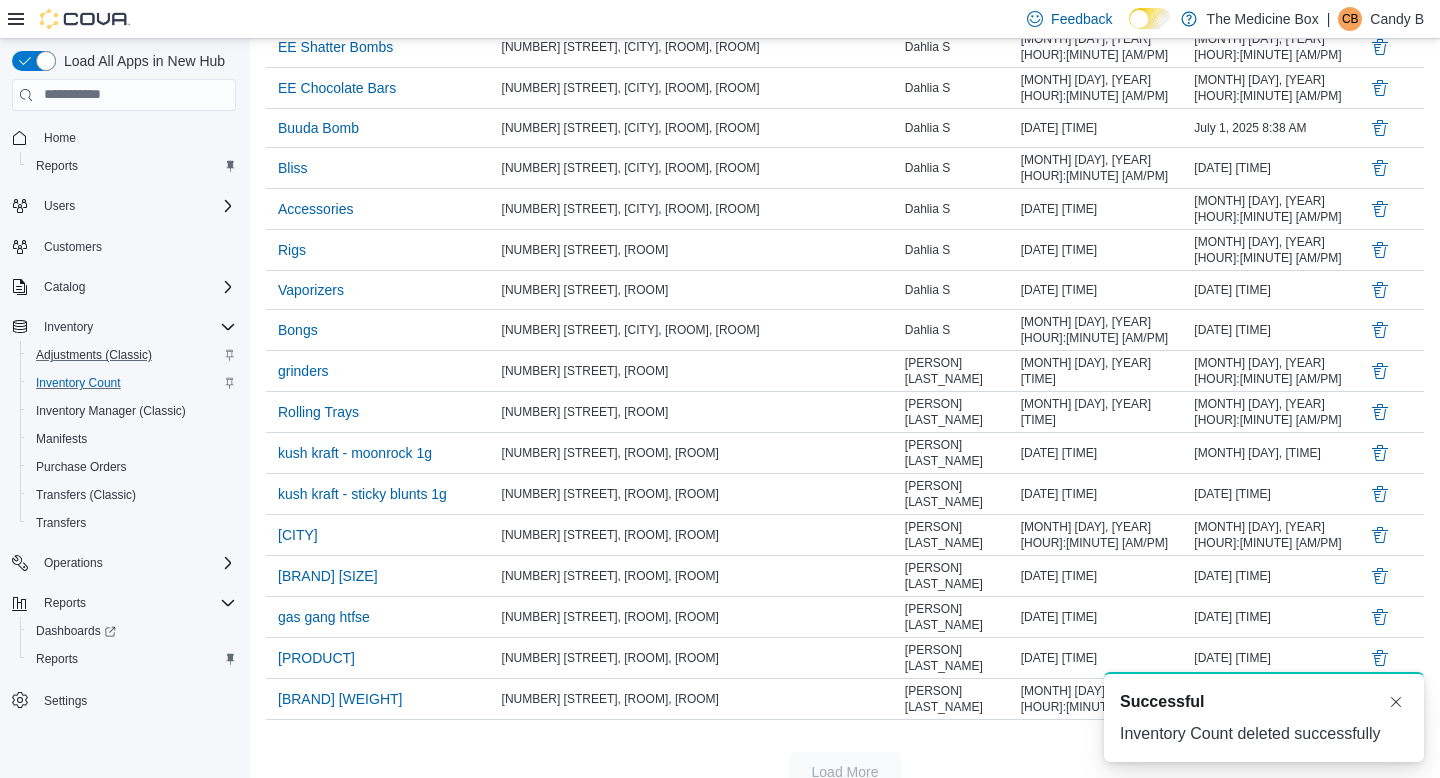 scroll, scrollTop: 1116, scrollLeft: 0, axis: vertical 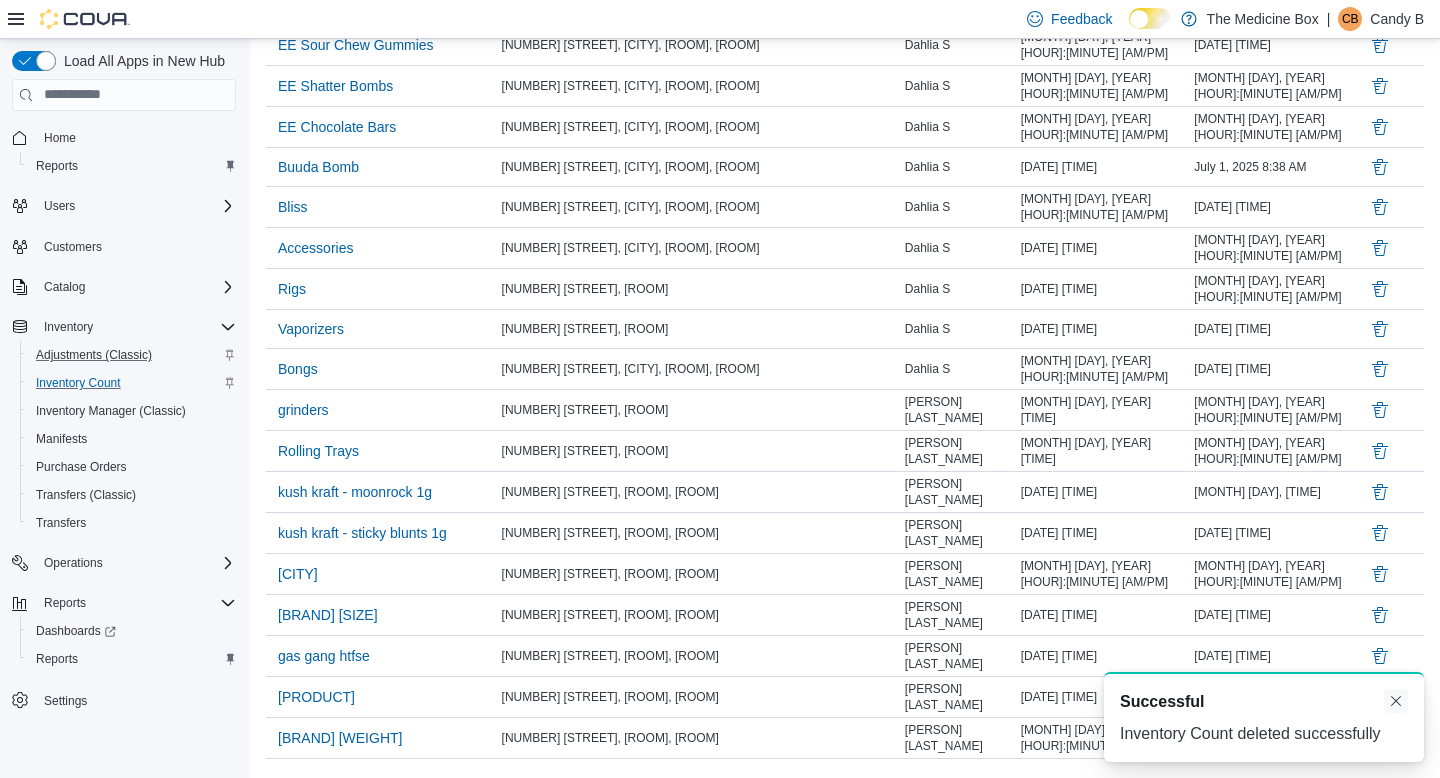 click at bounding box center [1396, 701] 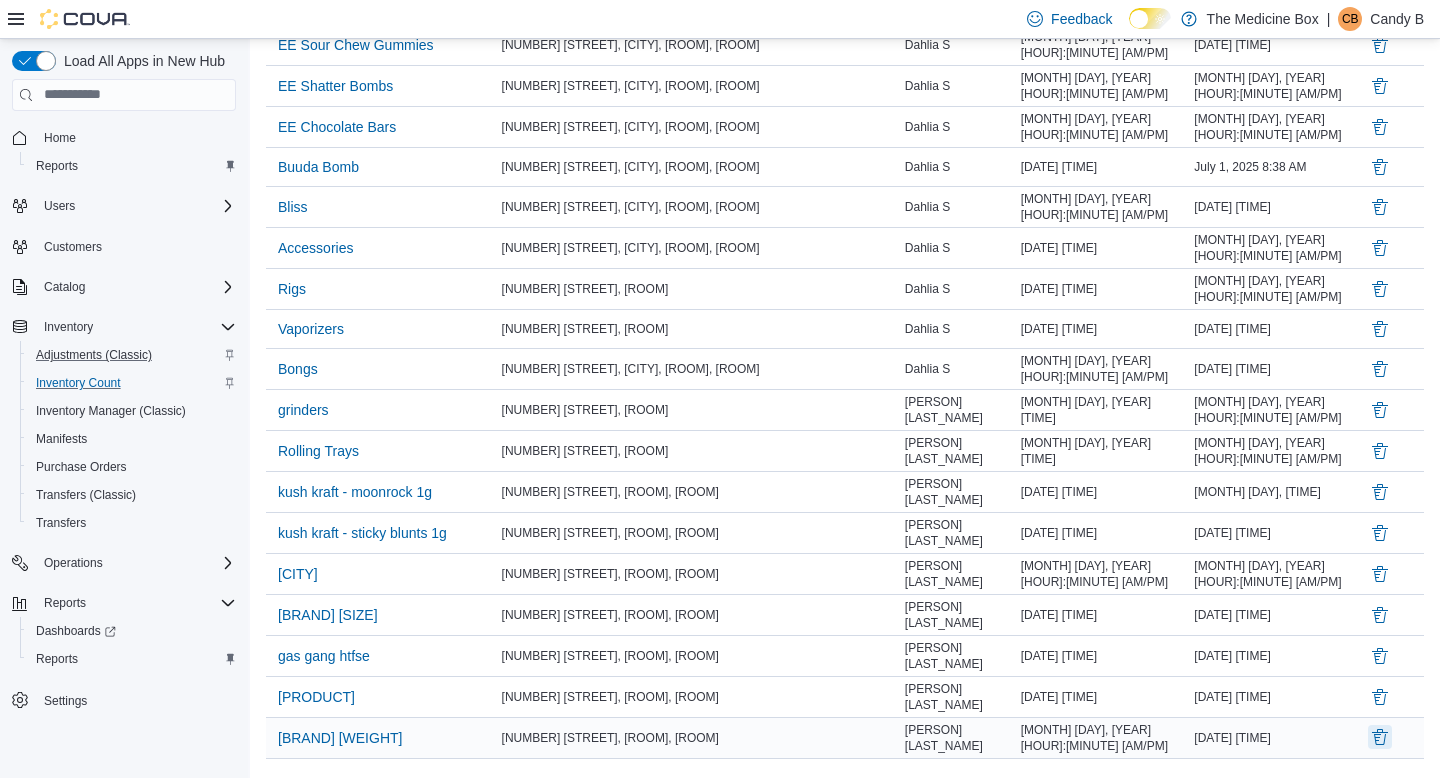 click at bounding box center [1380, 737] 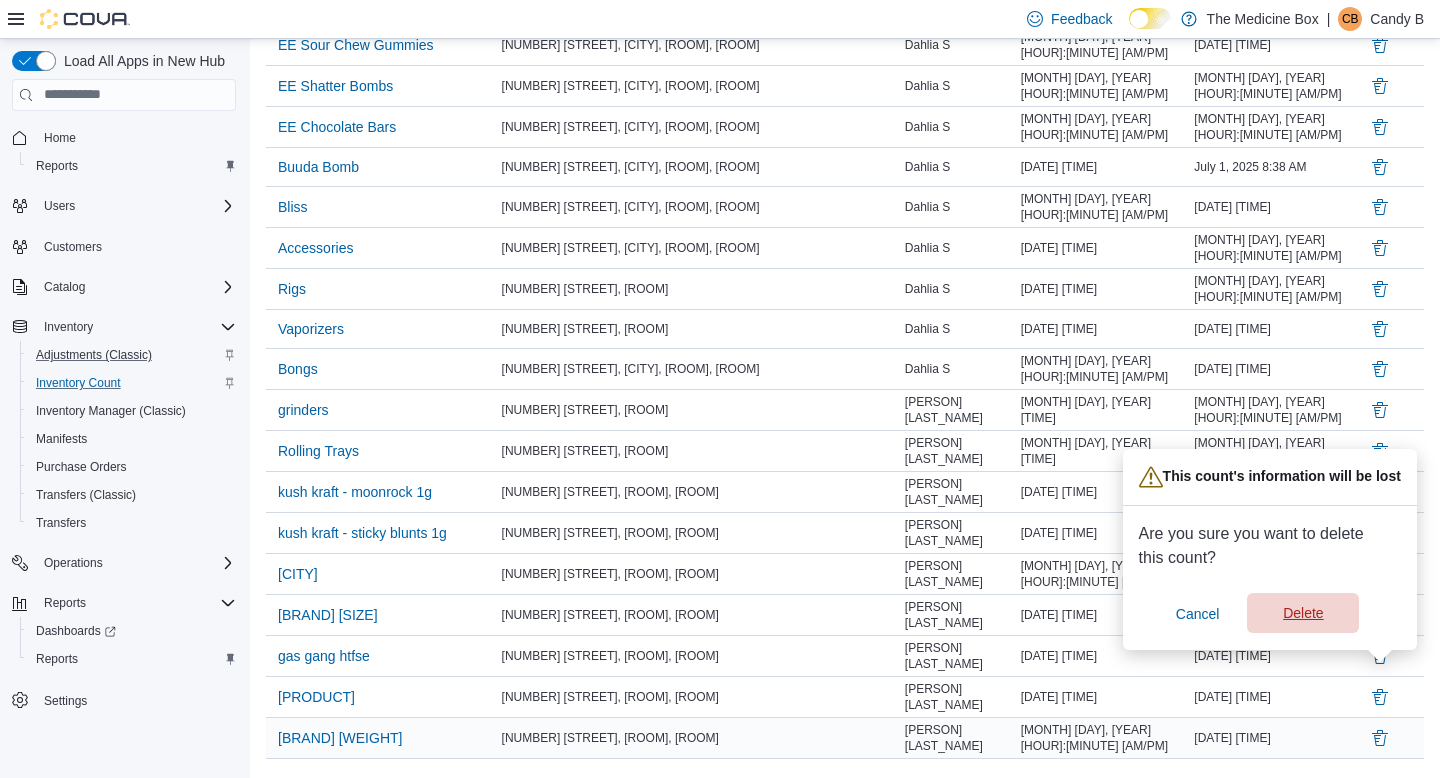 click on "Delete" at bounding box center (1303, 613) 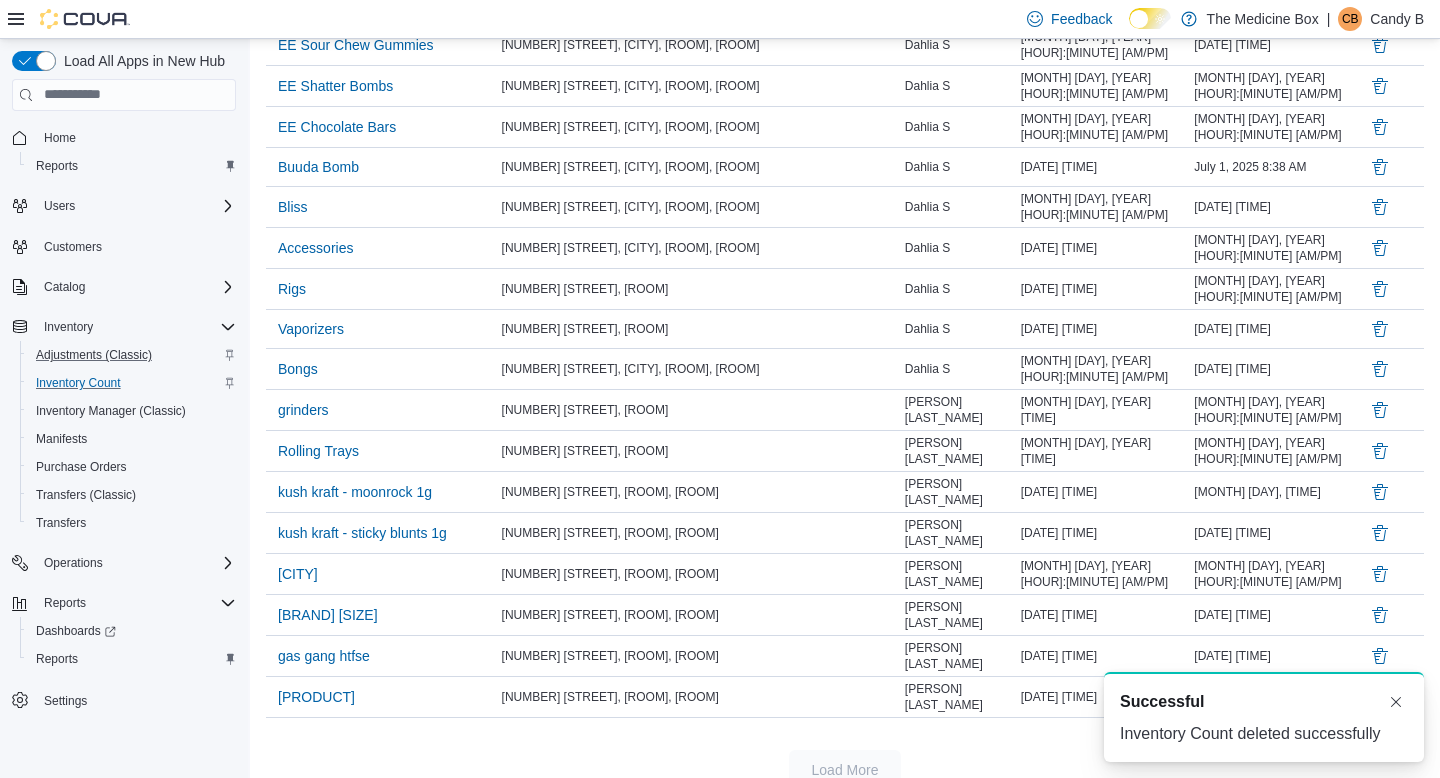 scroll, scrollTop: 1077, scrollLeft: 0, axis: vertical 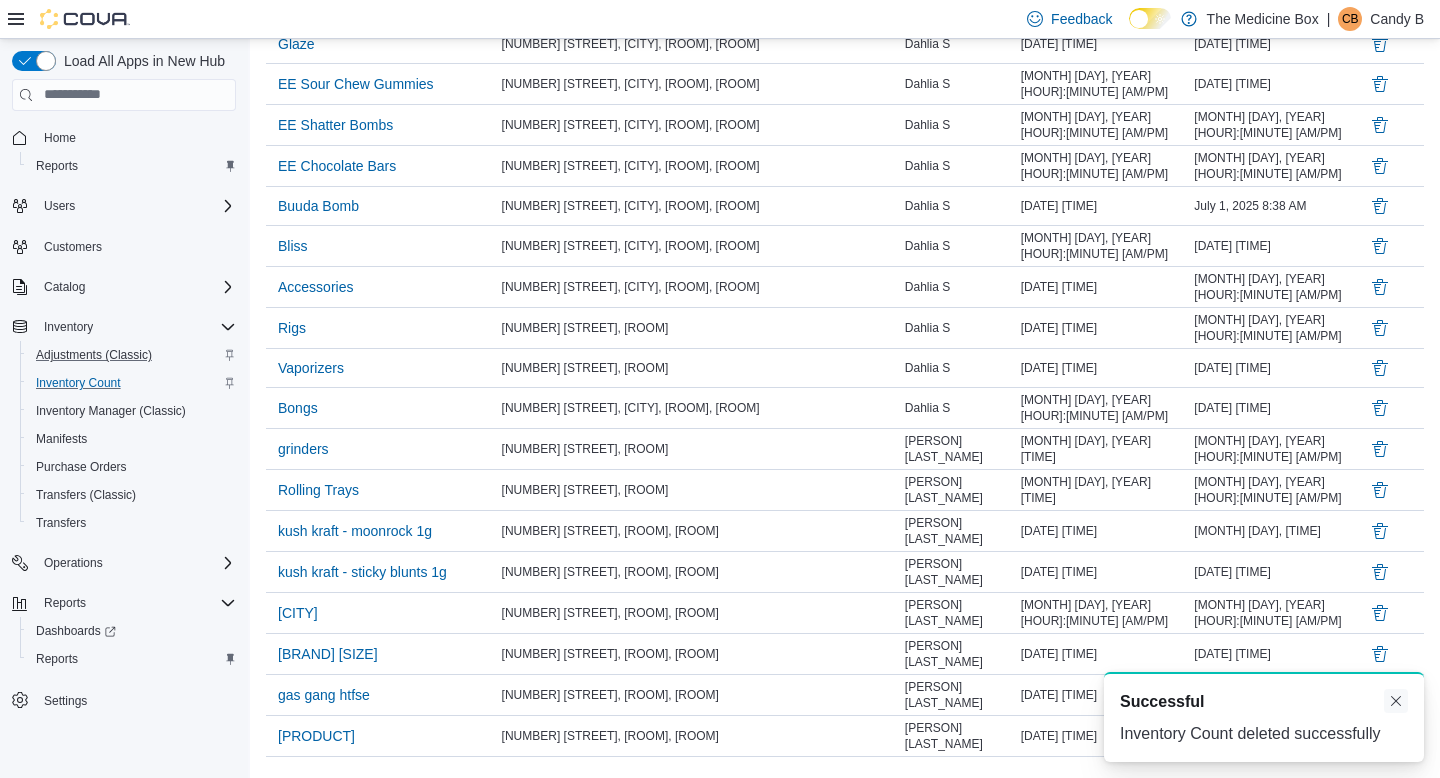 click at bounding box center (1396, 701) 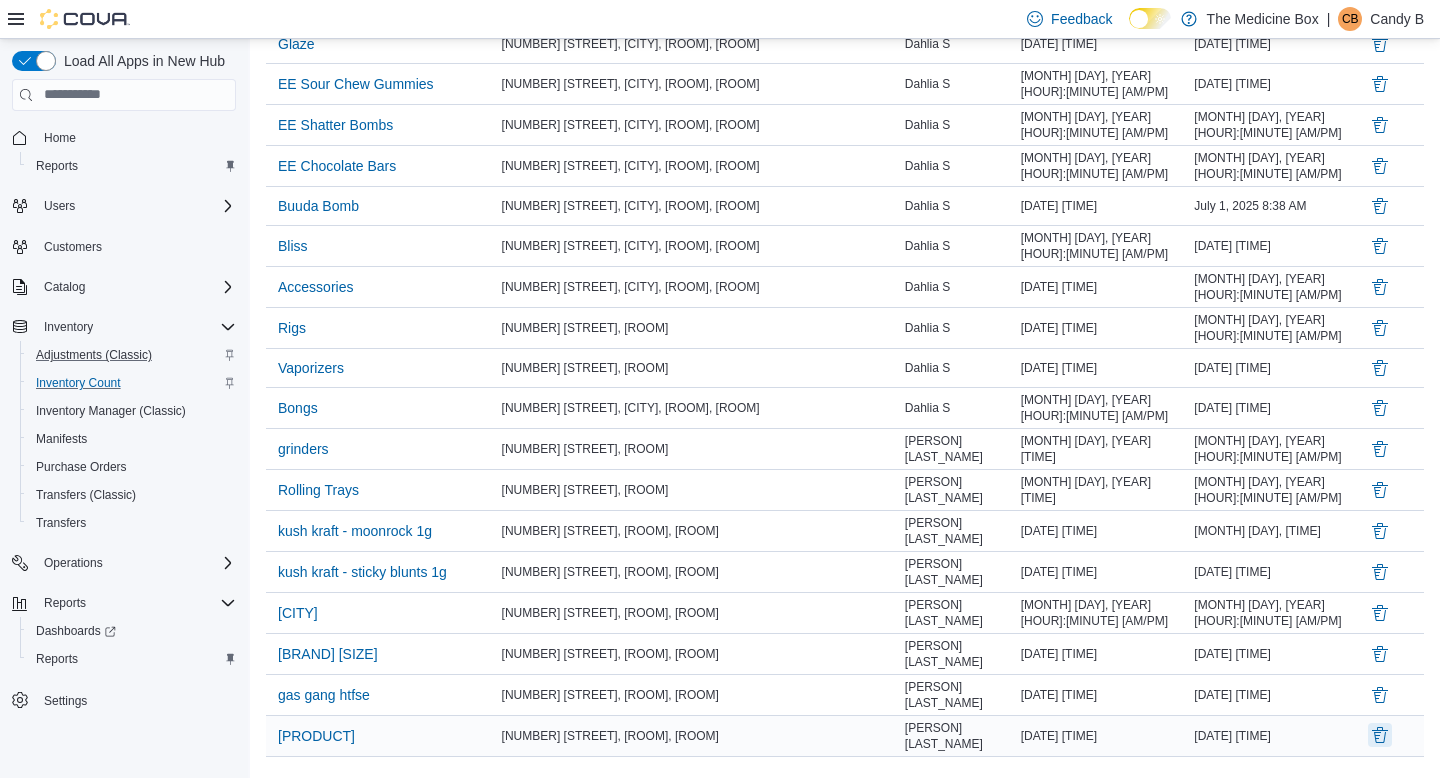 click at bounding box center (1380, 735) 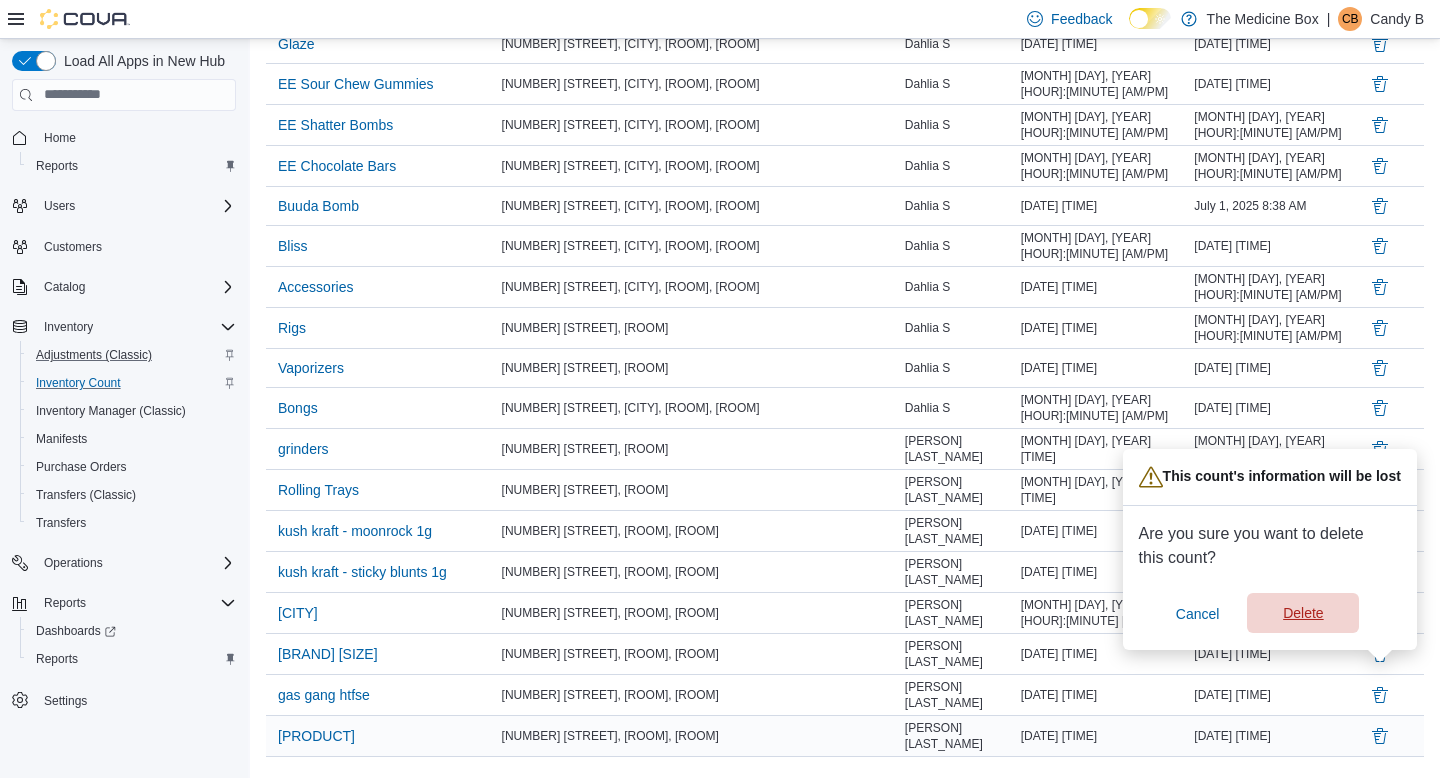 click on "Delete" at bounding box center (1303, 613) 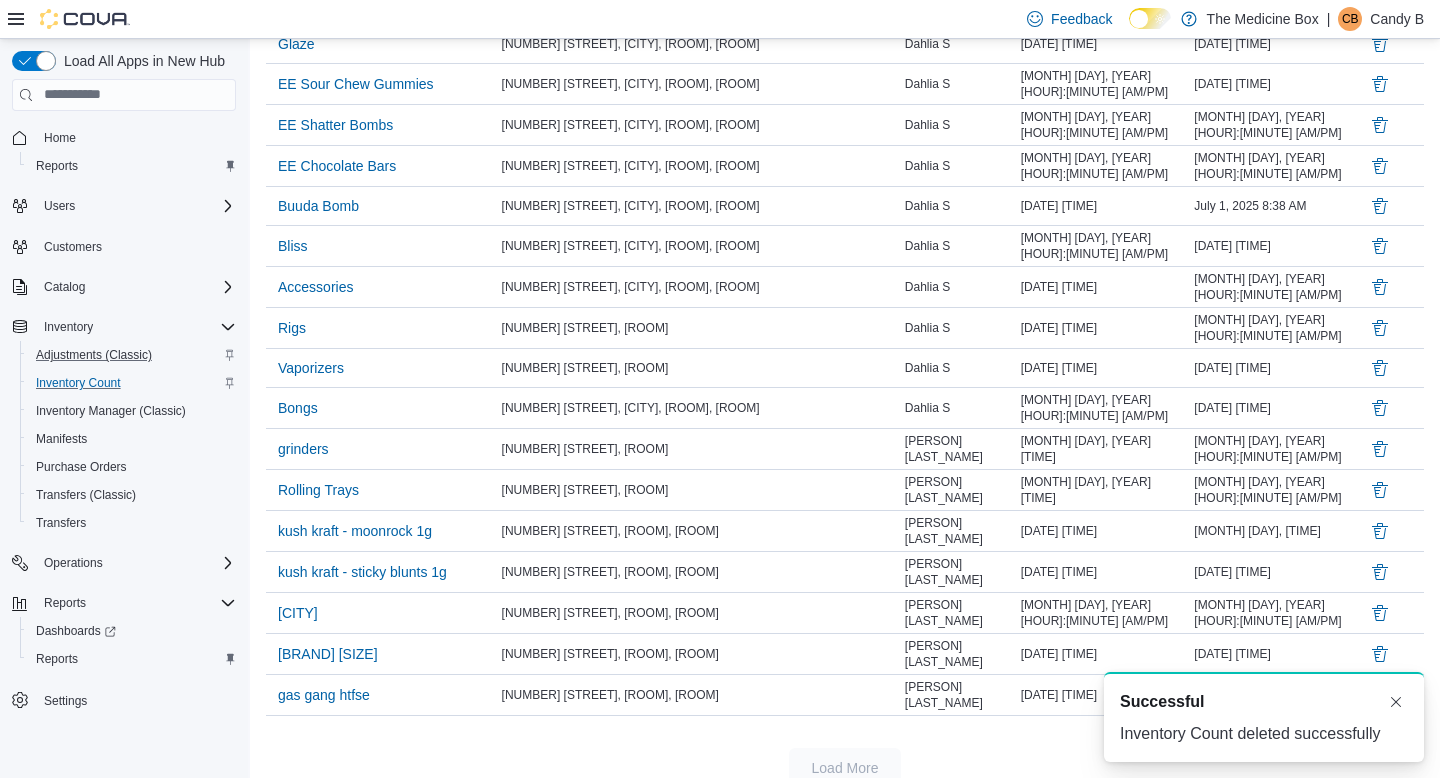 scroll, scrollTop: 1038, scrollLeft: 0, axis: vertical 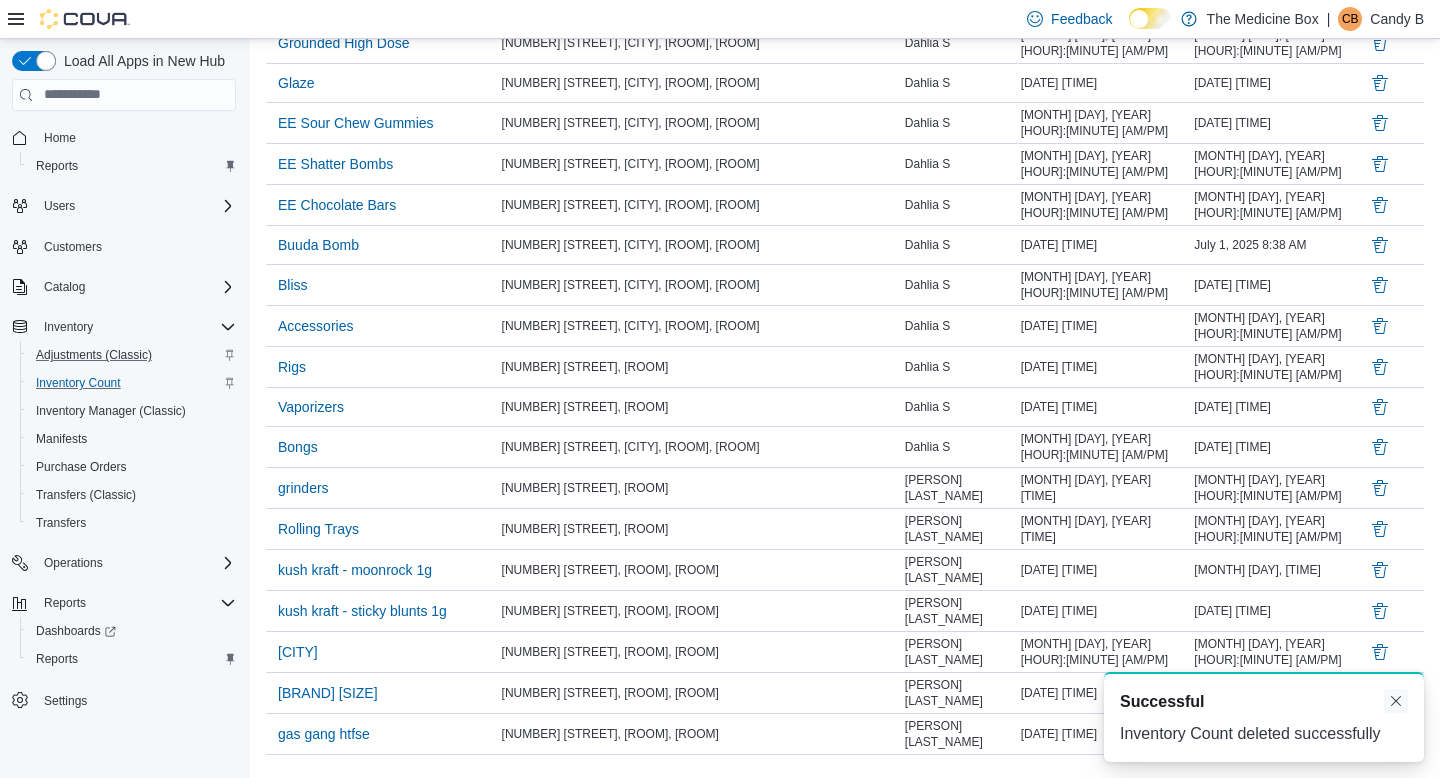 click at bounding box center [1396, 701] 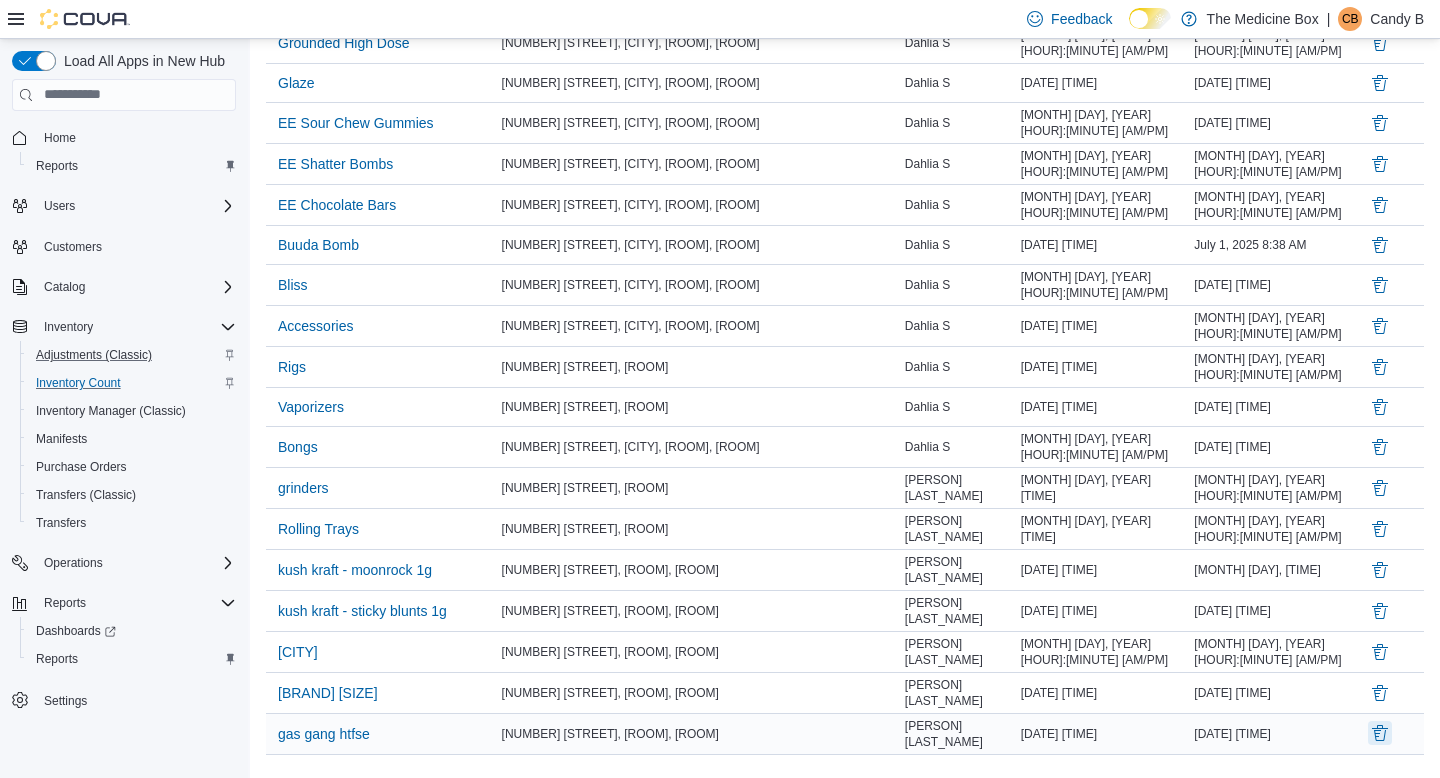 click at bounding box center [1380, 733] 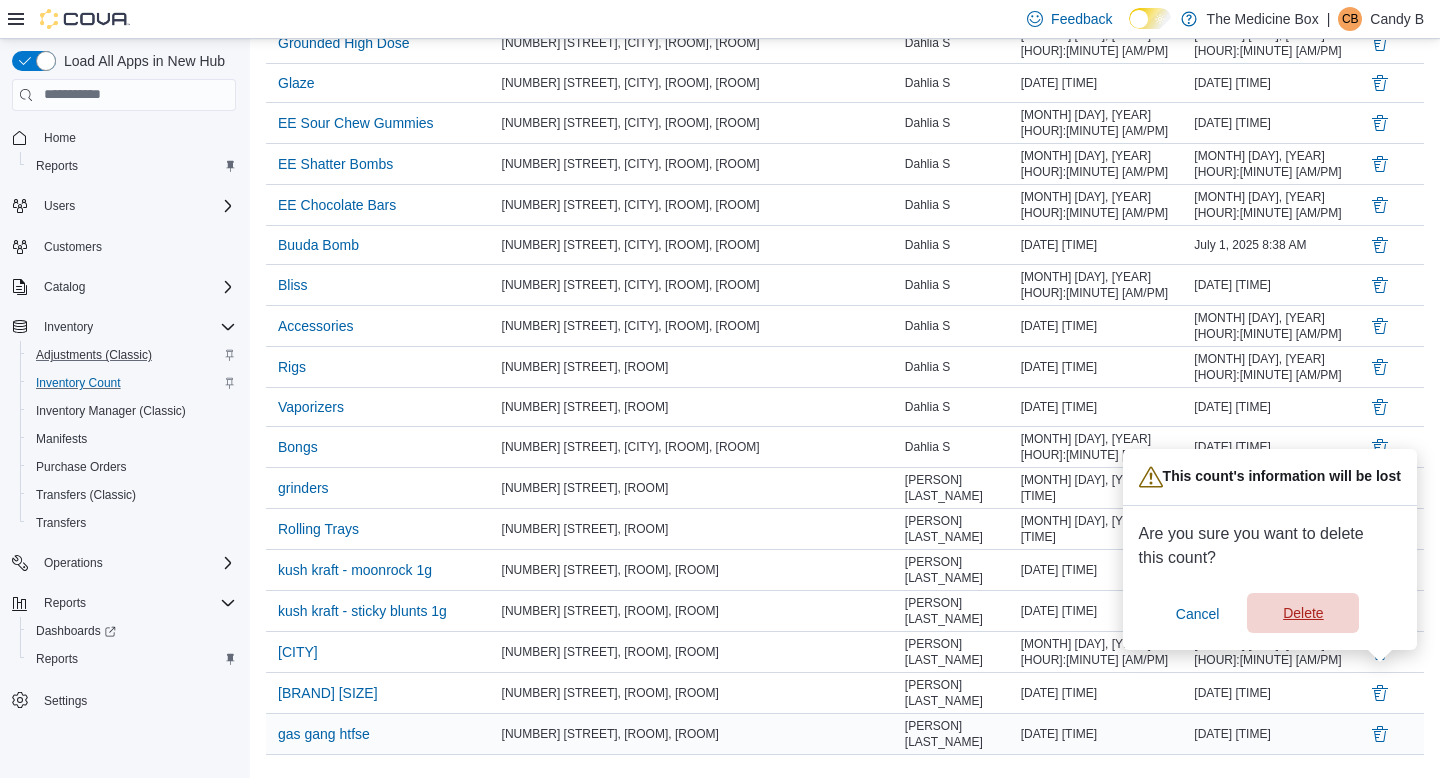 click on "Delete" at bounding box center (1303, 613) 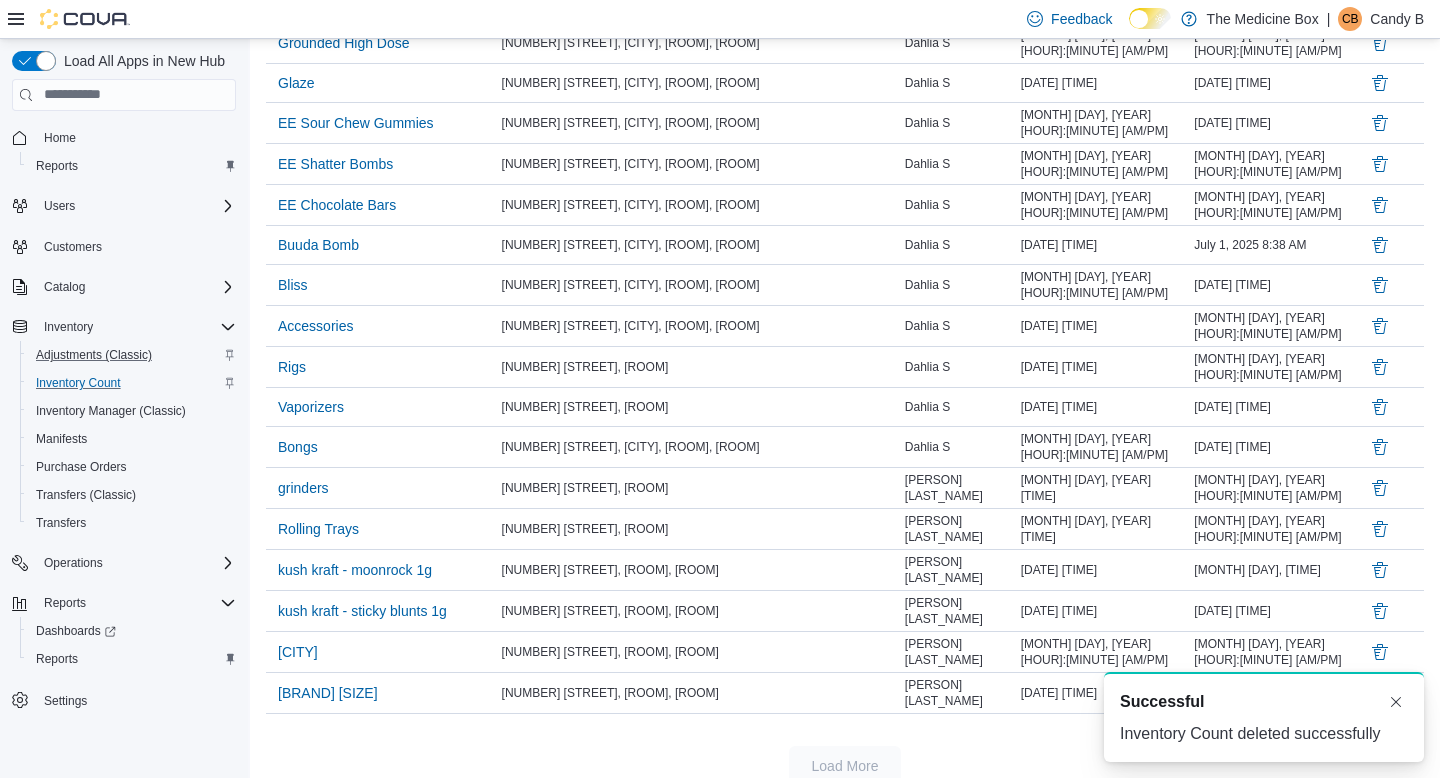 scroll, scrollTop: 999, scrollLeft: 0, axis: vertical 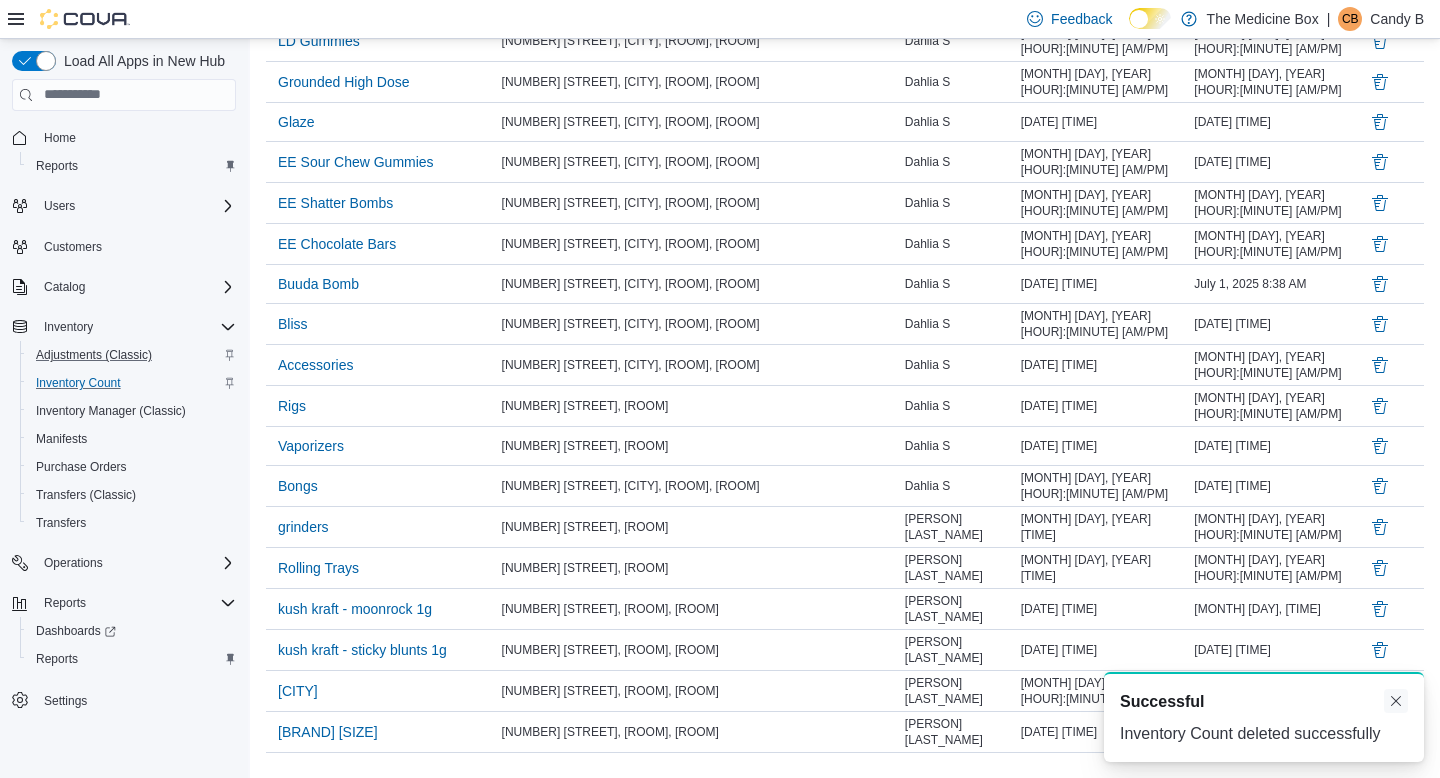click at bounding box center (1396, 701) 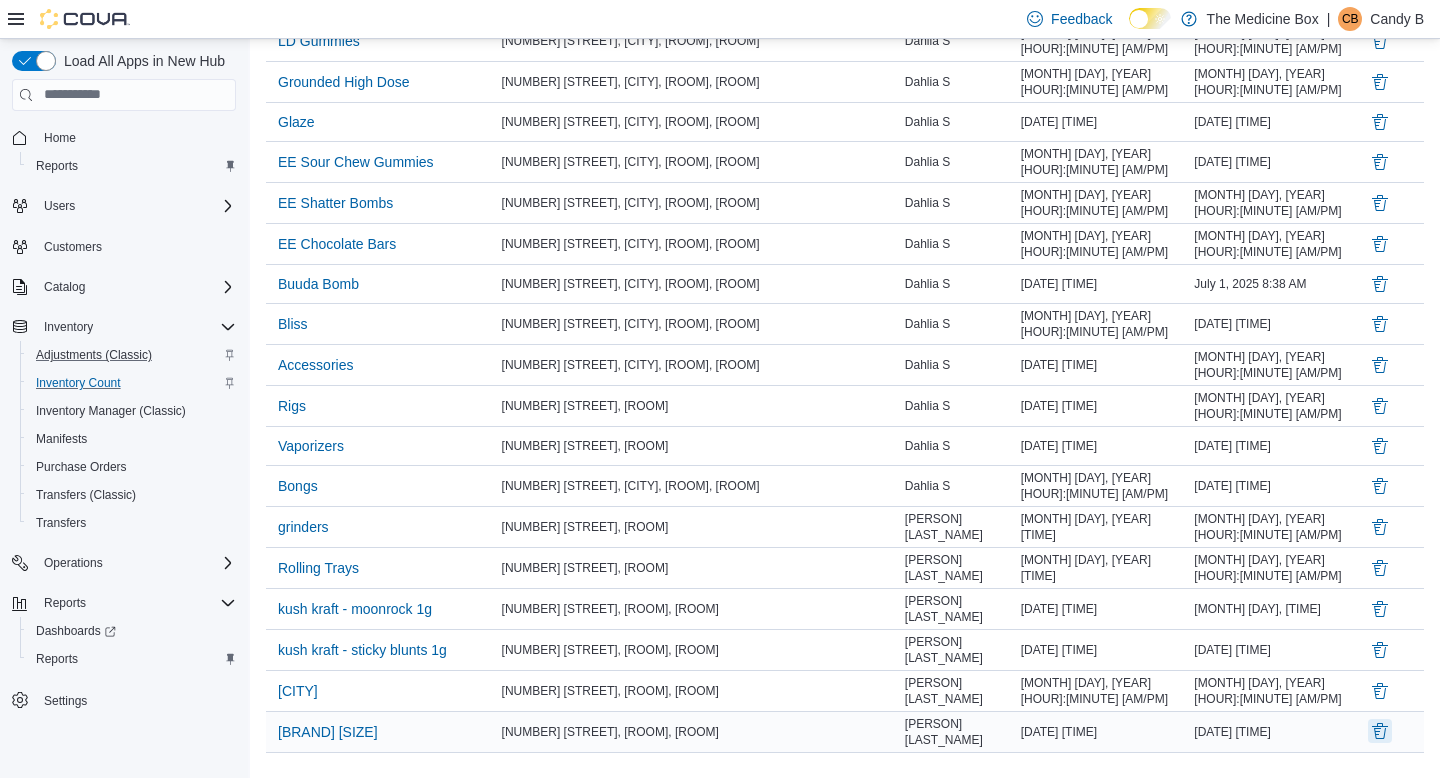 click at bounding box center (1380, 731) 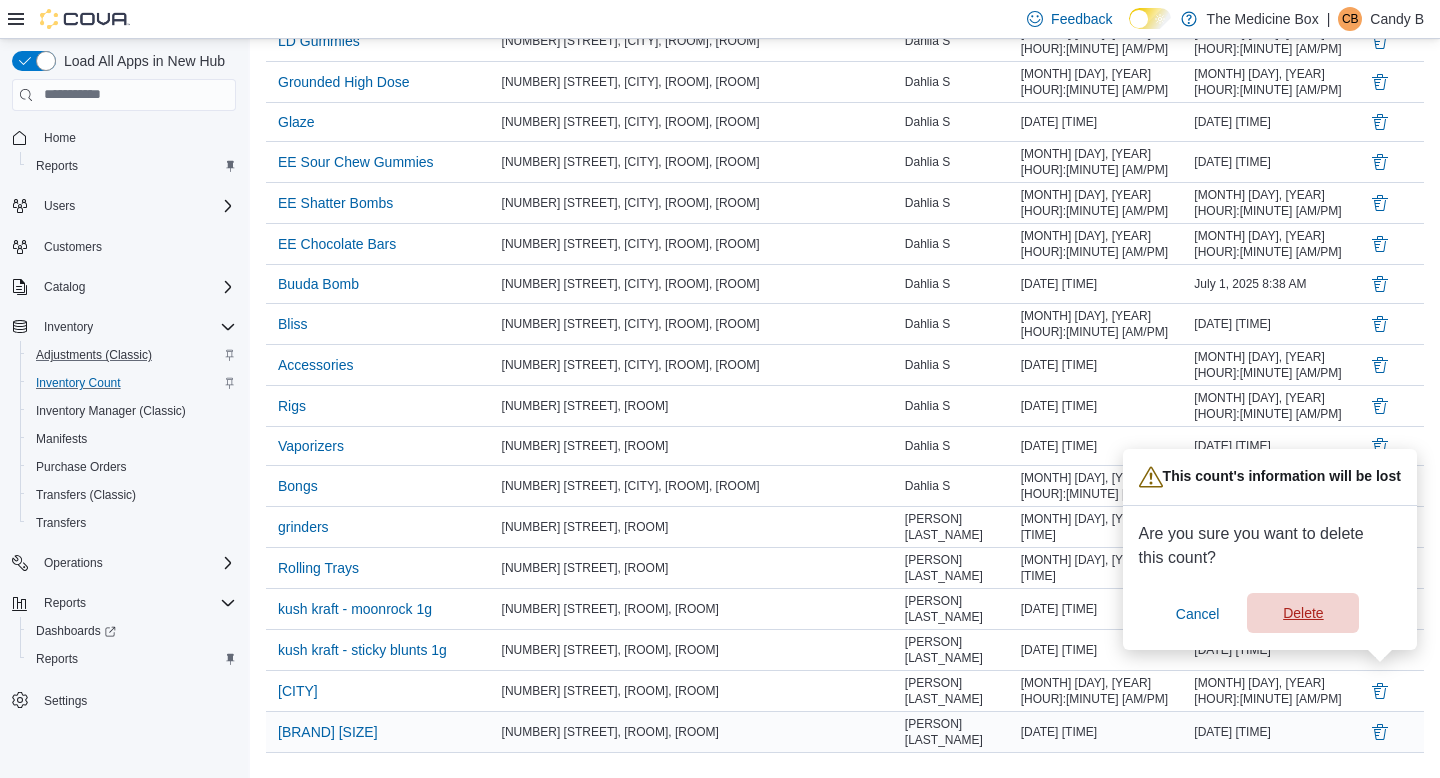 click on "Delete" at bounding box center [1303, 613] 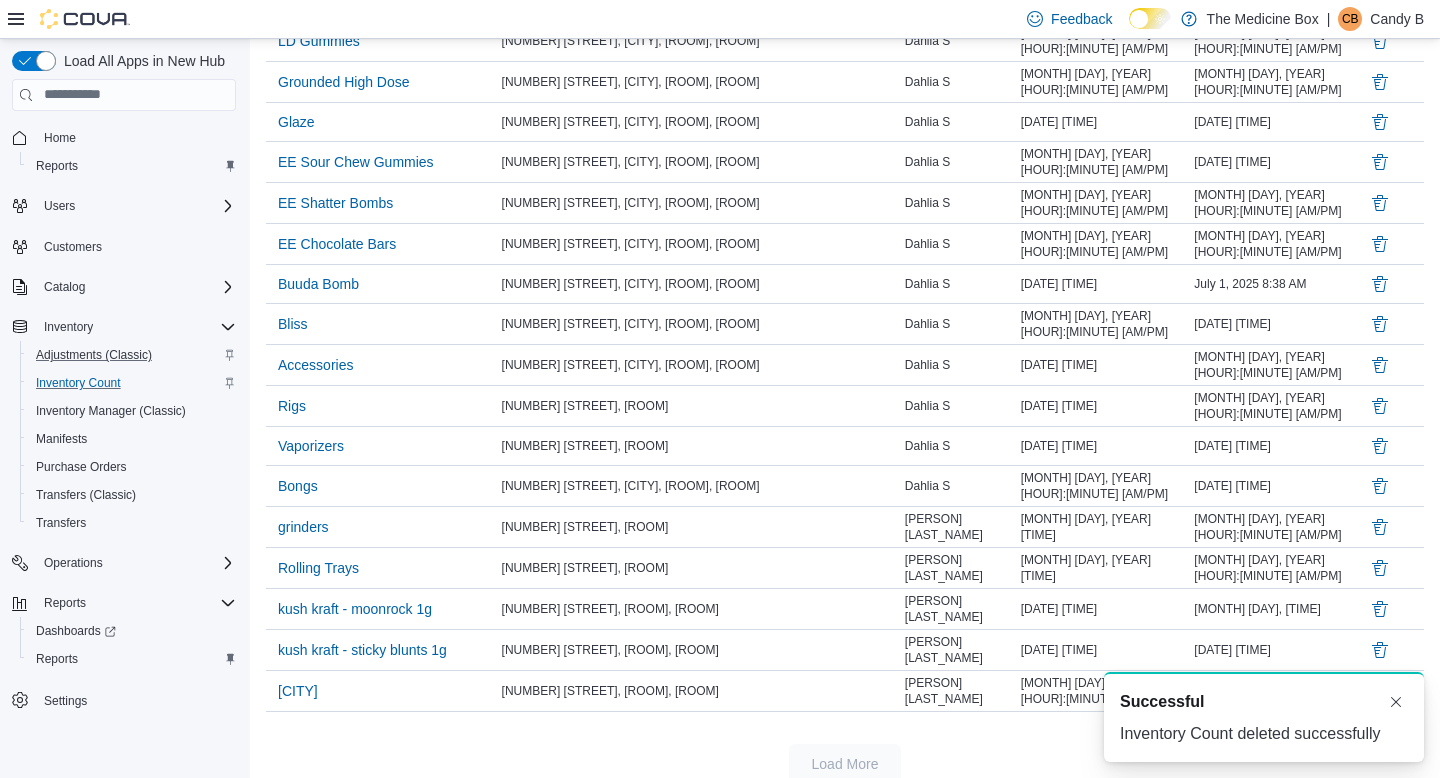 scroll, scrollTop: 960, scrollLeft: 0, axis: vertical 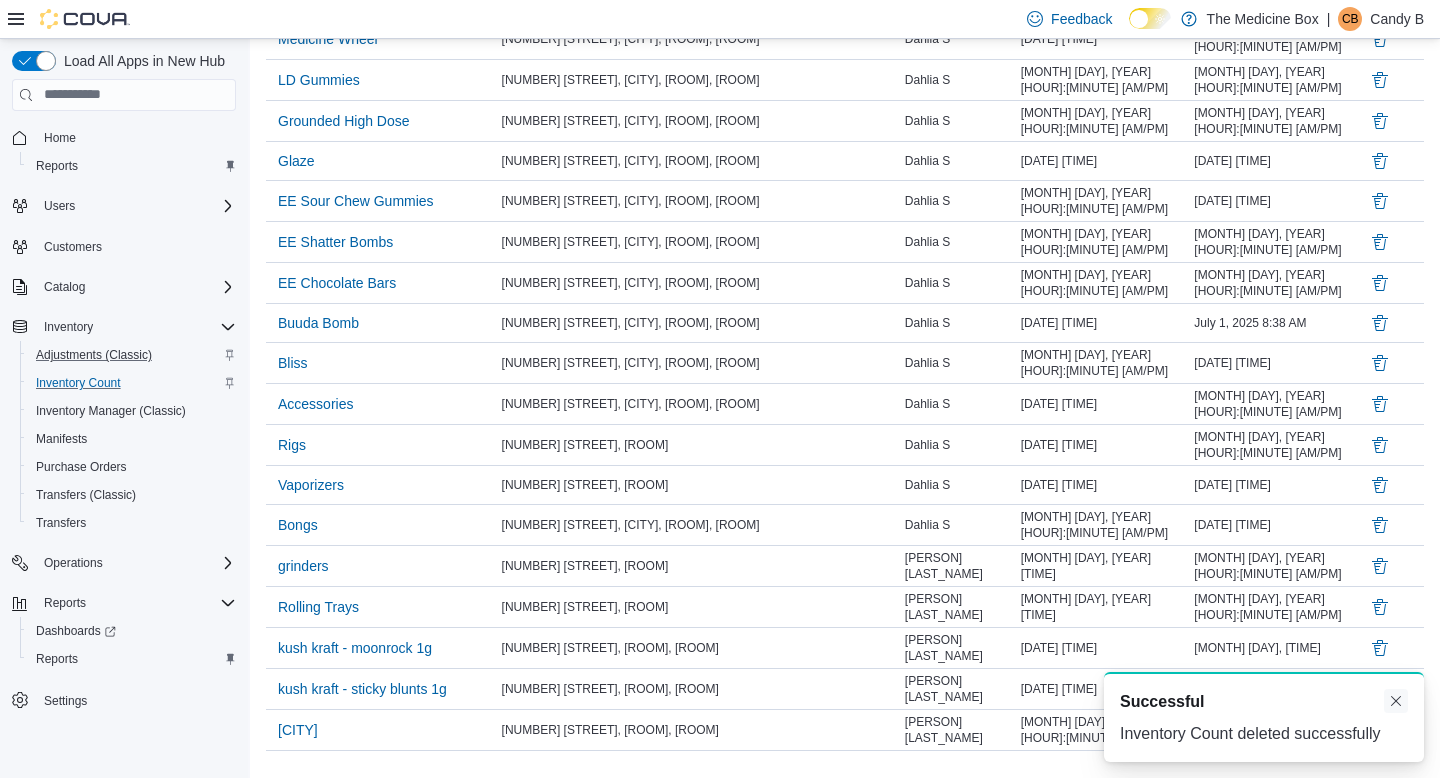 click at bounding box center [1396, 701] 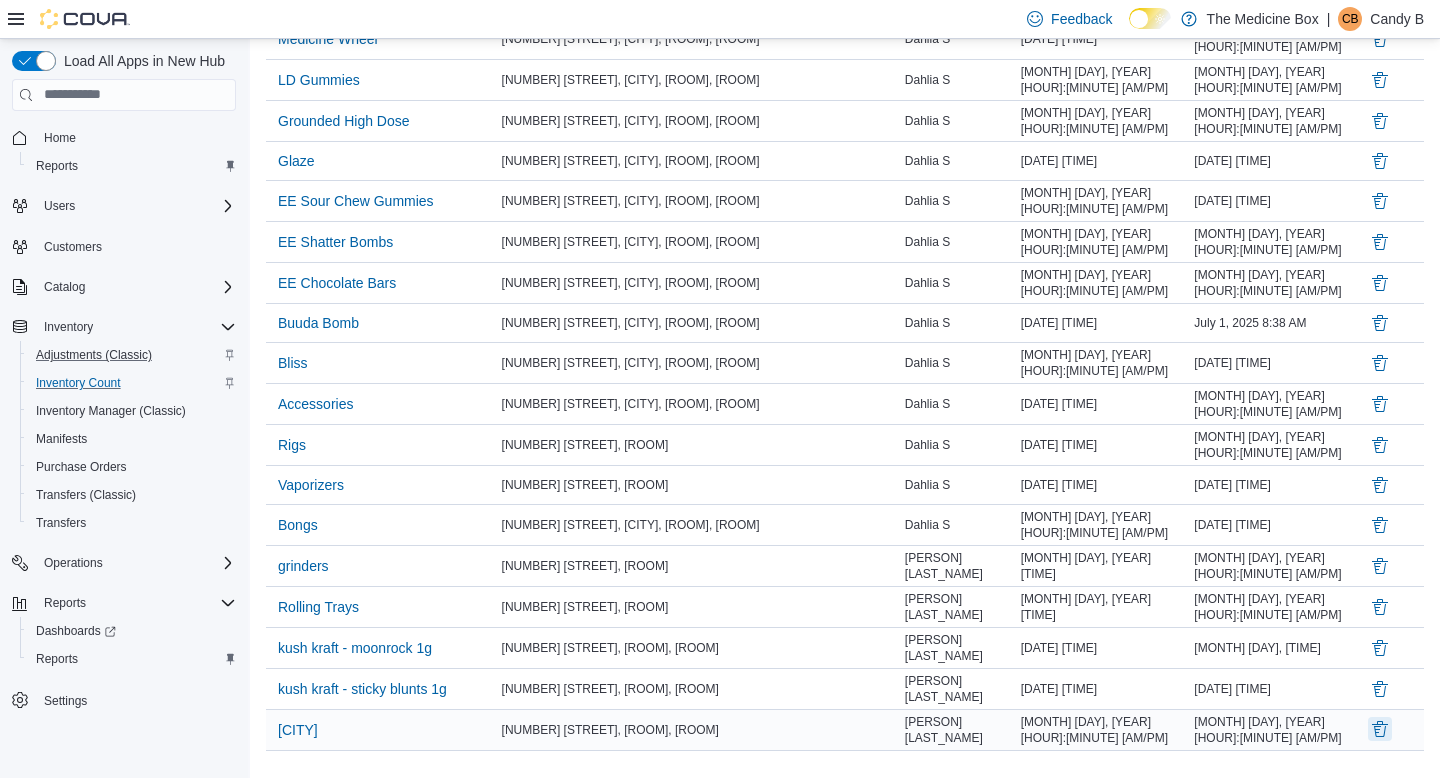 click at bounding box center (1380, 729) 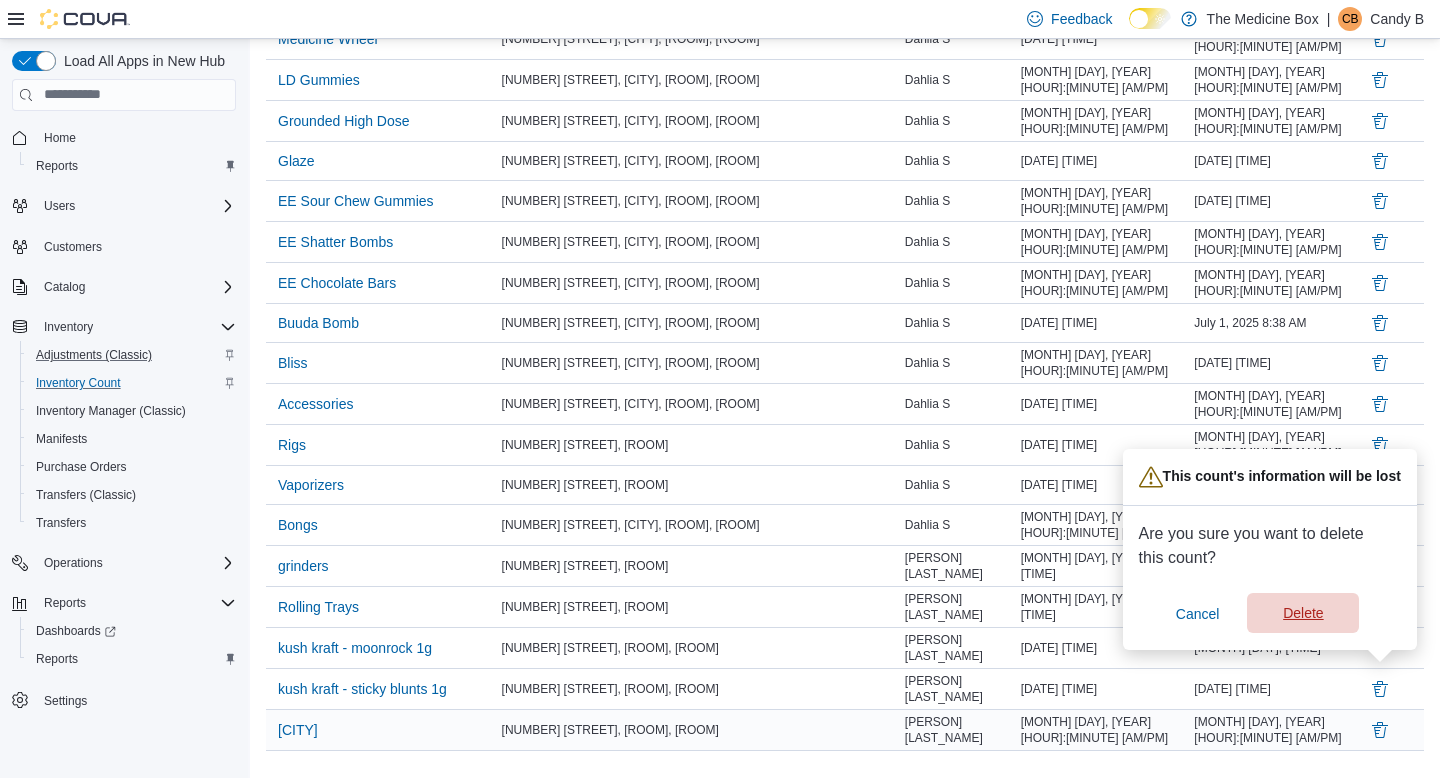click on "Delete" at bounding box center (1303, 613) 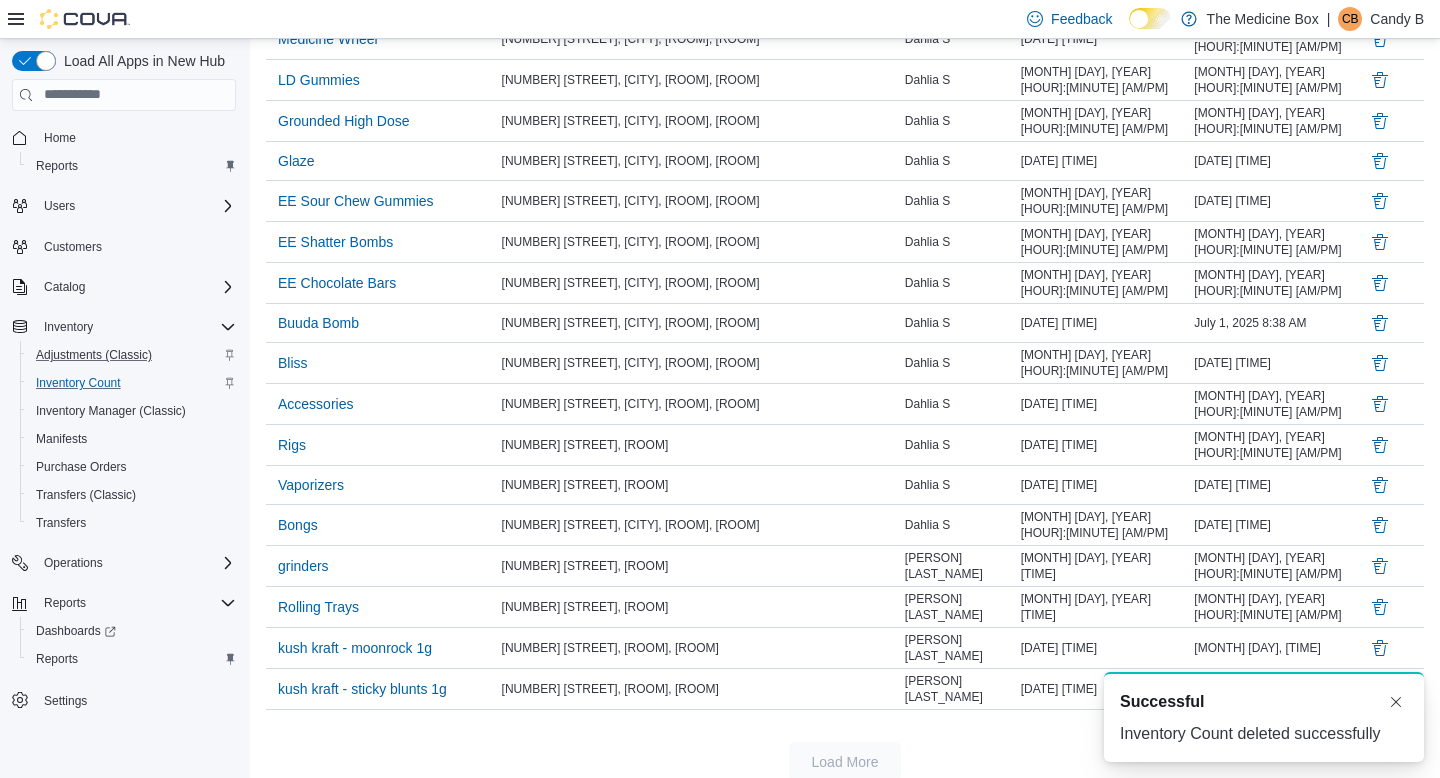 scroll, scrollTop: 921, scrollLeft: 0, axis: vertical 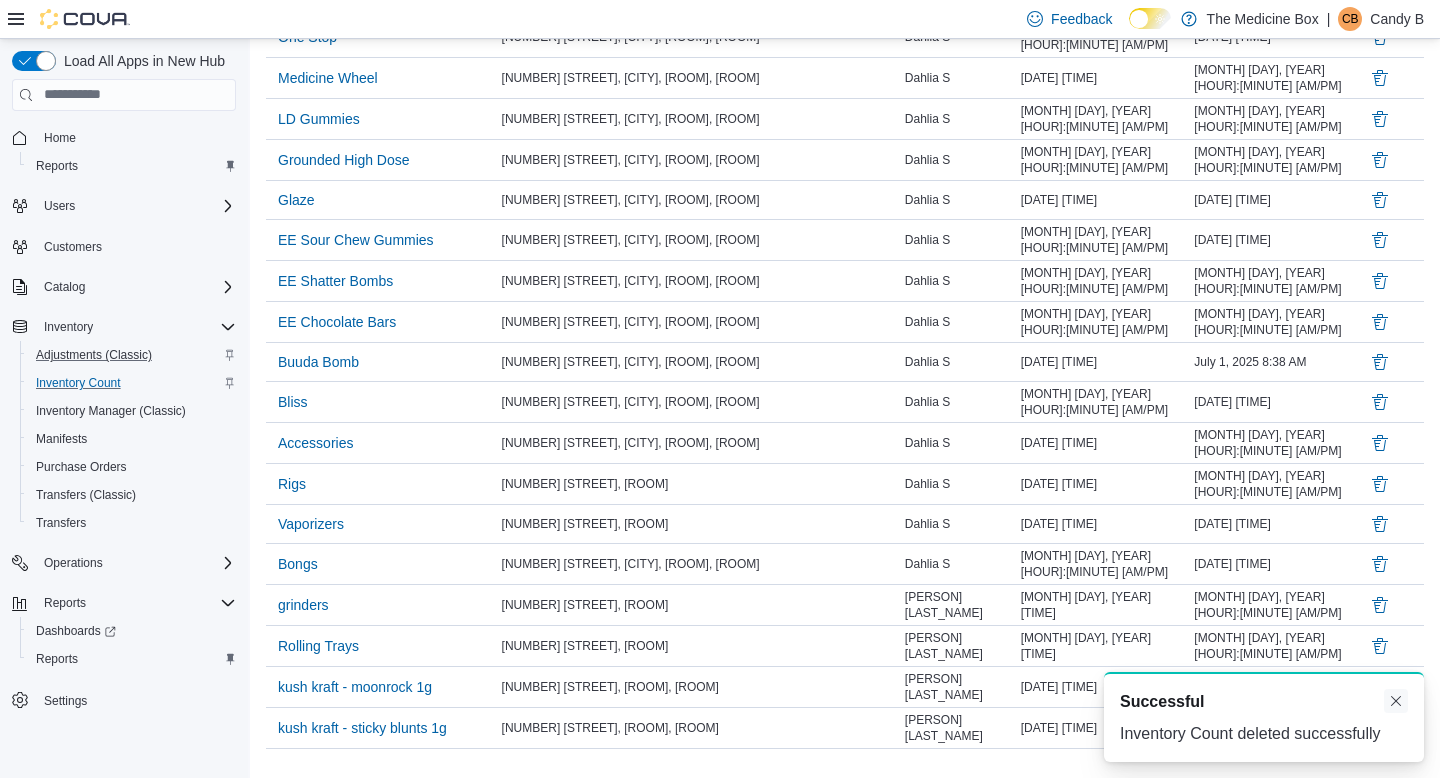 click at bounding box center (1396, 701) 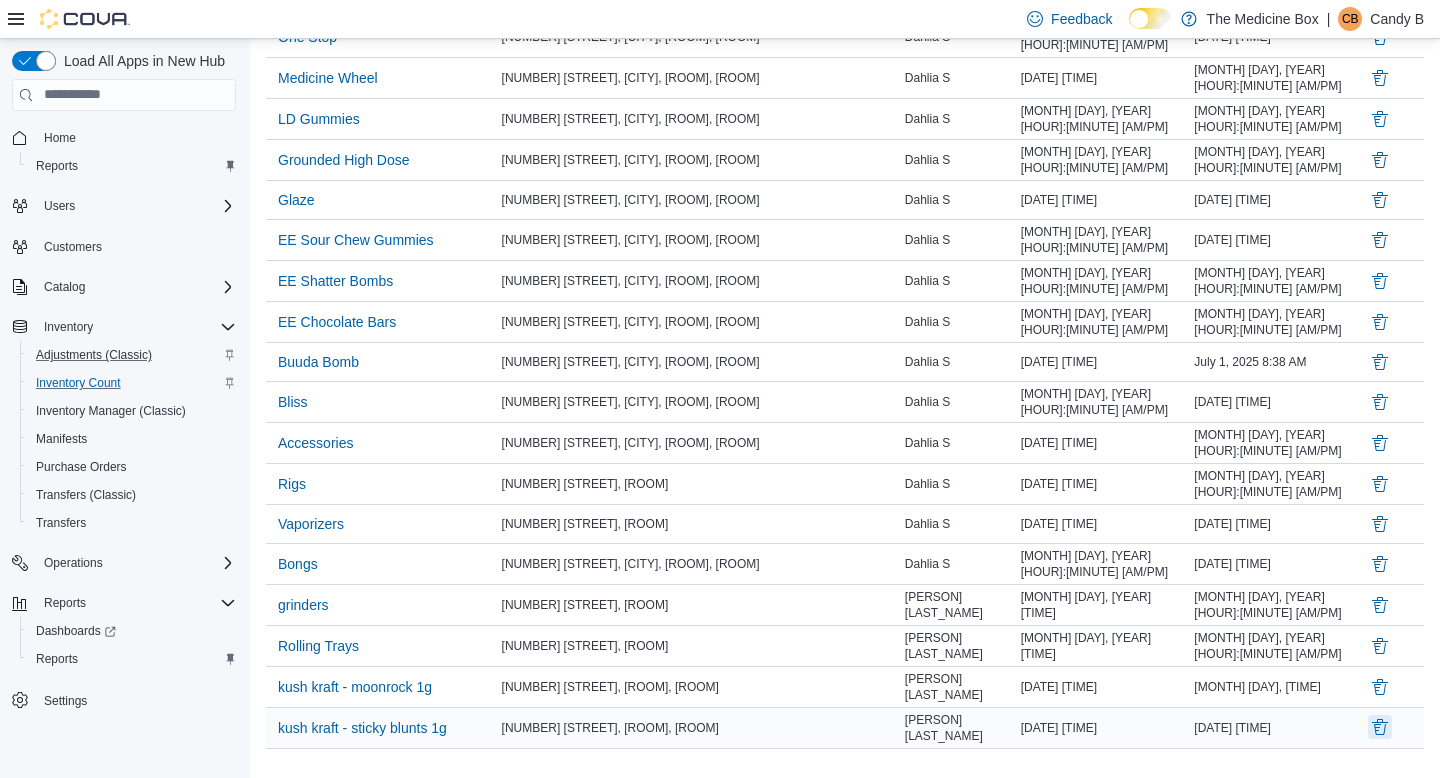click at bounding box center (1380, 727) 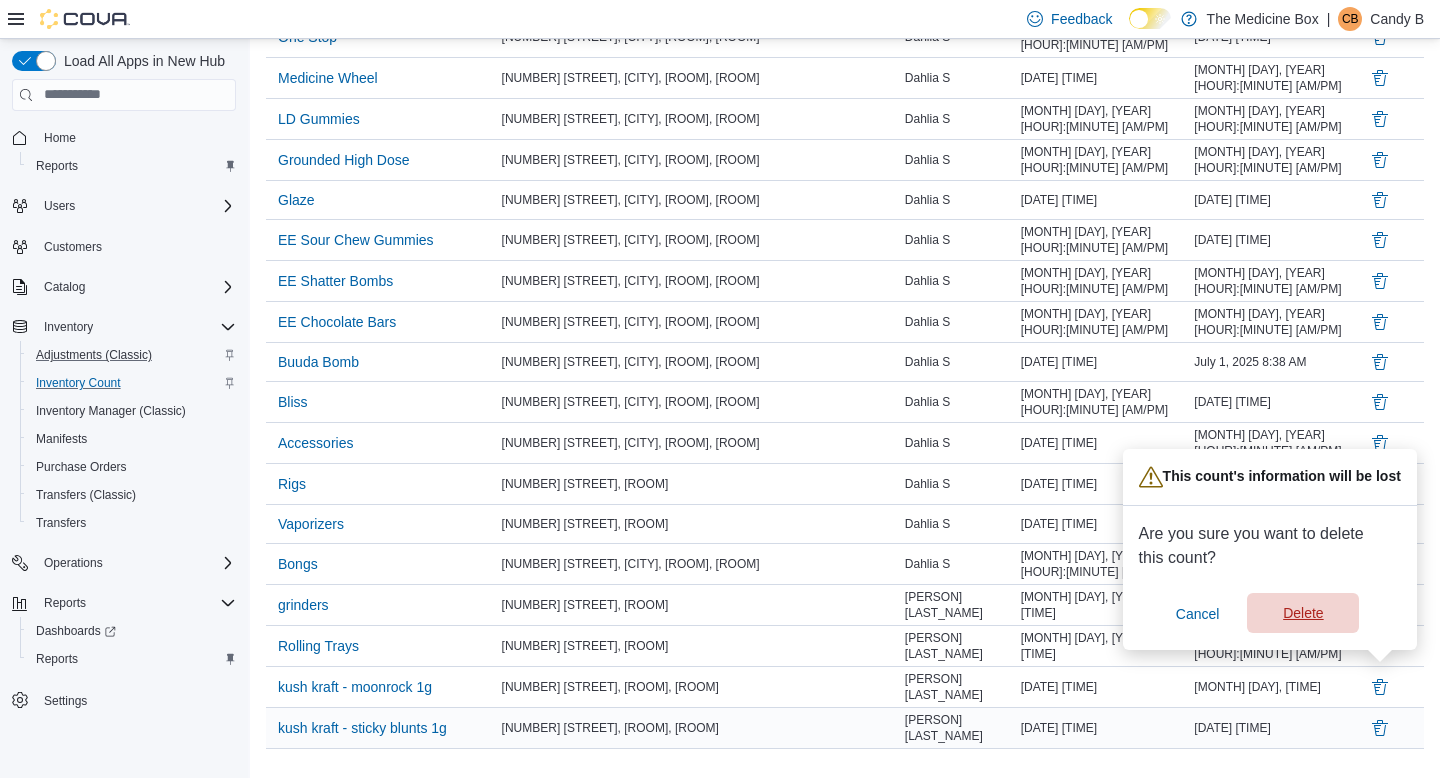 click on "Delete" at bounding box center (1303, 613) 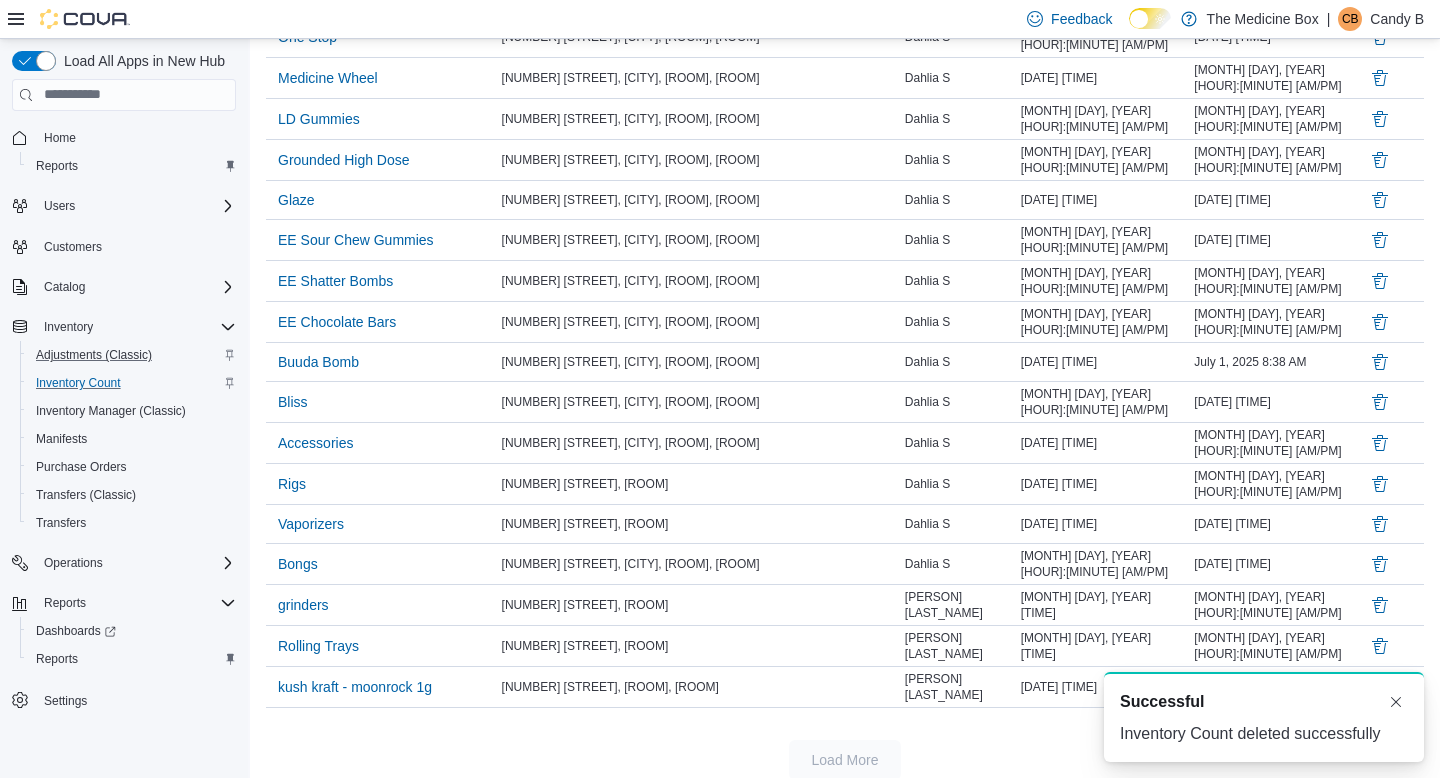 scroll, scrollTop: 882, scrollLeft: 0, axis: vertical 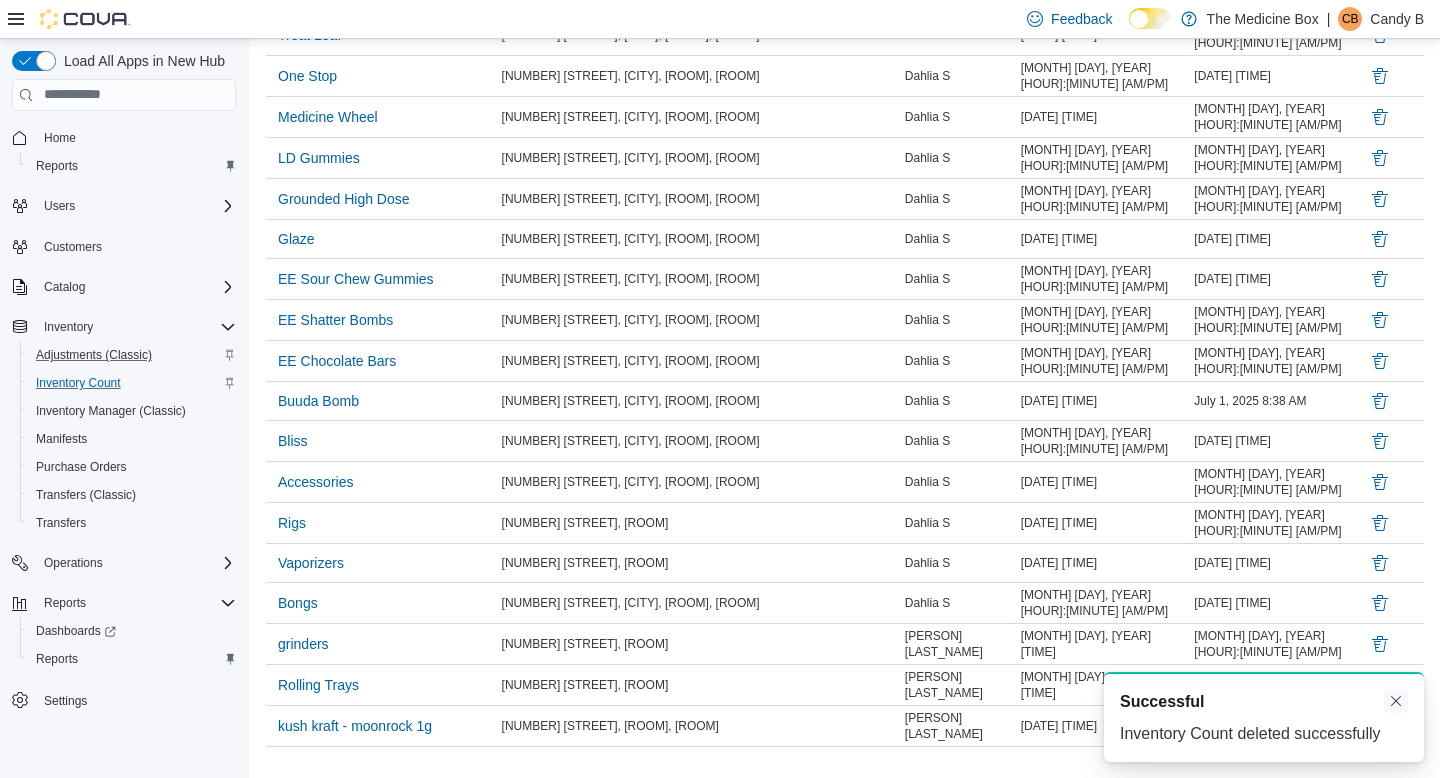 click at bounding box center (1396, 701) 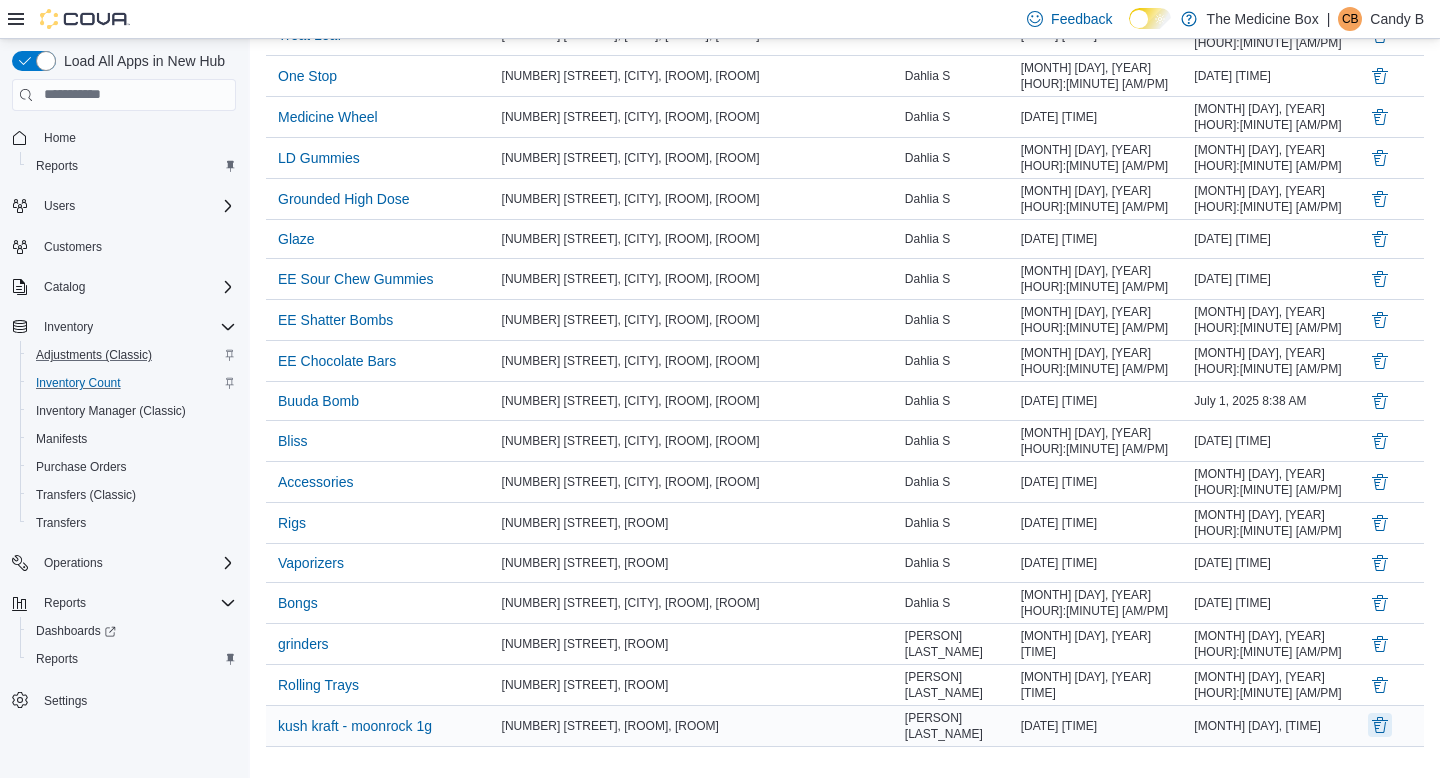 click at bounding box center (1380, 725) 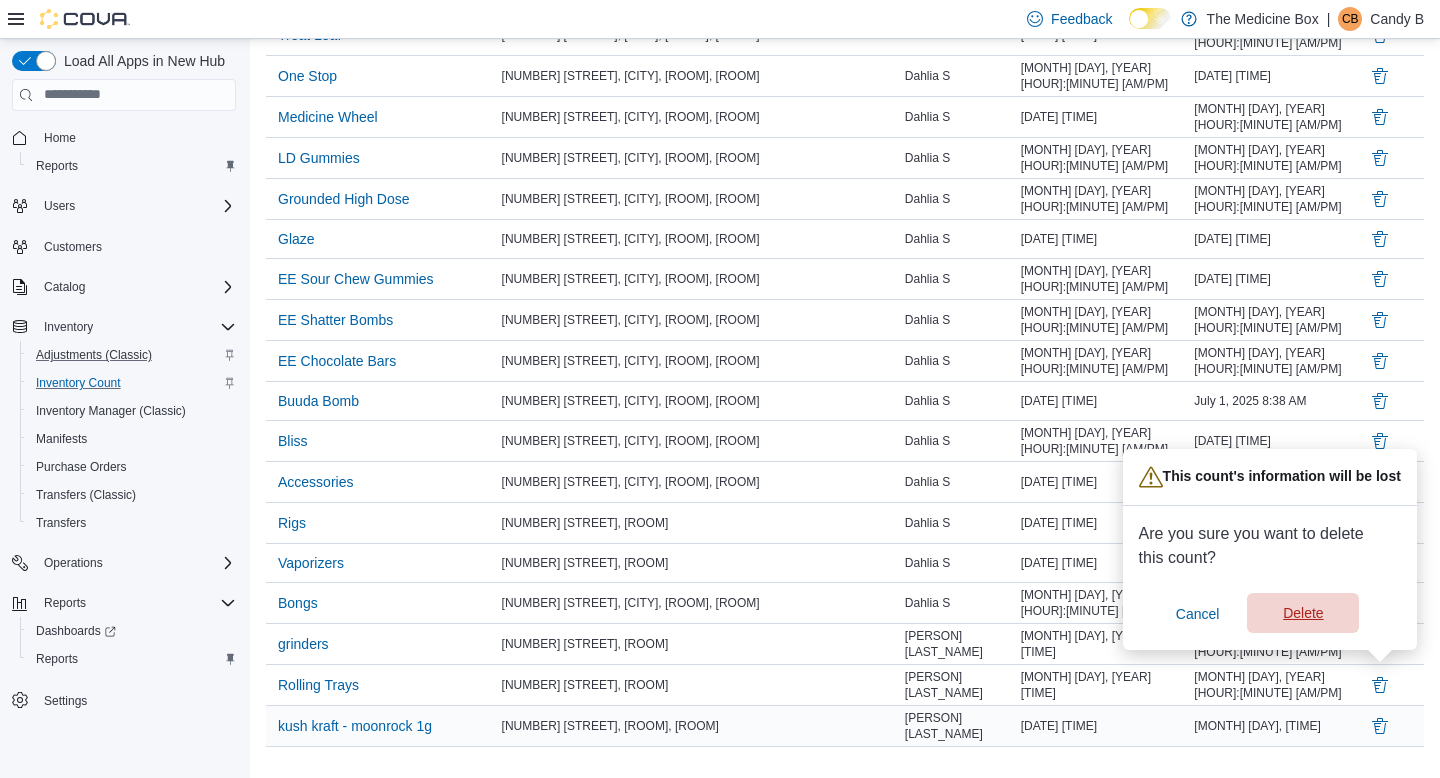 click on "Delete" at bounding box center (1303, 613) 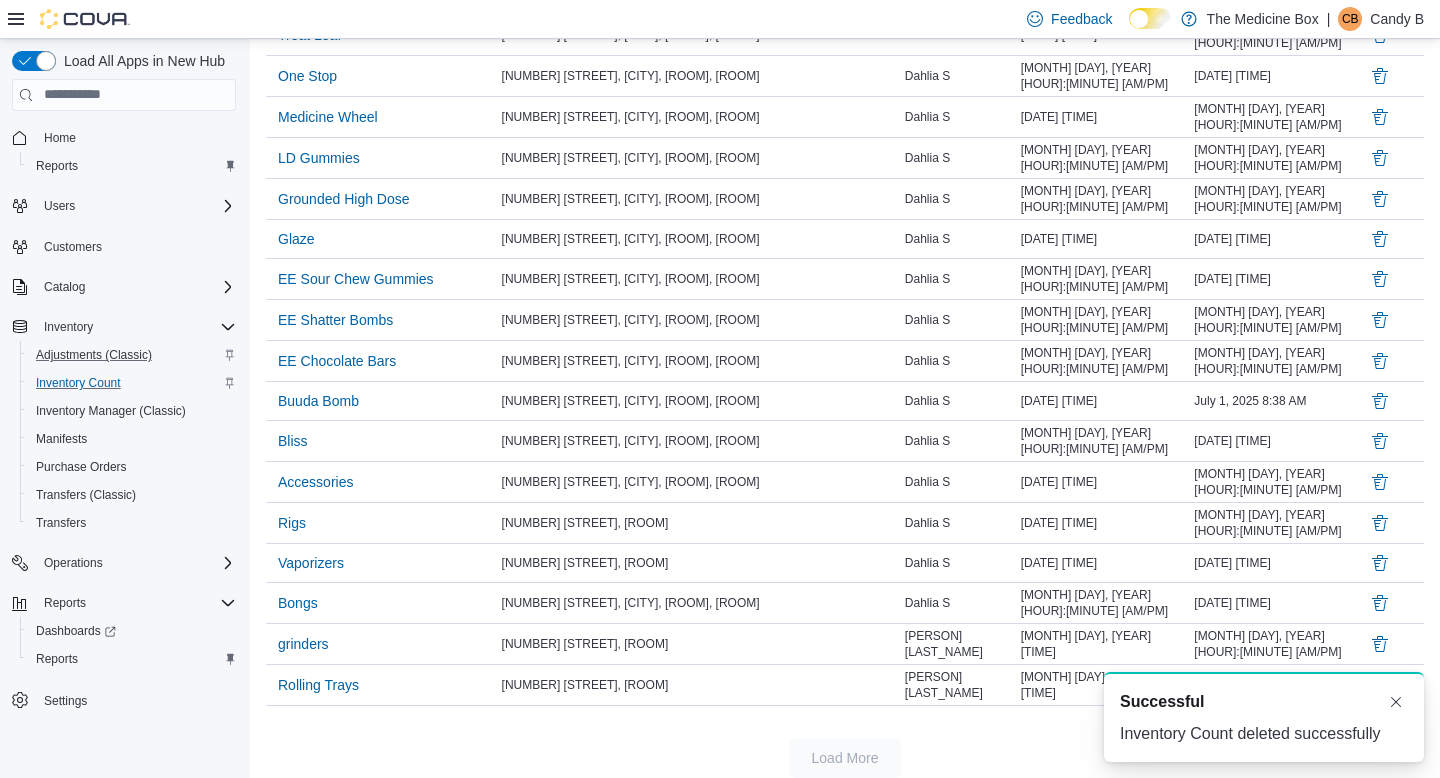 scroll, scrollTop: 843, scrollLeft: 0, axis: vertical 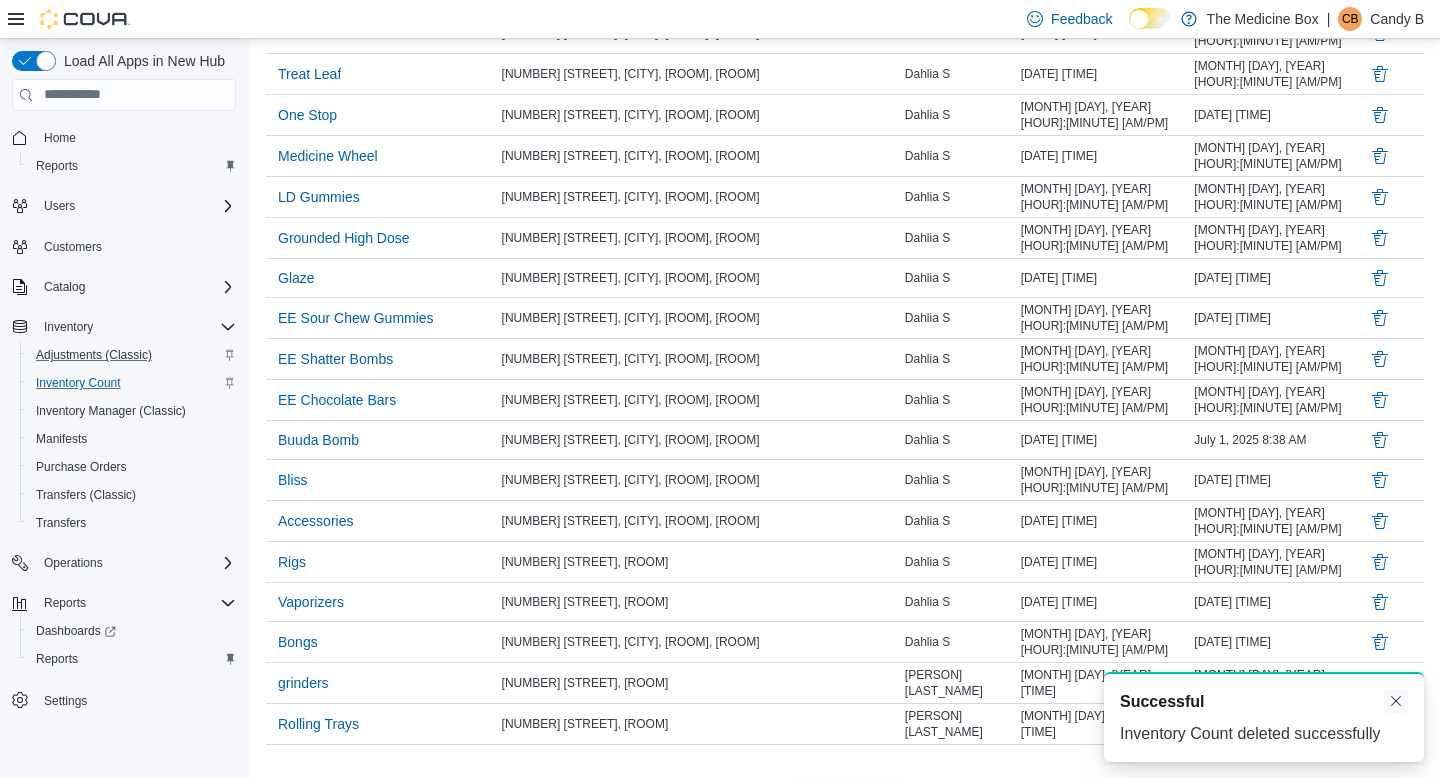 click at bounding box center [1396, 701] 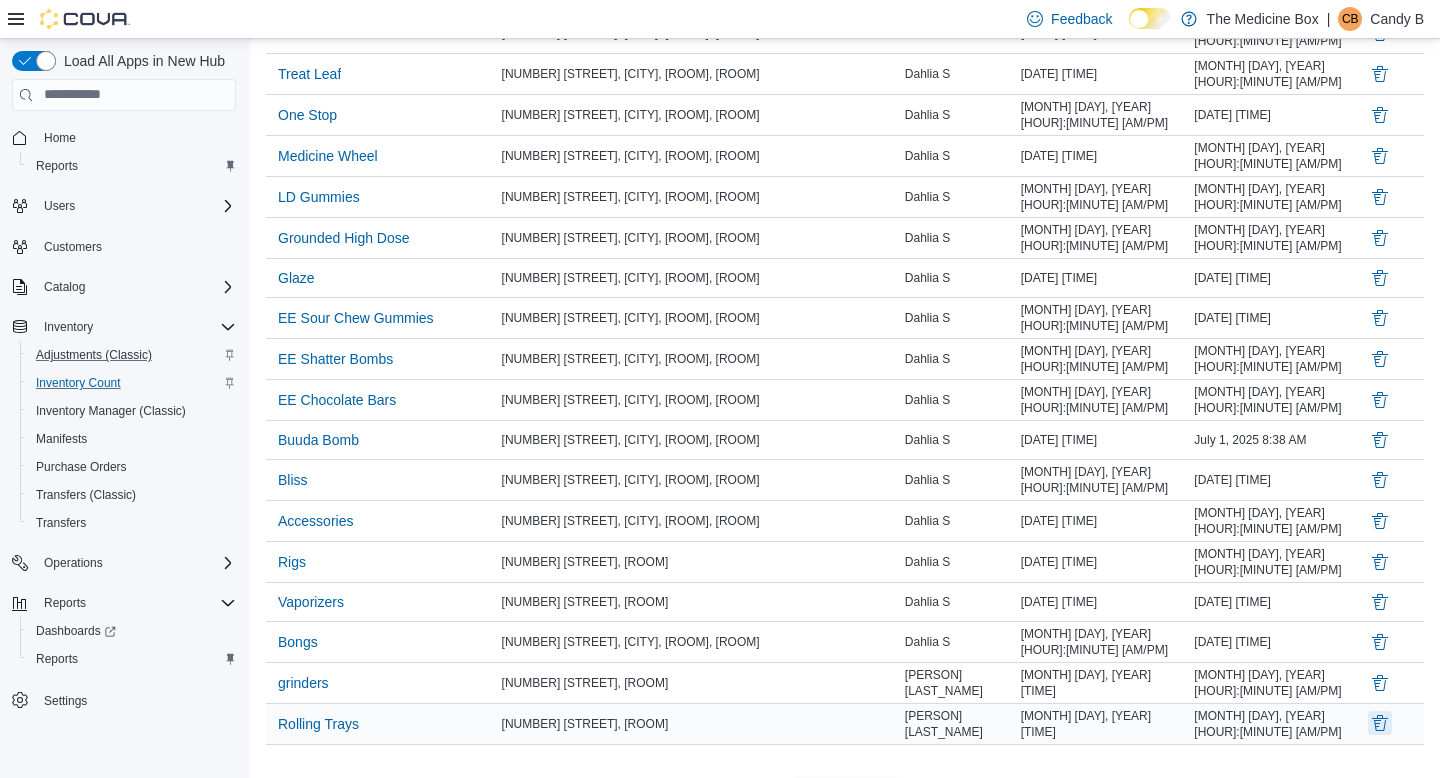 click at bounding box center (1380, 723) 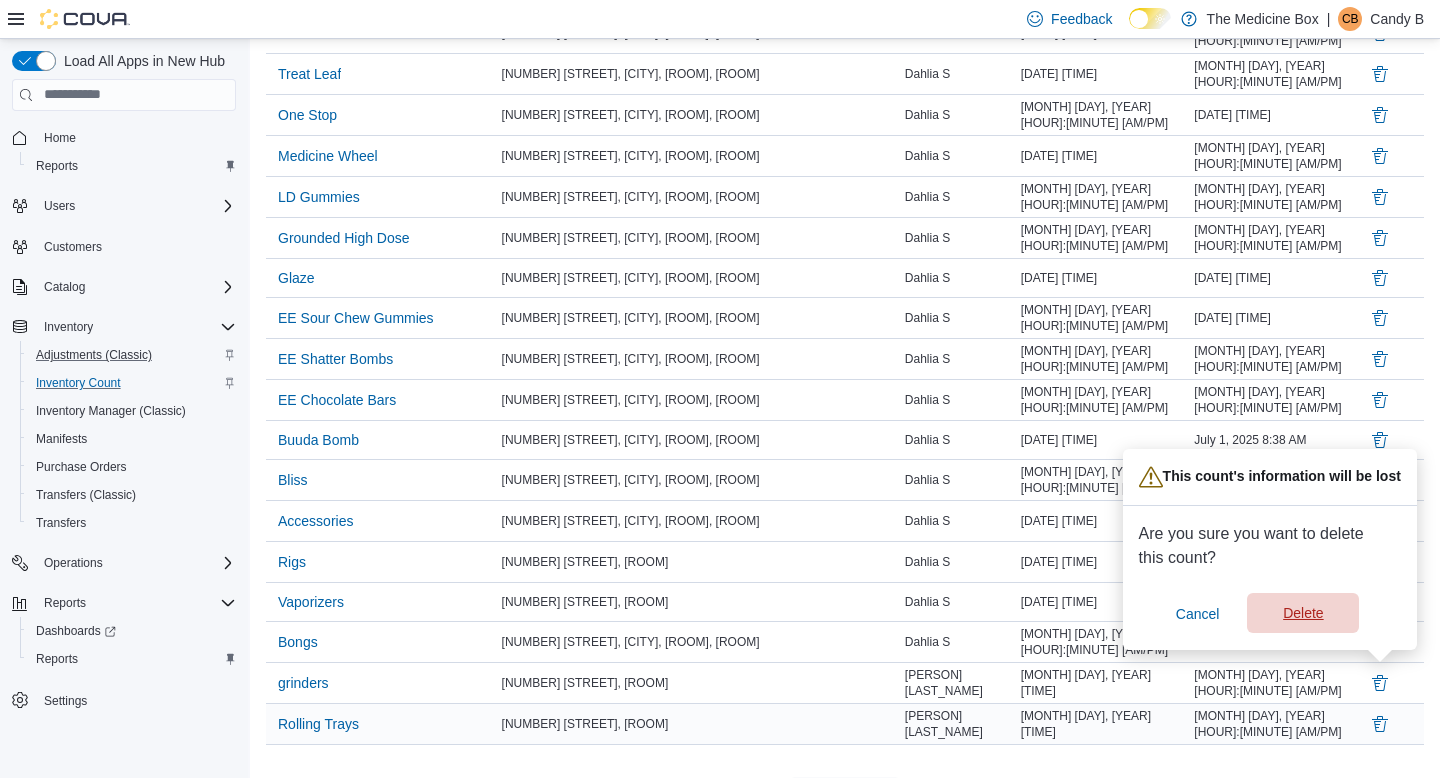 click on "Delete" at bounding box center (1303, 613) 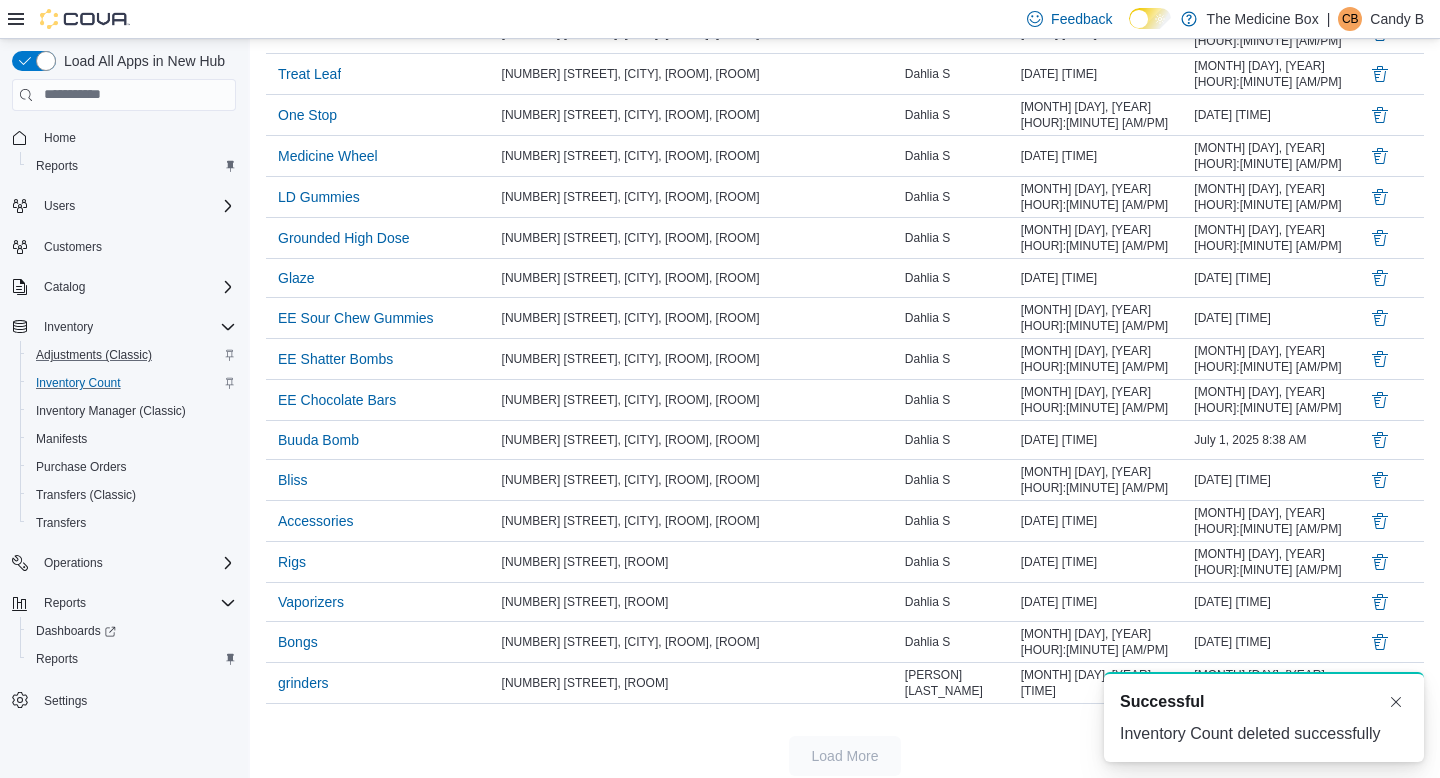 scroll, scrollTop: 804, scrollLeft: 0, axis: vertical 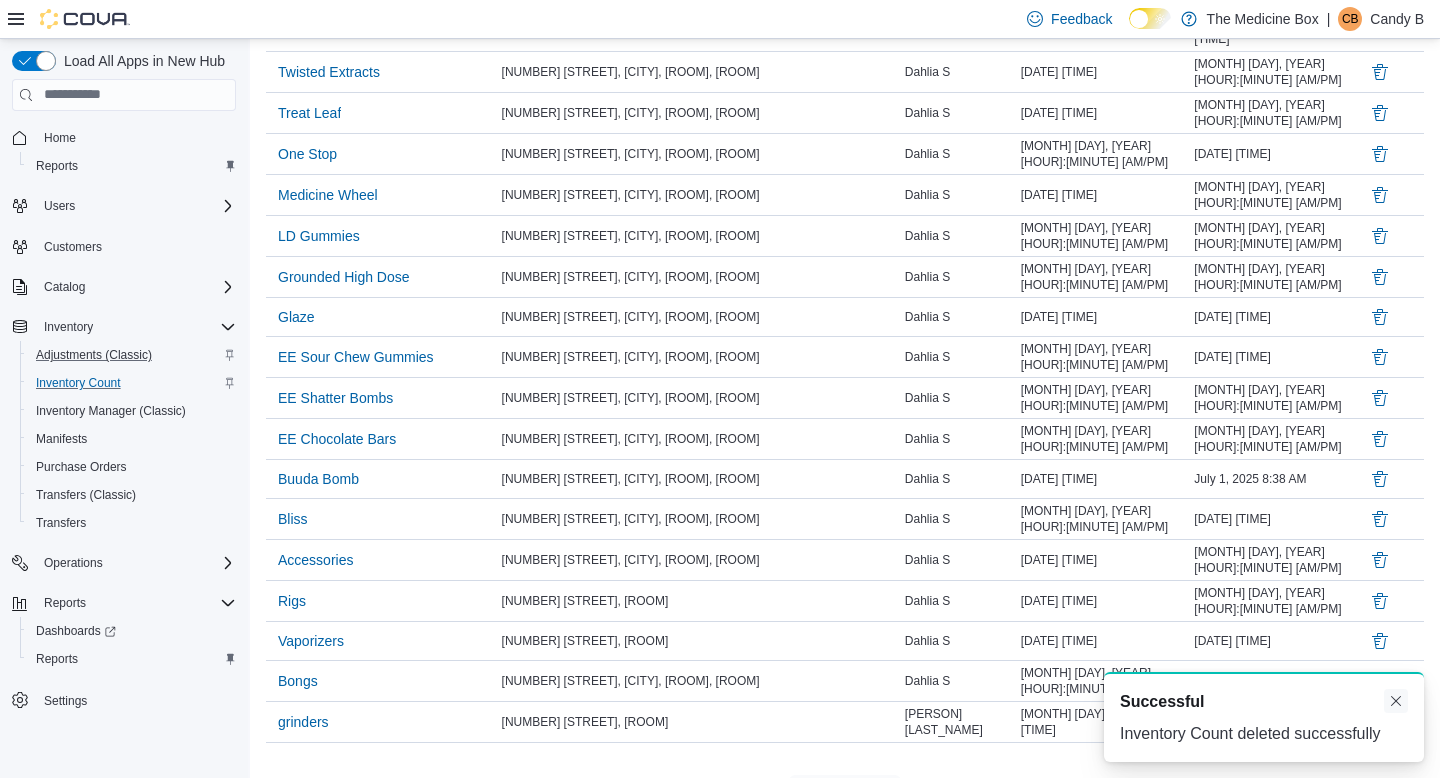 click at bounding box center (1396, 701) 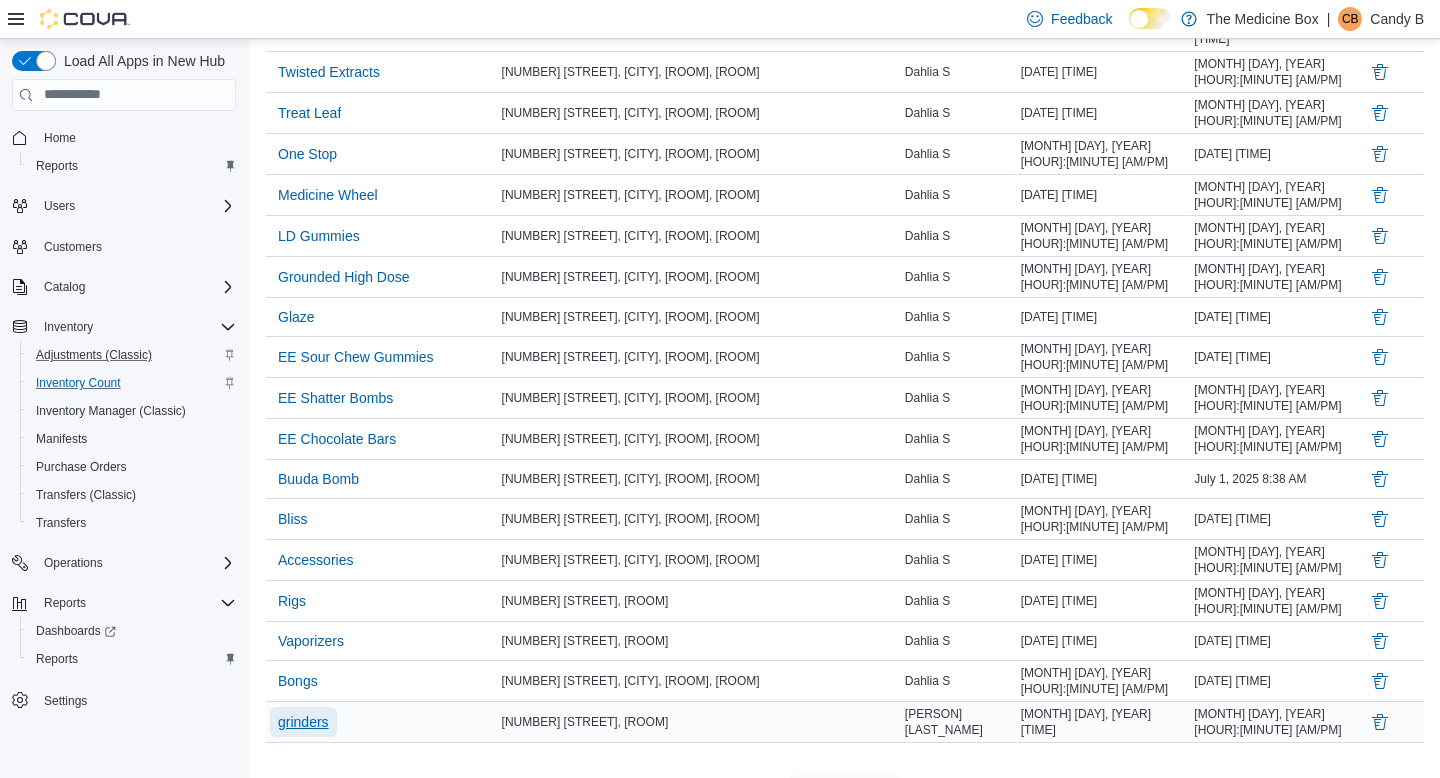 click on "grinders" at bounding box center (303, 722) 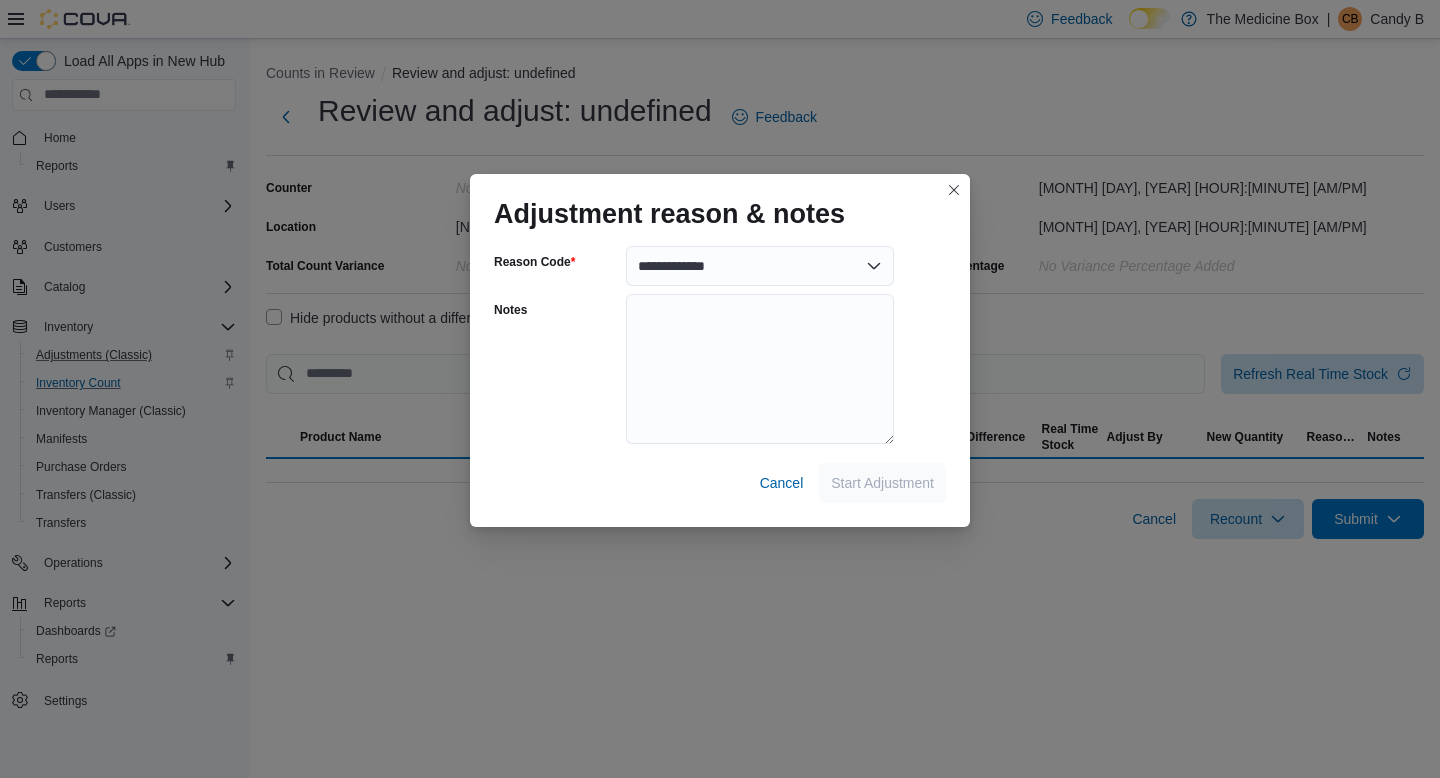 scroll, scrollTop: 0, scrollLeft: 0, axis: both 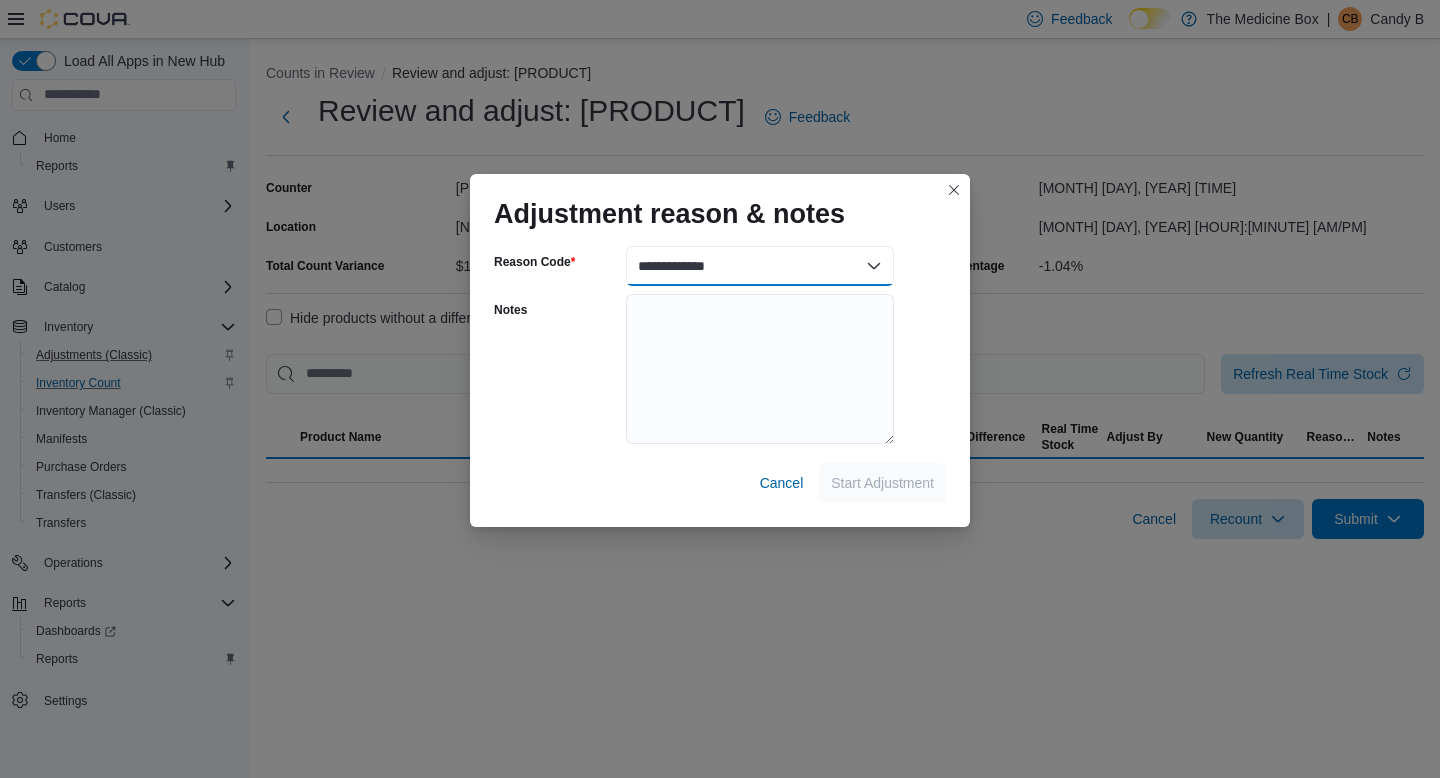 click on "**********" at bounding box center [760, 266] 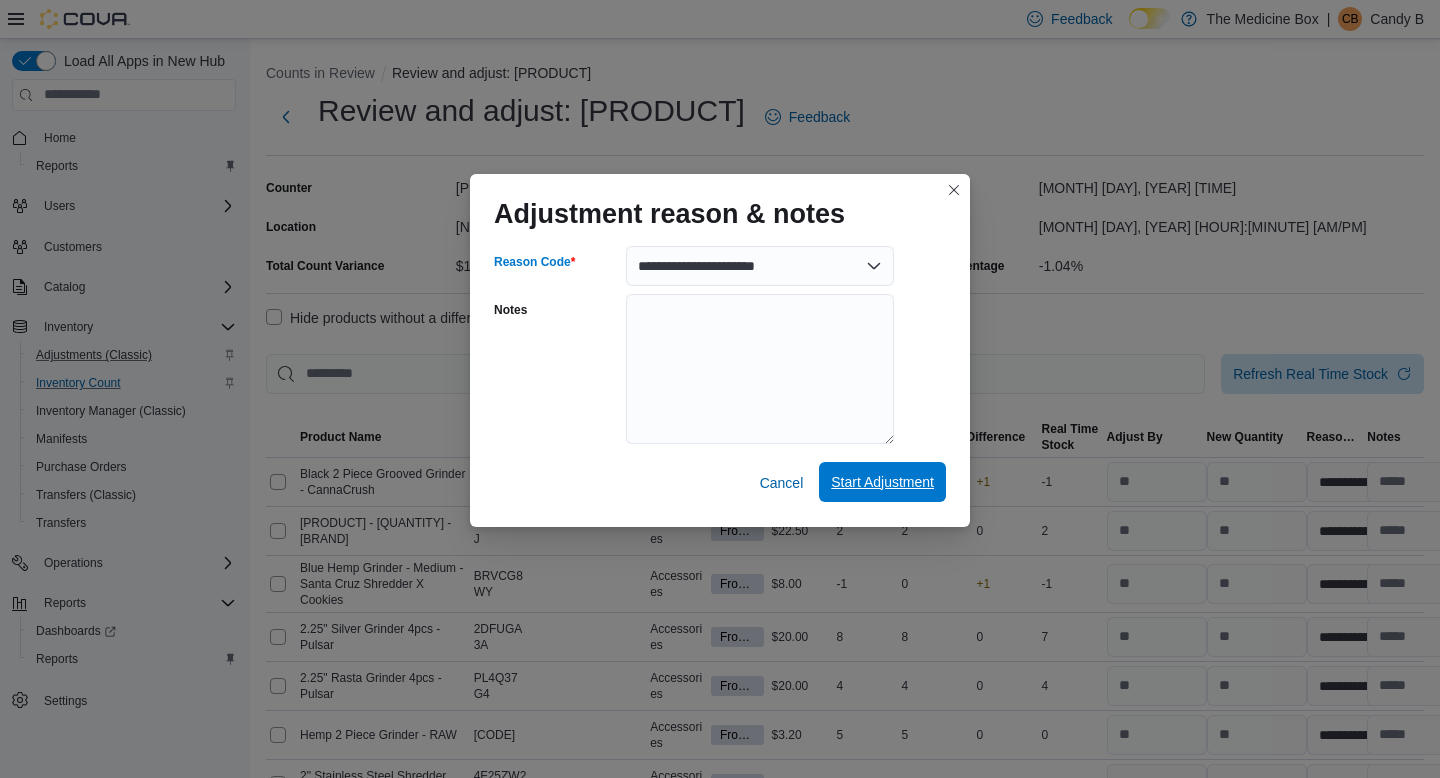 click on "Start Adjustment" at bounding box center [882, 482] 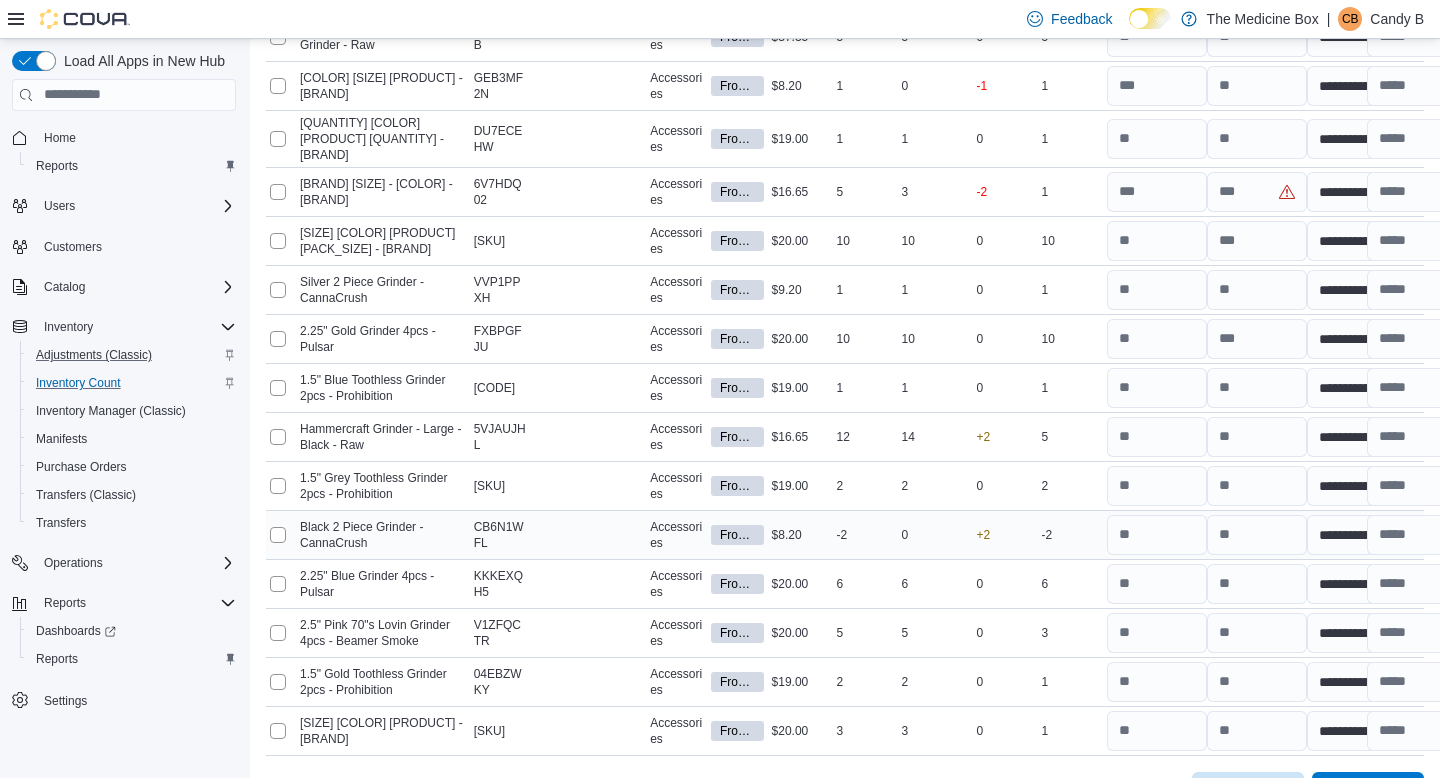 scroll, scrollTop: 745, scrollLeft: 0, axis: vertical 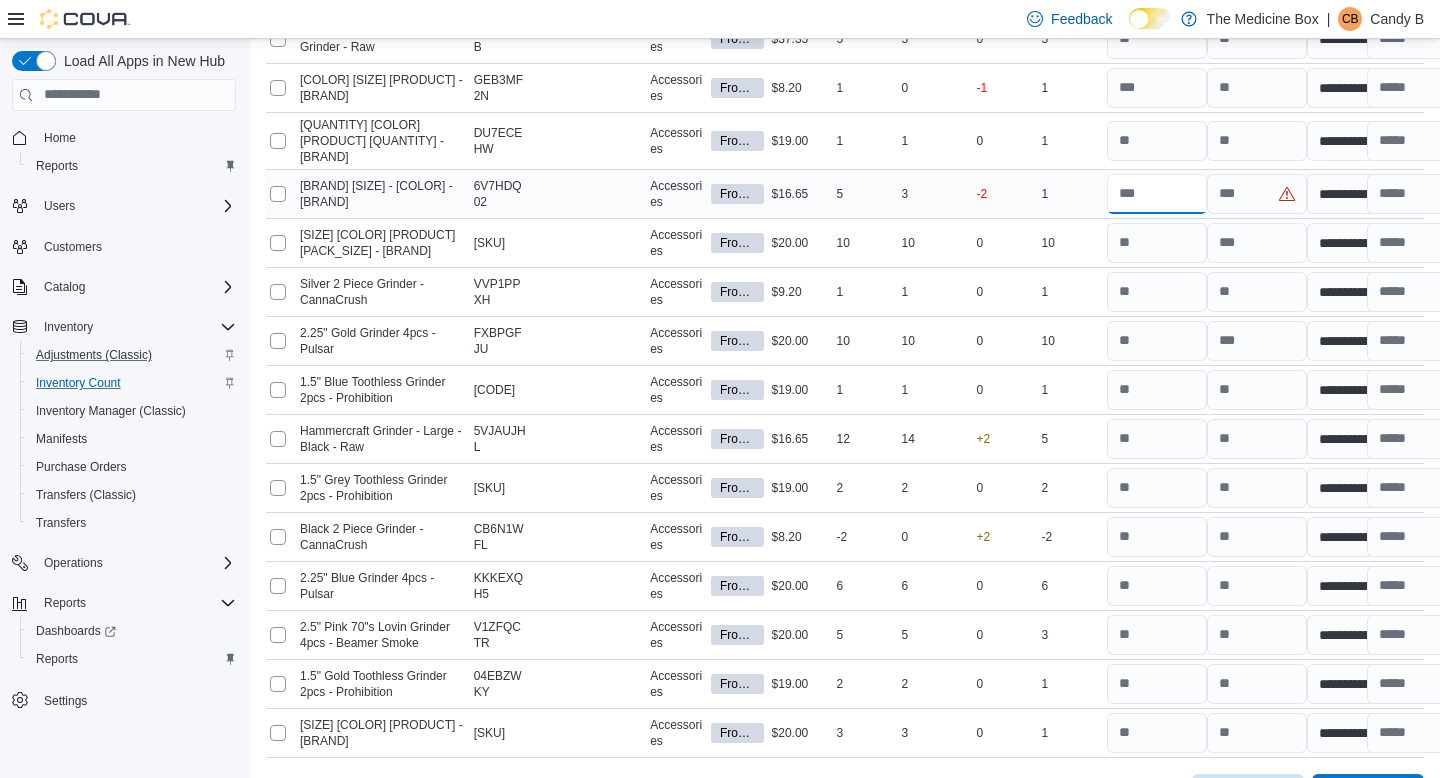 click at bounding box center [1157, 194] 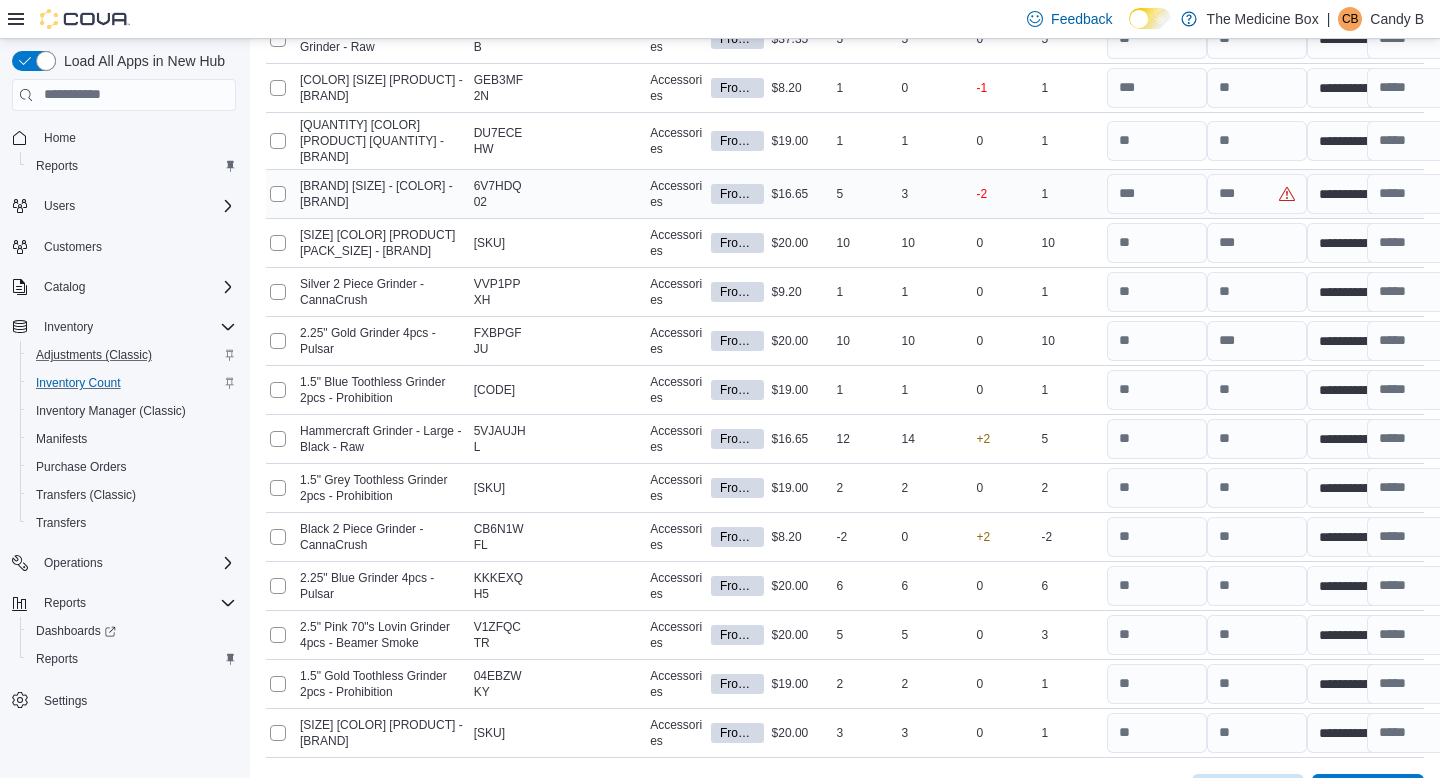 click on "Count 3" at bounding box center (930, 193) 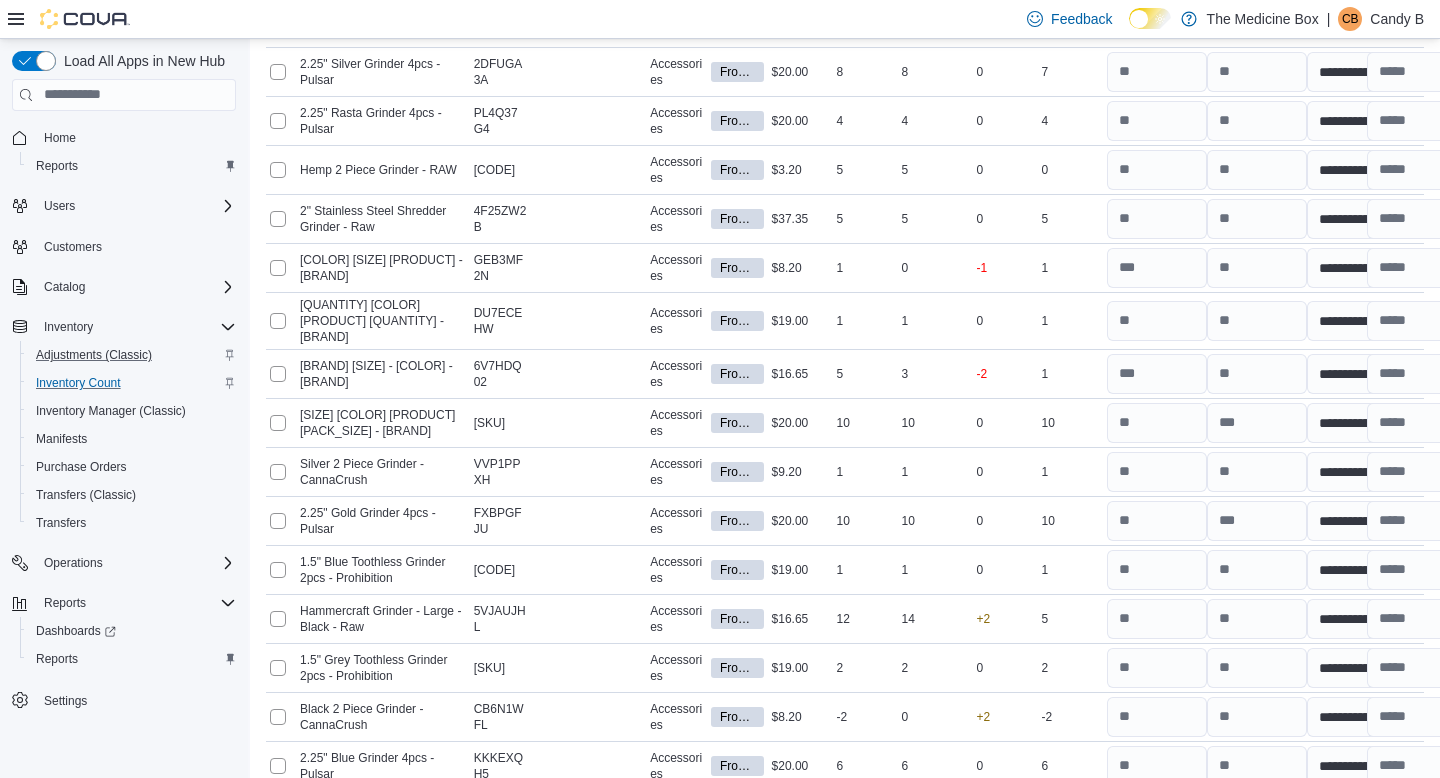 scroll, scrollTop: 0, scrollLeft: 0, axis: both 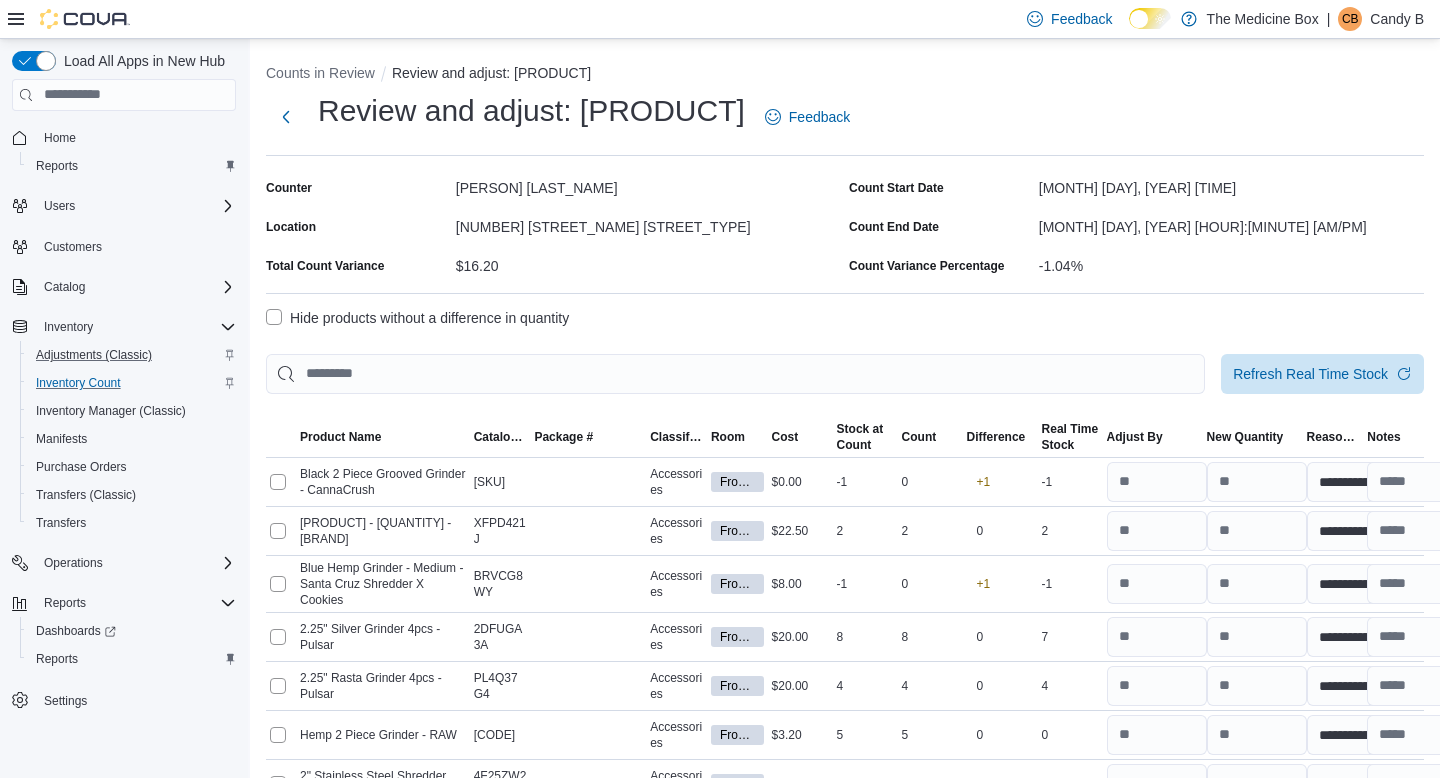 drag, startPoint x: 1144, startPoint y: 576, endPoint x: 1358, endPoint y: 803, distance: 311.96954 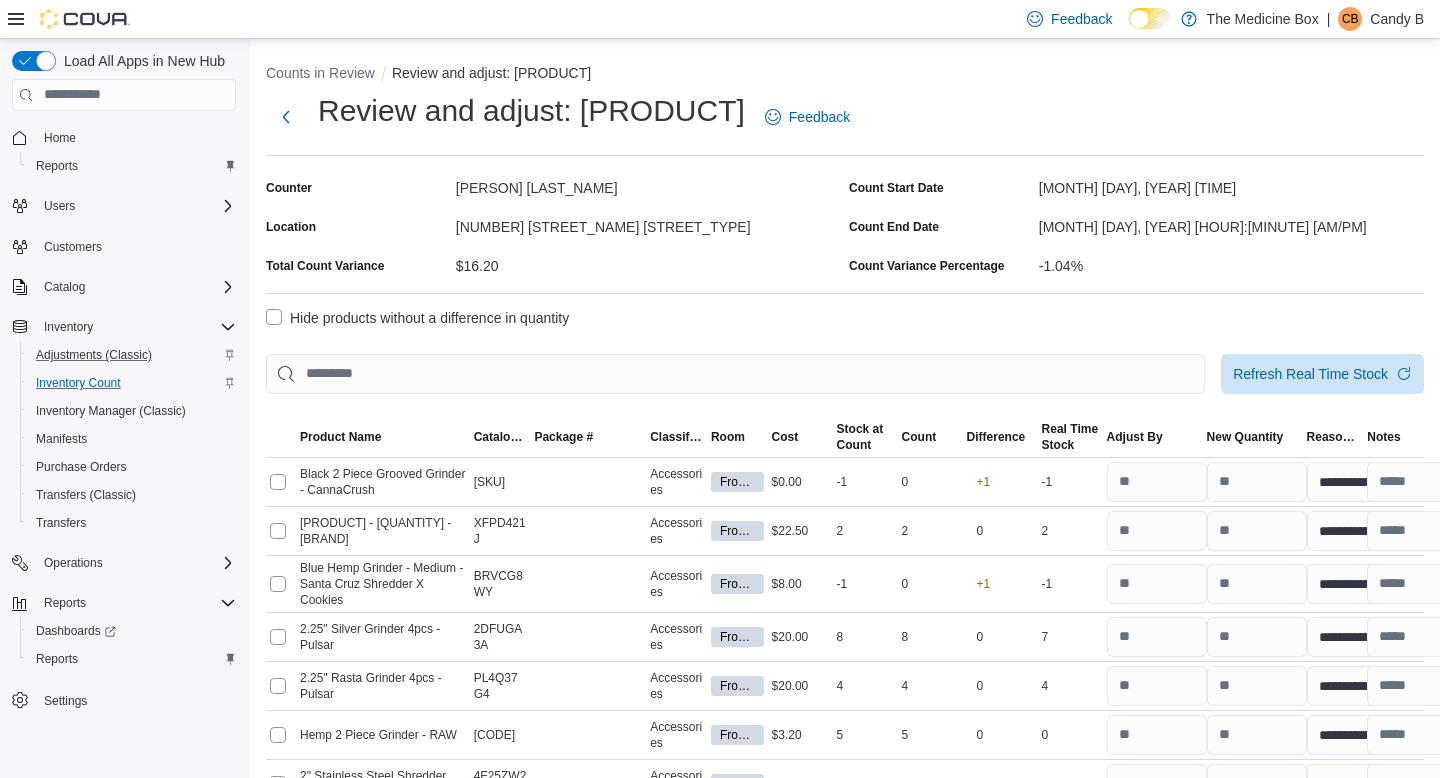 click on "Feedback Dark Mode The Medicine Box | CB Candy B Load All Apps in New Hub Home   Reports   Users   Customers   Catalog   Inventory   Adjustments (Classic)   Inventory Count   Inventory Manager (Classic)   Manifests   Purchase Orders   Transfers (Classic)   Transfers   Operations   Reports   Dashboards   Reports   Settings   Counts in Review Review and adjust: grinders Review and adjust: grinders Feedback   Counter [FIRST] [LAST] Location [NUMBER] [STREET], [ROOM] Total Count Variance $16.20 Count Start Date [DATE] [TIME] Count End Date [DATE] [TIME] Count Variance Percentage -1.04% Hide products without a difference in quantity Refresh Real Time Stock Sorting This table contains 21 rows. Product Name Catalog SKU Package # Classification Room Cost Stock at Count Count Difference Real Time Stock Adjust By New Quantity Reason Code Notes Select for recount Black 2 Piece Grooved Grinder - CannaCrush Catalog SKU 3UA4FMKK Package # Classification Accessories Room Front Cost $0.00 Stock at Count -1" at bounding box center [720, 389] 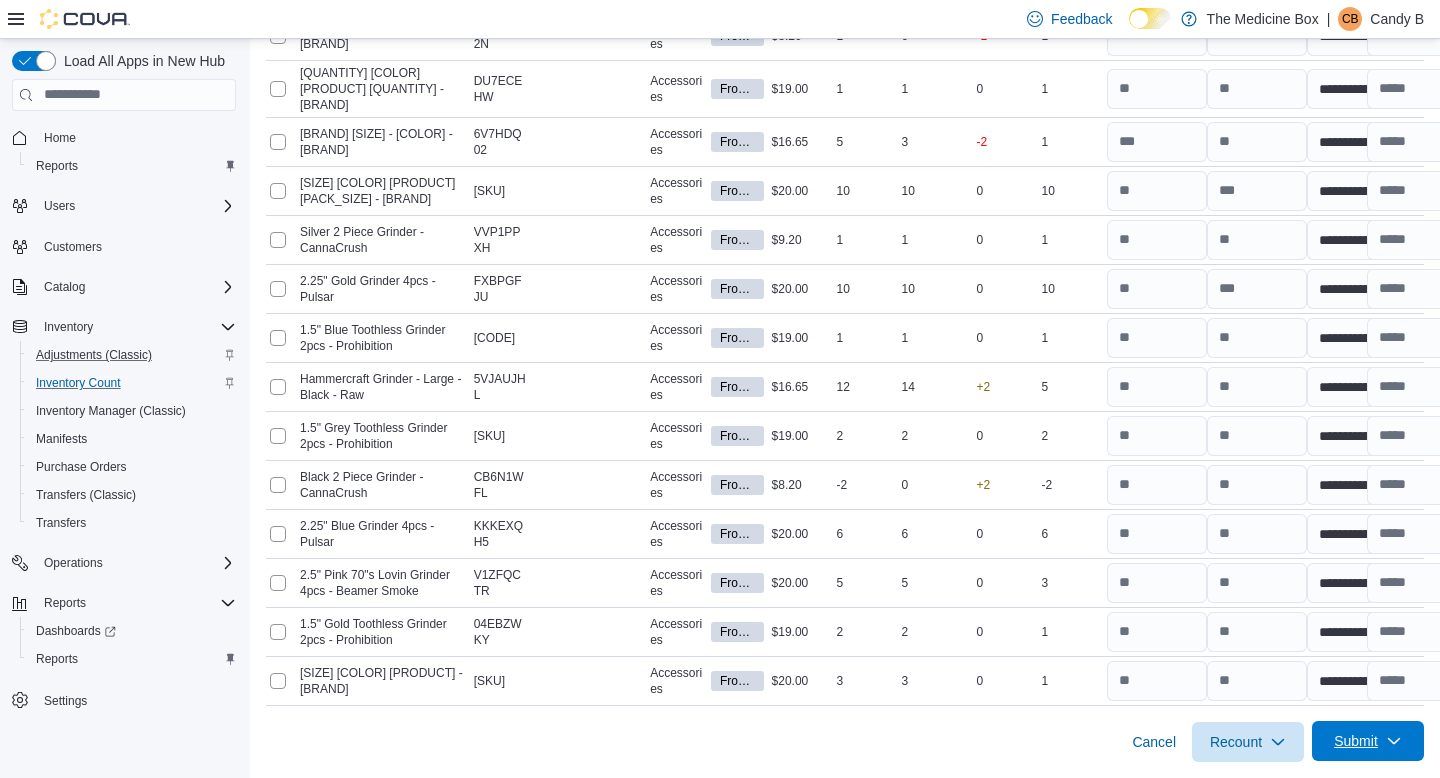 click on "Submit" at bounding box center (1356, 741) 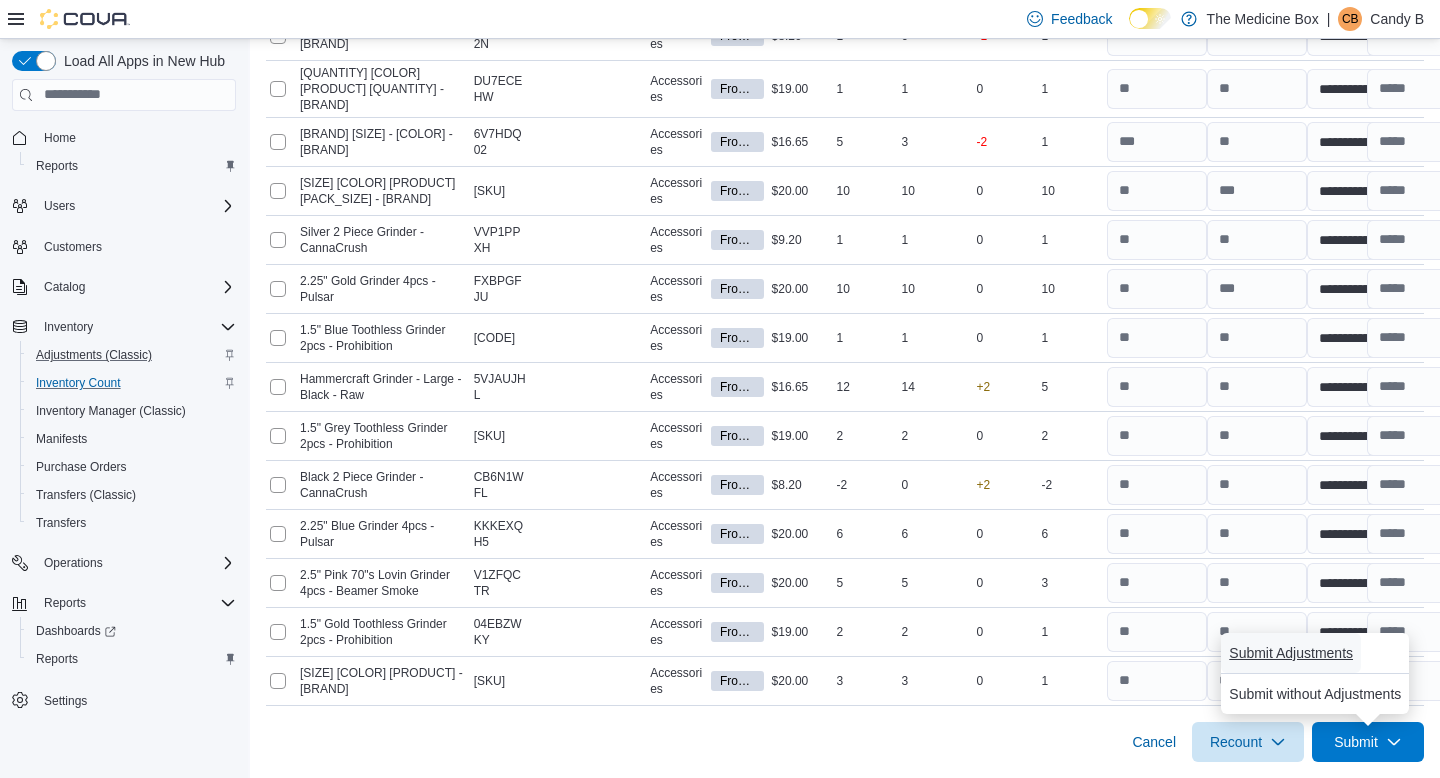 click on "Submit Adjustments" at bounding box center [1291, 653] 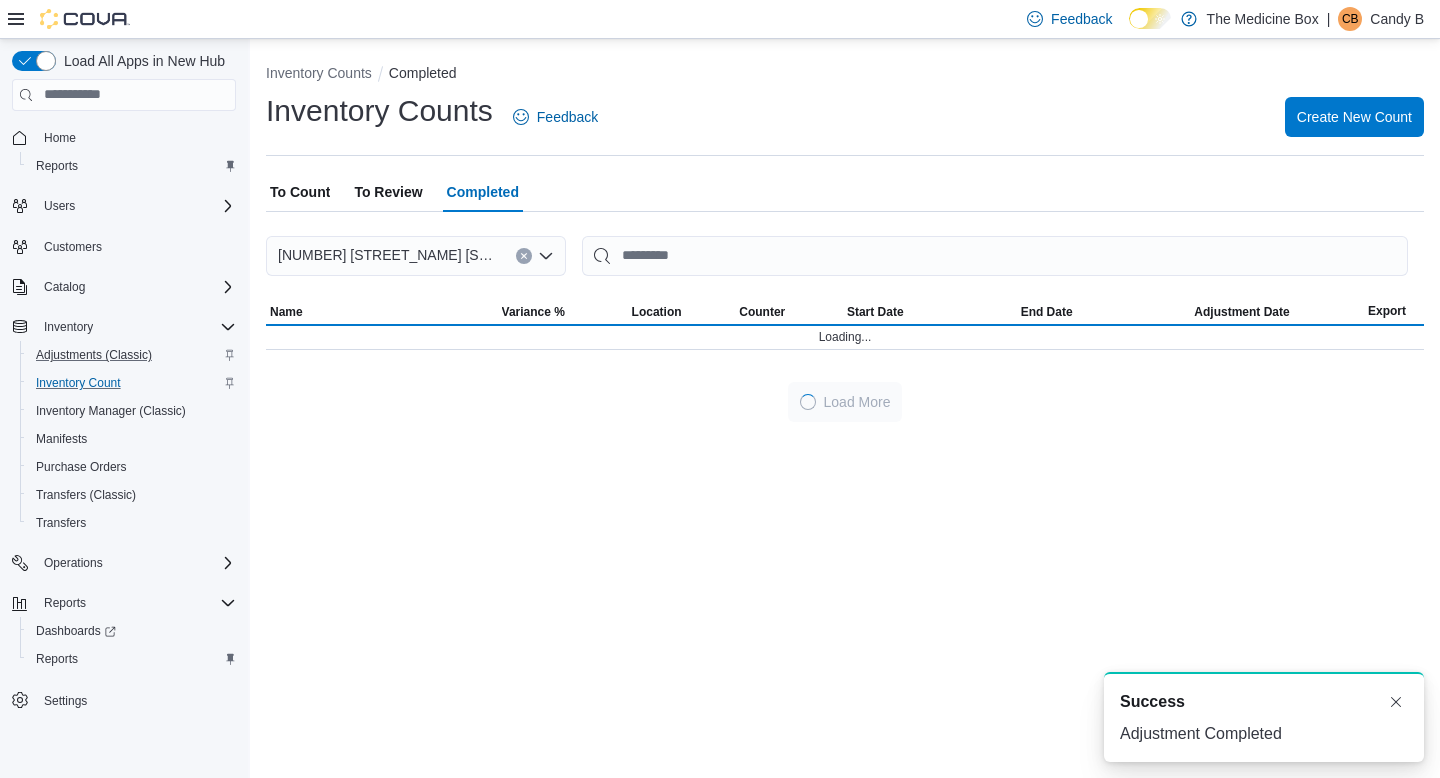 scroll, scrollTop: 0, scrollLeft: 0, axis: both 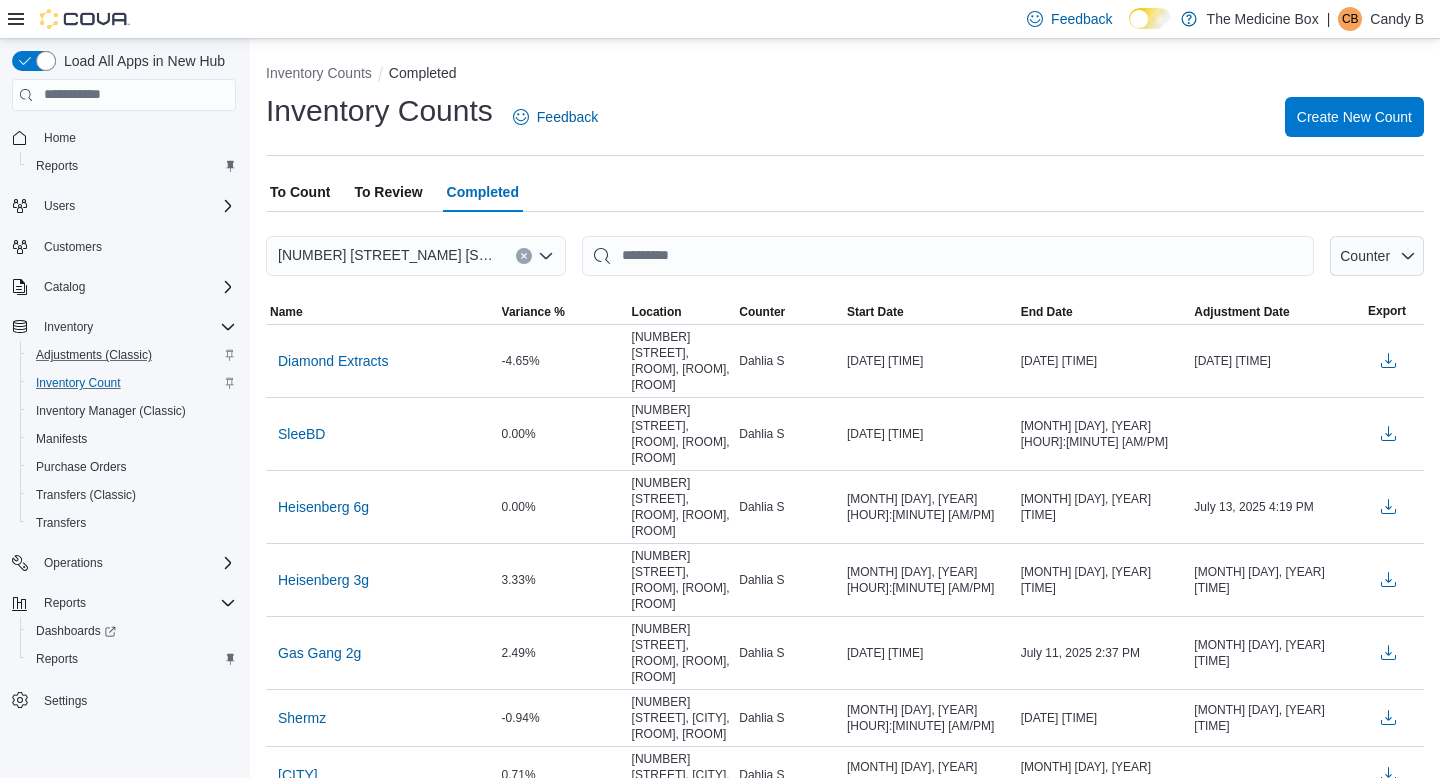 click on "To Review" at bounding box center [388, 192] 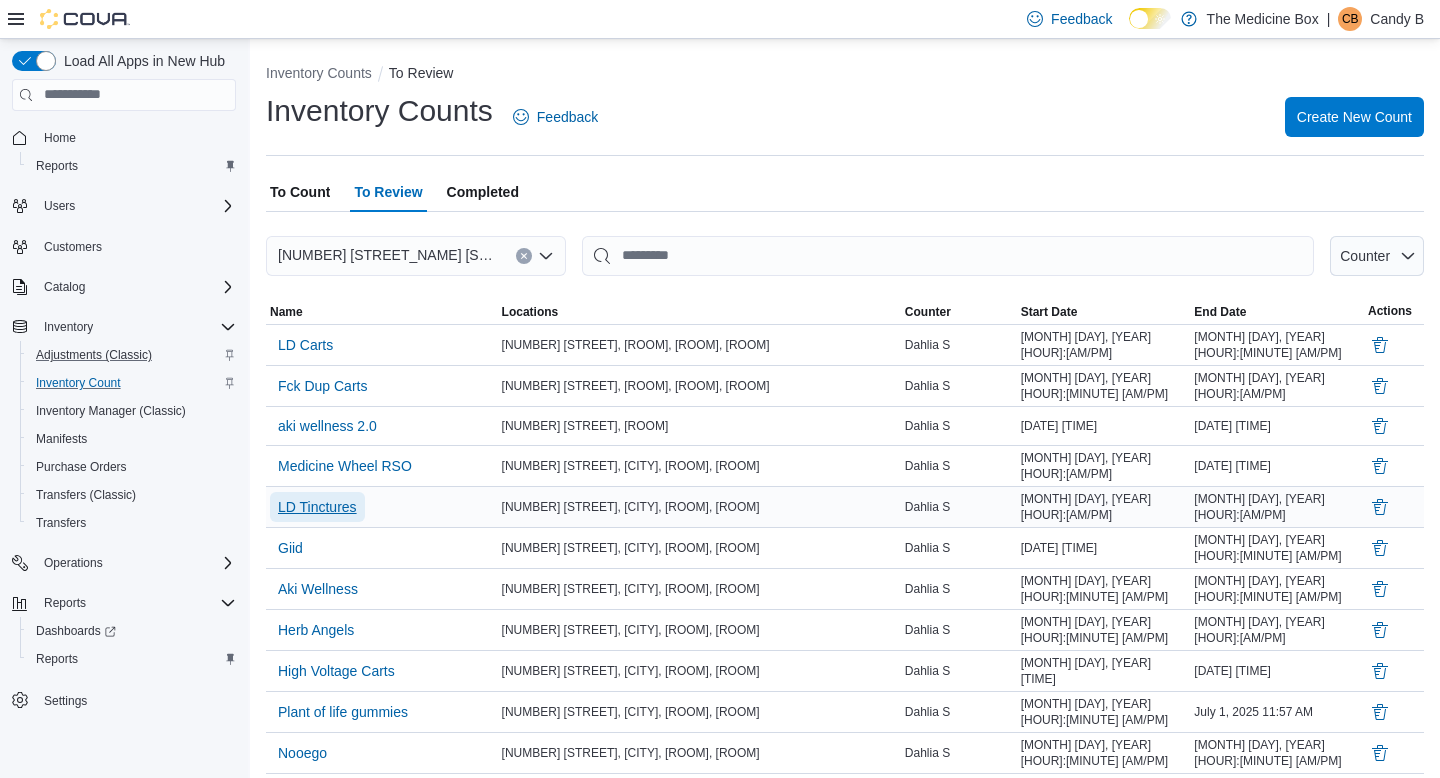 click on "LD Tinctures" at bounding box center (317, 507) 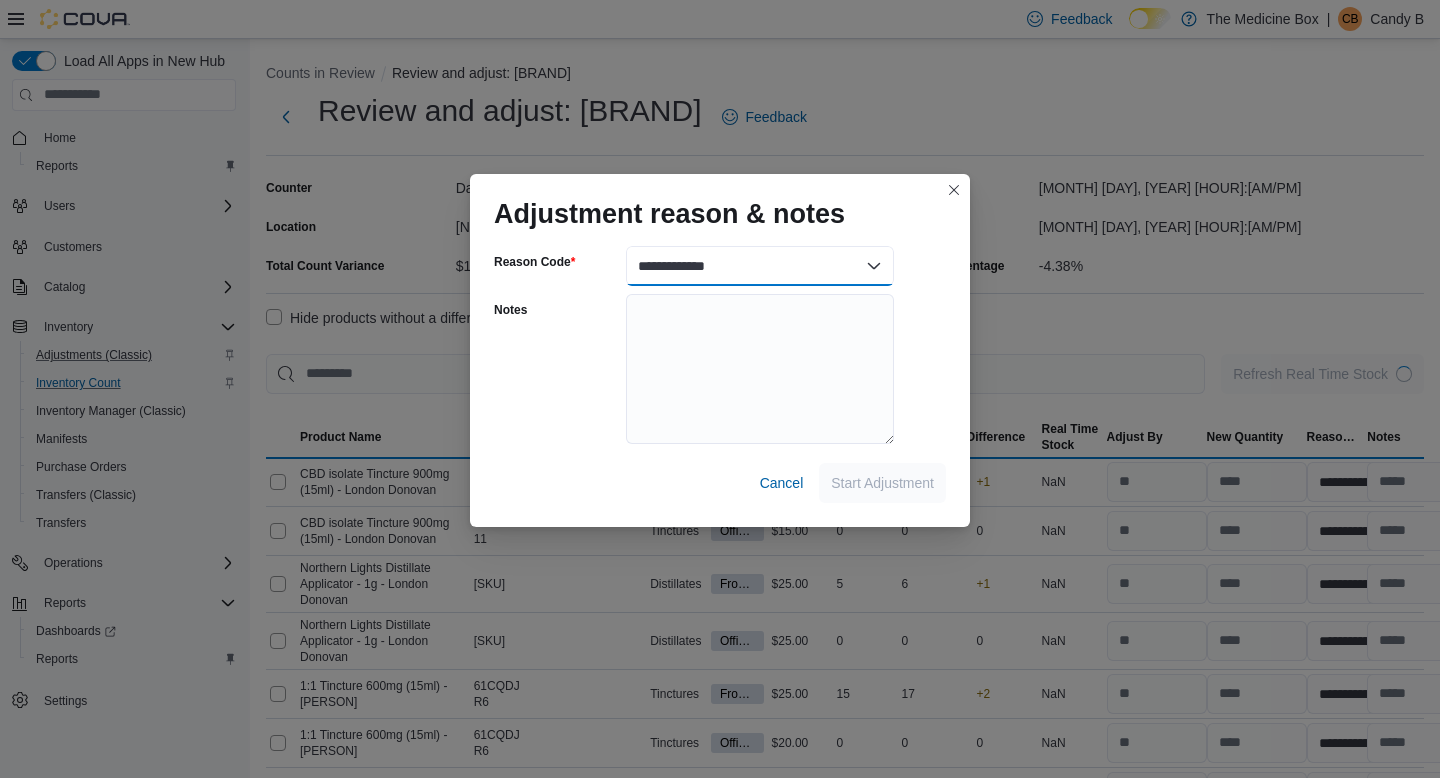 click on "**********" at bounding box center (760, 266) 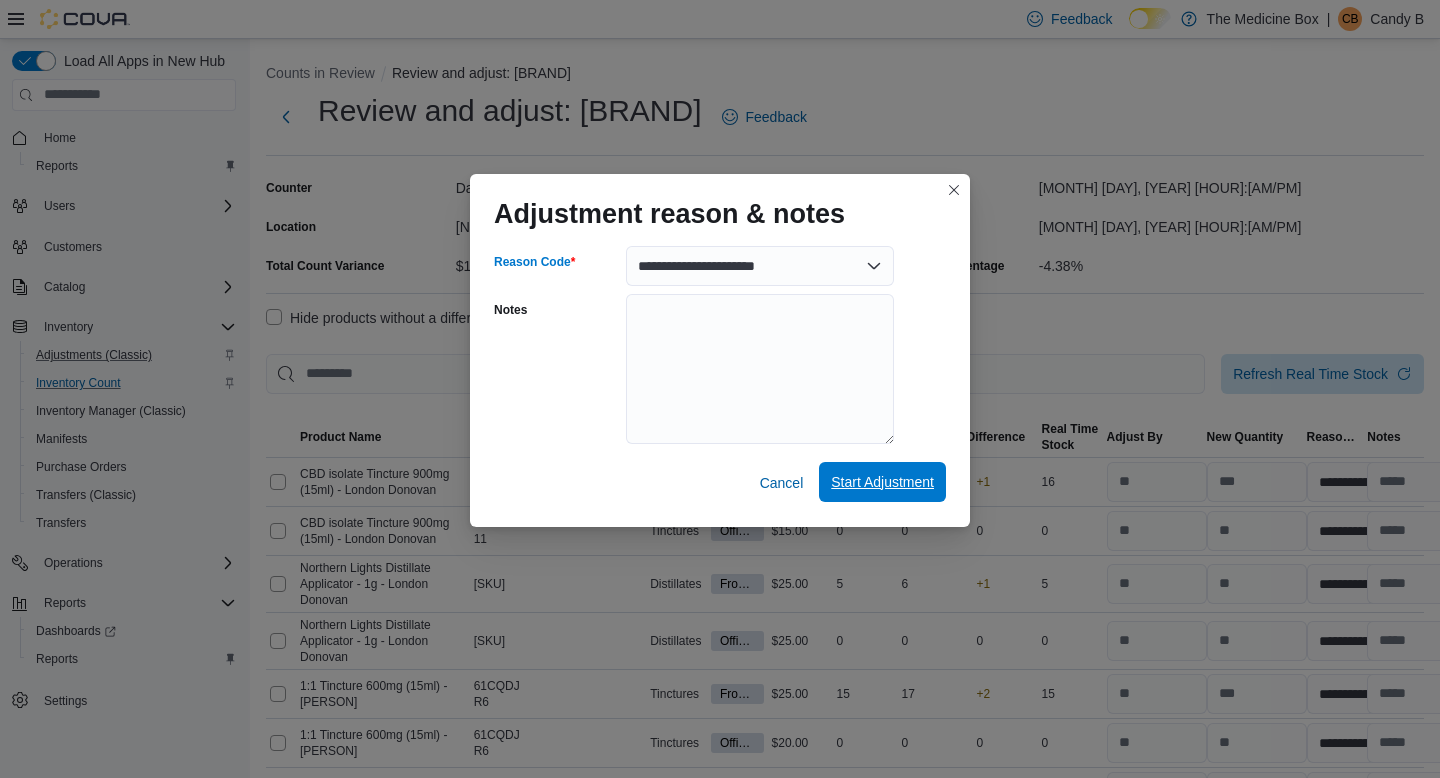 click on "Start Adjustment" at bounding box center (882, 482) 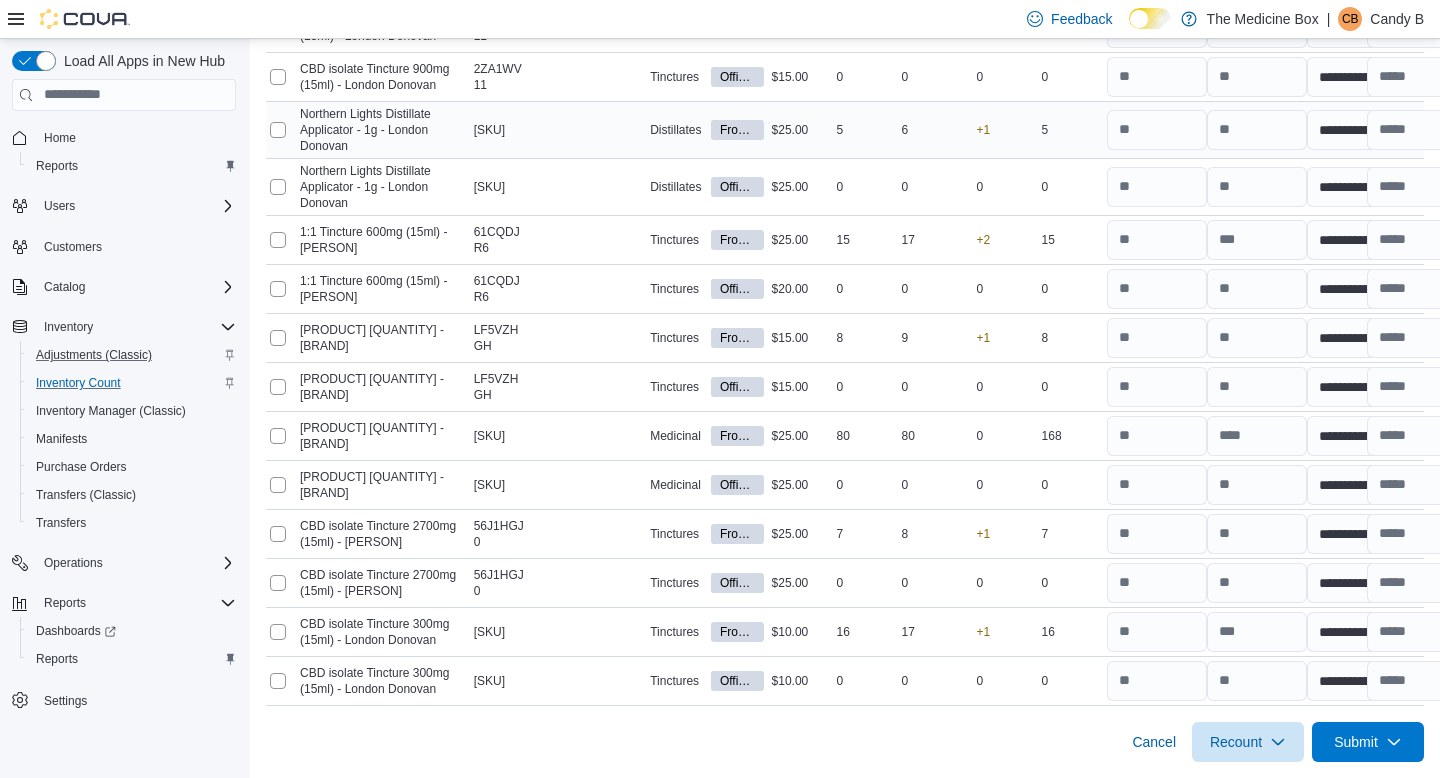 scroll, scrollTop: 0, scrollLeft: 0, axis: both 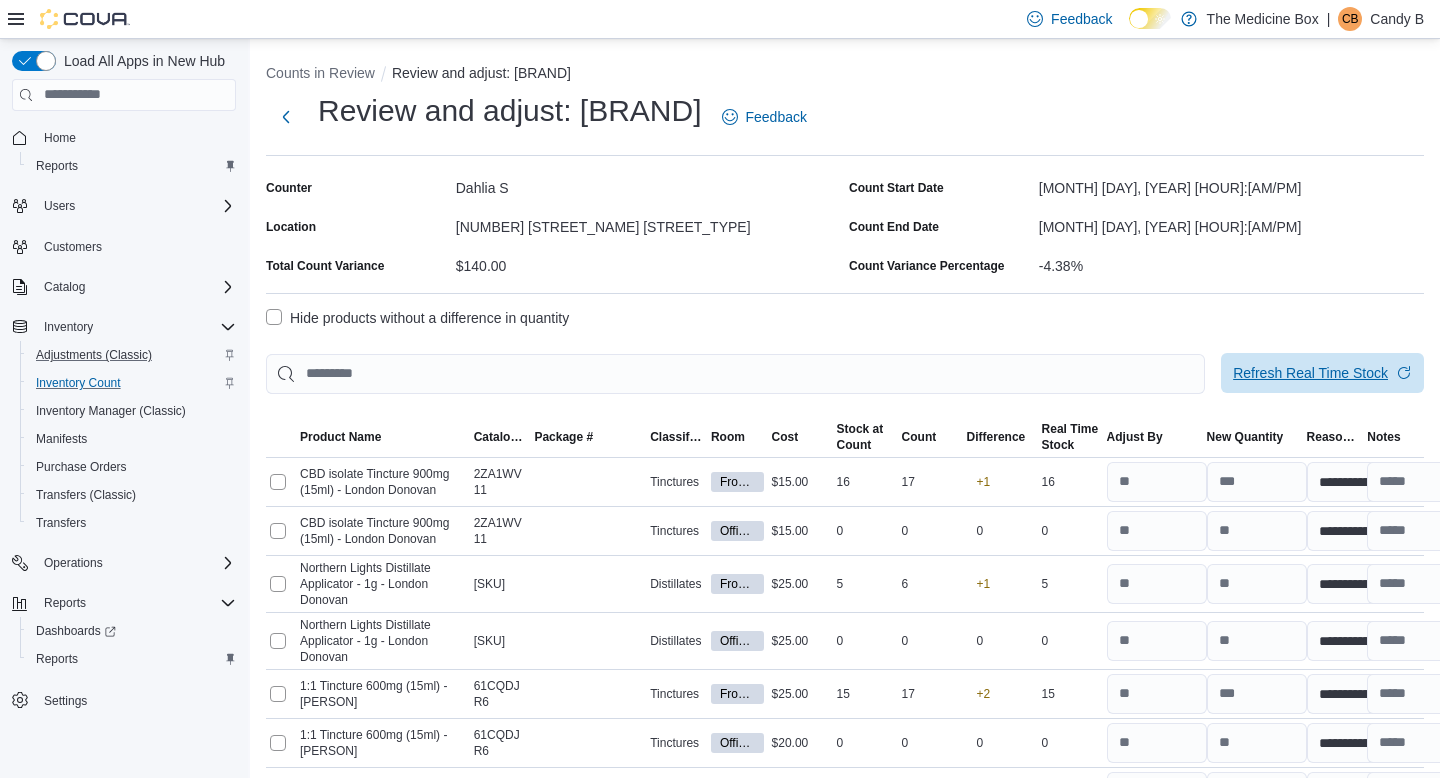 click on "Refresh Real Time Stock" at bounding box center [1310, 373] 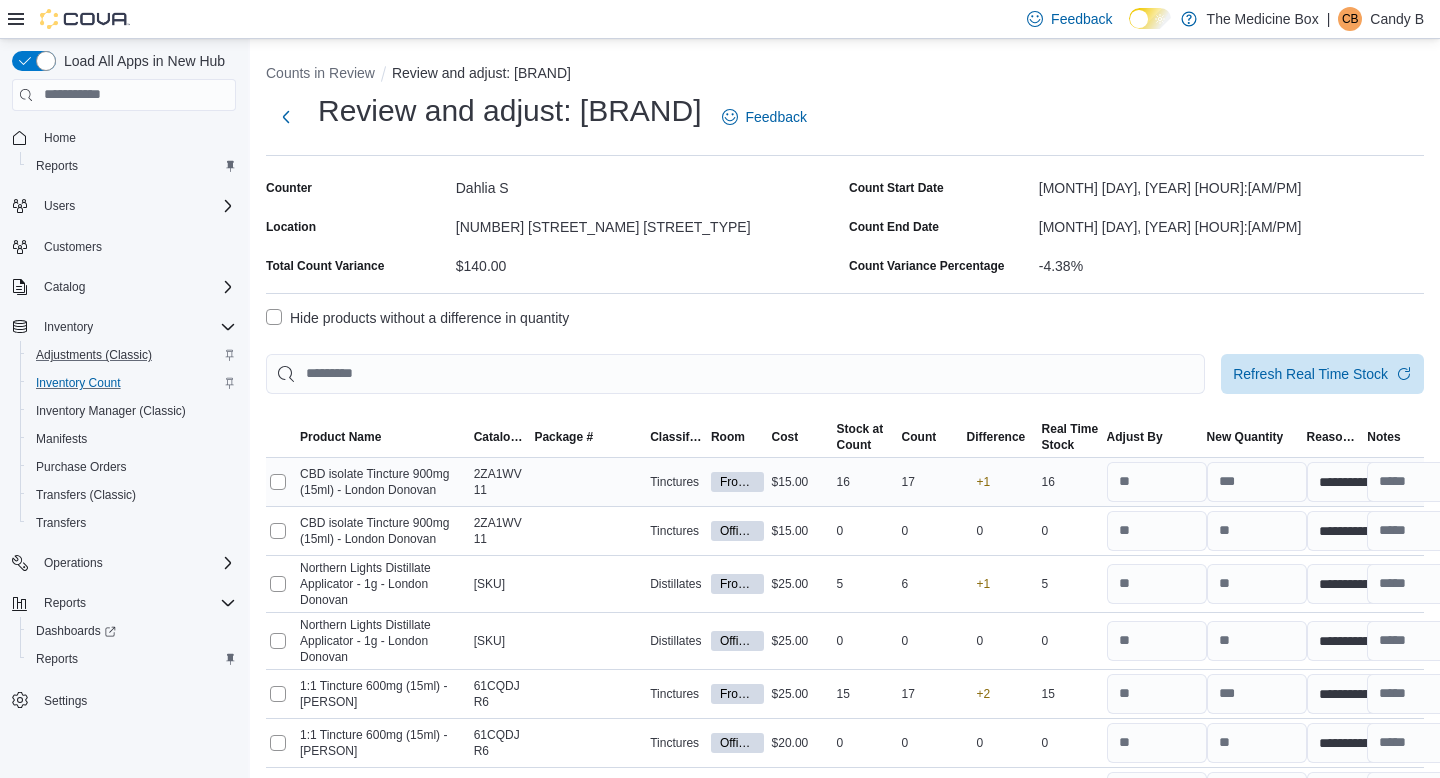 scroll, scrollTop: 502, scrollLeft: 0, axis: vertical 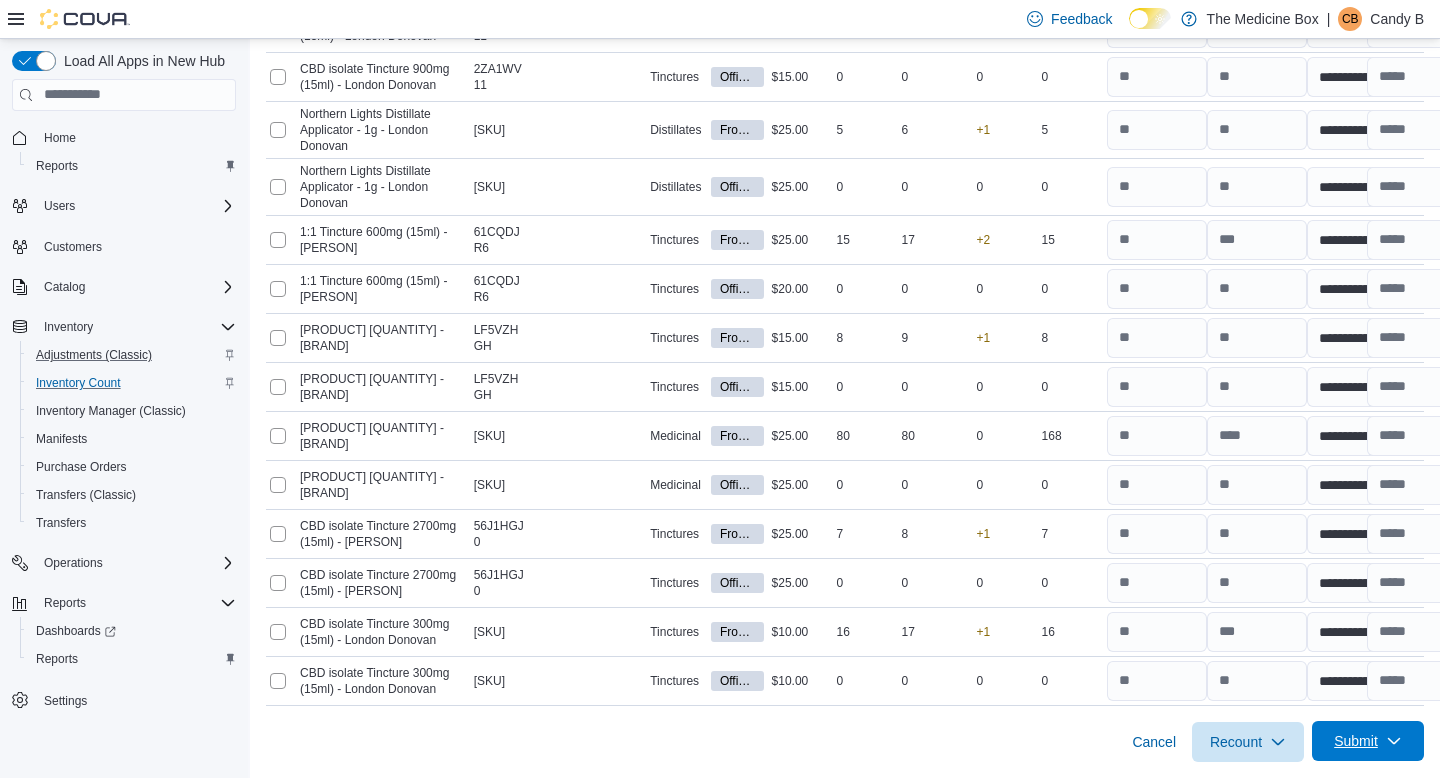 click on "Submit" at bounding box center (1368, 741) 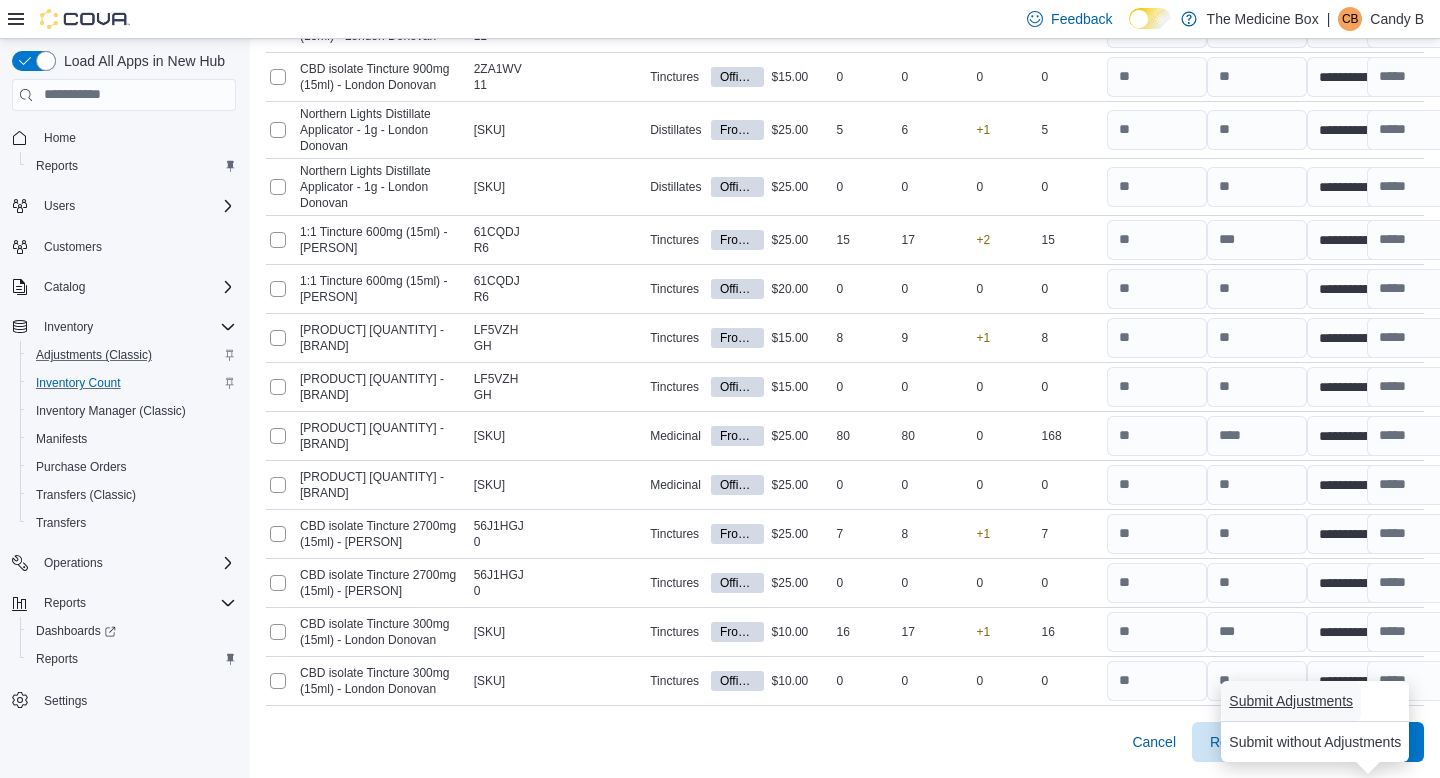 click on "Submit Adjustments" at bounding box center (1291, 701) 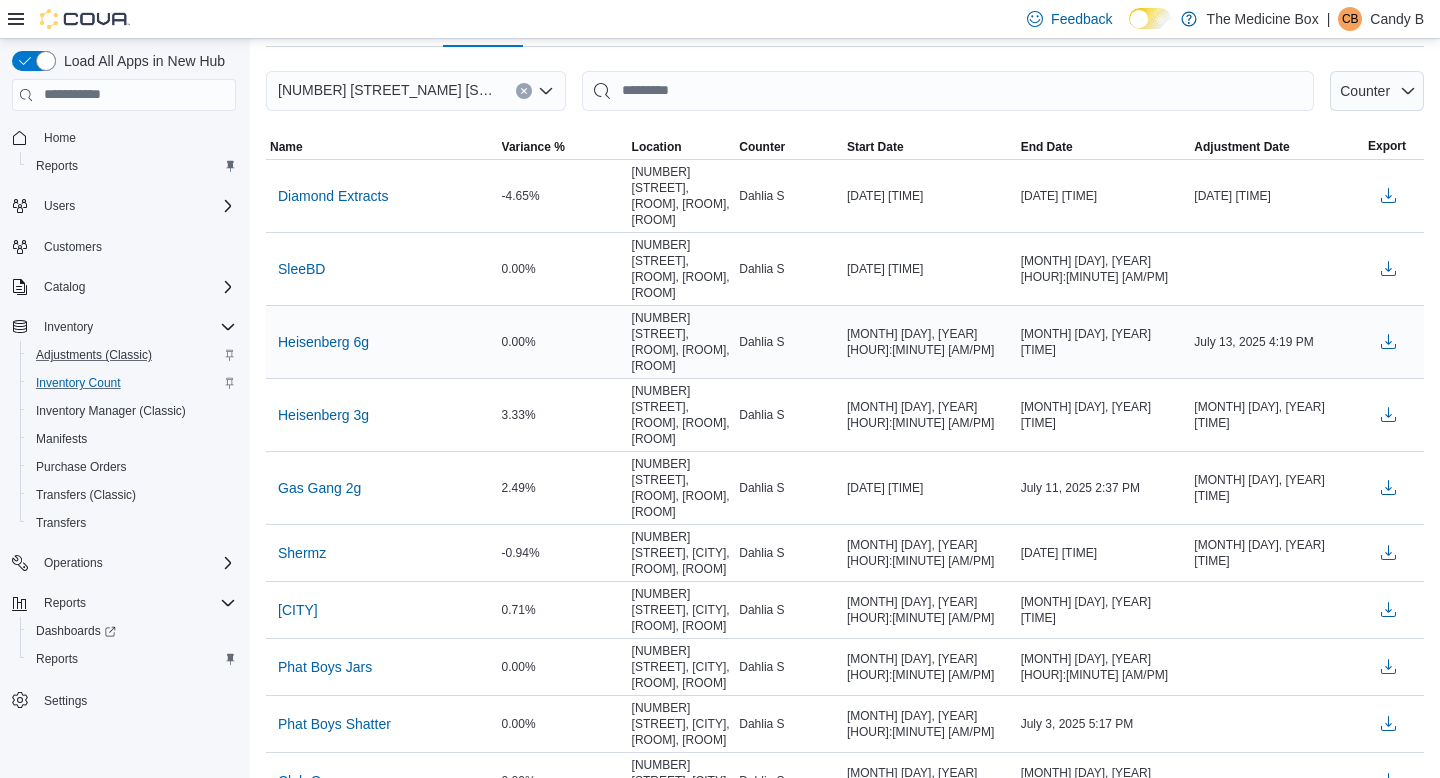 scroll, scrollTop: 0, scrollLeft: 0, axis: both 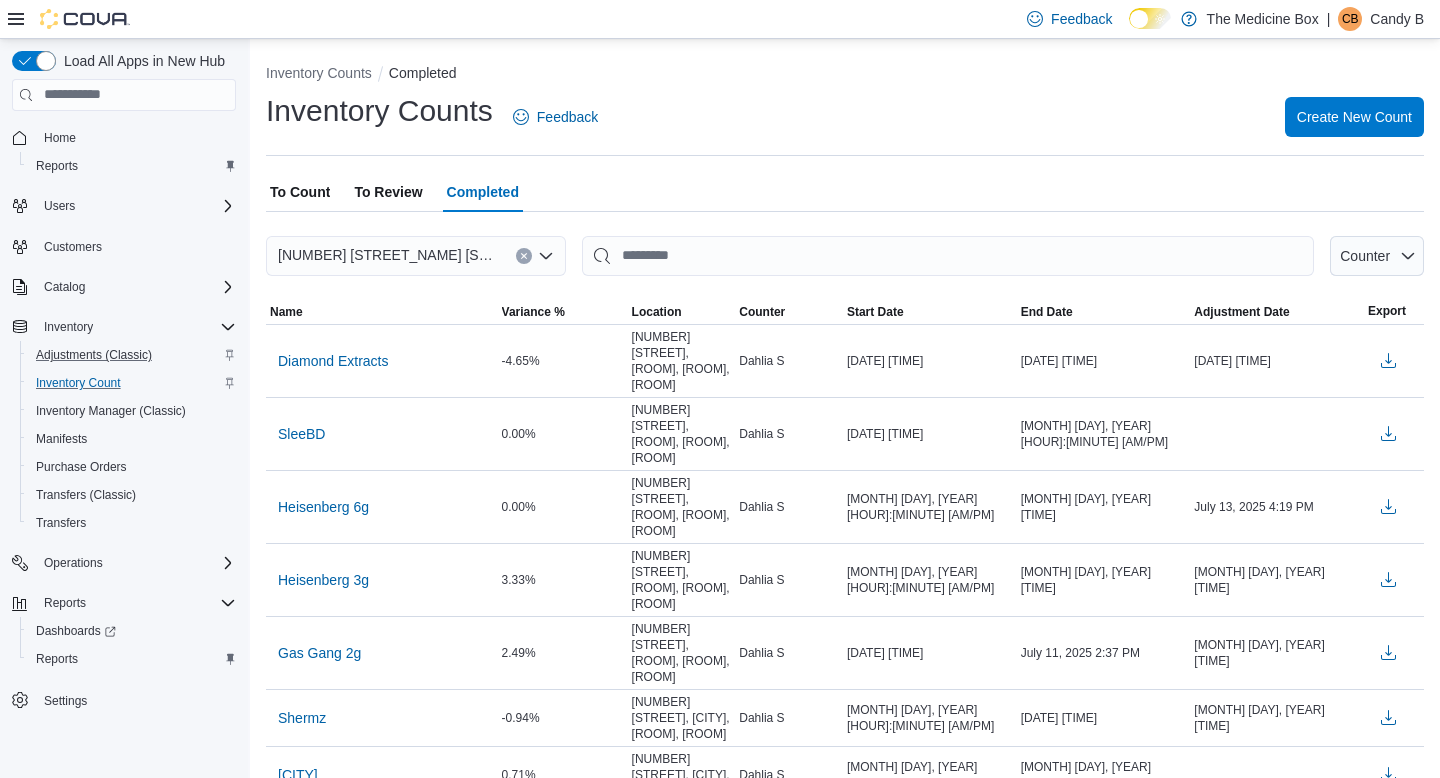 click on "To Review" at bounding box center [388, 192] 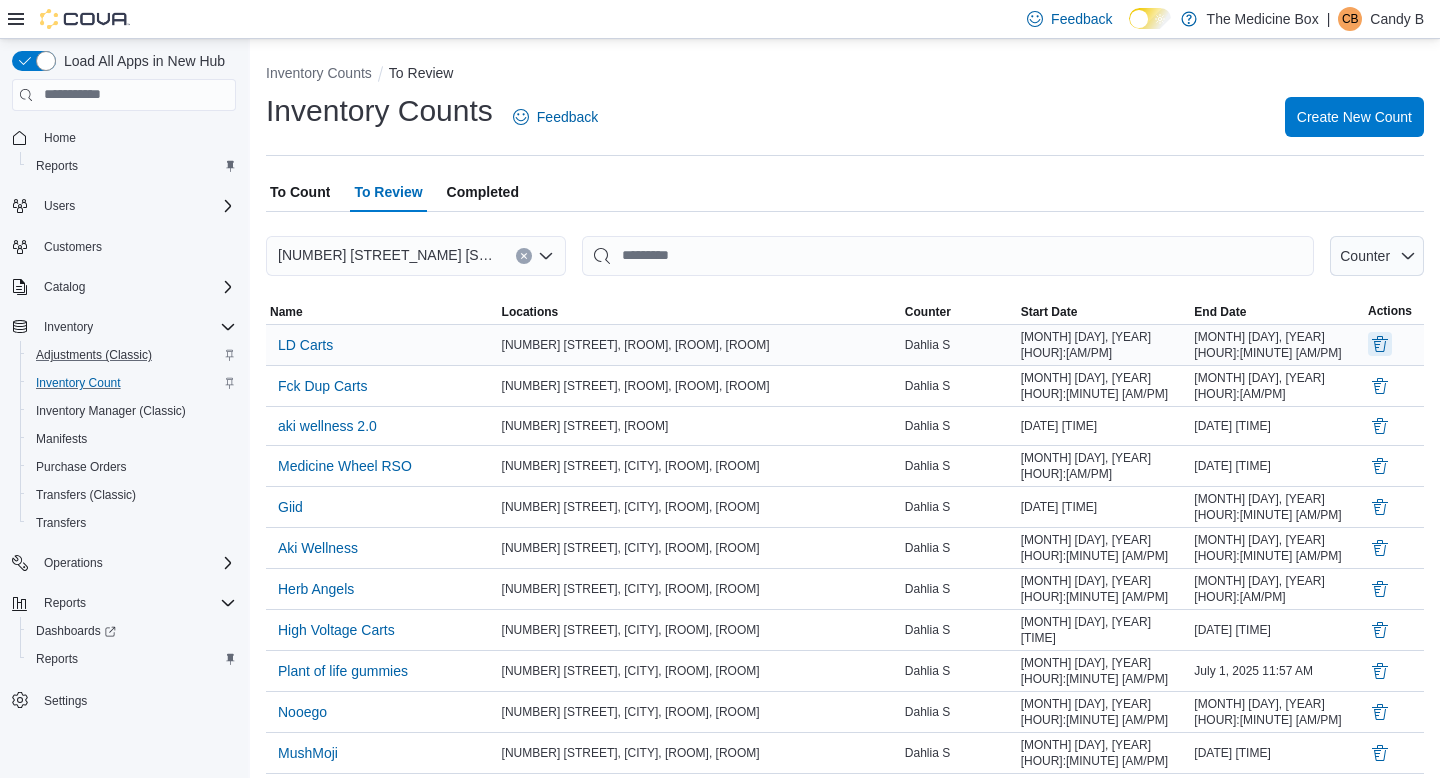 click at bounding box center (1380, 344) 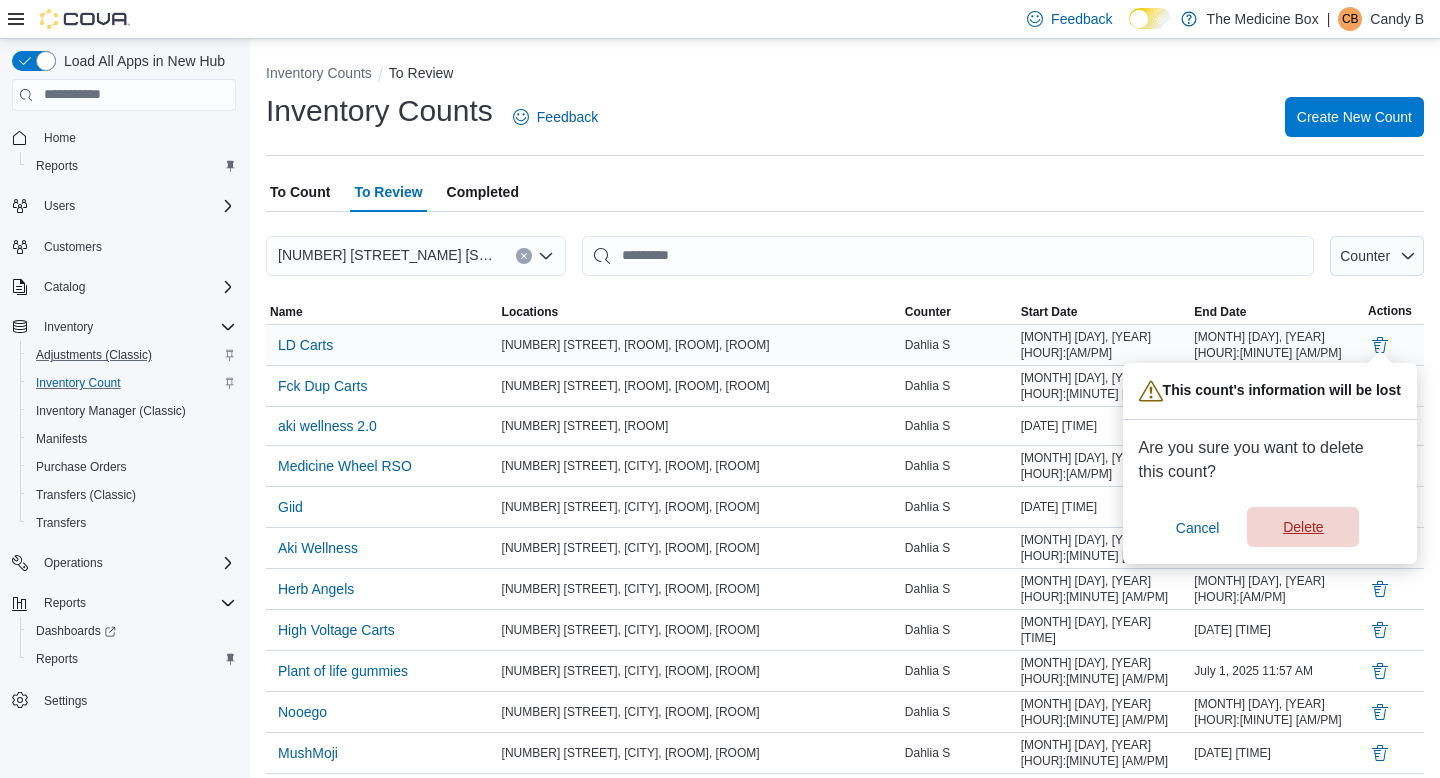 click on "Delete" at bounding box center [1303, 527] 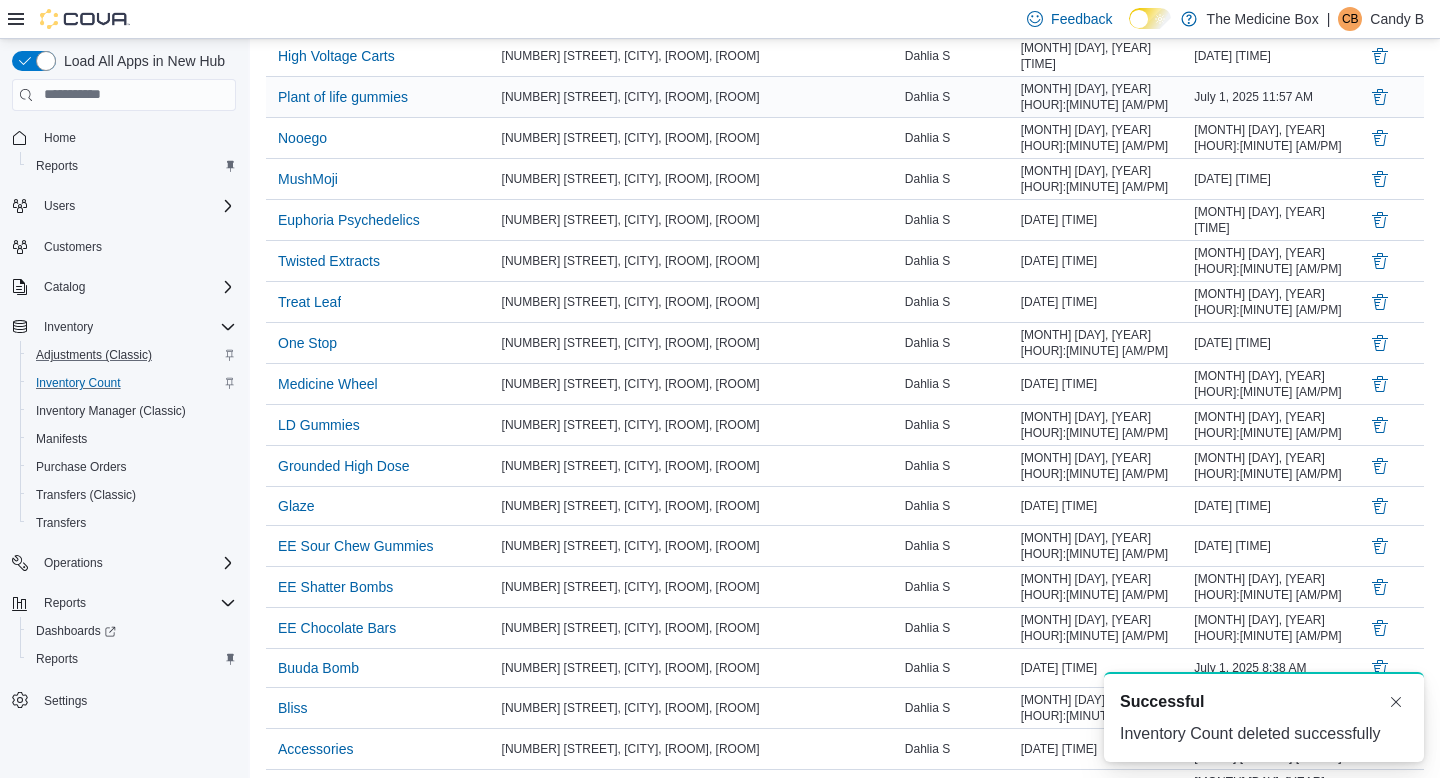 scroll, scrollTop: 687, scrollLeft: 0, axis: vertical 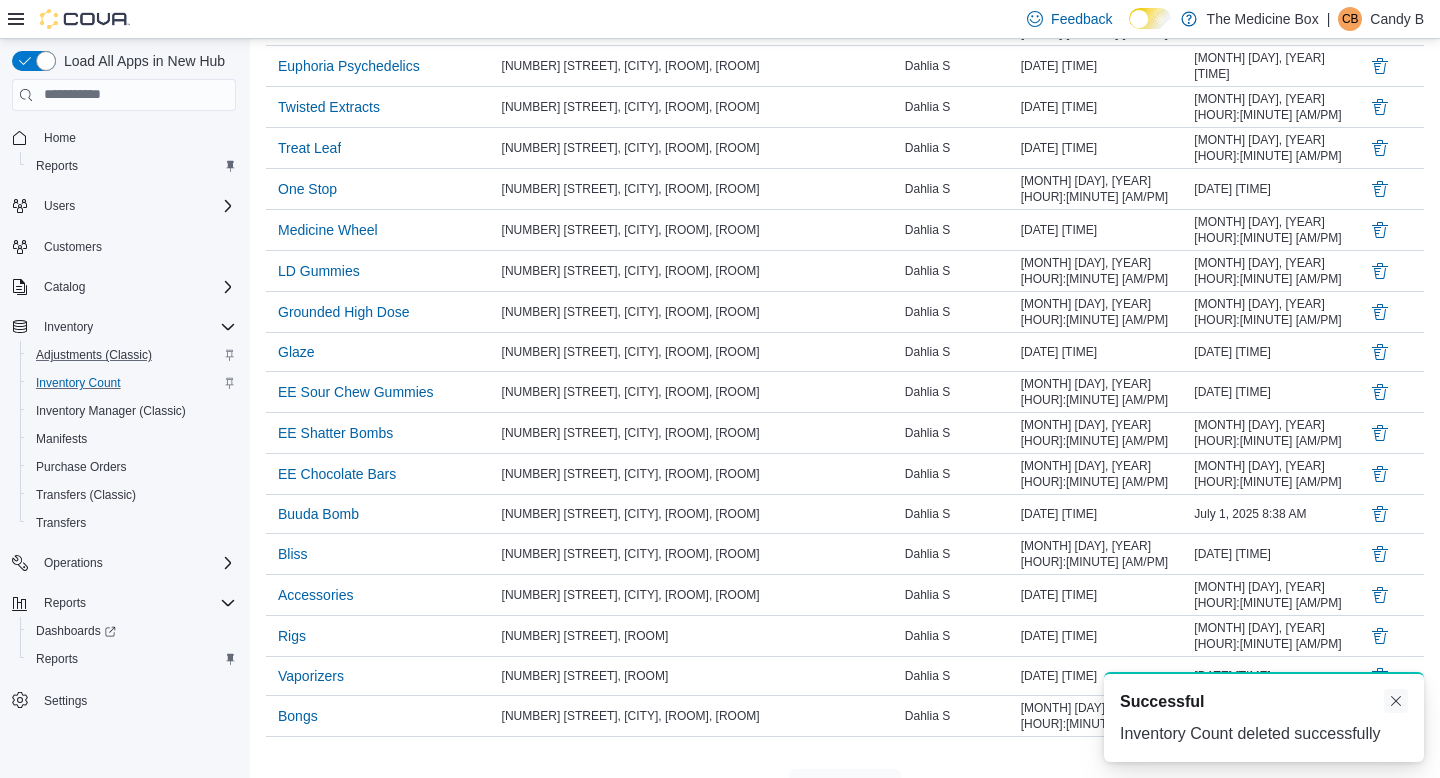 click at bounding box center (1396, 701) 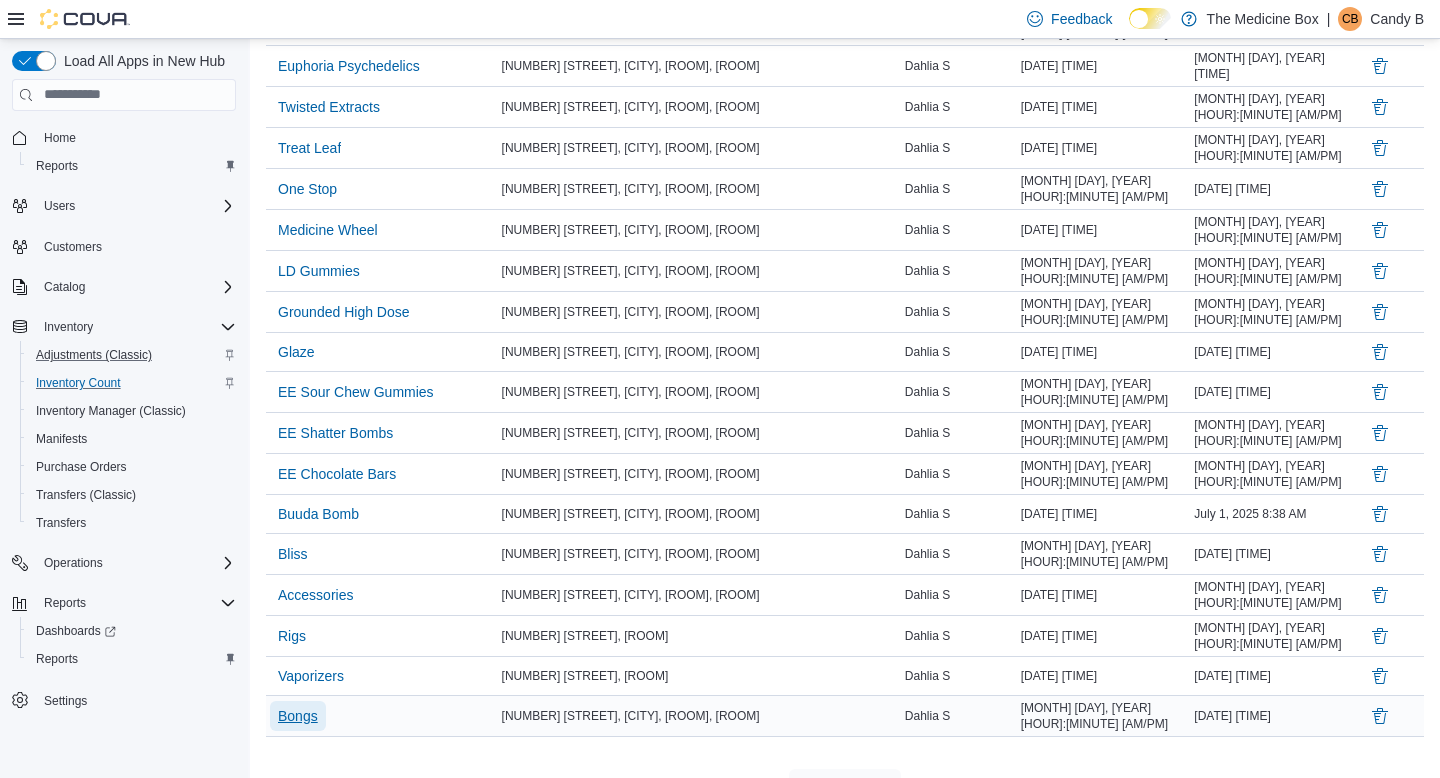 click on "Bongs" at bounding box center [298, 716] 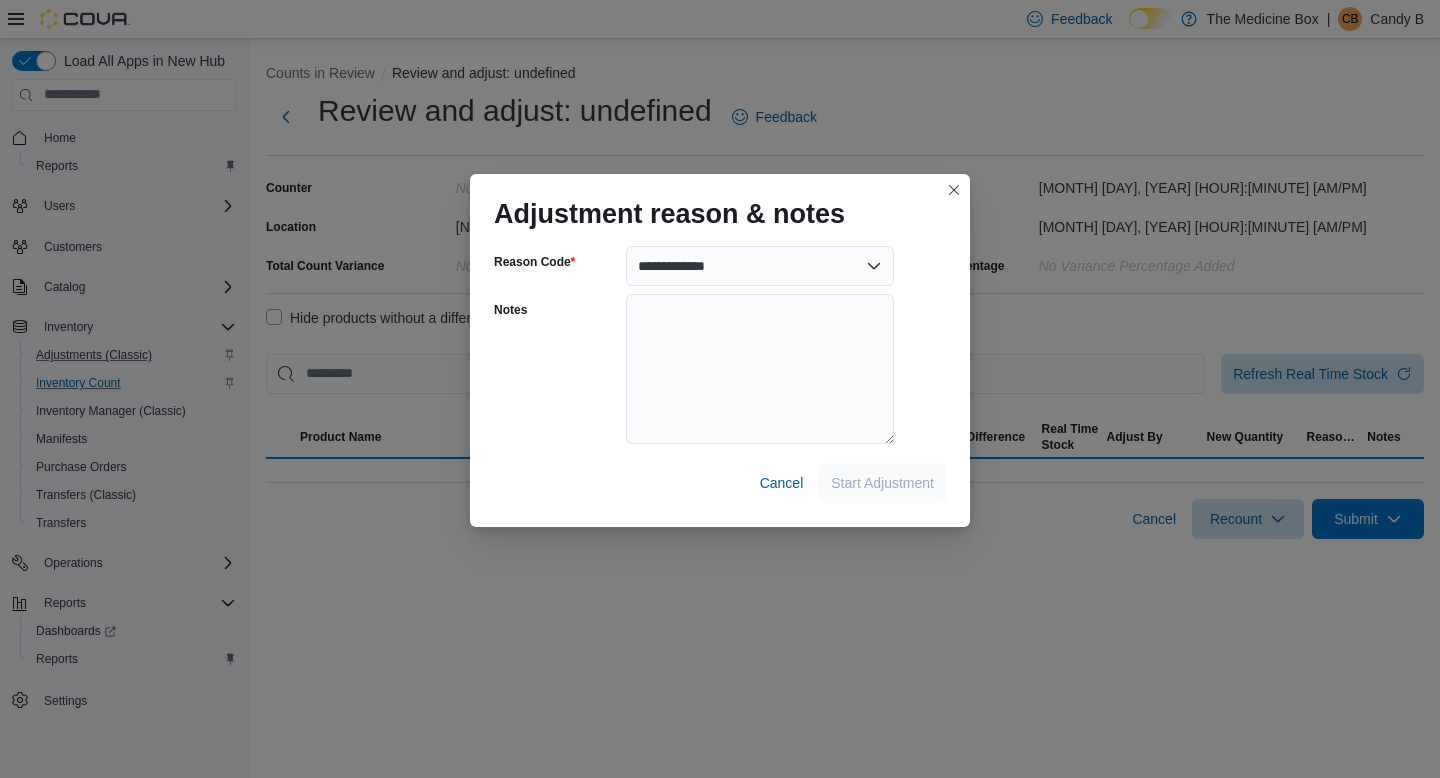 scroll, scrollTop: 0, scrollLeft: 0, axis: both 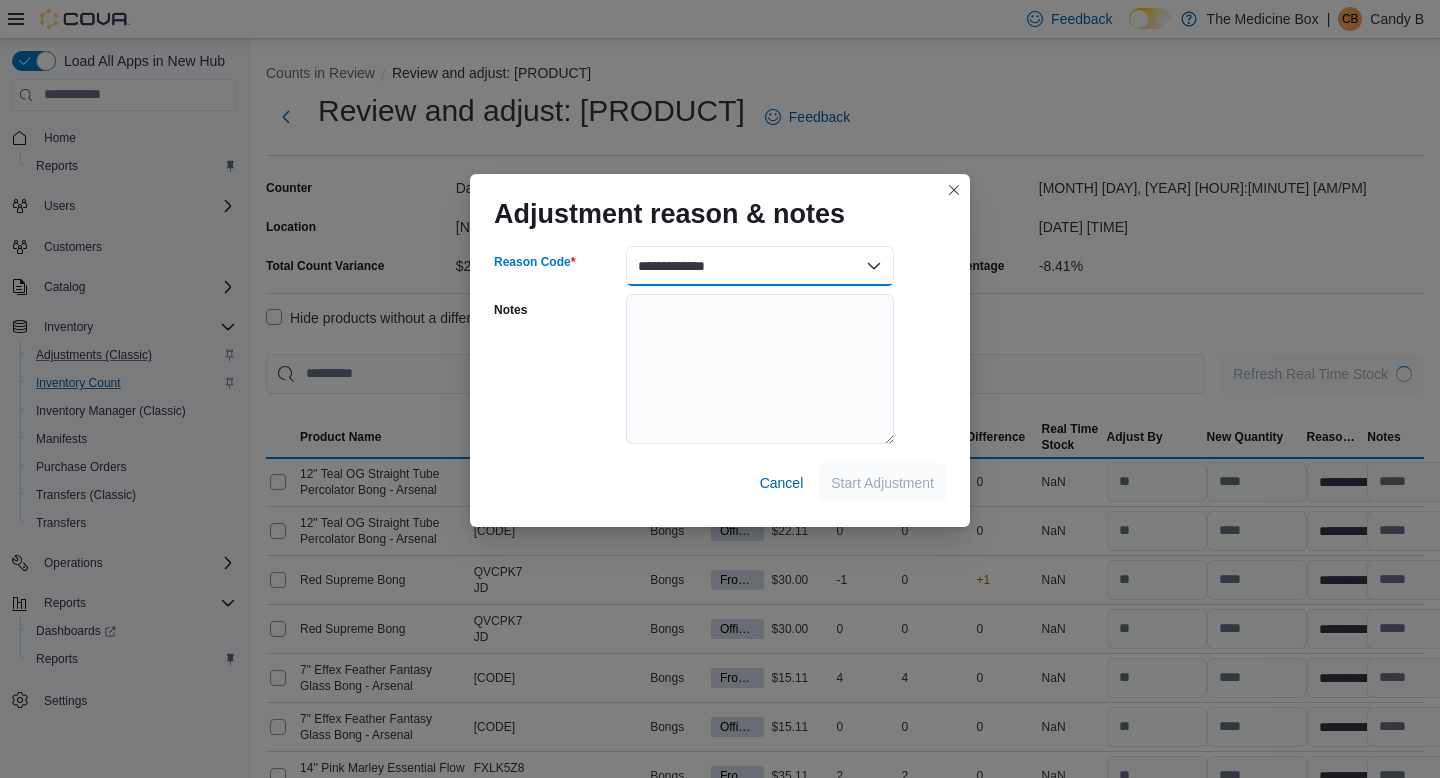 click on "**********" at bounding box center (760, 266) 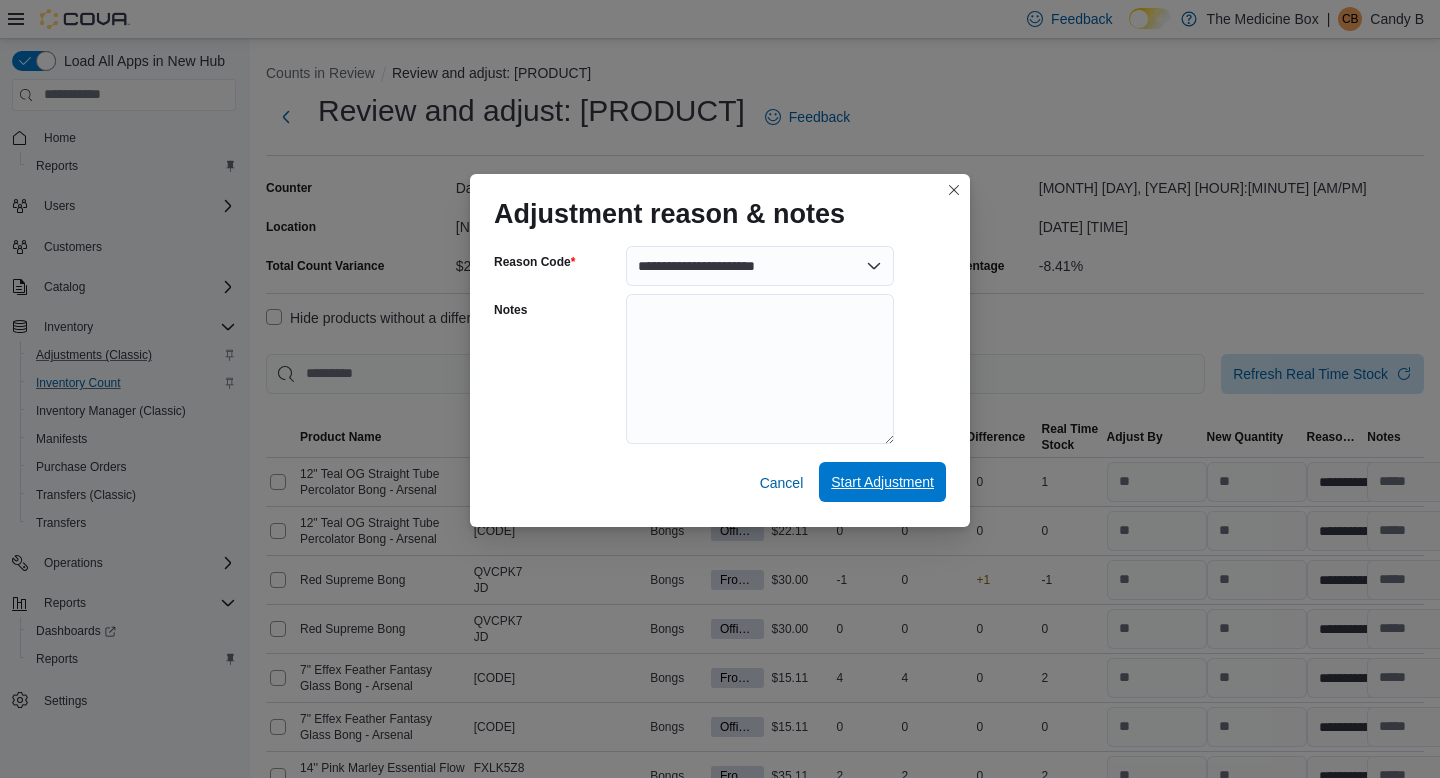 click on "Start Adjustment" at bounding box center (882, 482) 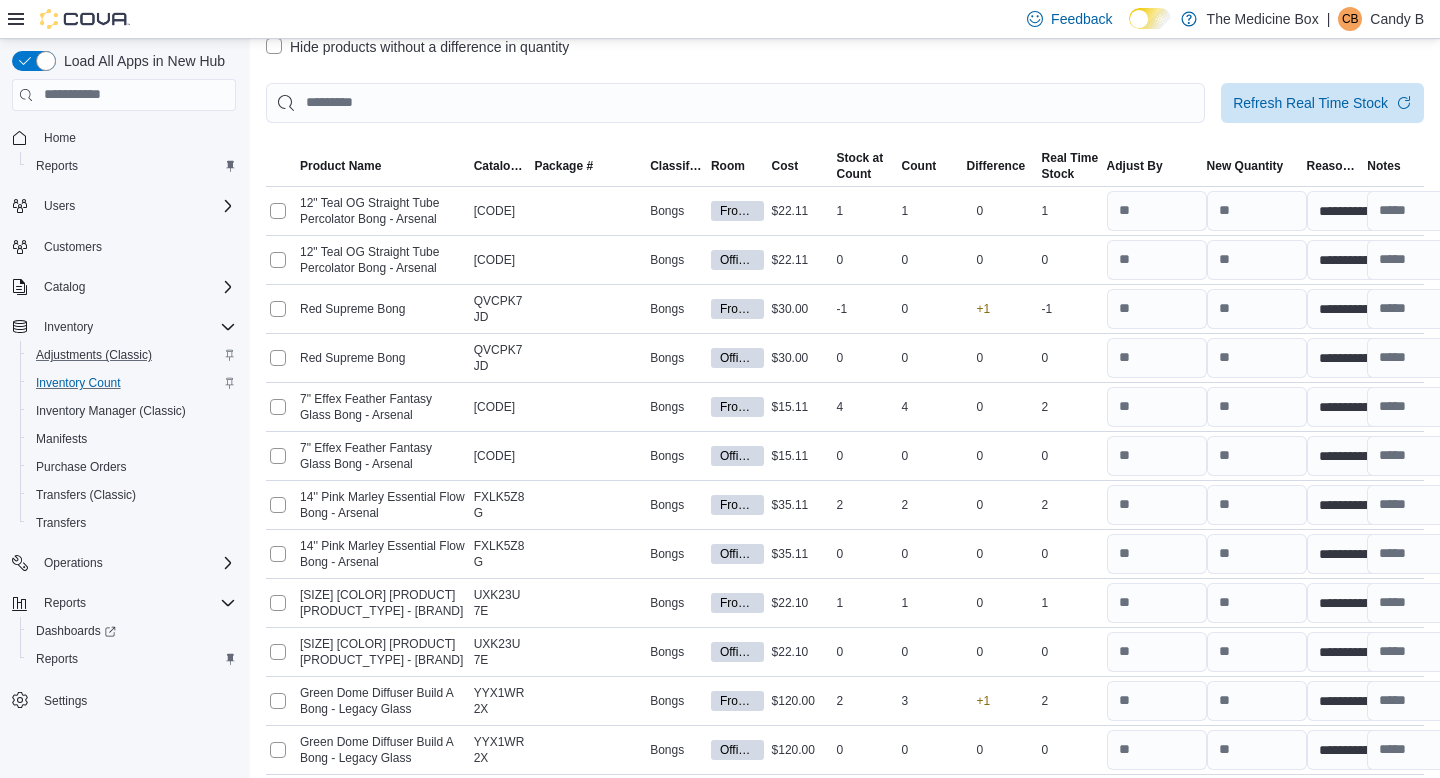 scroll, scrollTop: 112, scrollLeft: 0, axis: vertical 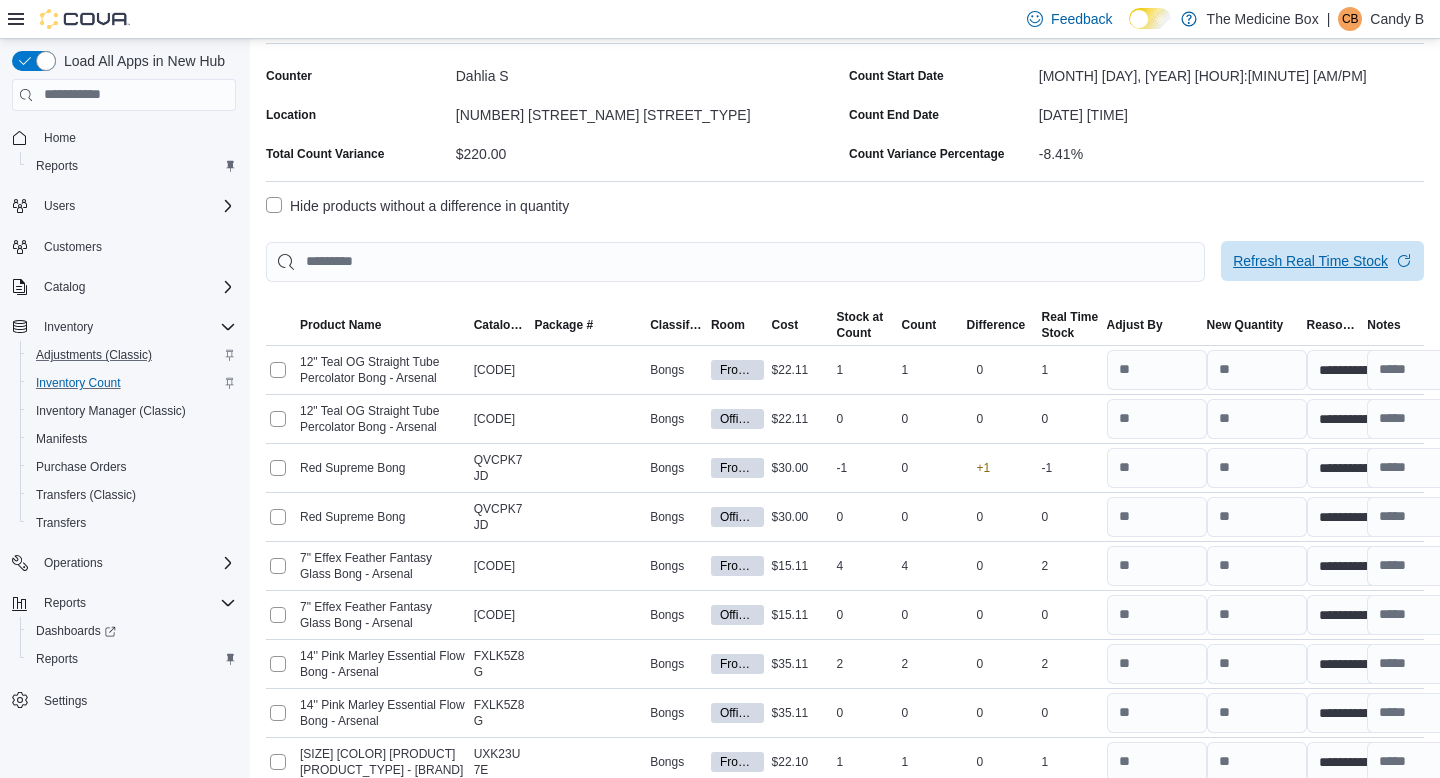 click on "Refresh Real Time Stock" at bounding box center [1310, 261] 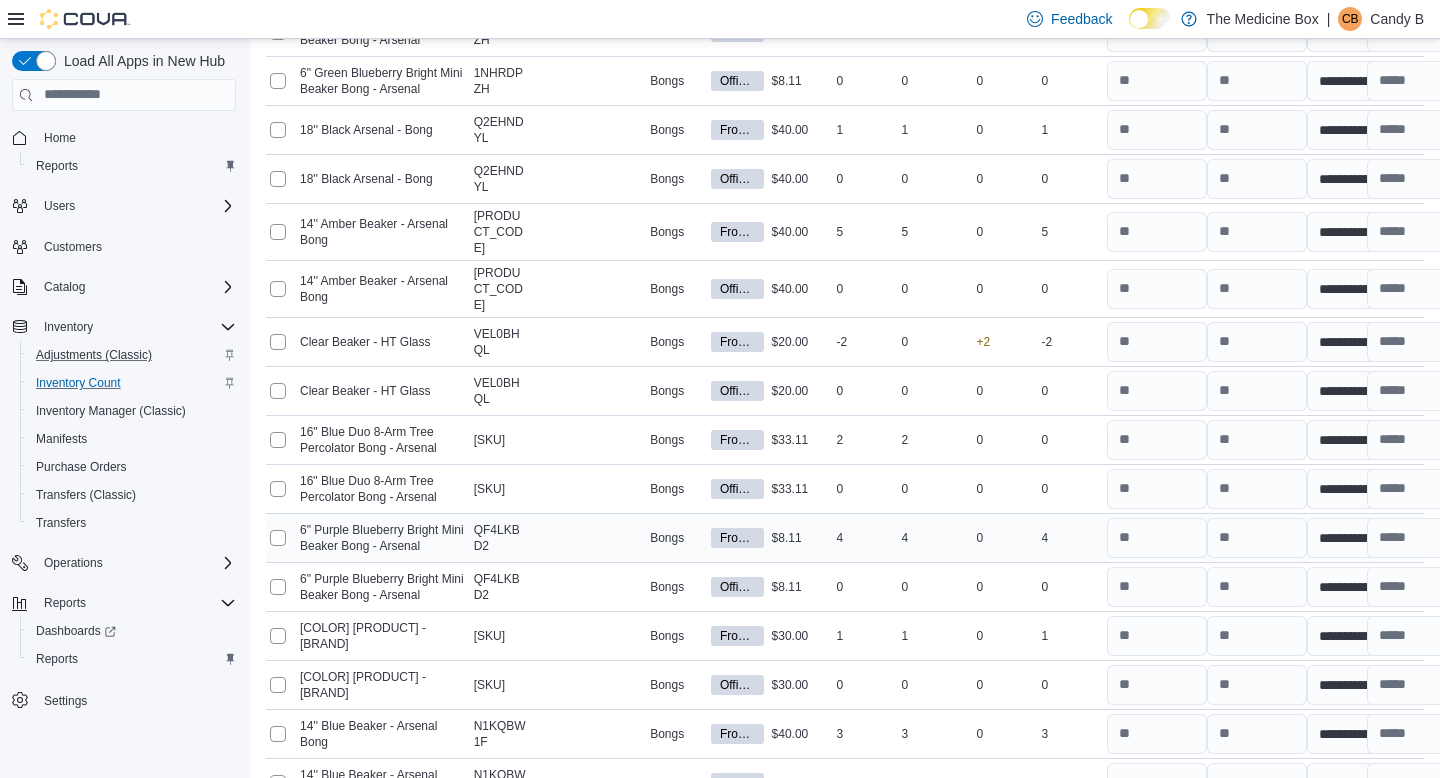 scroll, scrollTop: 2104, scrollLeft: 0, axis: vertical 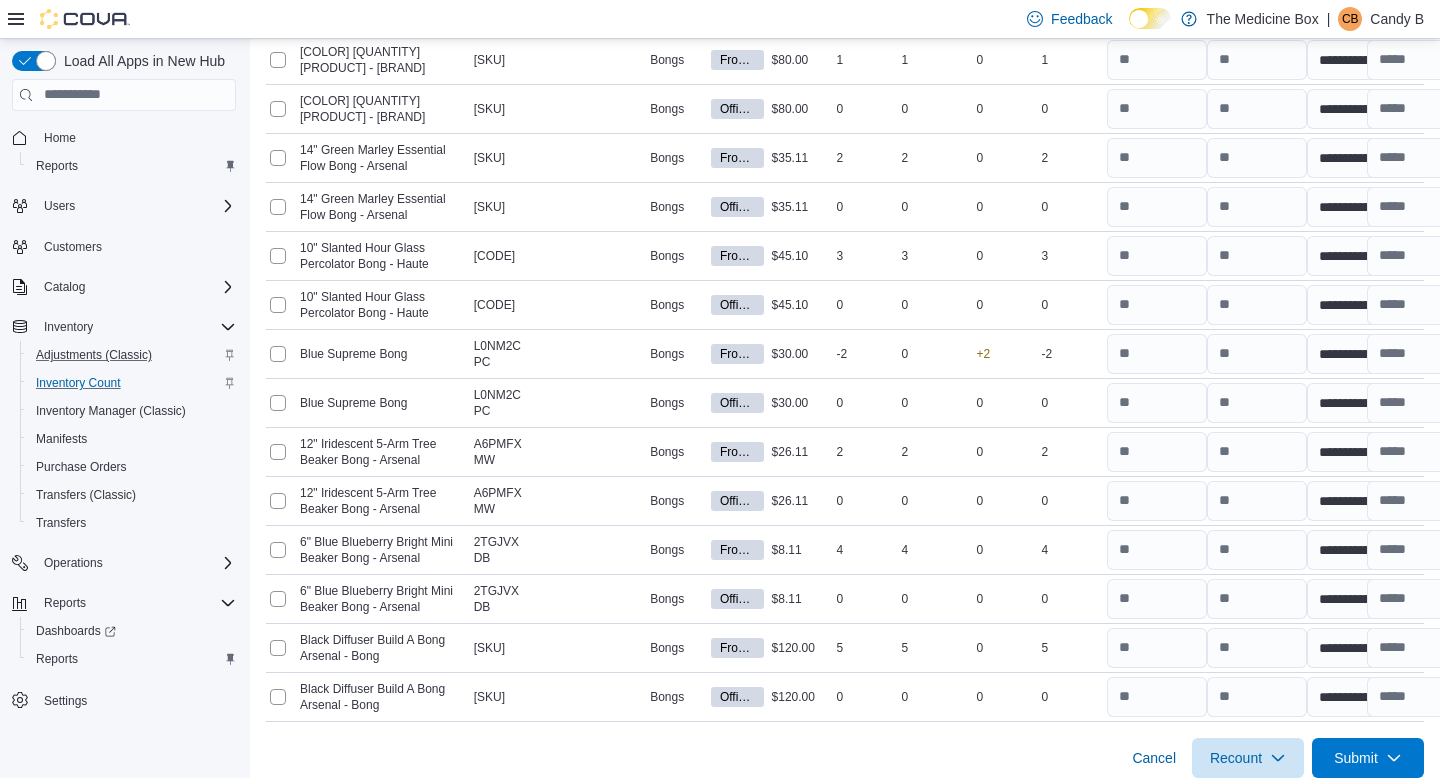 click on "**********" at bounding box center [845, -636] 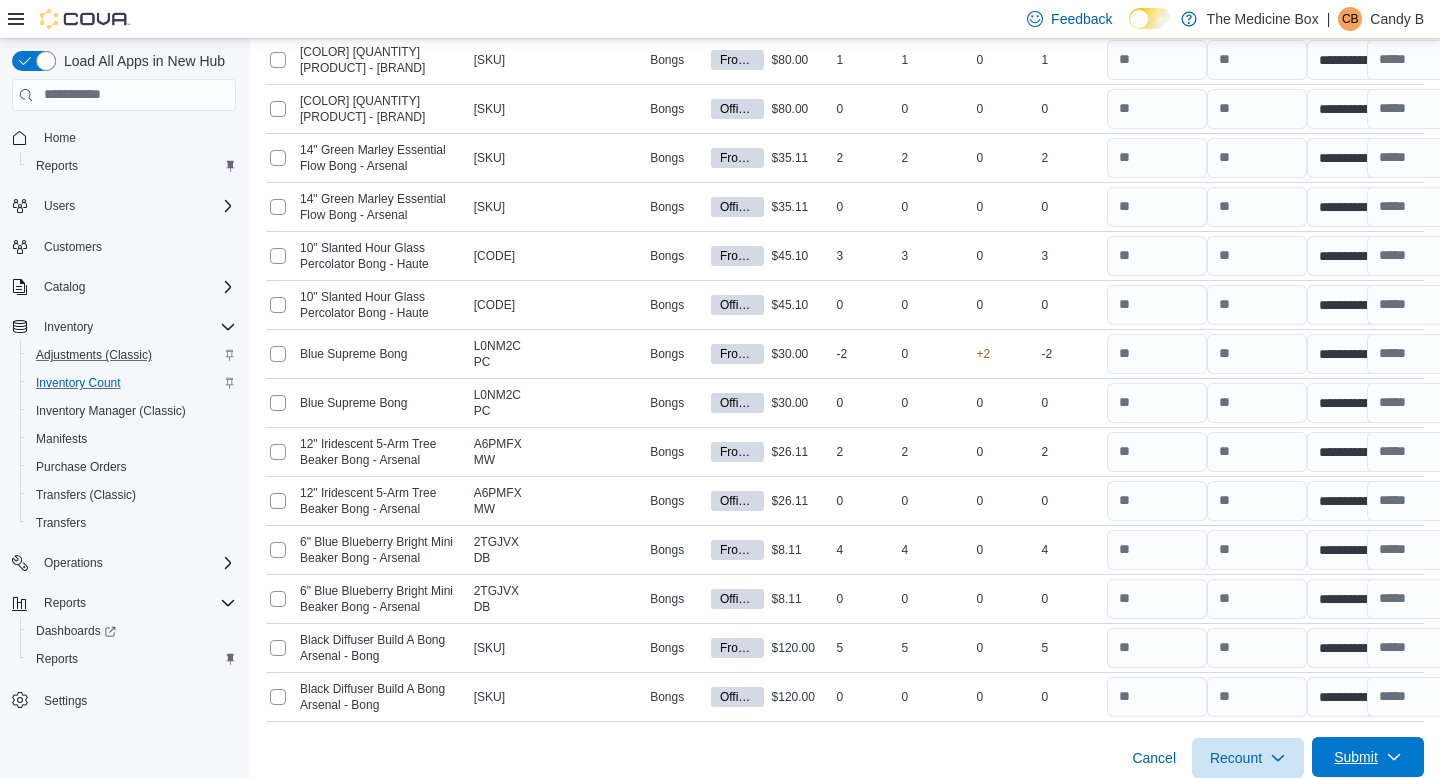click on "Submit" at bounding box center [1356, 757] 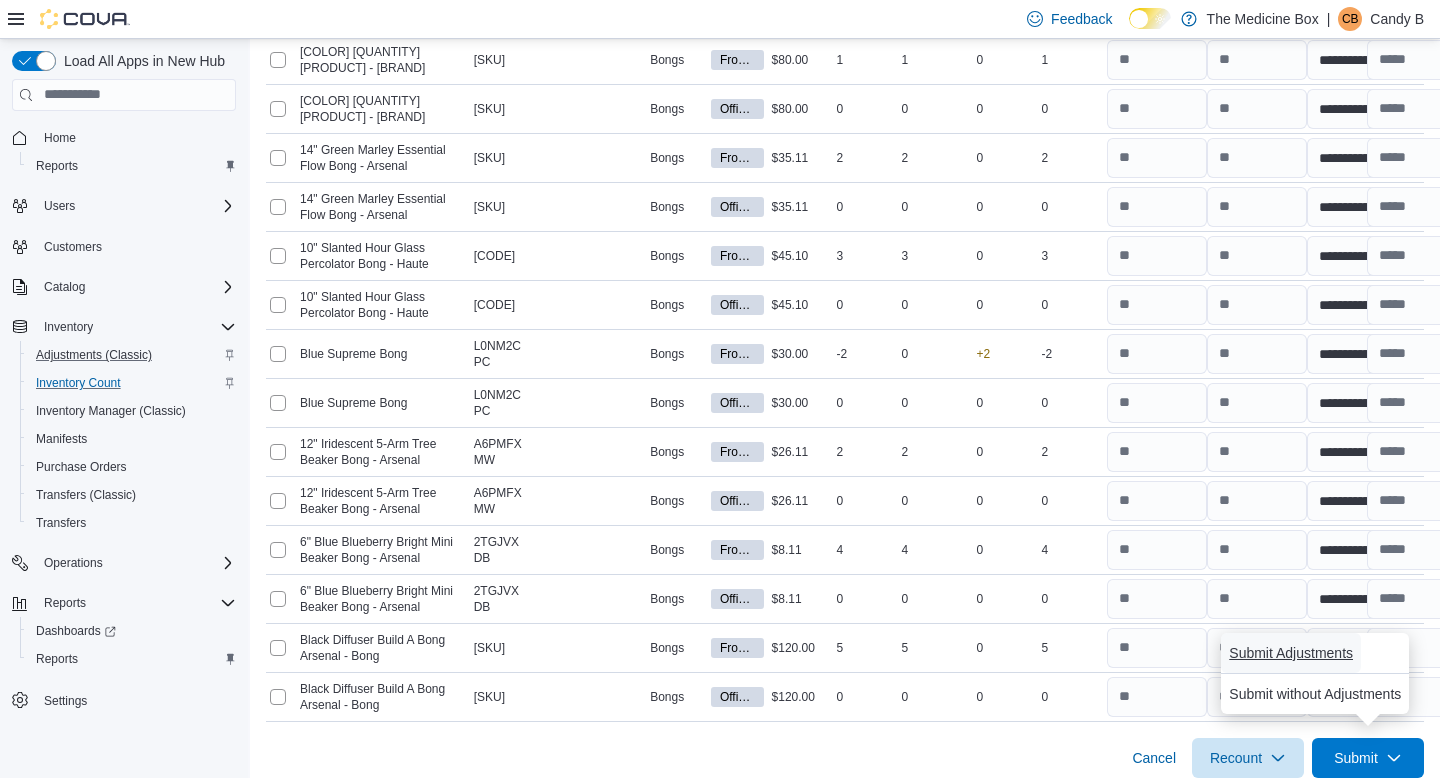 click on "Submit Adjustments" at bounding box center [1291, 653] 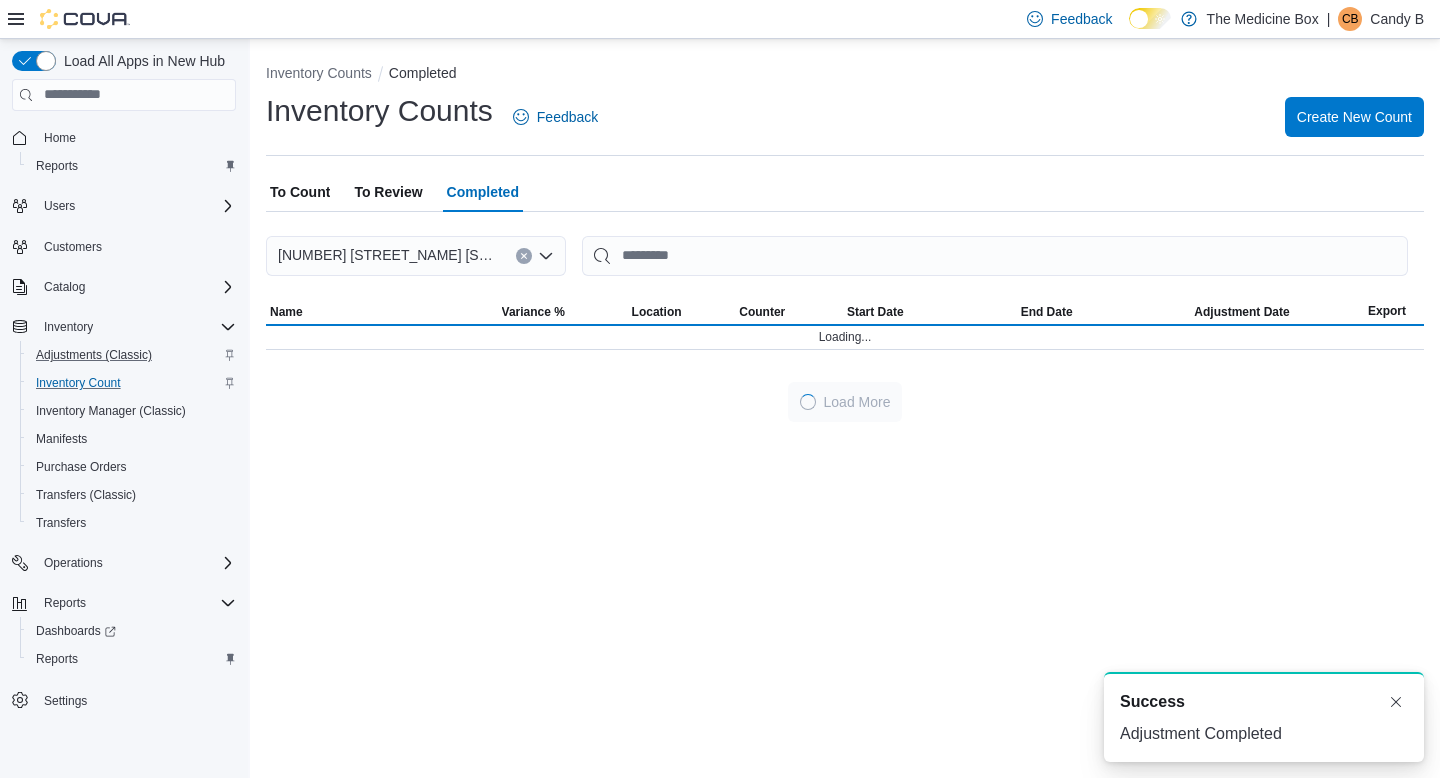 scroll, scrollTop: 0, scrollLeft: 0, axis: both 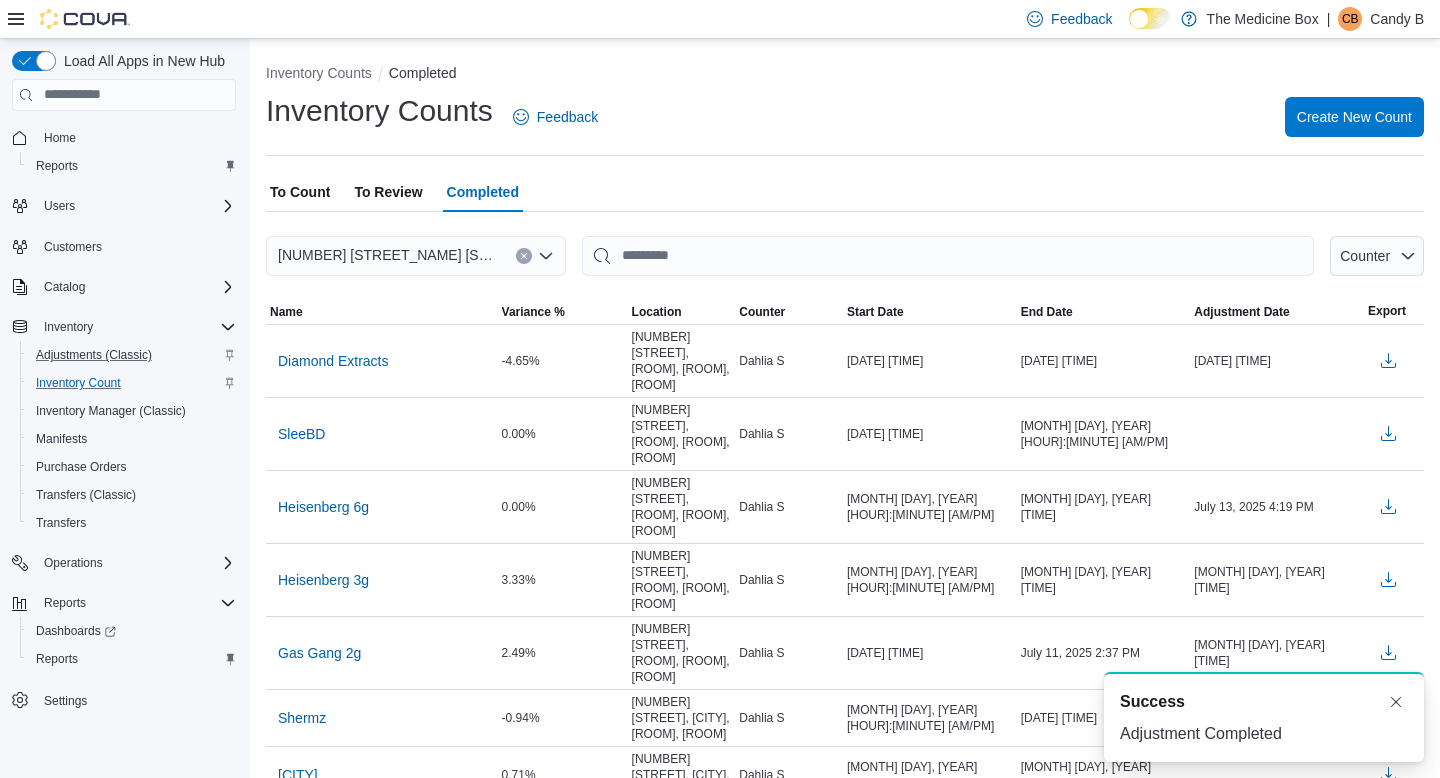 click on "To Review" at bounding box center (388, 192) 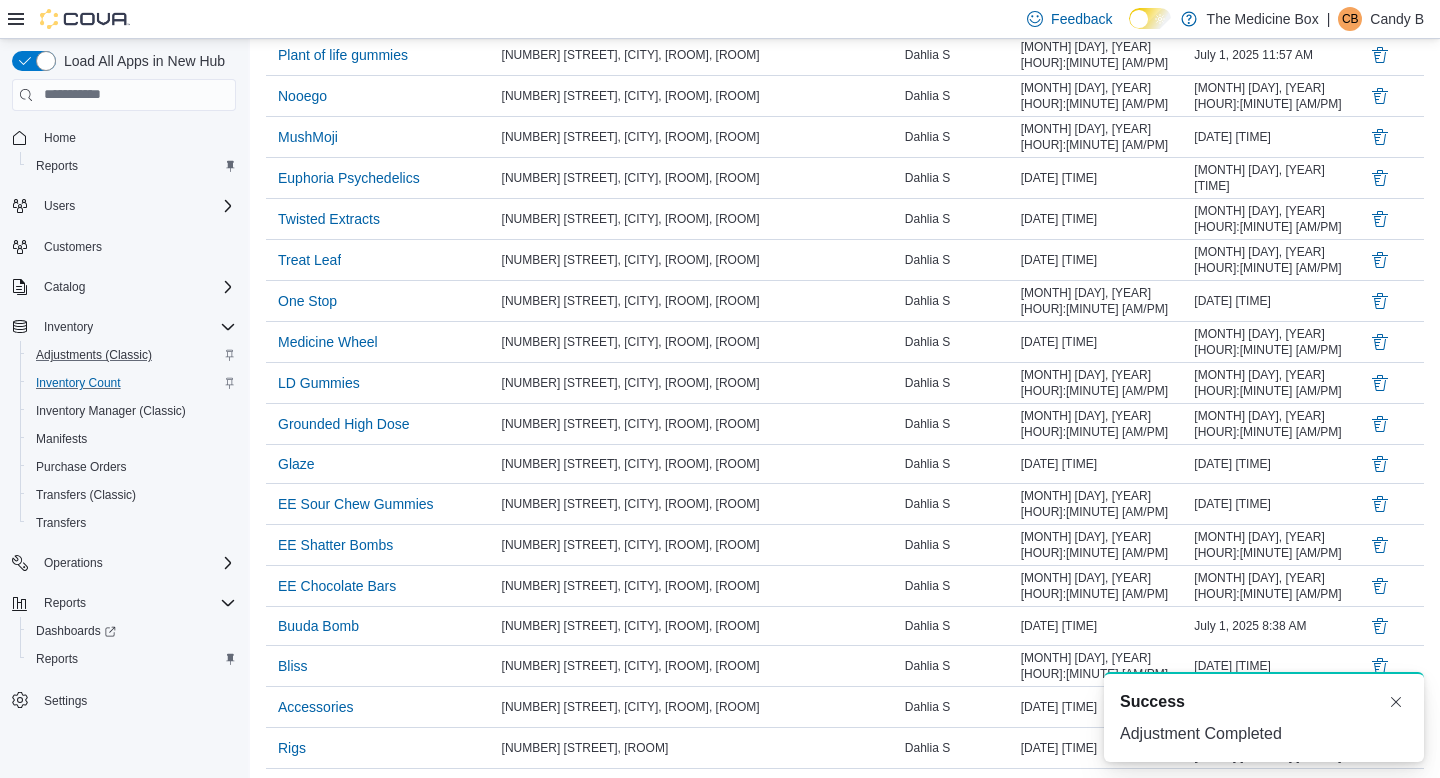 scroll, scrollTop: 648, scrollLeft: 0, axis: vertical 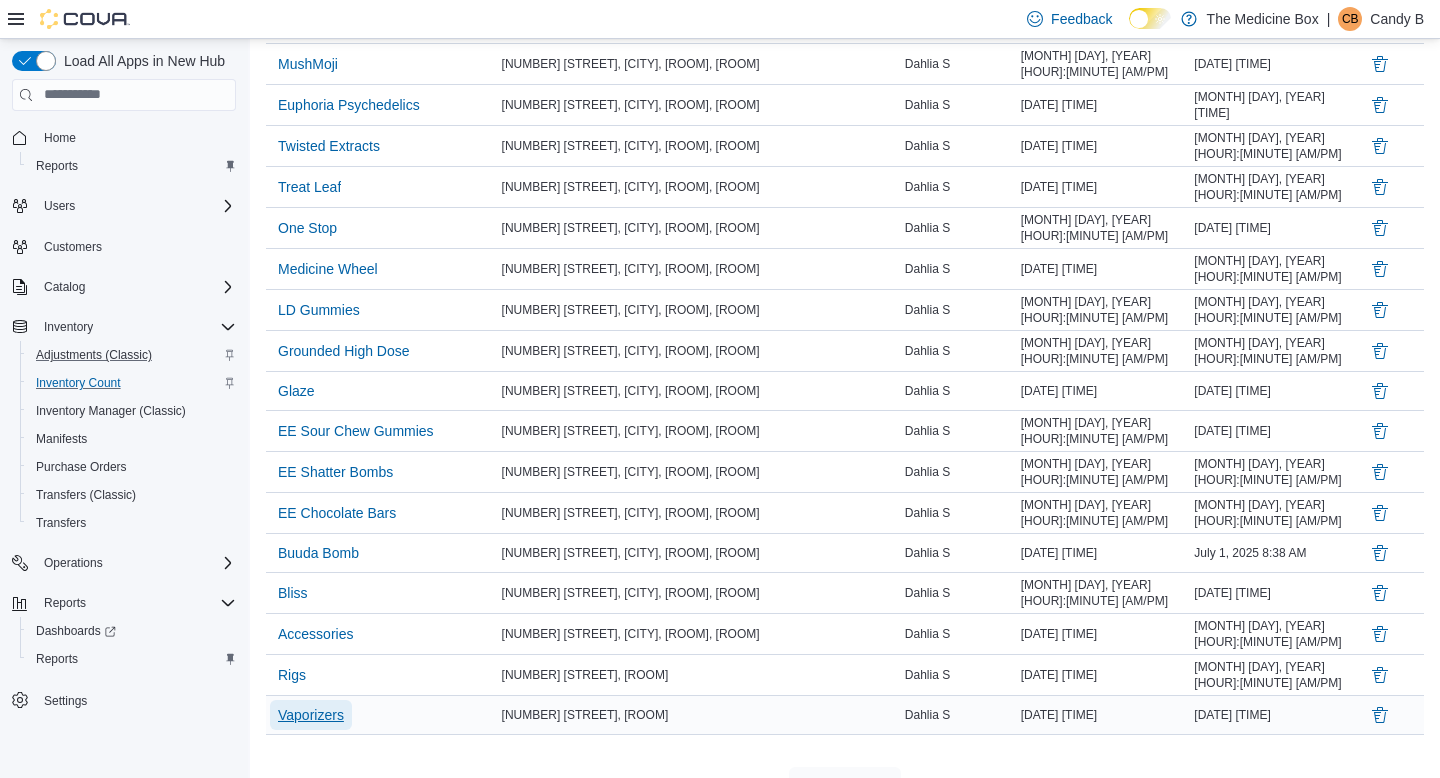 click on "Vaporizers" at bounding box center (311, 715) 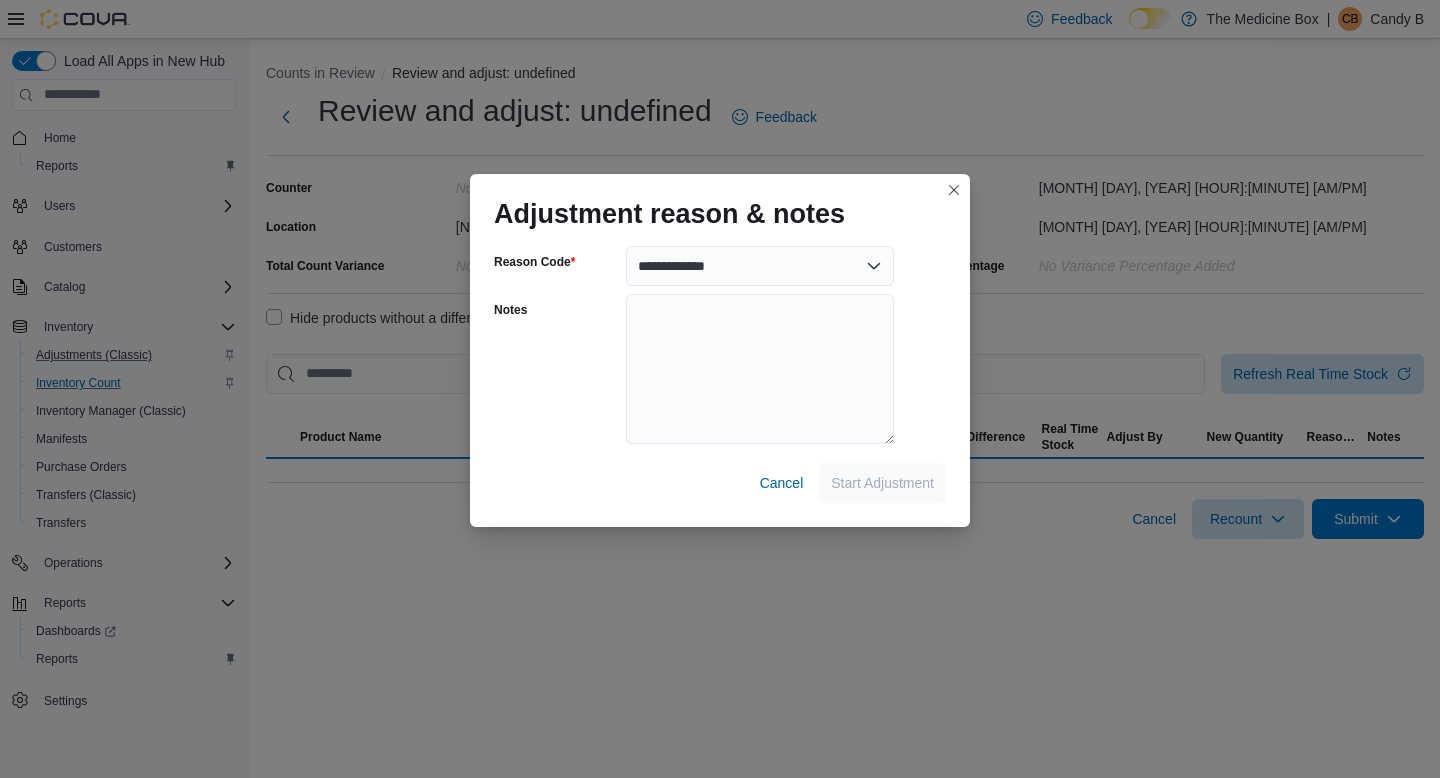 scroll, scrollTop: 0, scrollLeft: 0, axis: both 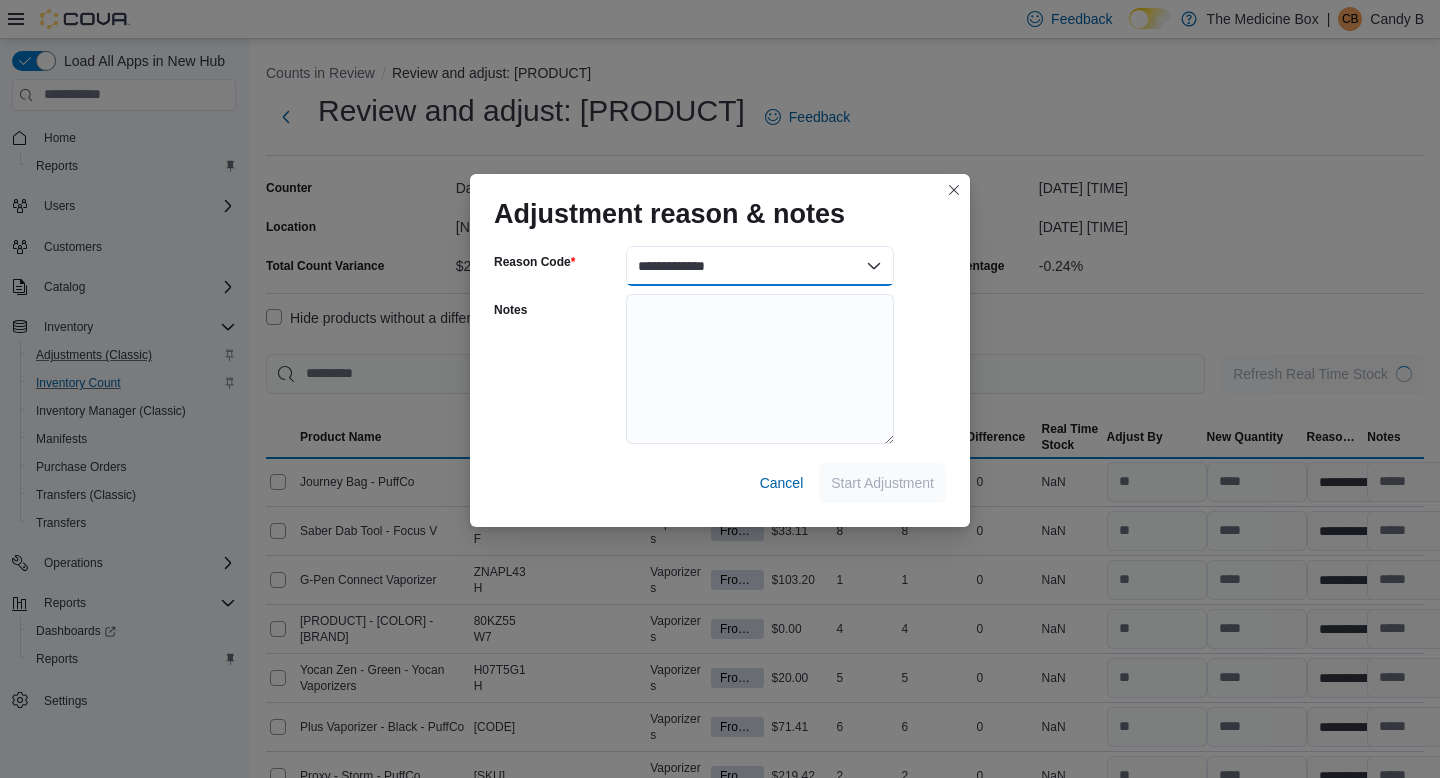 click on "**********" at bounding box center [760, 266] 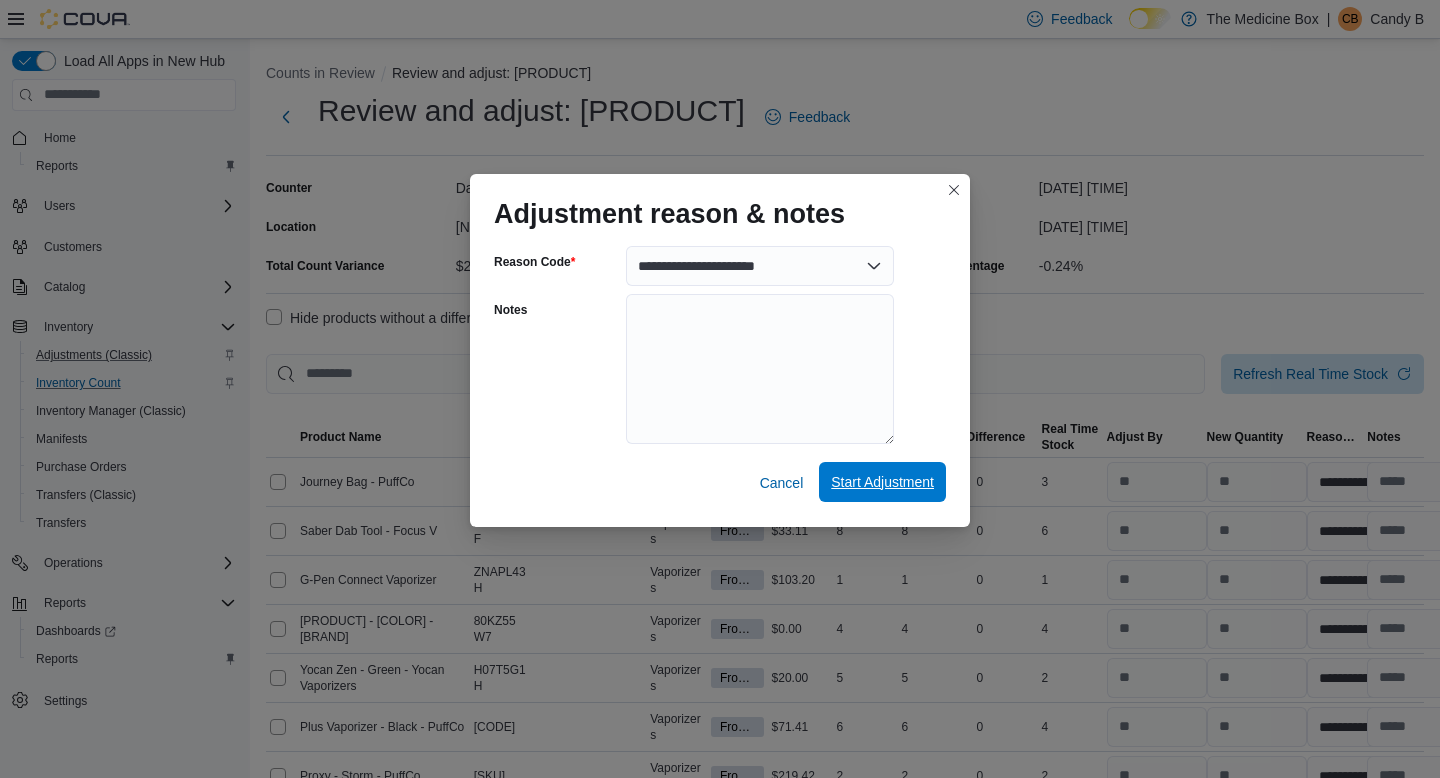click on "Start Adjustment" at bounding box center [882, 482] 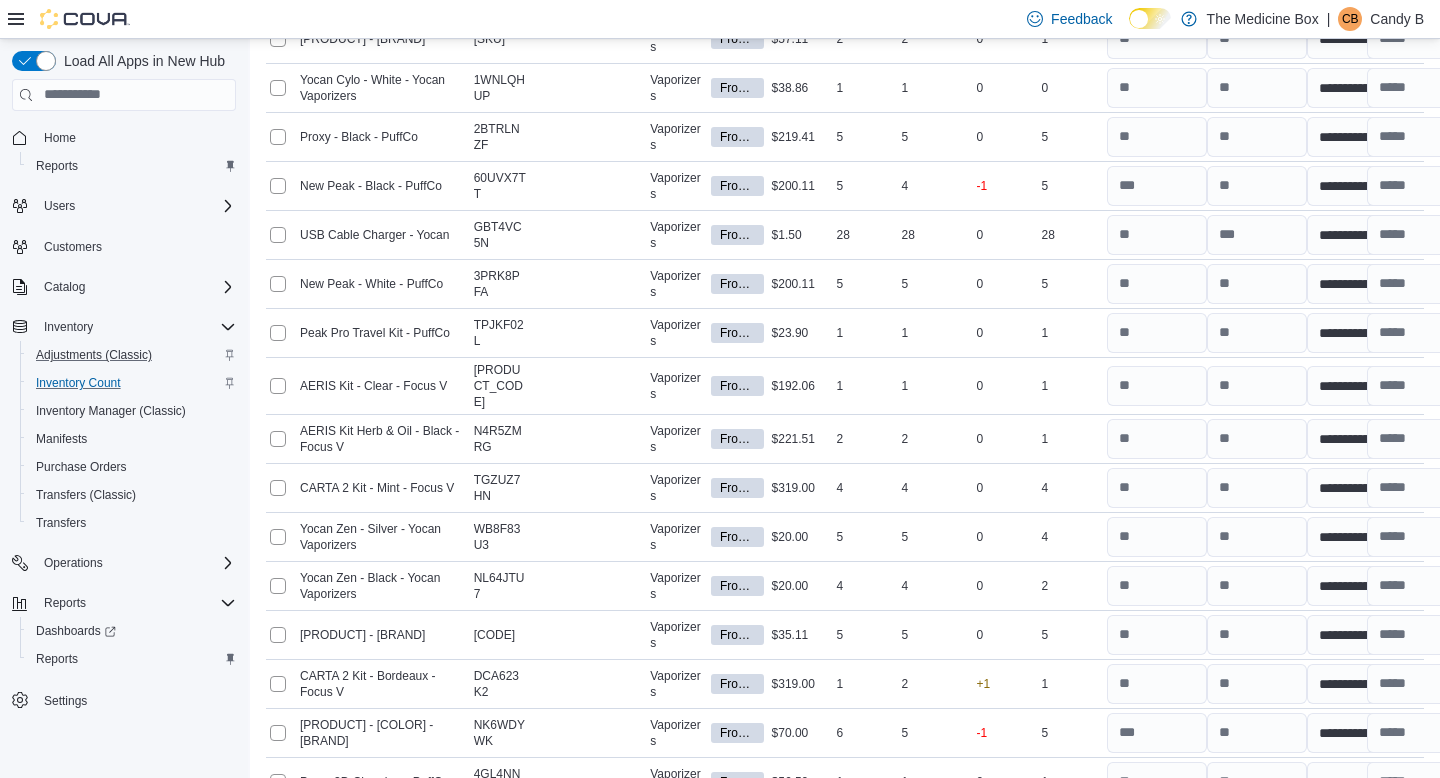scroll, scrollTop: 1320, scrollLeft: 0, axis: vertical 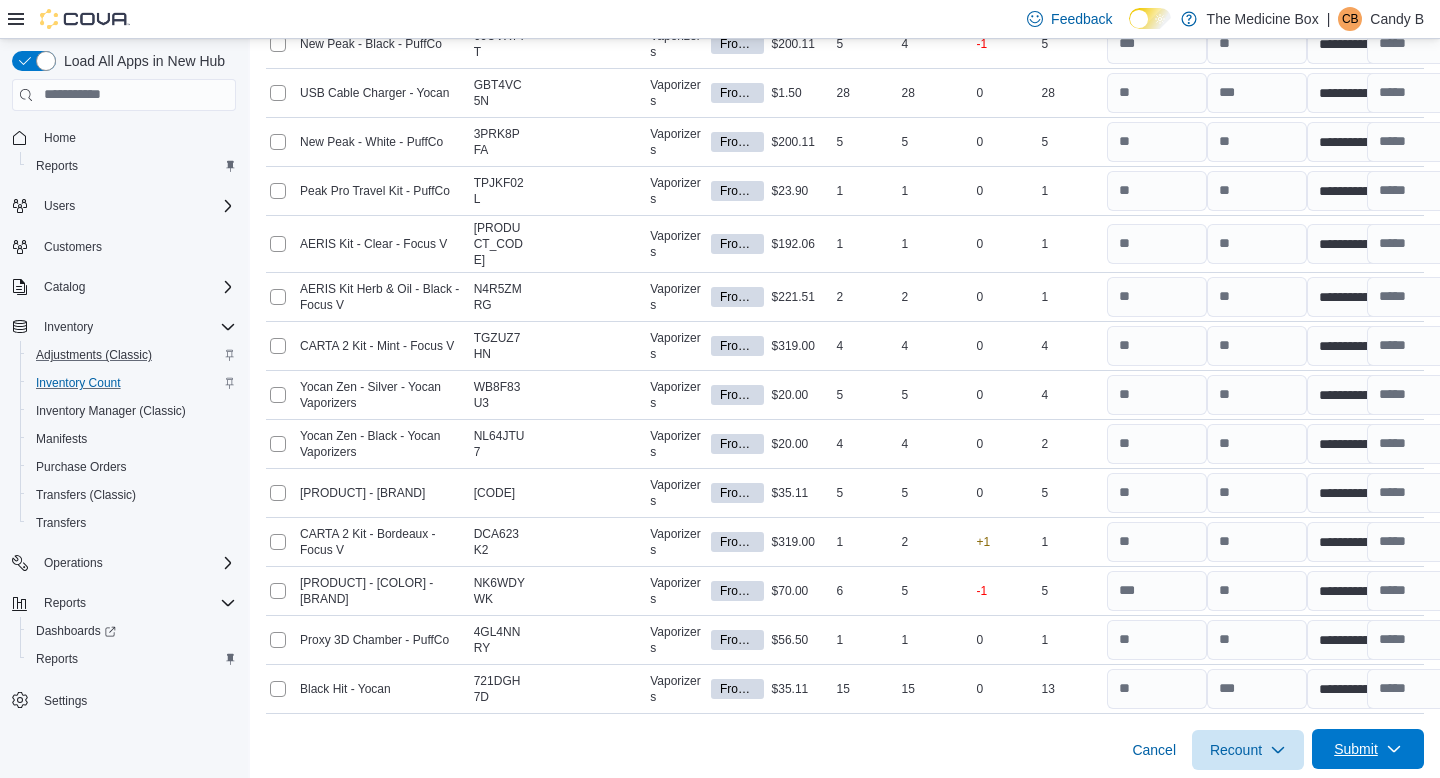 click on "Submit" at bounding box center (1356, 749) 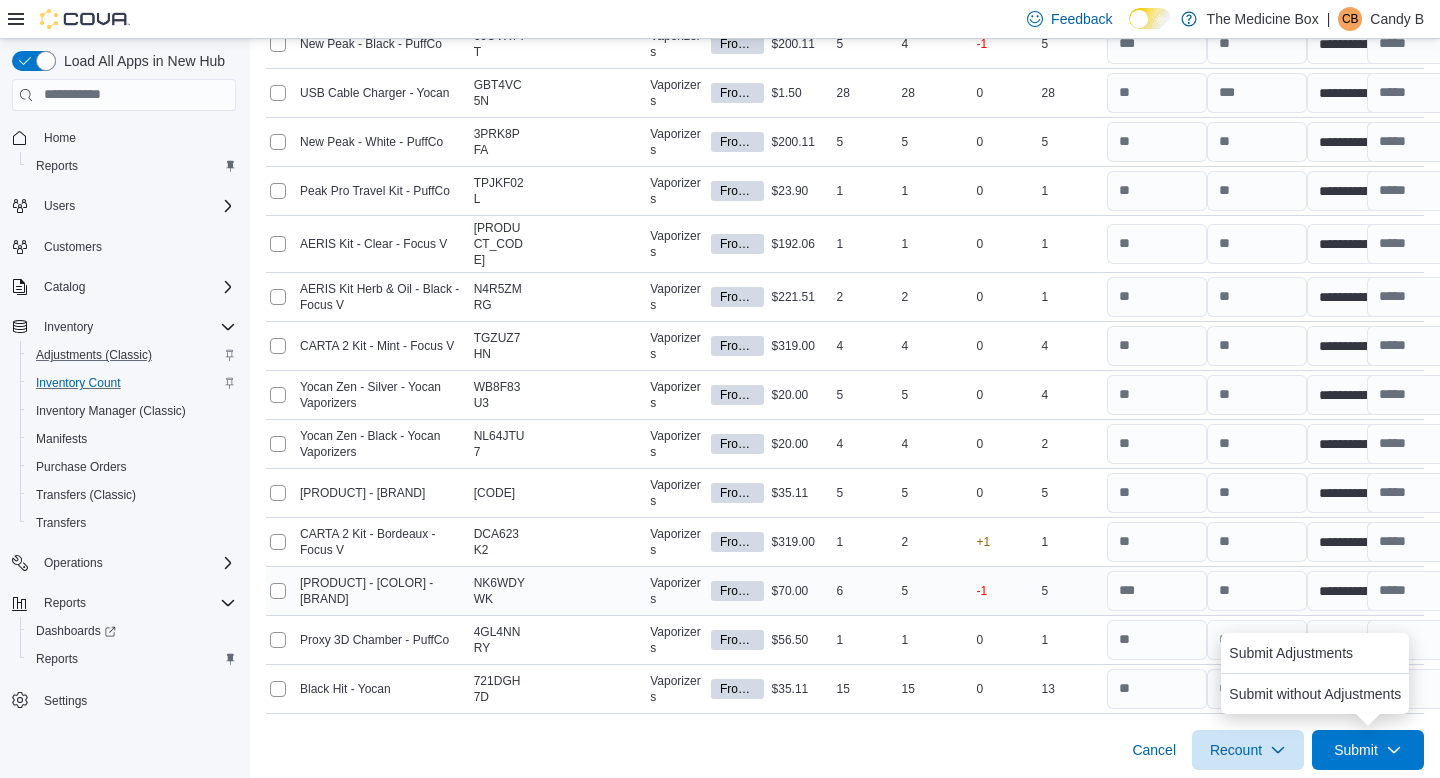 click on "5" at bounding box center (1070, 591) 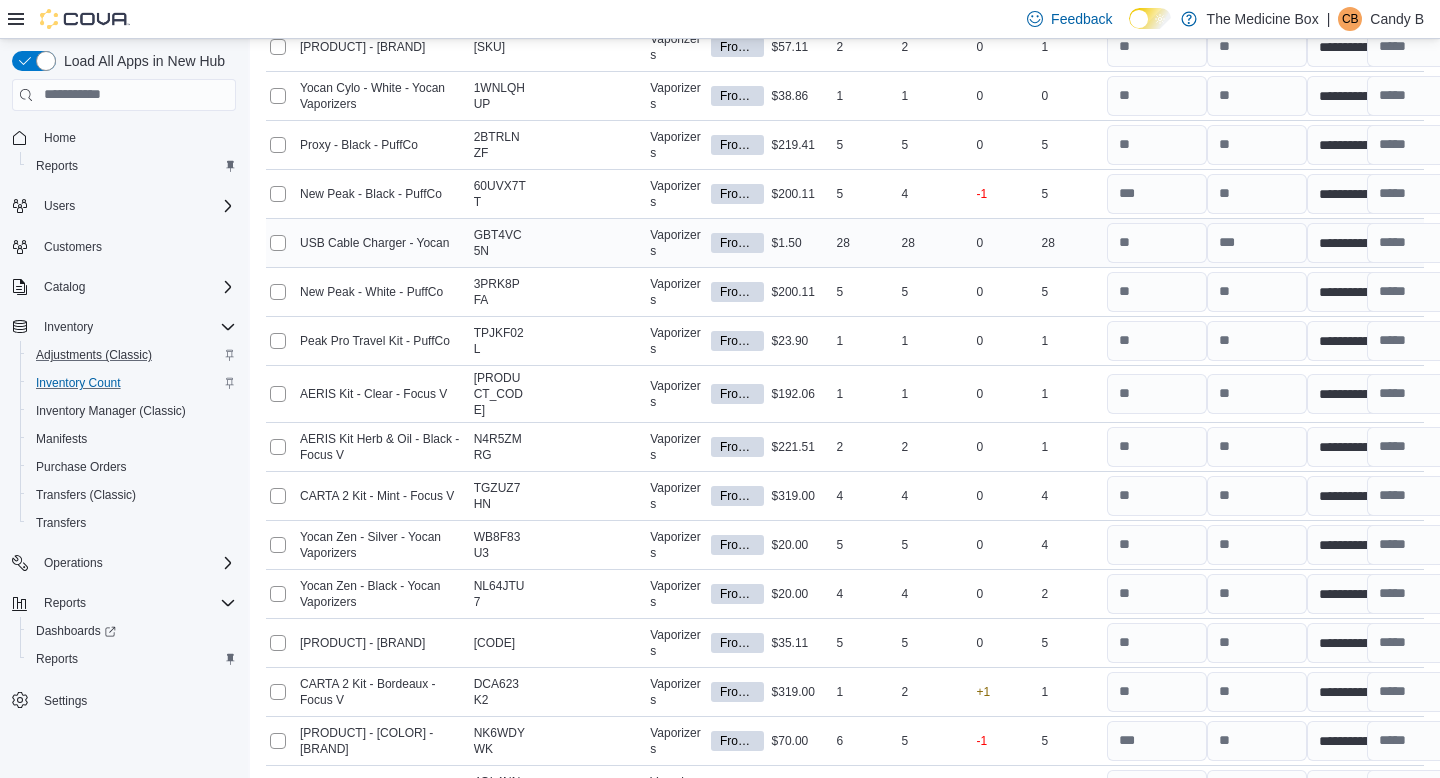scroll, scrollTop: 1320, scrollLeft: 0, axis: vertical 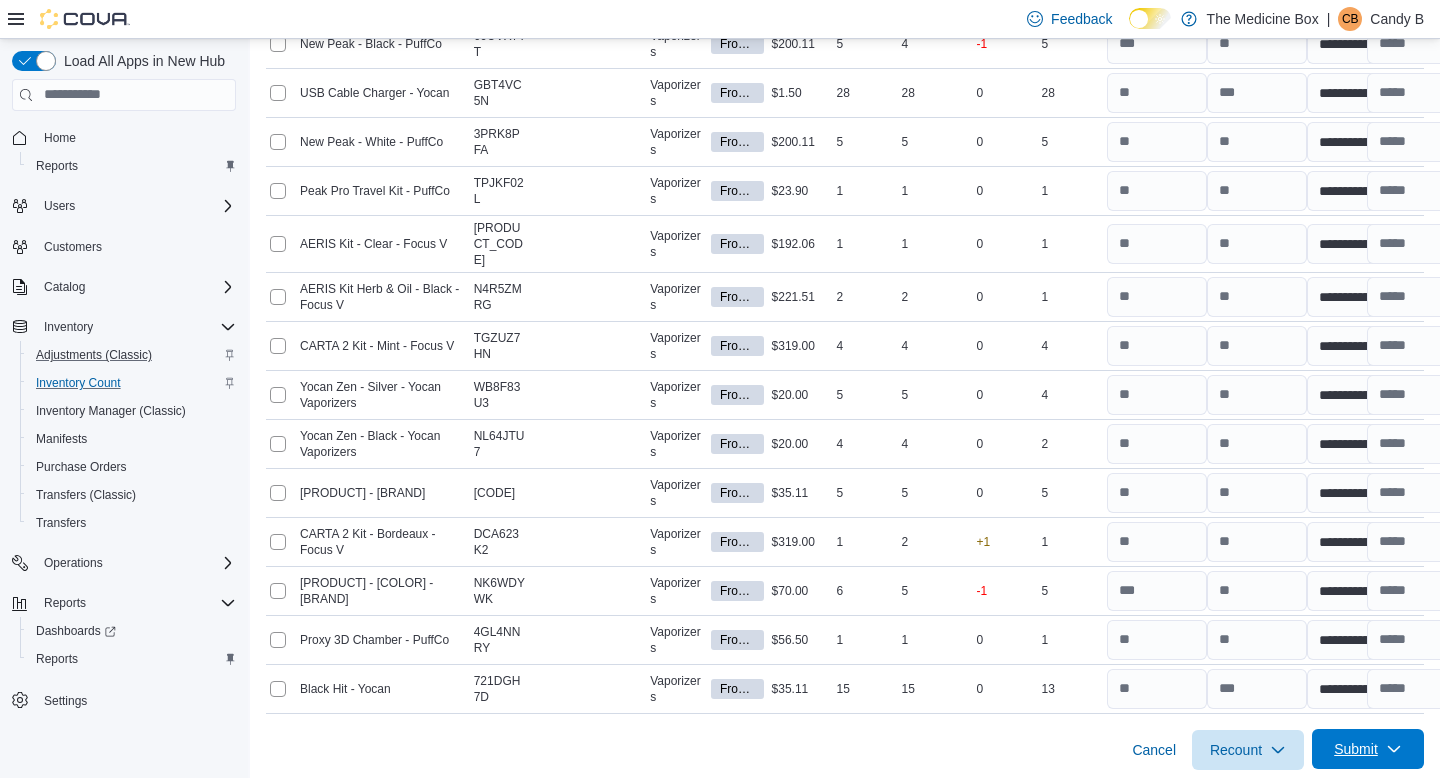 click on "Submit" at bounding box center [1368, 749] 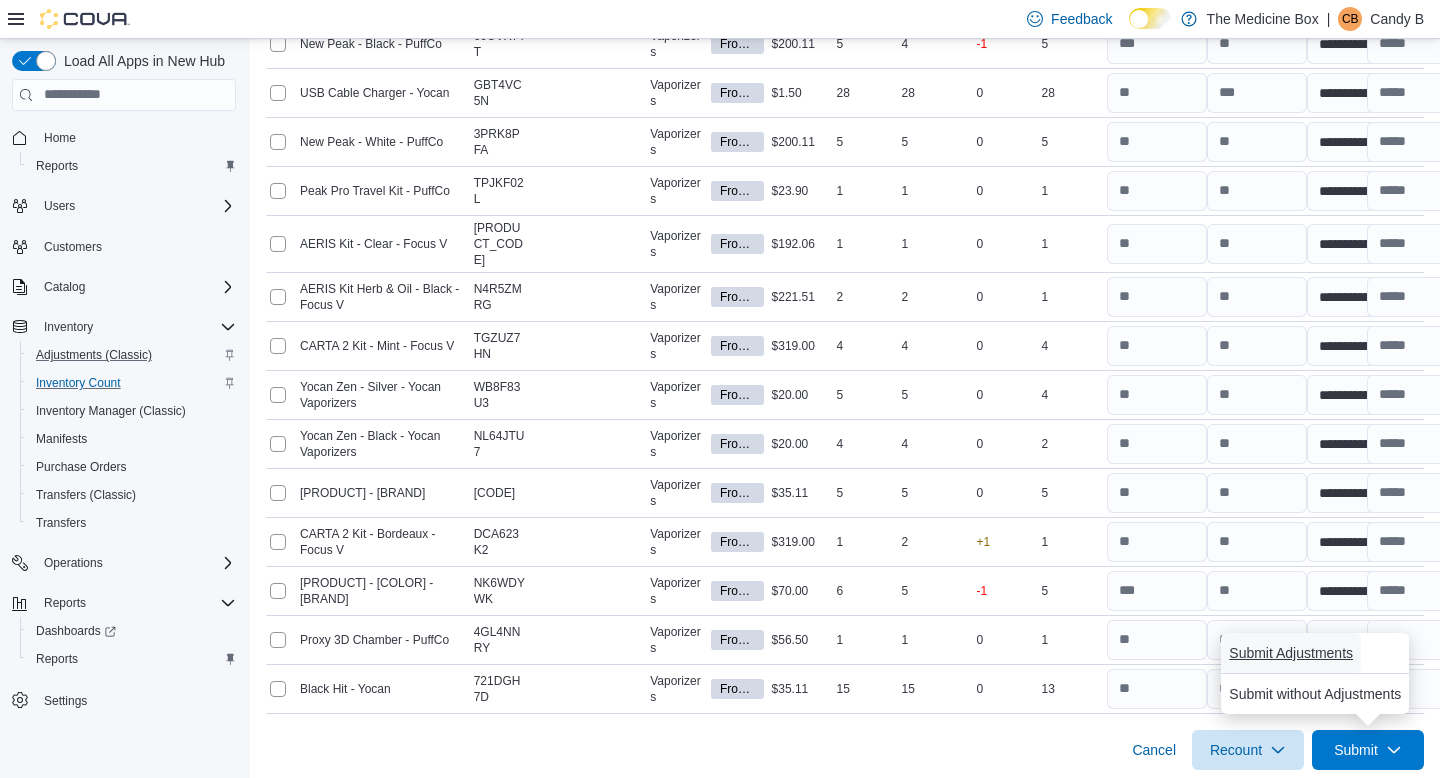 click on "Submit Adjustments" at bounding box center [1291, 653] 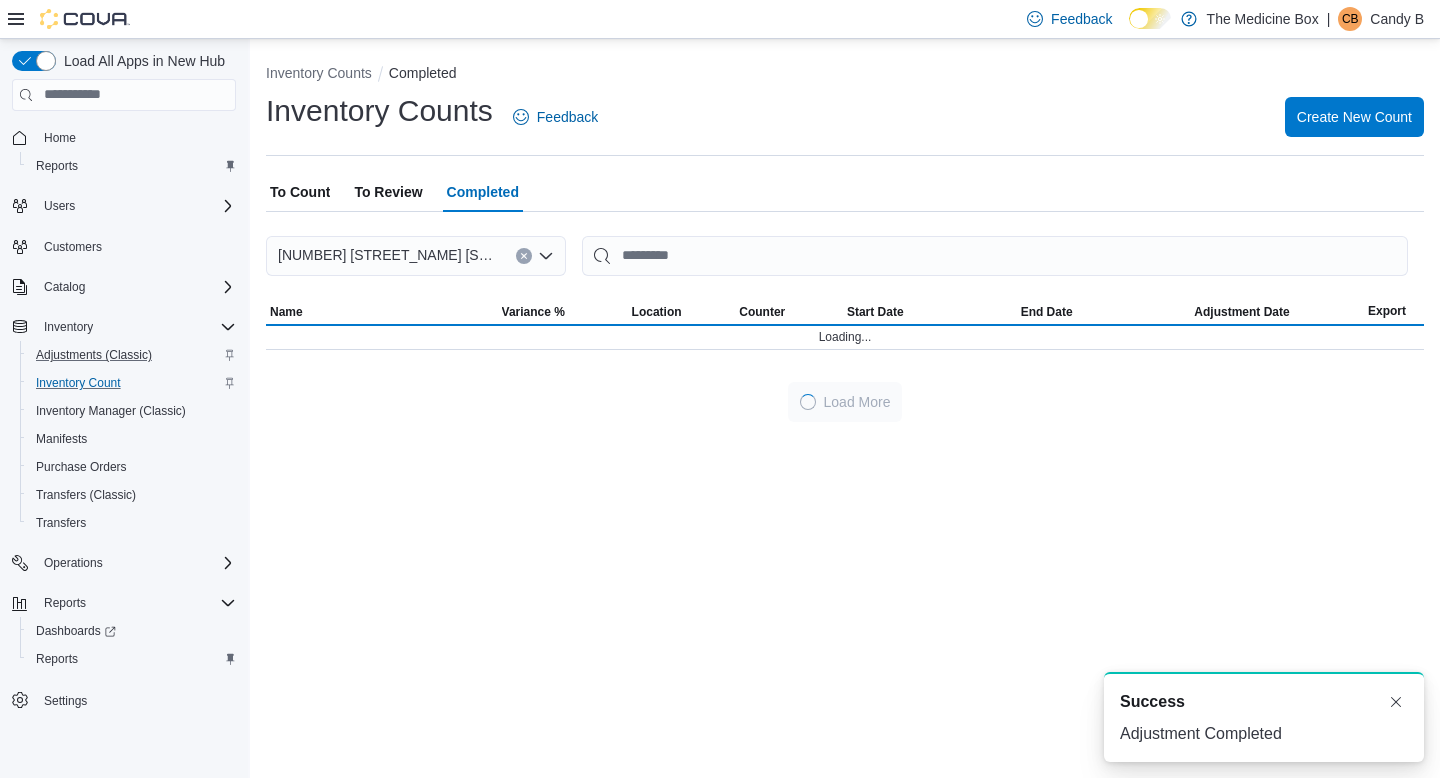 scroll, scrollTop: 0, scrollLeft: 0, axis: both 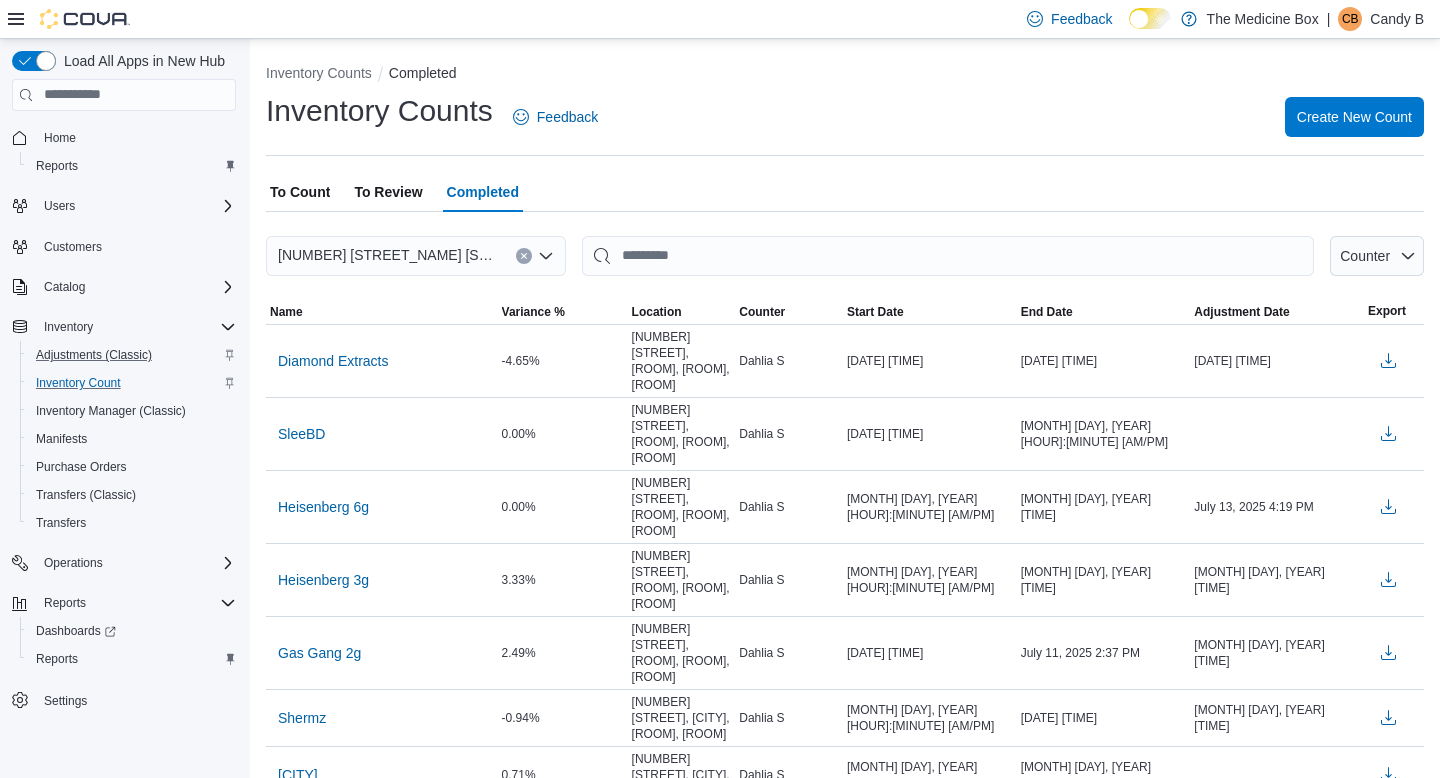 click on "To Review" at bounding box center (388, 192) 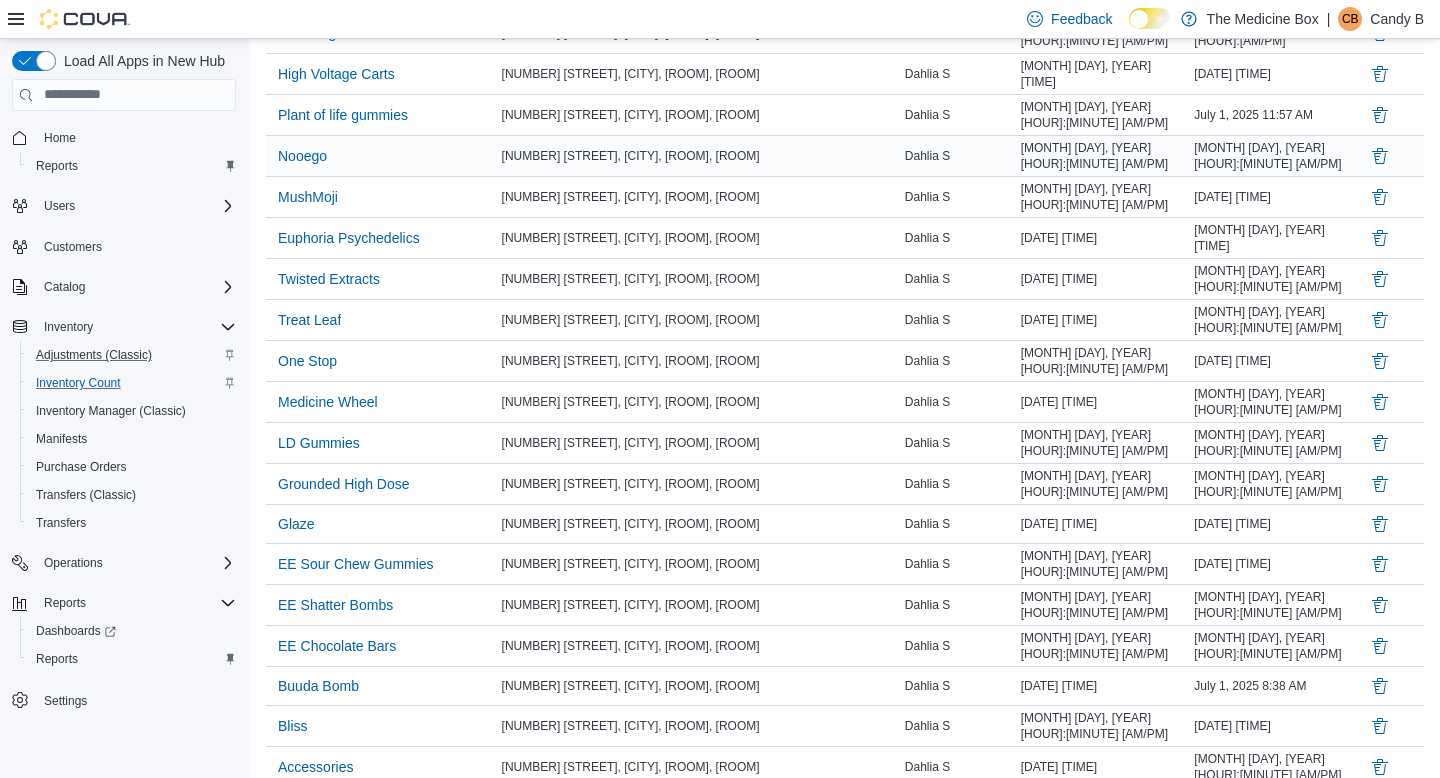 scroll, scrollTop: 609, scrollLeft: 0, axis: vertical 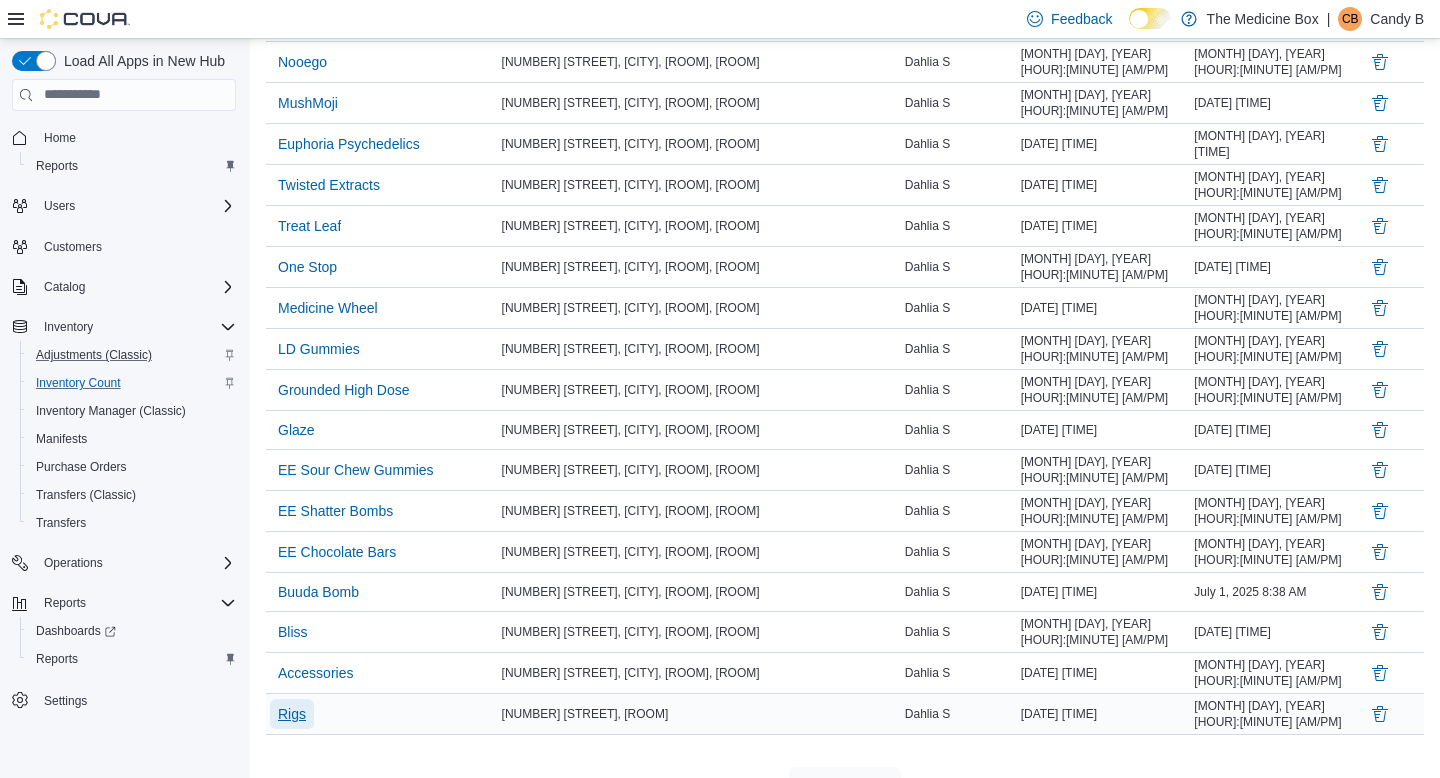 click on "Rigs" at bounding box center [292, 714] 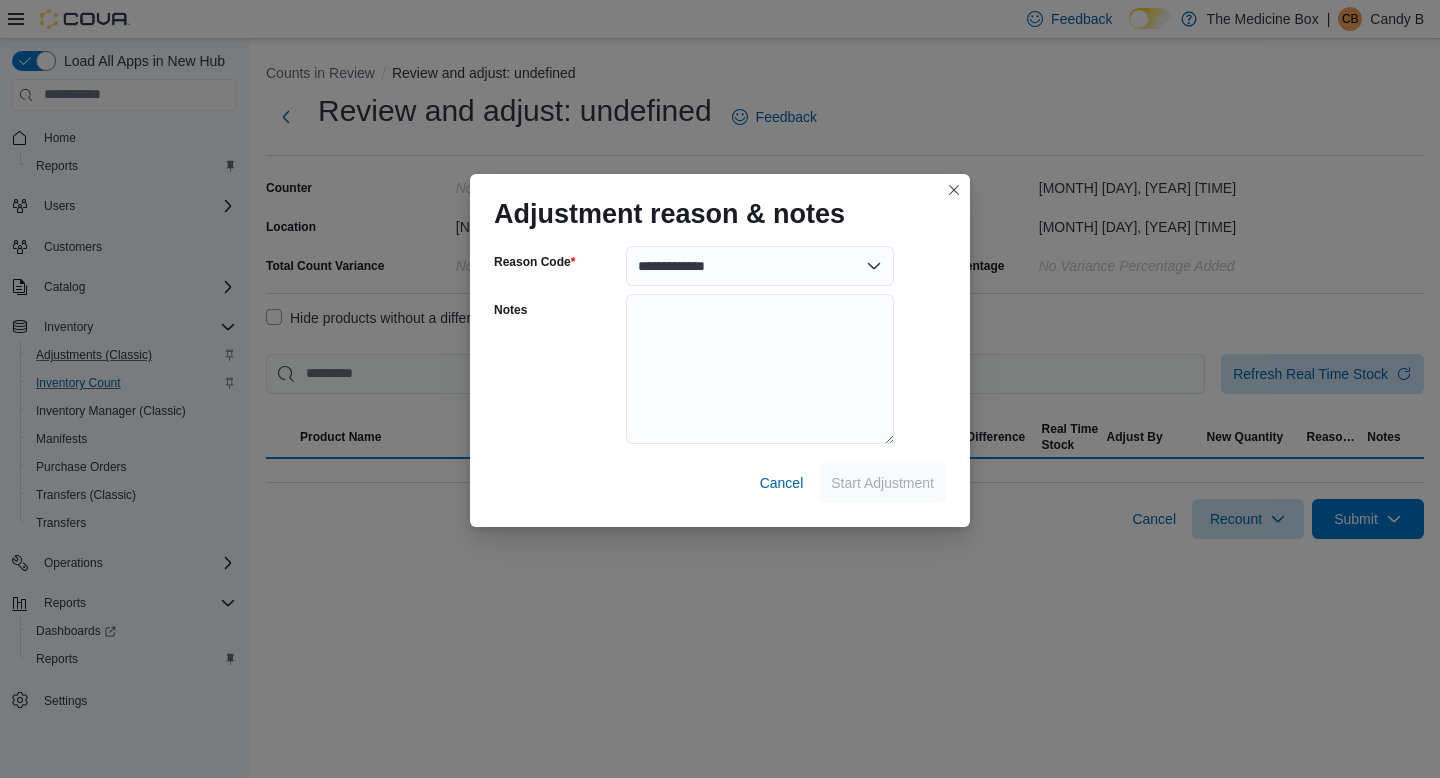 scroll, scrollTop: 0, scrollLeft: 0, axis: both 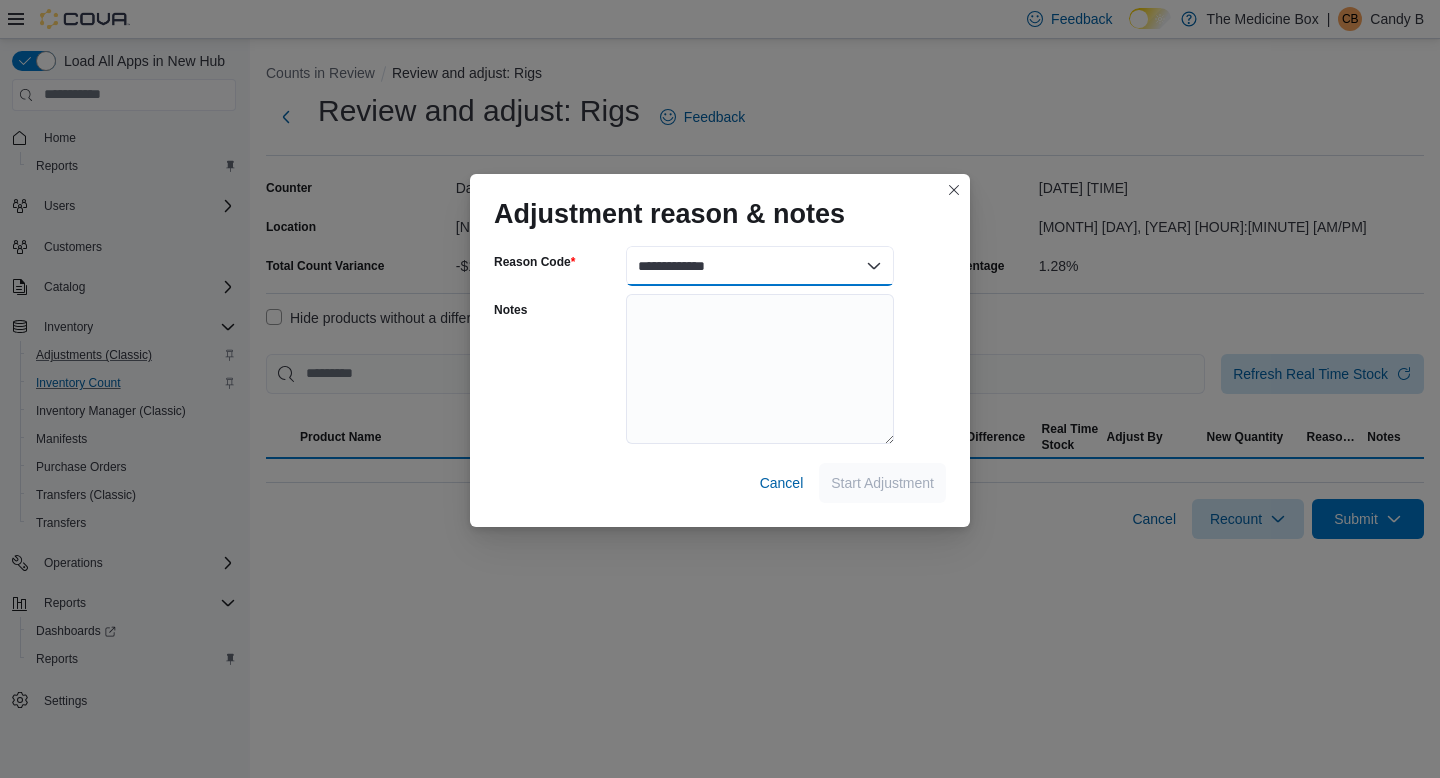 click on "**********" at bounding box center (760, 266) 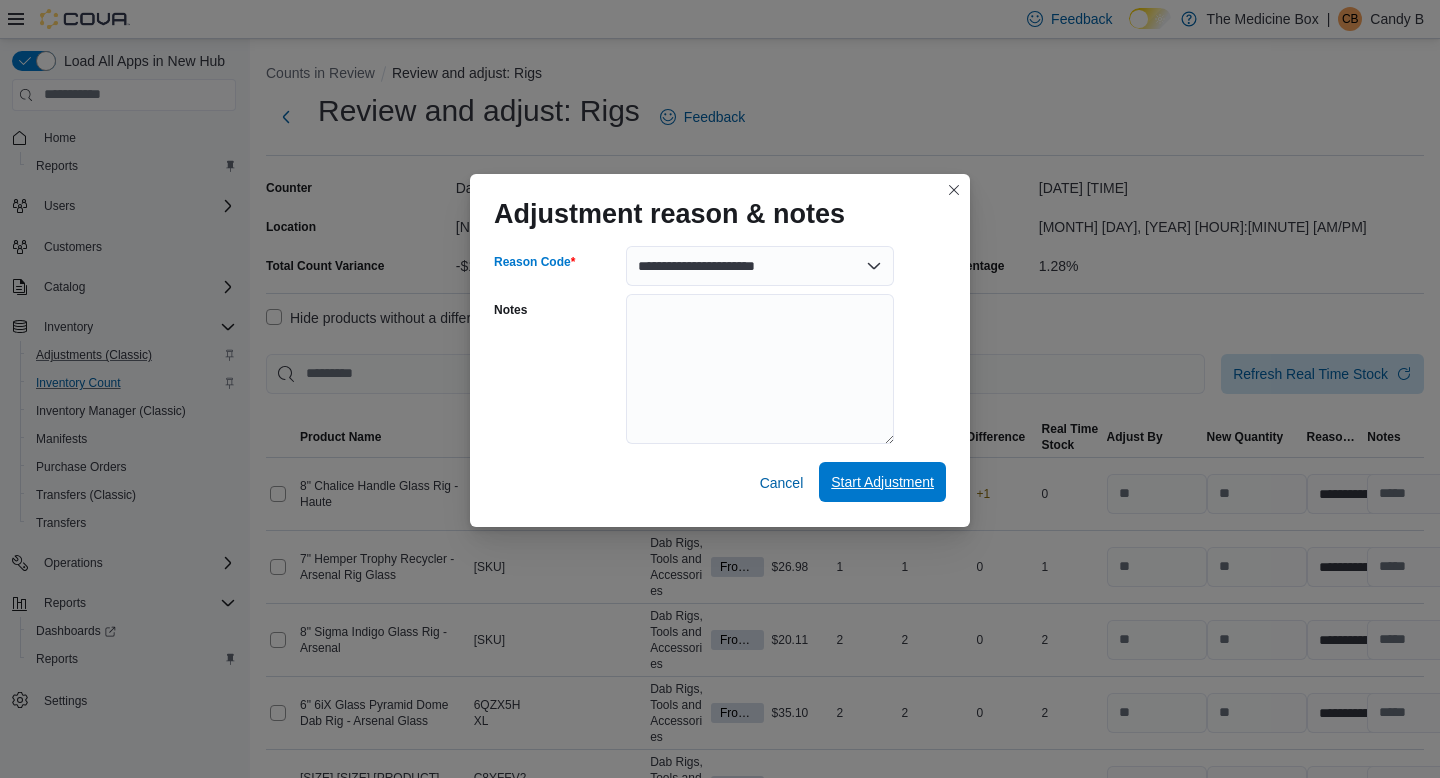click on "Start Adjustment" at bounding box center [882, 482] 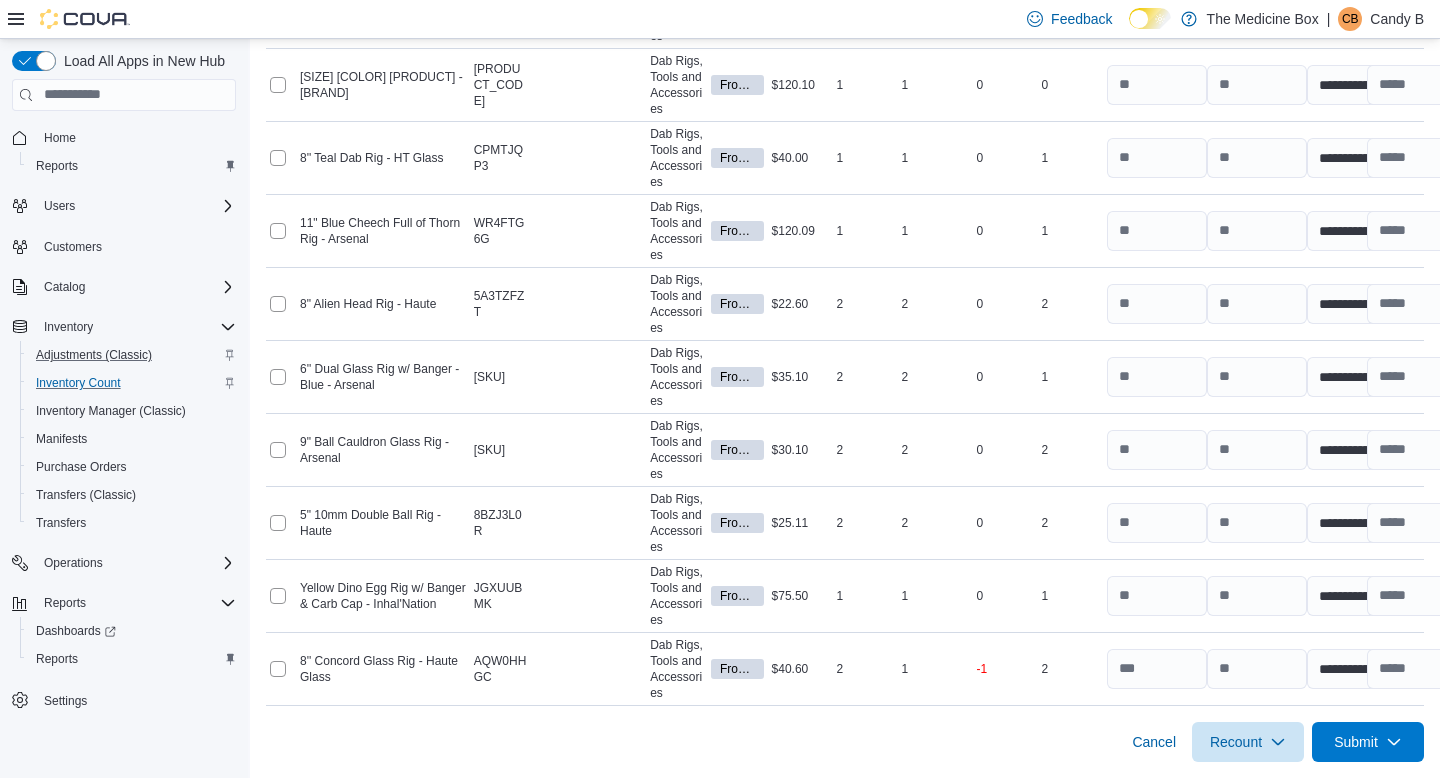 scroll, scrollTop: 1642, scrollLeft: 0, axis: vertical 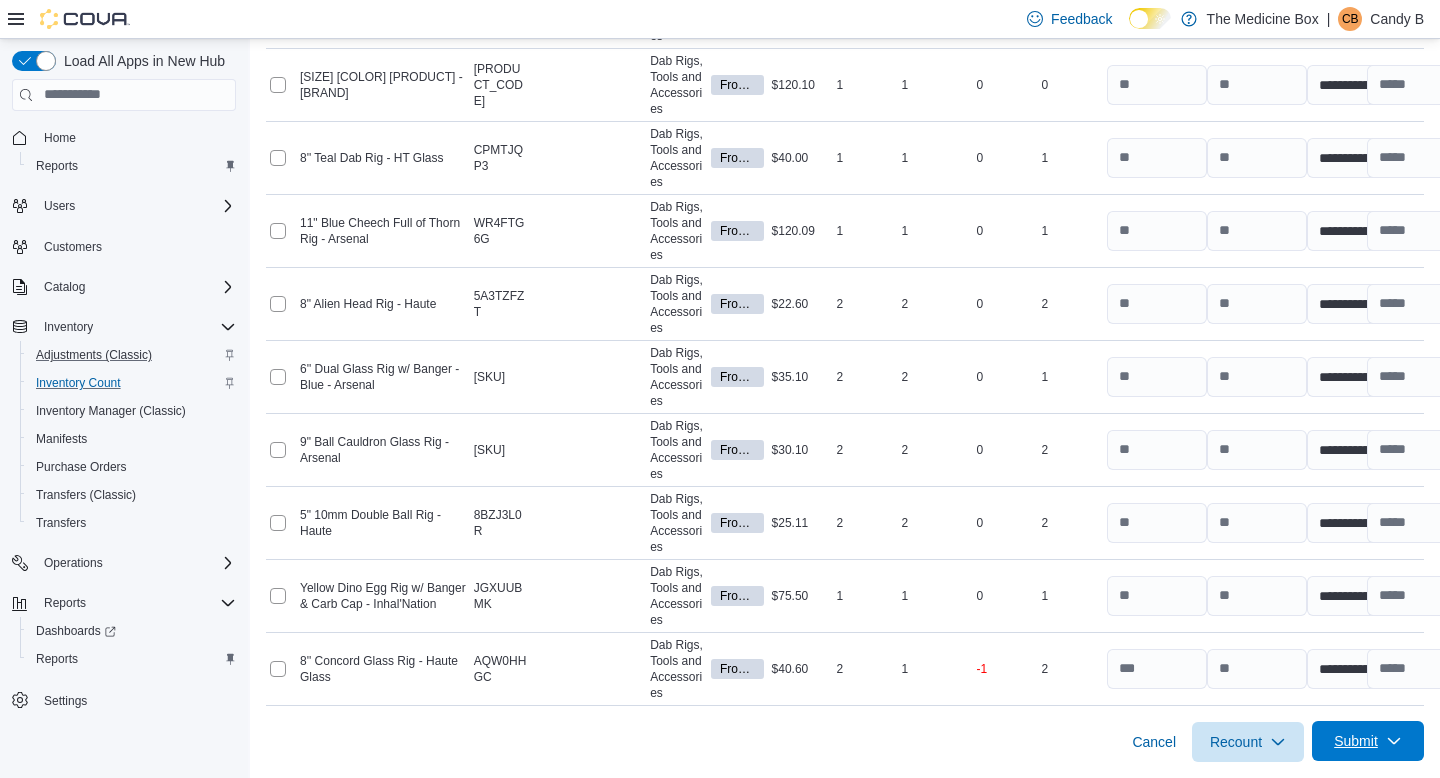 click on "Submit" at bounding box center (1356, 741) 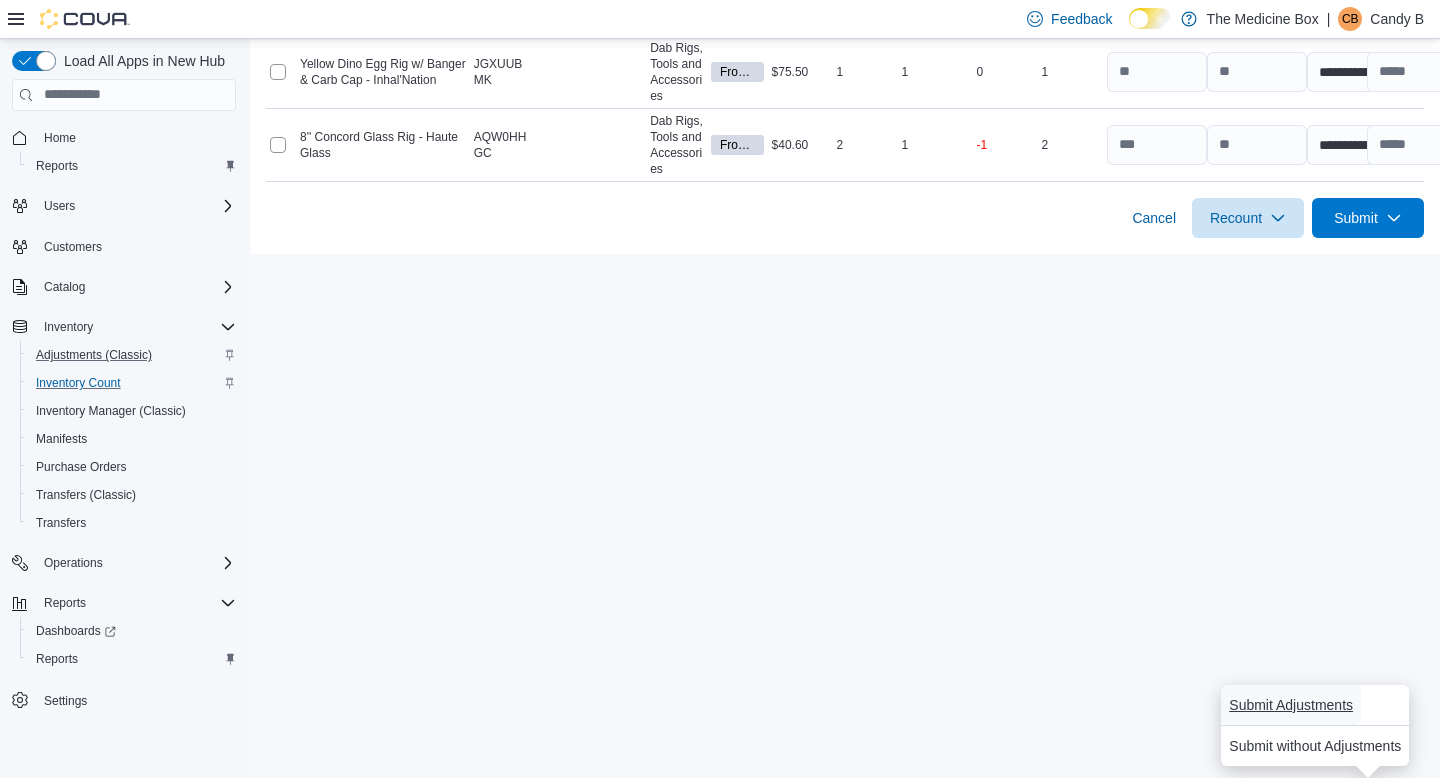 click on "Submit Adjustments" at bounding box center [1291, 705] 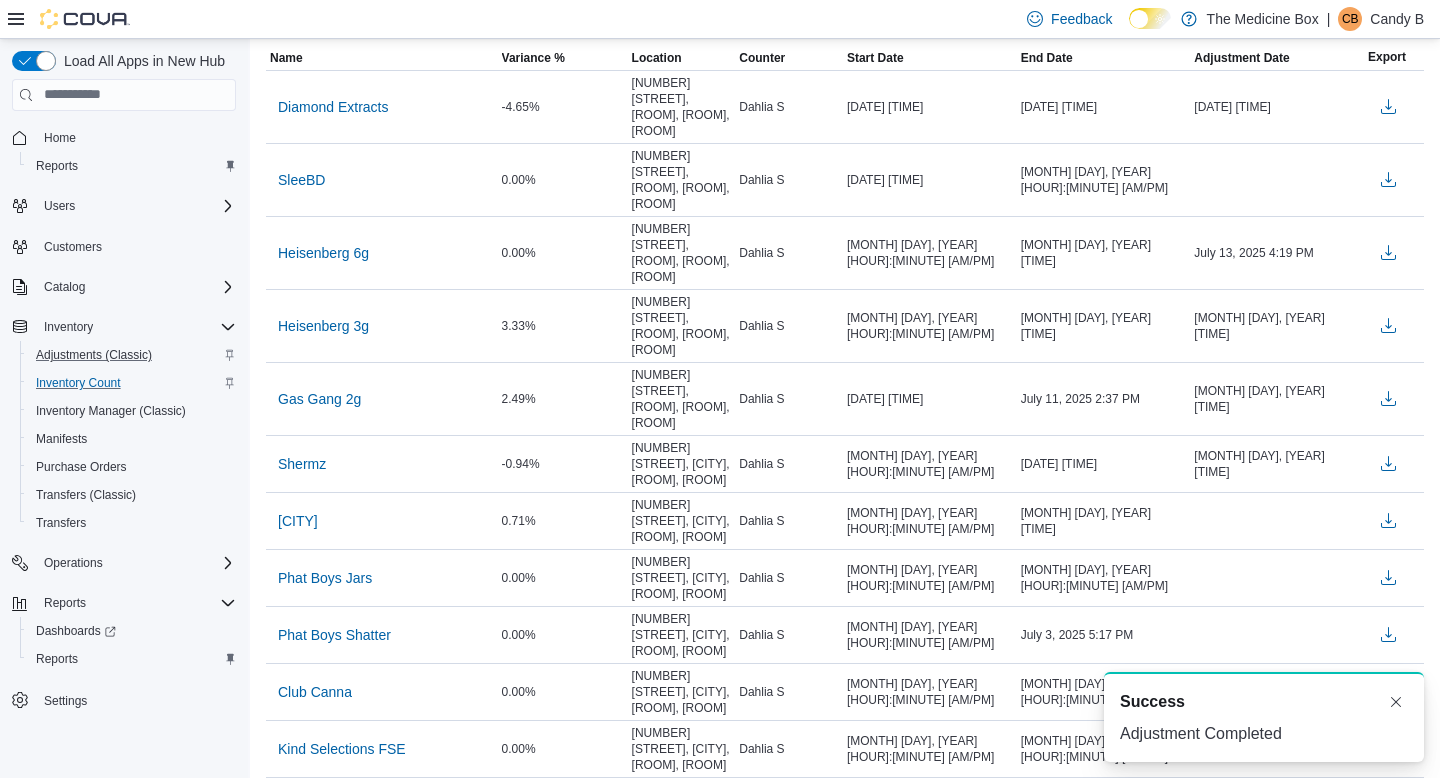 scroll, scrollTop: 0, scrollLeft: 0, axis: both 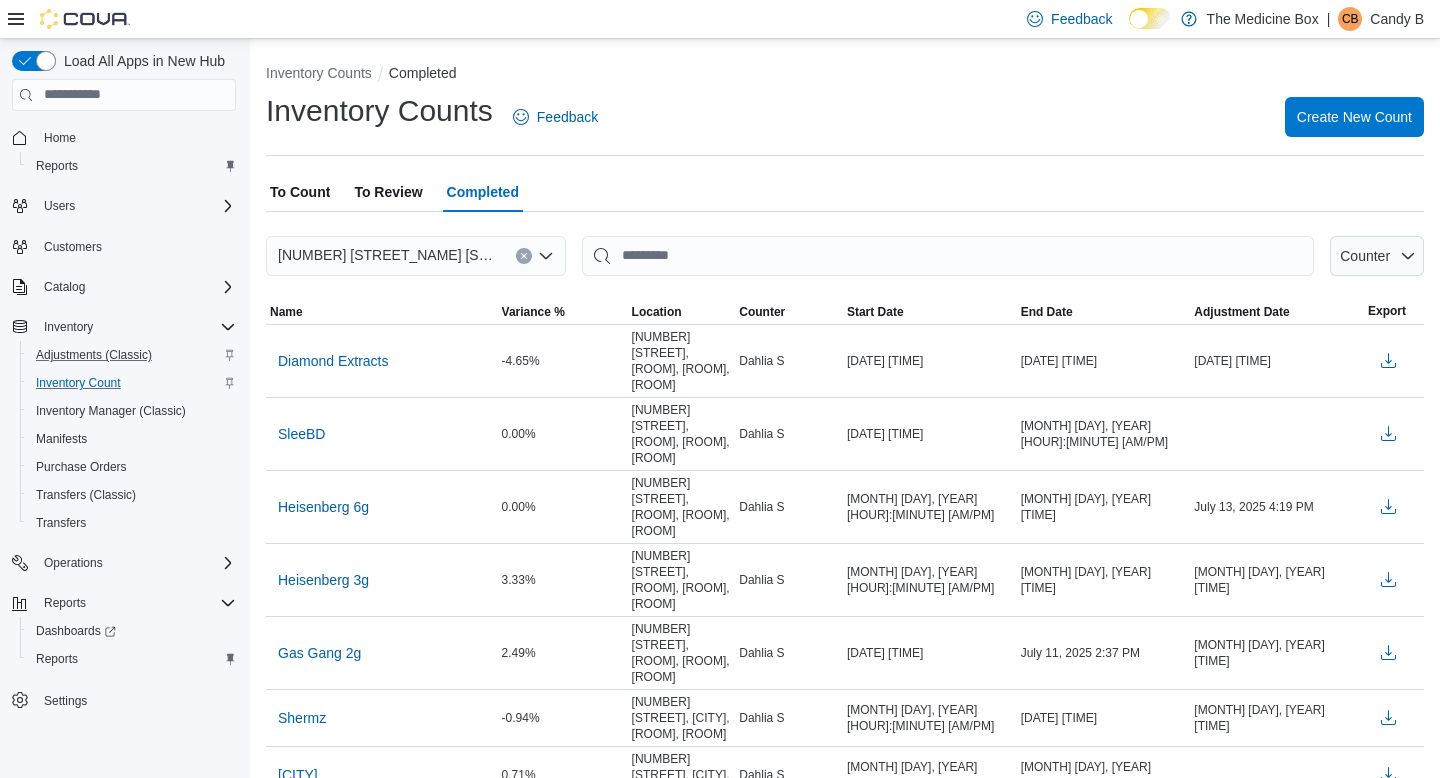 click on "To Review" at bounding box center (388, 192) 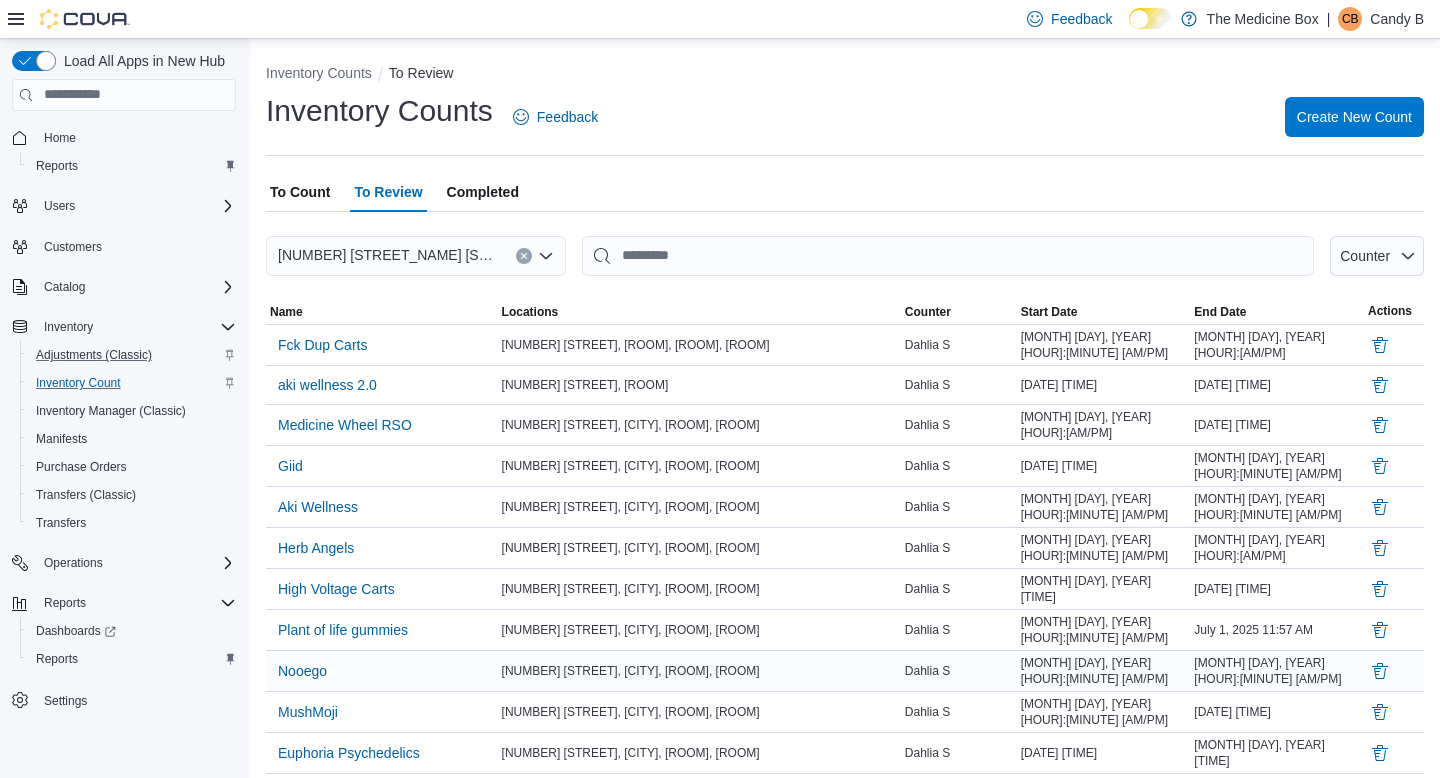 scroll, scrollTop: 570, scrollLeft: 0, axis: vertical 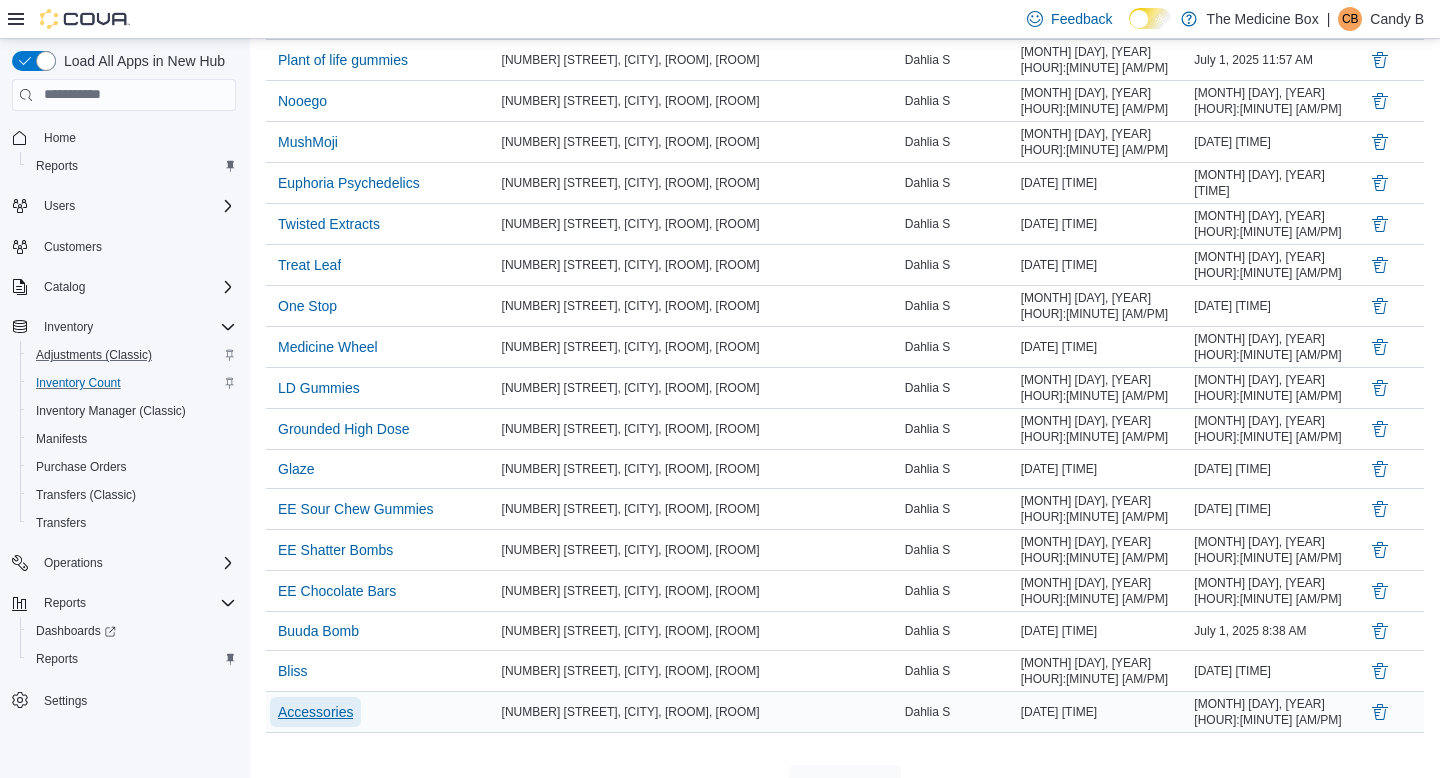 click on "Accessories" at bounding box center (315, 712) 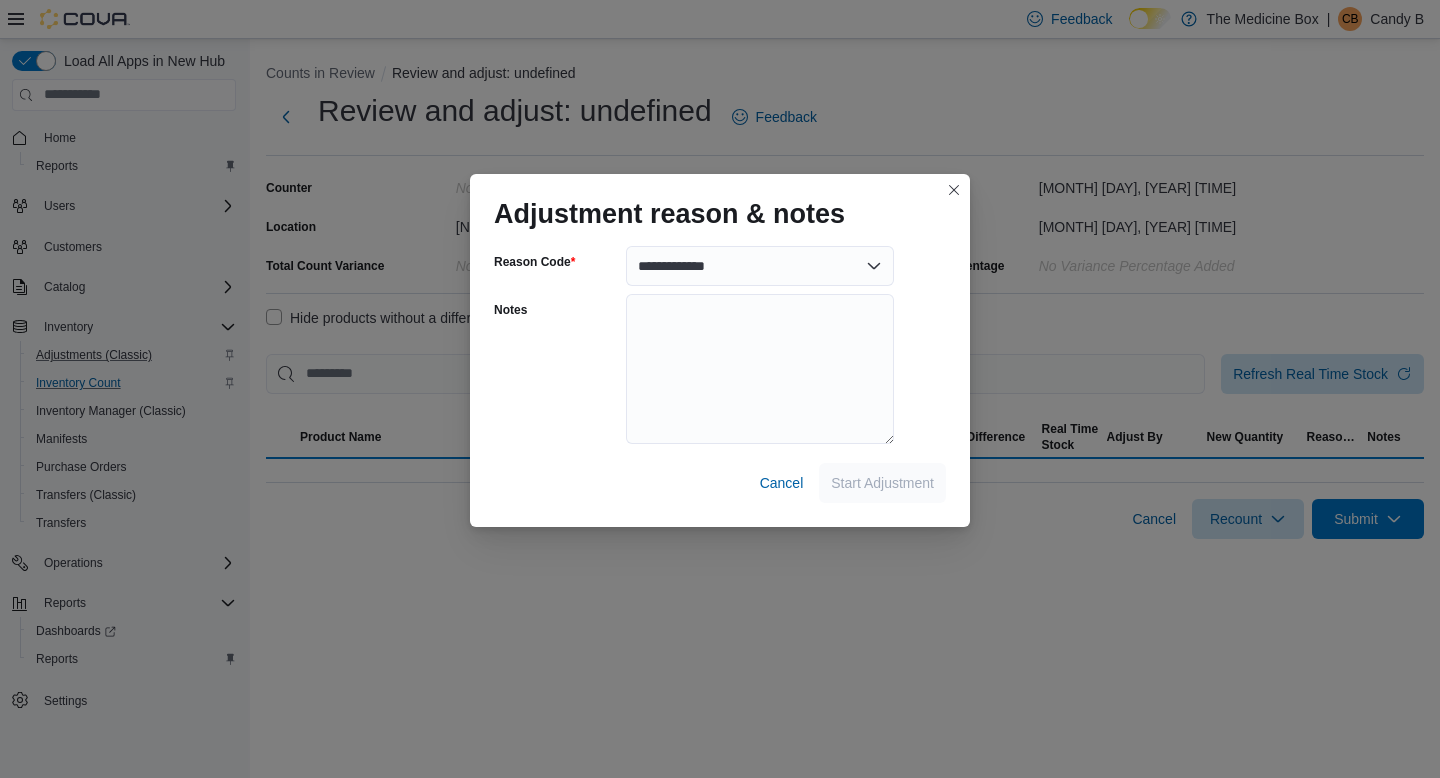scroll, scrollTop: 0, scrollLeft: 0, axis: both 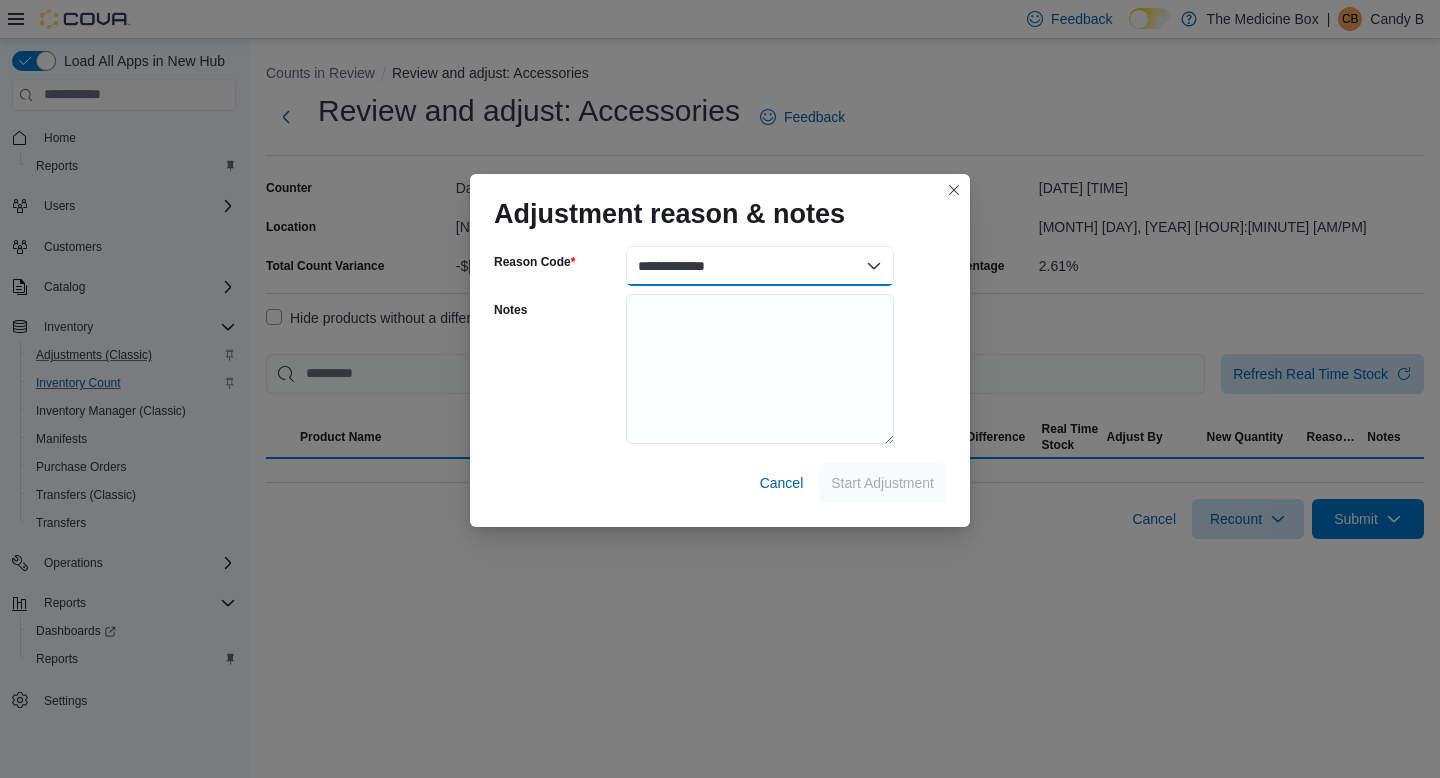 click on "**********" at bounding box center [760, 266] 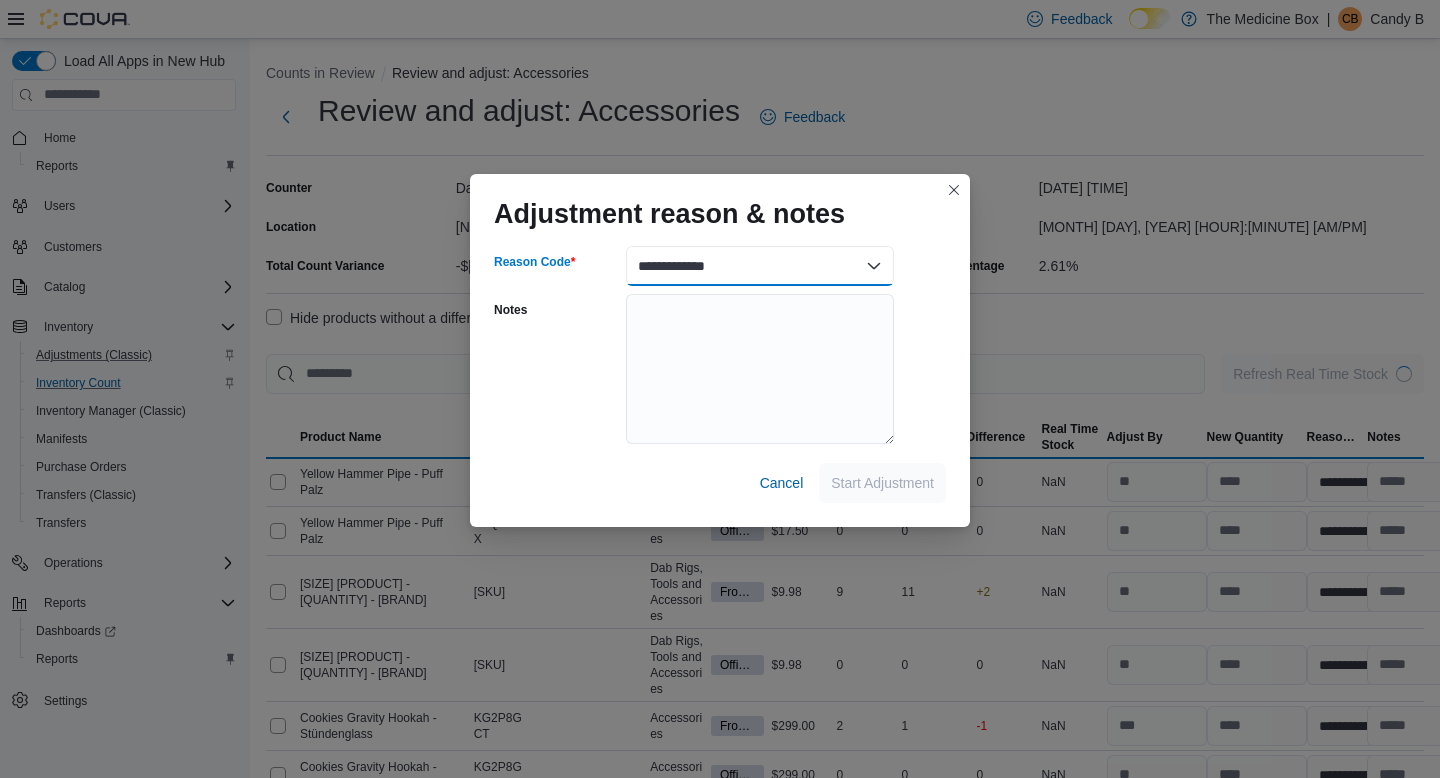 click on "**********" at bounding box center [760, 266] 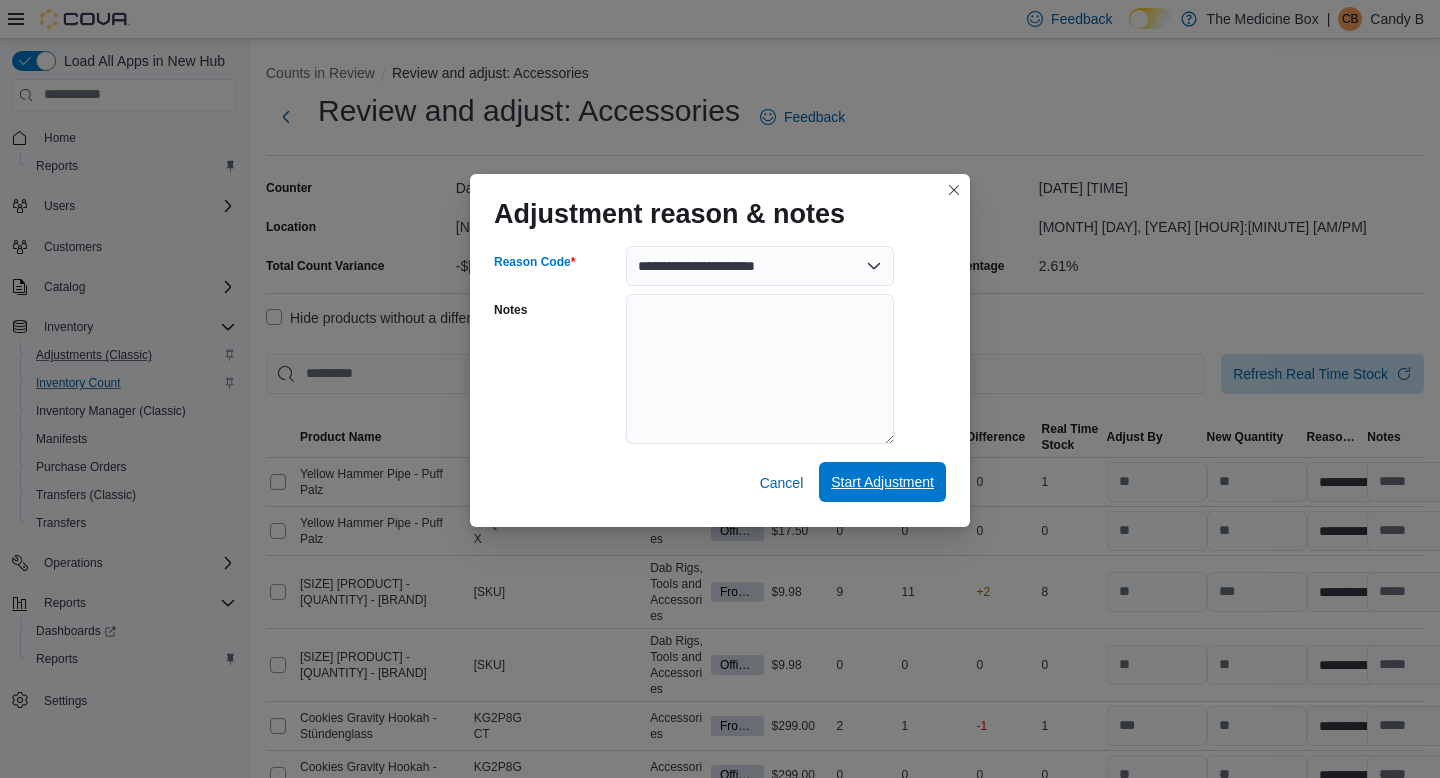 click on "Start Adjustment" at bounding box center [882, 482] 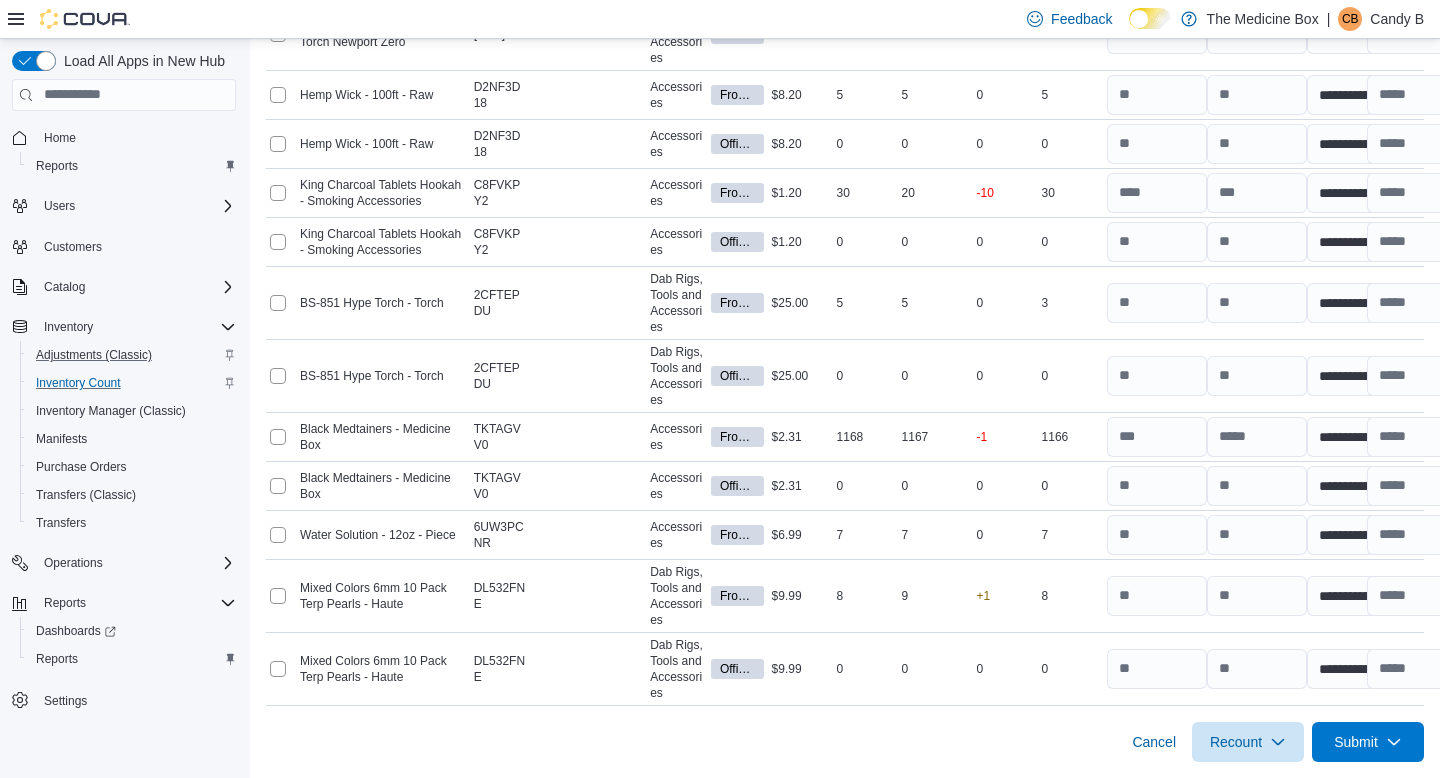 scroll, scrollTop: 10942, scrollLeft: 0, axis: vertical 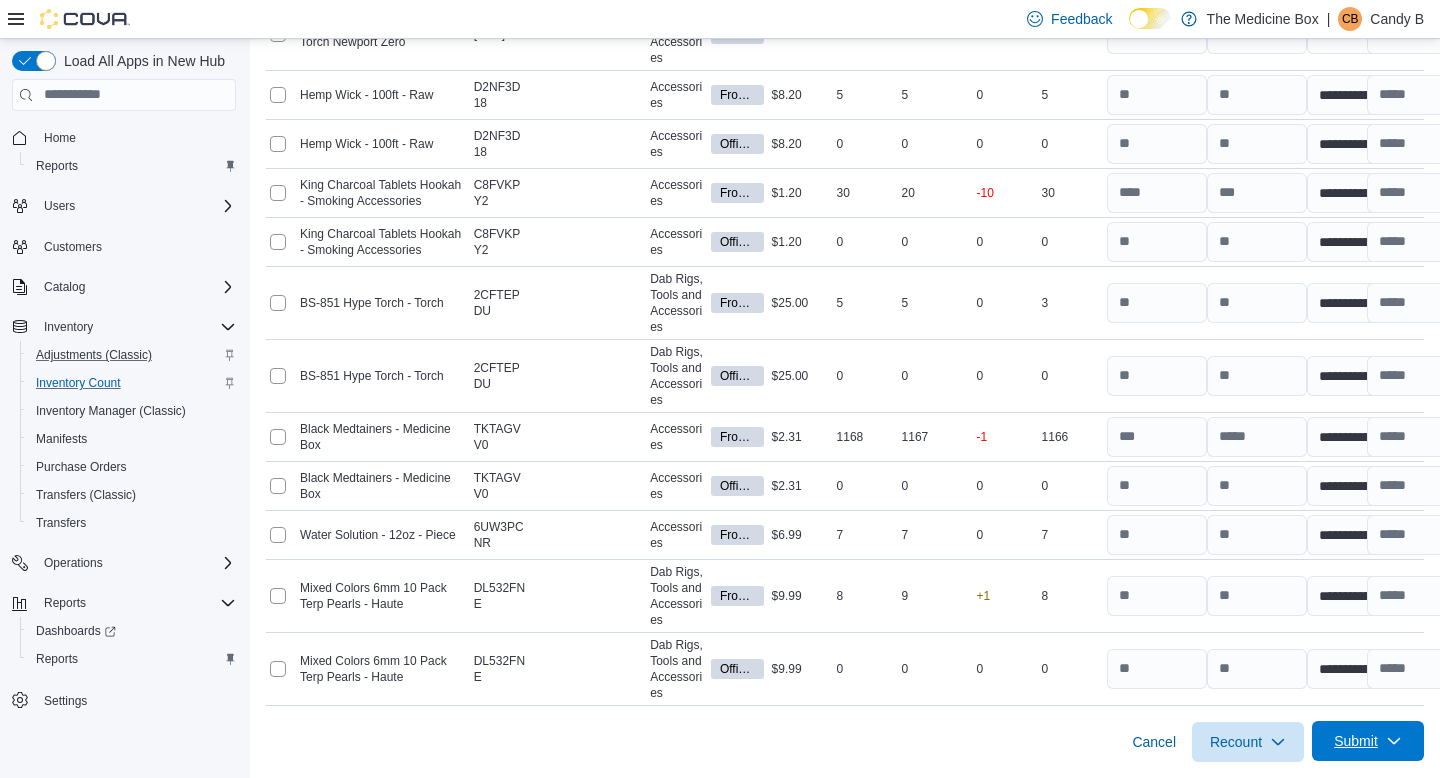 click on "Submit" at bounding box center (1356, 741) 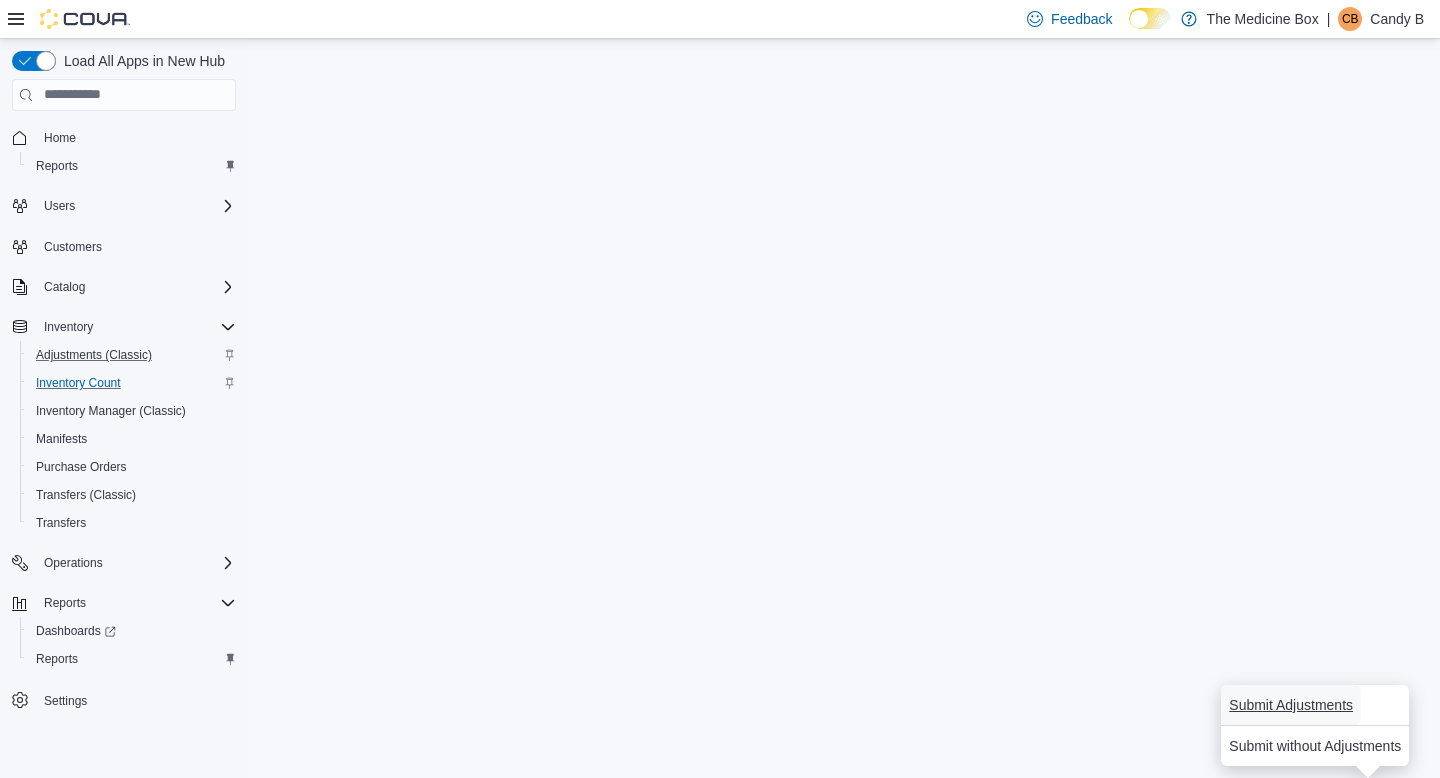 click on "Submit Adjustments" at bounding box center (1291, 705) 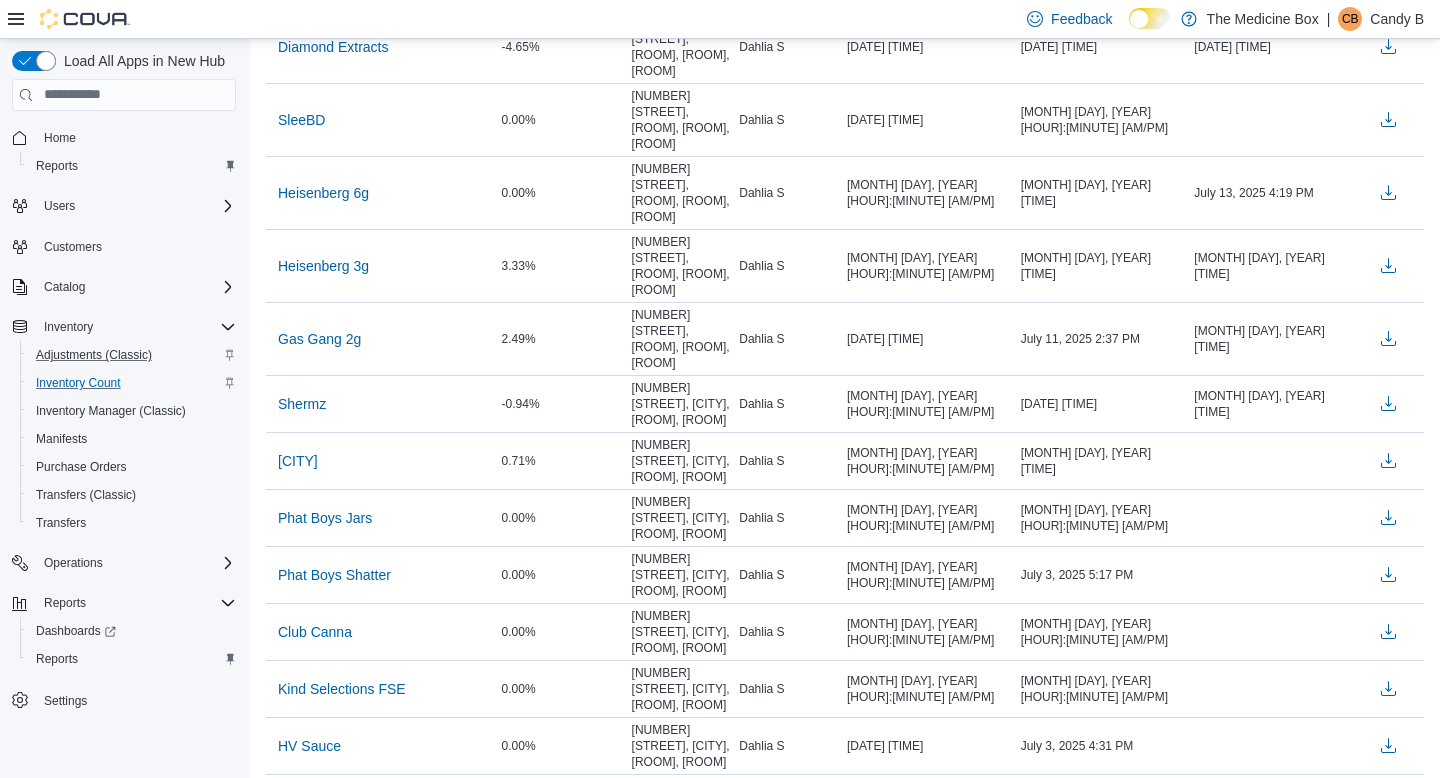scroll, scrollTop: 0, scrollLeft: 0, axis: both 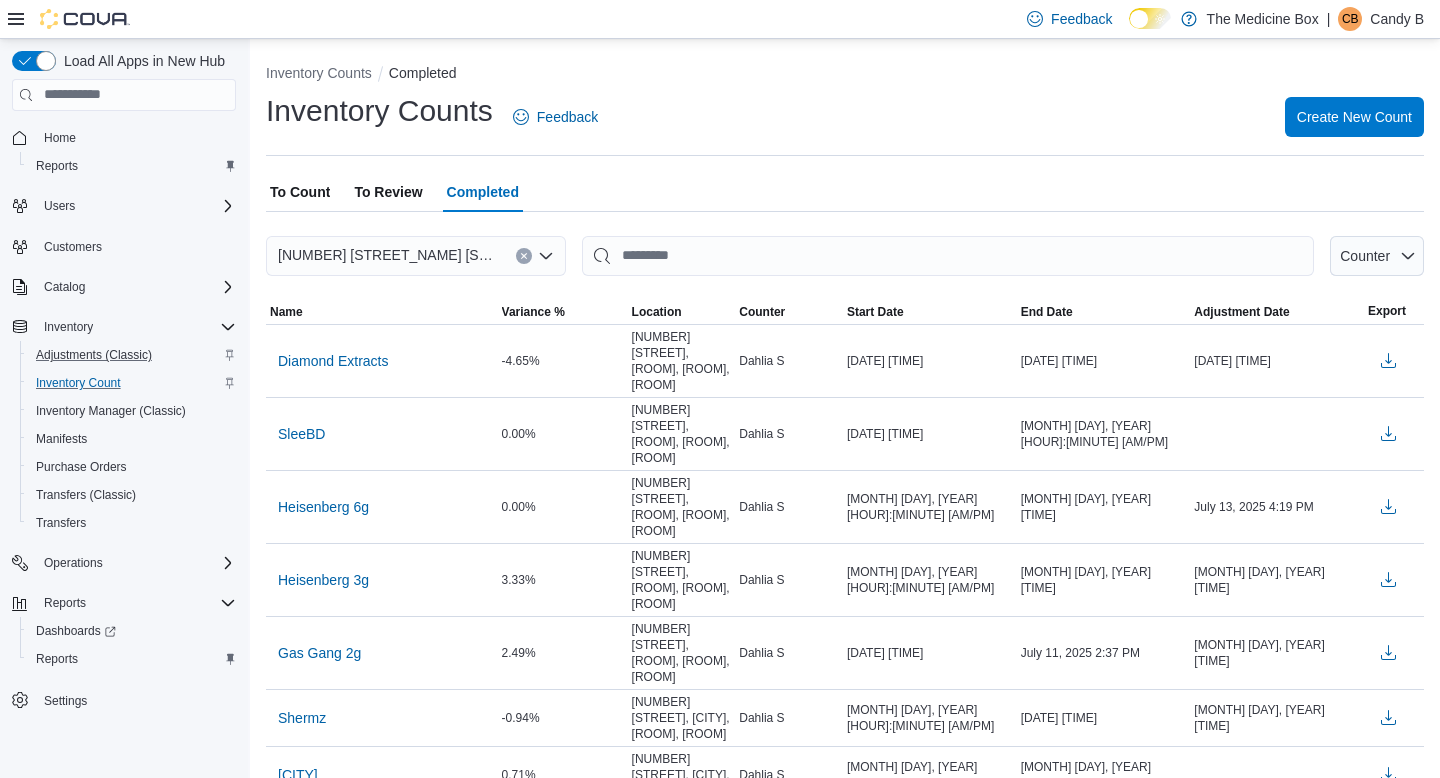 click on "To Review" at bounding box center (388, 192) 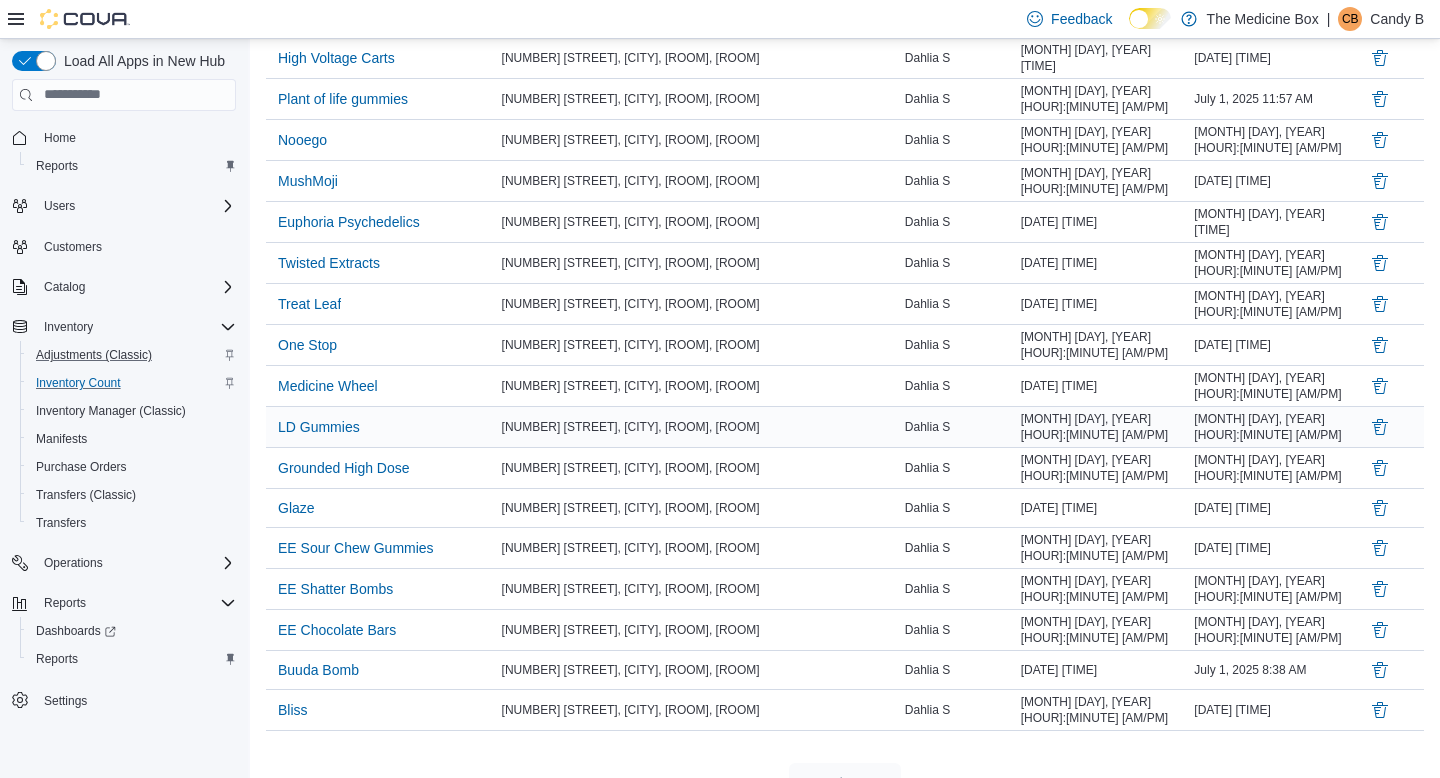 scroll, scrollTop: 0, scrollLeft: 0, axis: both 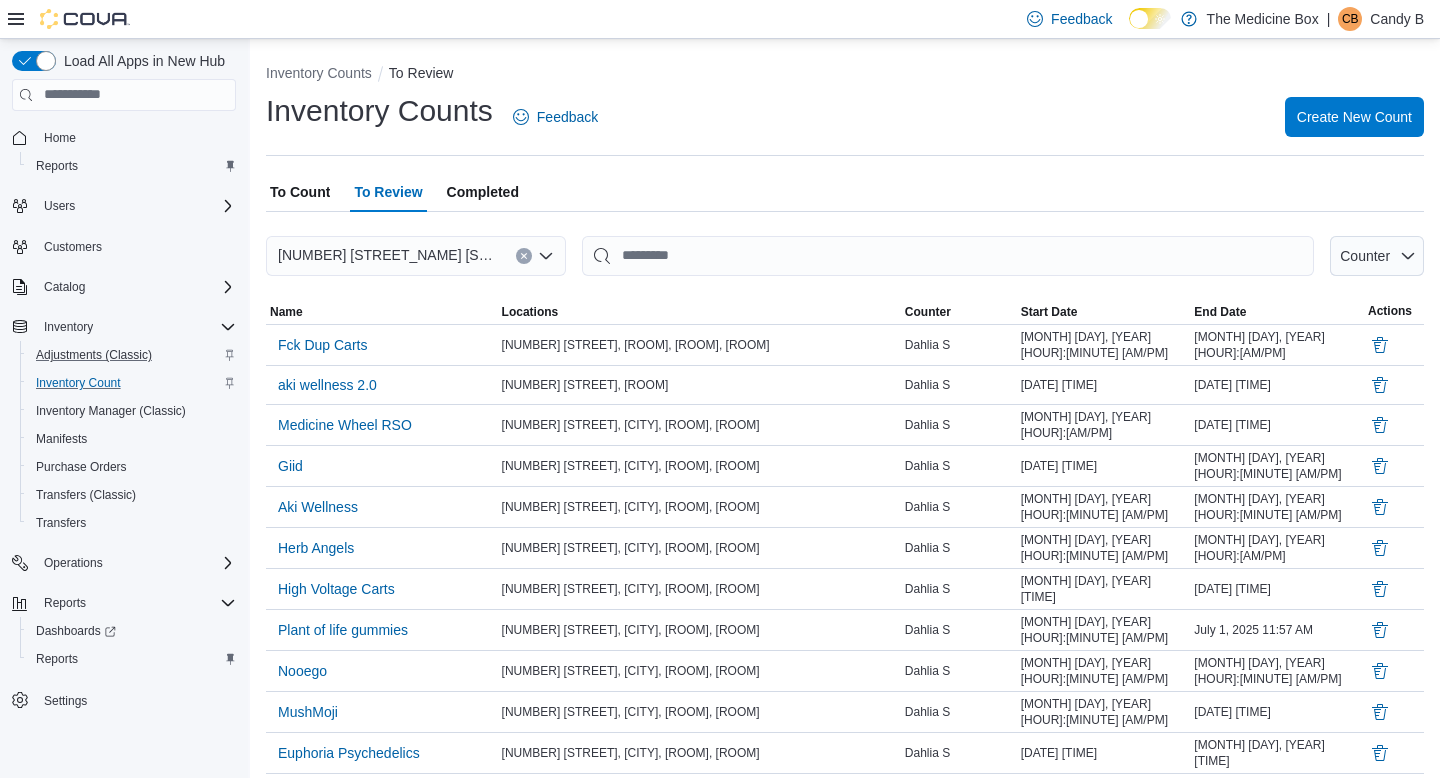 click on "Completed" at bounding box center (483, 192) 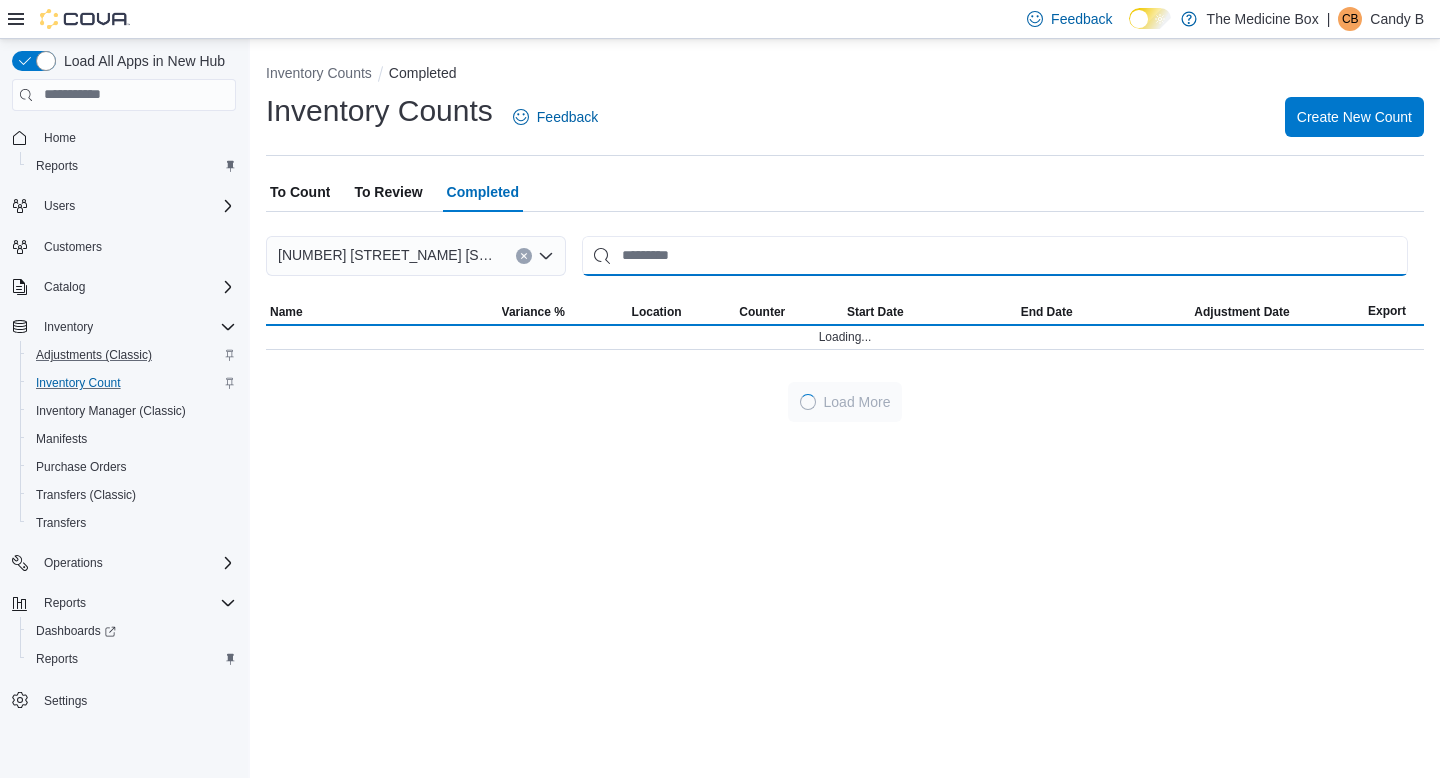 click at bounding box center (995, 256) 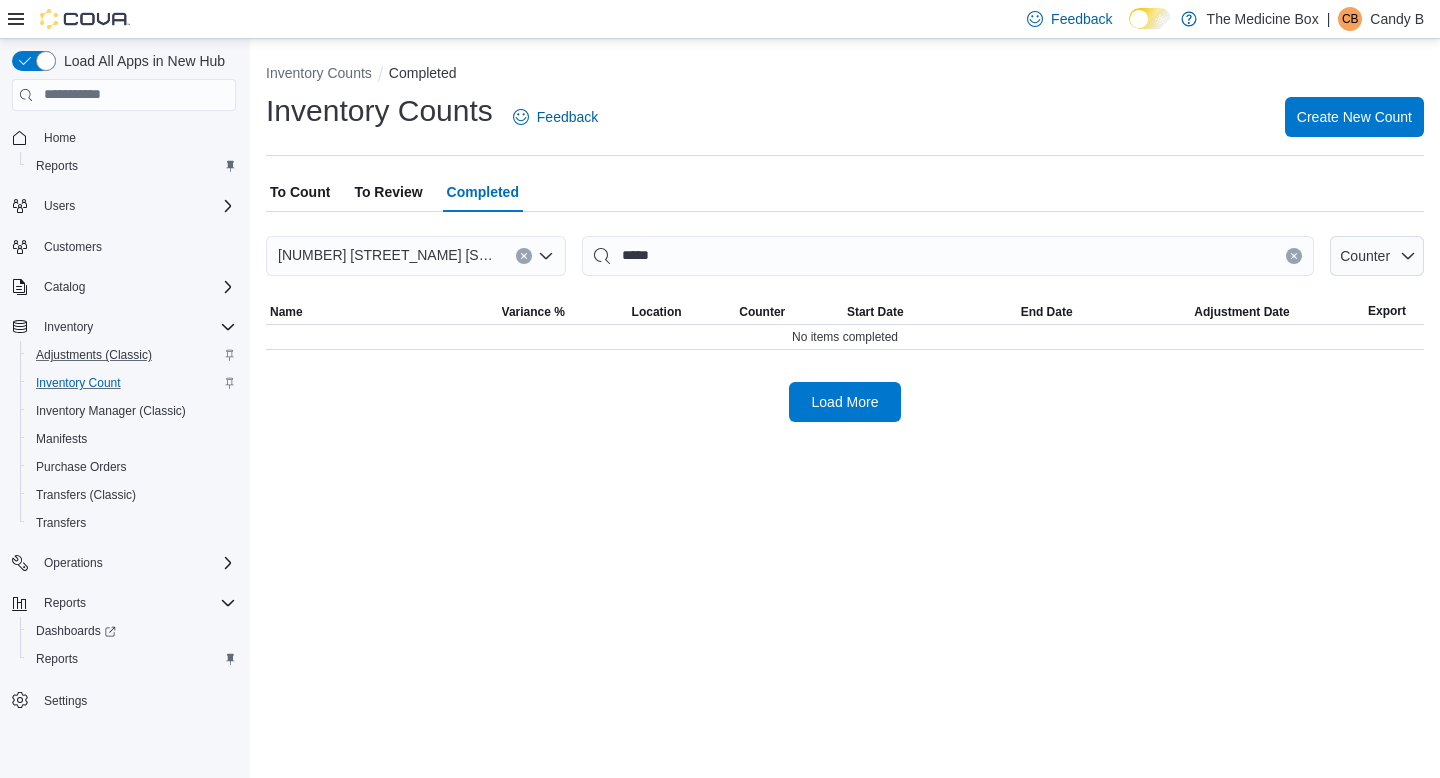 click on "To Review" at bounding box center [388, 192] 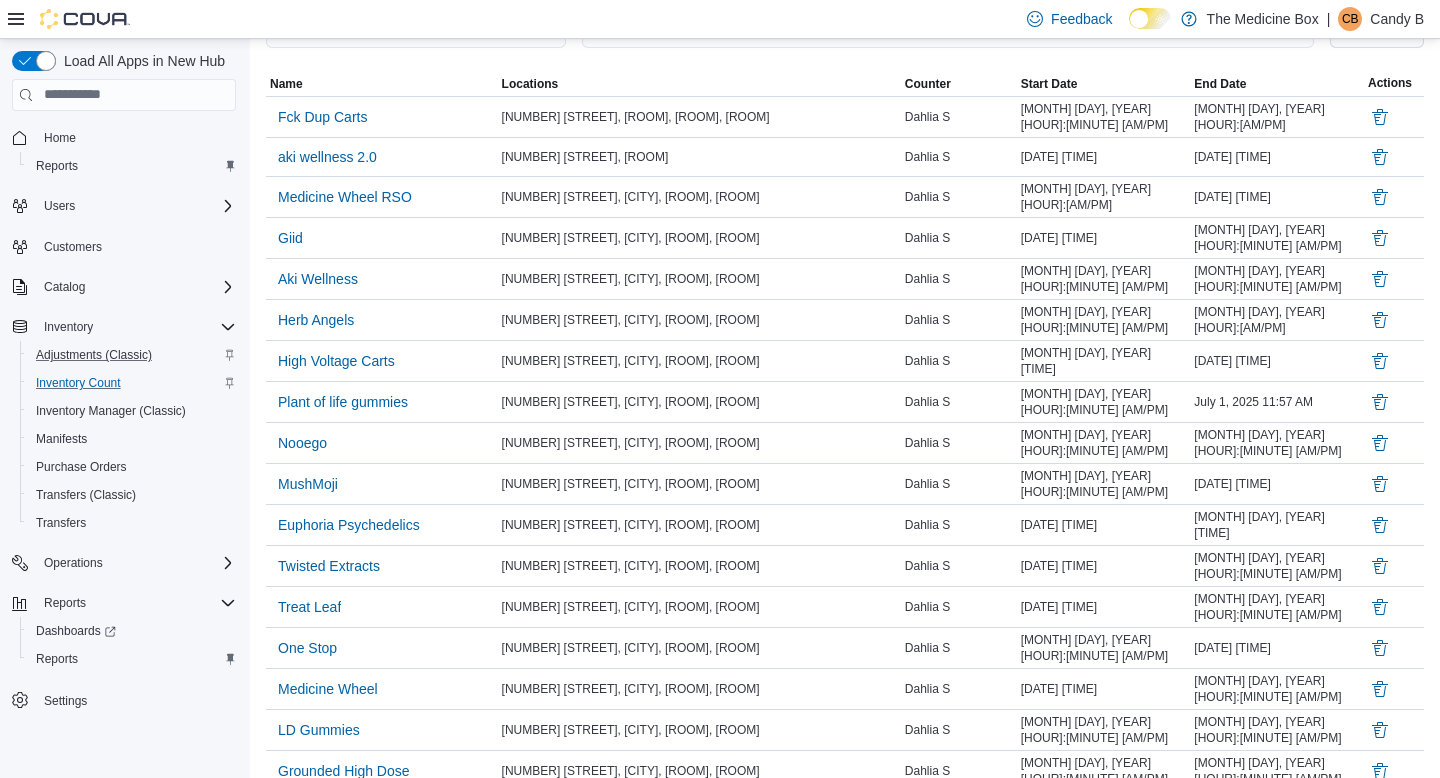 scroll, scrollTop: 531, scrollLeft: 0, axis: vertical 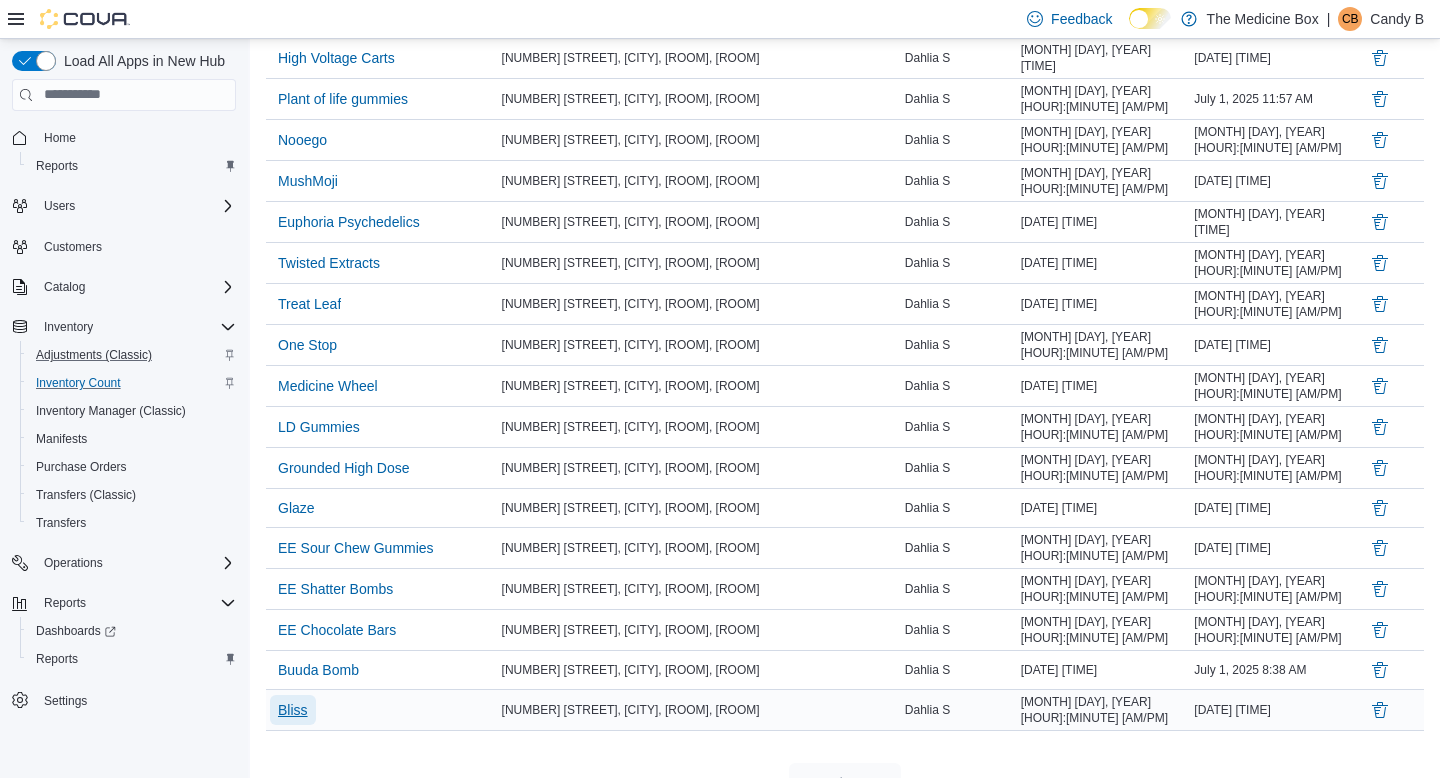 click on "Bliss" at bounding box center [293, 710] 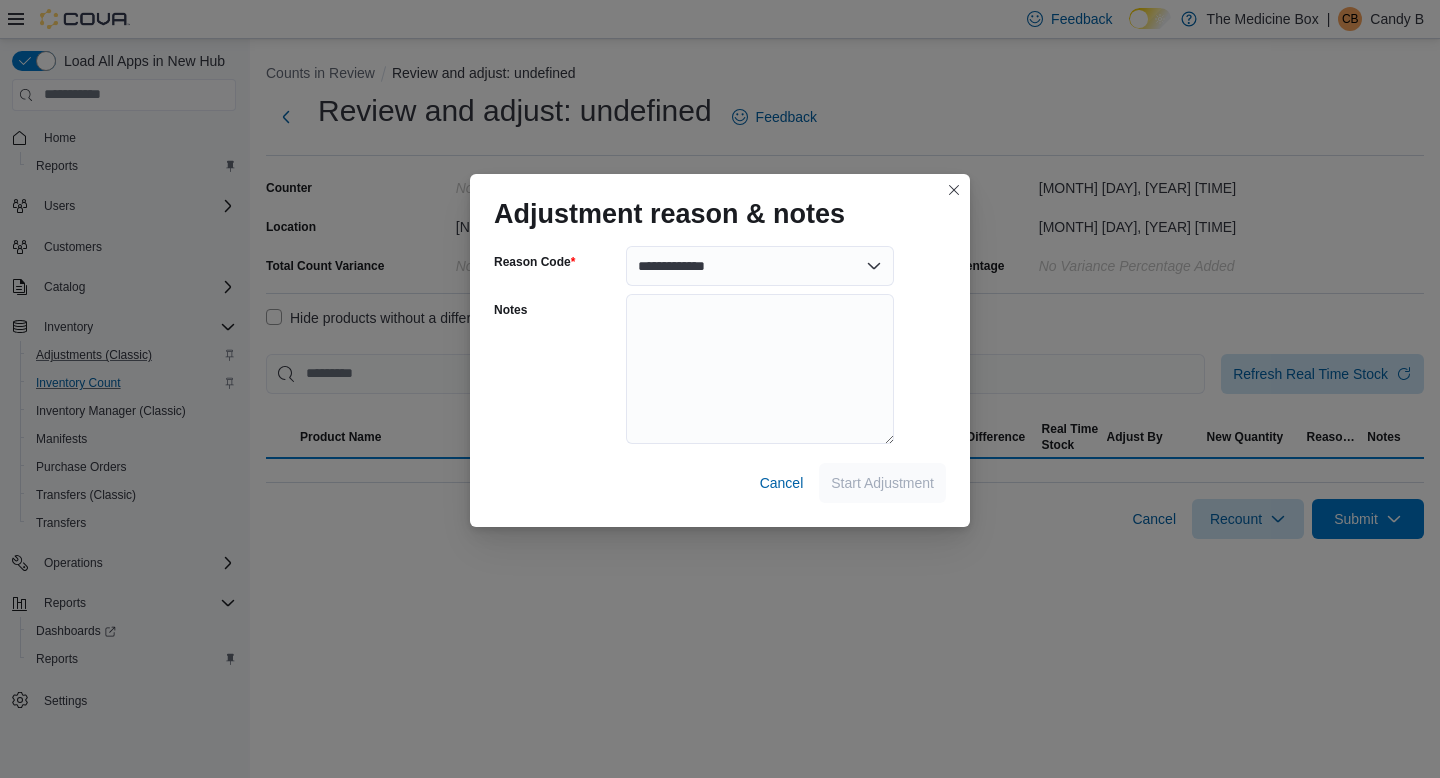 scroll, scrollTop: 0, scrollLeft: 0, axis: both 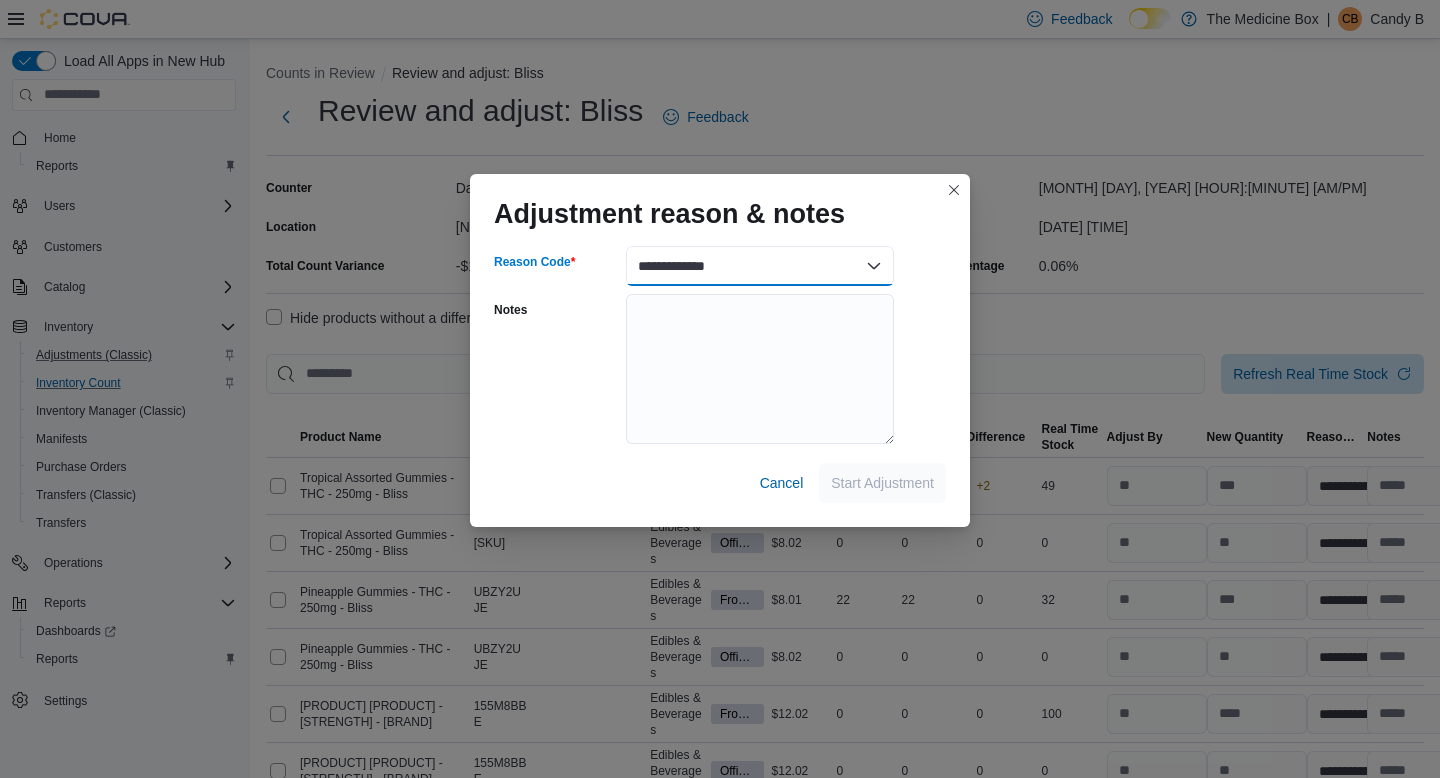 click on "**********" at bounding box center (760, 266) 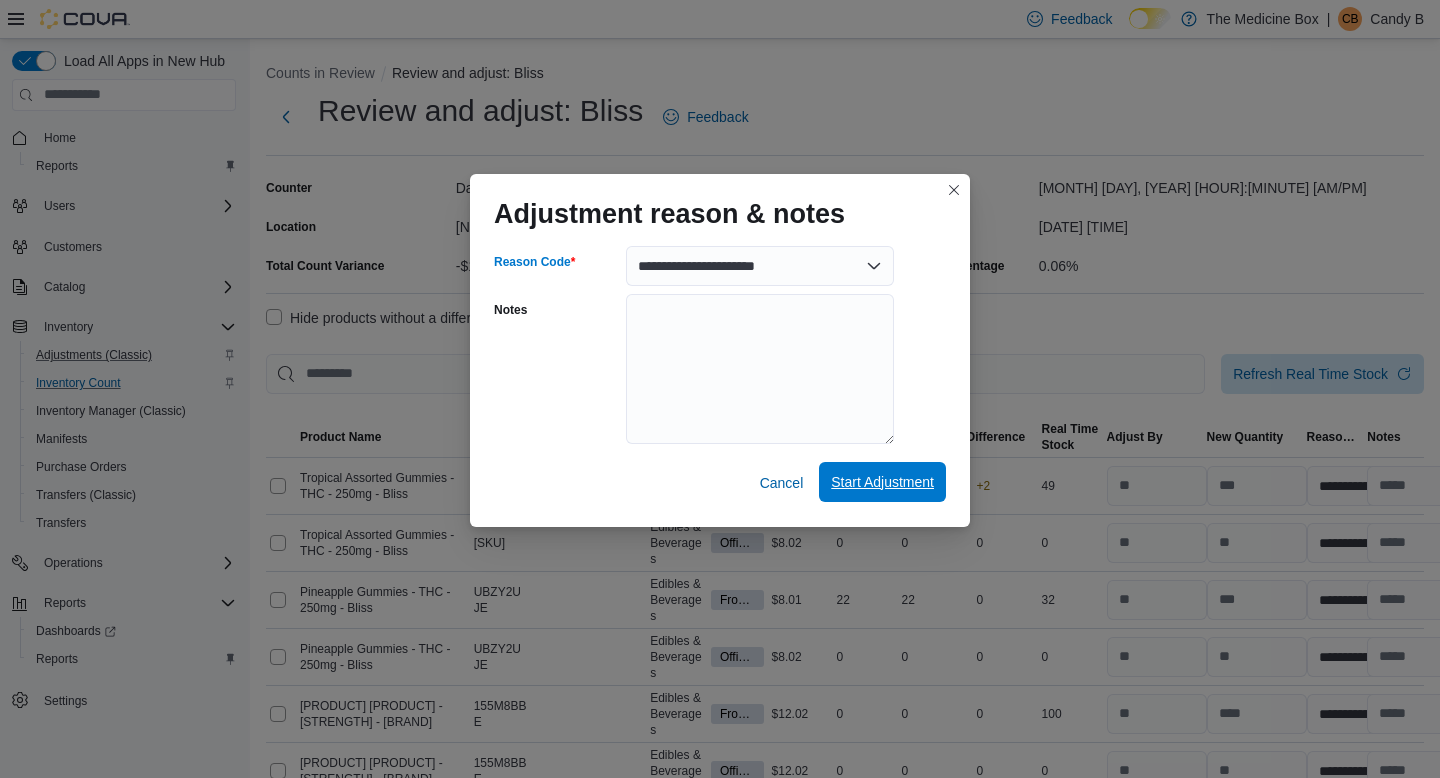 click on "Start Adjustment" at bounding box center (882, 482) 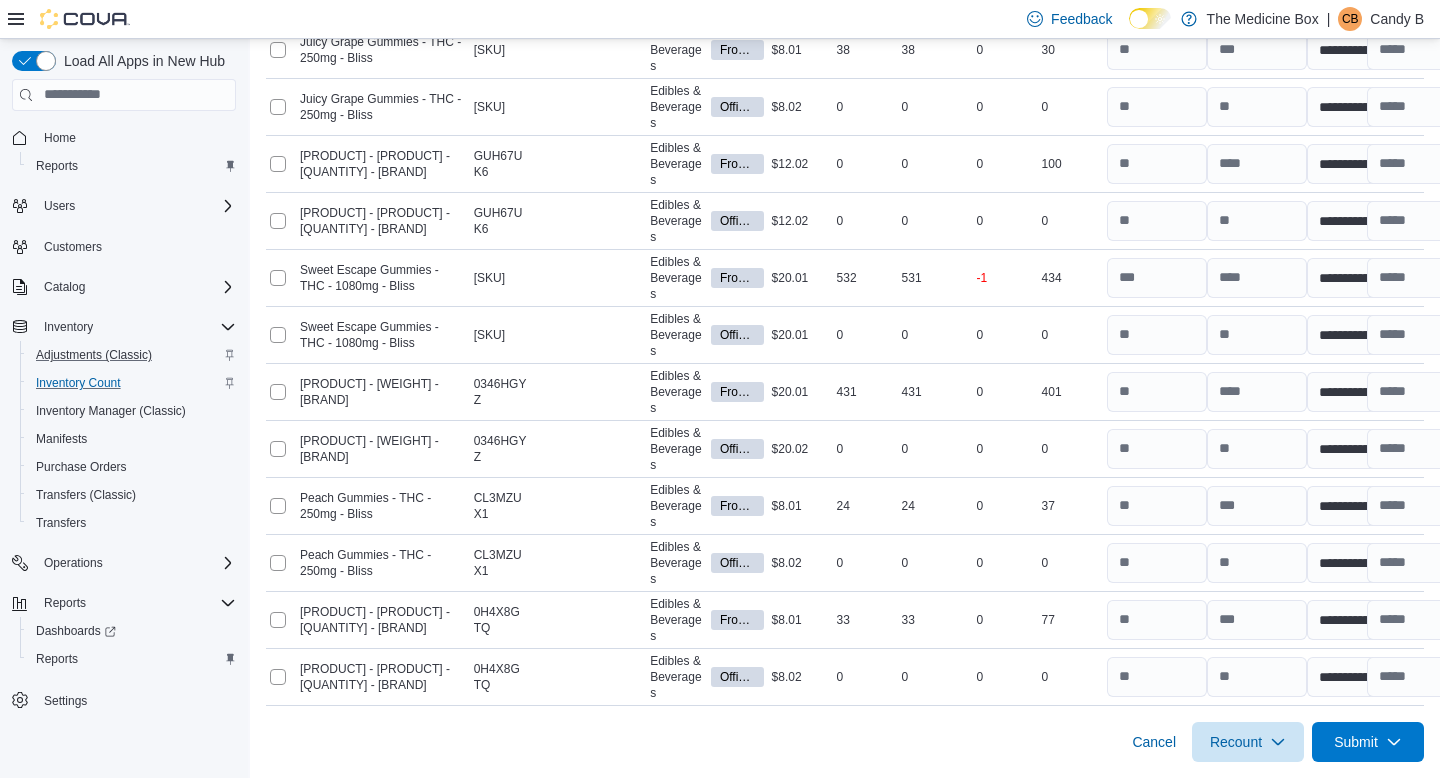 scroll, scrollTop: 1504, scrollLeft: 0, axis: vertical 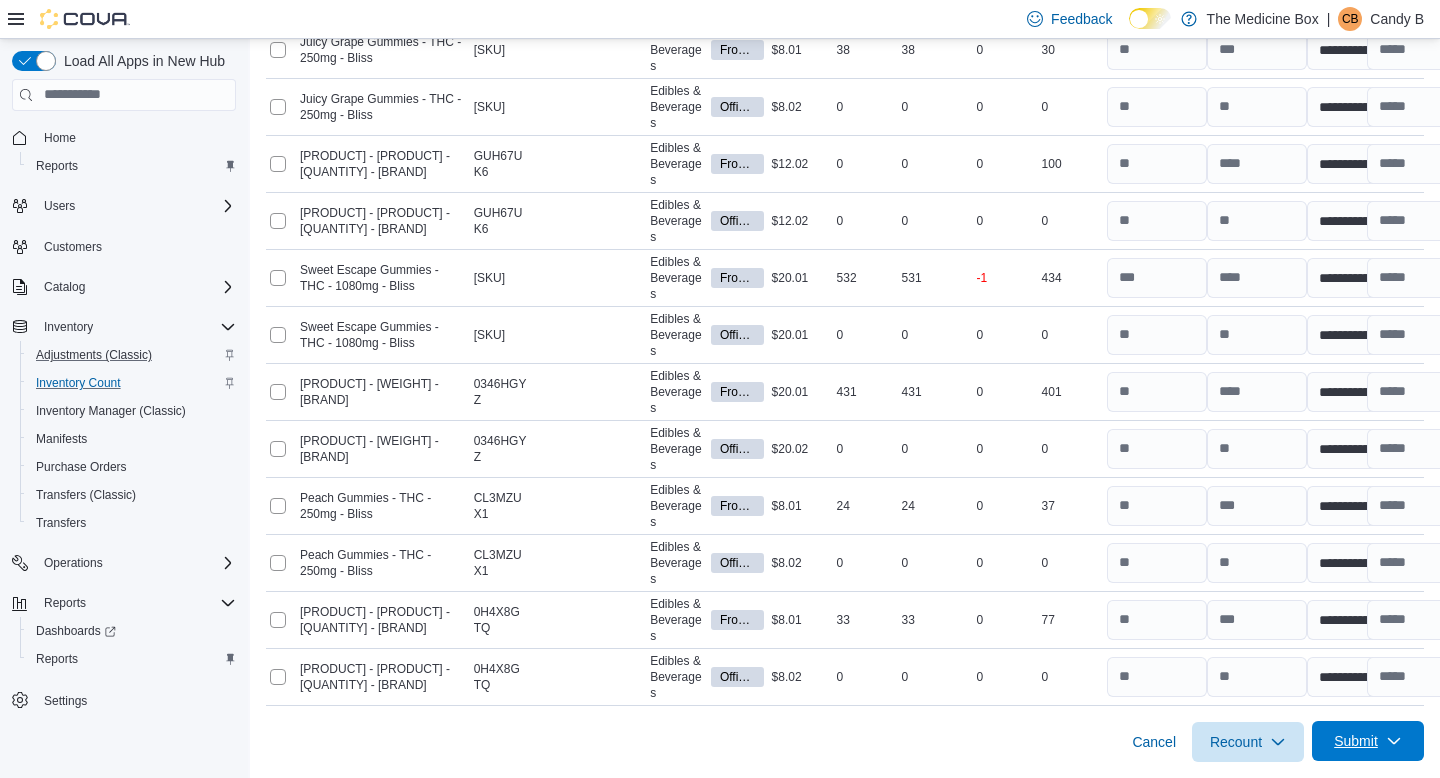 click on "Submit" at bounding box center [1368, 741] 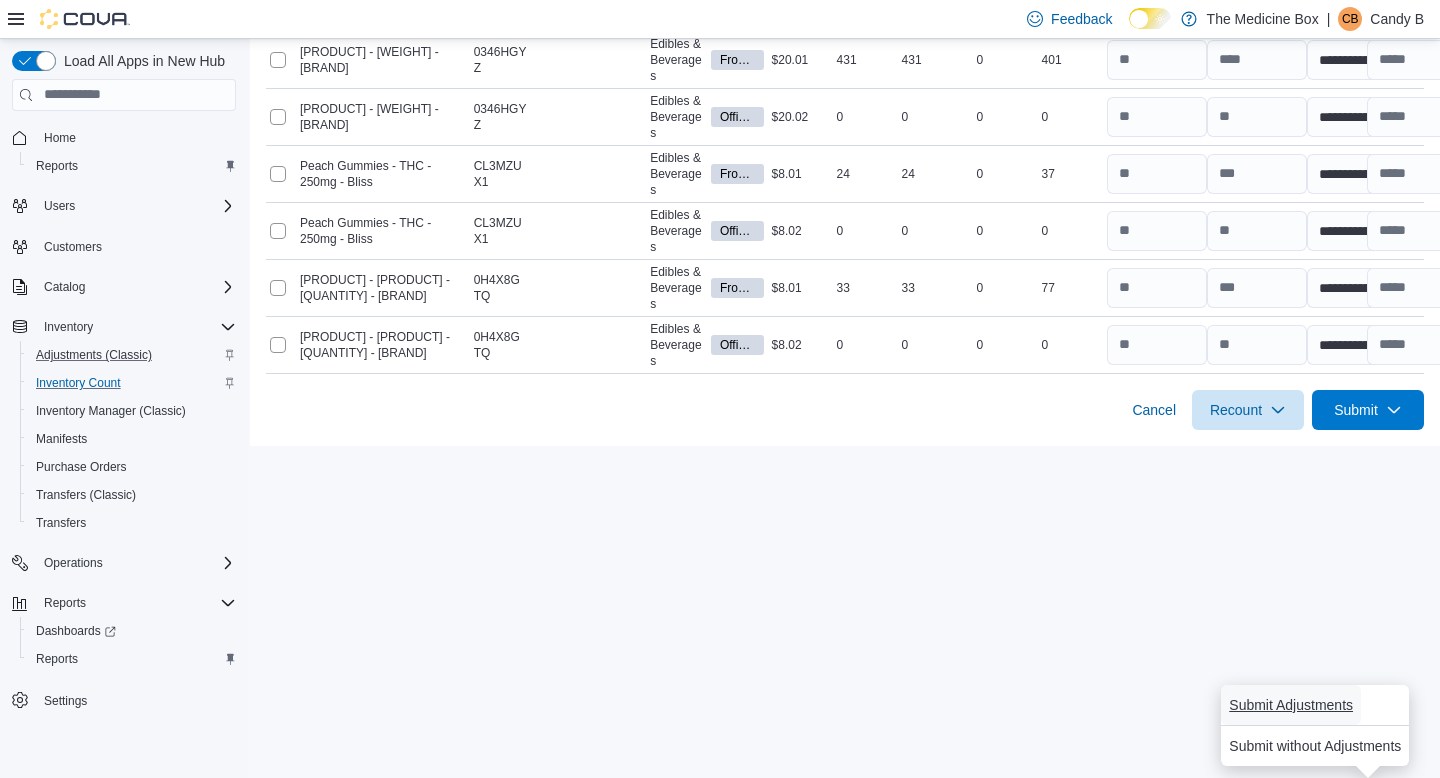 click on "Submit Adjustments" at bounding box center [1291, 705] 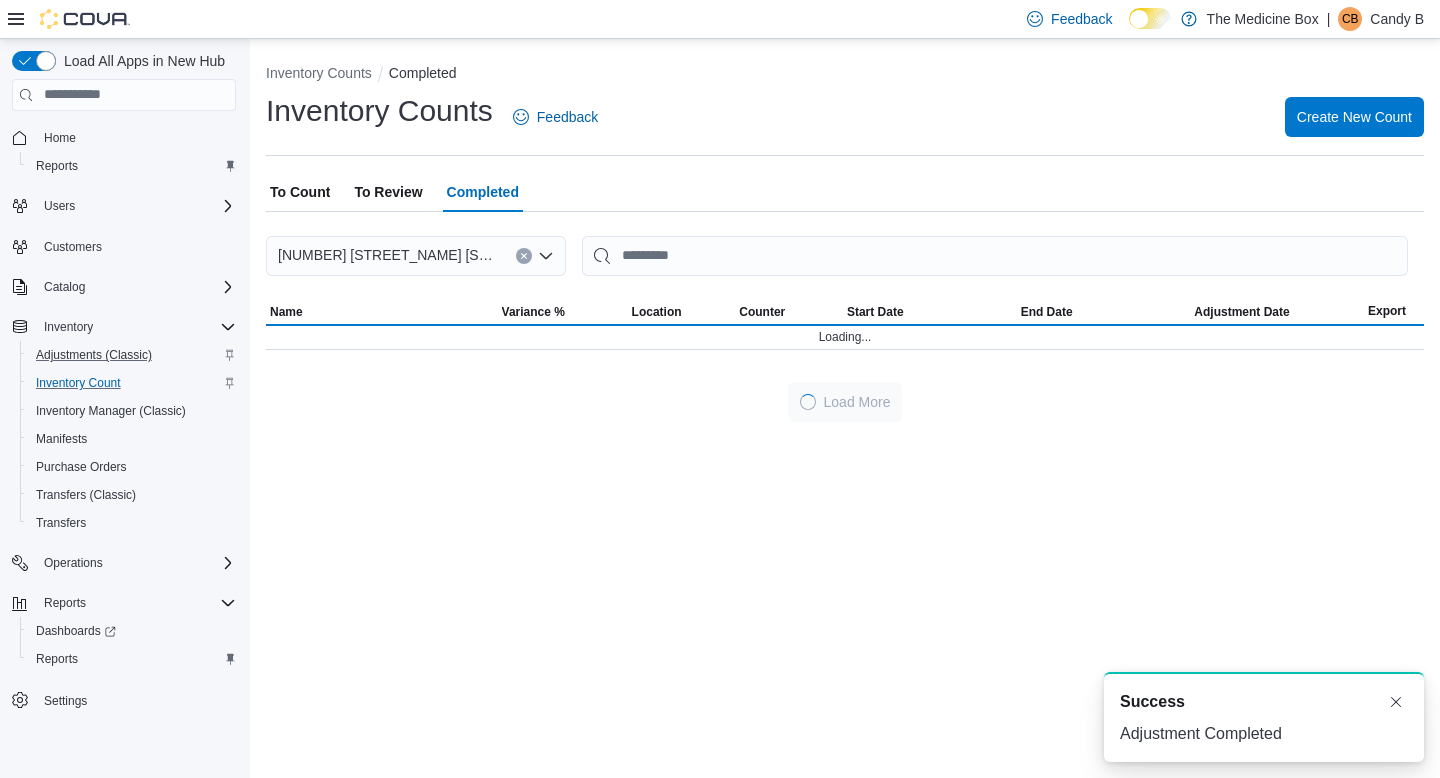 scroll, scrollTop: 0, scrollLeft: 0, axis: both 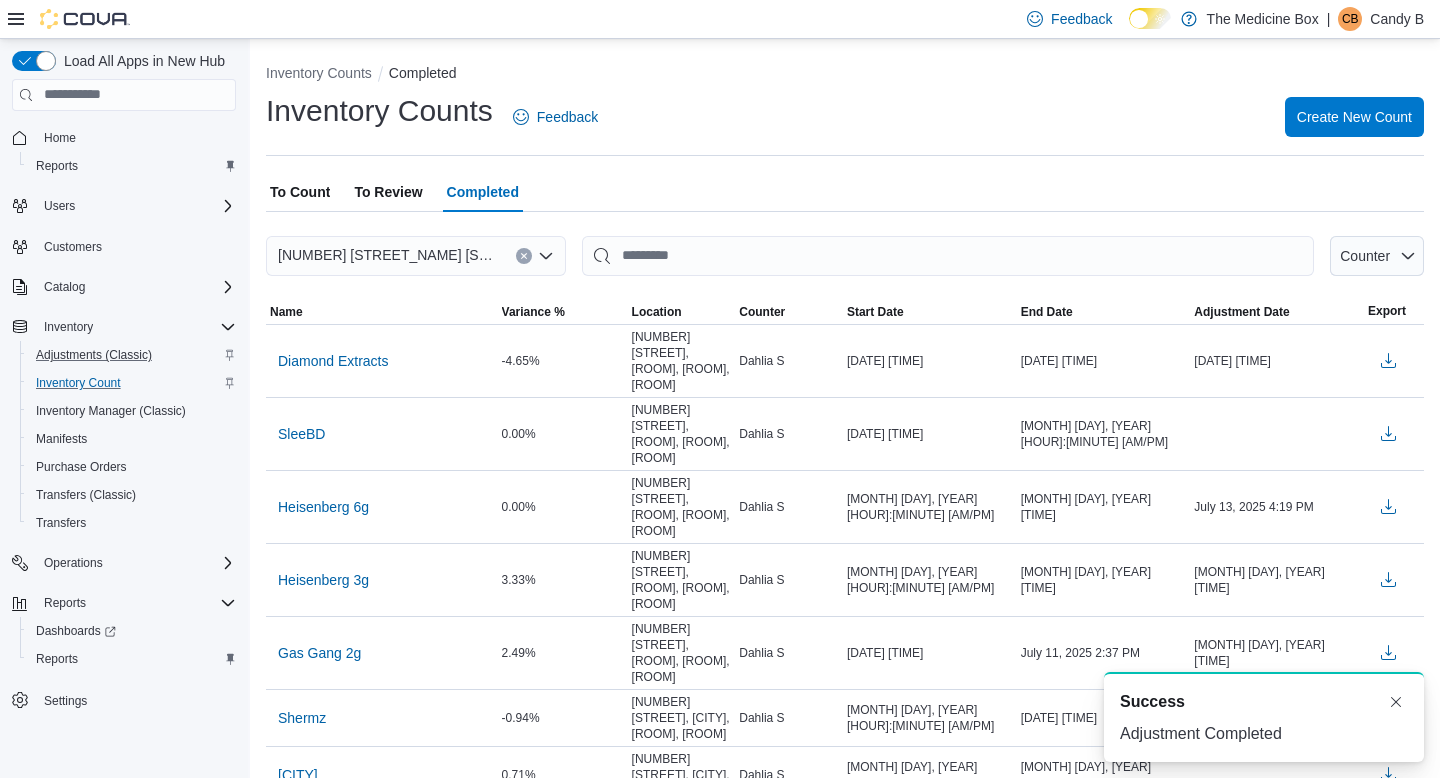 click on "To Review" at bounding box center [388, 192] 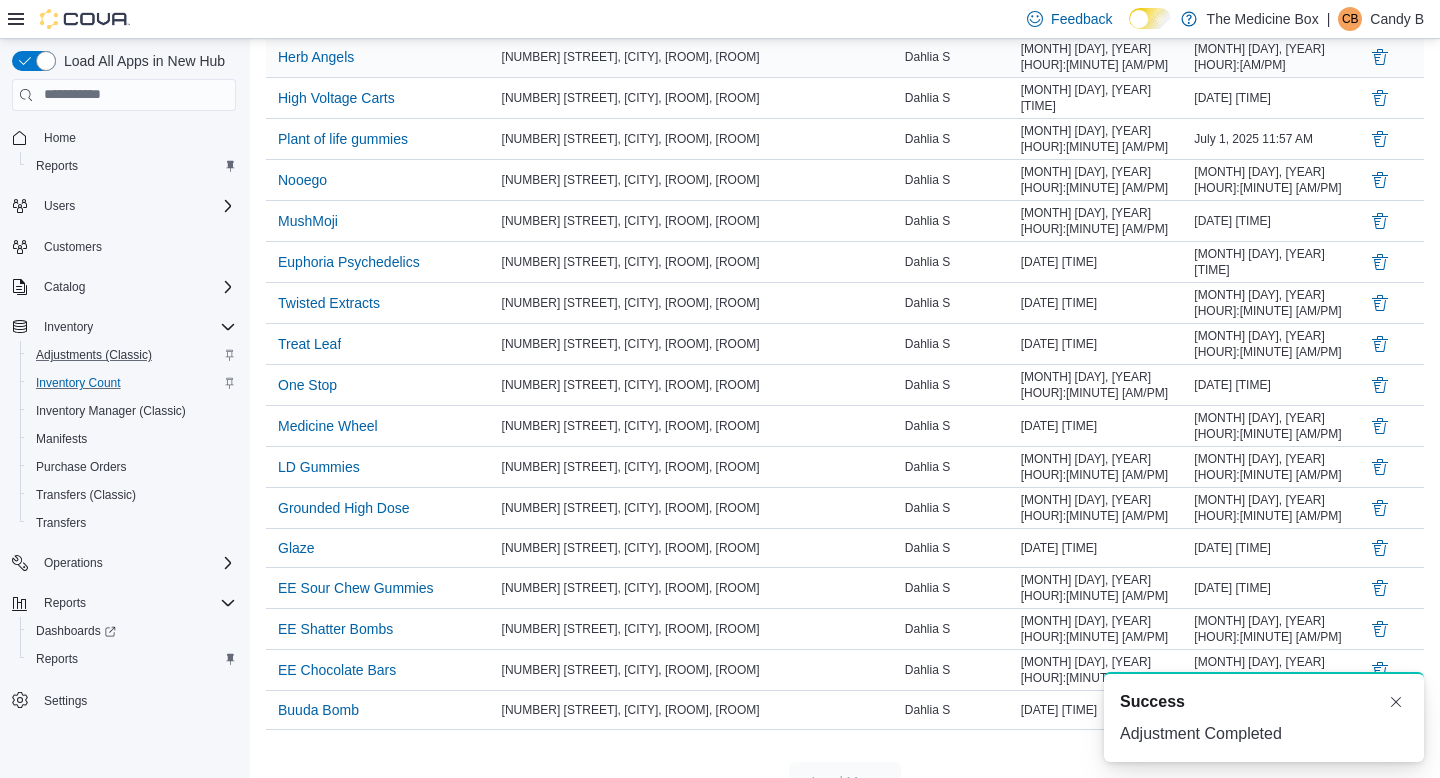 scroll, scrollTop: 492, scrollLeft: 0, axis: vertical 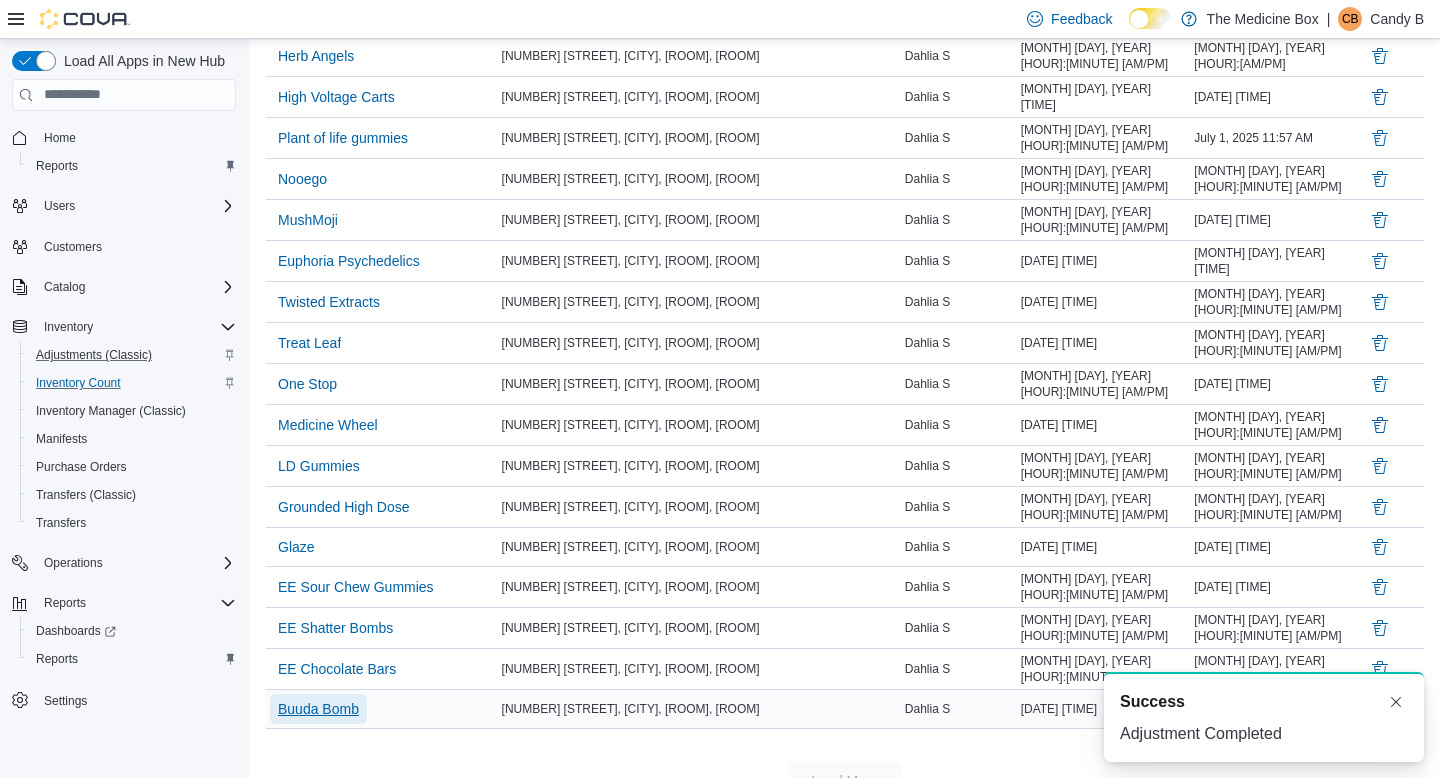click on "Buuda Bomb" at bounding box center (318, 709) 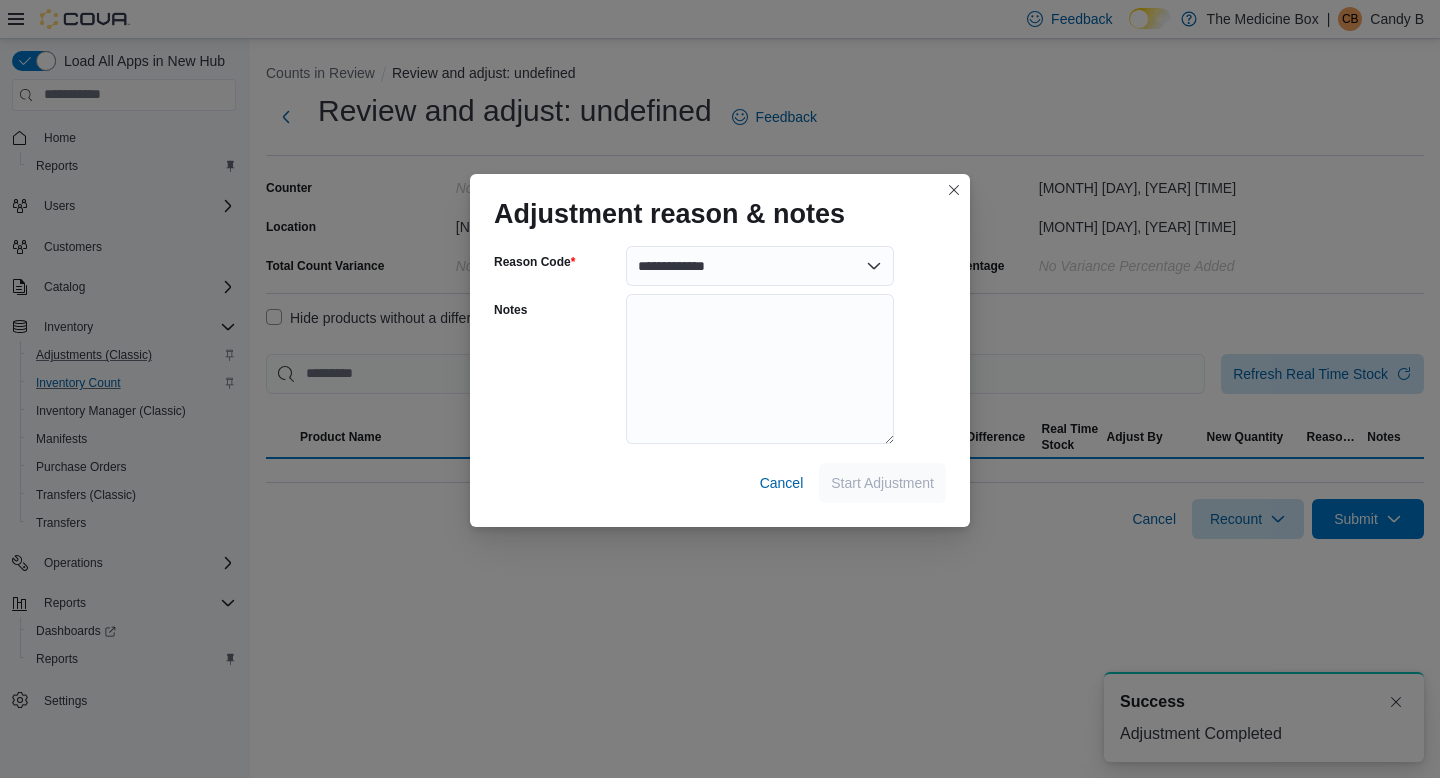 scroll, scrollTop: 0, scrollLeft: 0, axis: both 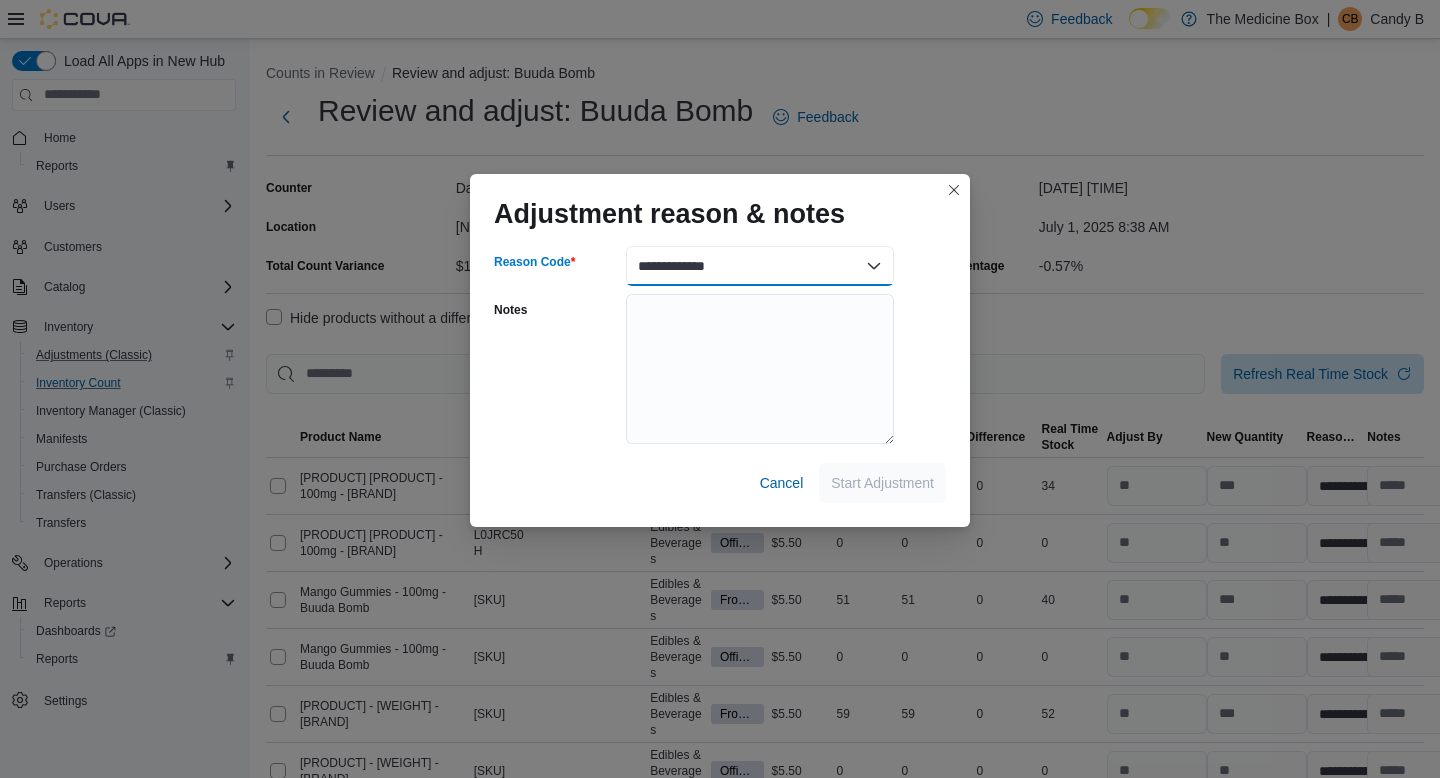 click on "**********" at bounding box center (760, 266) 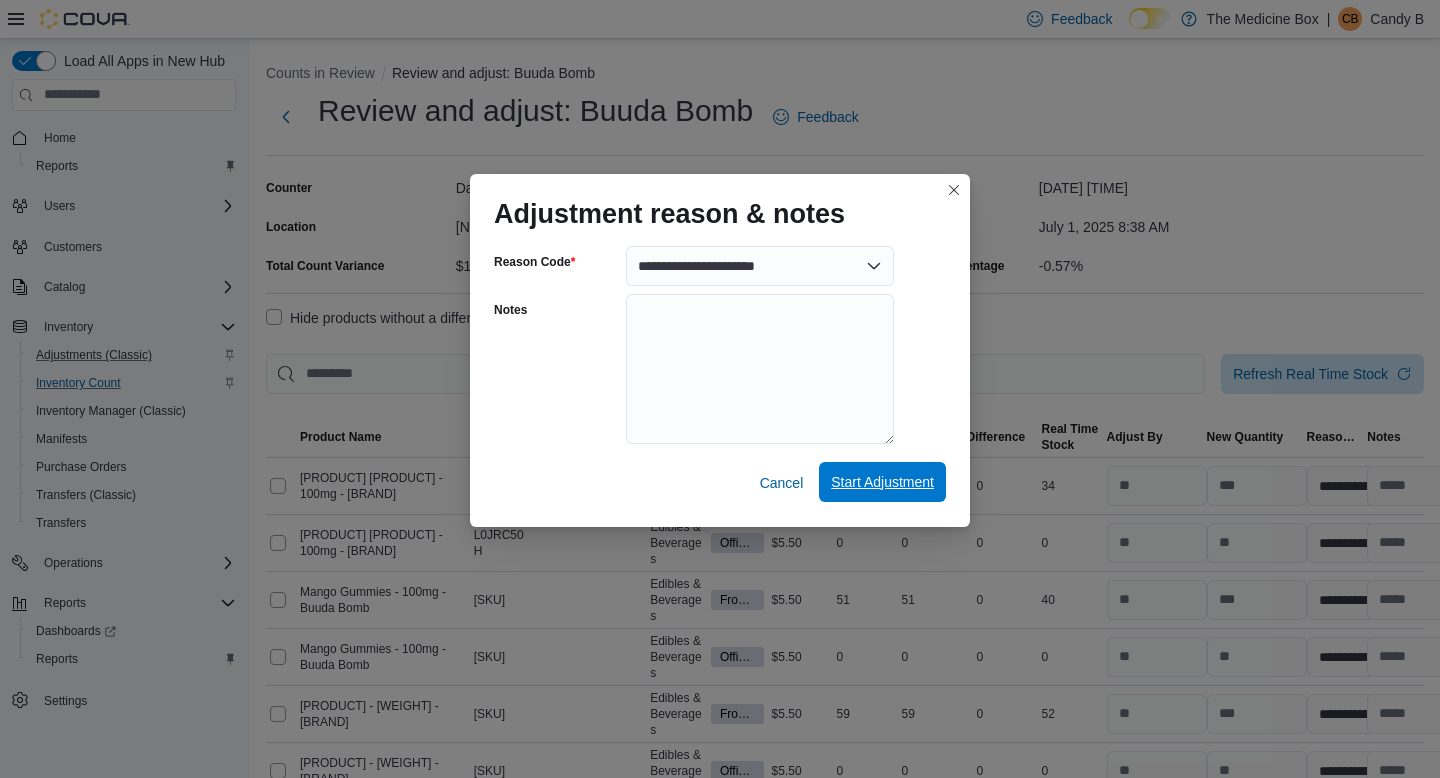 click on "Start Adjustment" at bounding box center [882, 482] 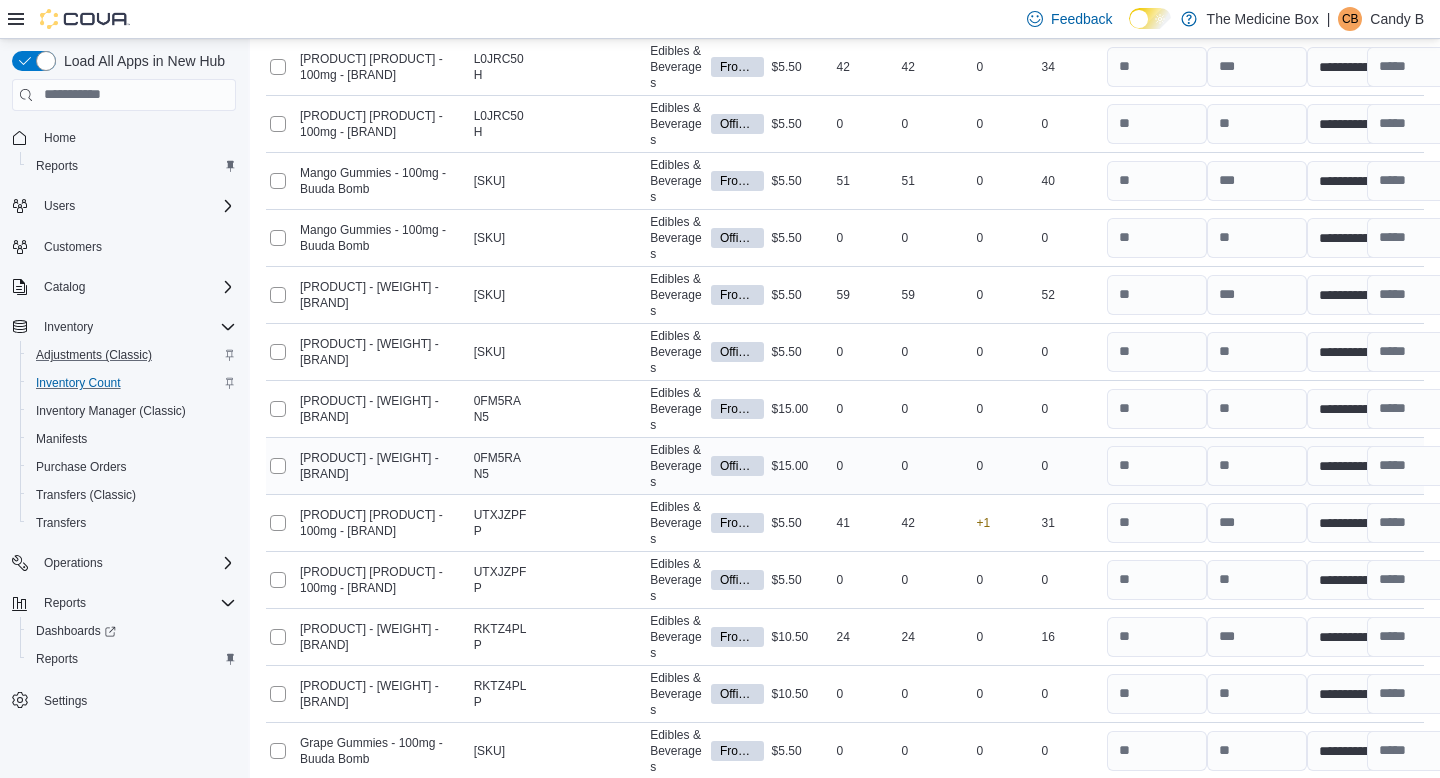 scroll, scrollTop: 1504, scrollLeft: 0, axis: vertical 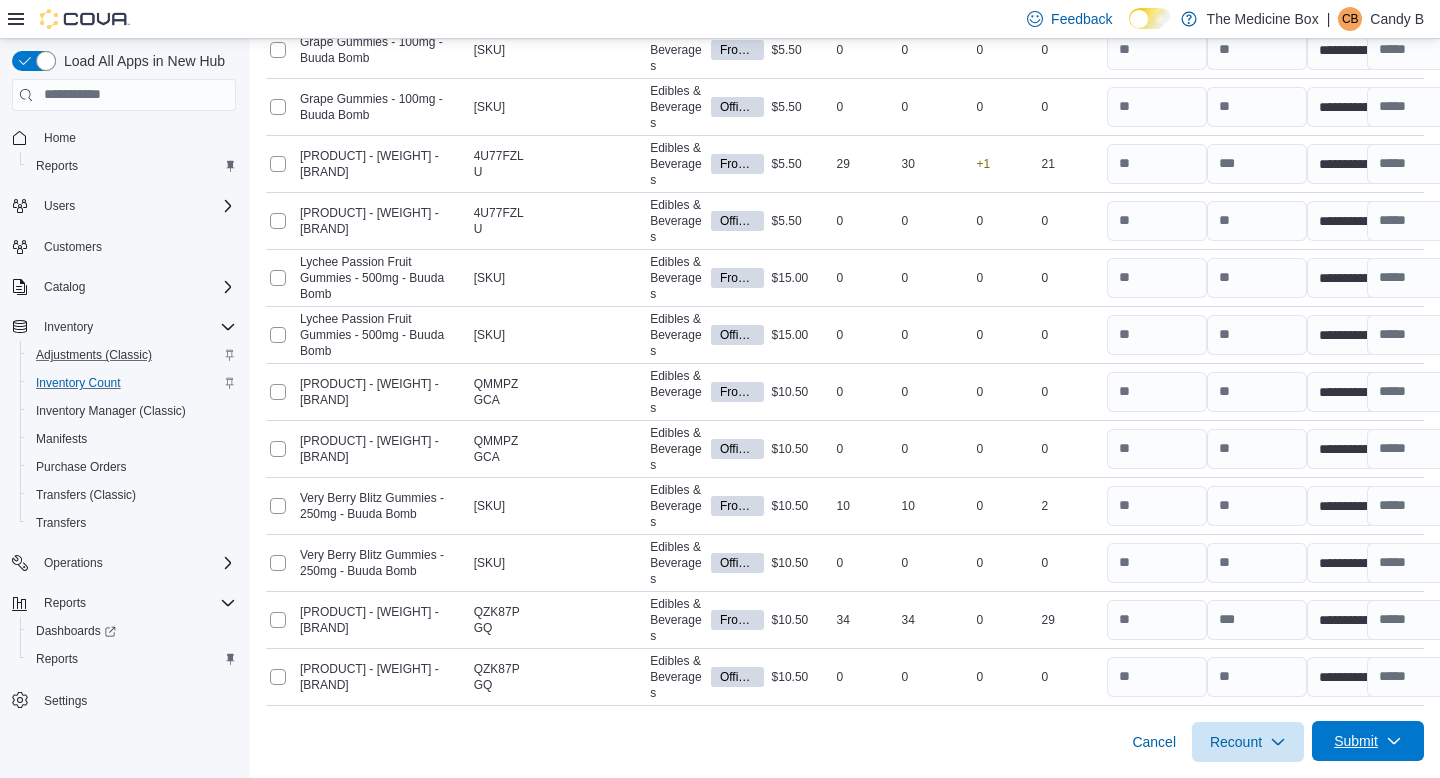click on "Submit" at bounding box center (1356, 741) 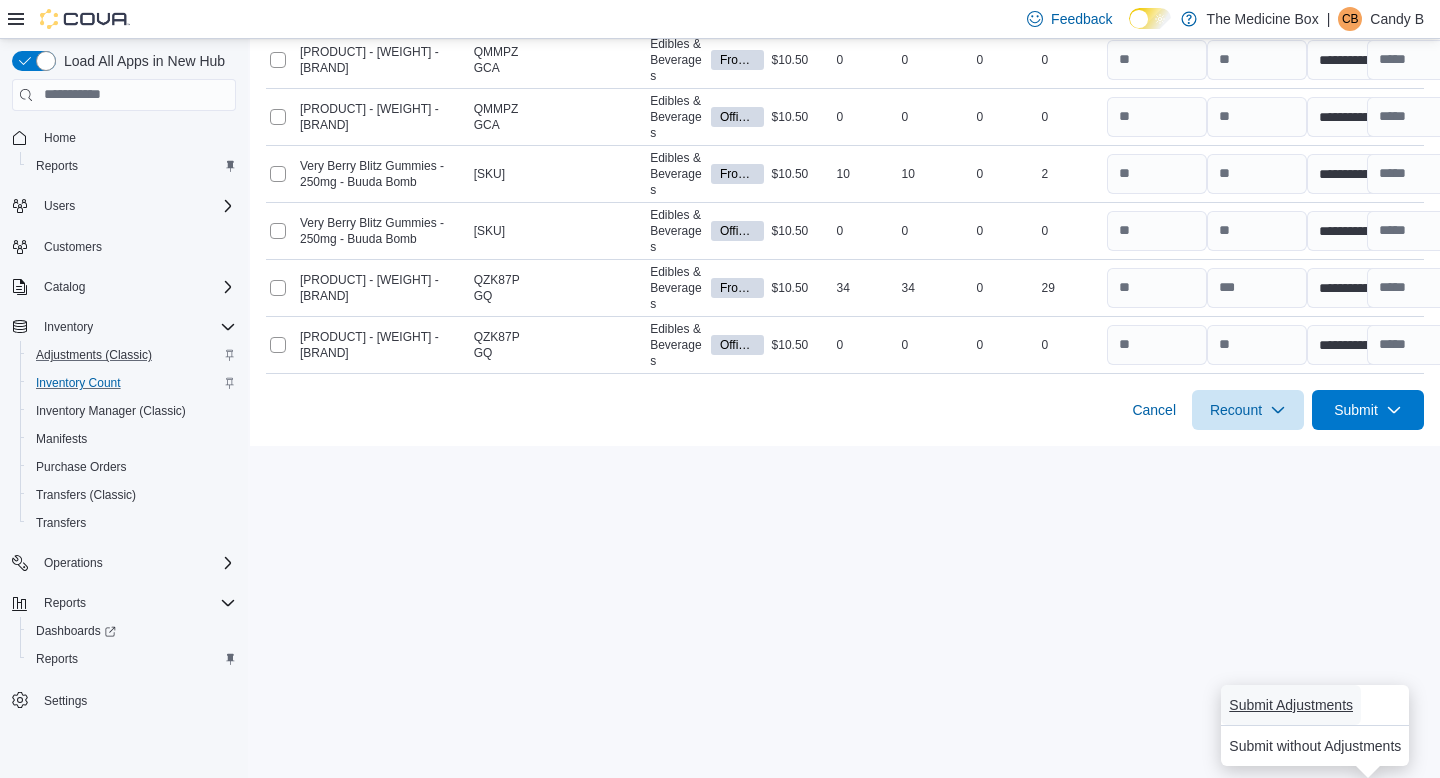click on "Submit Adjustments" at bounding box center [1291, 705] 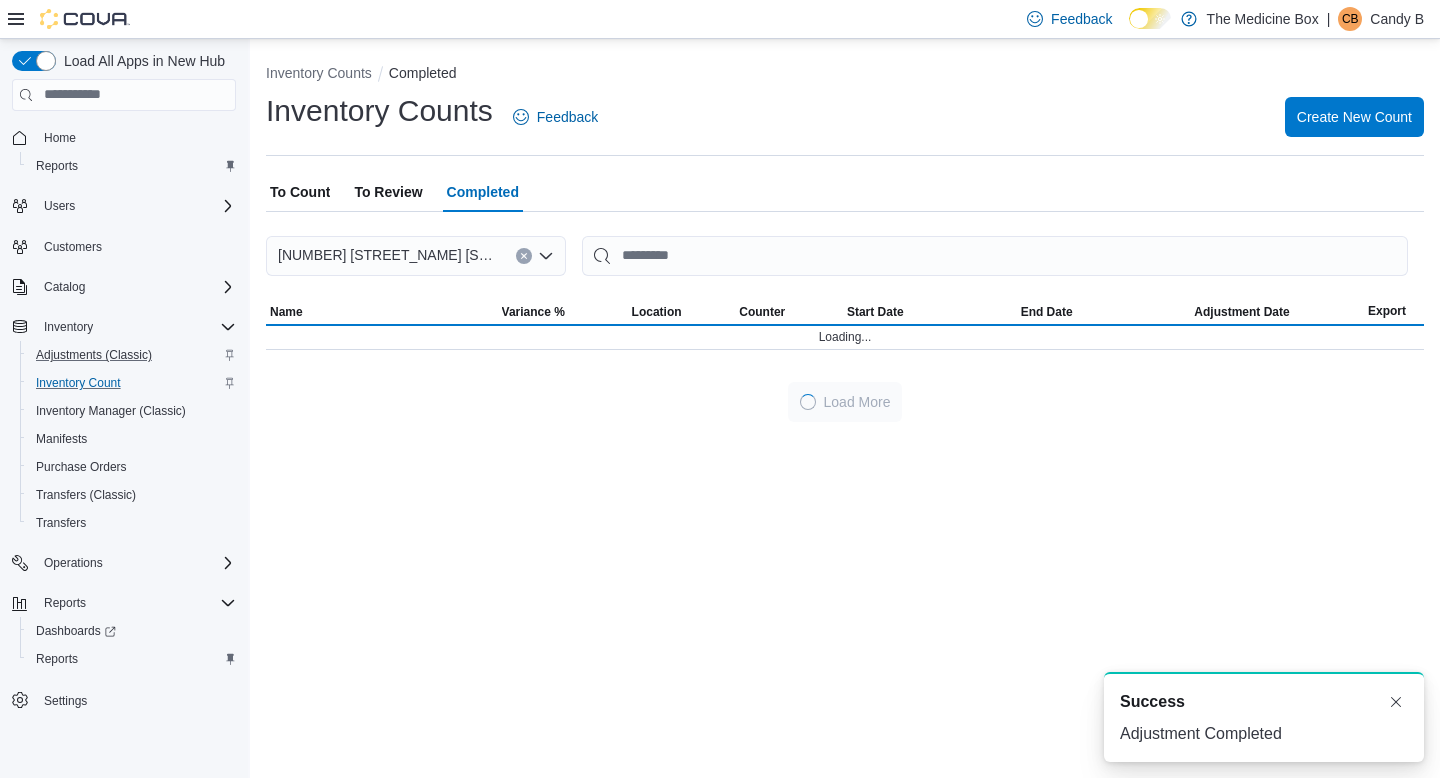 scroll, scrollTop: 0, scrollLeft: 0, axis: both 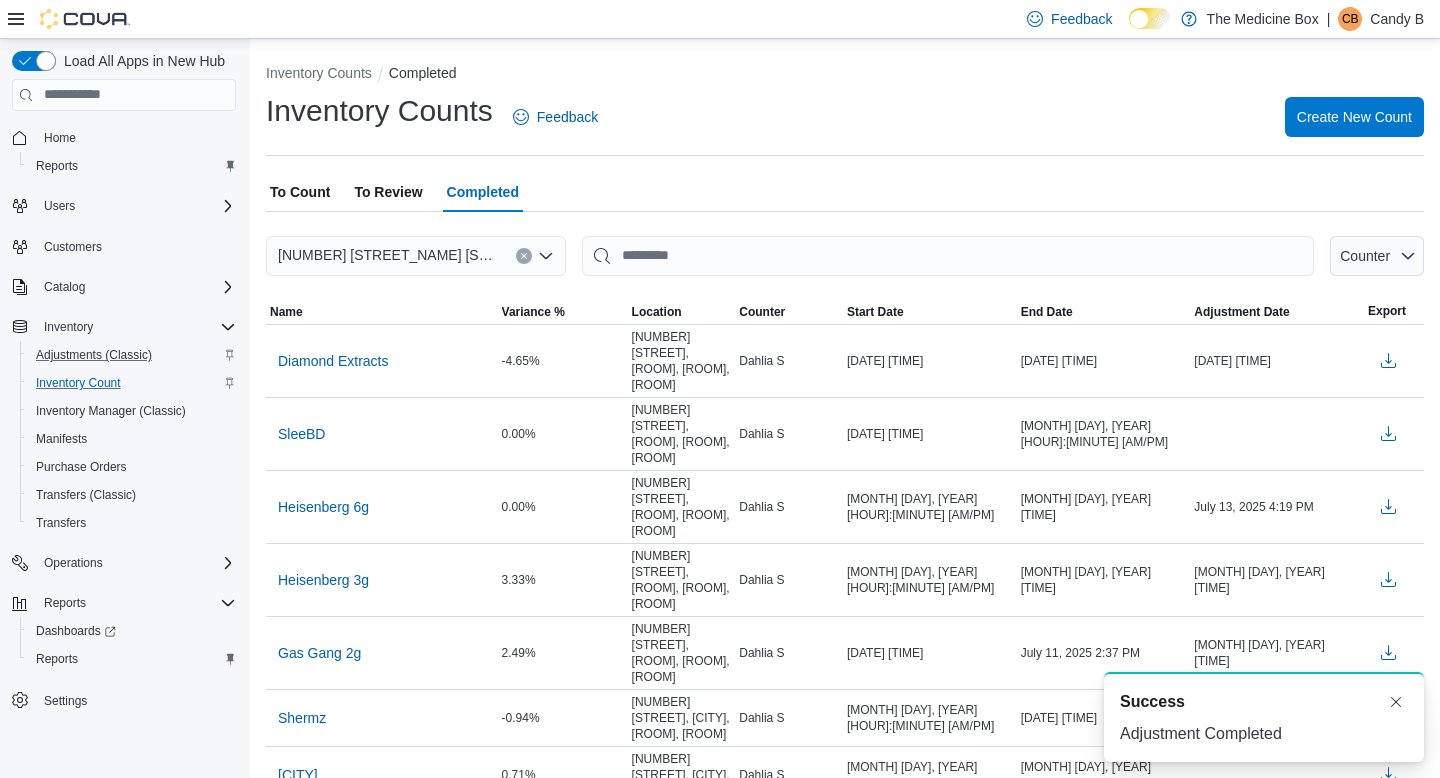 click on "To Review" at bounding box center (388, 192) 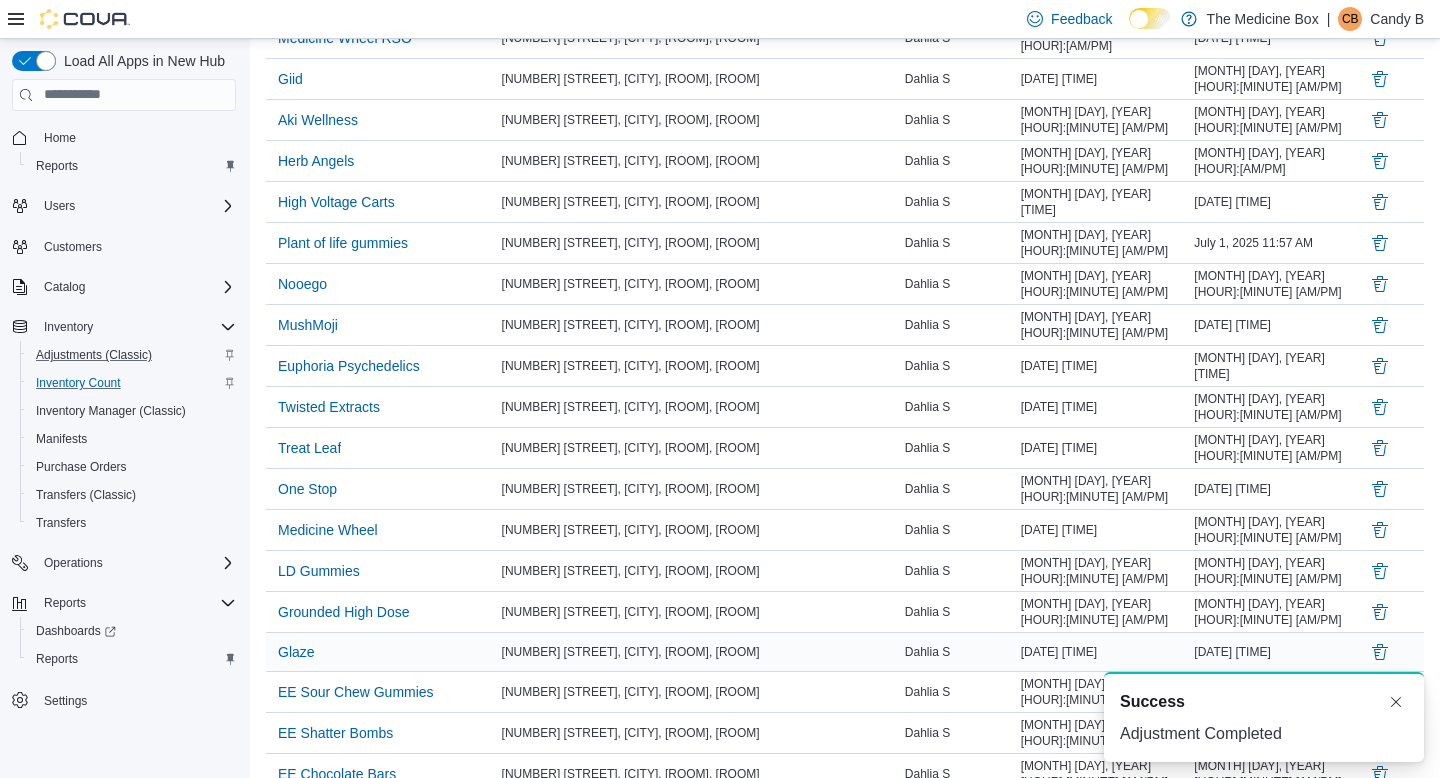 scroll, scrollTop: 453, scrollLeft: 0, axis: vertical 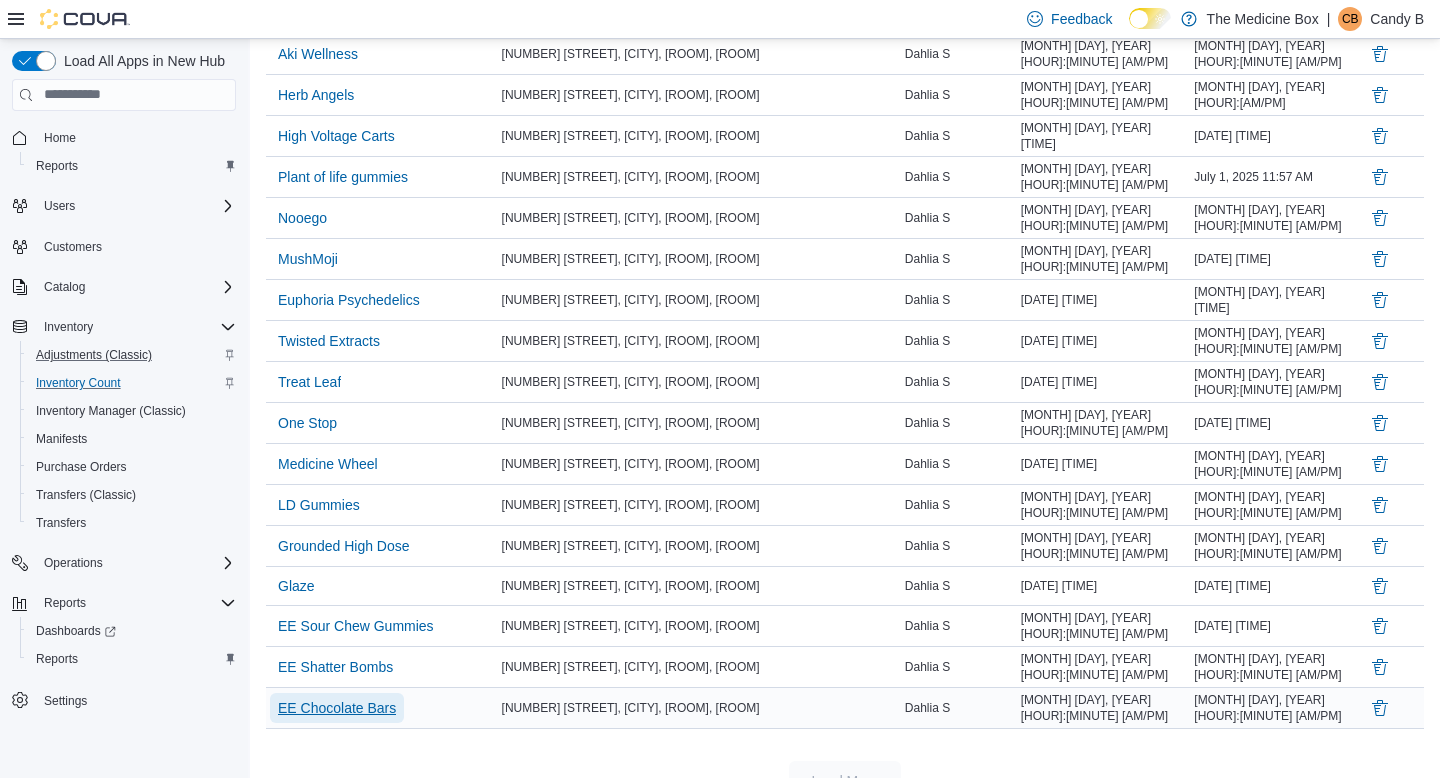 click on "EE Chocolate Bars" at bounding box center [337, 708] 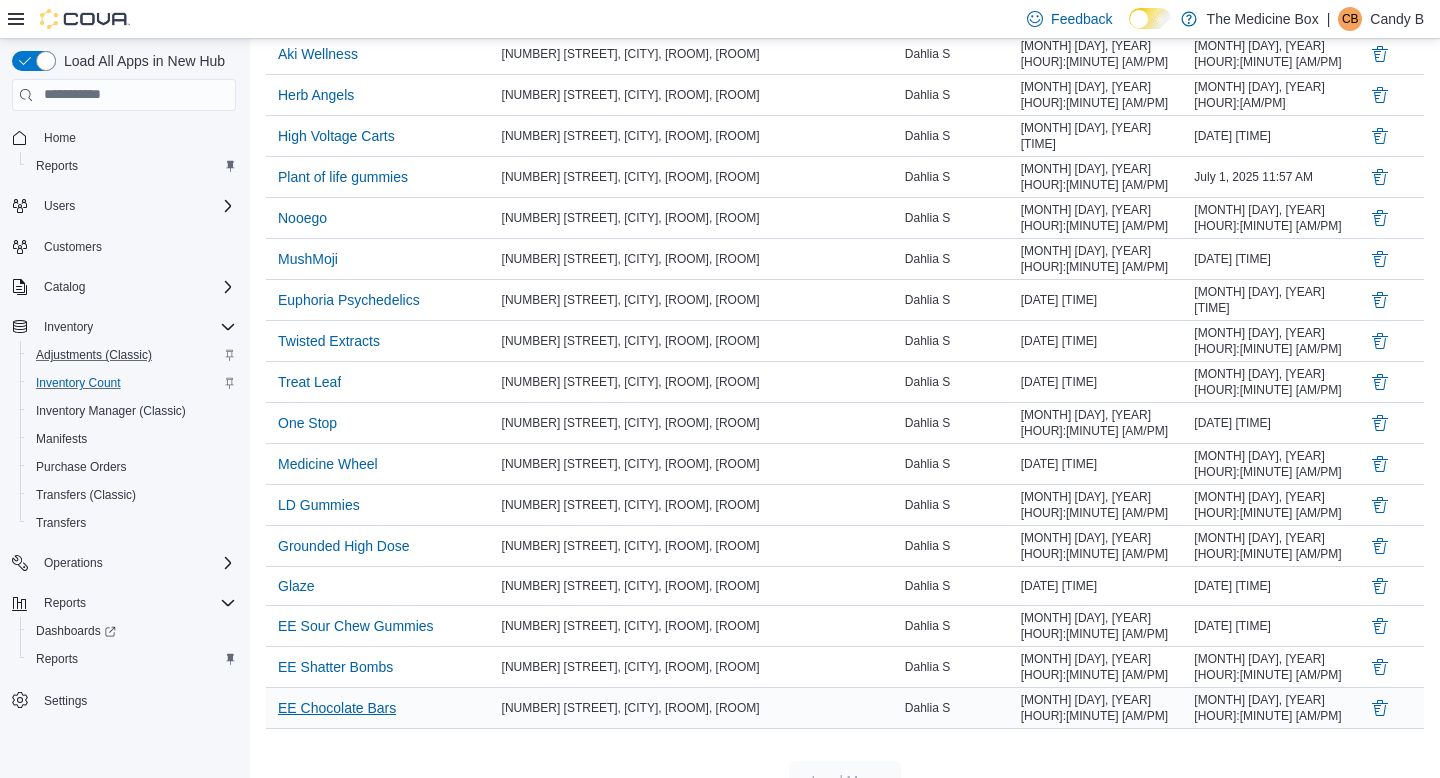 scroll, scrollTop: 0, scrollLeft: 0, axis: both 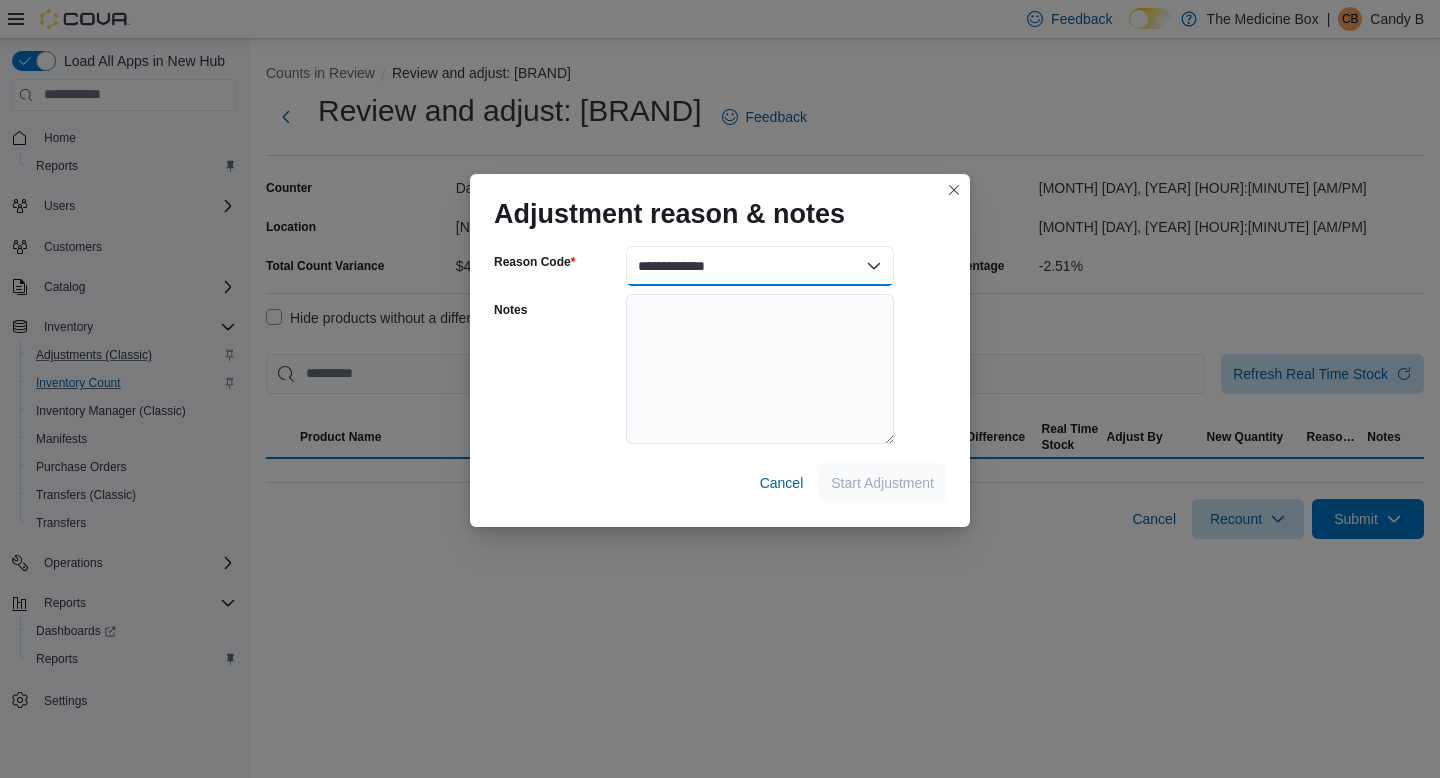 click on "**********" at bounding box center (760, 266) 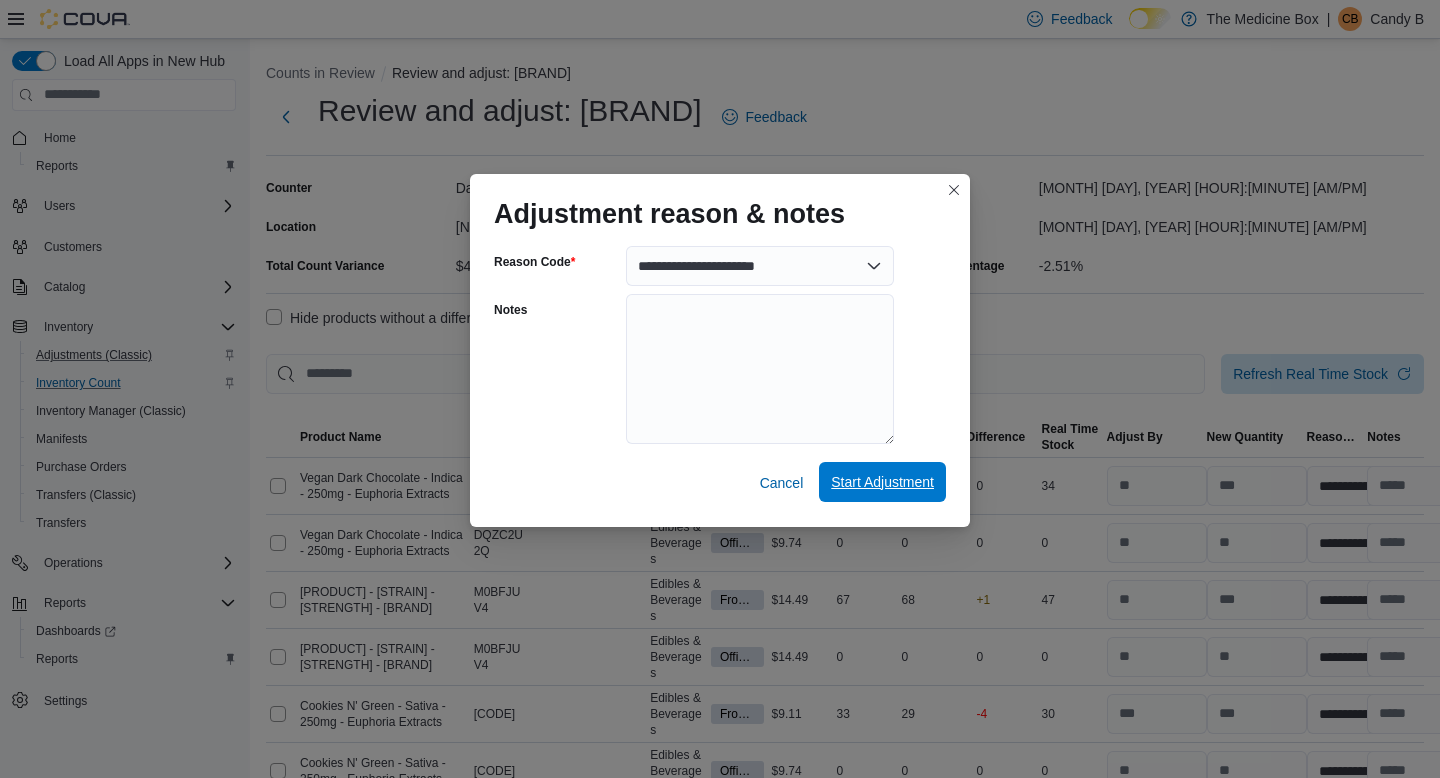 click on "Start Adjustment" at bounding box center [882, 482] 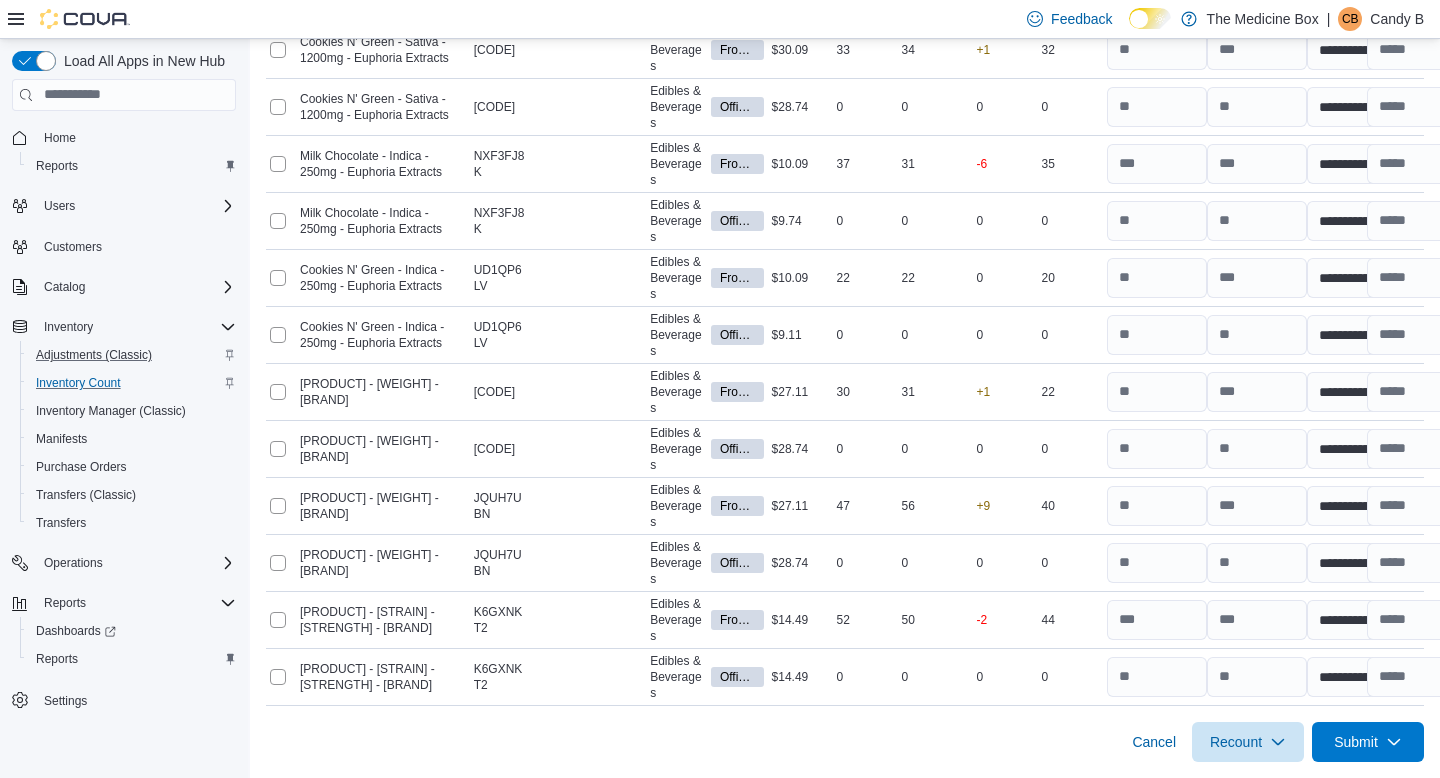 scroll, scrollTop: 3256, scrollLeft: 0, axis: vertical 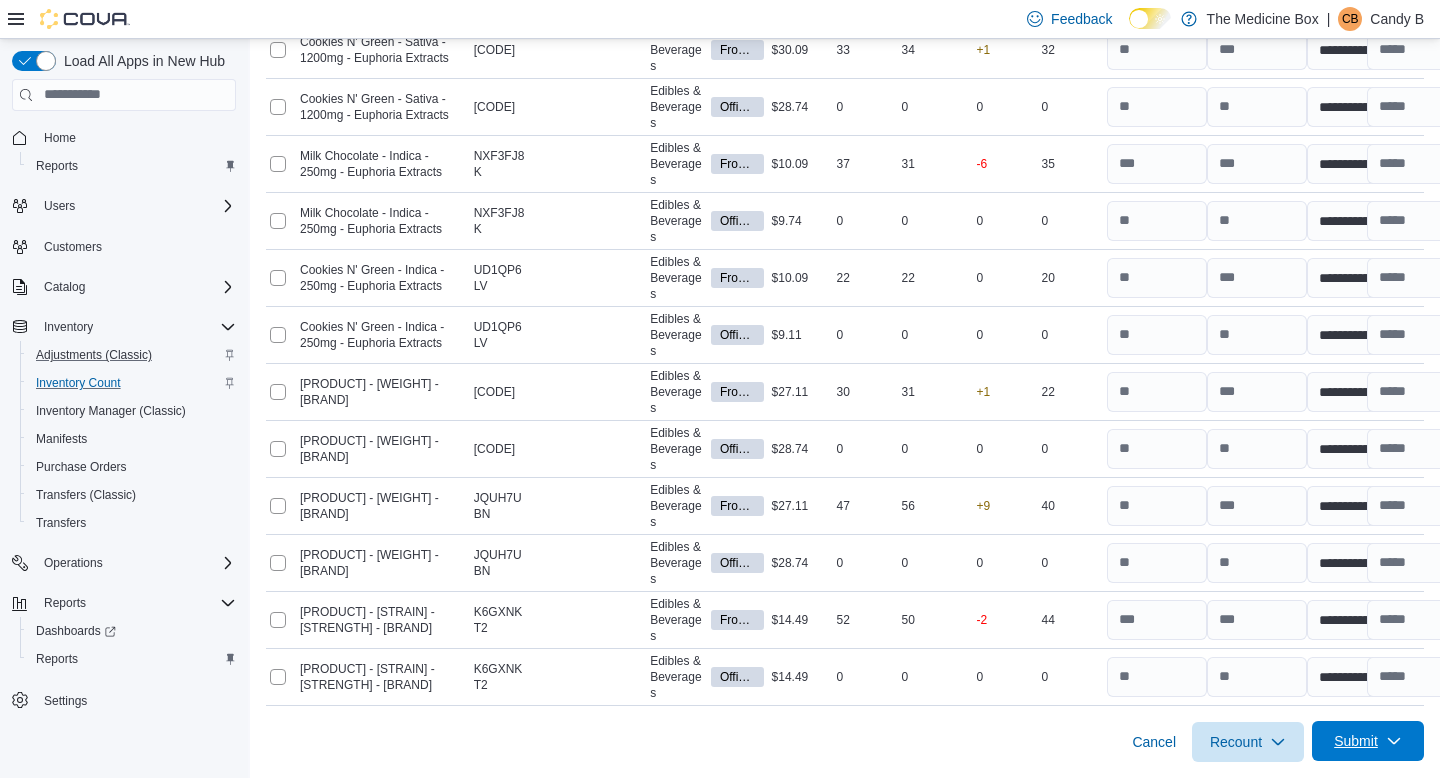click on "Submit" at bounding box center (1356, 741) 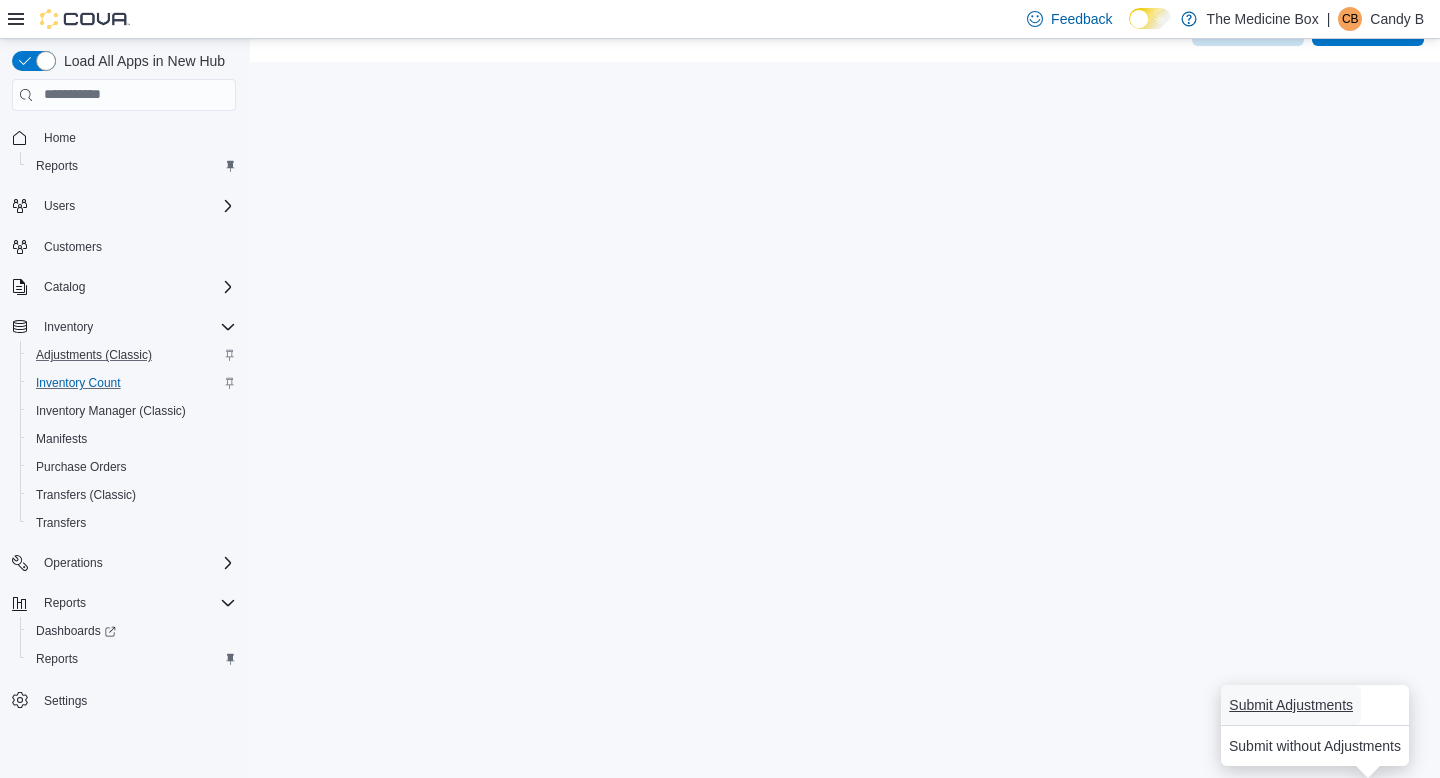 click on "Submit Adjustments" at bounding box center [1291, 705] 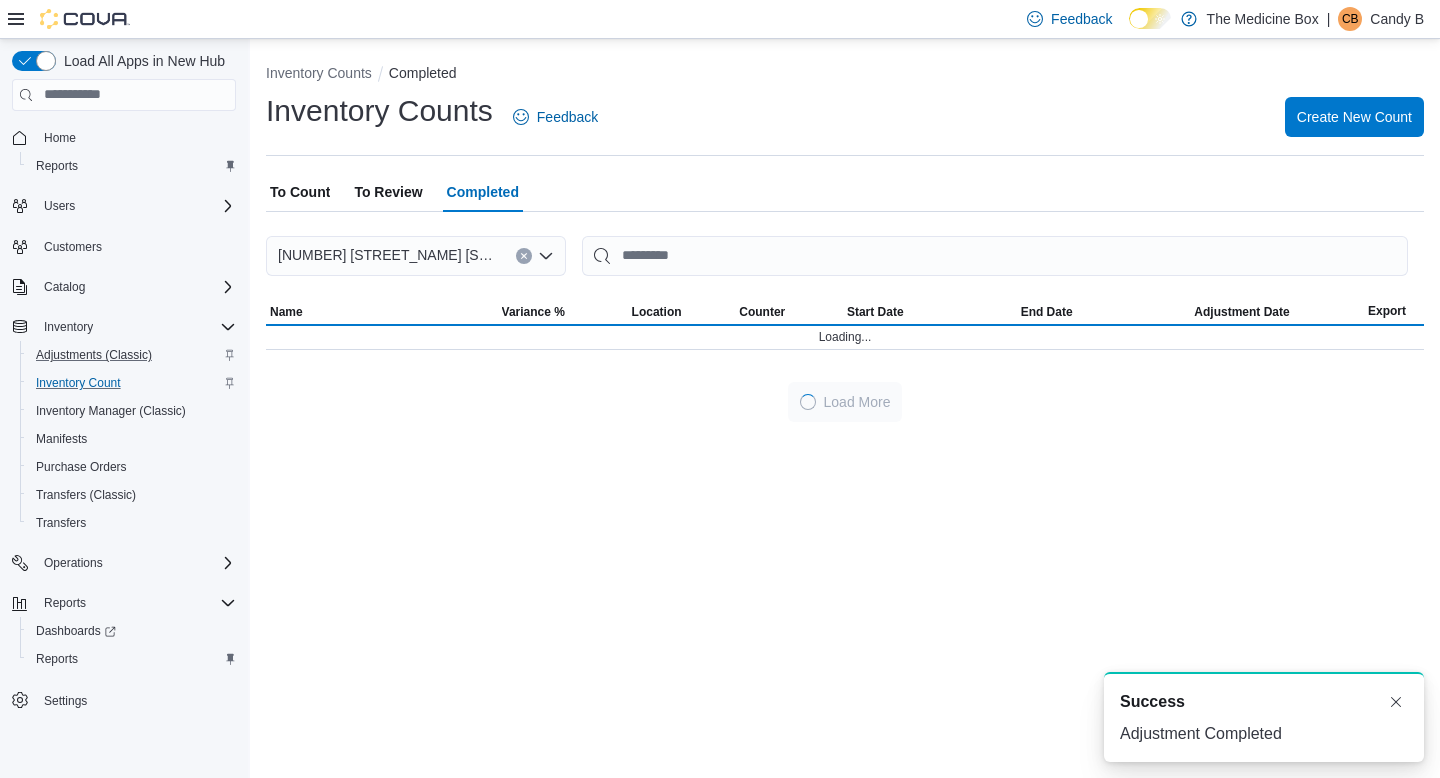 scroll, scrollTop: 0, scrollLeft: 0, axis: both 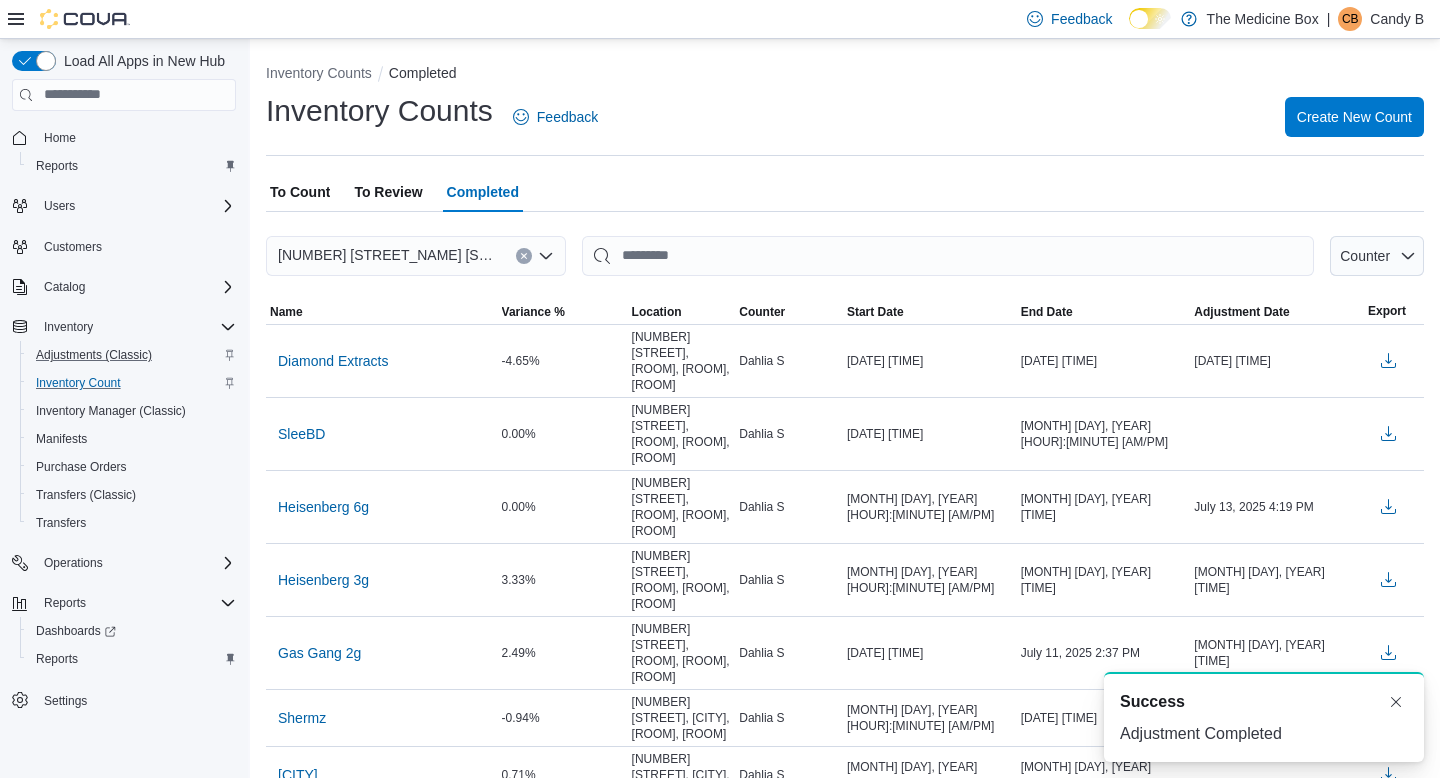 click on "To Review" at bounding box center (388, 192) 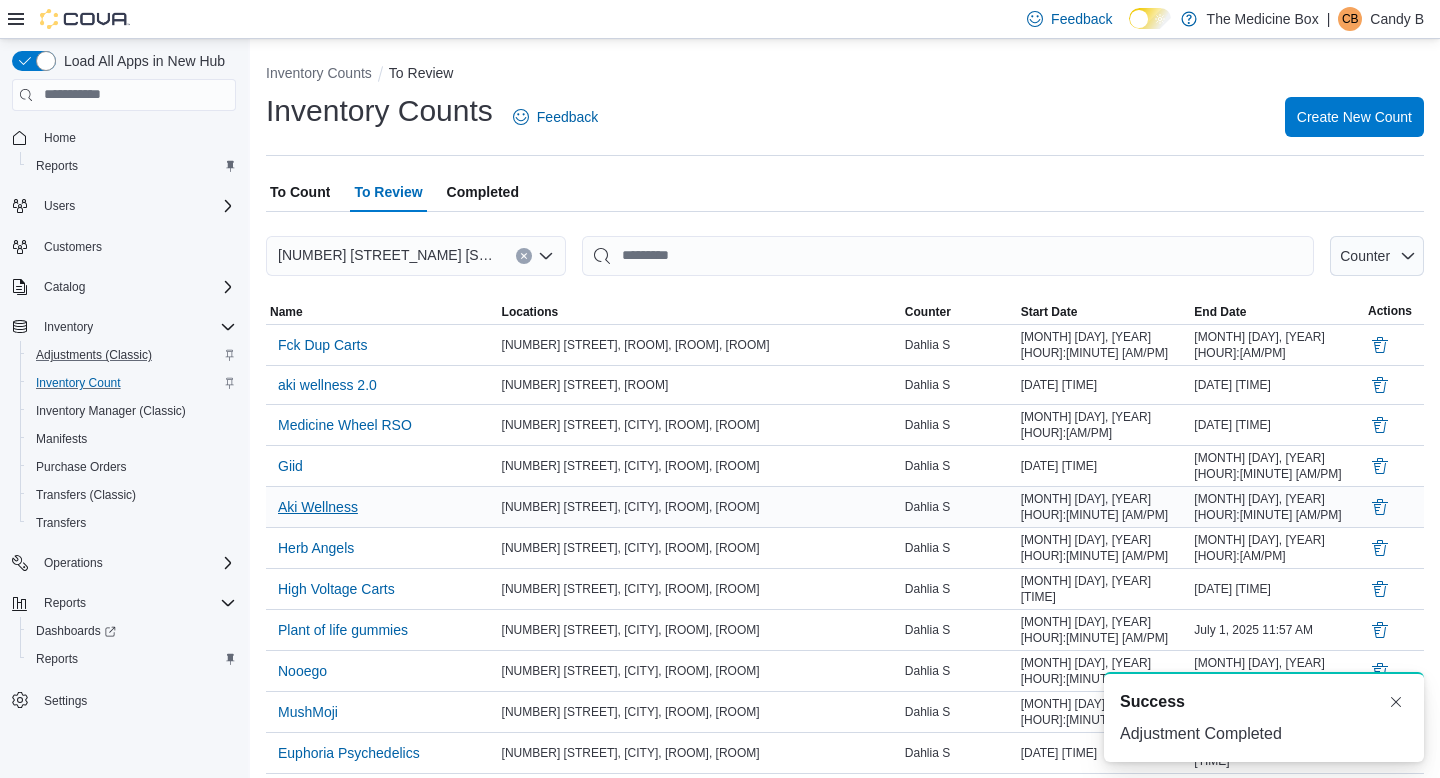 scroll, scrollTop: 414, scrollLeft: 0, axis: vertical 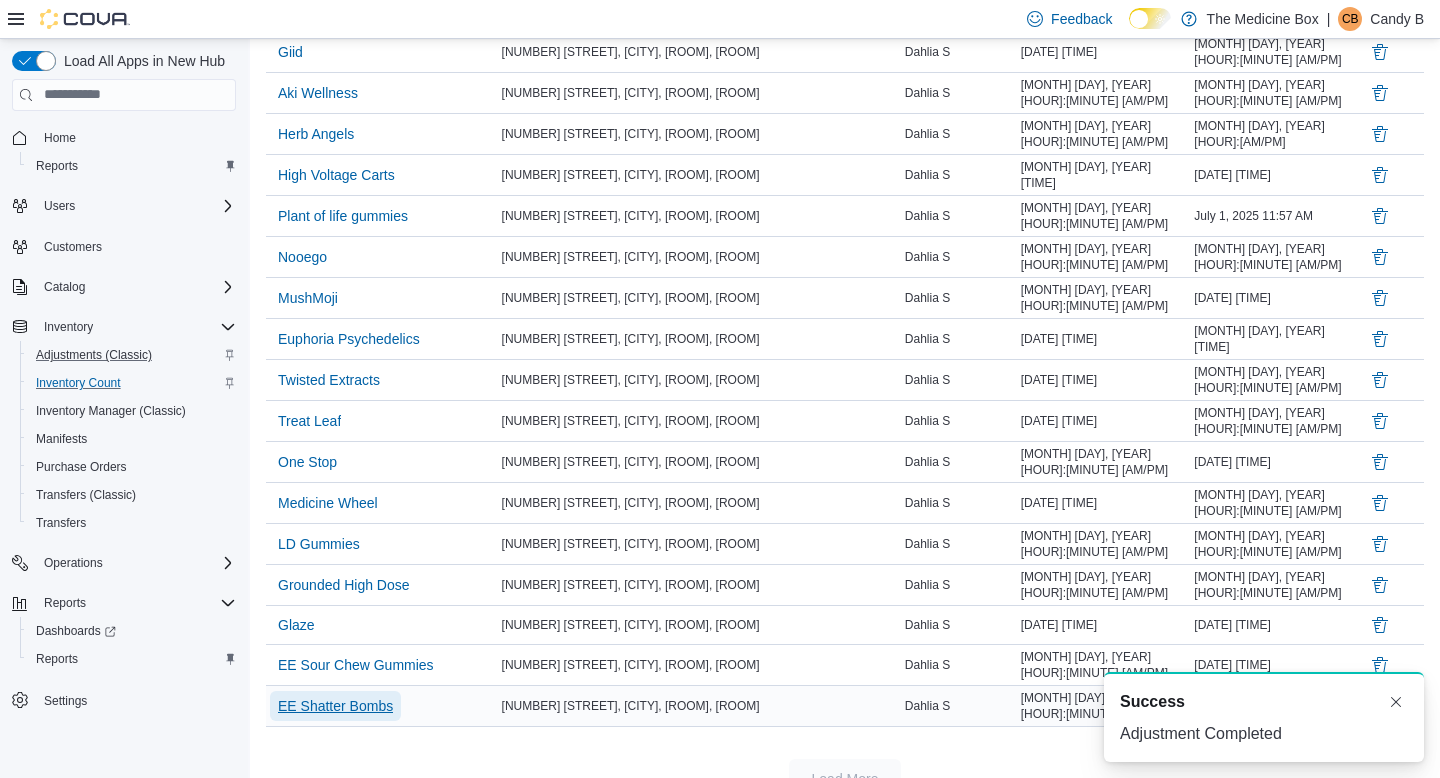 click on "EE Shatter Bombs" at bounding box center (335, 706) 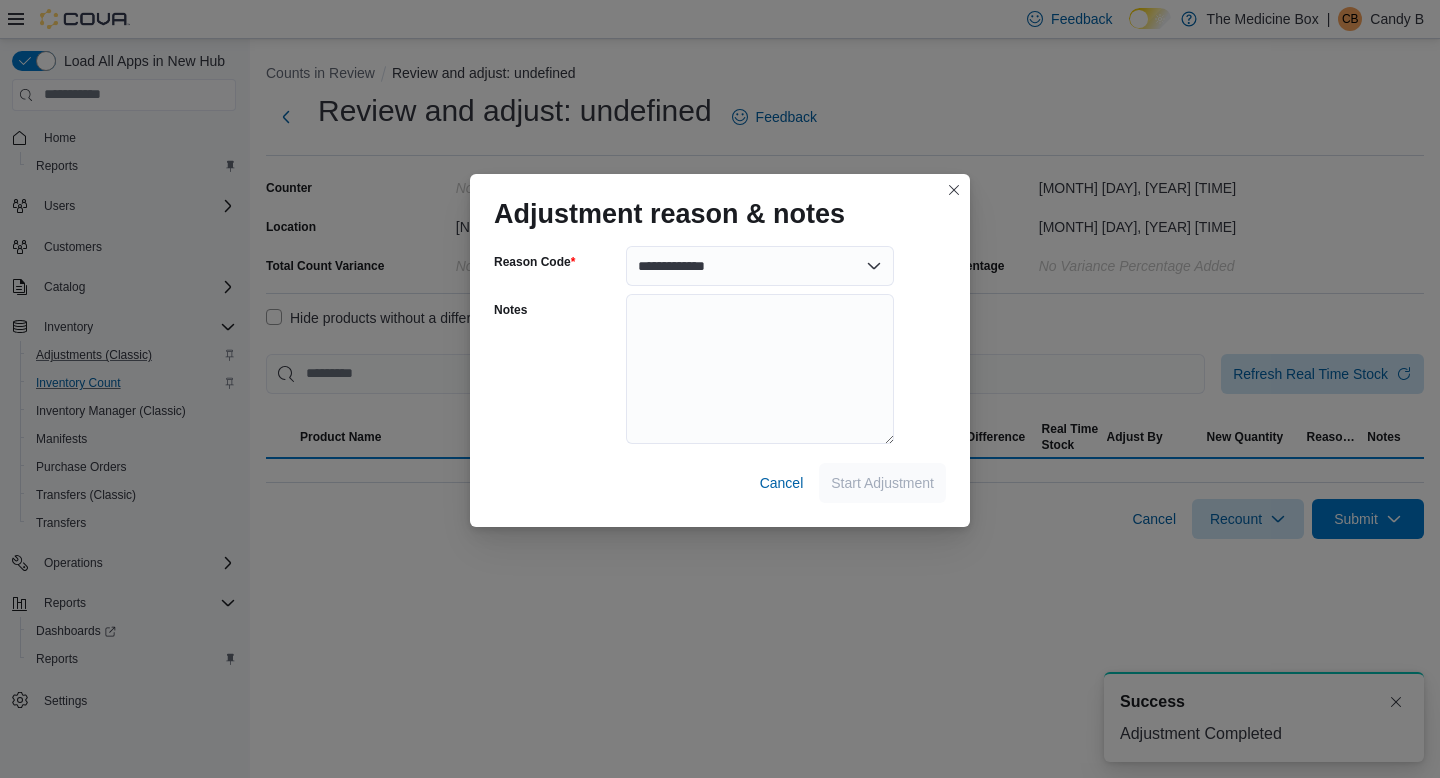 scroll, scrollTop: 0, scrollLeft: 0, axis: both 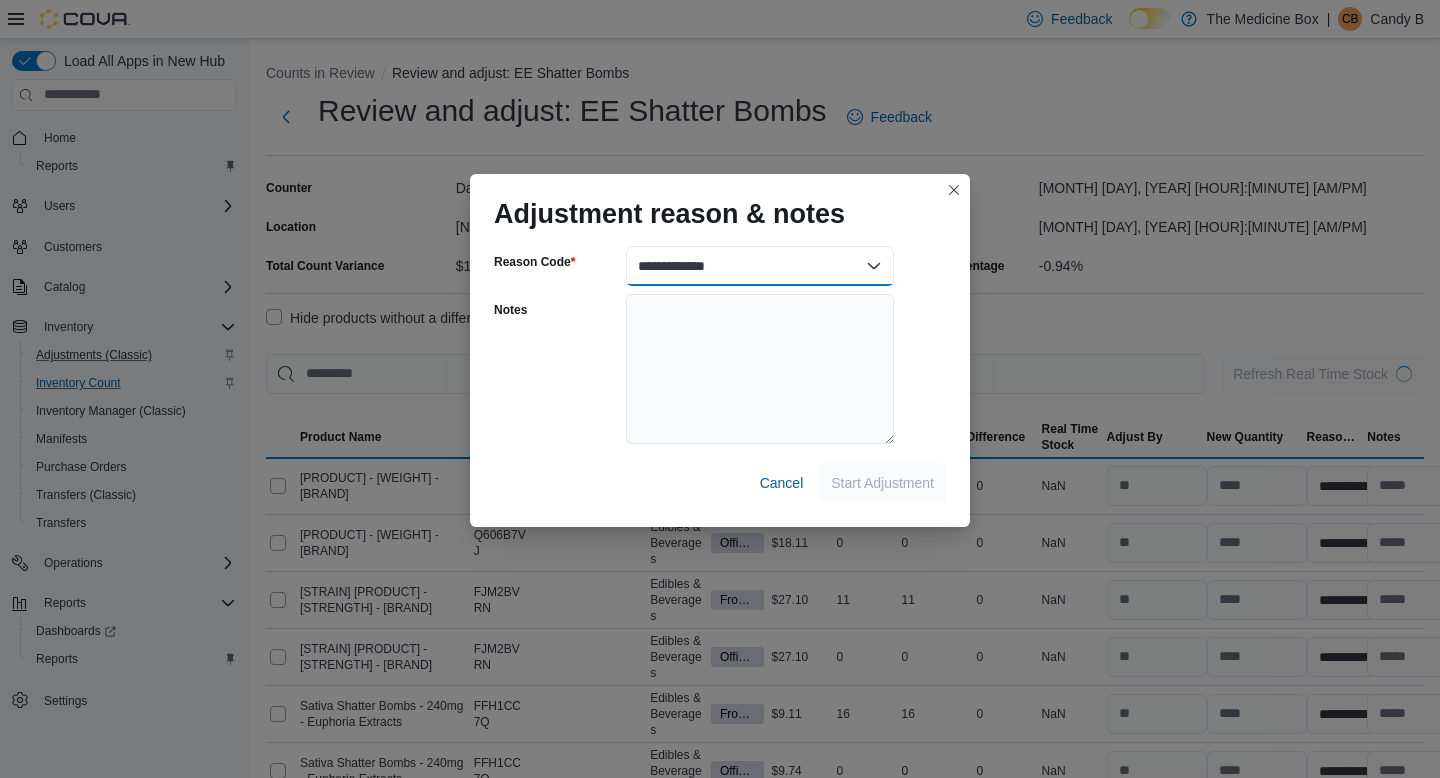 click on "**********" at bounding box center (760, 266) 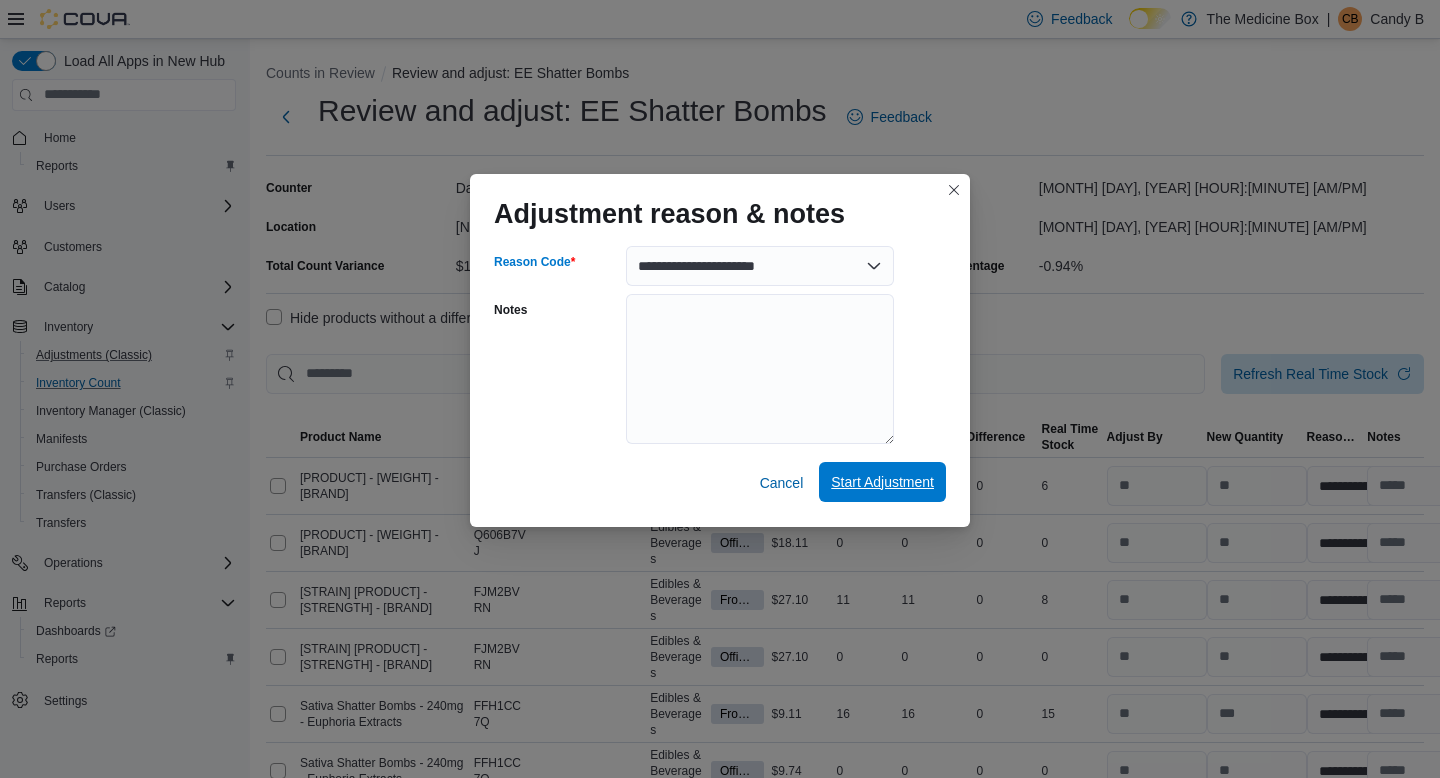click on "Start Adjustment" at bounding box center (882, 482) 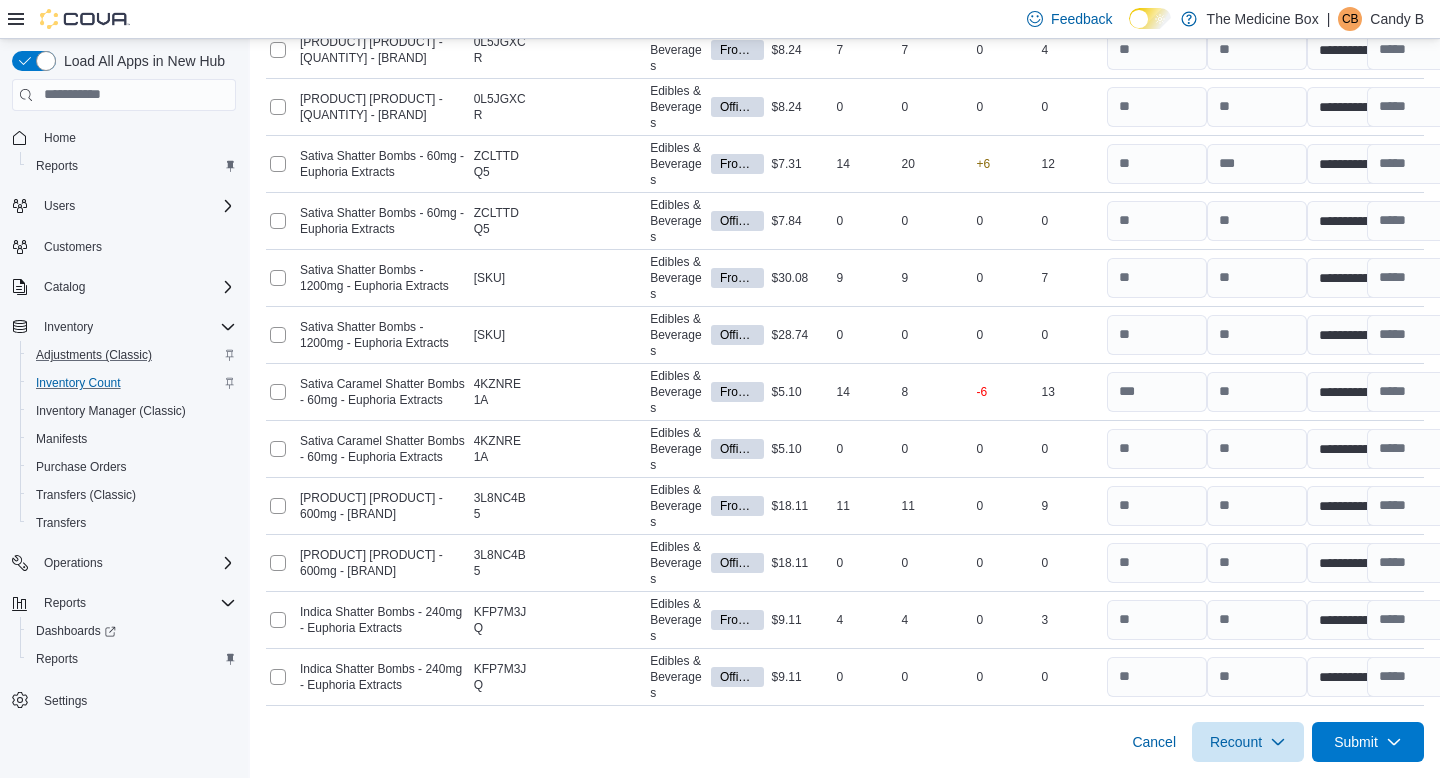 scroll, scrollTop: 1066, scrollLeft: 0, axis: vertical 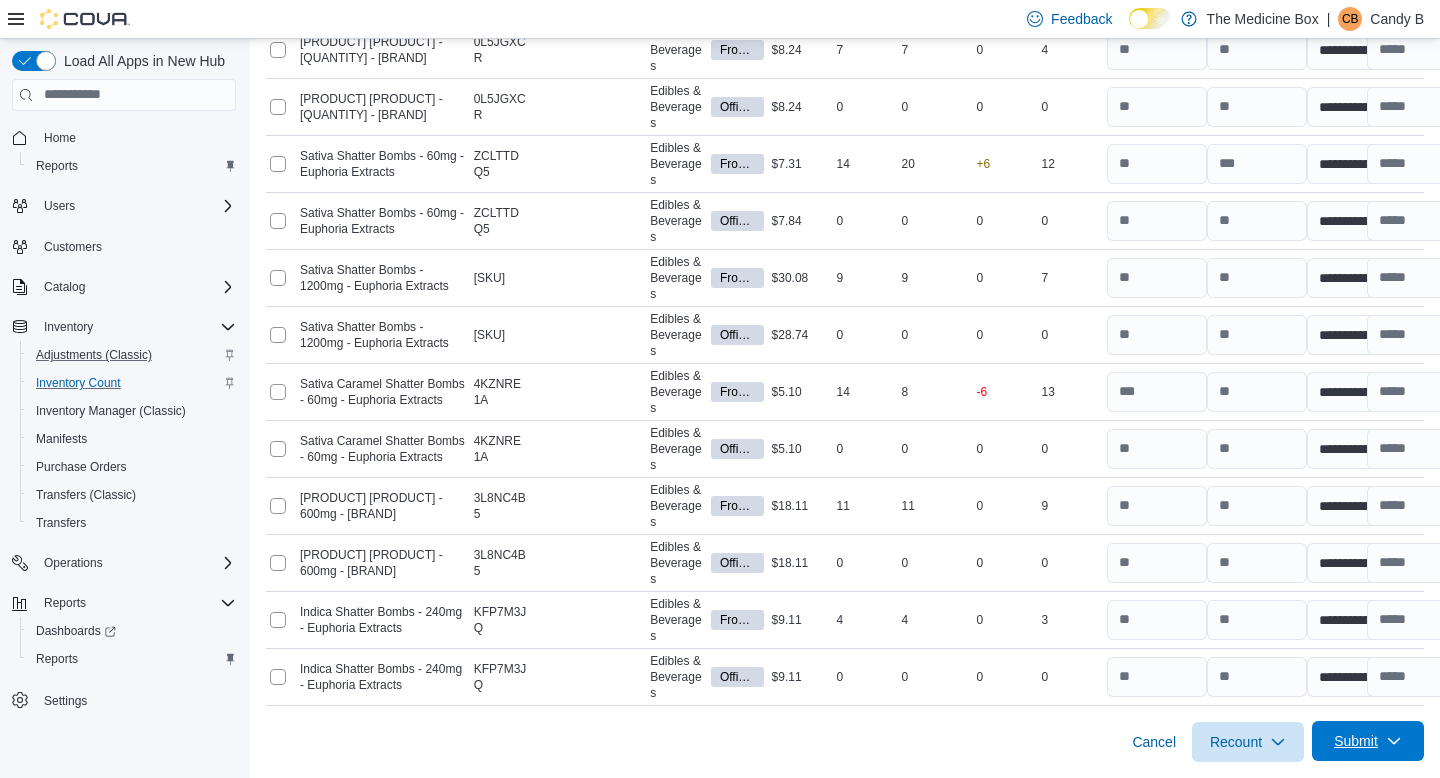 click 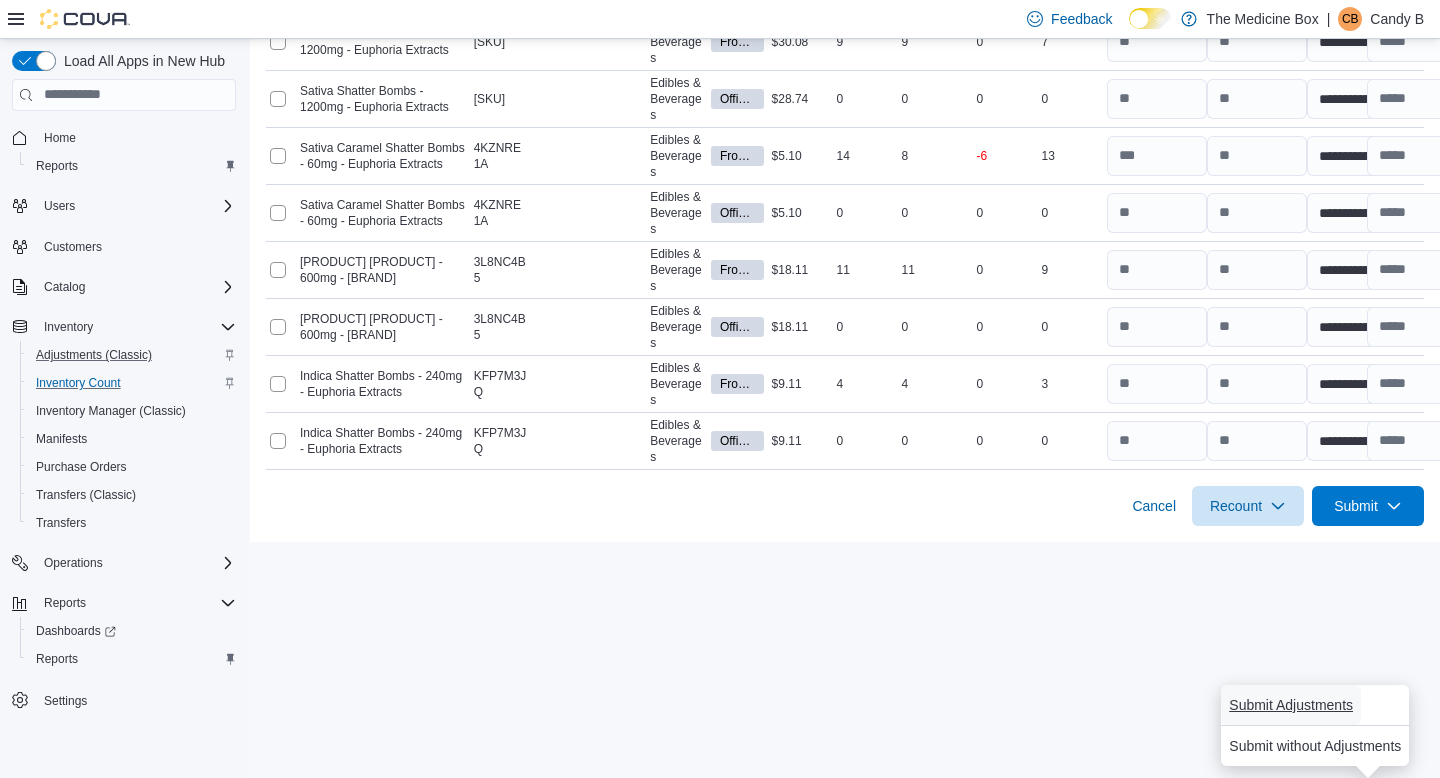 click on "Submit Adjustments" at bounding box center (1291, 705) 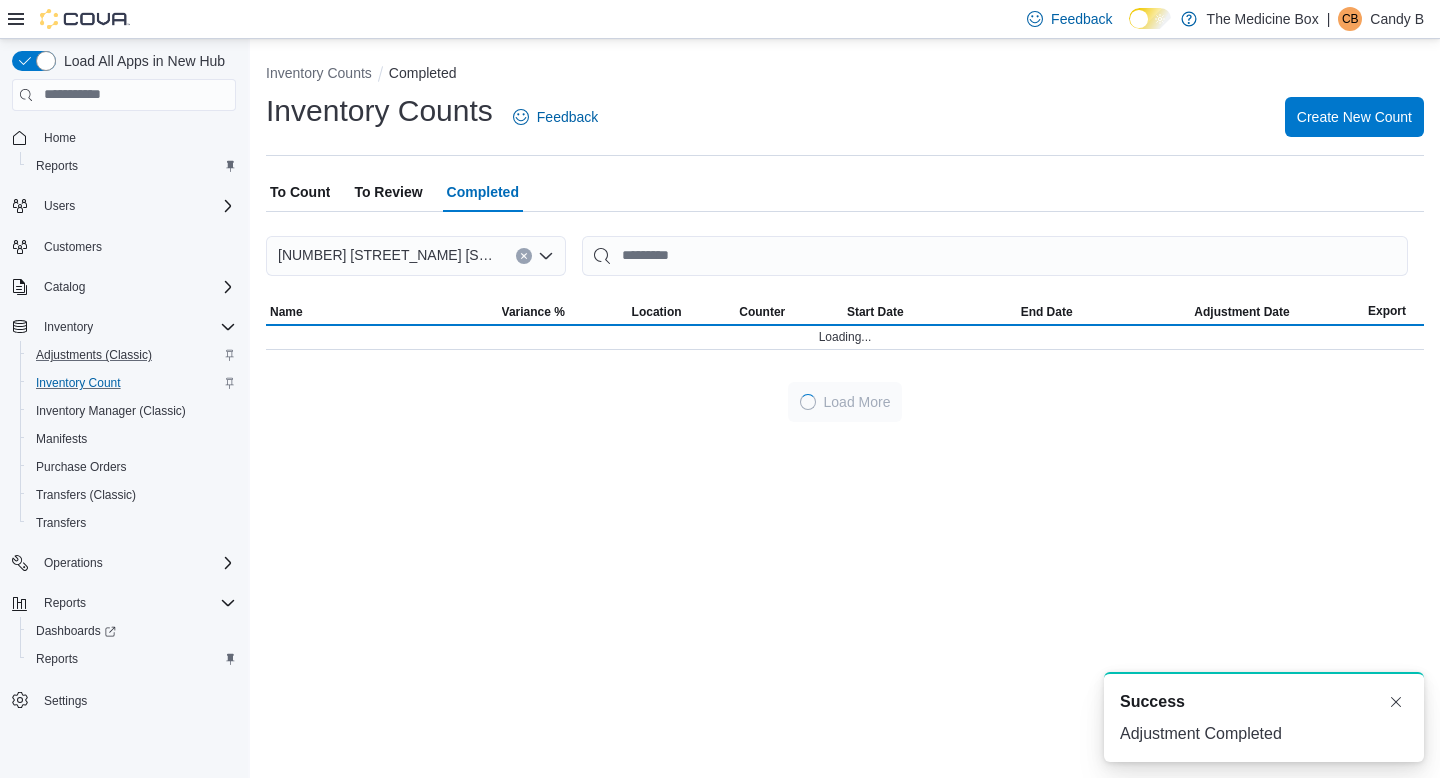 scroll, scrollTop: 0, scrollLeft: 0, axis: both 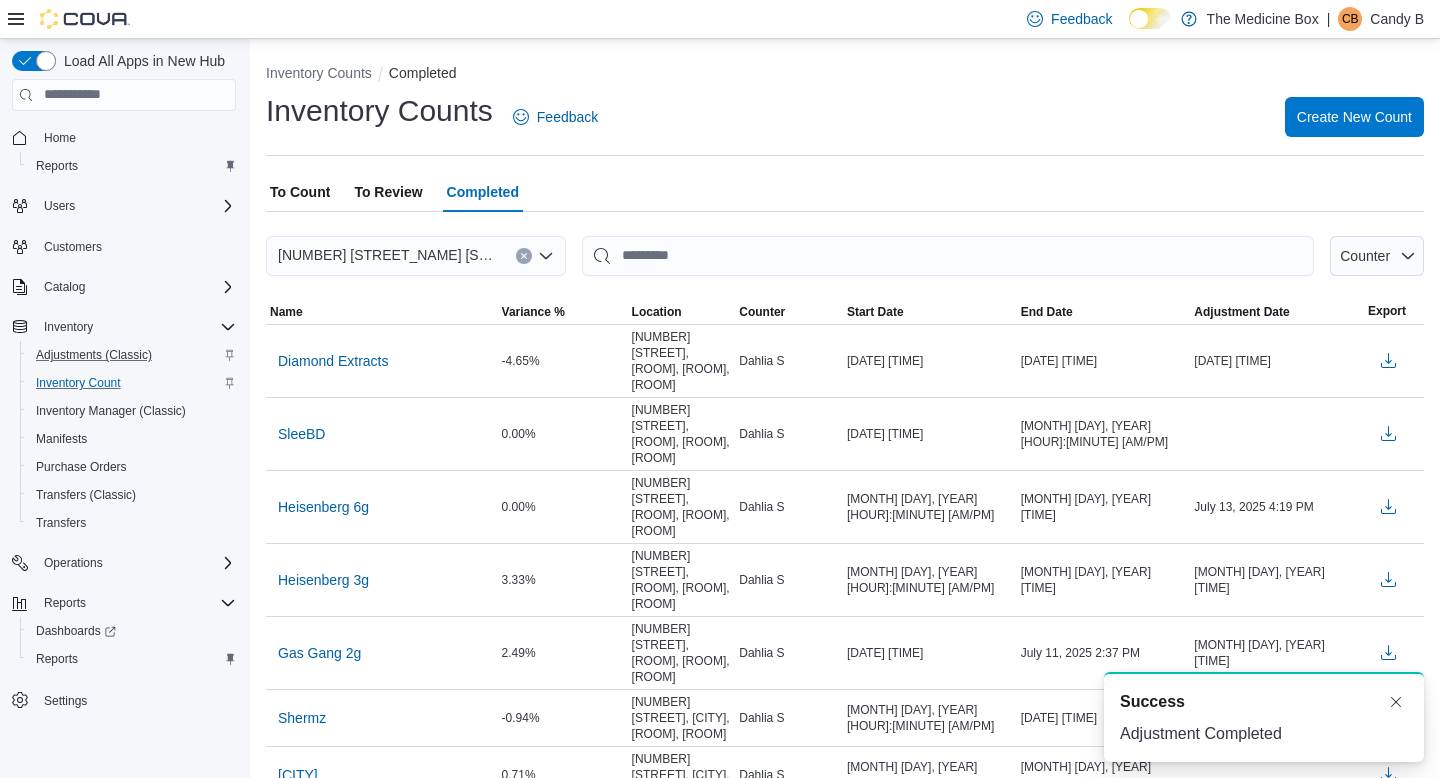 click on "To Review" at bounding box center (388, 192) 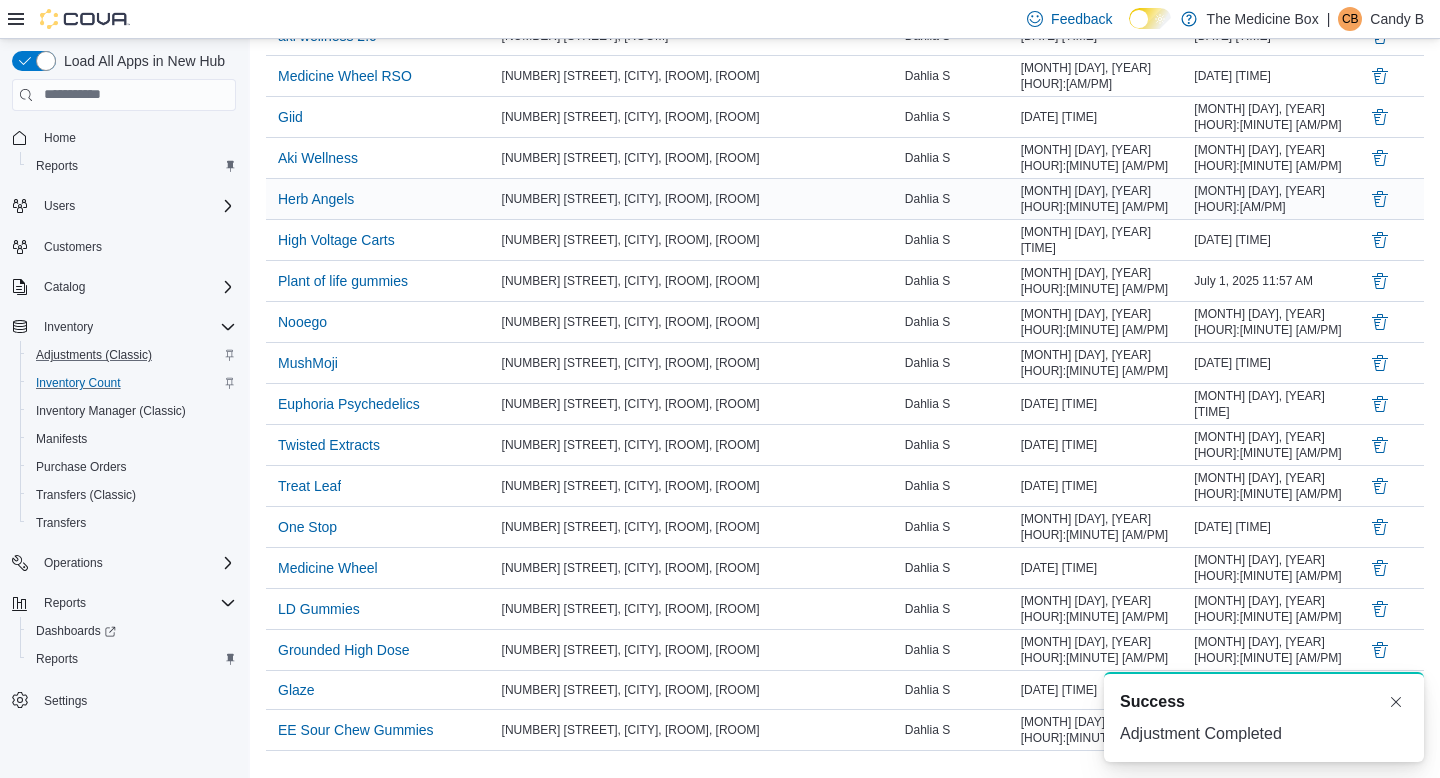scroll, scrollTop: 375, scrollLeft: 0, axis: vertical 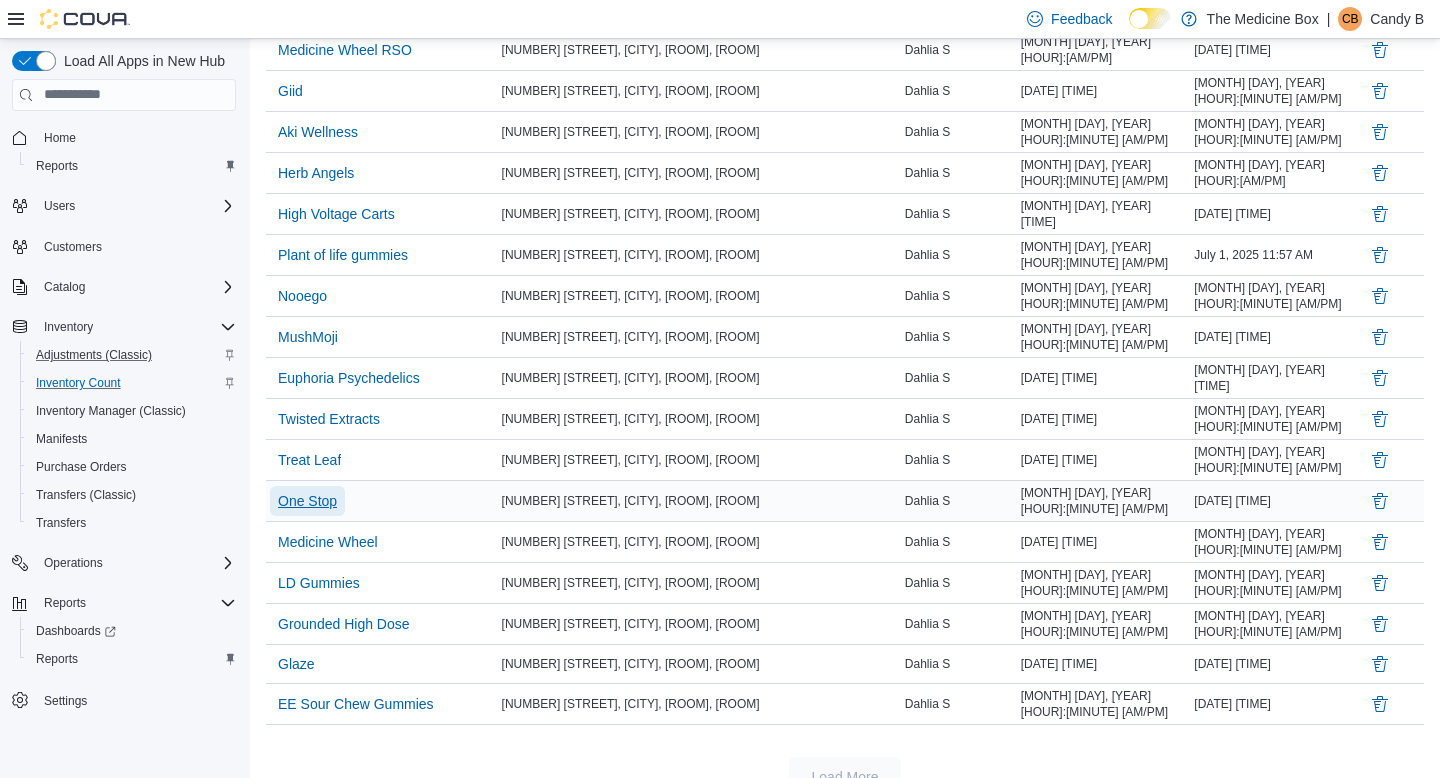 click on "One Stop" at bounding box center (307, 501) 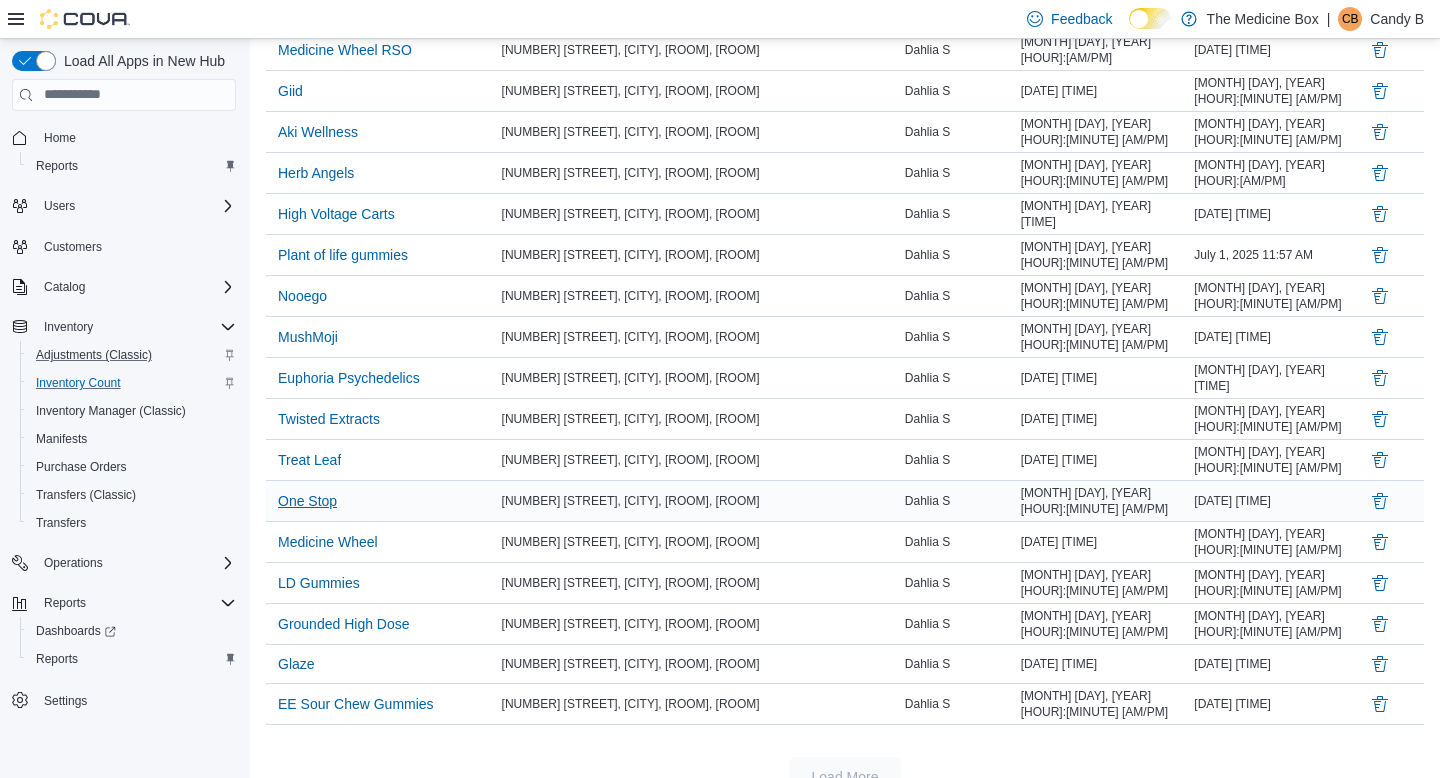 scroll, scrollTop: 0, scrollLeft: 0, axis: both 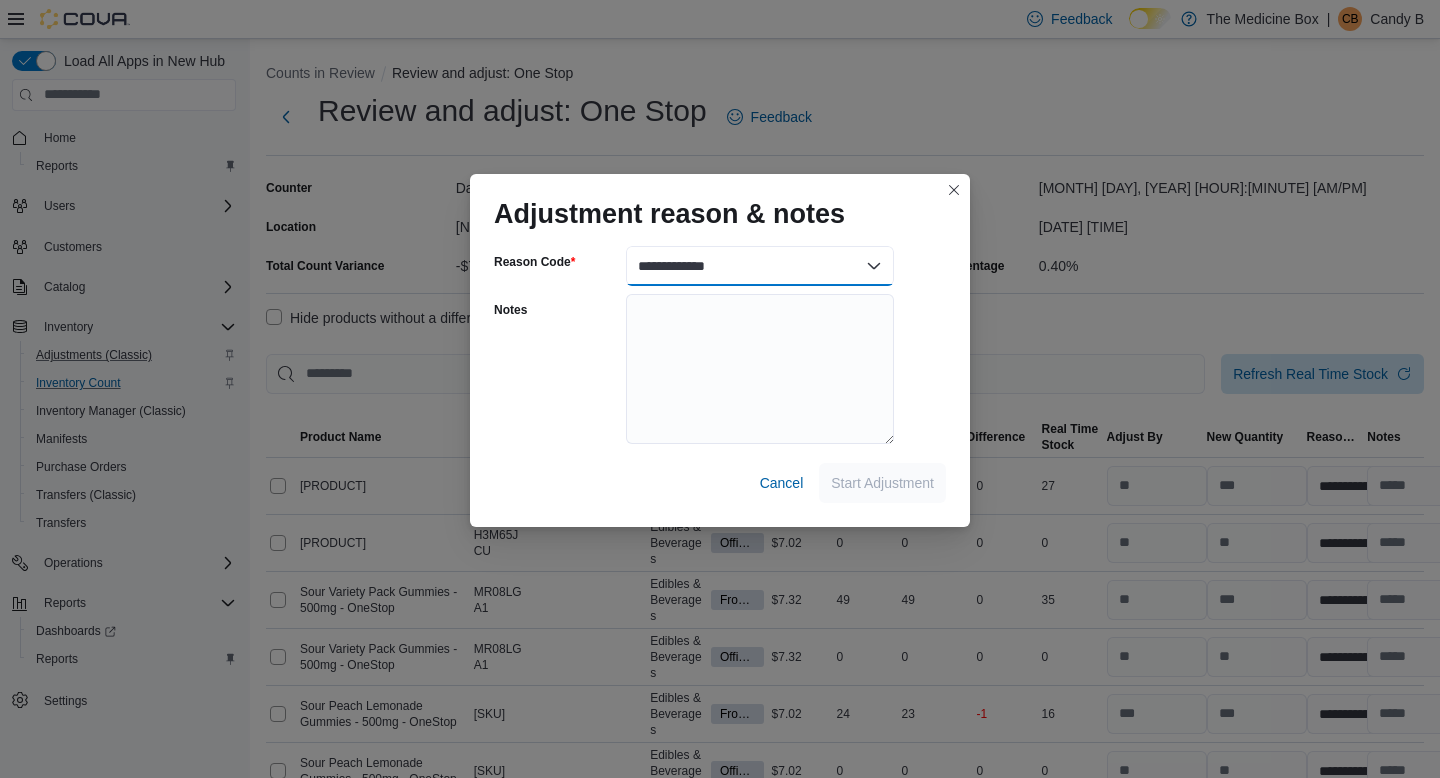 click on "**********" at bounding box center (760, 266) 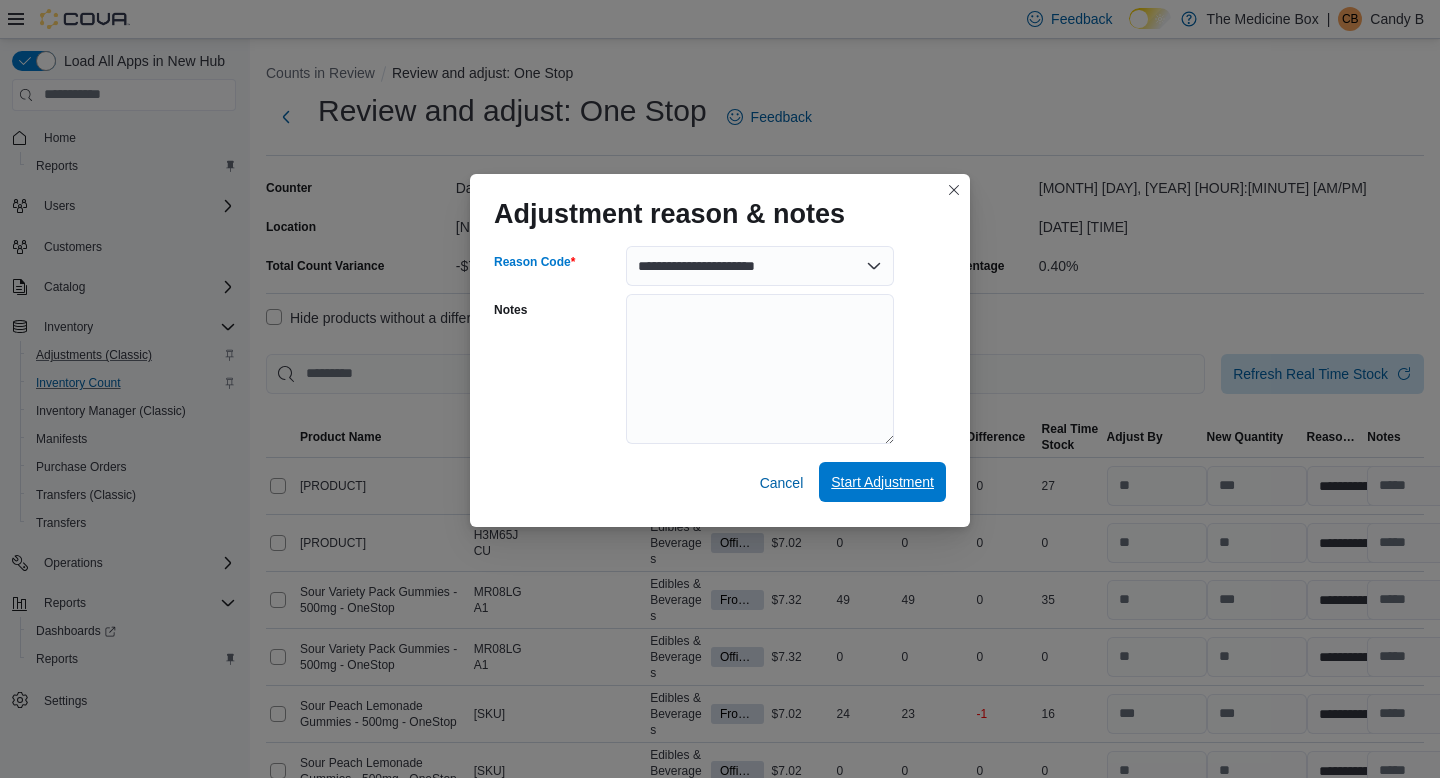 click on "Start Adjustment" at bounding box center (882, 482) 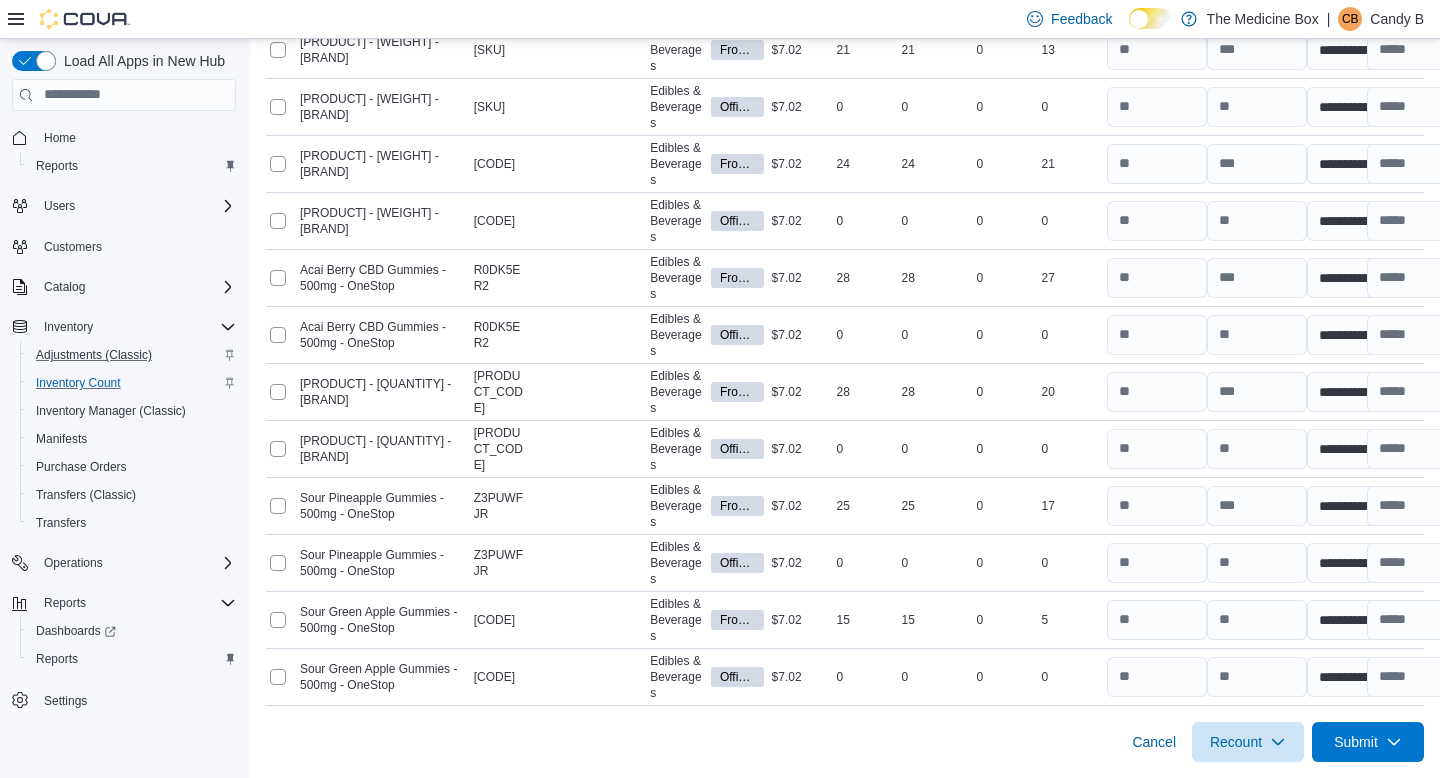 scroll, scrollTop: 1066, scrollLeft: 0, axis: vertical 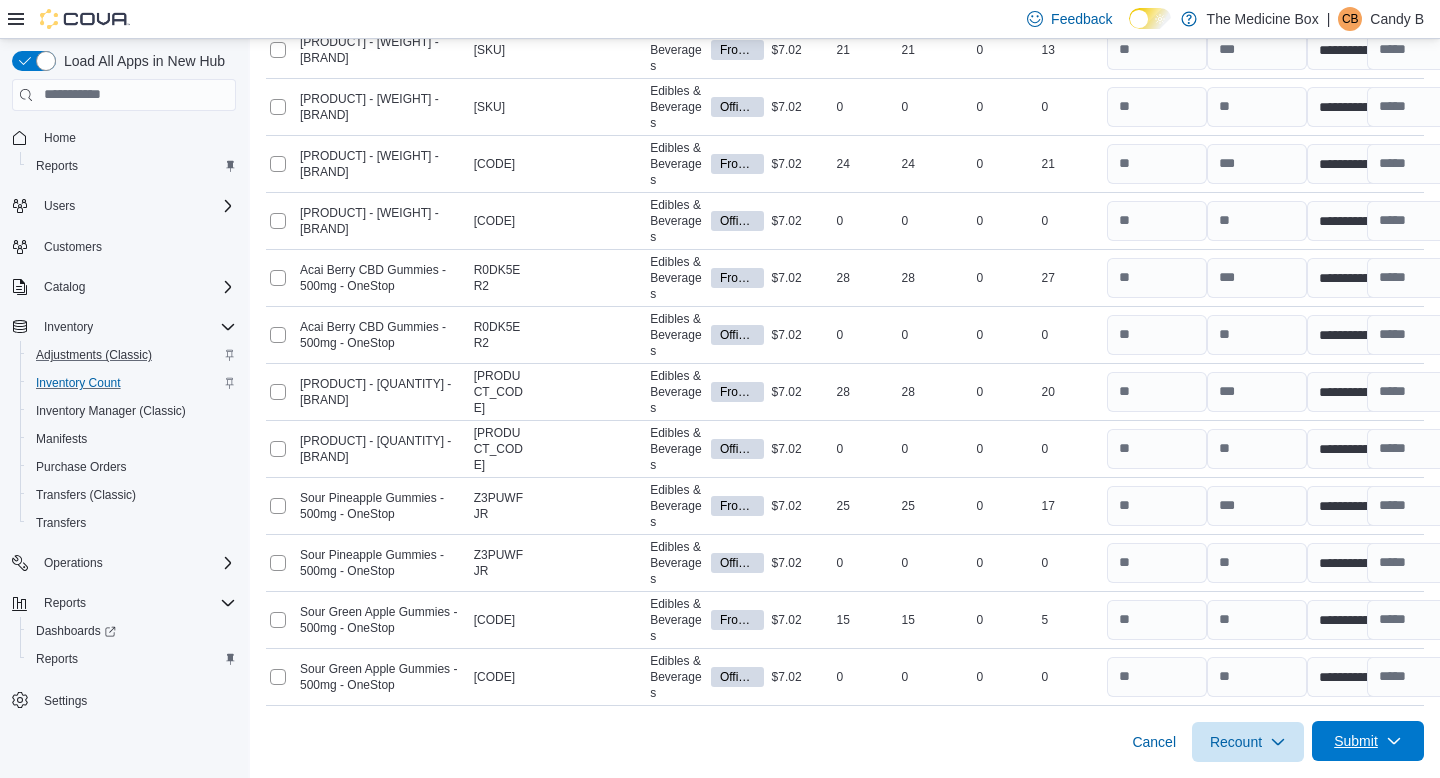 click on "Submit" at bounding box center [1368, 741] 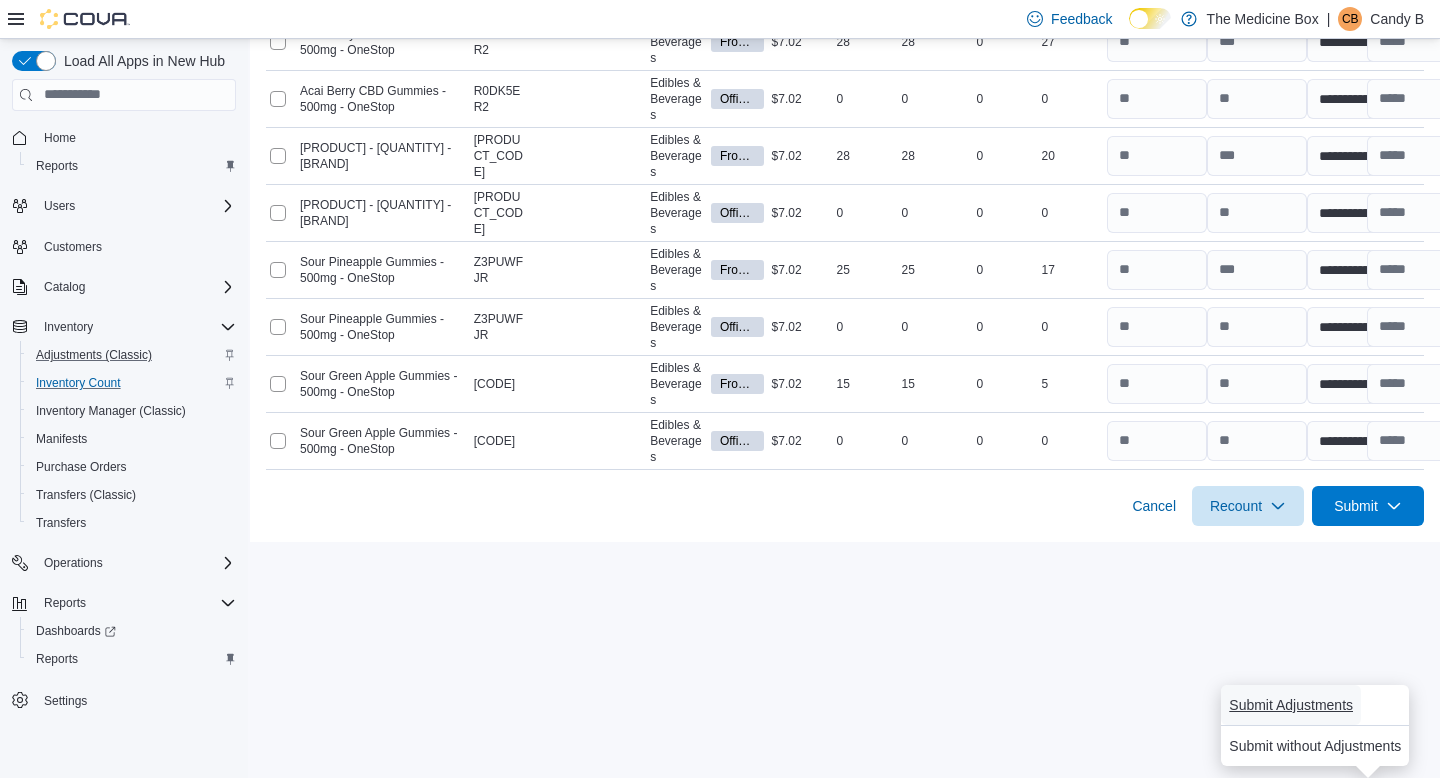click on "Submit Adjustments" at bounding box center [1291, 705] 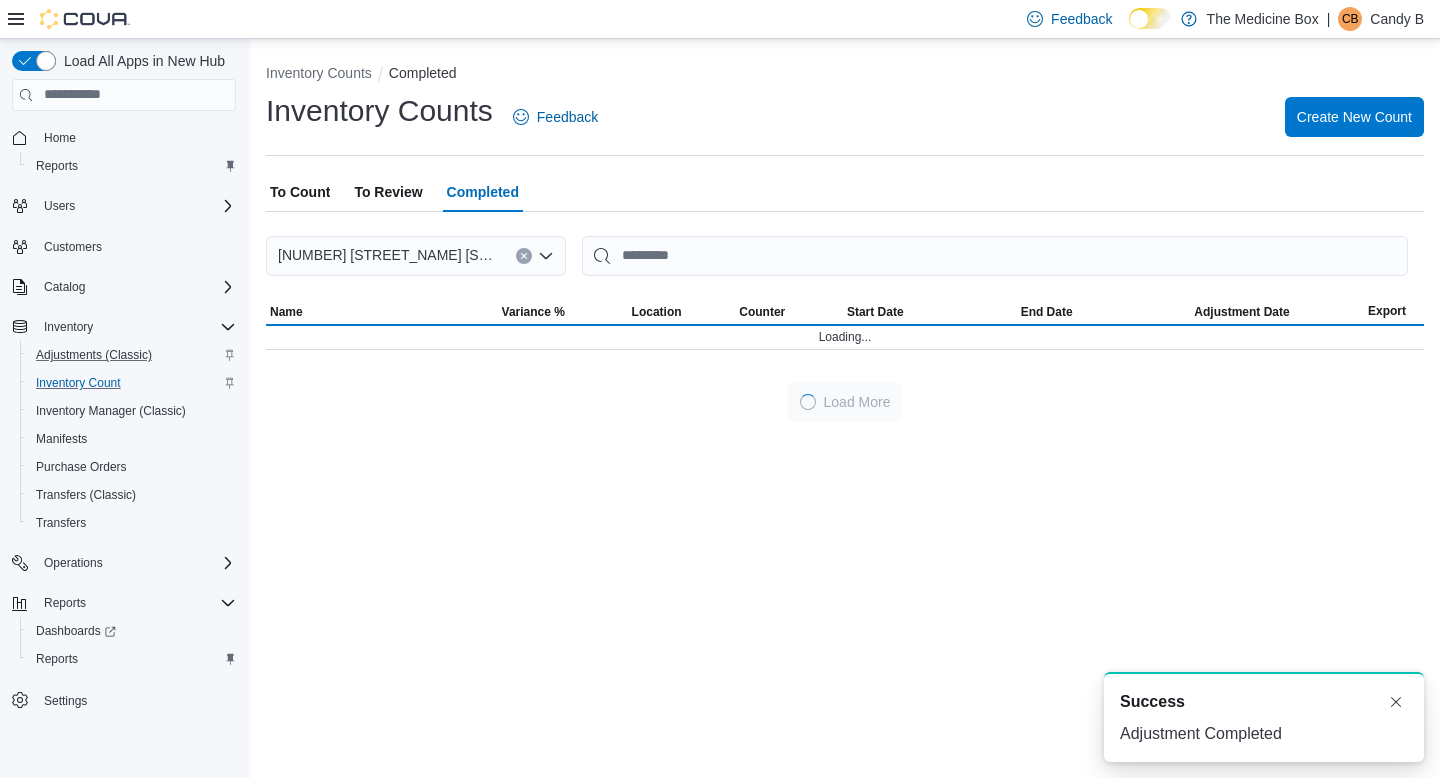 scroll, scrollTop: 0, scrollLeft: 0, axis: both 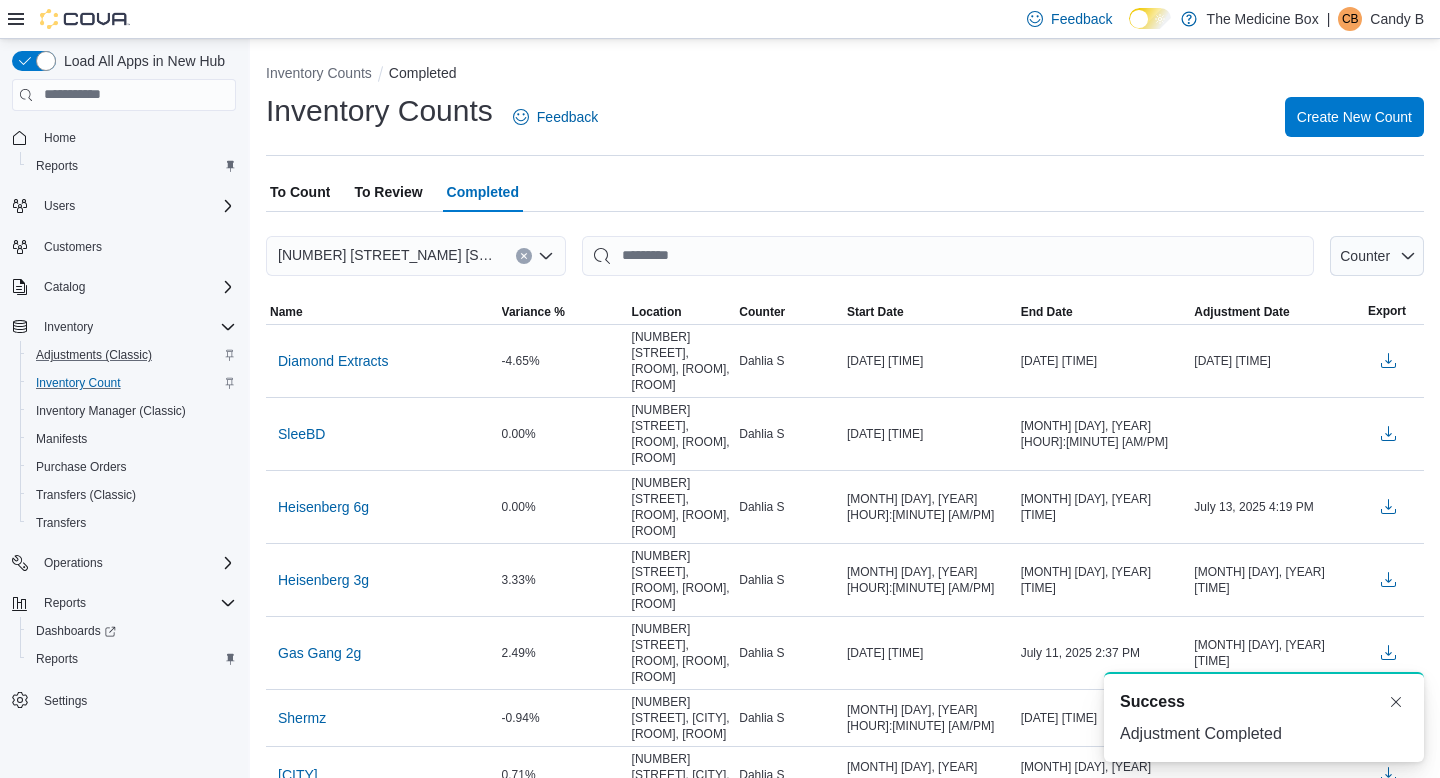 click on "To Review" at bounding box center (388, 192) 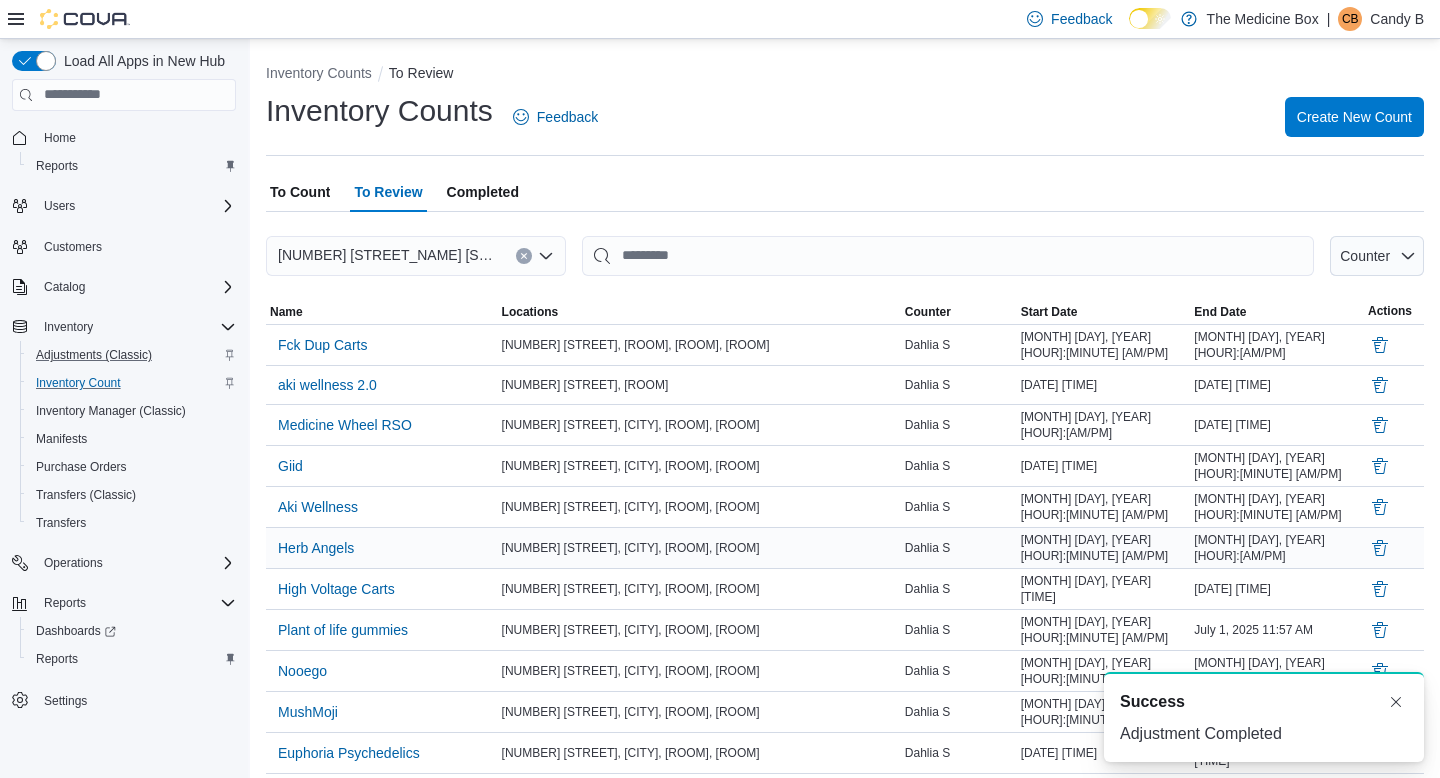 scroll, scrollTop: 336, scrollLeft: 0, axis: vertical 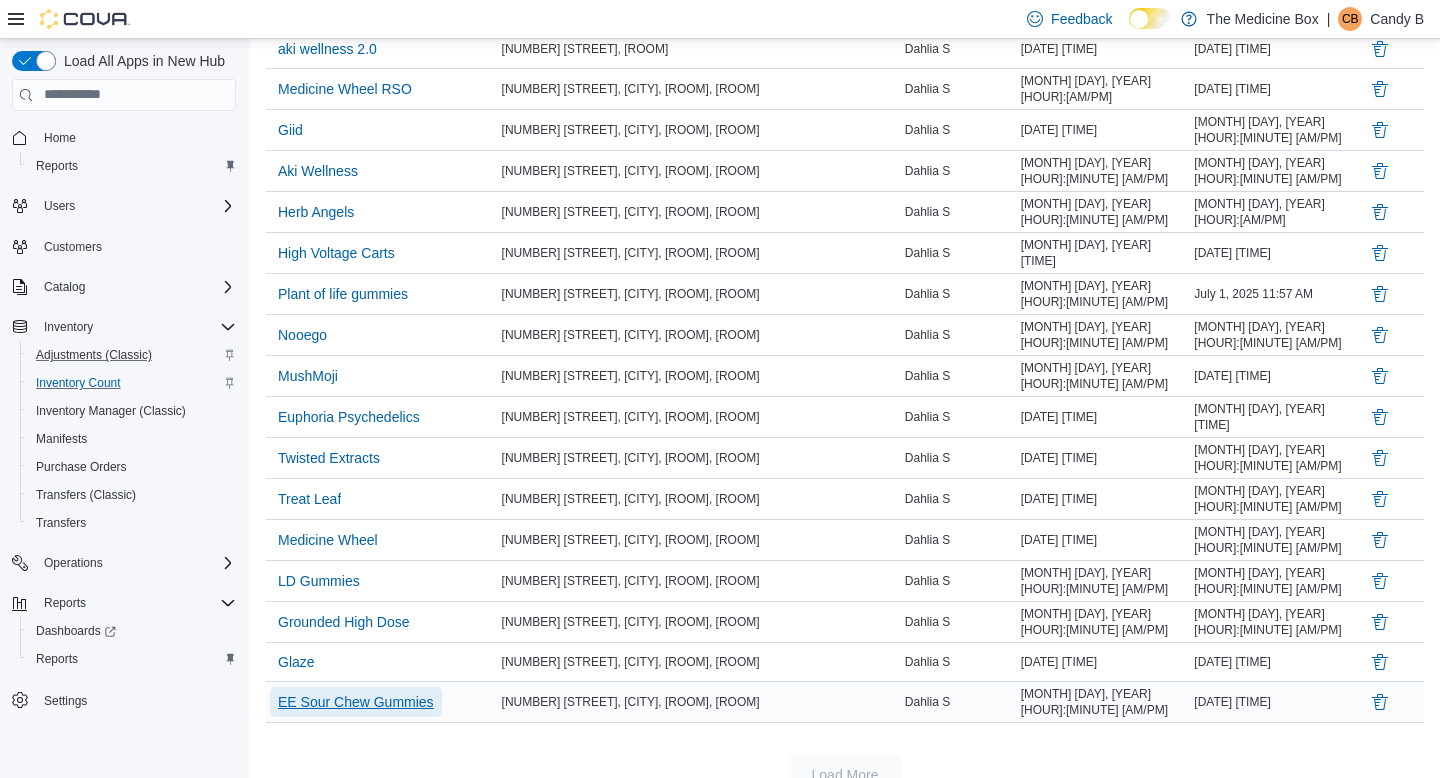 click on "EE Sour Chew Gummies" at bounding box center (356, 702) 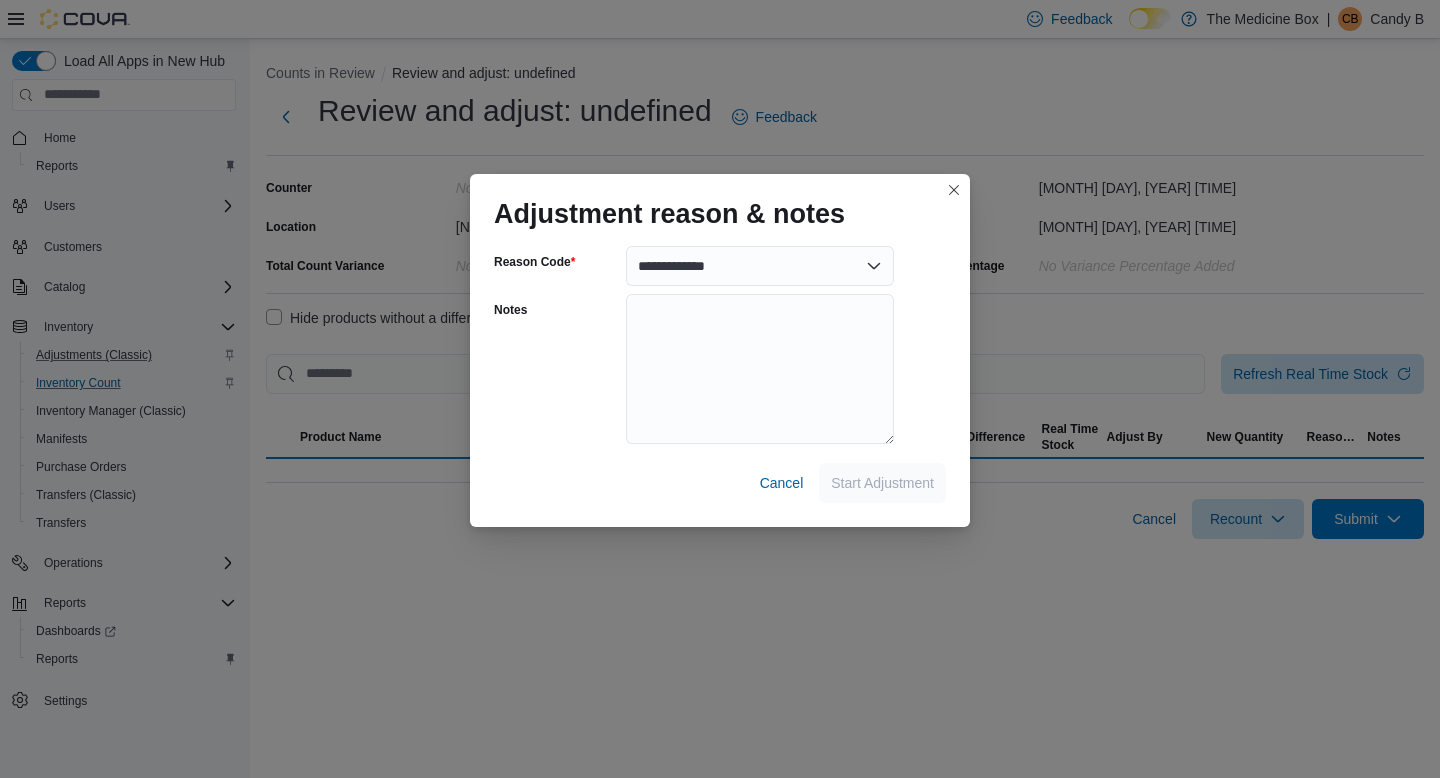 scroll, scrollTop: 0, scrollLeft: 0, axis: both 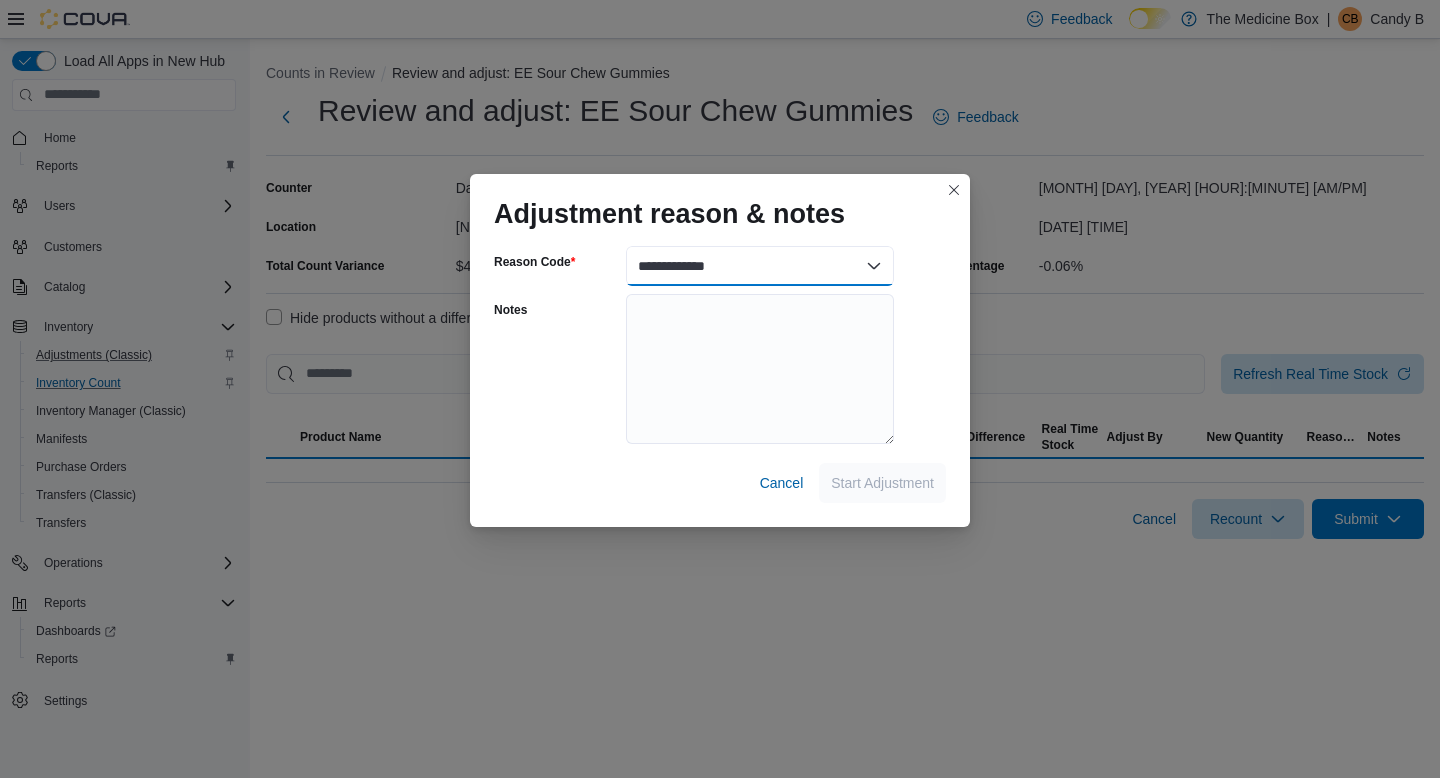 click on "**********" at bounding box center [760, 266] 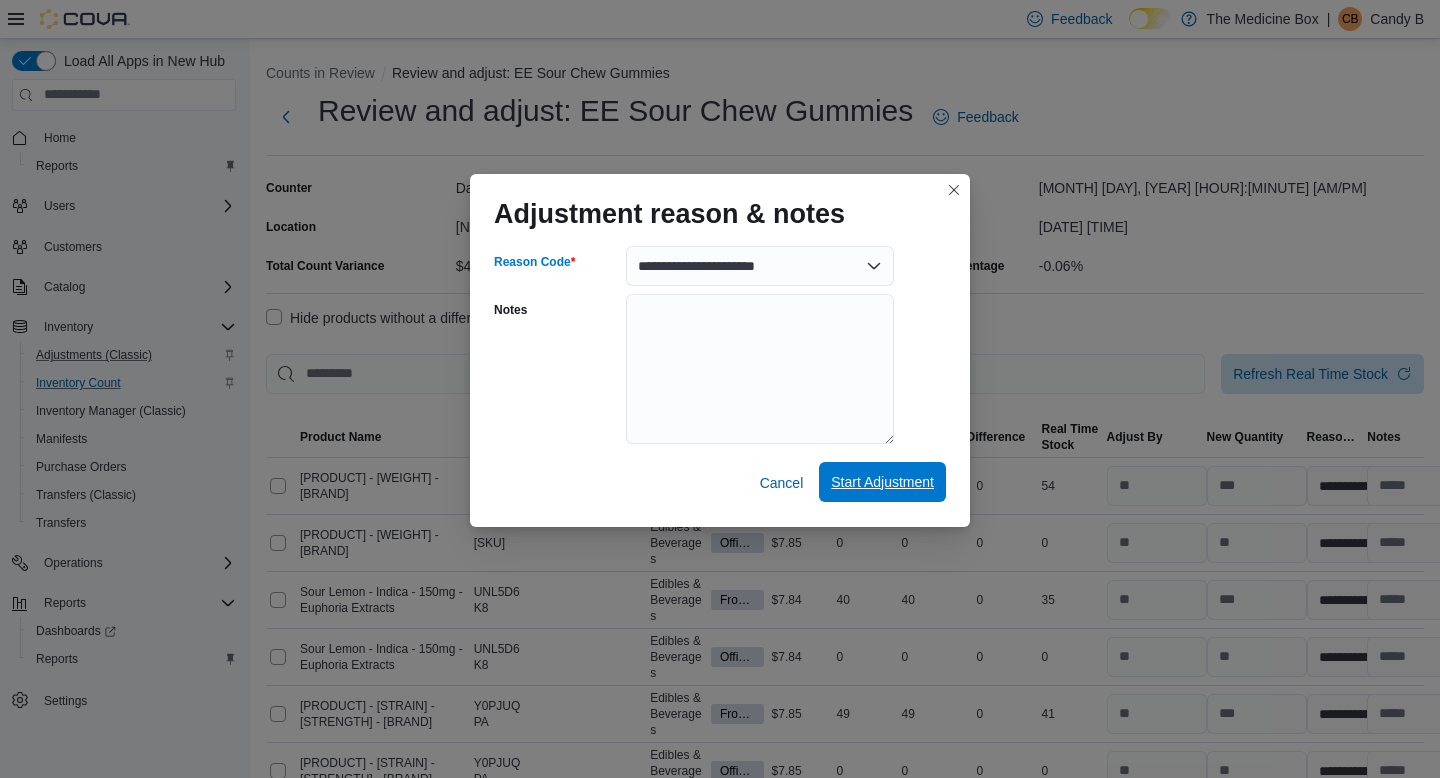 click on "Start Adjustment" at bounding box center (882, 482) 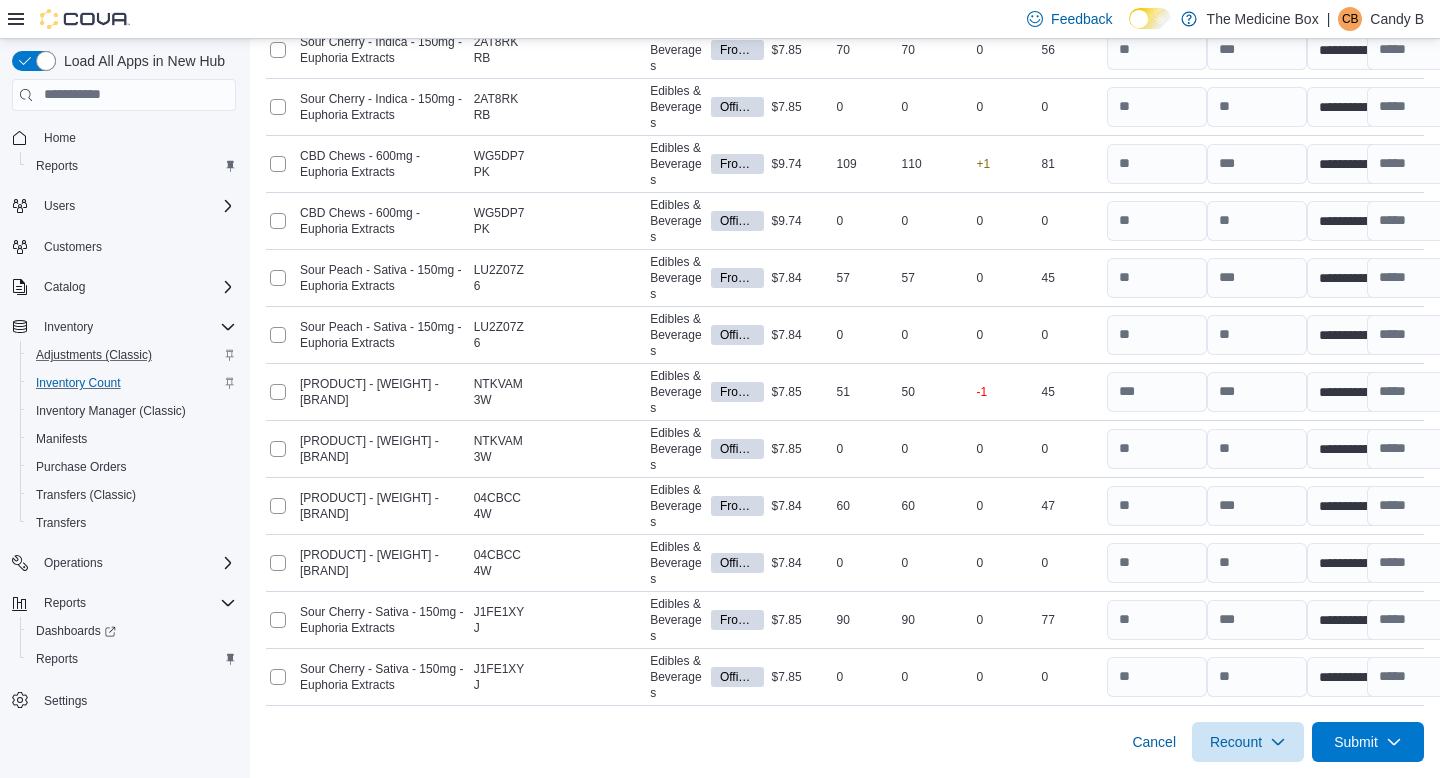 scroll, scrollTop: 1650, scrollLeft: 0, axis: vertical 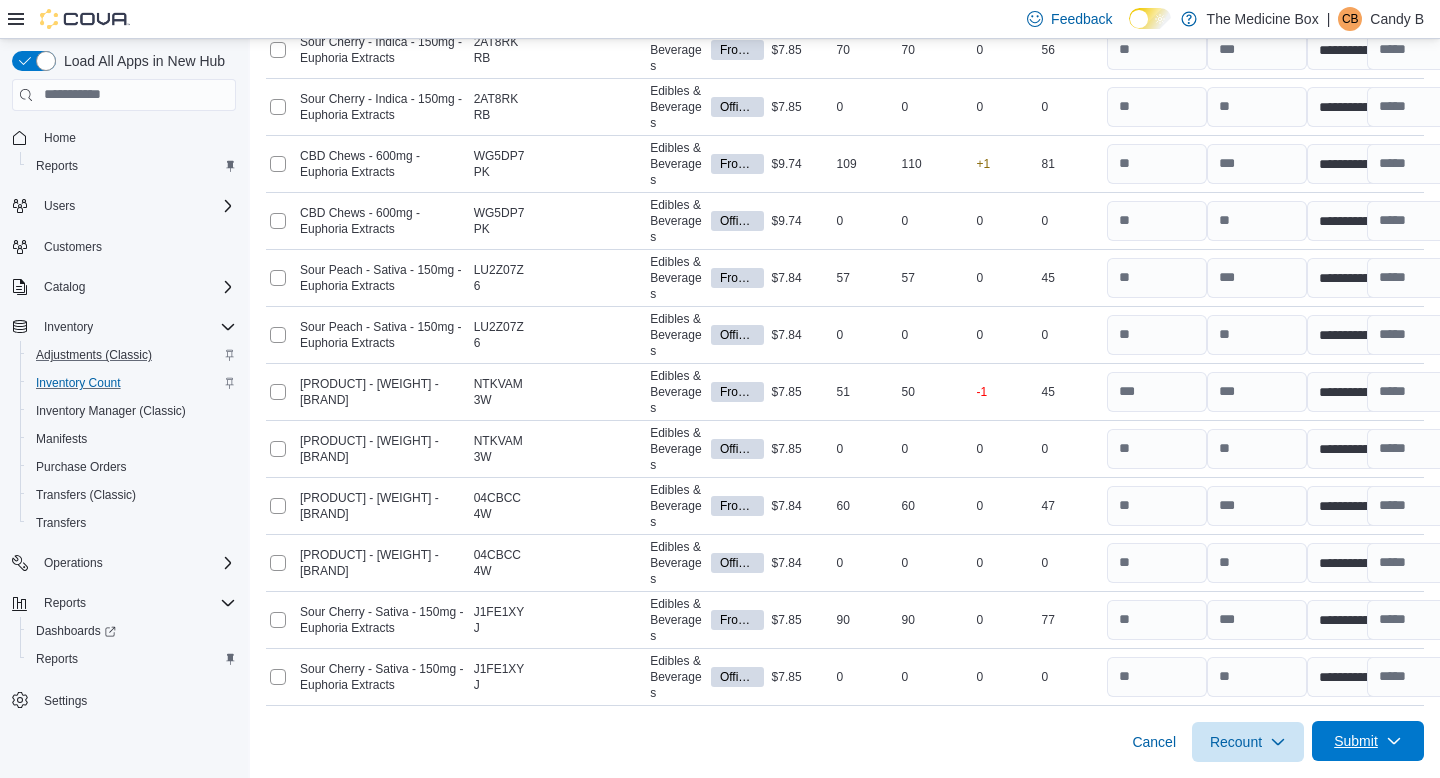 click on "Submit" at bounding box center (1356, 741) 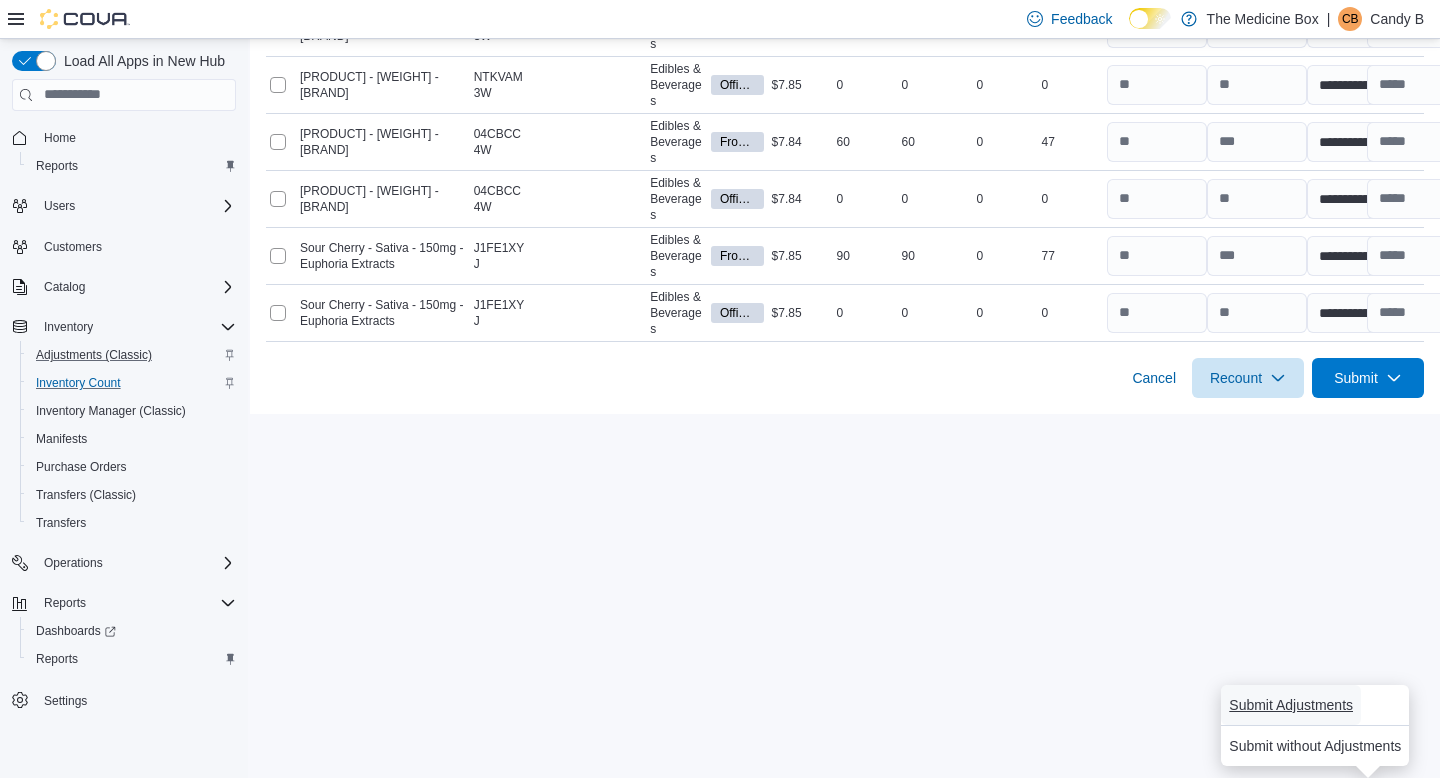 click on "Submit Adjustments" at bounding box center [1291, 705] 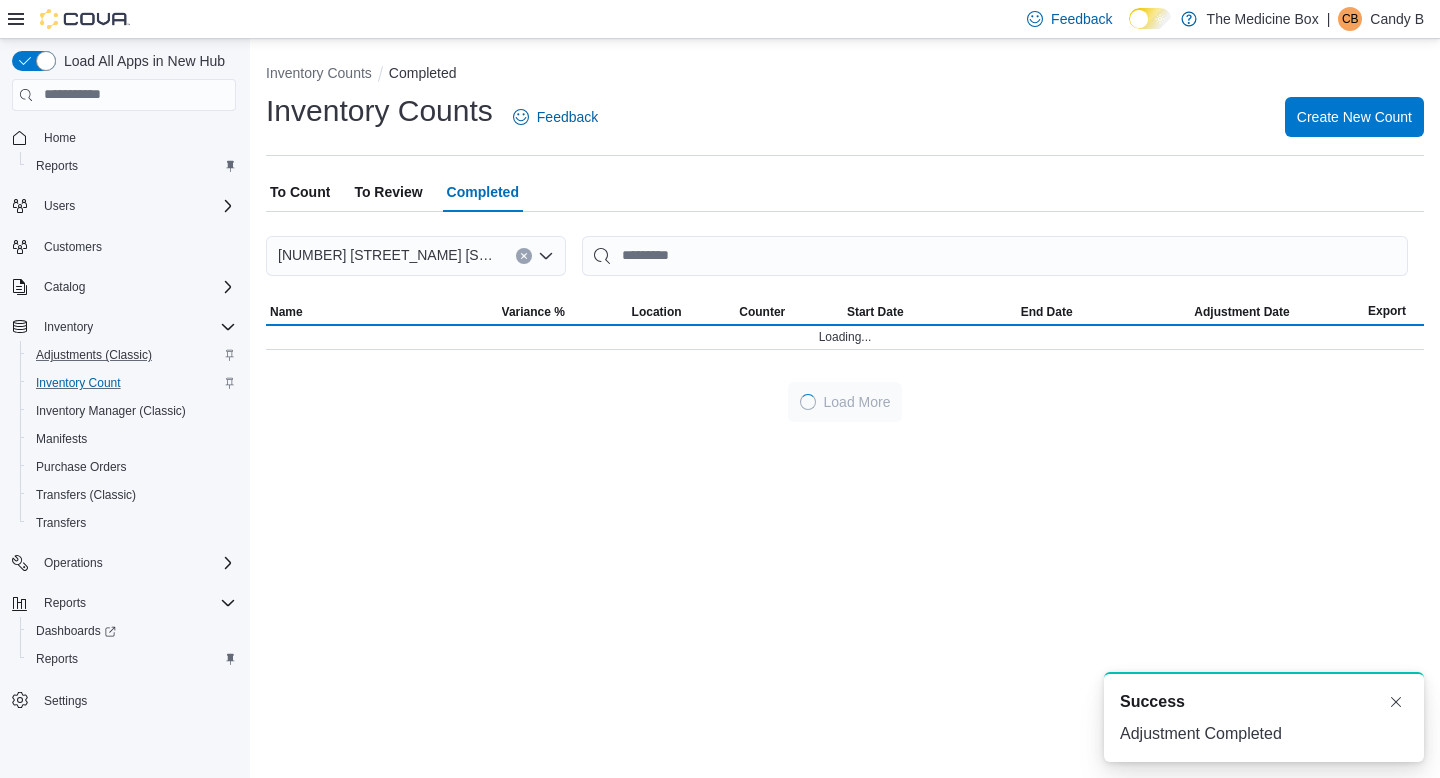 scroll, scrollTop: 0, scrollLeft: 0, axis: both 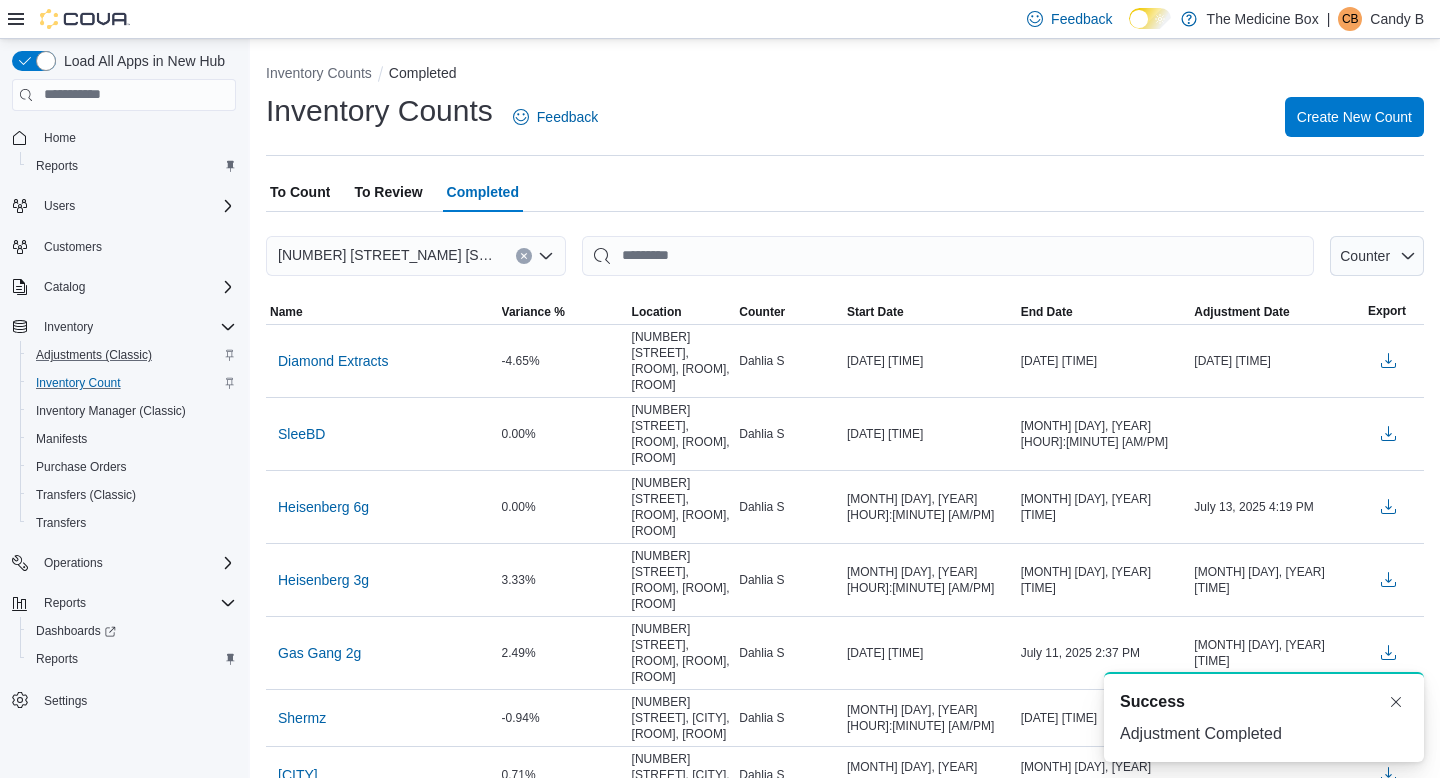 click on "To Review" at bounding box center (388, 192) 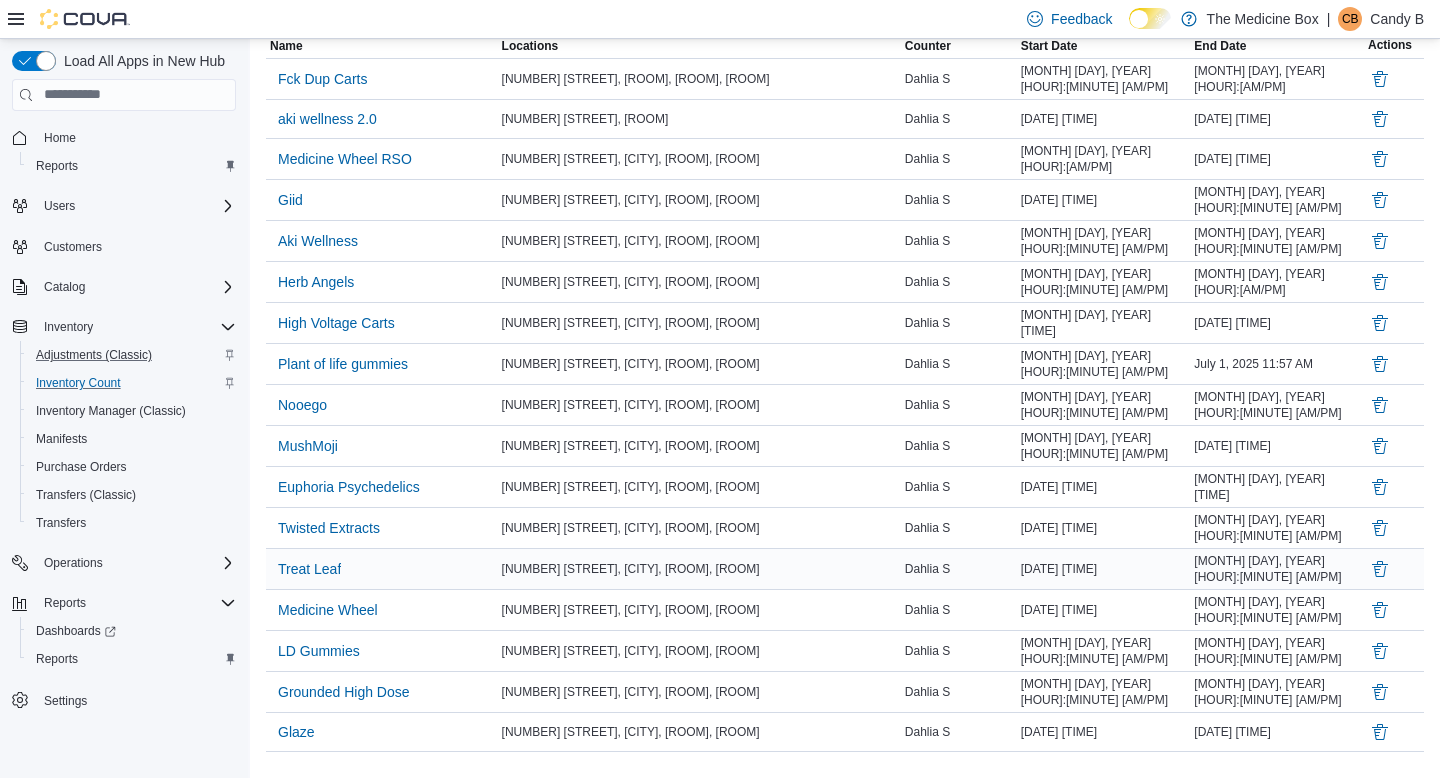 scroll, scrollTop: 258, scrollLeft: 0, axis: vertical 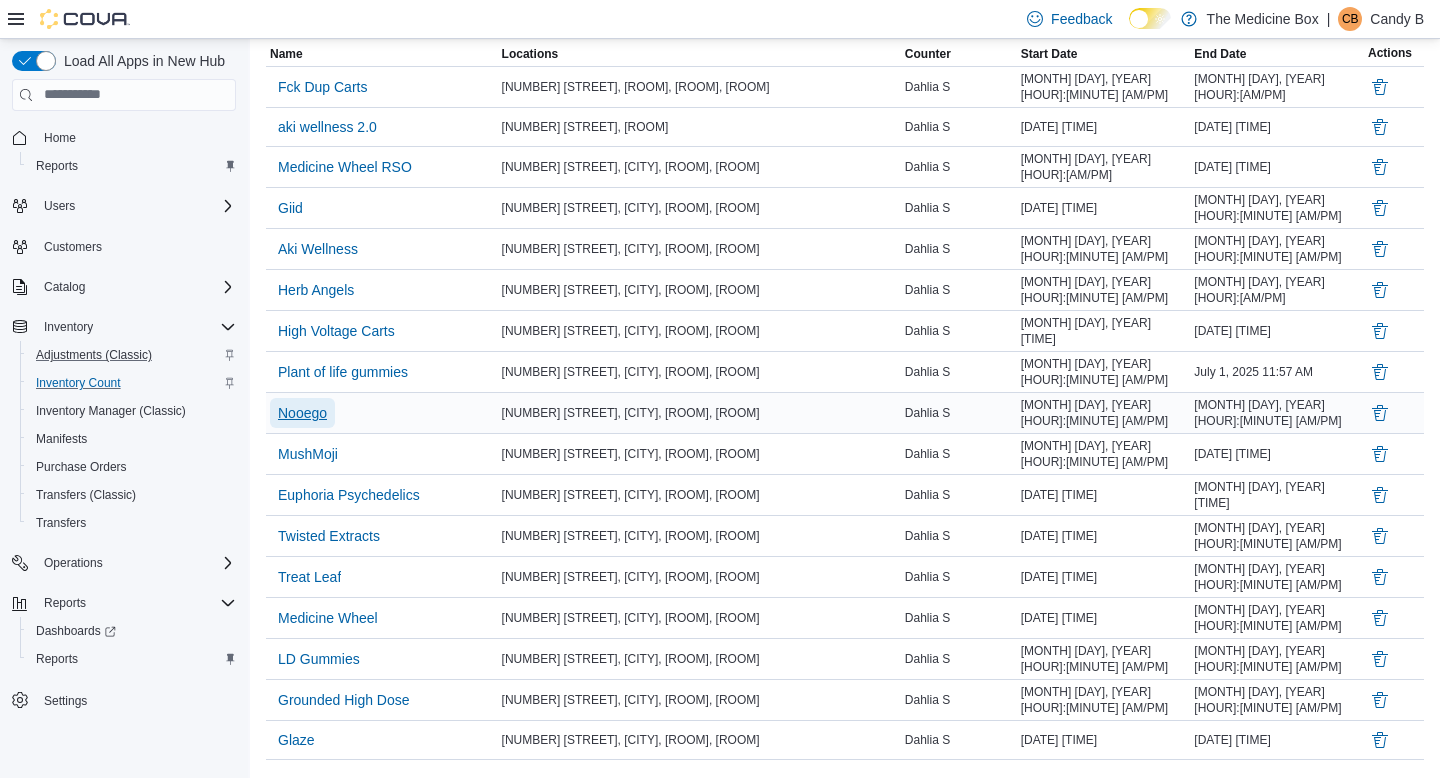 click on "Nooego" at bounding box center (302, 413) 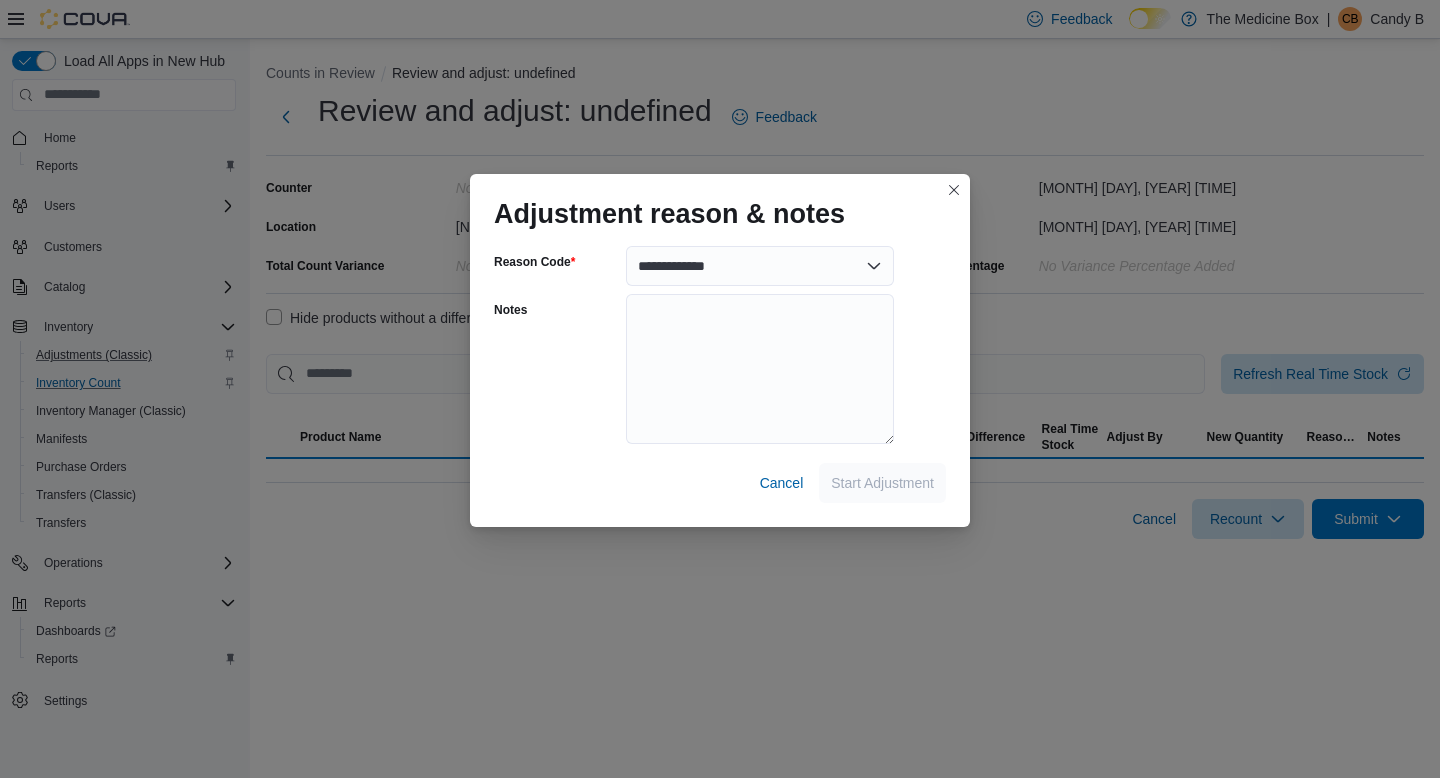 scroll, scrollTop: 0, scrollLeft: 0, axis: both 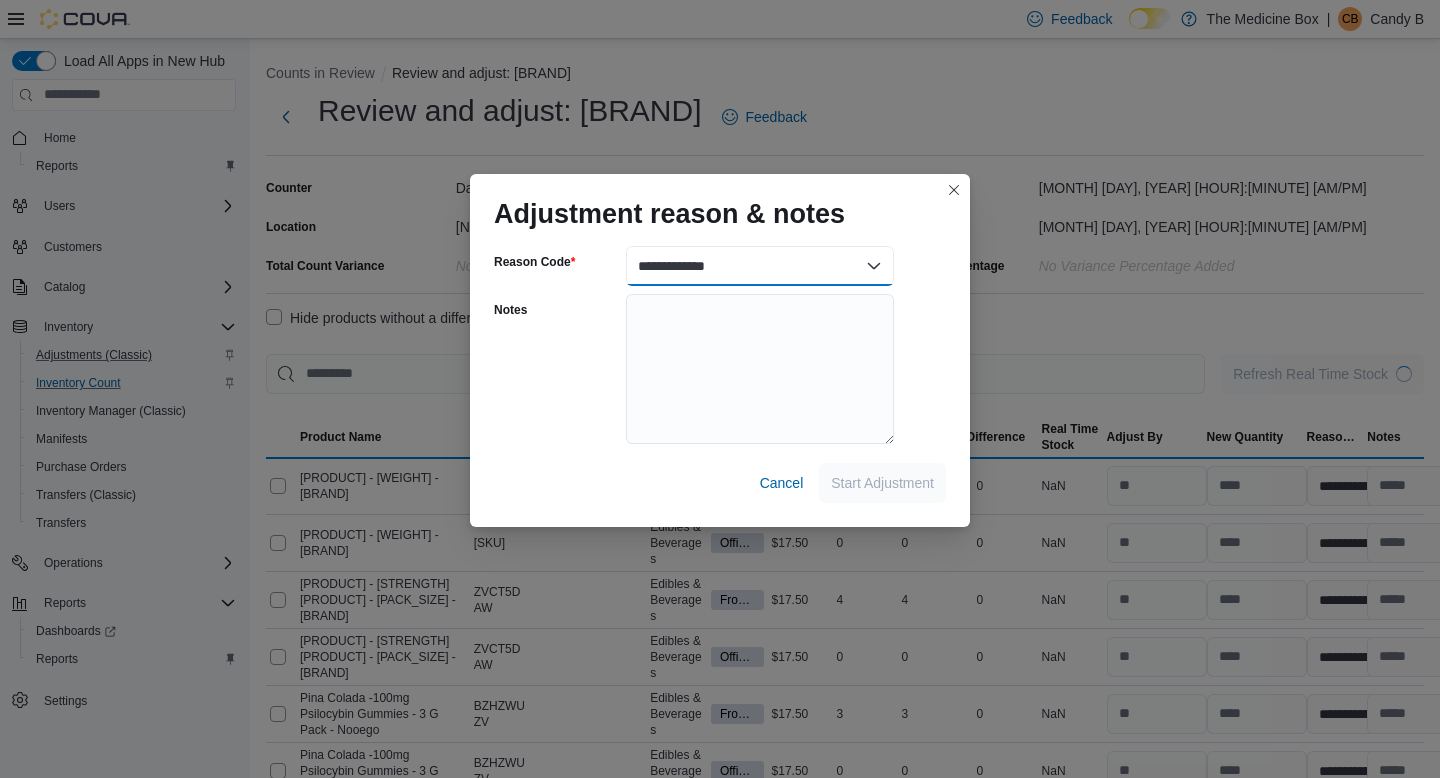 click on "**********" at bounding box center [760, 266] 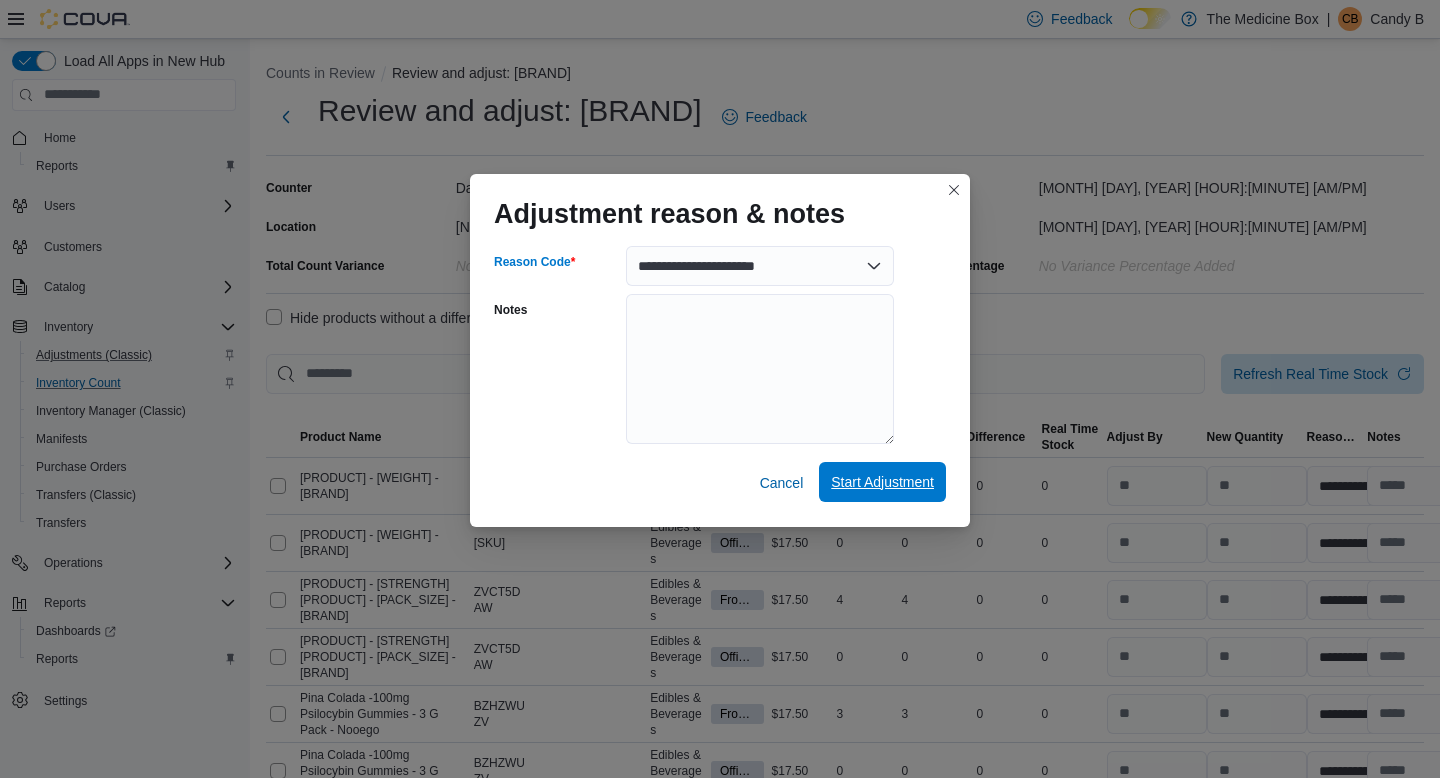 click on "Start Adjustment" at bounding box center (882, 482) 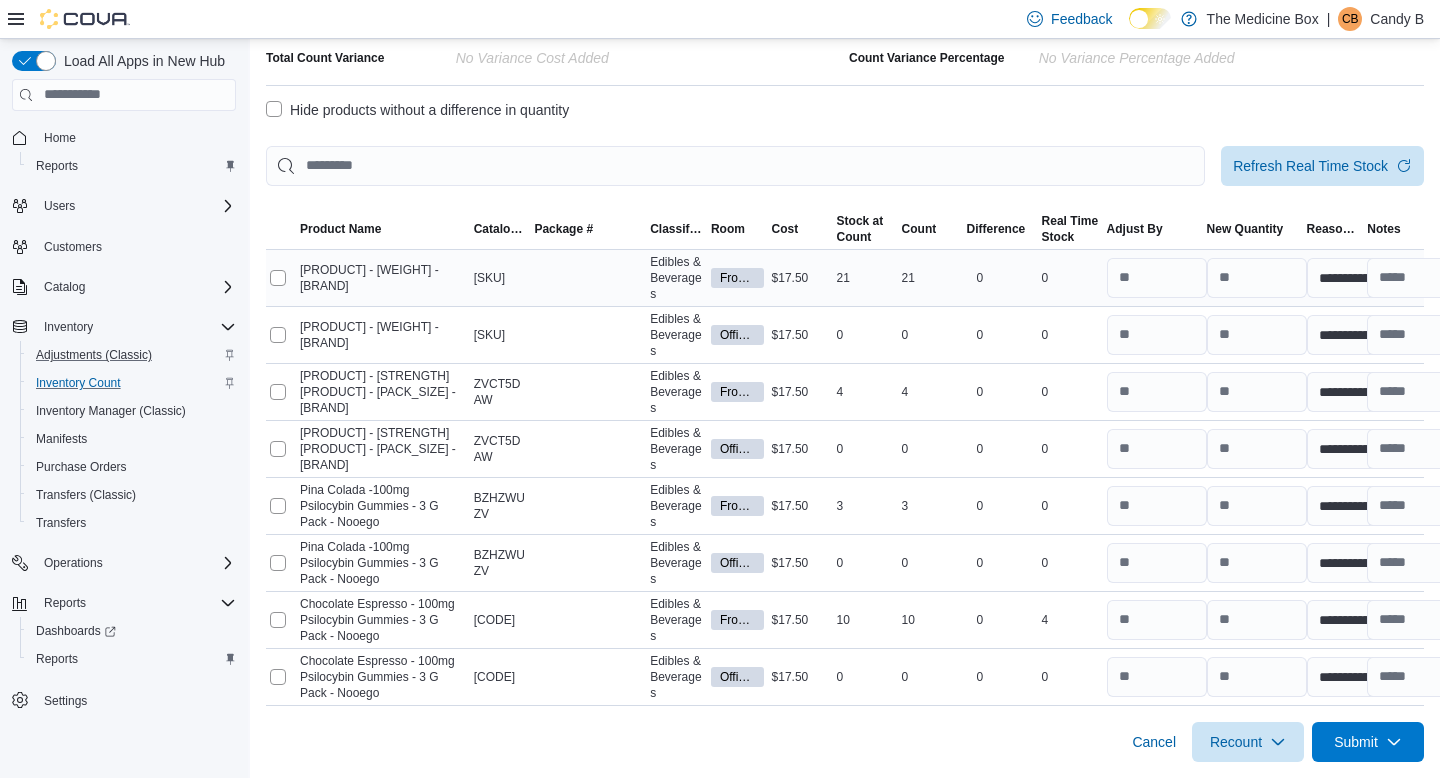 scroll, scrollTop: 292, scrollLeft: 0, axis: vertical 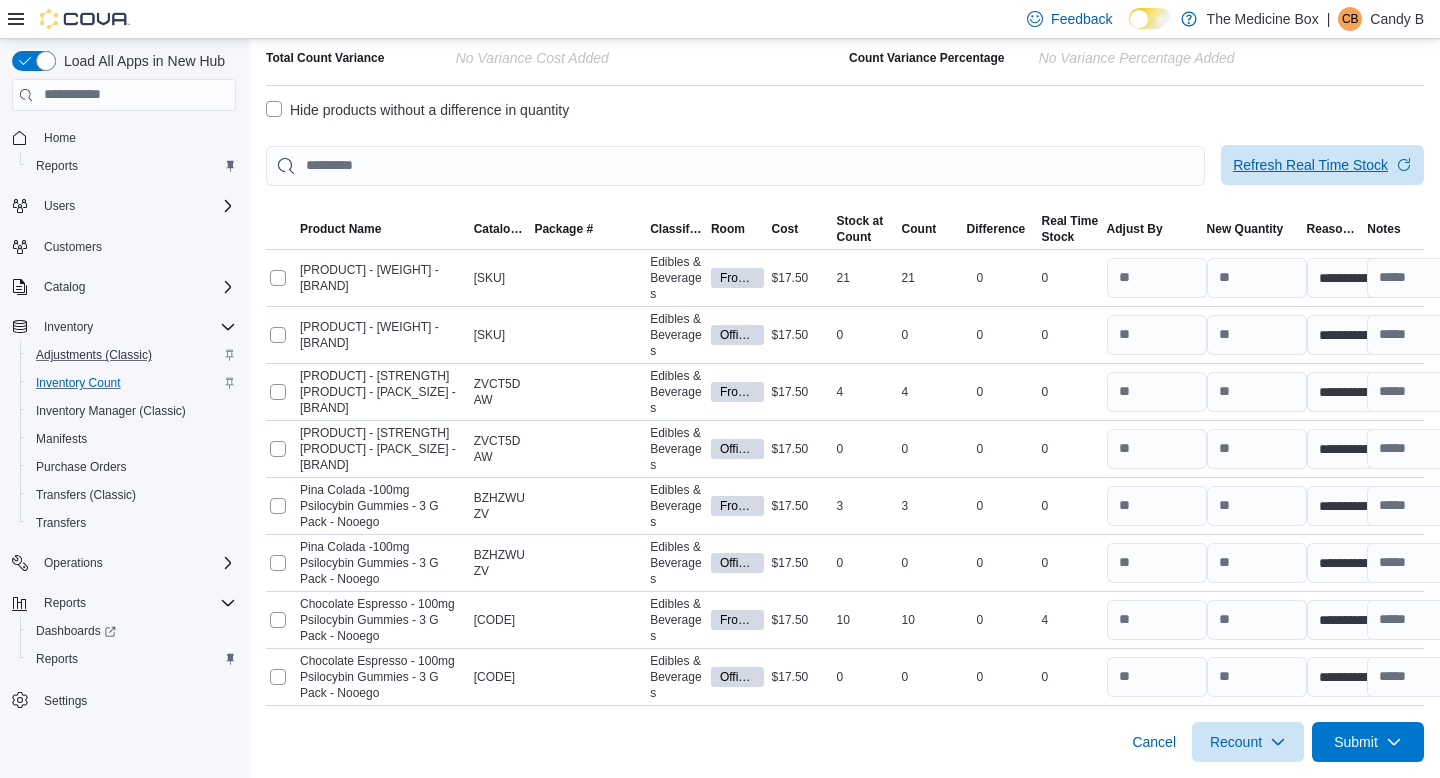 click on "Refresh Real Time Stock" at bounding box center (1310, 165) 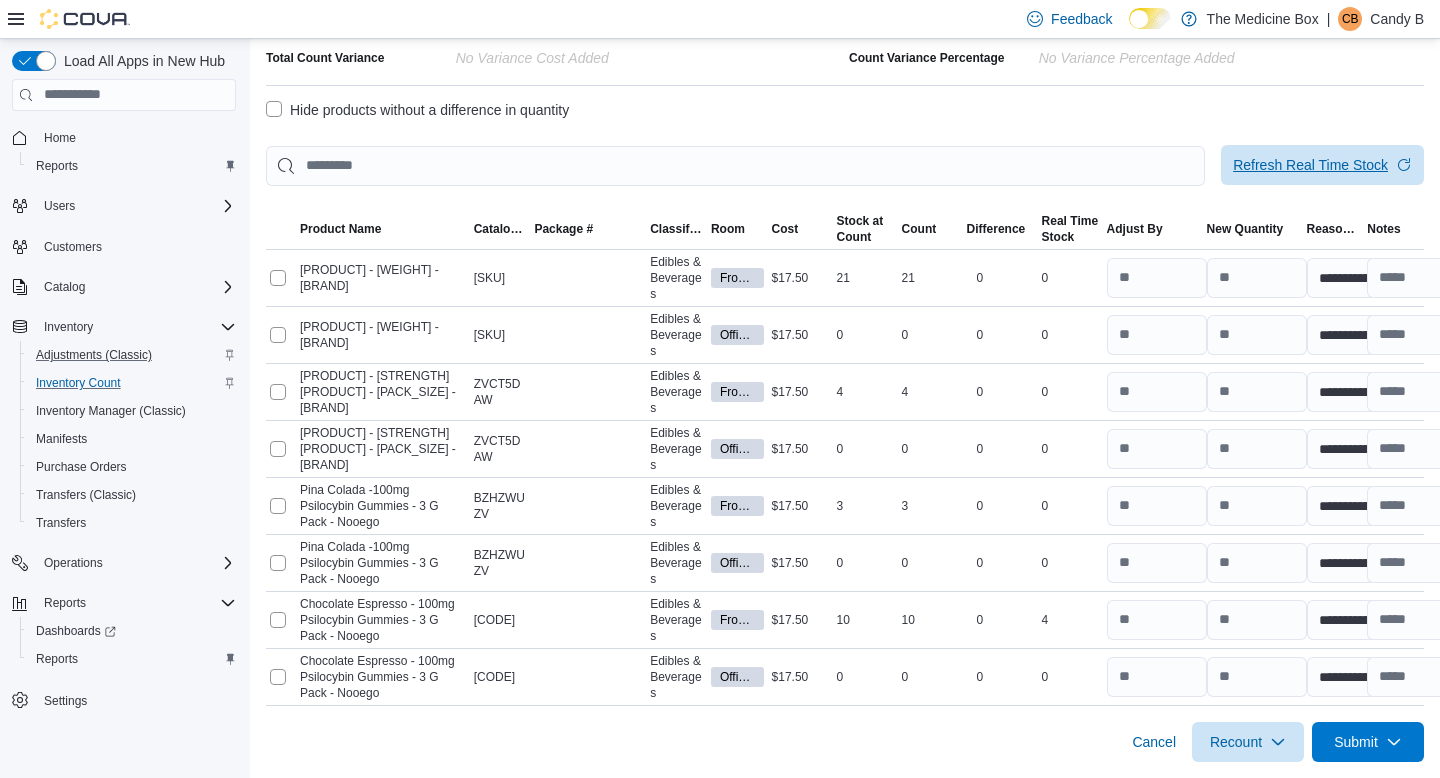 click on "Refresh Real Time Stock" at bounding box center (1310, 165) 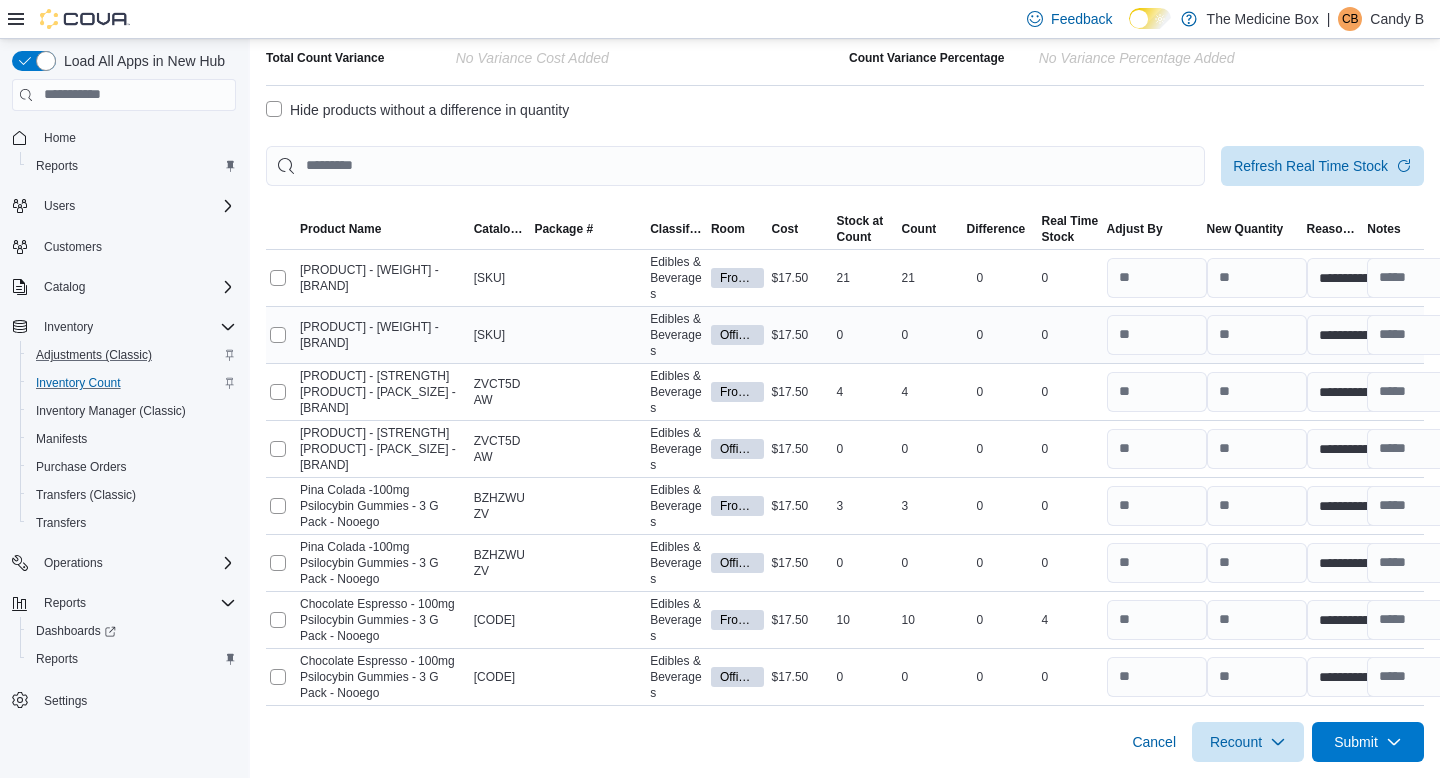 scroll, scrollTop: 336, scrollLeft: 0, axis: vertical 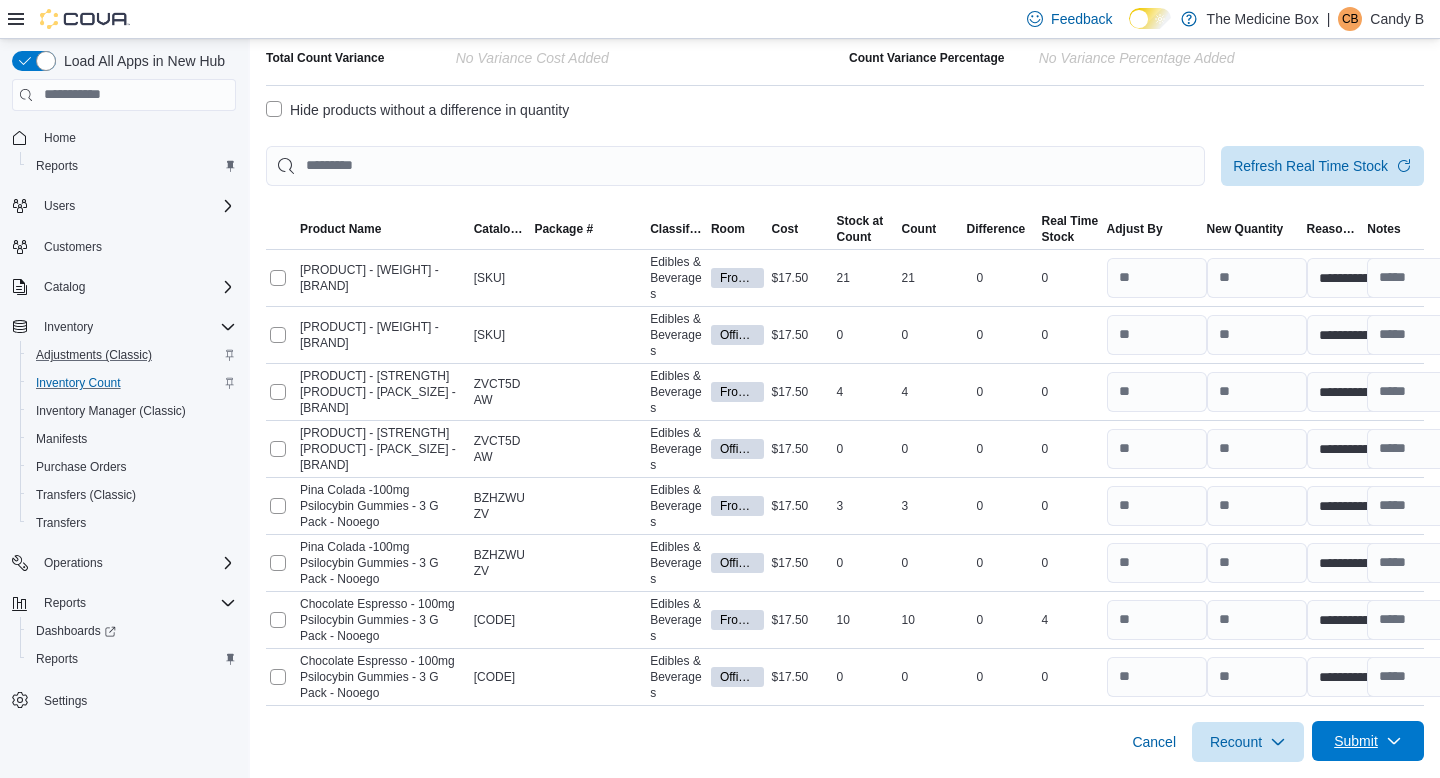 click on "Submit" at bounding box center [1368, 741] 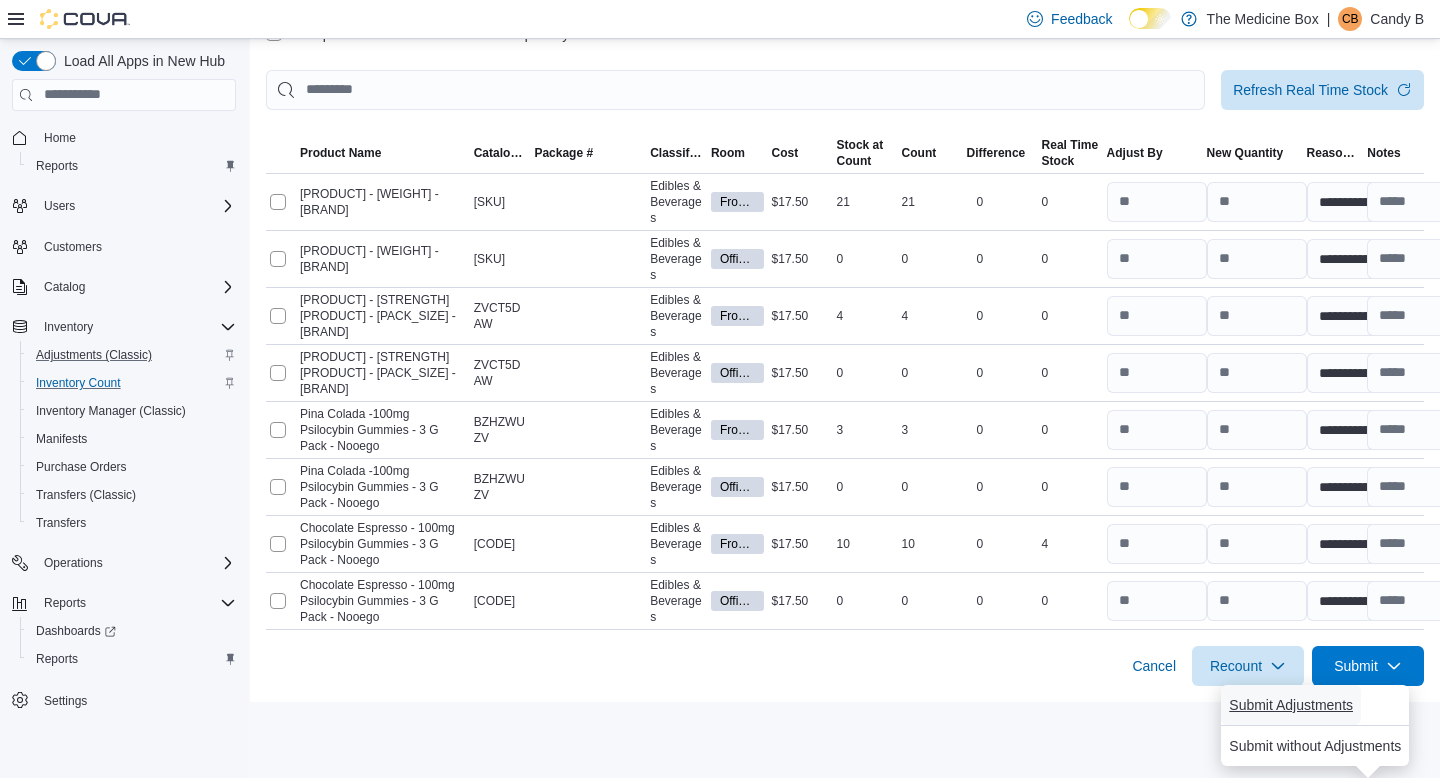 click on "Submit Adjustments" at bounding box center (1291, 705) 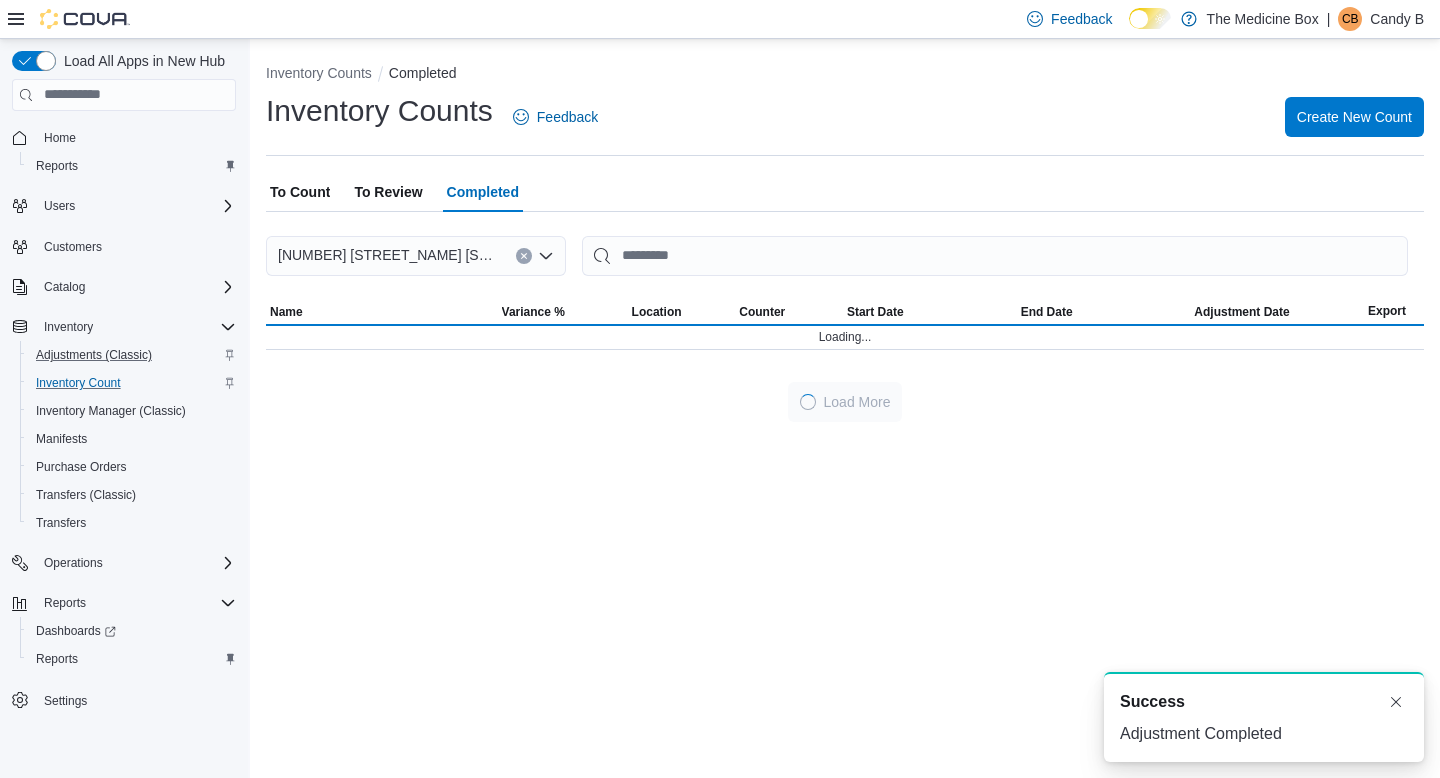 scroll, scrollTop: 0, scrollLeft: 0, axis: both 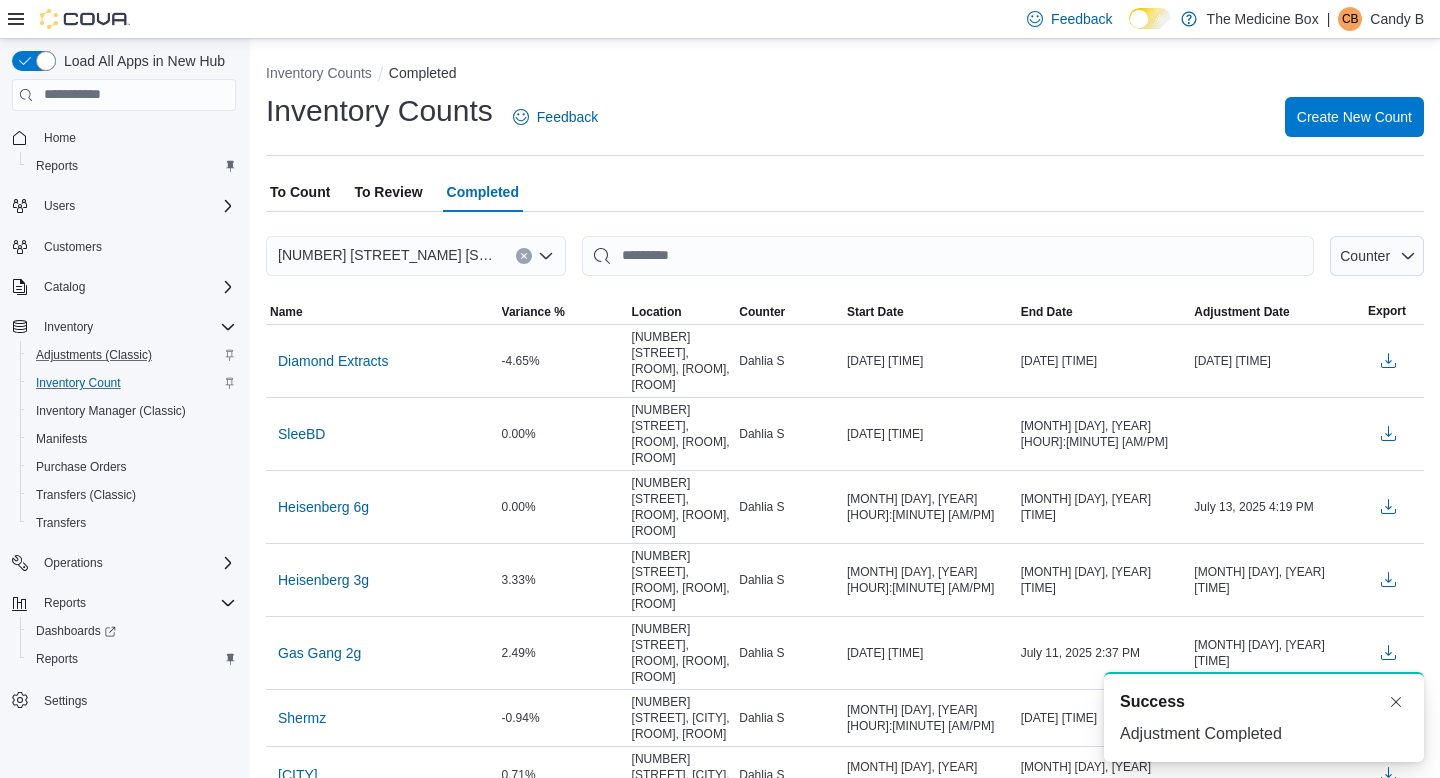 click on "To Review" at bounding box center [388, 192] 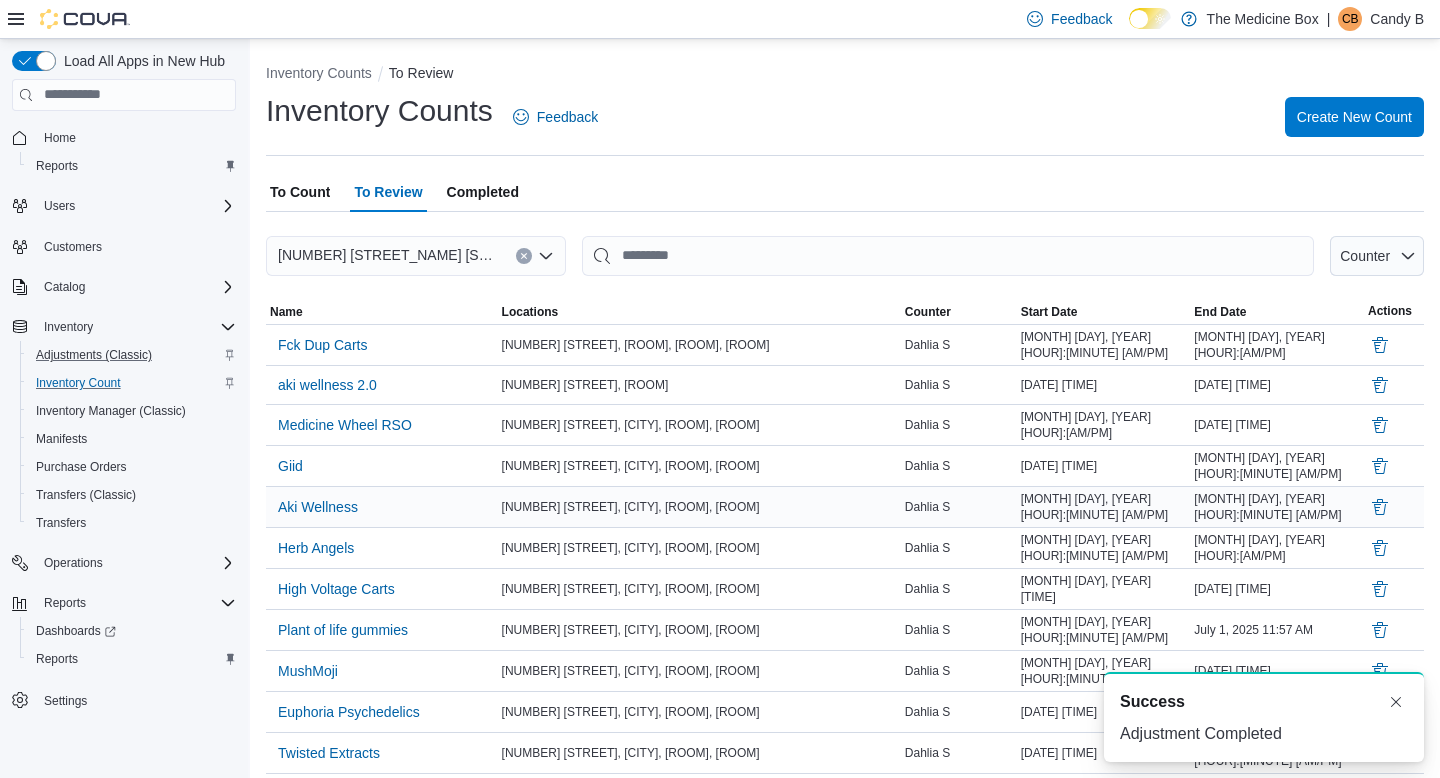 scroll, scrollTop: 258, scrollLeft: 0, axis: vertical 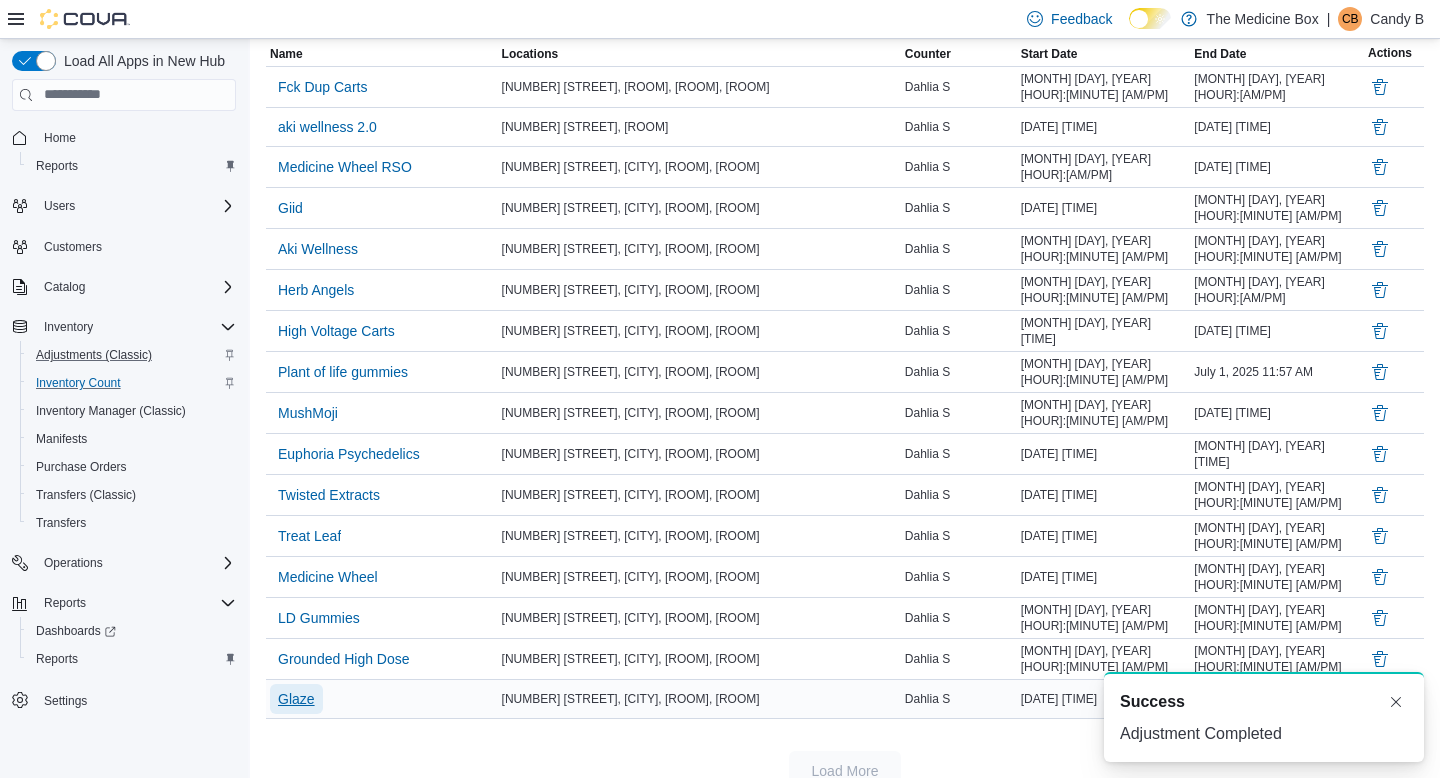 click on "Glaze" at bounding box center (296, 699) 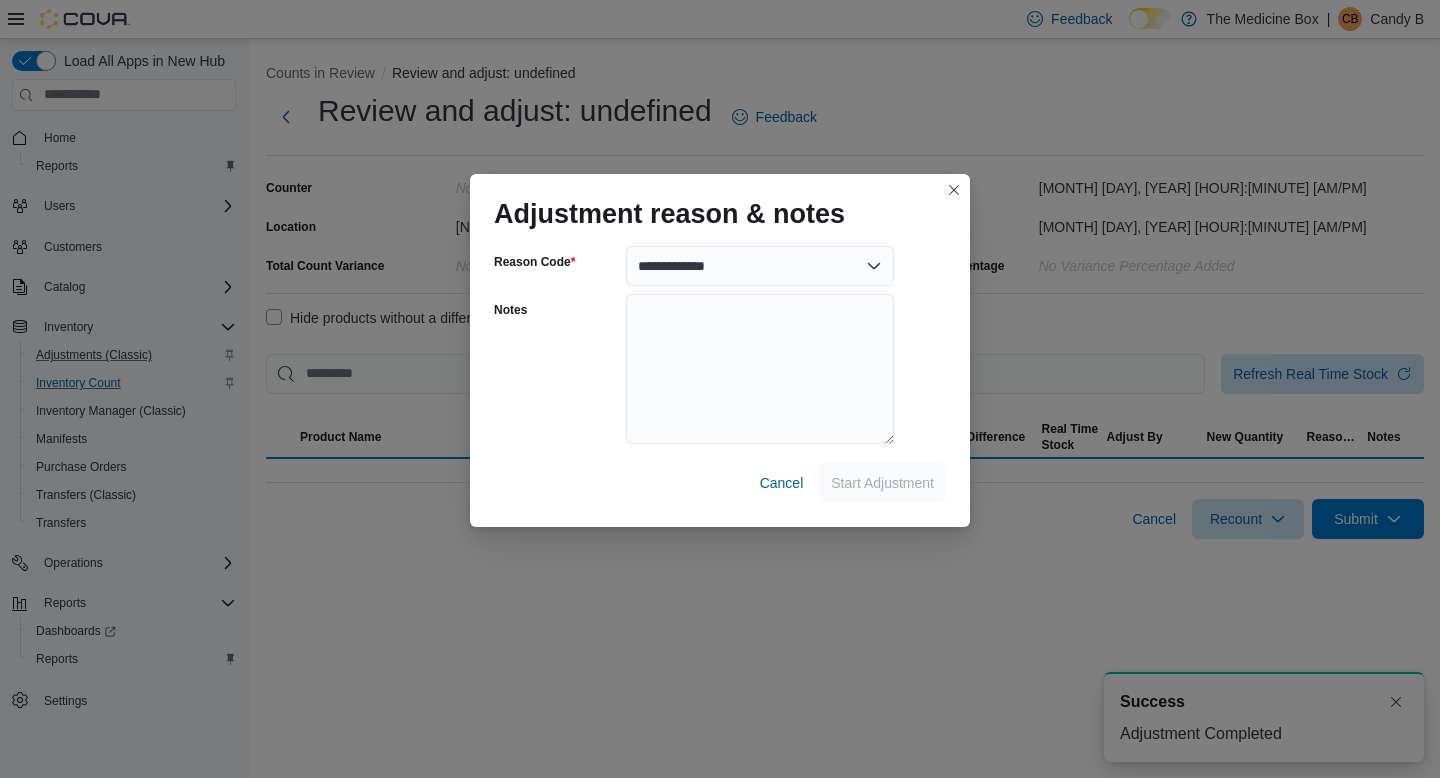 scroll, scrollTop: 0, scrollLeft: 0, axis: both 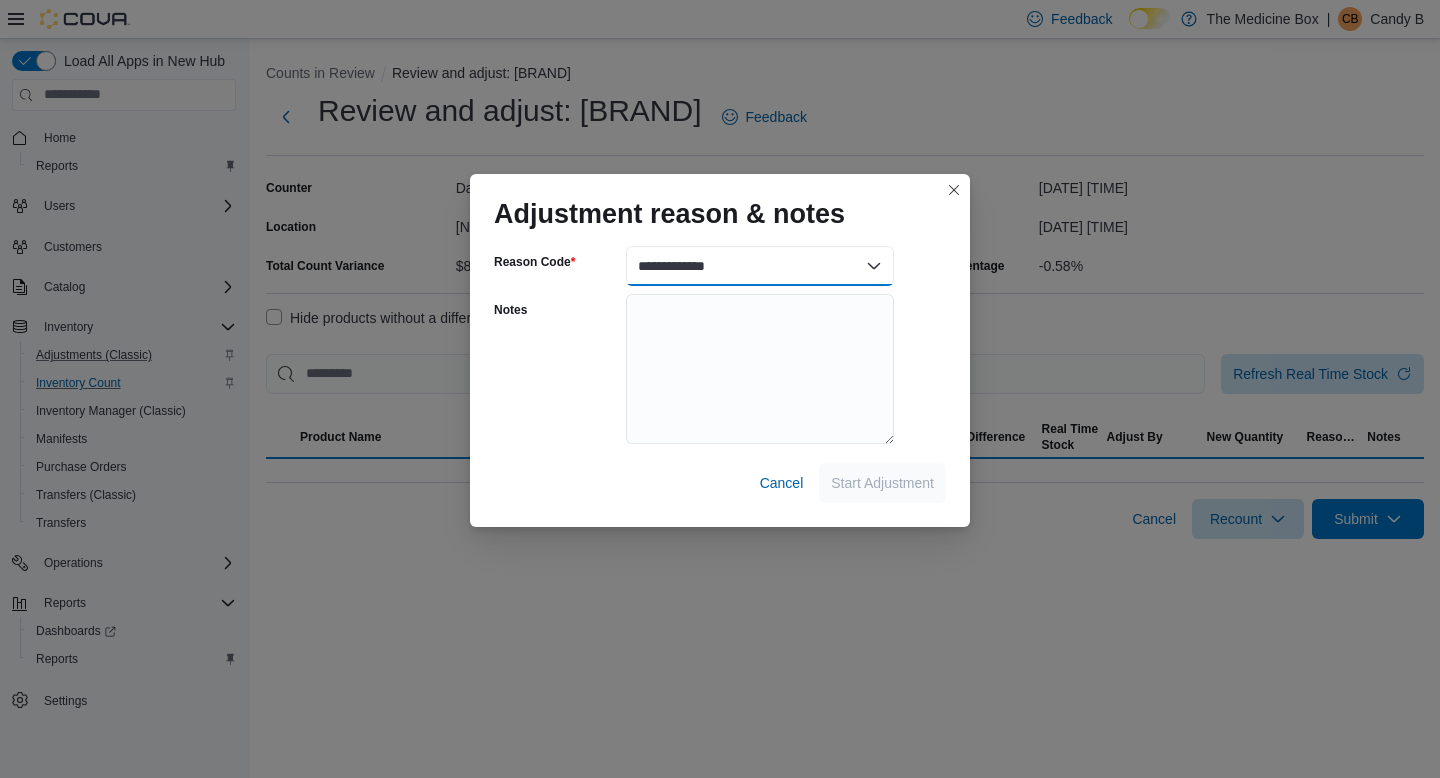 click on "**********" at bounding box center [760, 266] 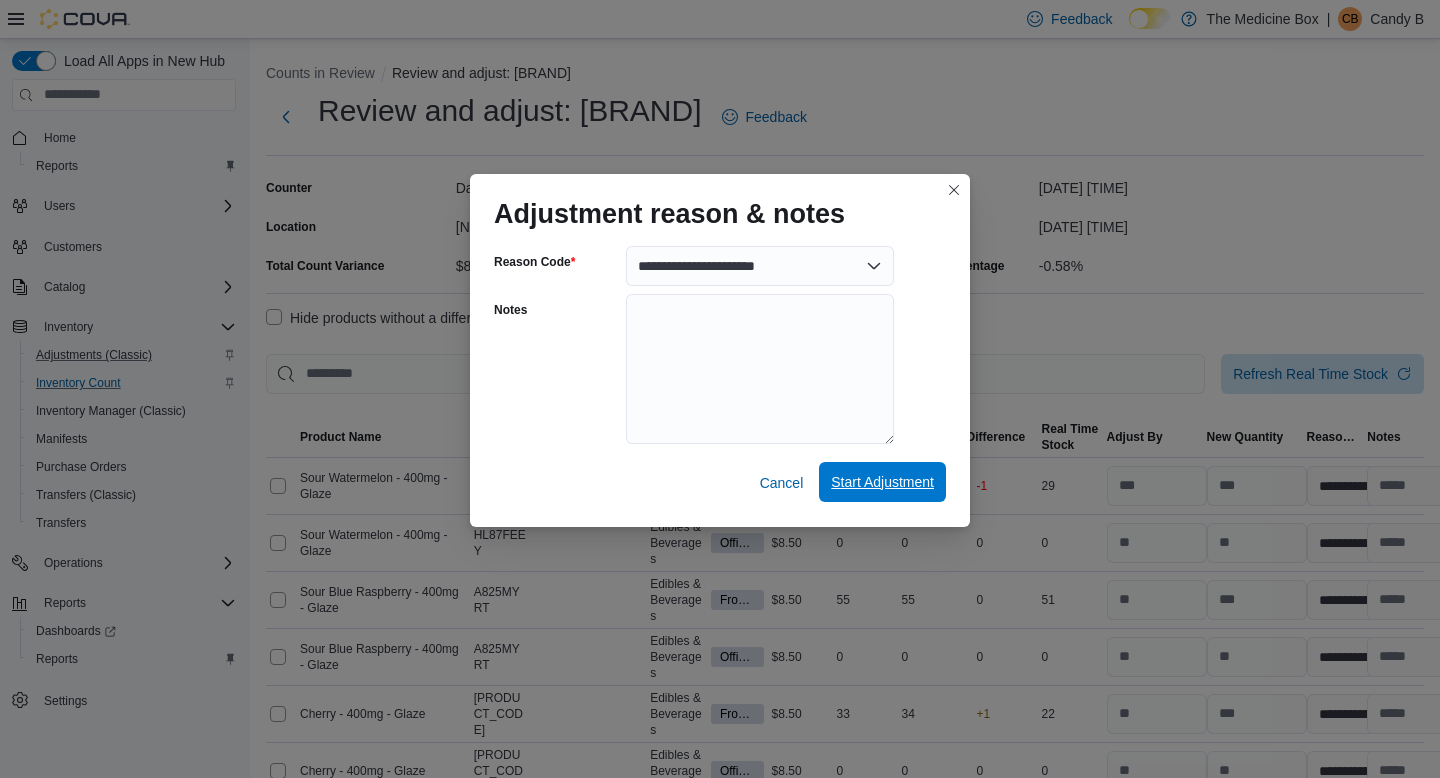 click on "Start Adjustment" at bounding box center (882, 482) 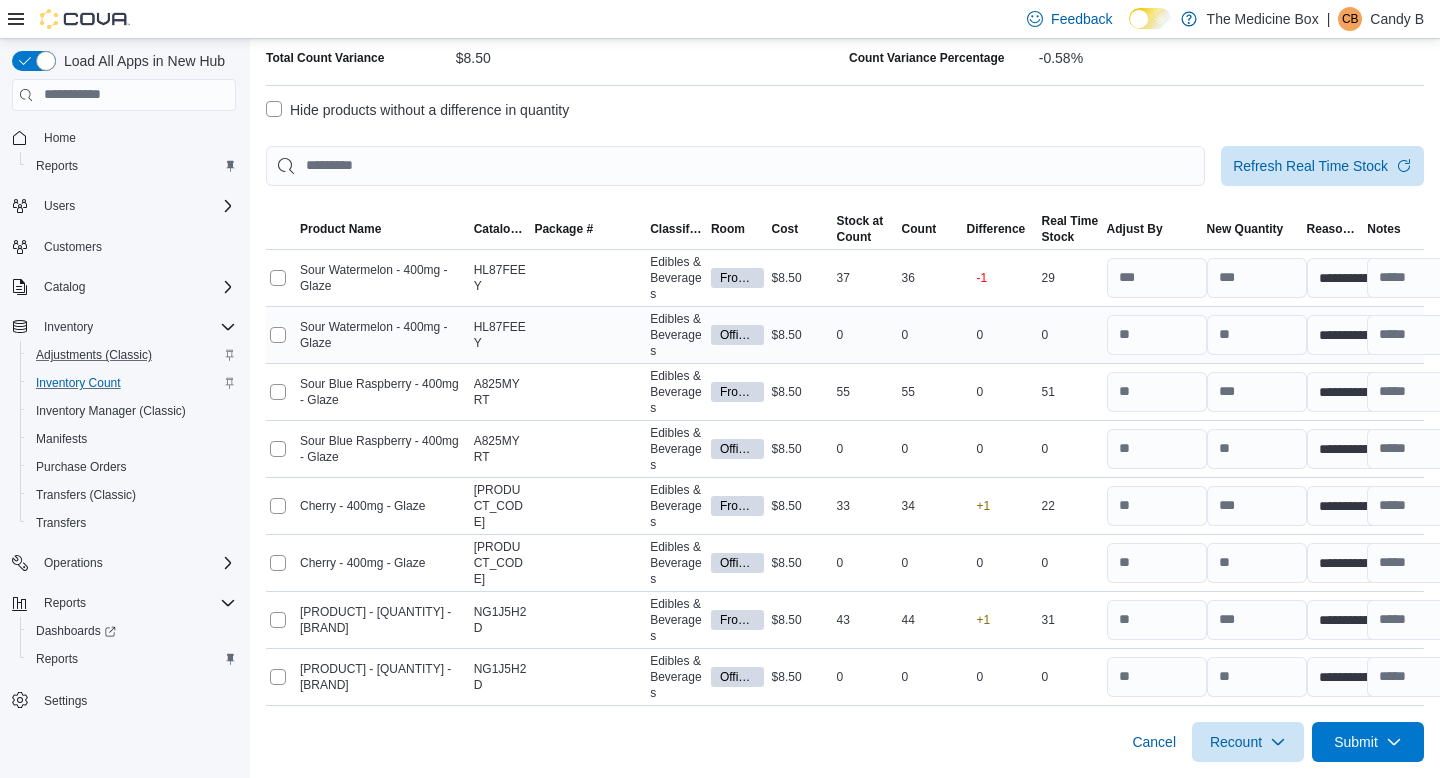 scroll, scrollTop: 305, scrollLeft: 0, axis: vertical 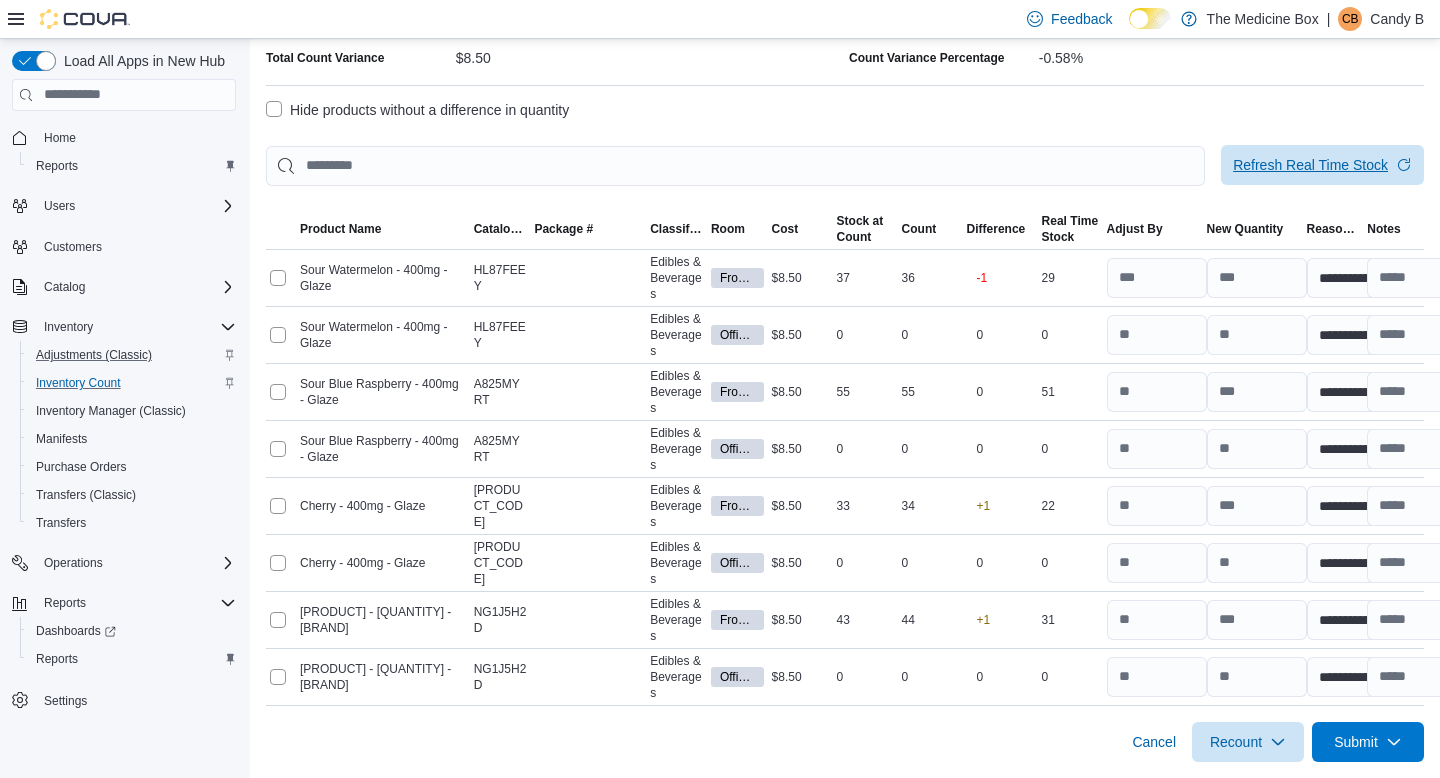 click on "Refresh Real Time Stock" at bounding box center [1310, 165] 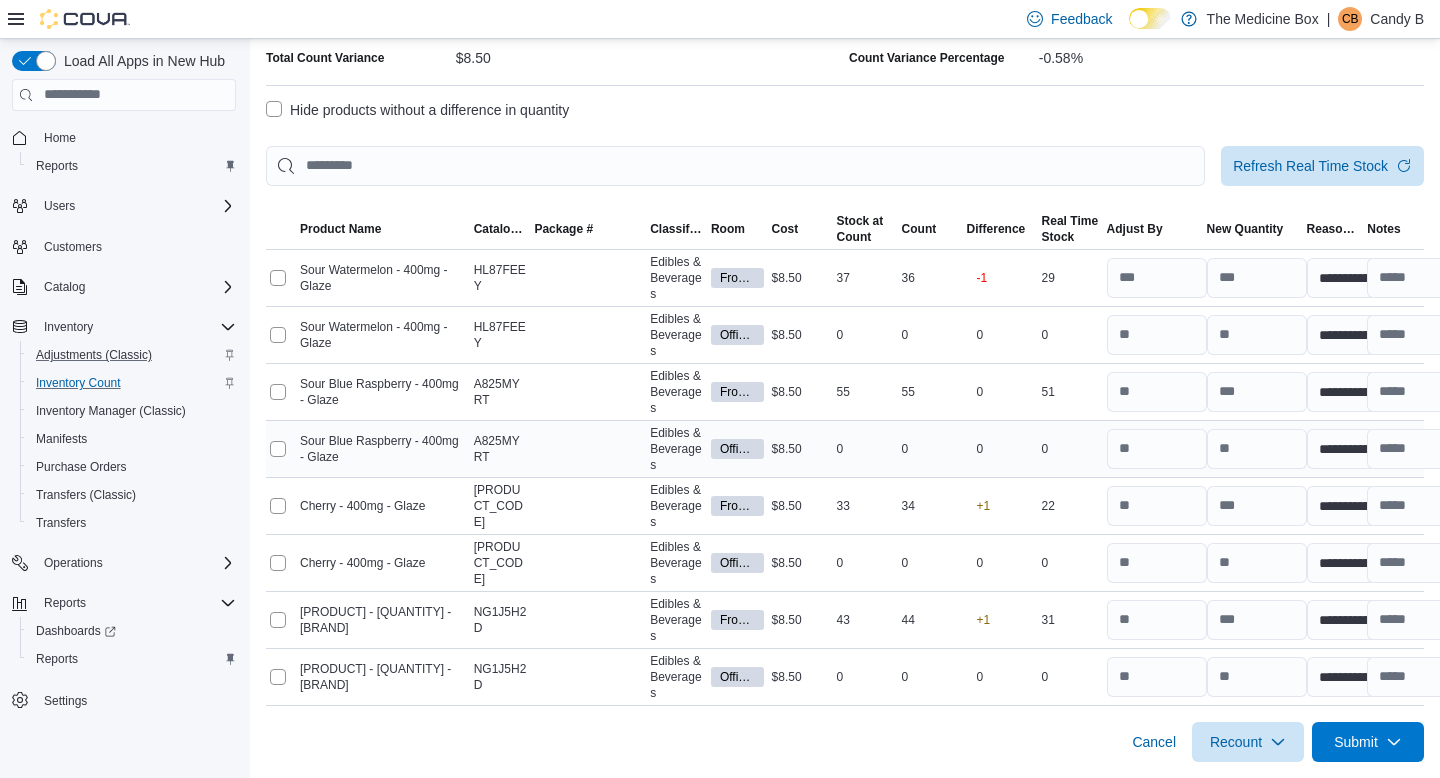 scroll, scrollTop: 336, scrollLeft: 0, axis: vertical 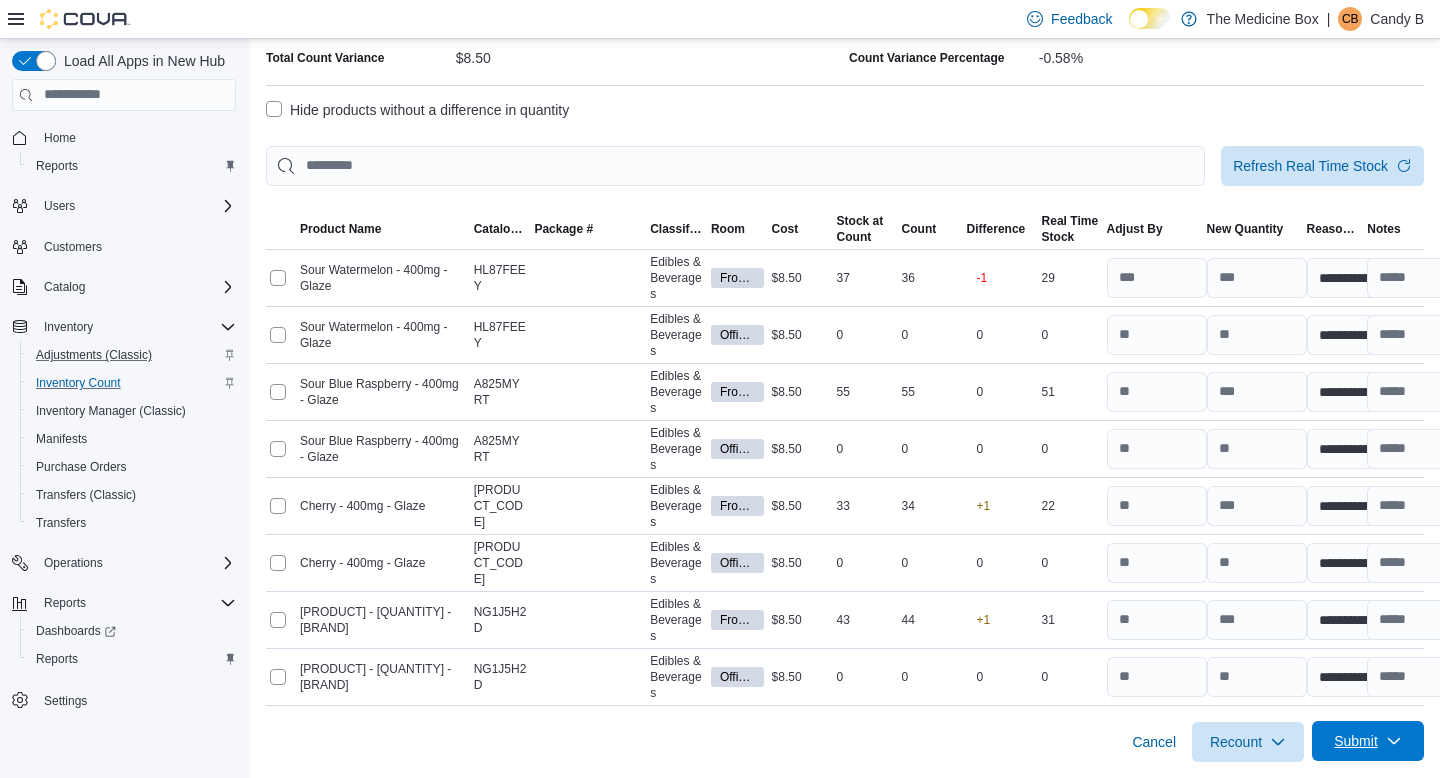 click on "Submit" at bounding box center (1368, 741) 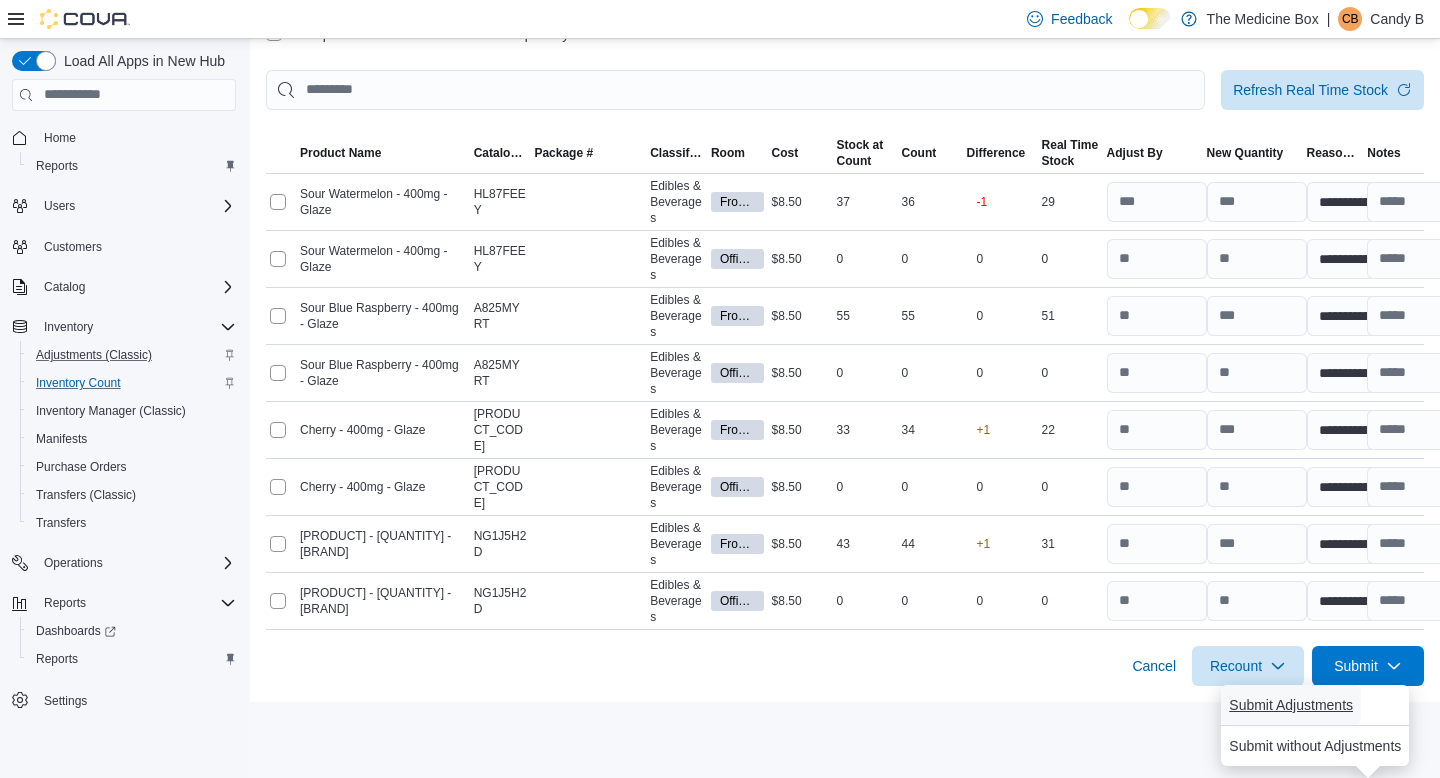 click on "Submit Adjustments" at bounding box center (1291, 705) 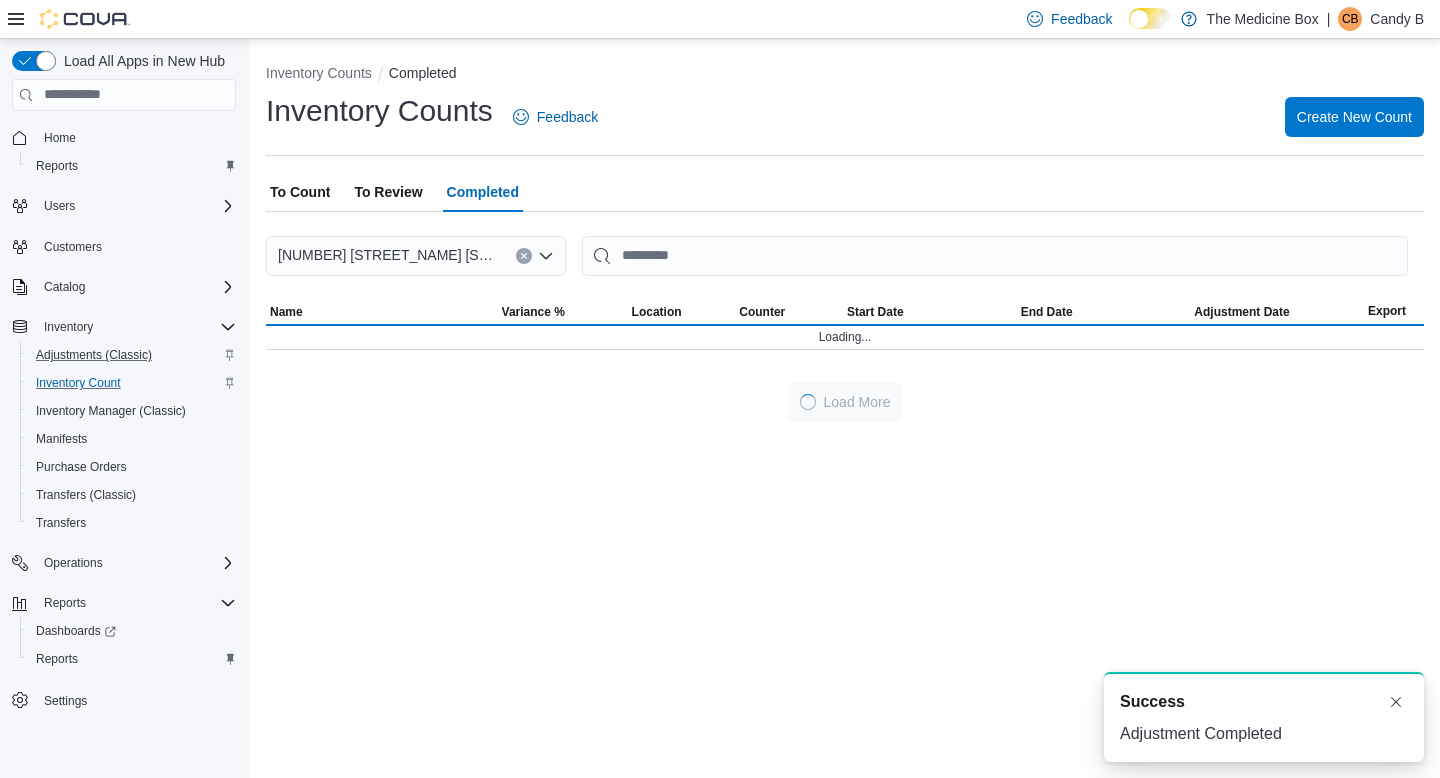scroll, scrollTop: 0, scrollLeft: 0, axis: both 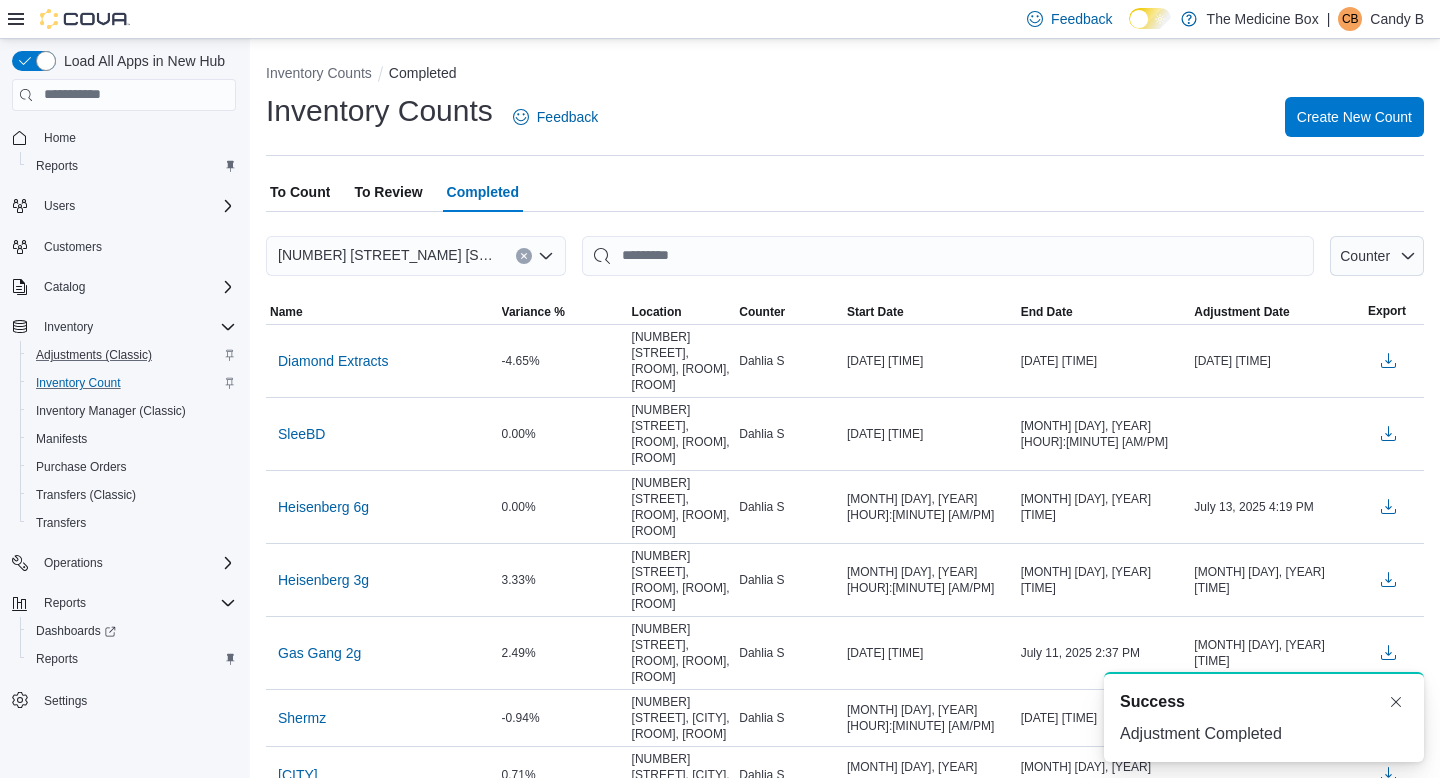 click on "To Review" at bounding box center [388, 192] 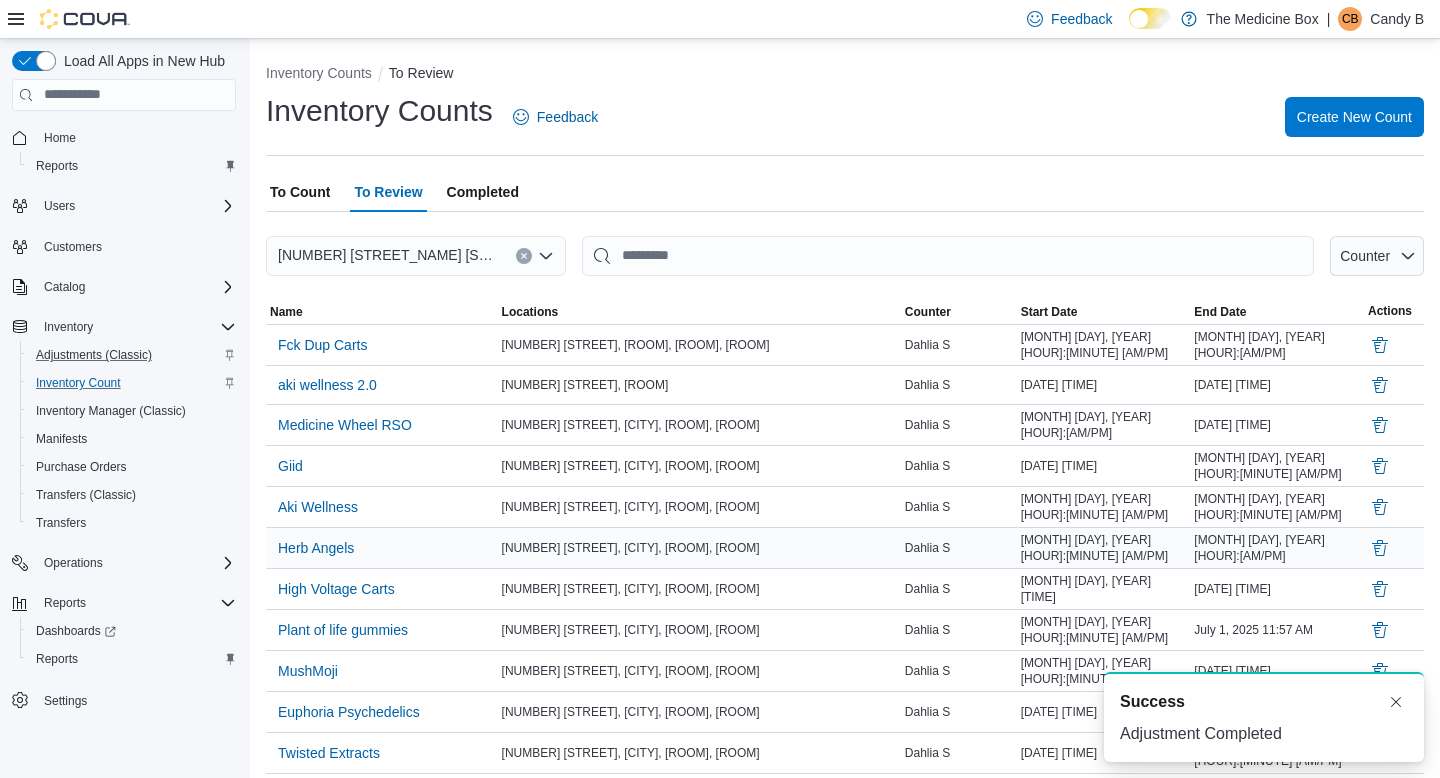 scroll, scrollTop: 219, scrollLeft: 0, axis: vertical 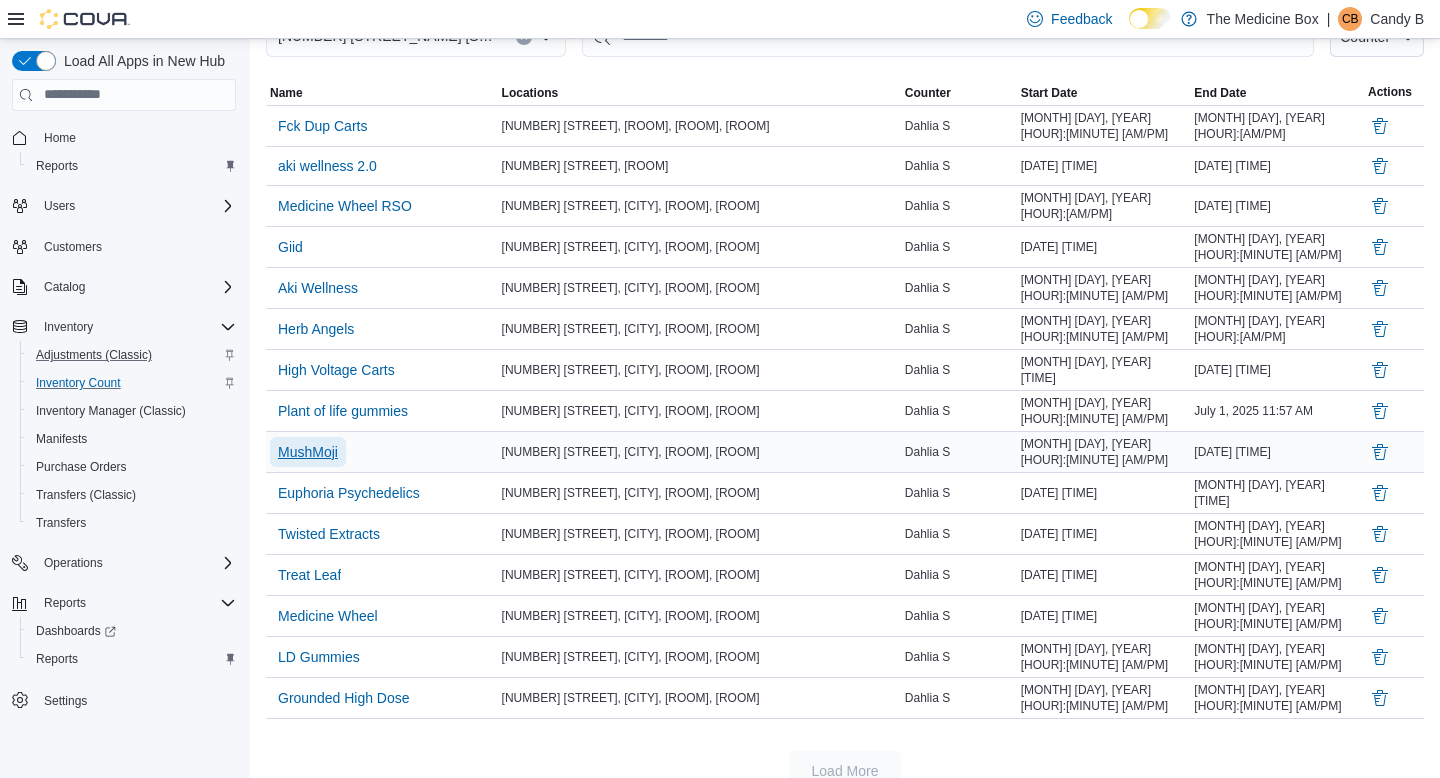 click on "MushMoji" at bounding box center (308, 452) 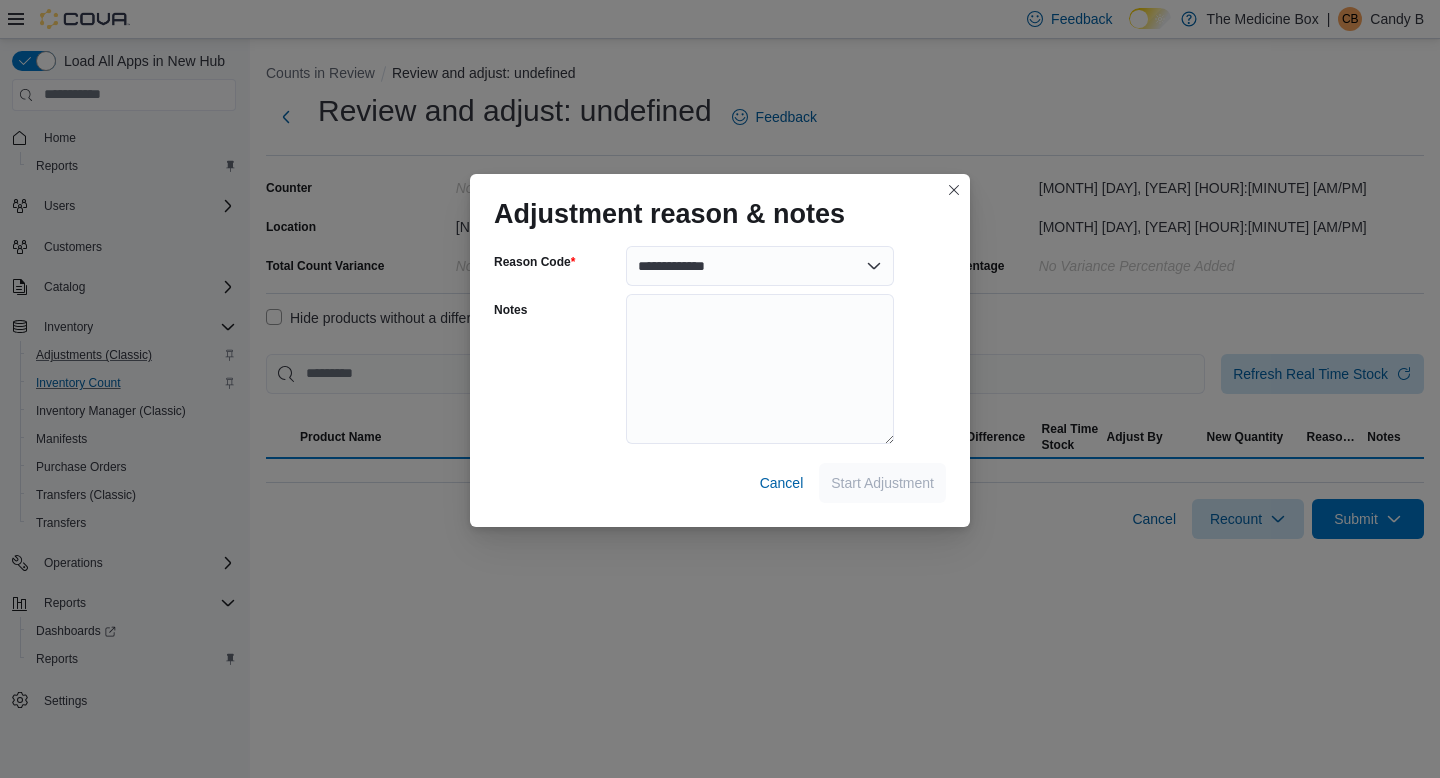 scroll, scrollTop: 0, scrollLeft: 0, axis: both 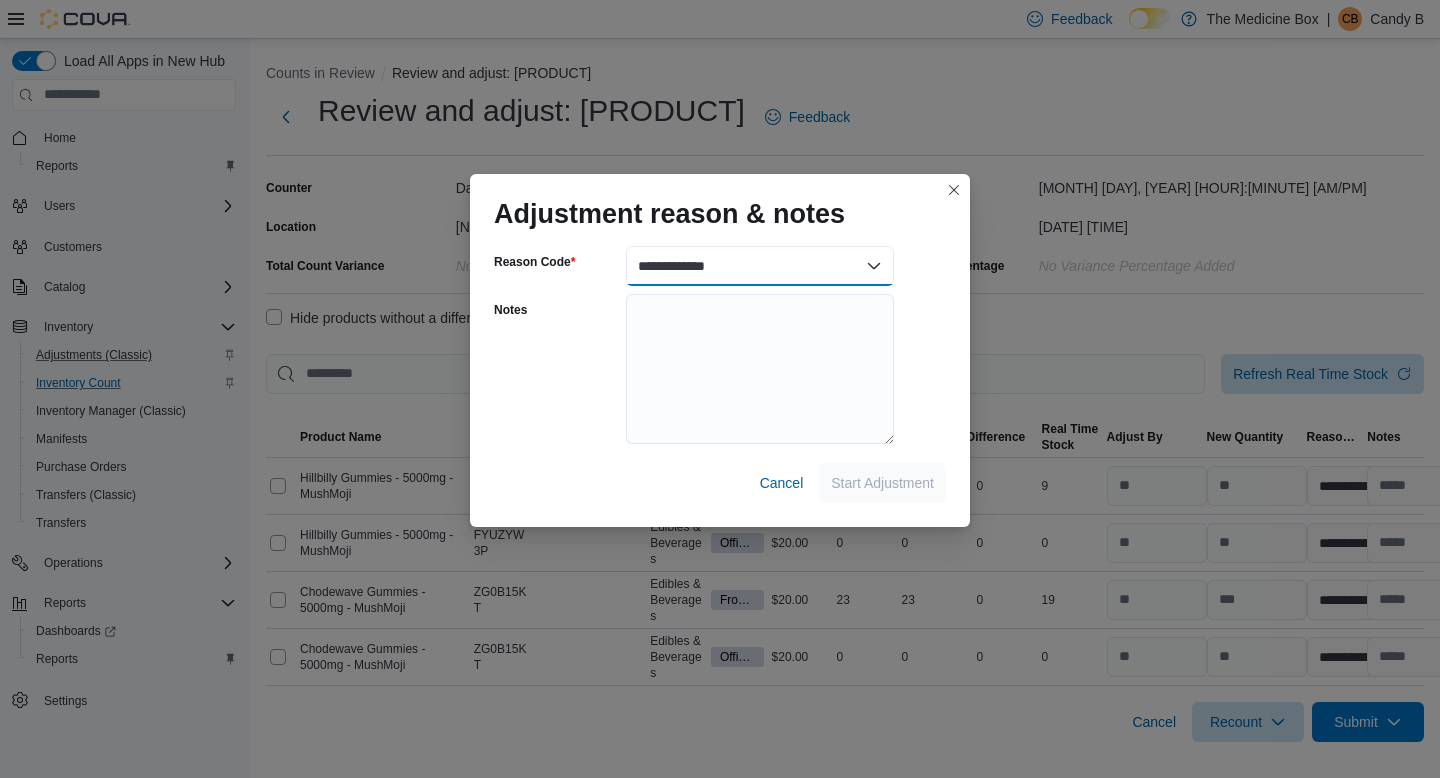 click on "**********" at bounding box center [760, 266] 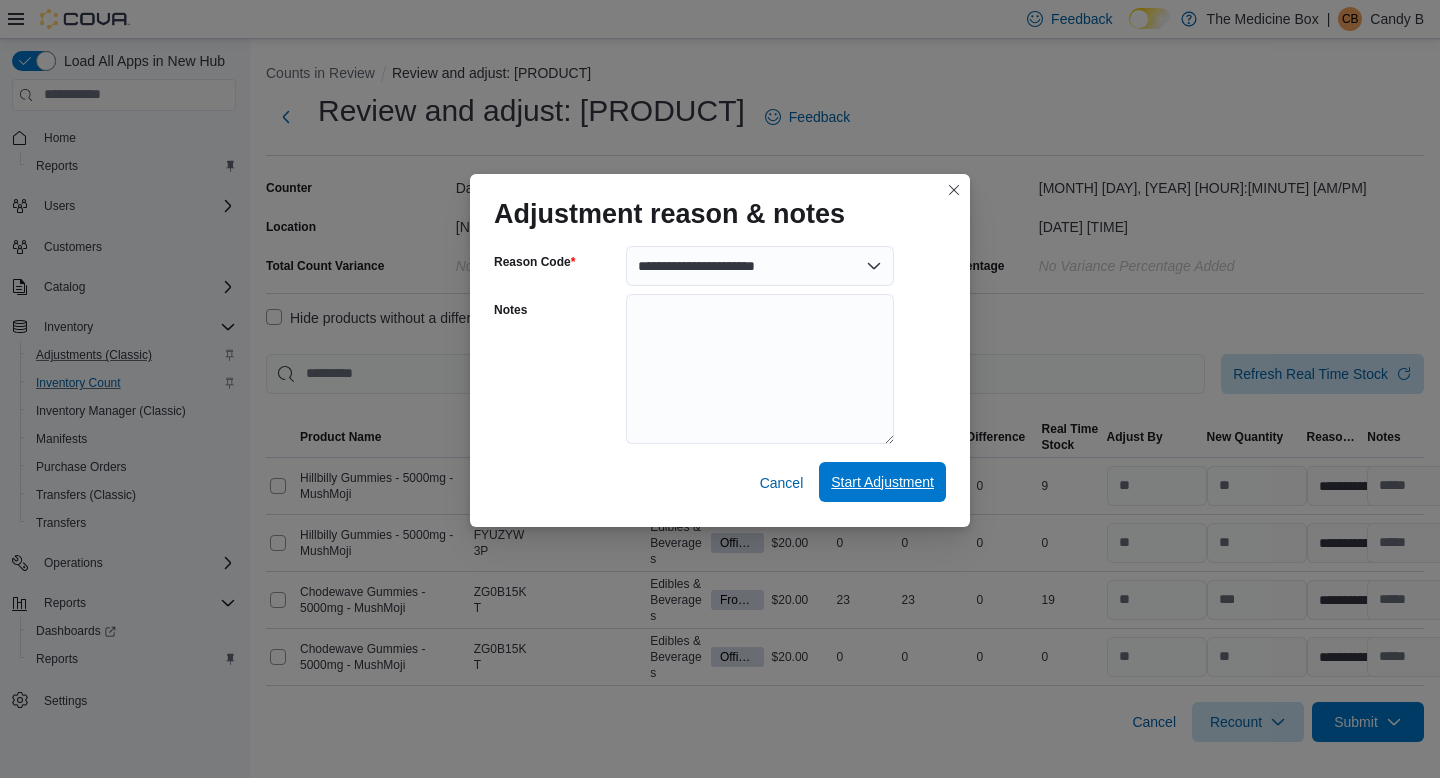 click on "Start Adjustment" at bounding box center (882, 482) 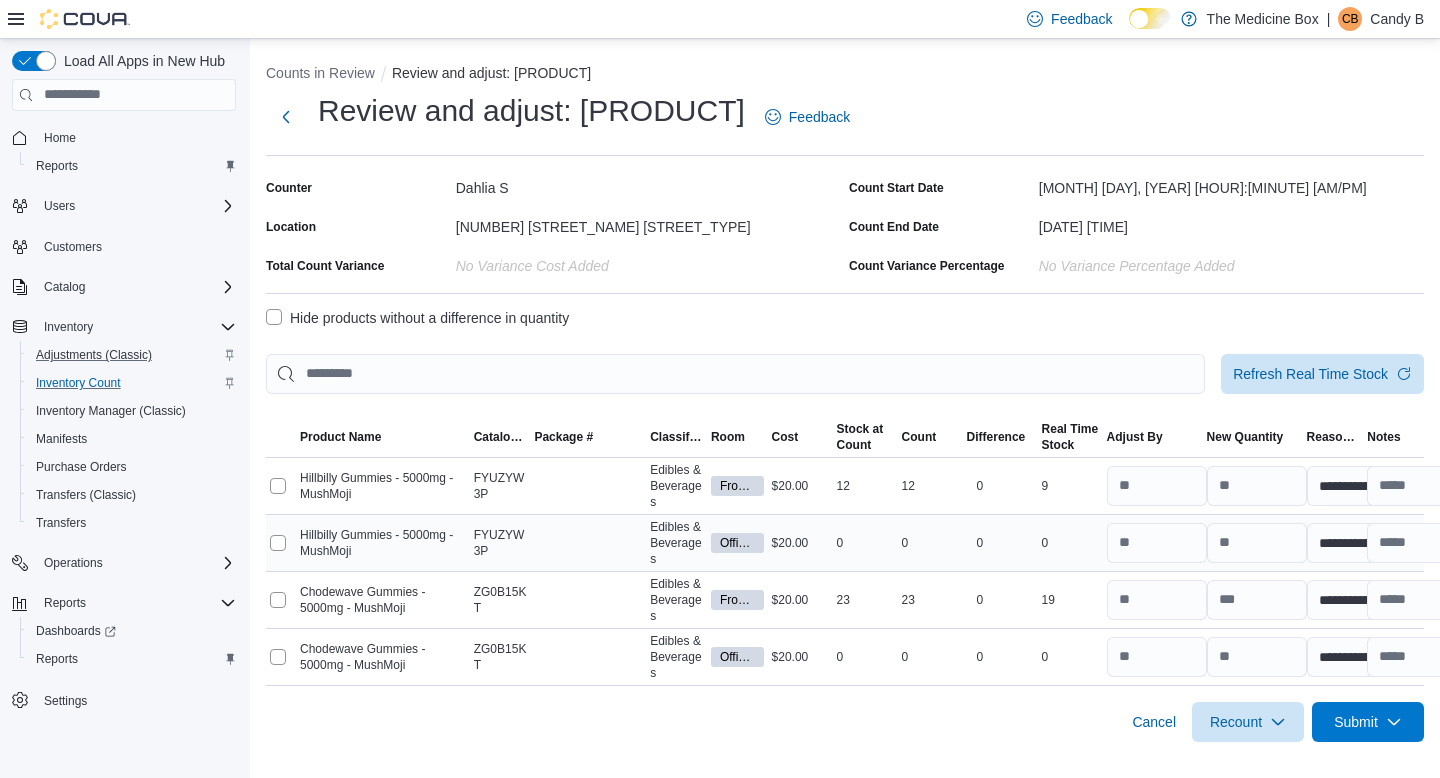scroll, scrollTop: 44, scrollLeft: 0, axis: vertical 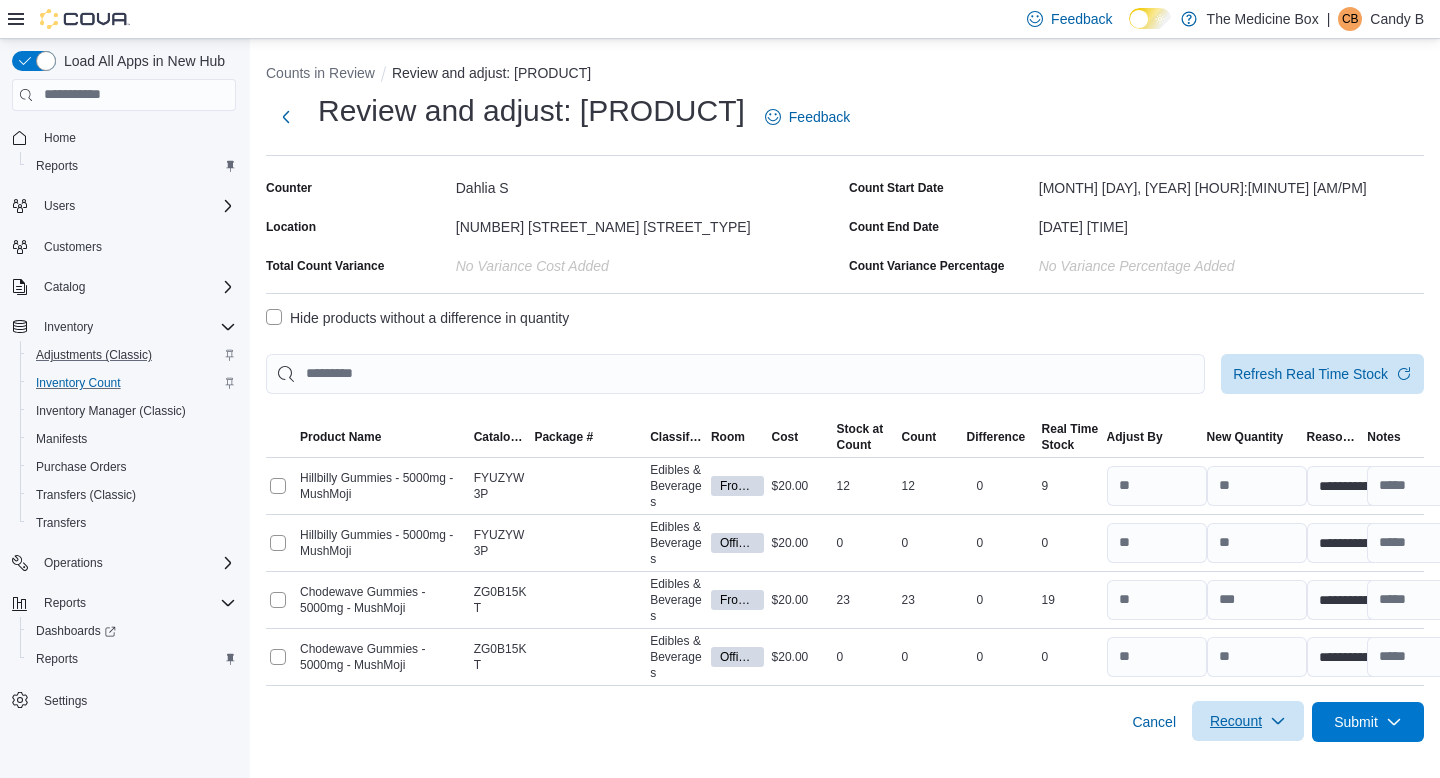 click 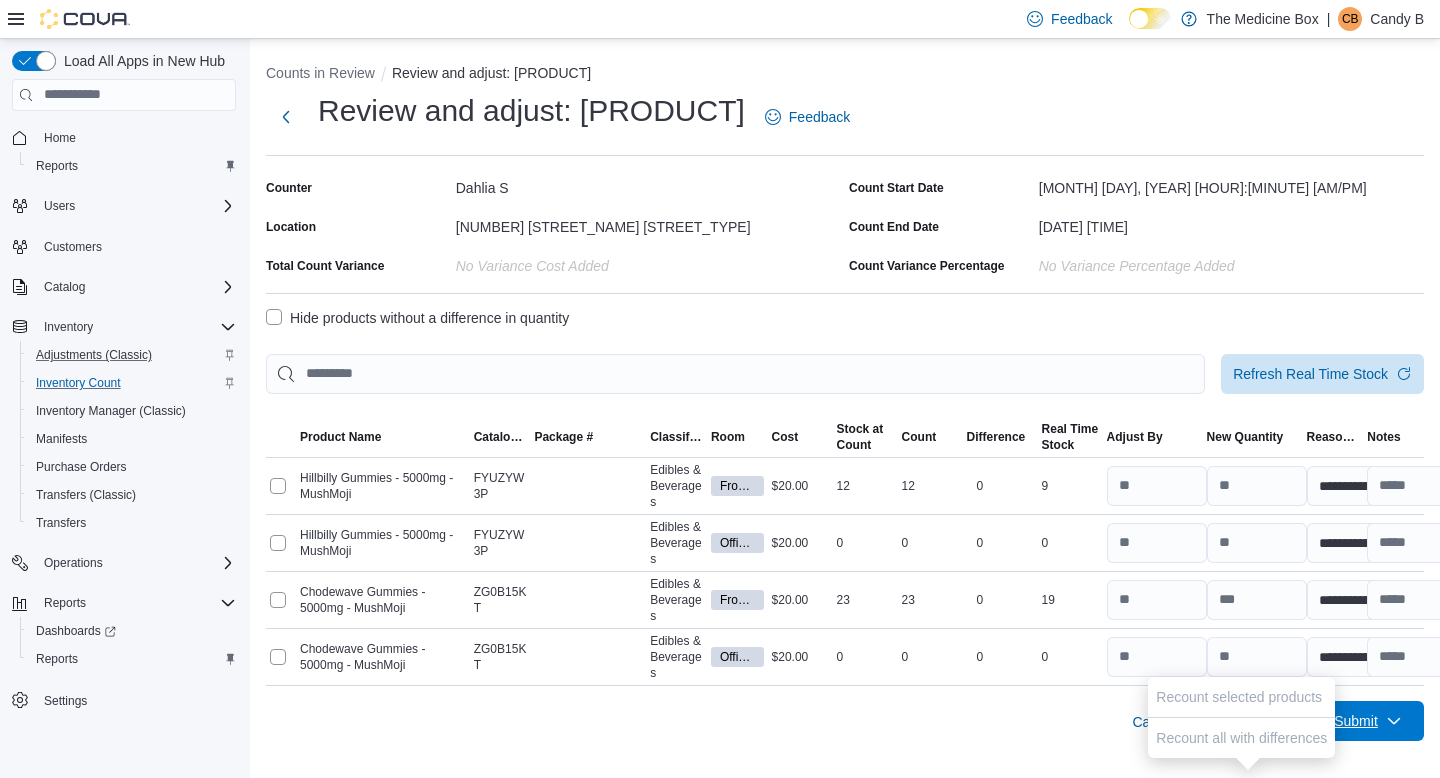 click 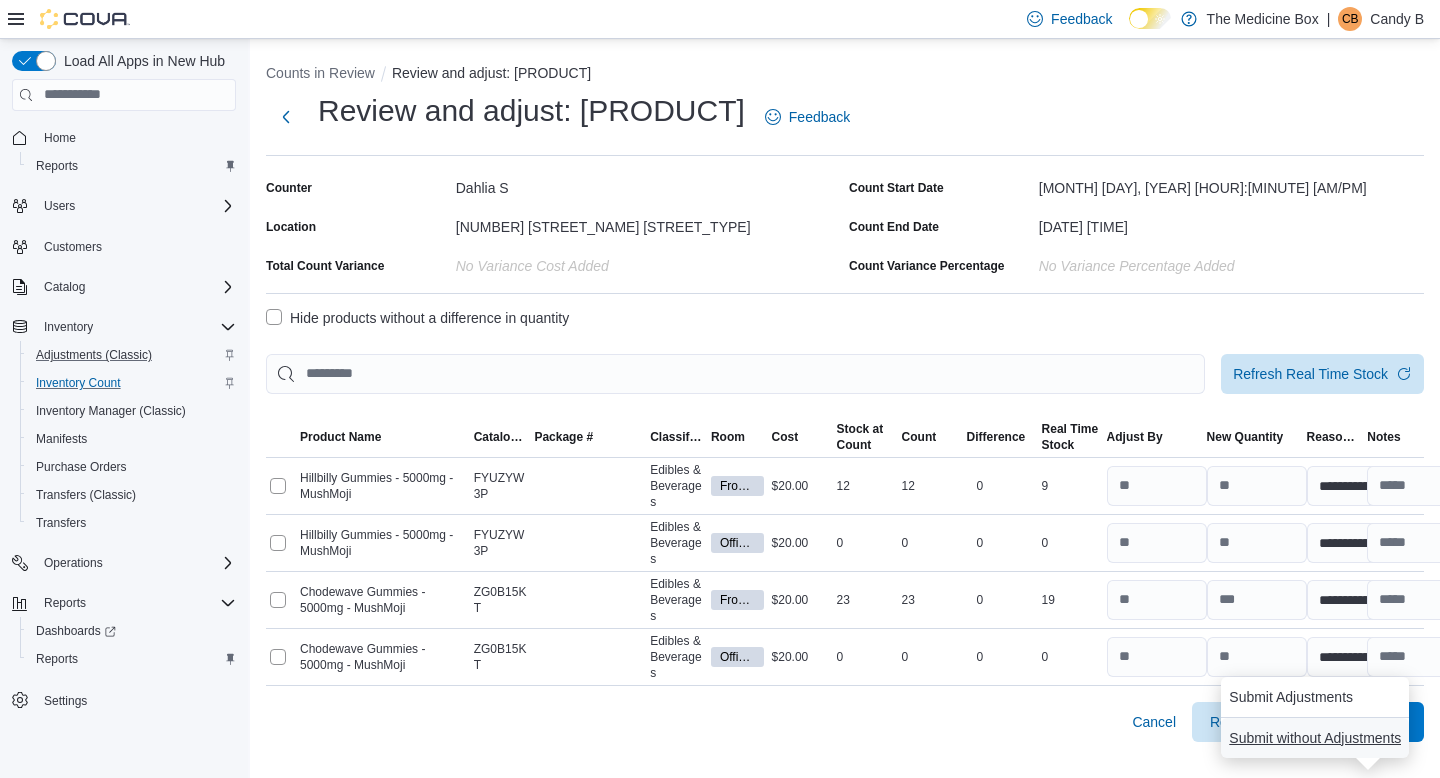click on "Submit without Adjustments" at bounding box center (1315, 738) 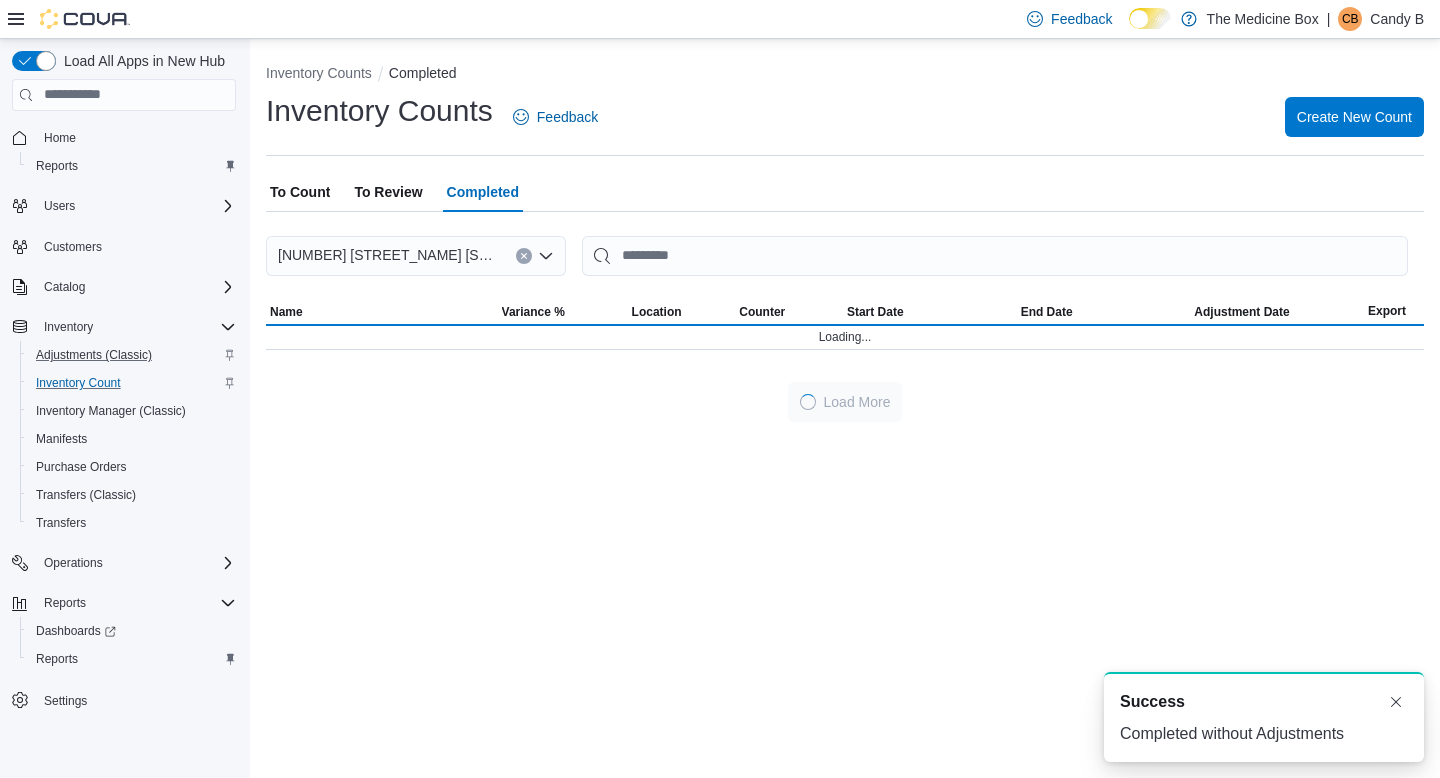 scroll, scrollTop: 0, scrollLeft: 0, axis: both 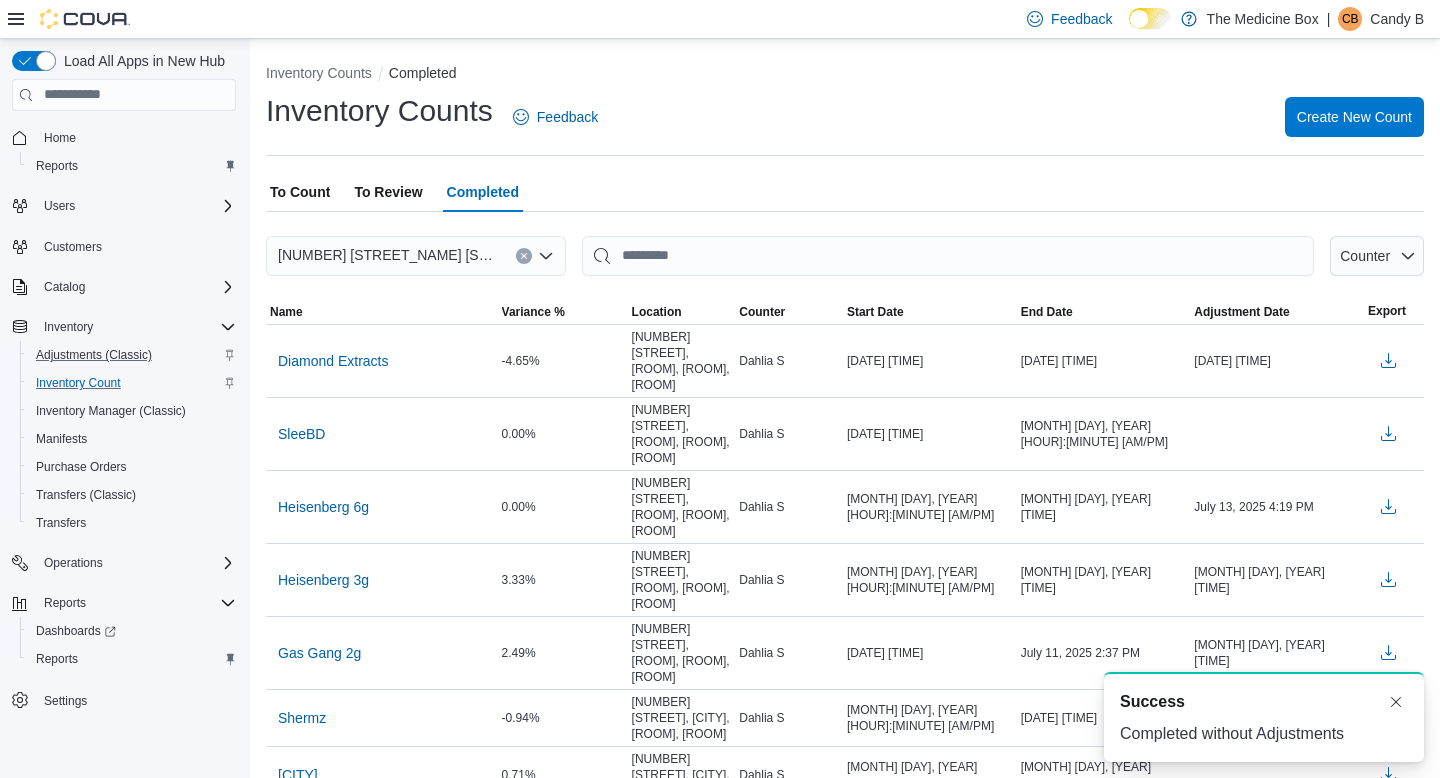 click on "To Review" at bounding box center [388, 192] 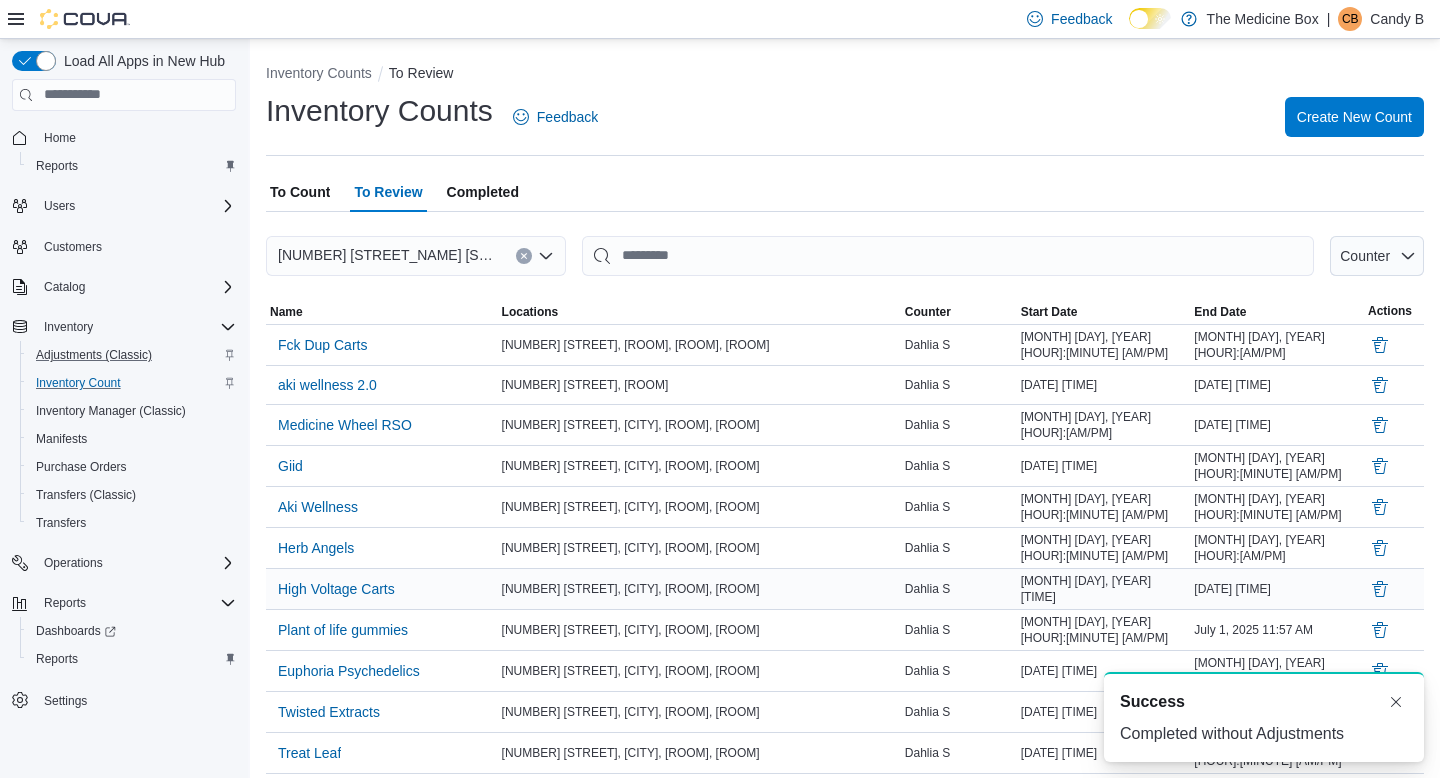 scroll, scrollTop: 180, scrollLeft: 0, axis: vertical 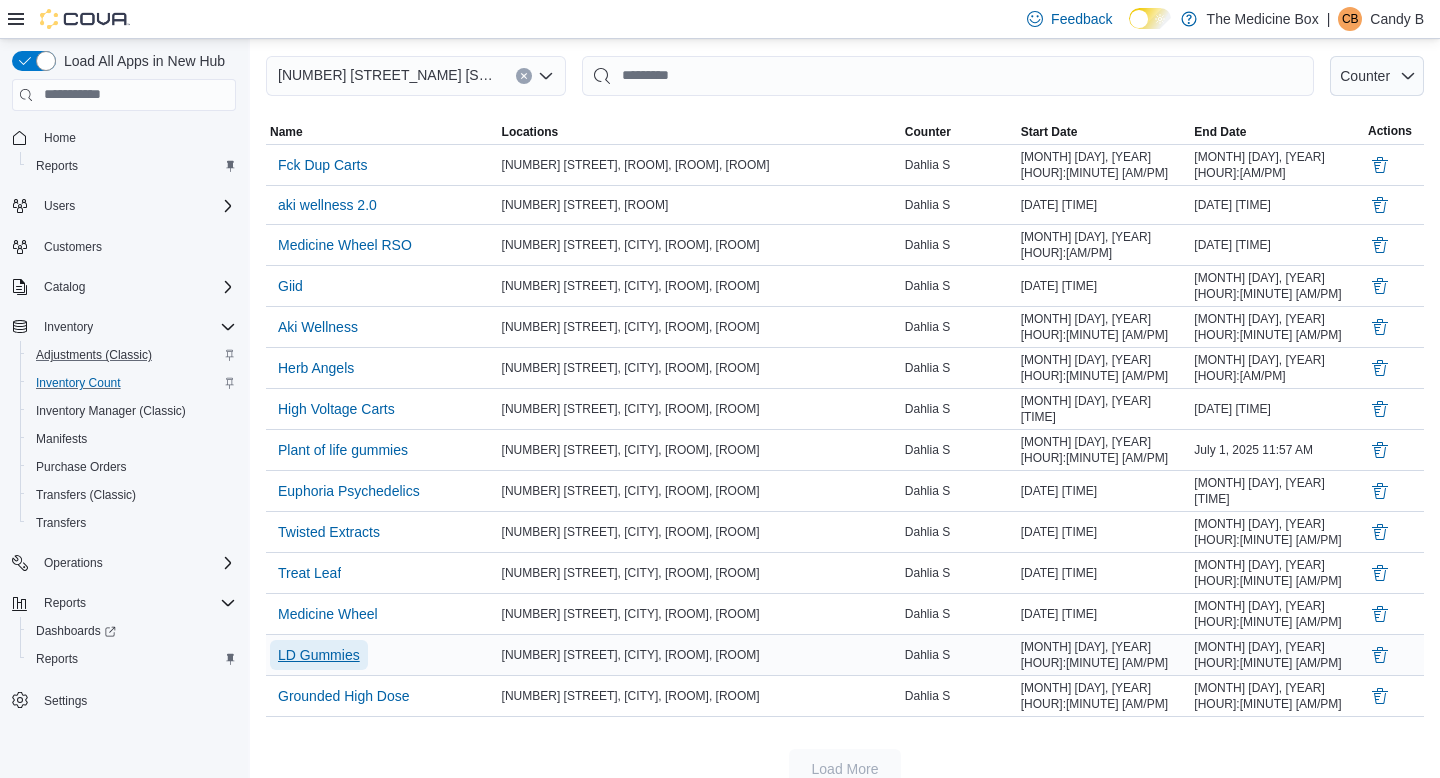 click on "LD Gummies" at bounding box center (319, 655) 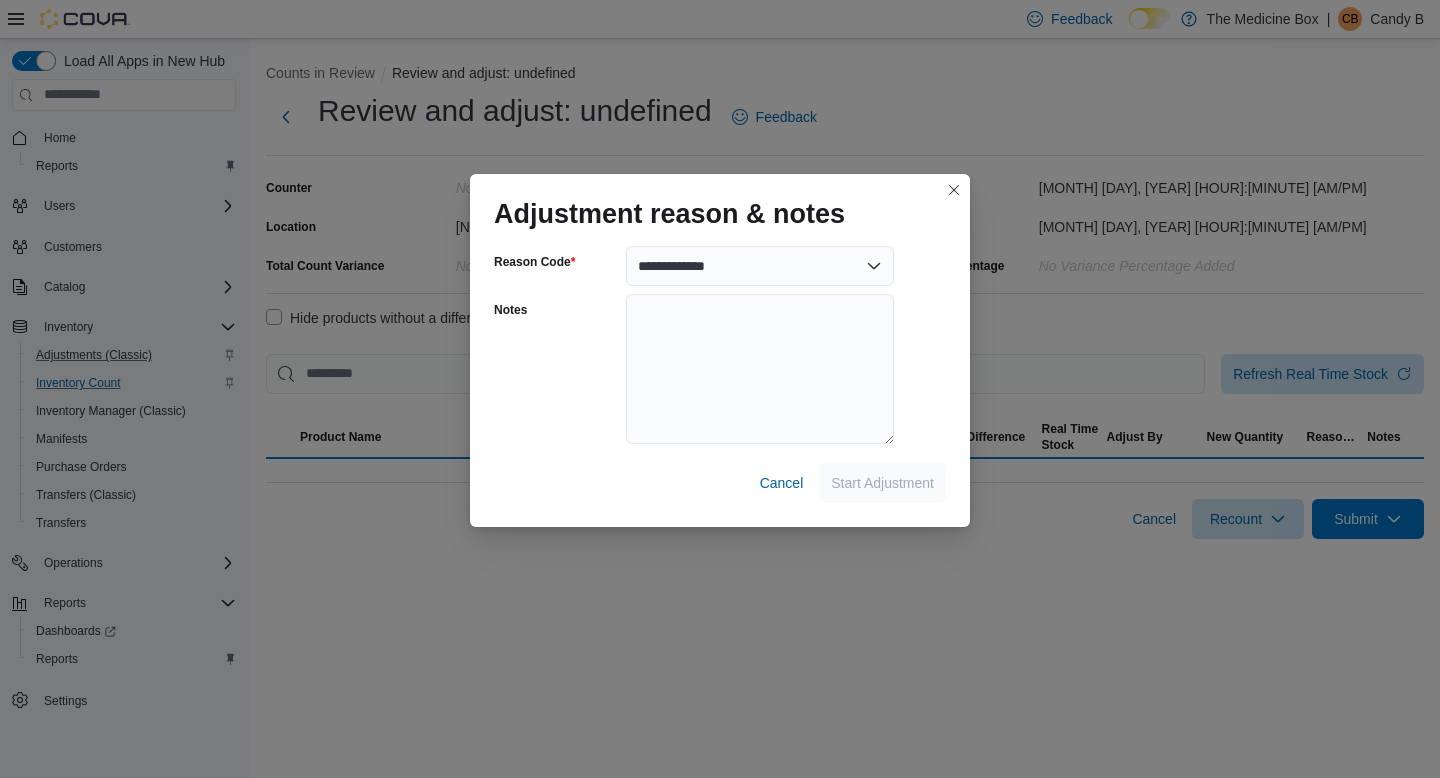 scroll, scrollTop: 0, scrollLeft: 0, axis: both 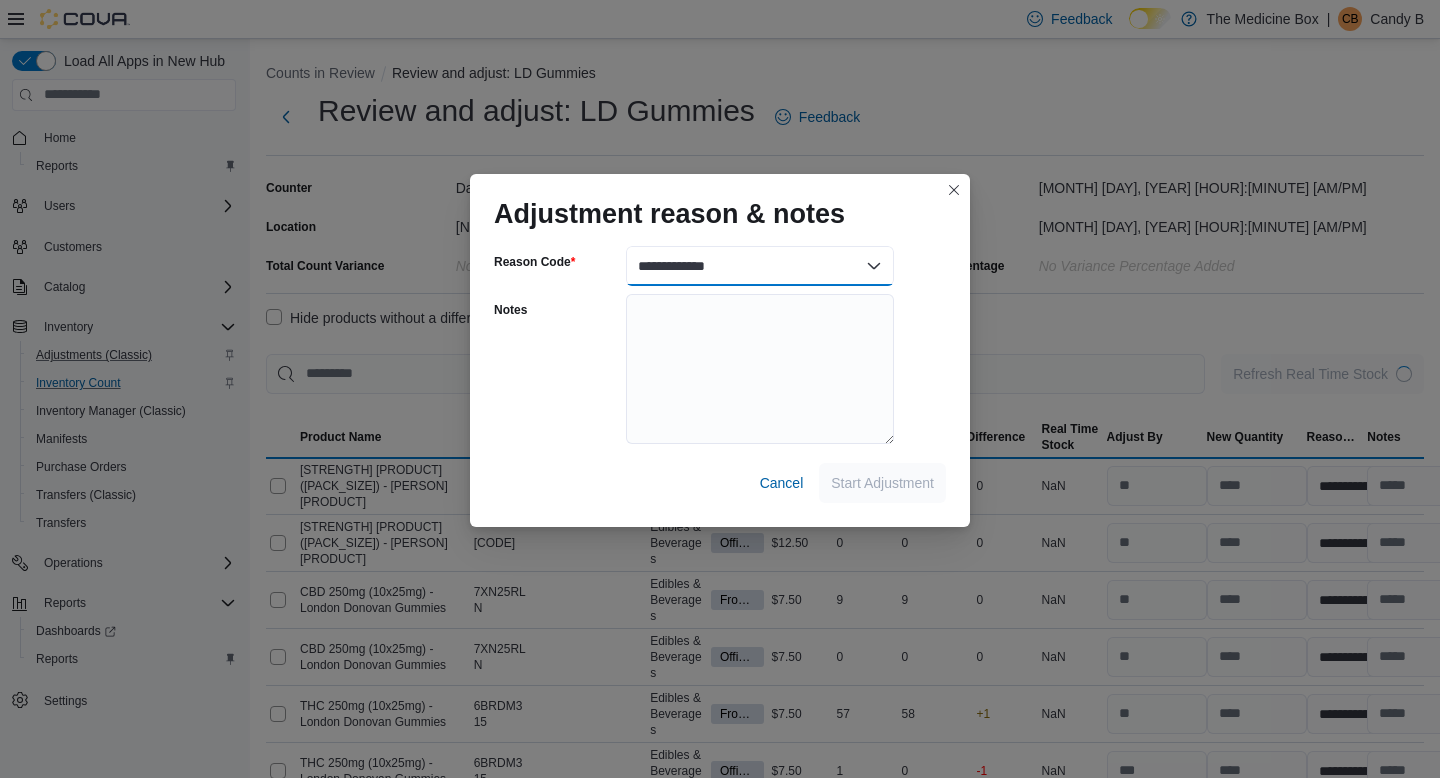 click on "**********" at bounding box center (760, 266) 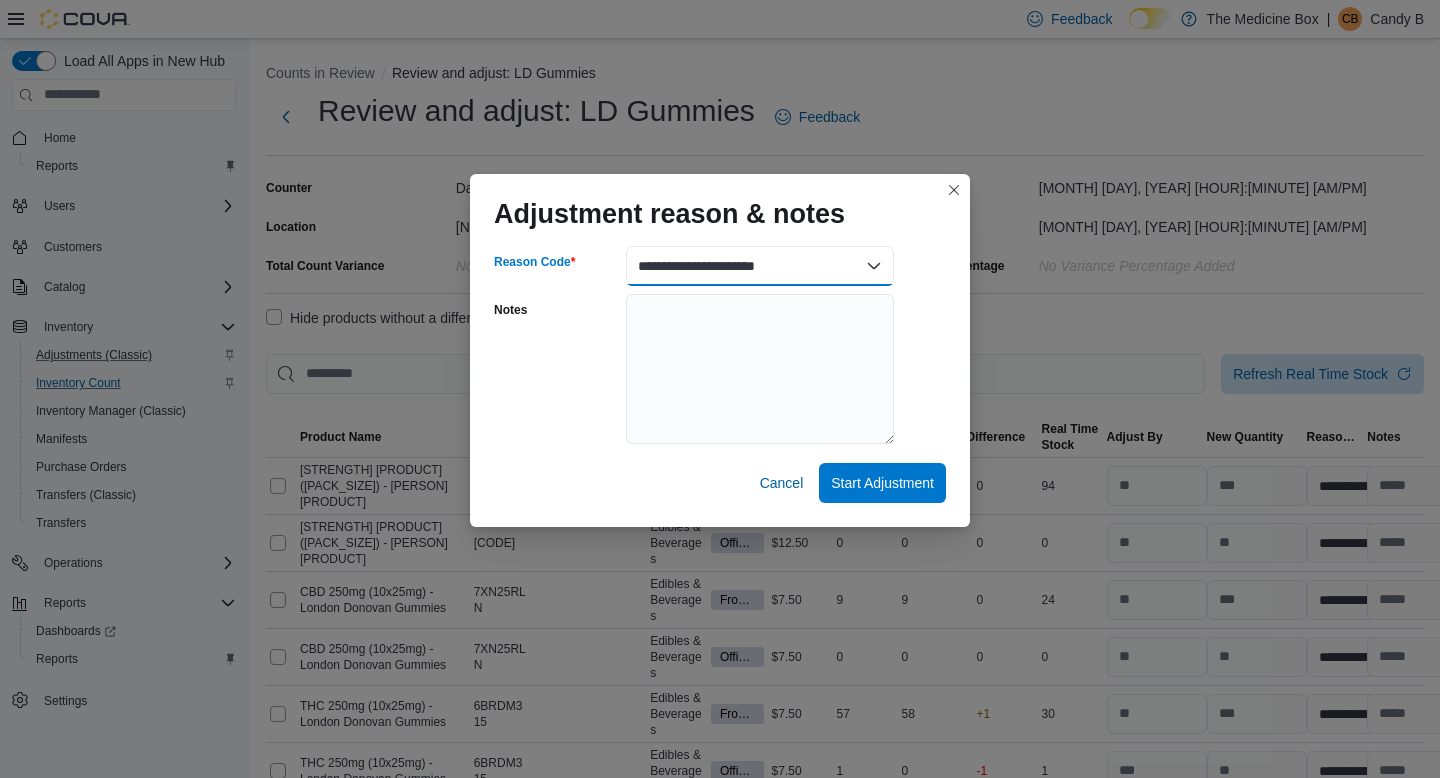 click on "**********" at bounding box center [760, 266] 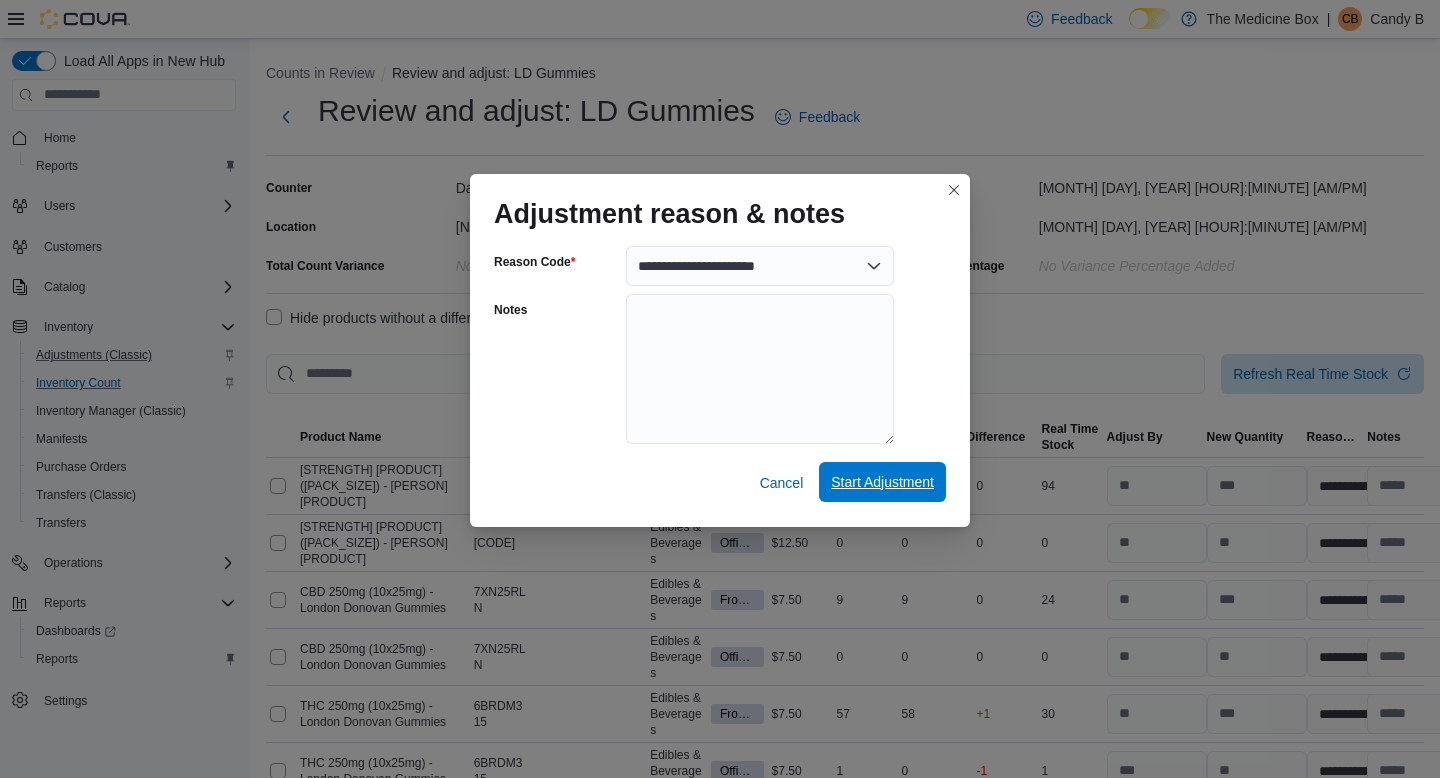 click on "Start Adjustment" at bounding box center [882, 482] 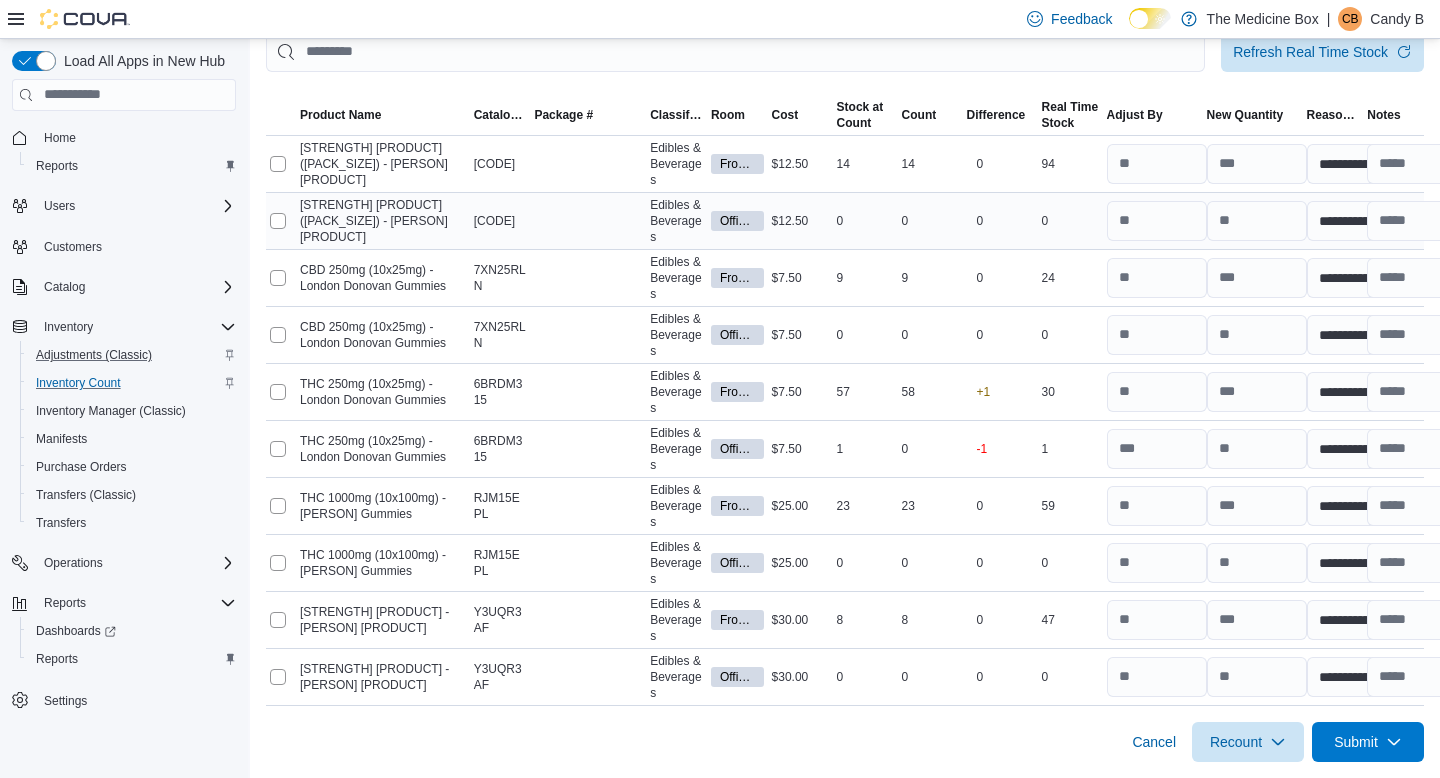 scroll, scrollTop: 482, scrollLeft: 0, axis: vertical 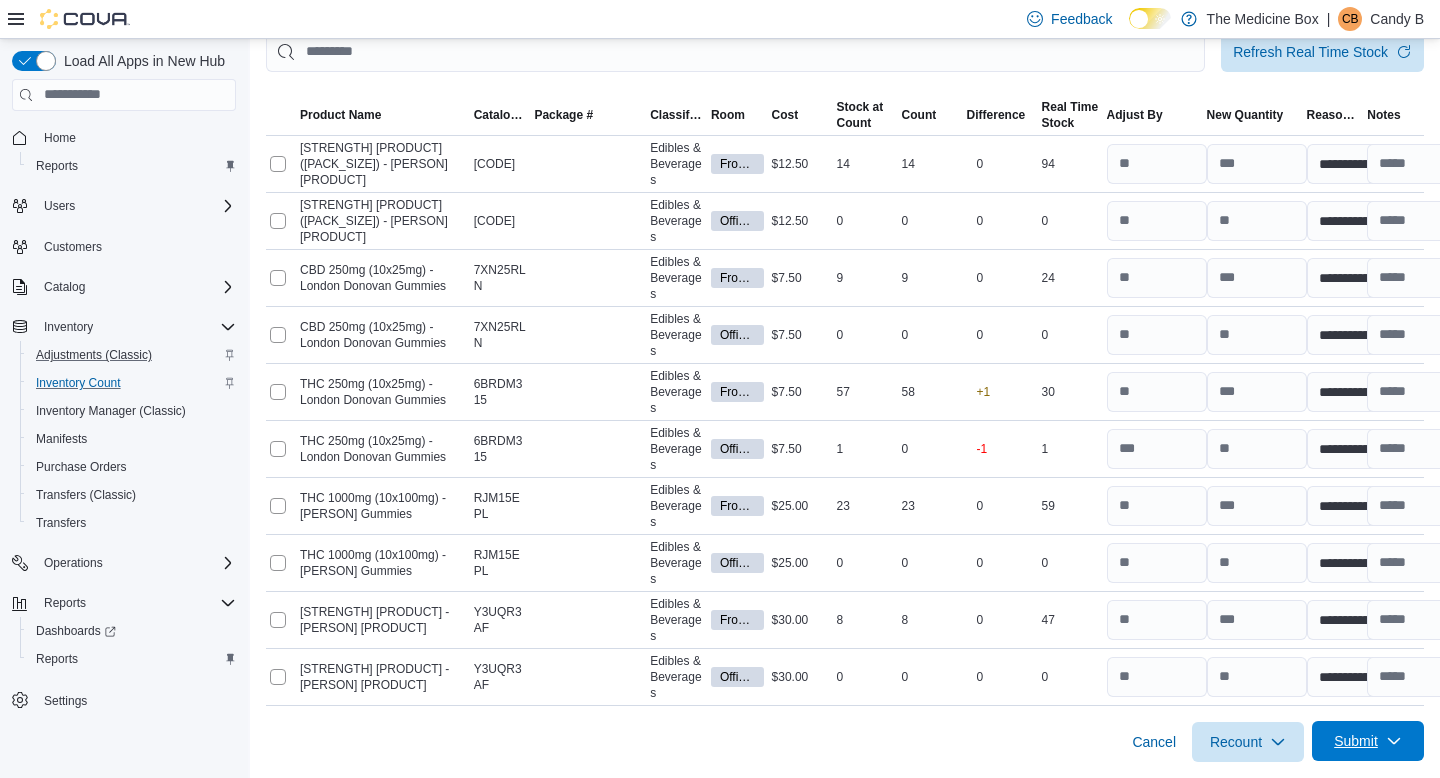 click on "Submit" at bounding box center (1356, 741) 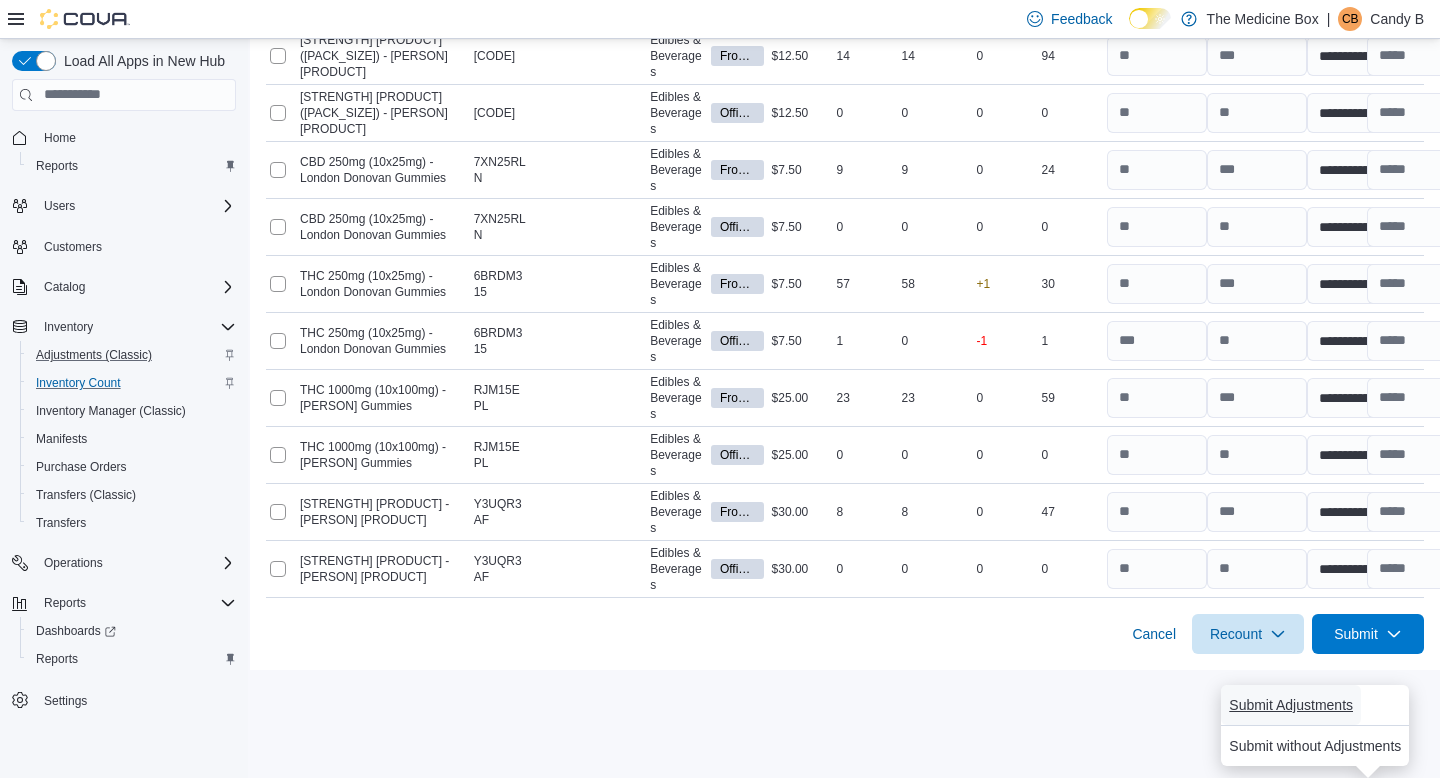 click on "Submit Adjustments" at bounding box center [1291, 705] 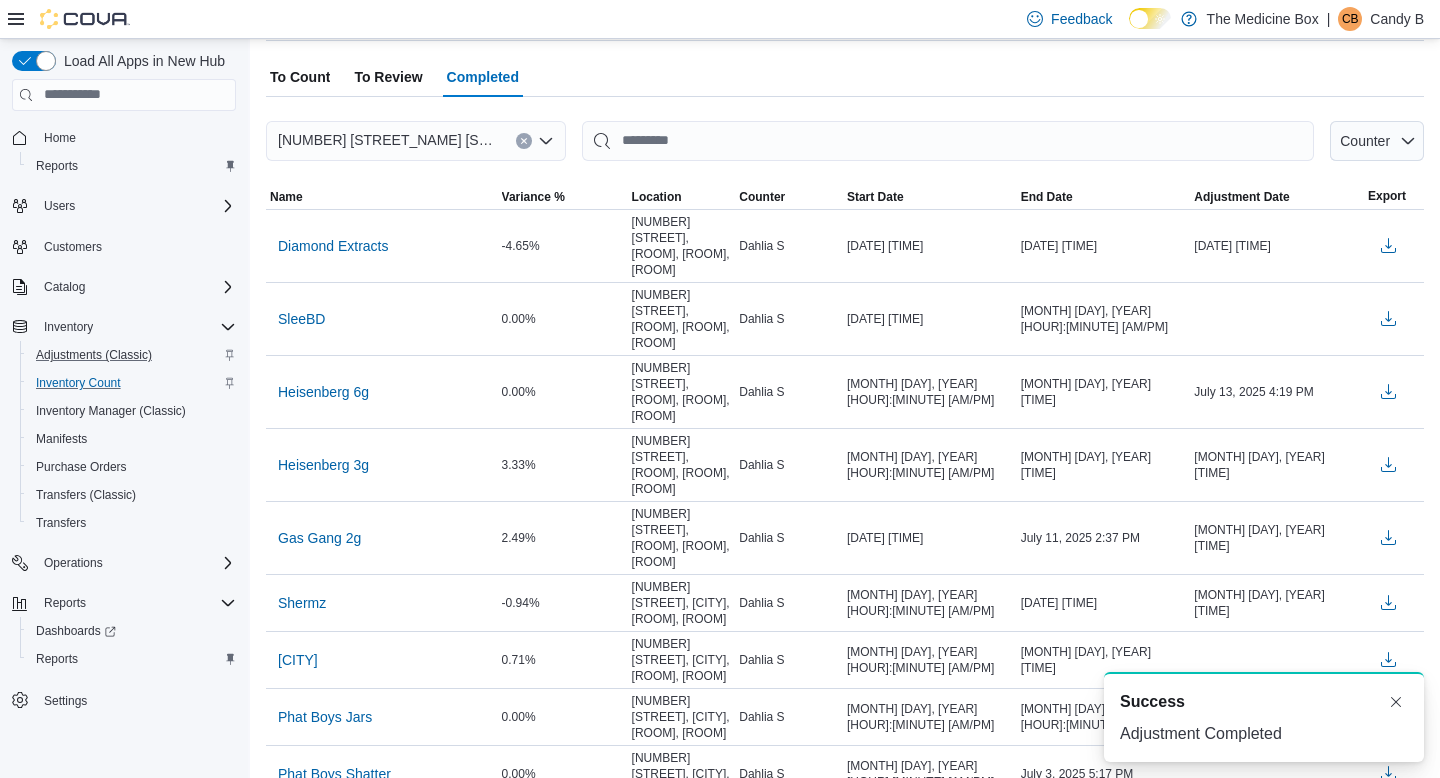 scroll, scrollTop: 0, scrollLeft: 0, axis: both 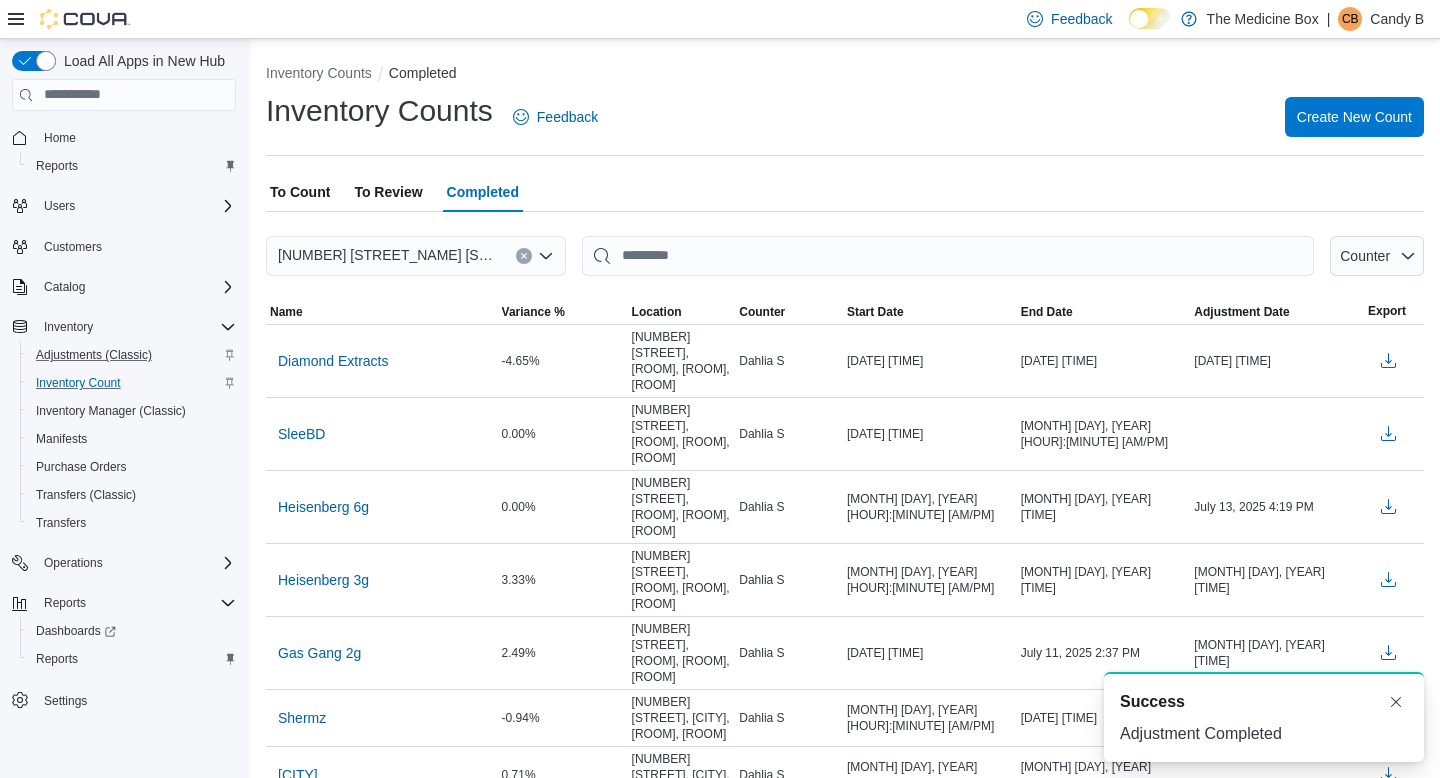 click on "To Review" at bounding box center [388, 192] 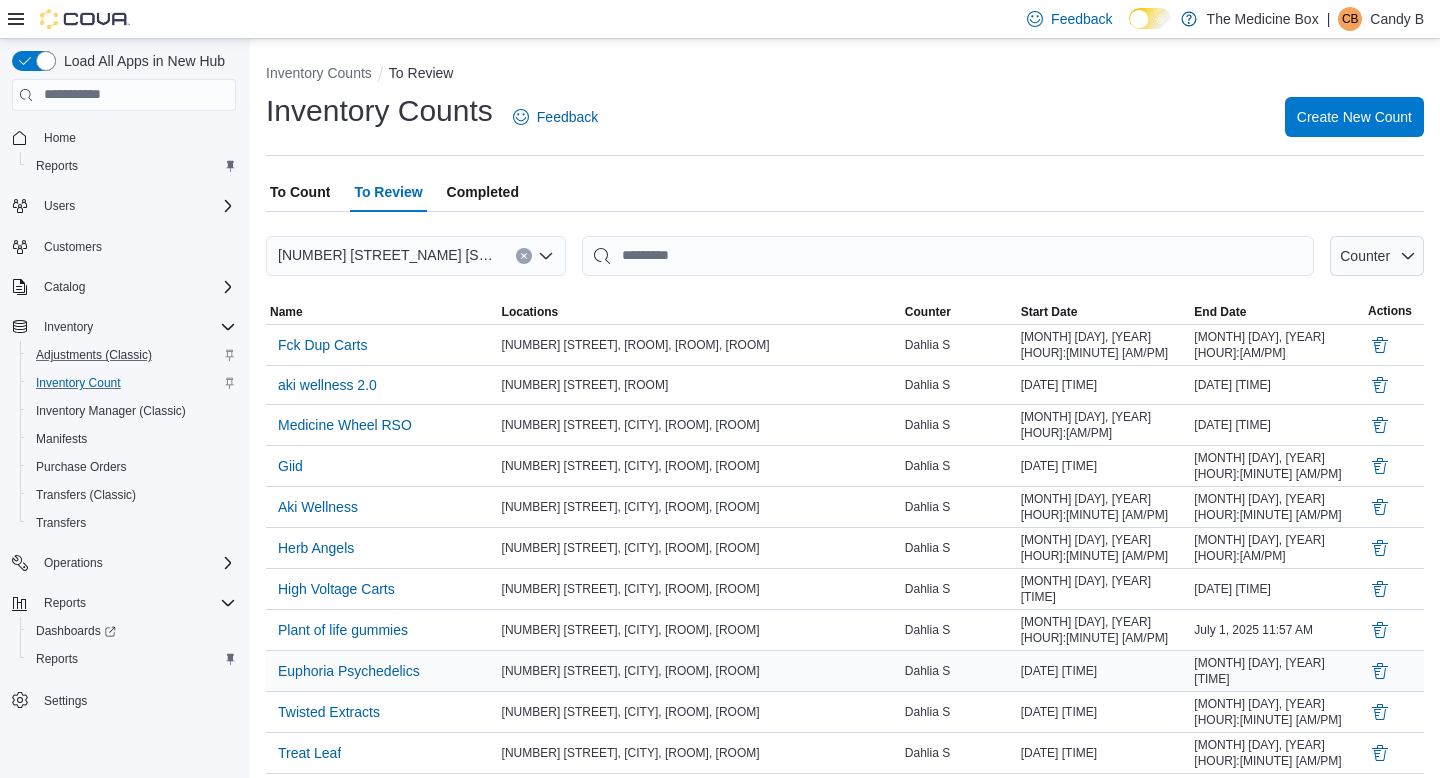 scroll, scrollTop: 141, scrollLeft: 0, axis: vertical 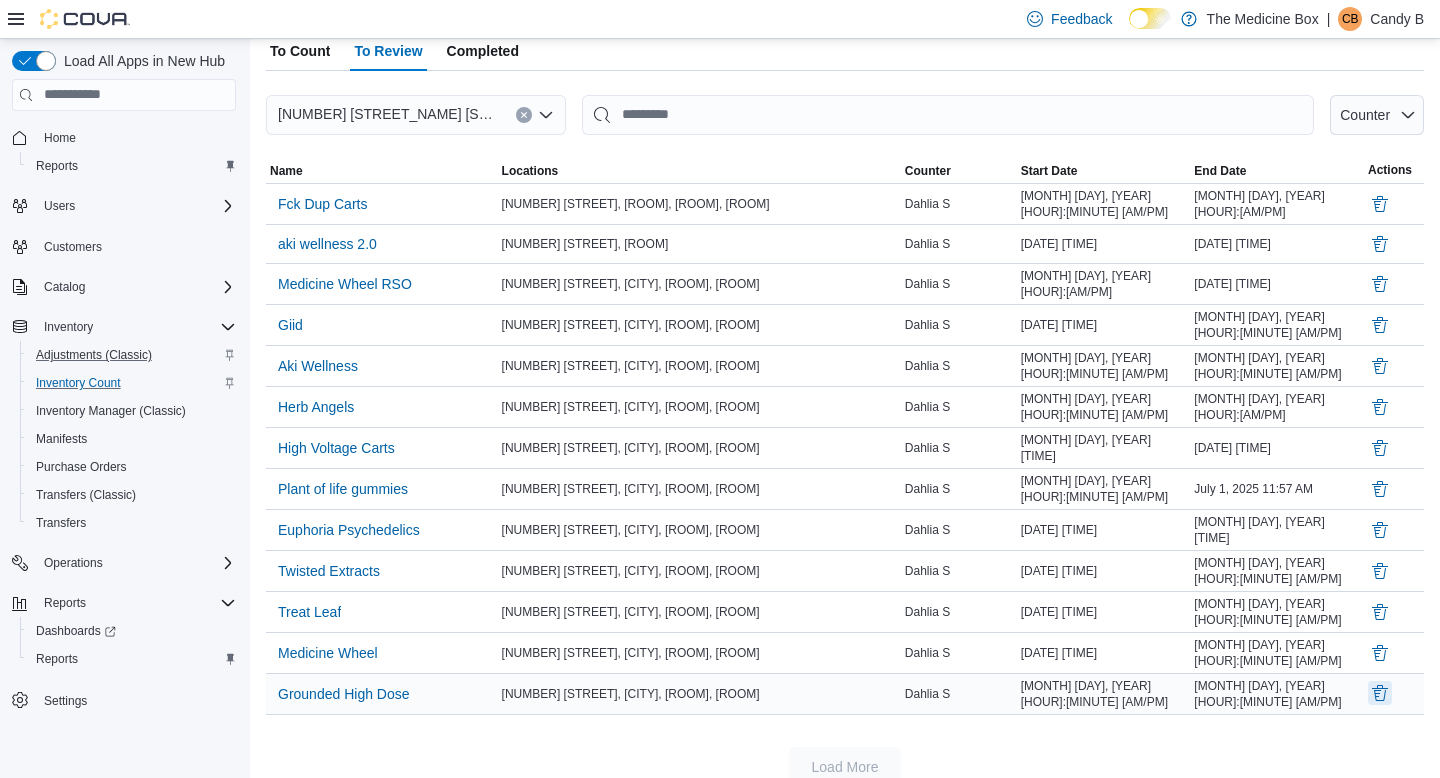 click at bounding box center [1380, 693] 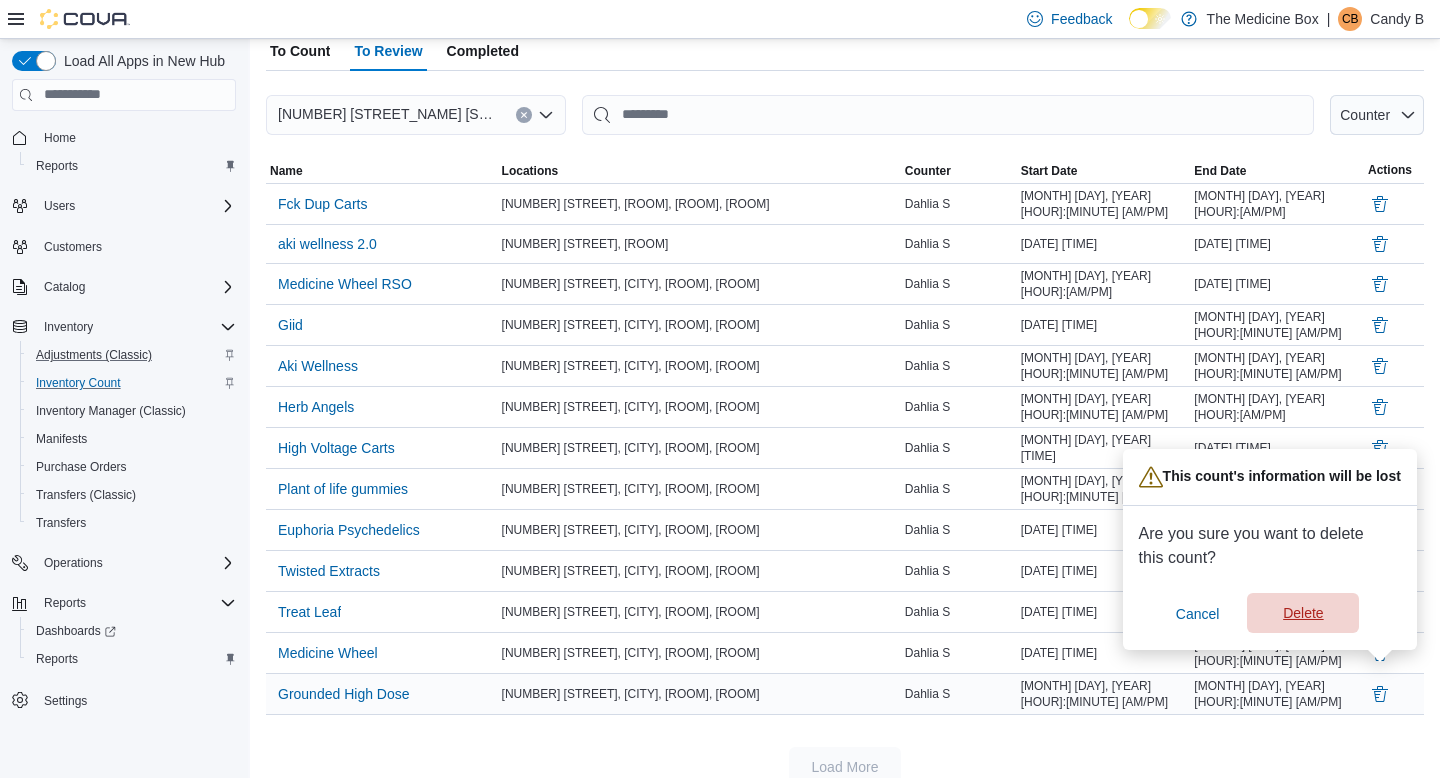 click on "Delete" at bounding box center (1303, 613) 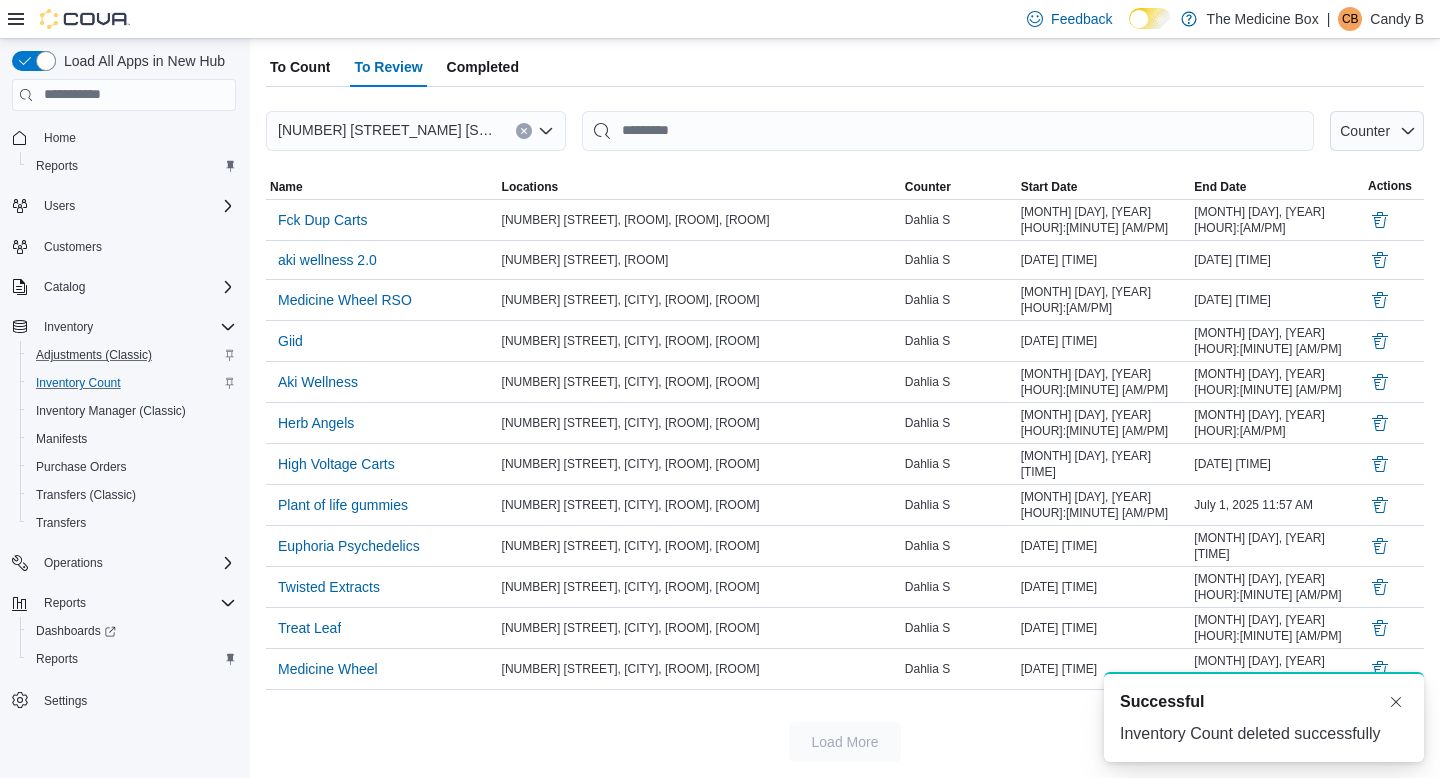 scroll, scrollTop: 102, scrollLeft: 0, axis: vertical 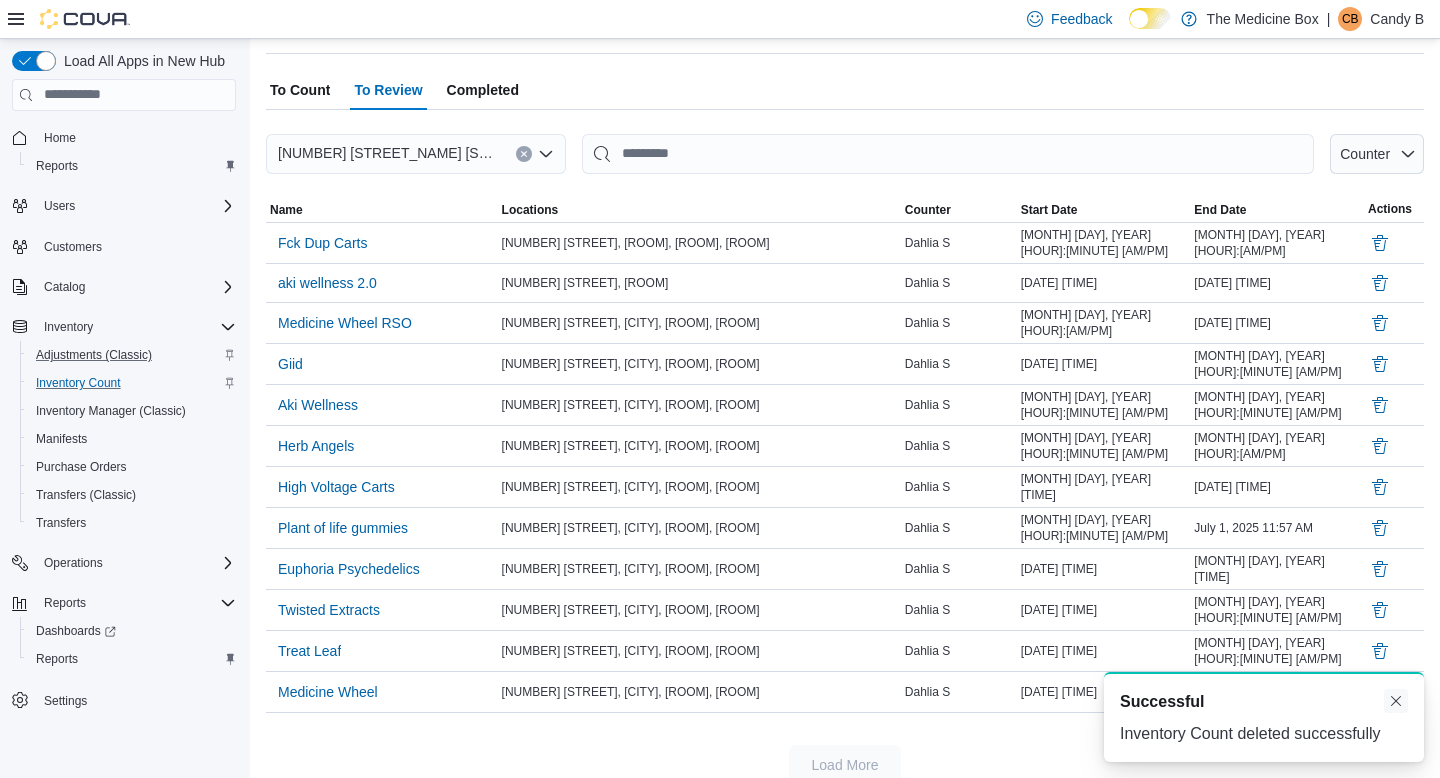 click at bounding box center [1396, 701] 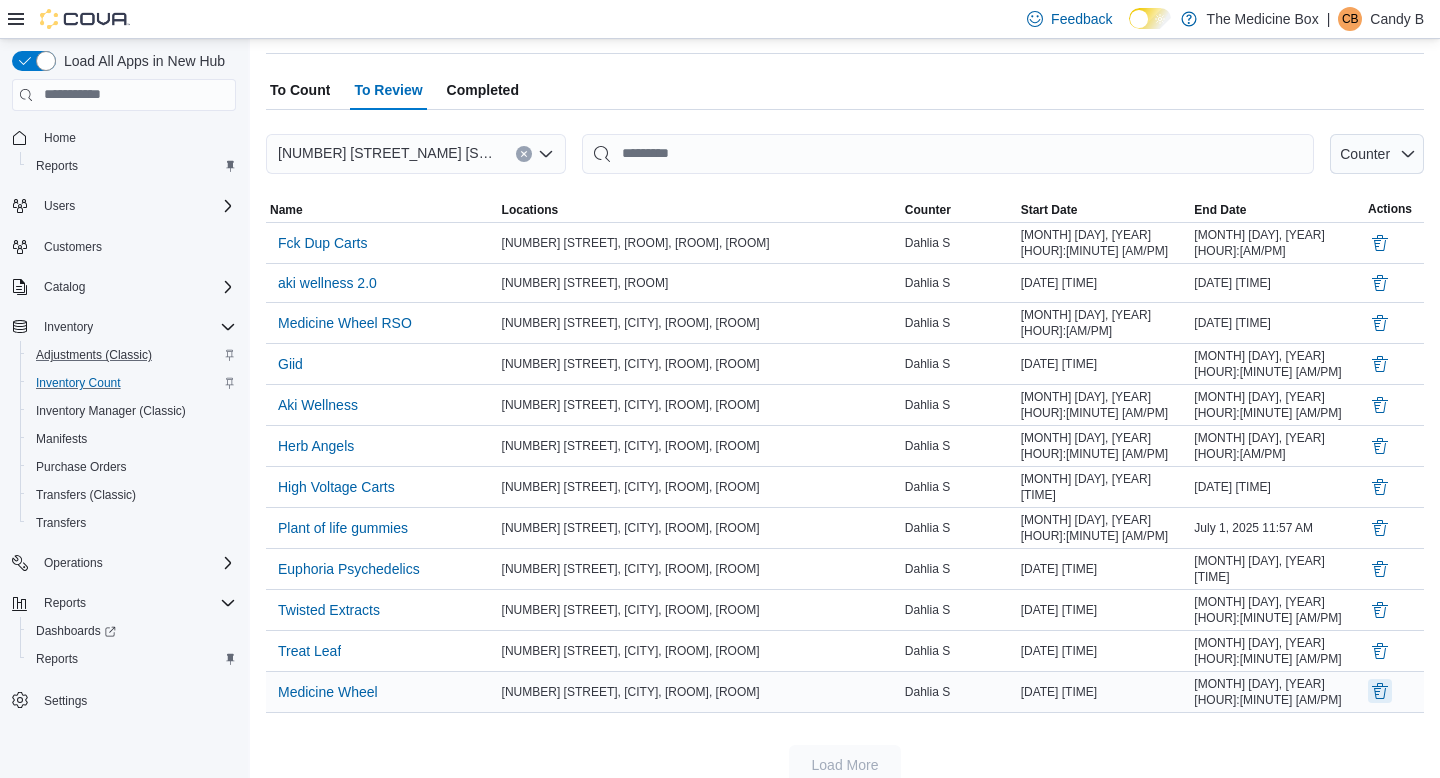 click at bounding box center [1380, 691] 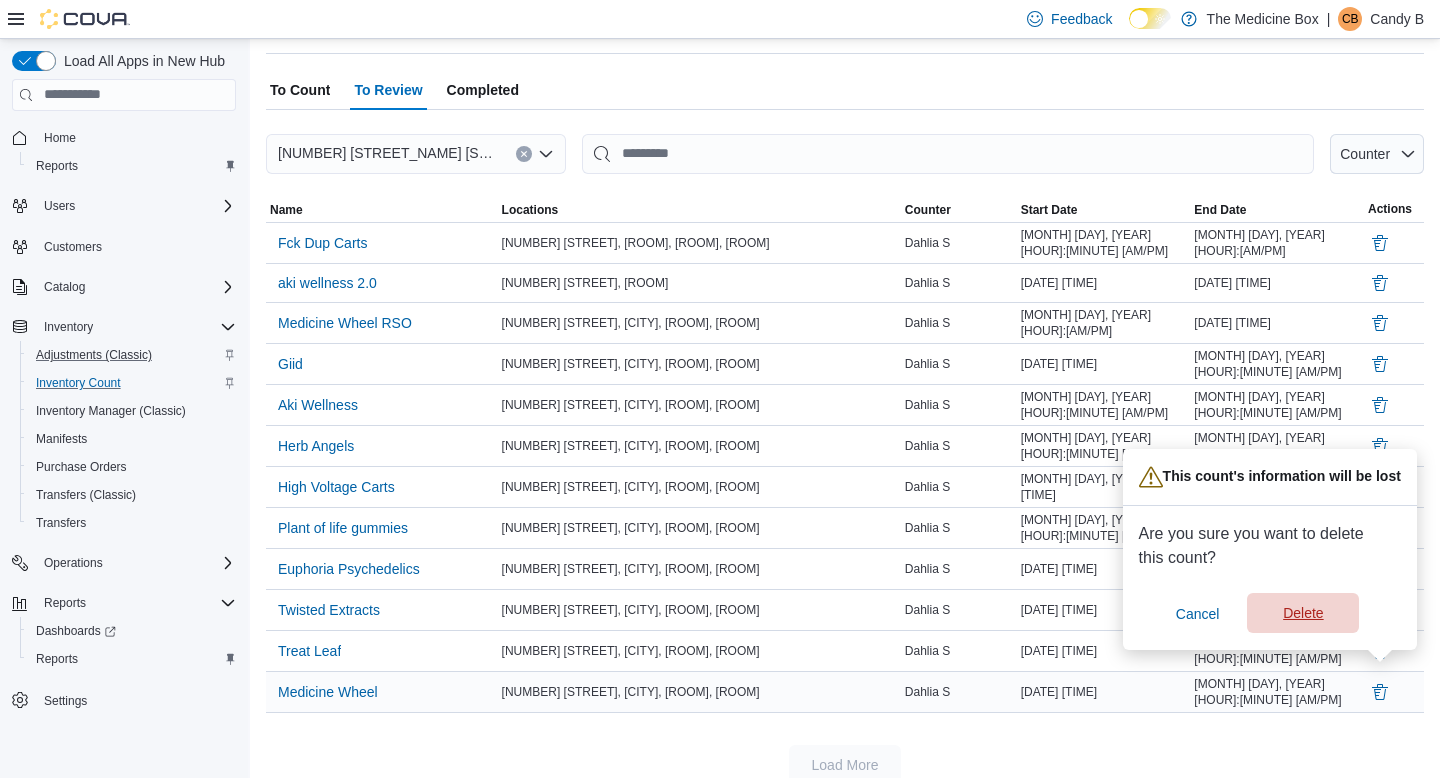 click on "Delete" at bounding box center [1303, 613] 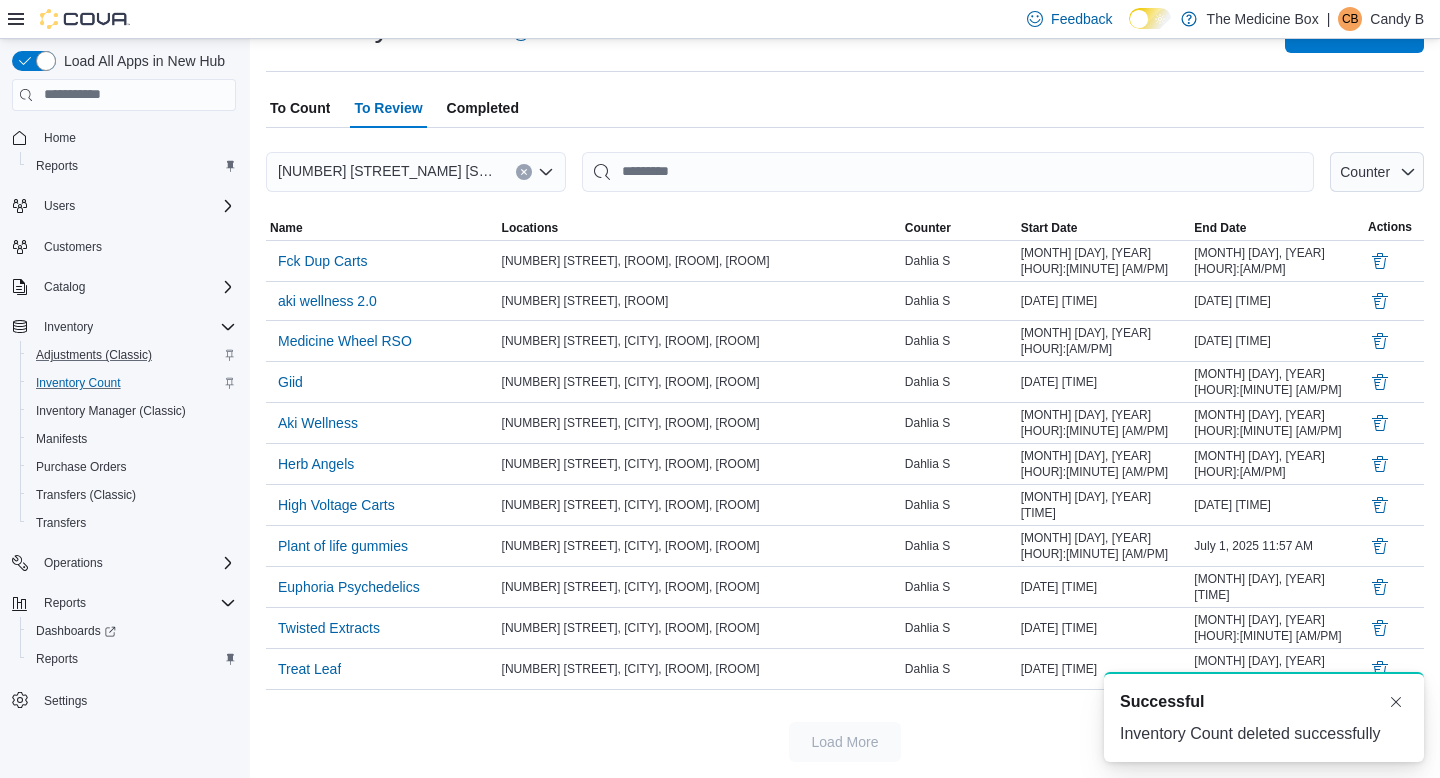 scroll, scrollTop: 63, scrollLeft: 0, axis: vertical 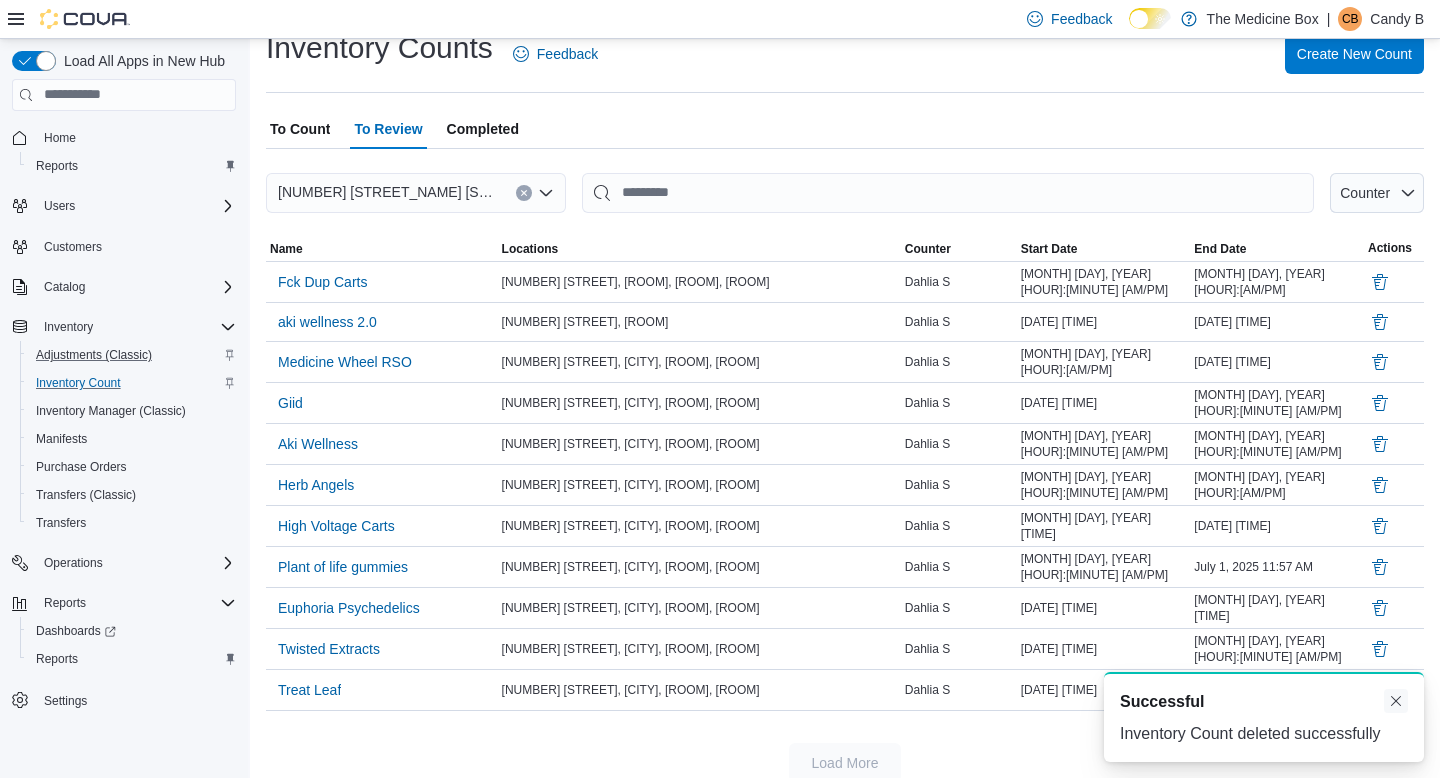 click at bounding box center [1396, 701] 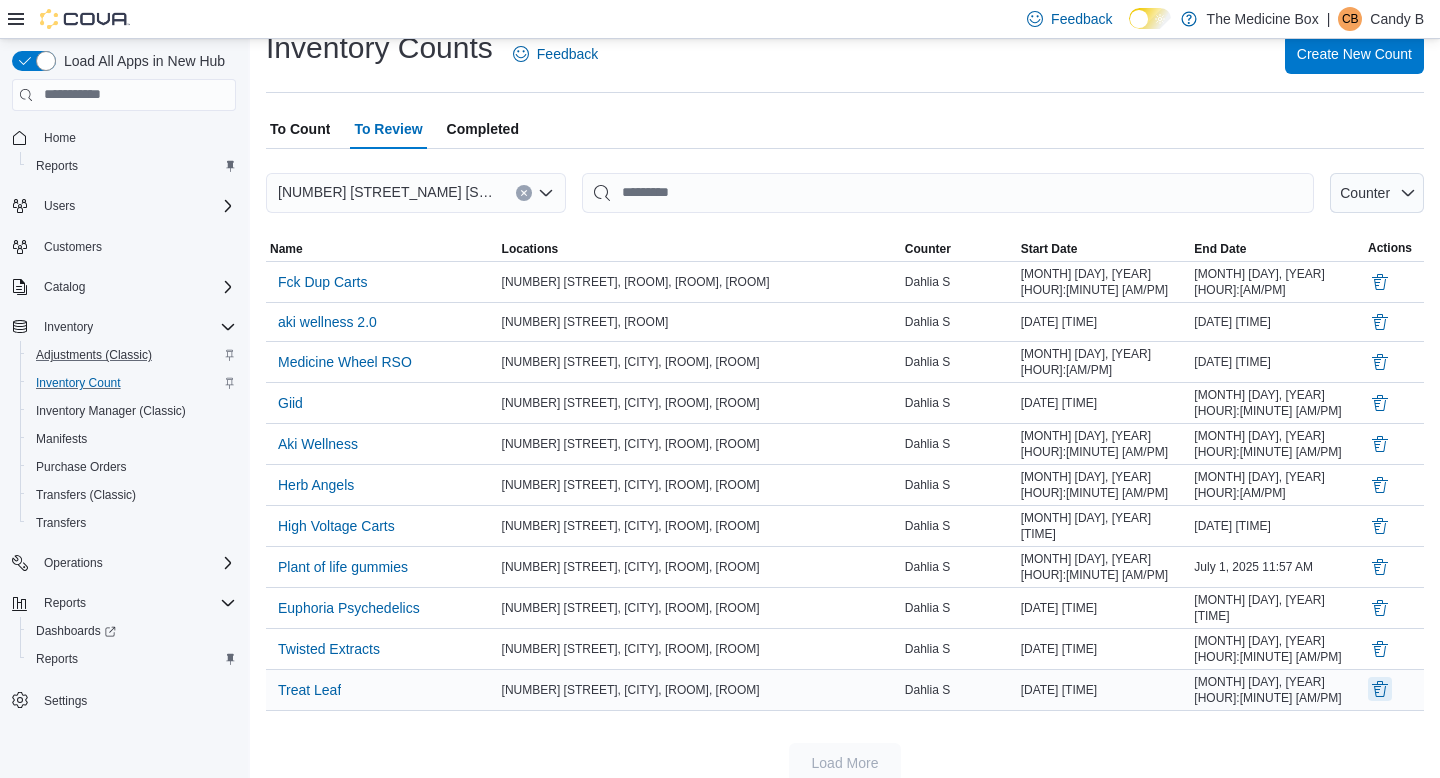 click at bounding box center (1380, 689) 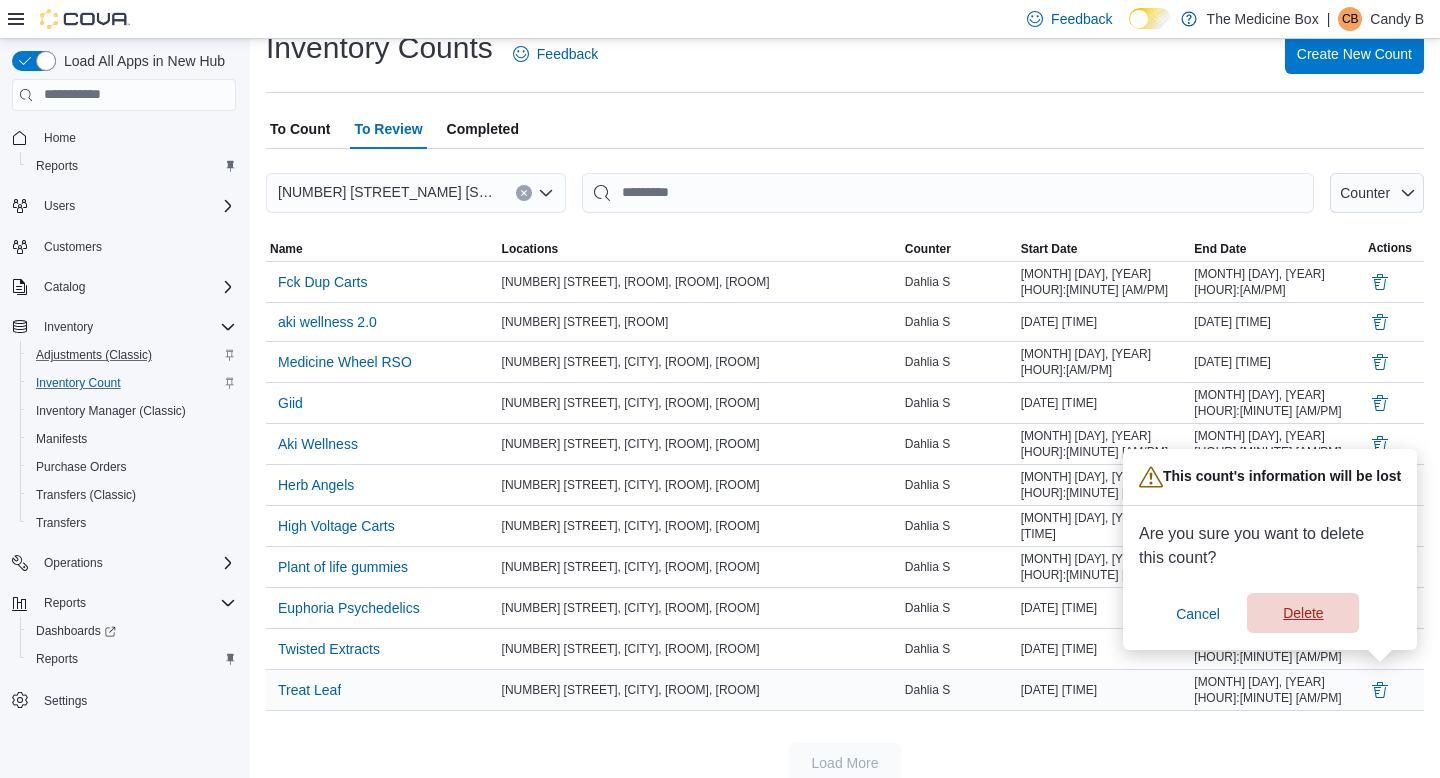 click on "Delete" at bounding box center [1303, 613] 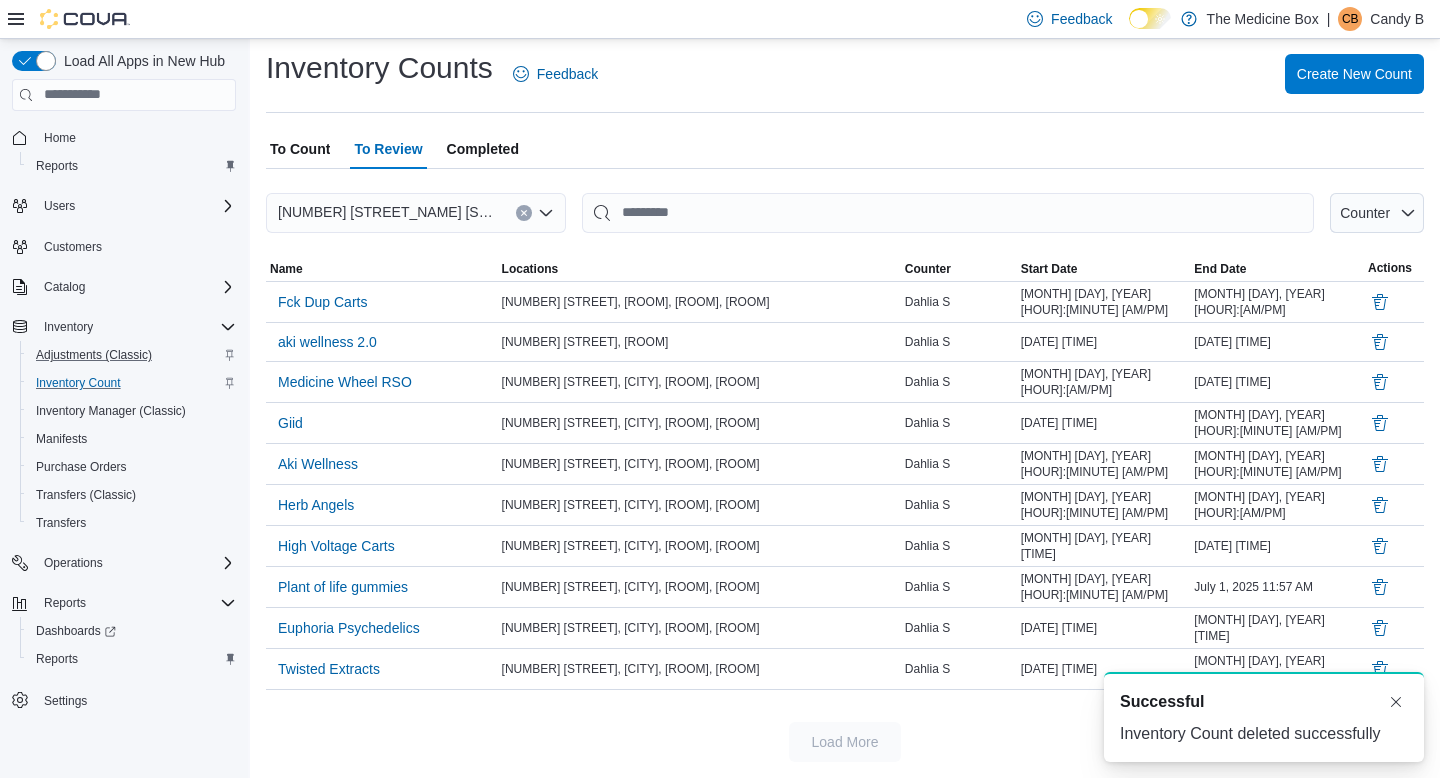 scroll, scrollTop: 24, scrollLeft: 0, axis: vertical 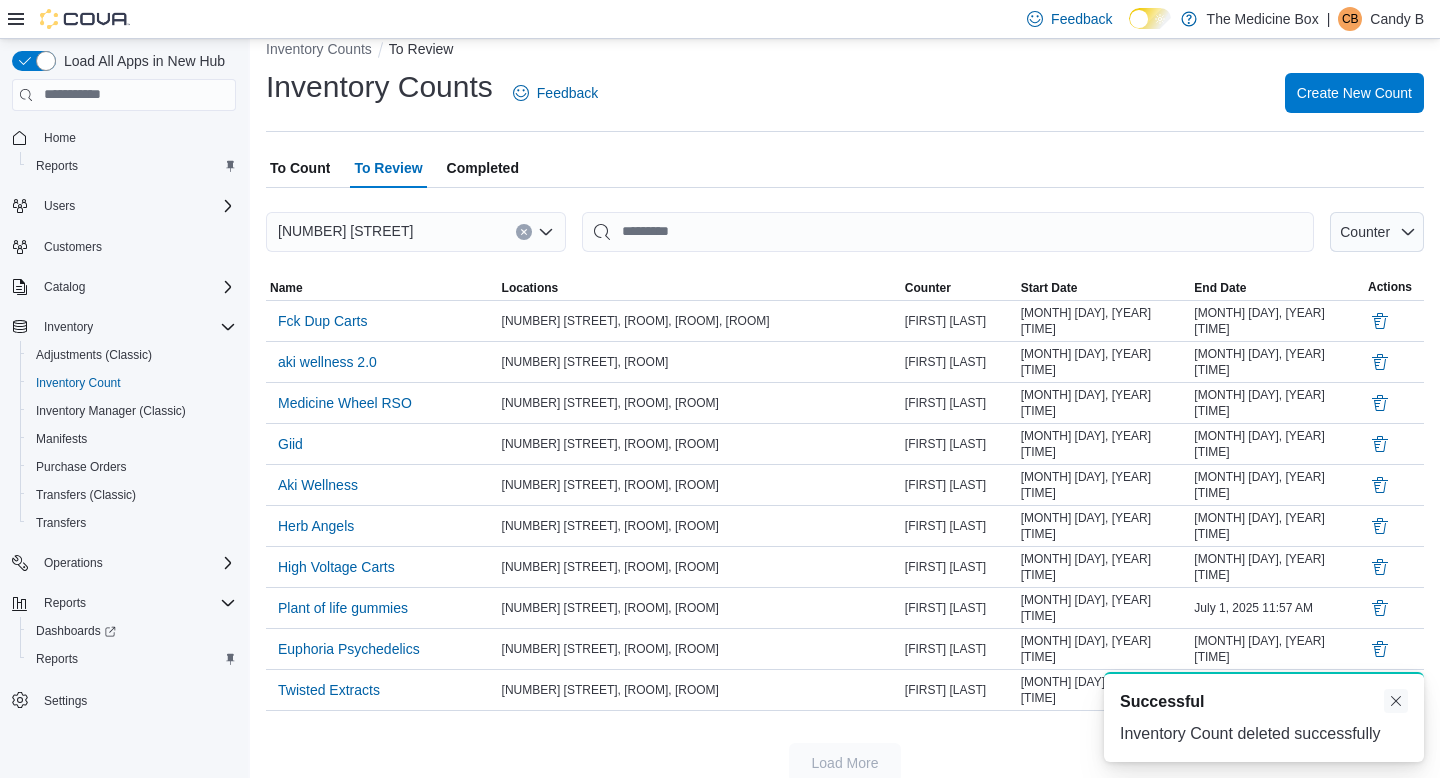 click at bounding box center (1396, 701) 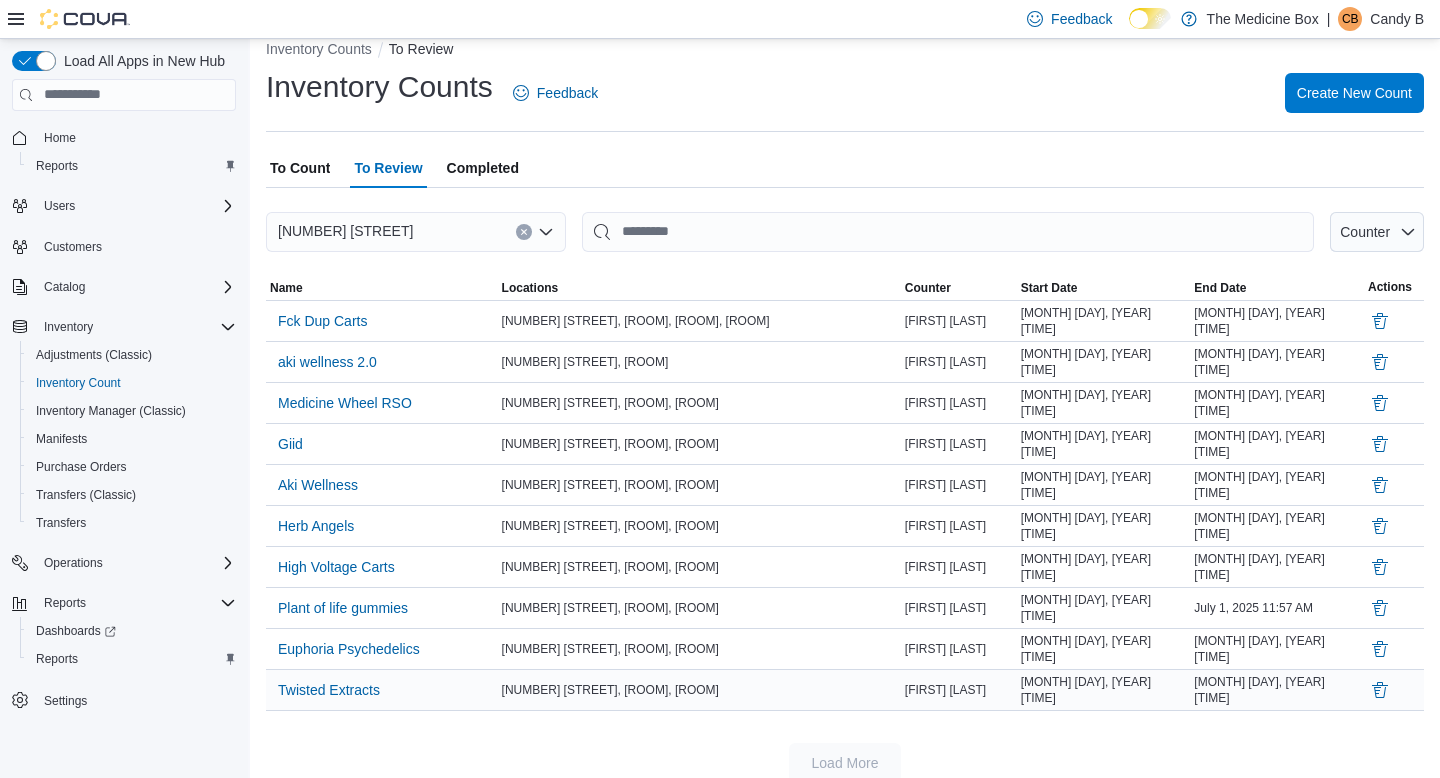 click at bounding box center [1394, 690] 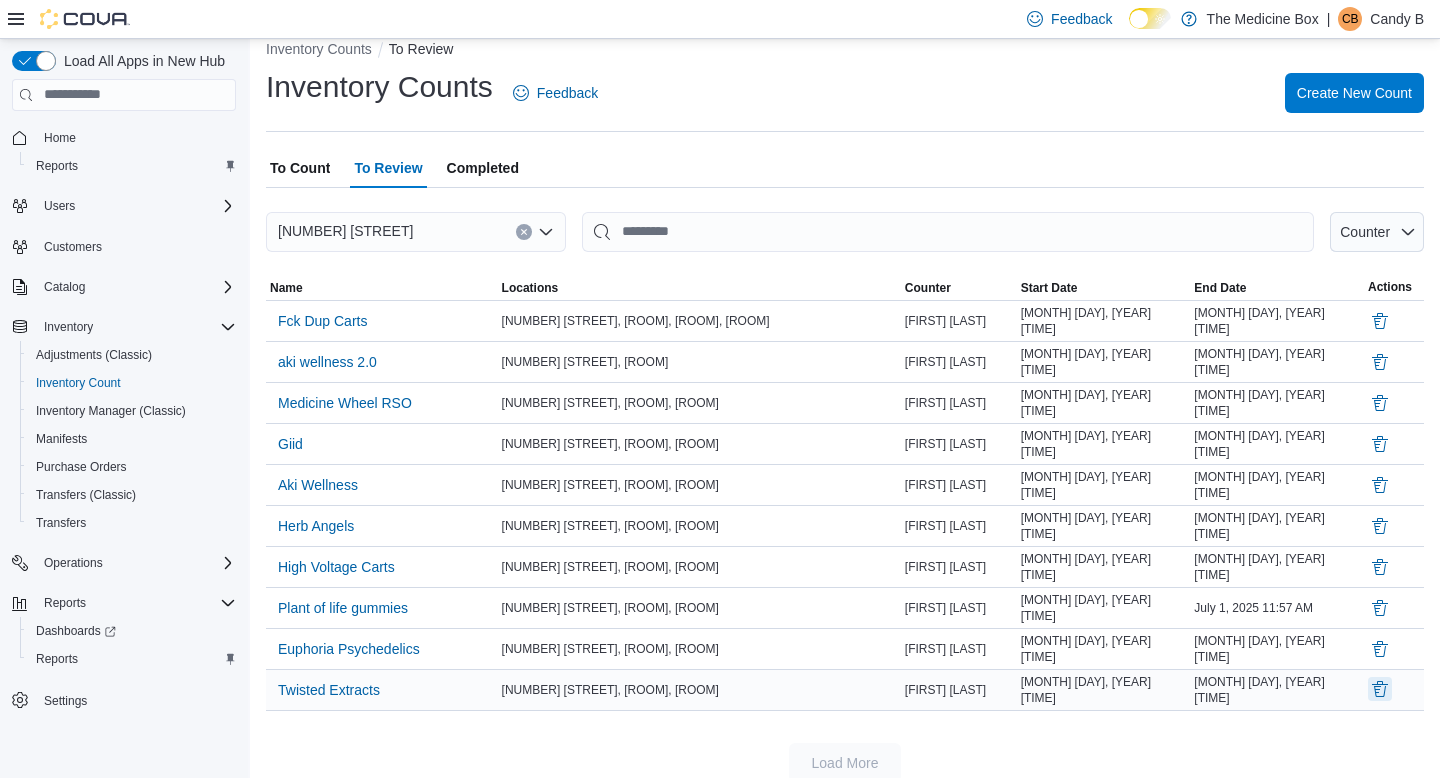 click at bounding box center [1380, 689] 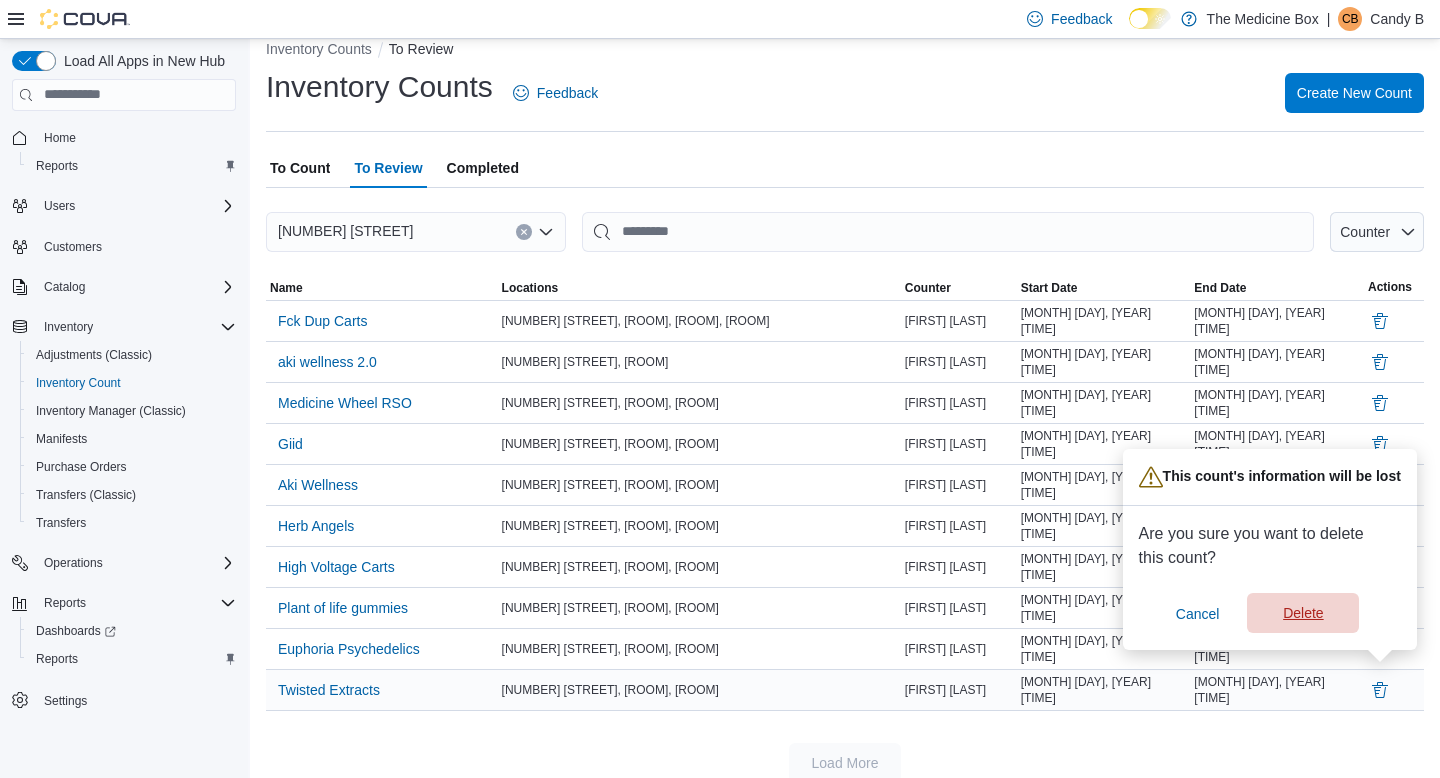 click on "Delete" at bounding box center (1303, 613) 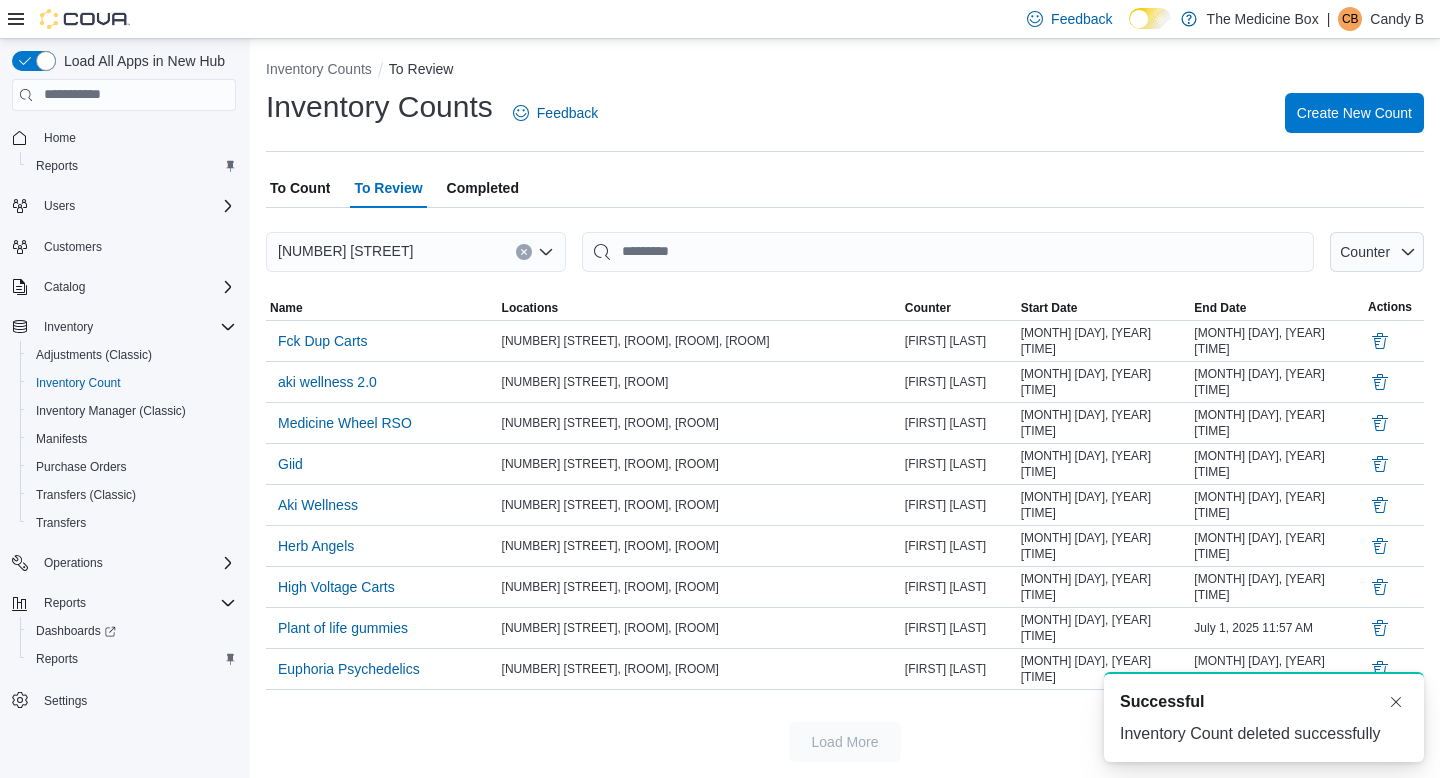 scroll, scrollTop: 0, scrollLeft: 0, axis: both 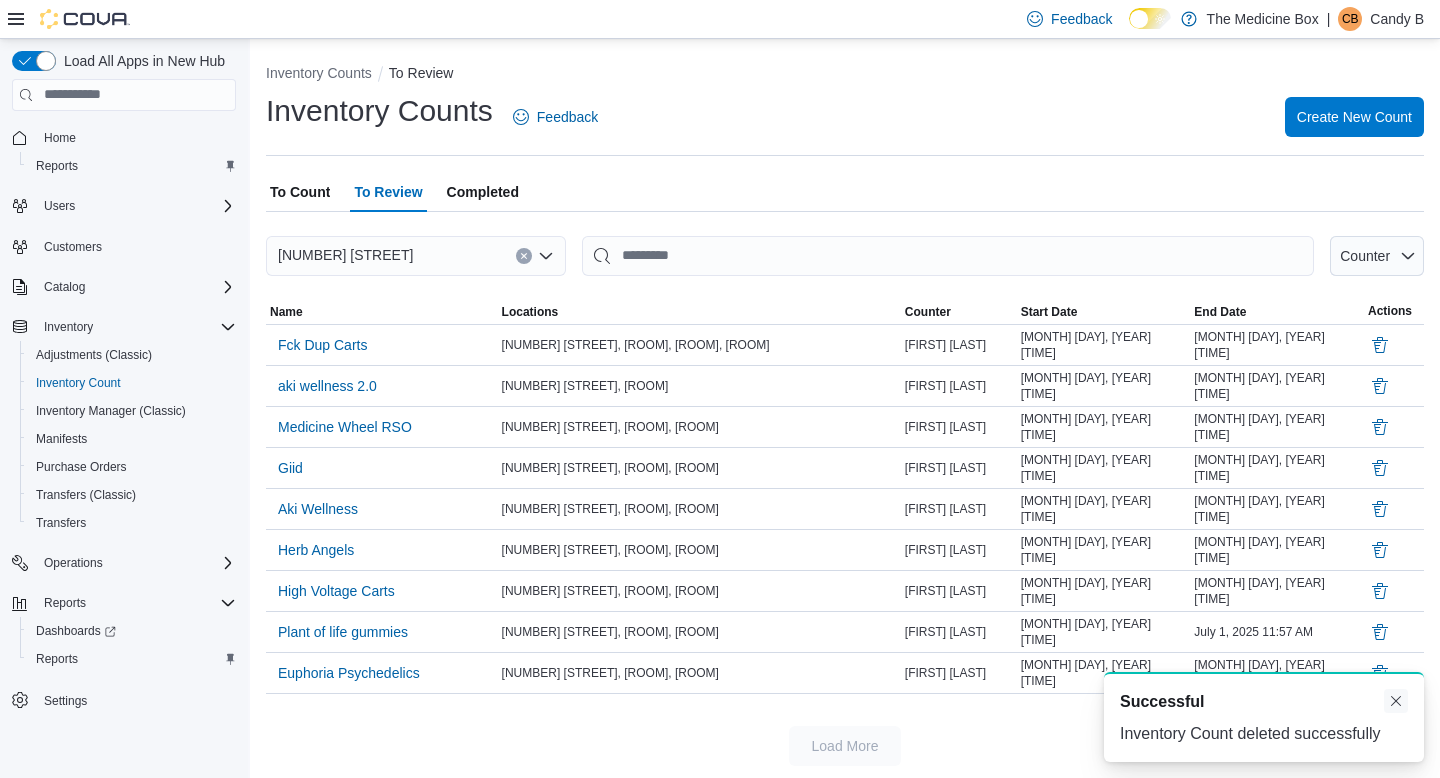 click at bounding box center (1396, 701) 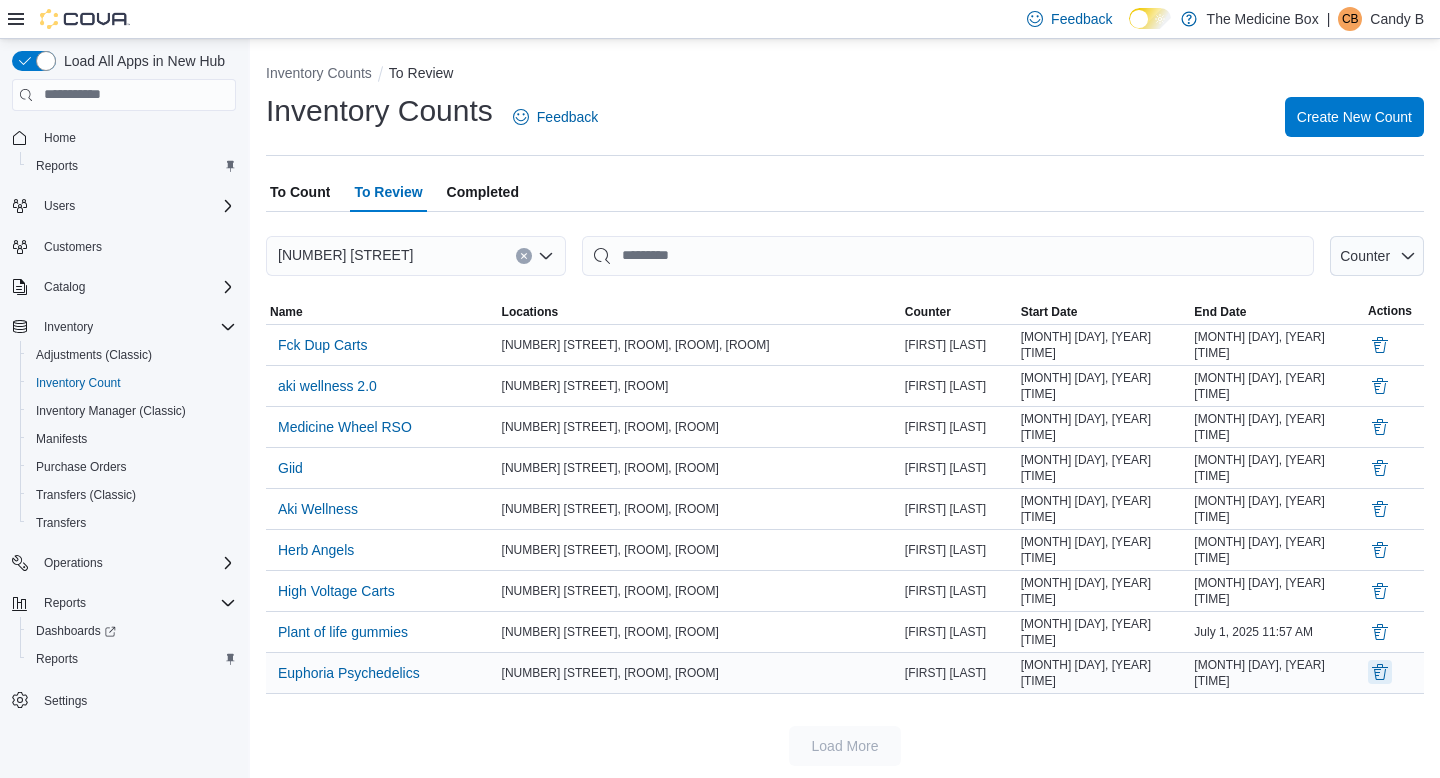 click at bounding box center (1380, 672) 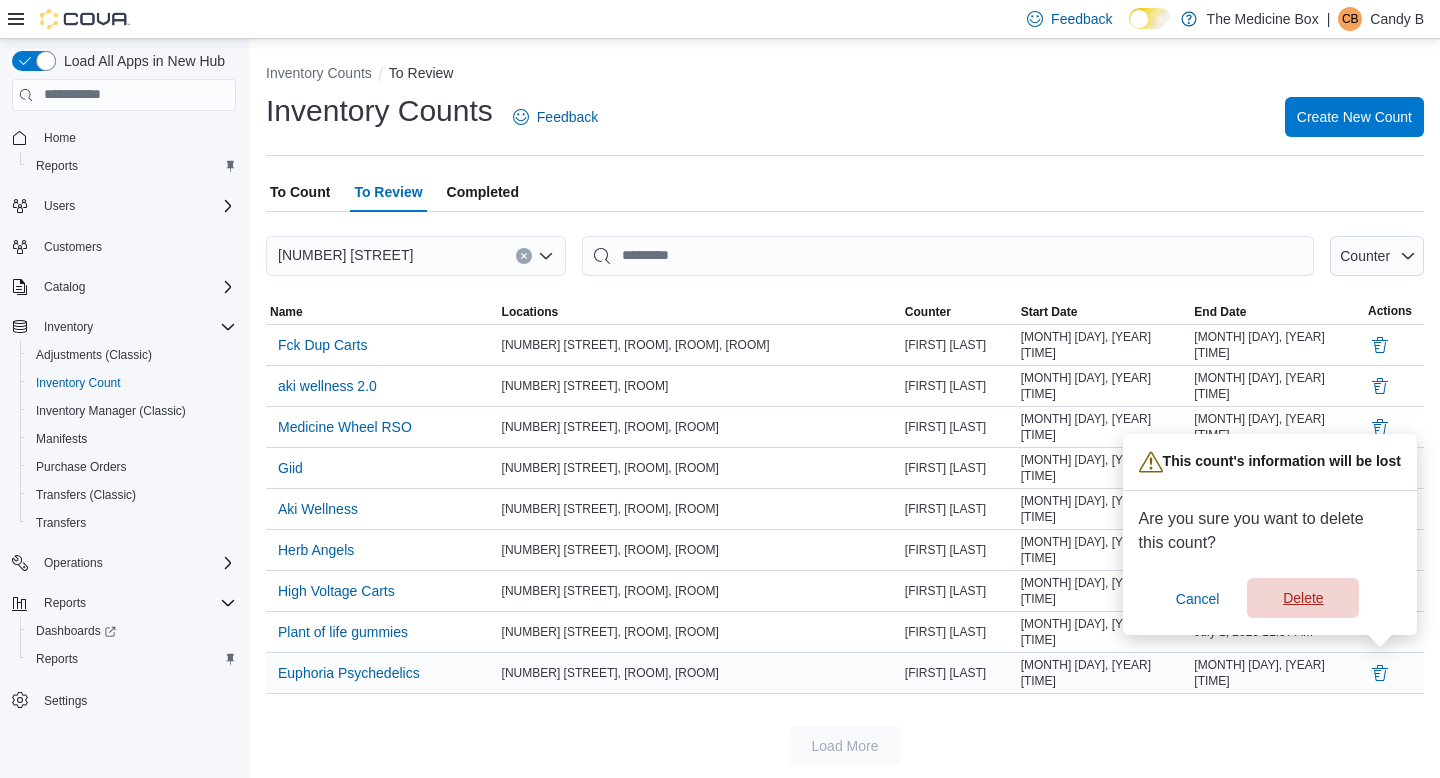 click on "Delete" at bounding box center [1303, 598] 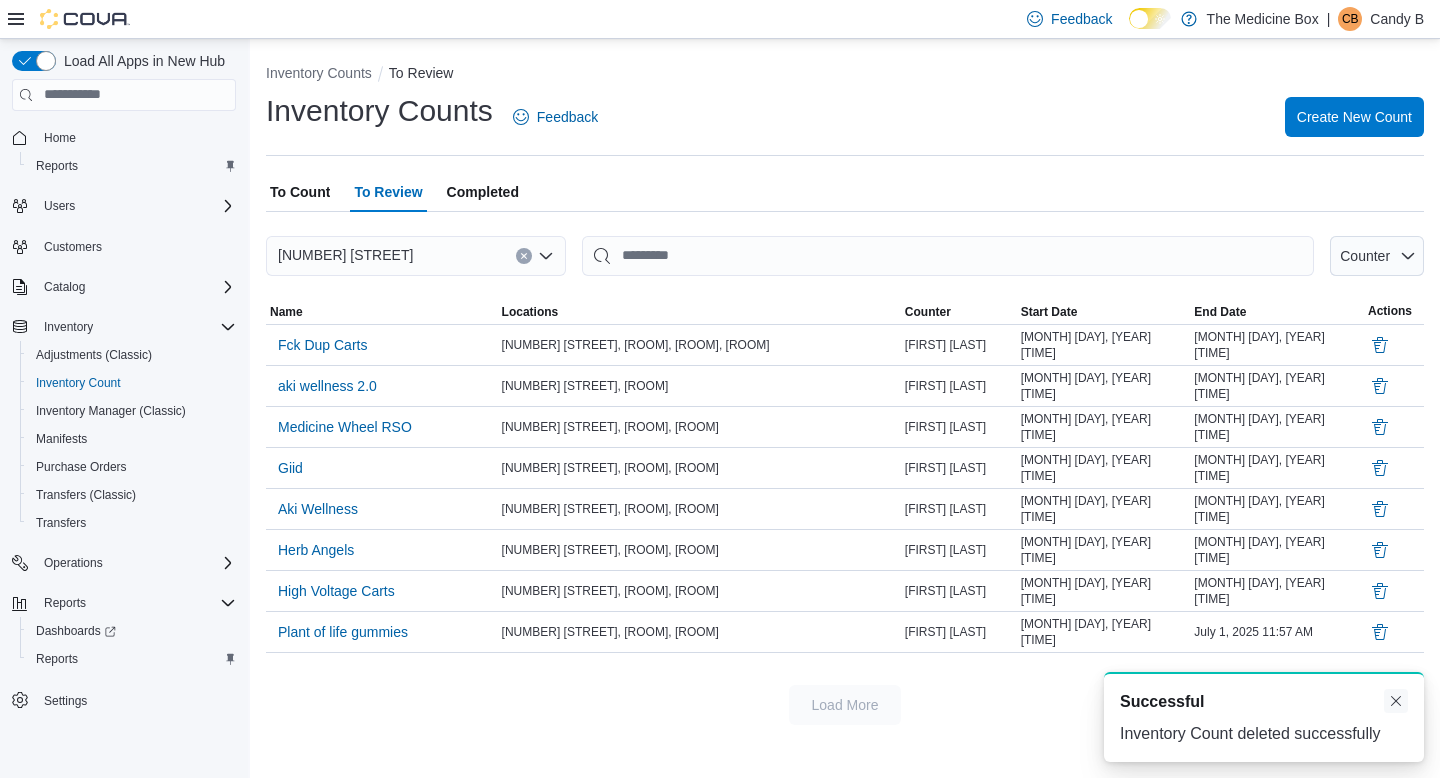 click at bounding box center [1396, 701] 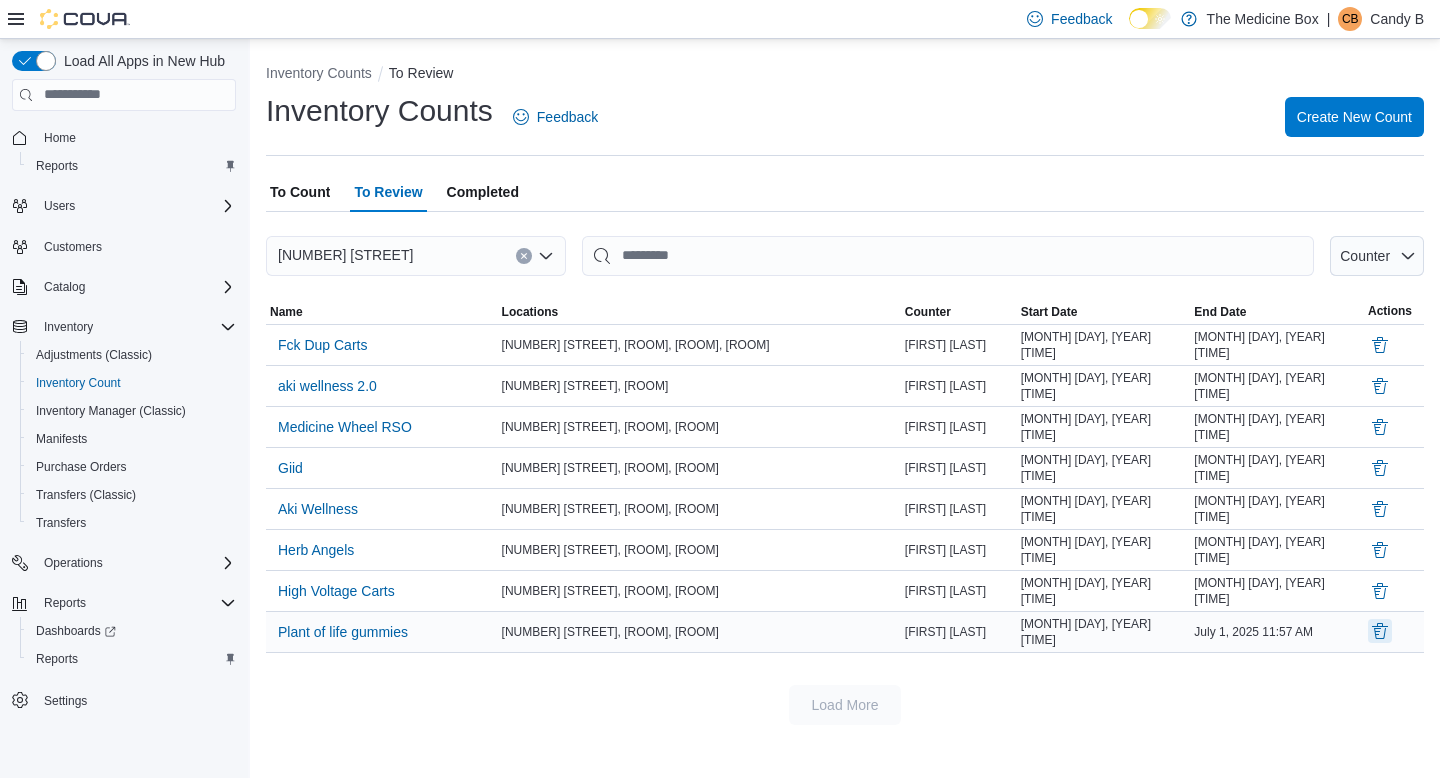 click at bounding box center (1380, 631) 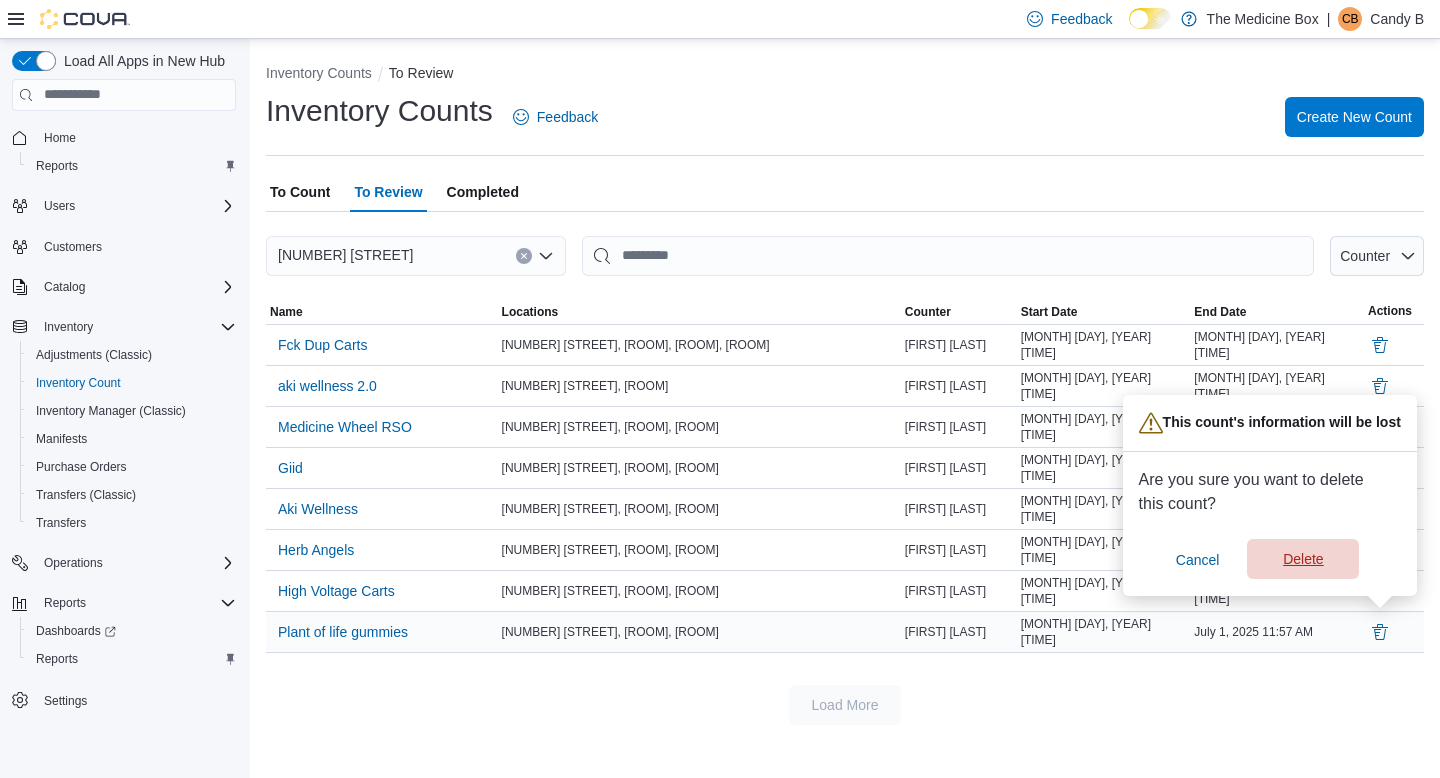 click on "Delete" at bounding box center [1303, 559] 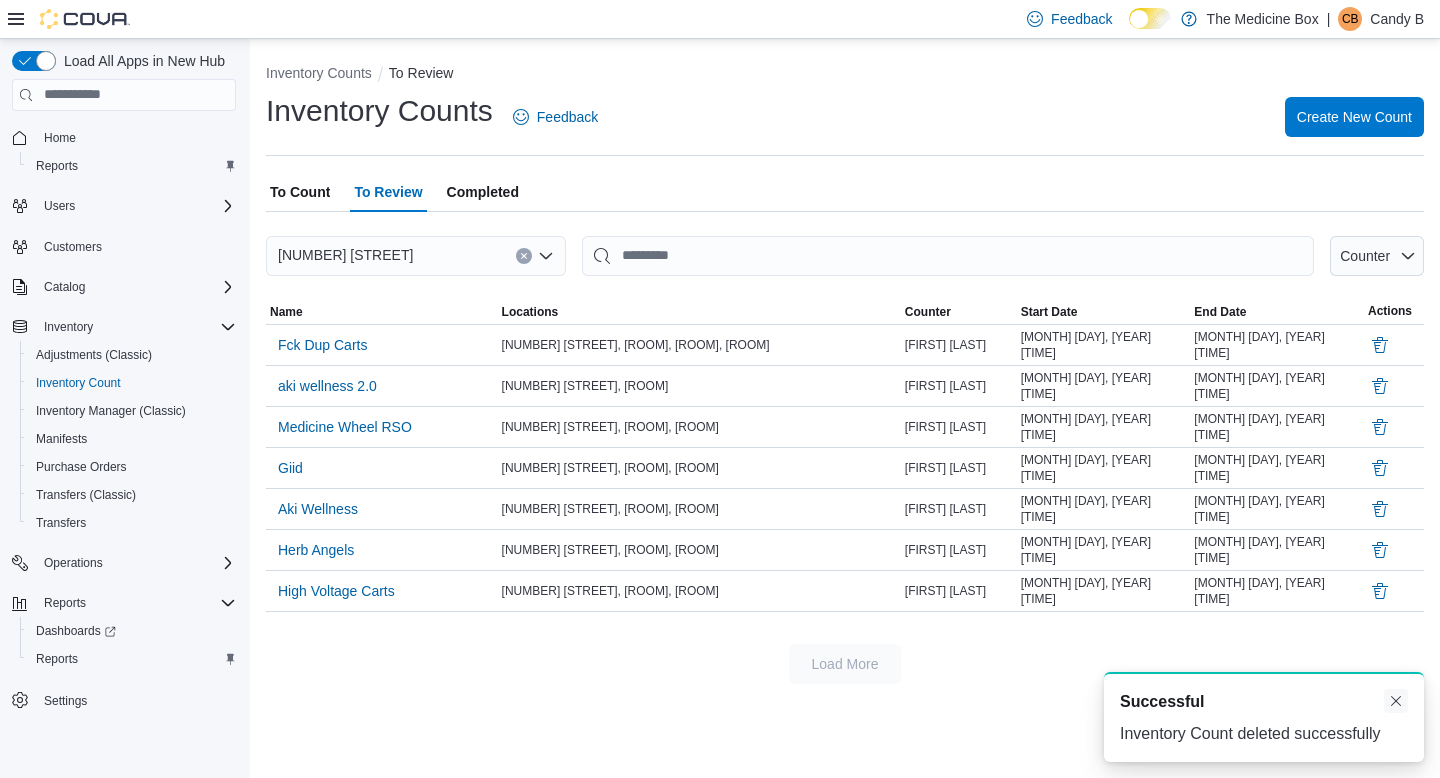 click at bounding box center [1396, 701] 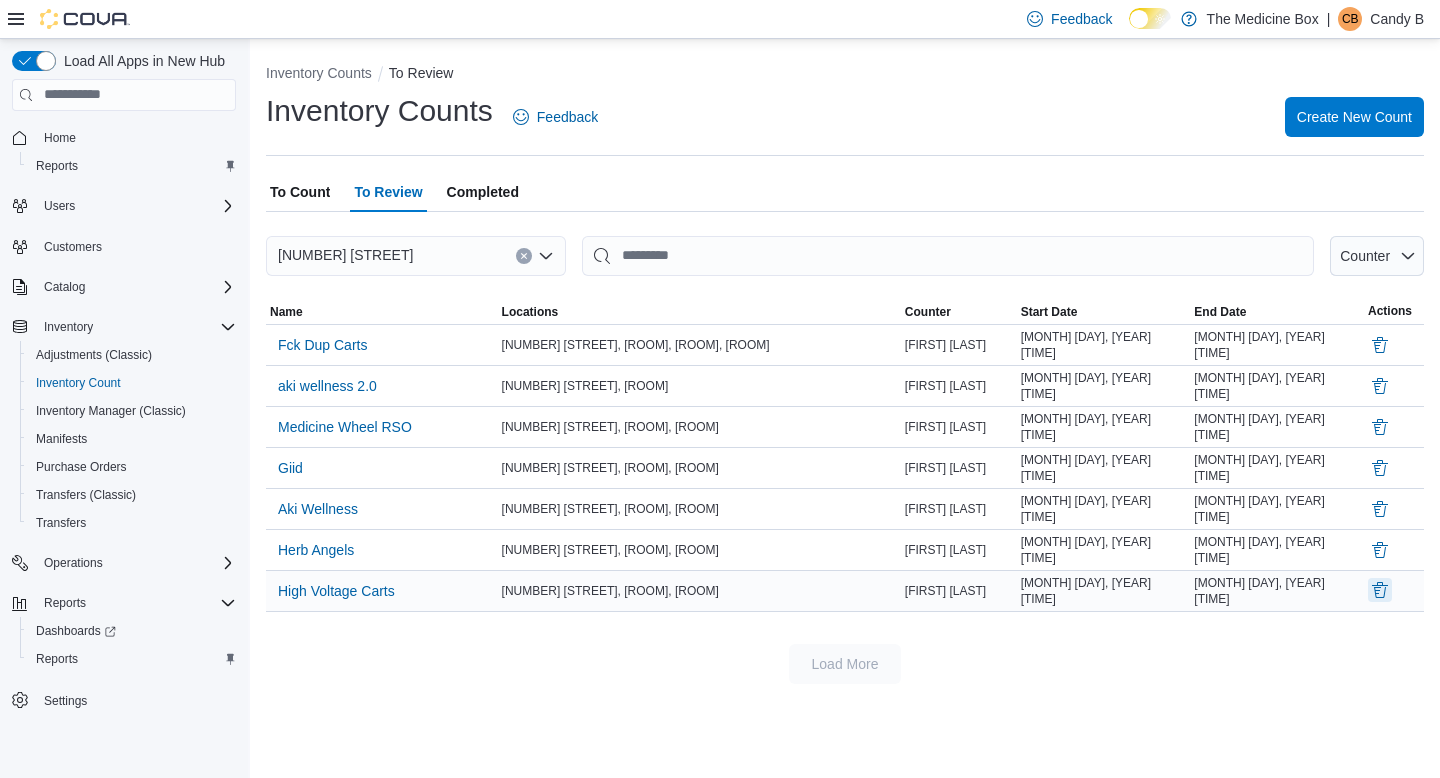 click at bounding box center (1380, 590) 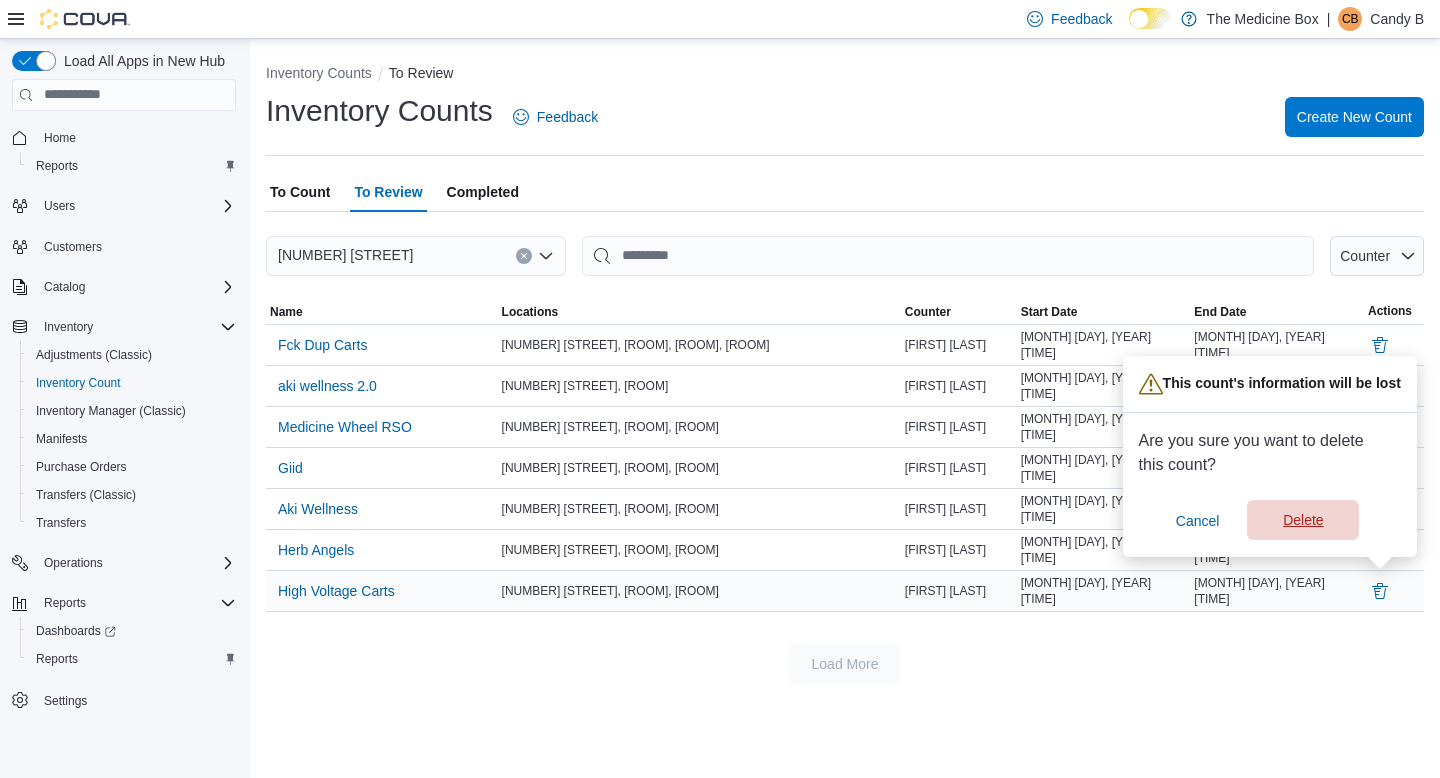 click on "Delete" at bounding box center (1303, 520) 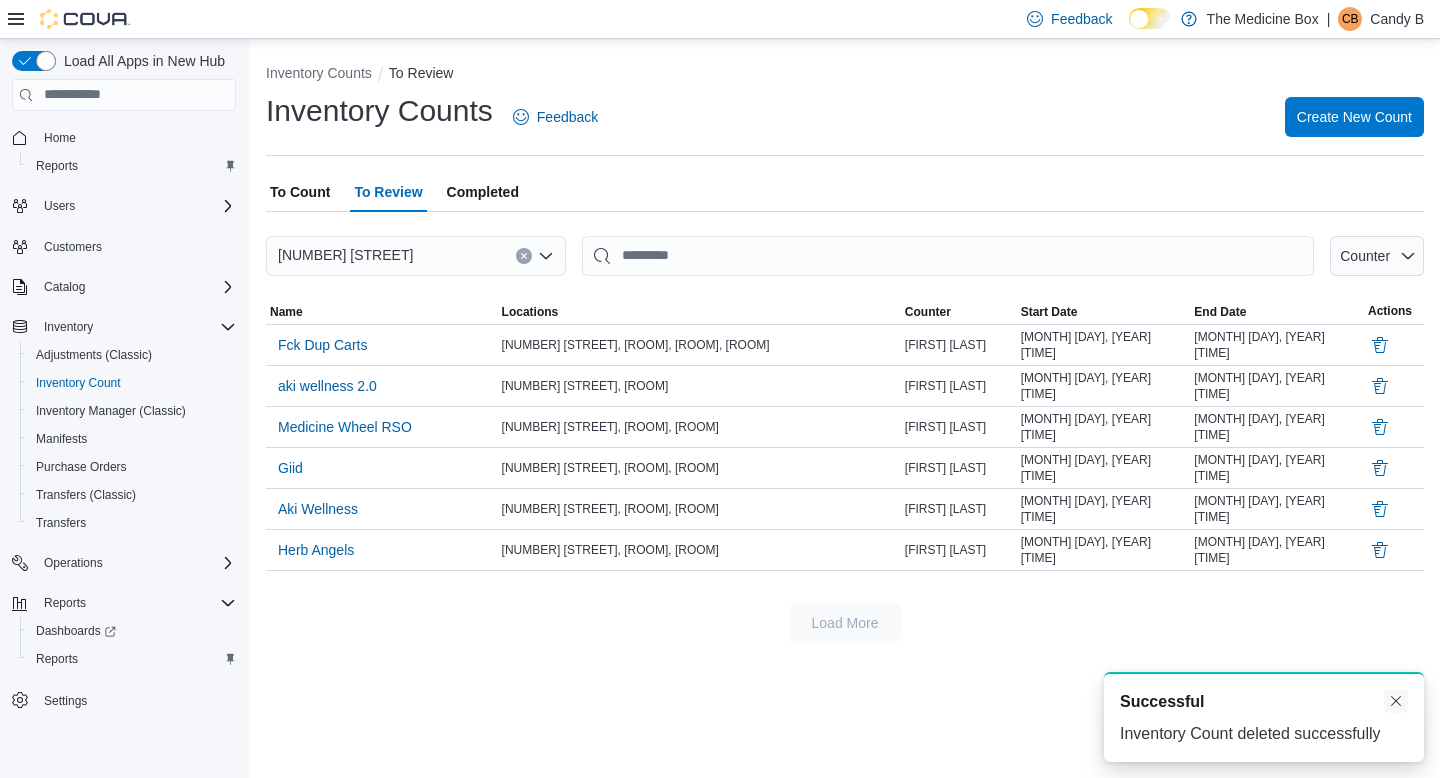 click at bounding box center [1396, 701] 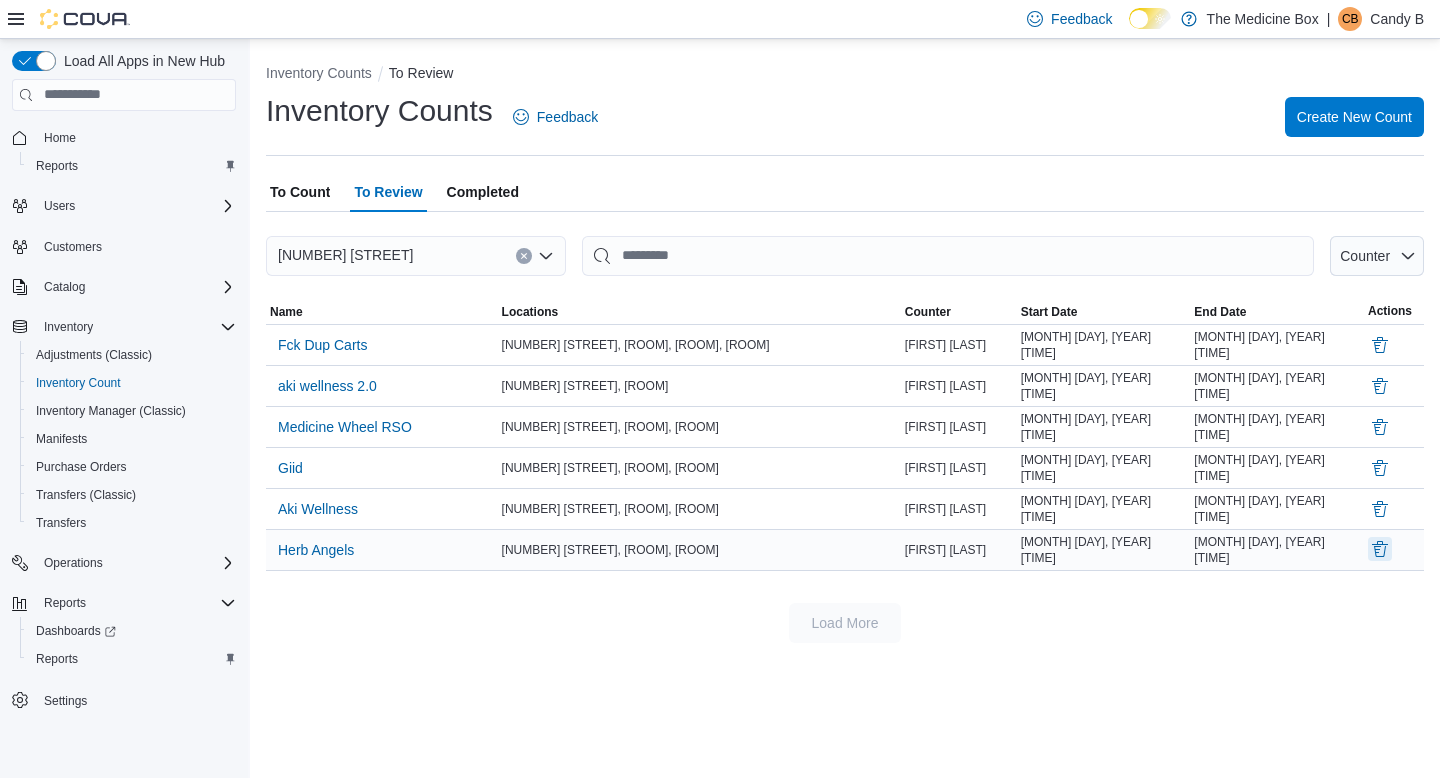 click at bounding box center (1380, 549) 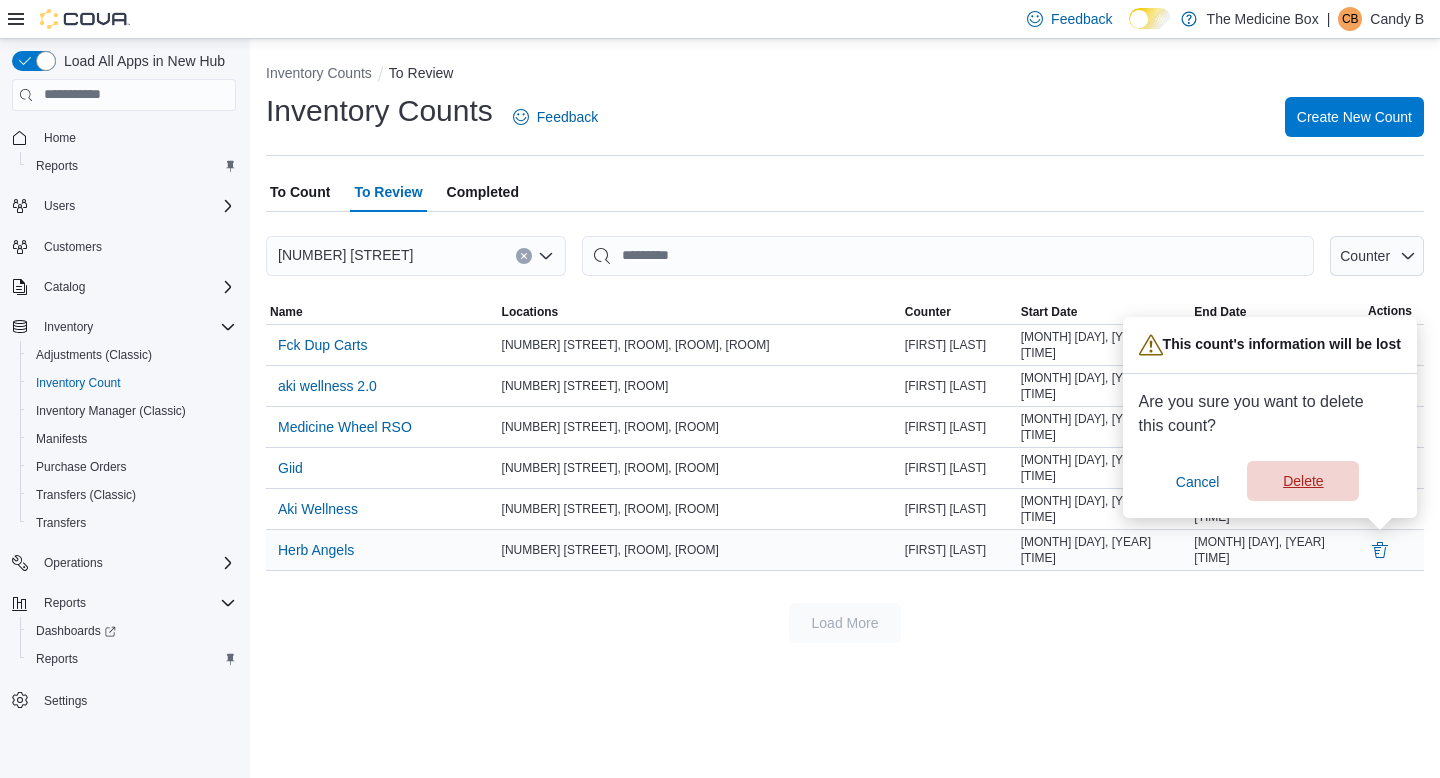 click on "Delete" at bounding box center [1303, 481] 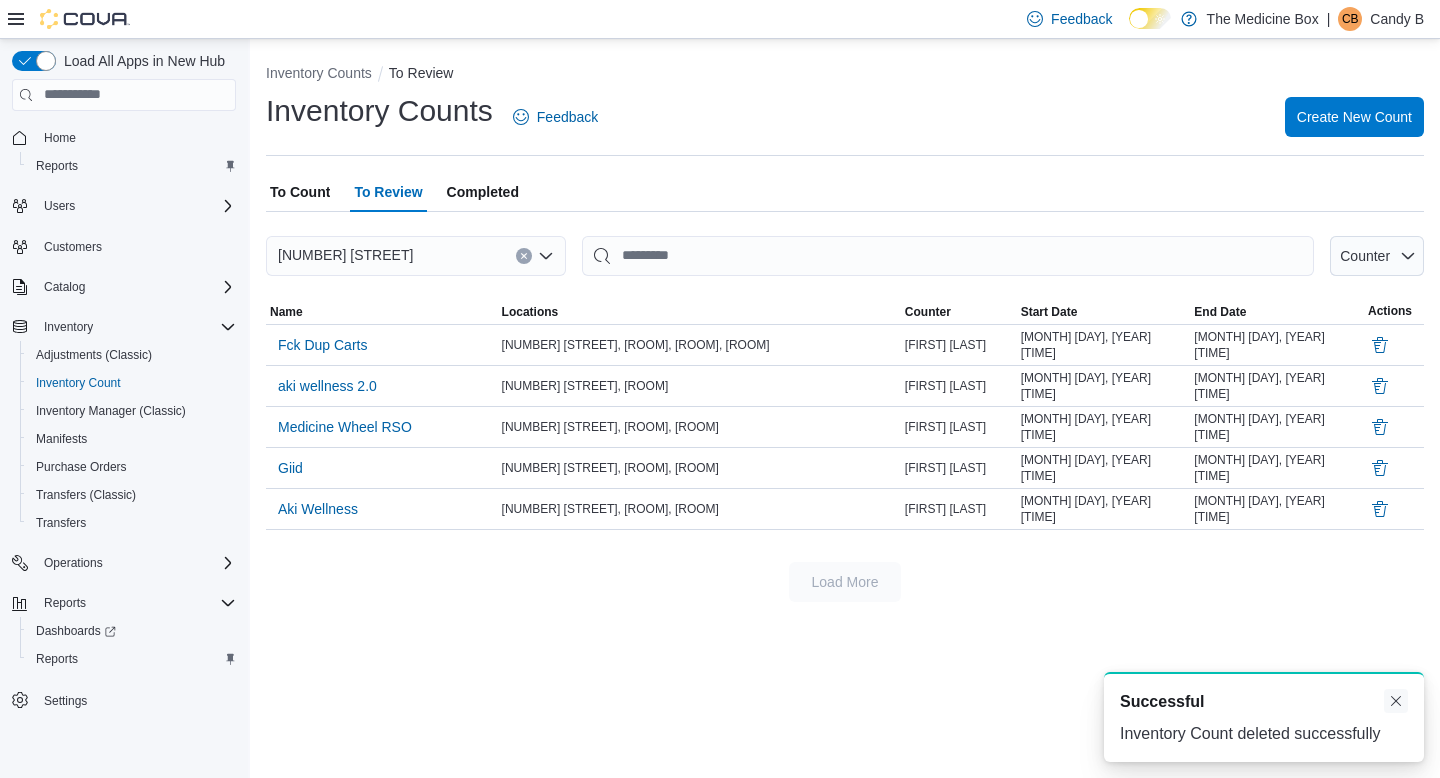 click at bounding box center [1396, 701] 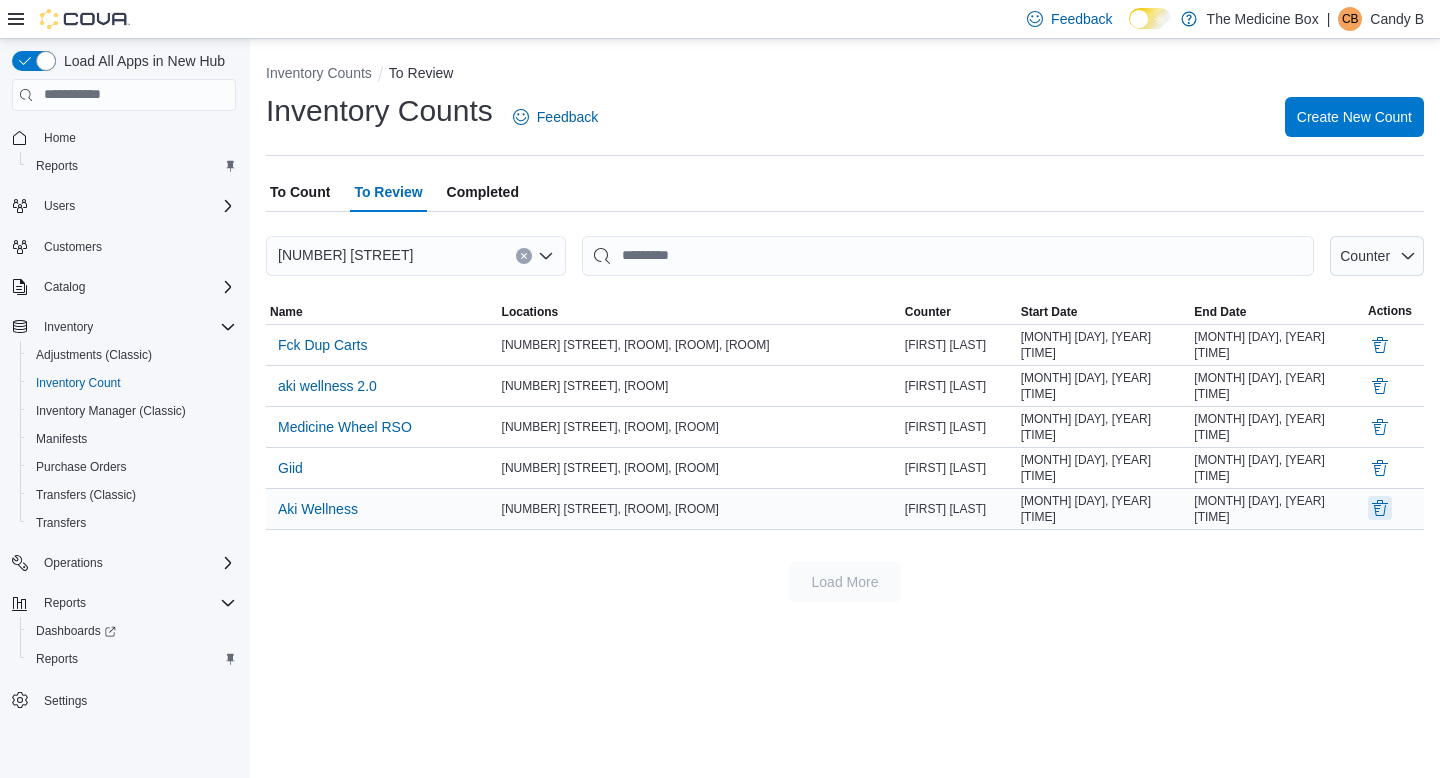 click at bounding box center (1380, 508) 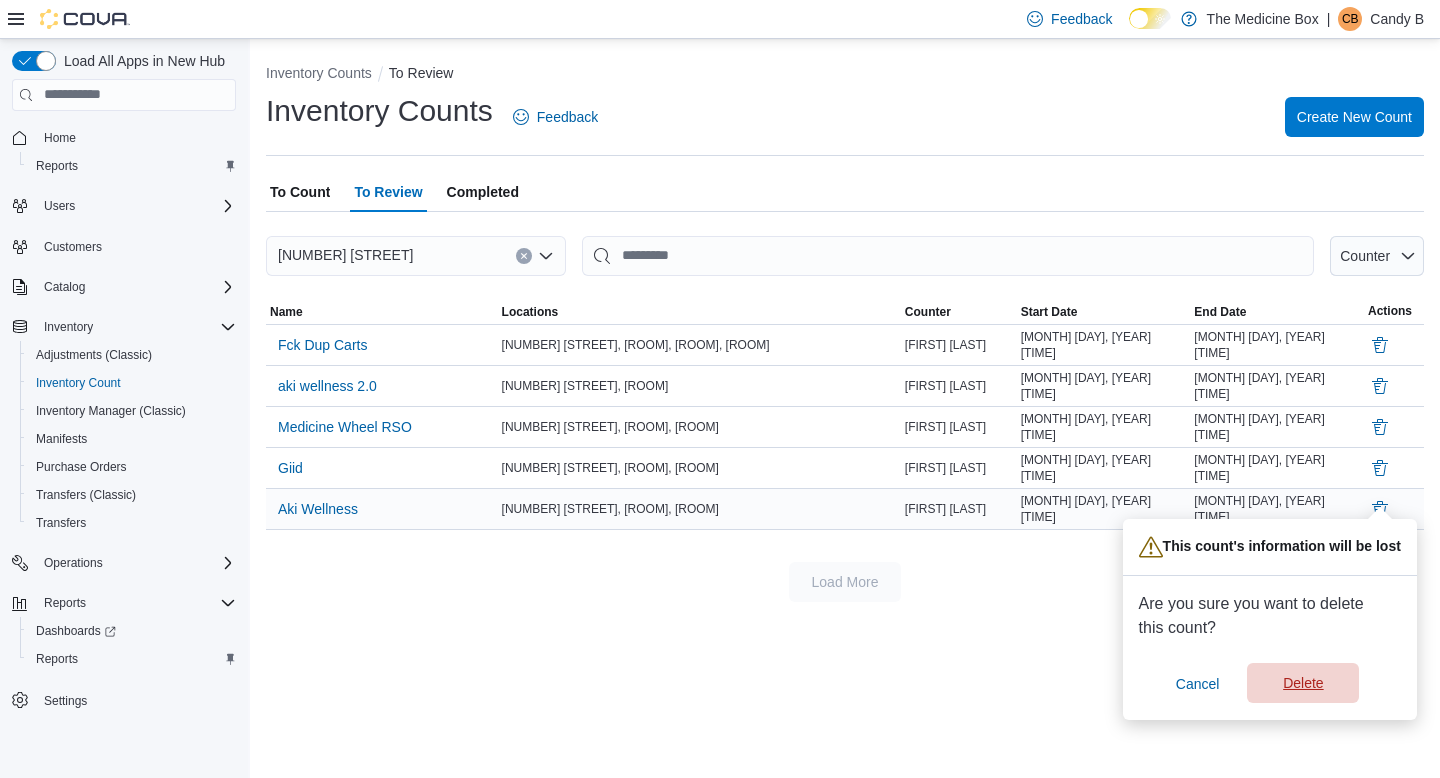 click on "Delete" at bounding box center (1303, 683) 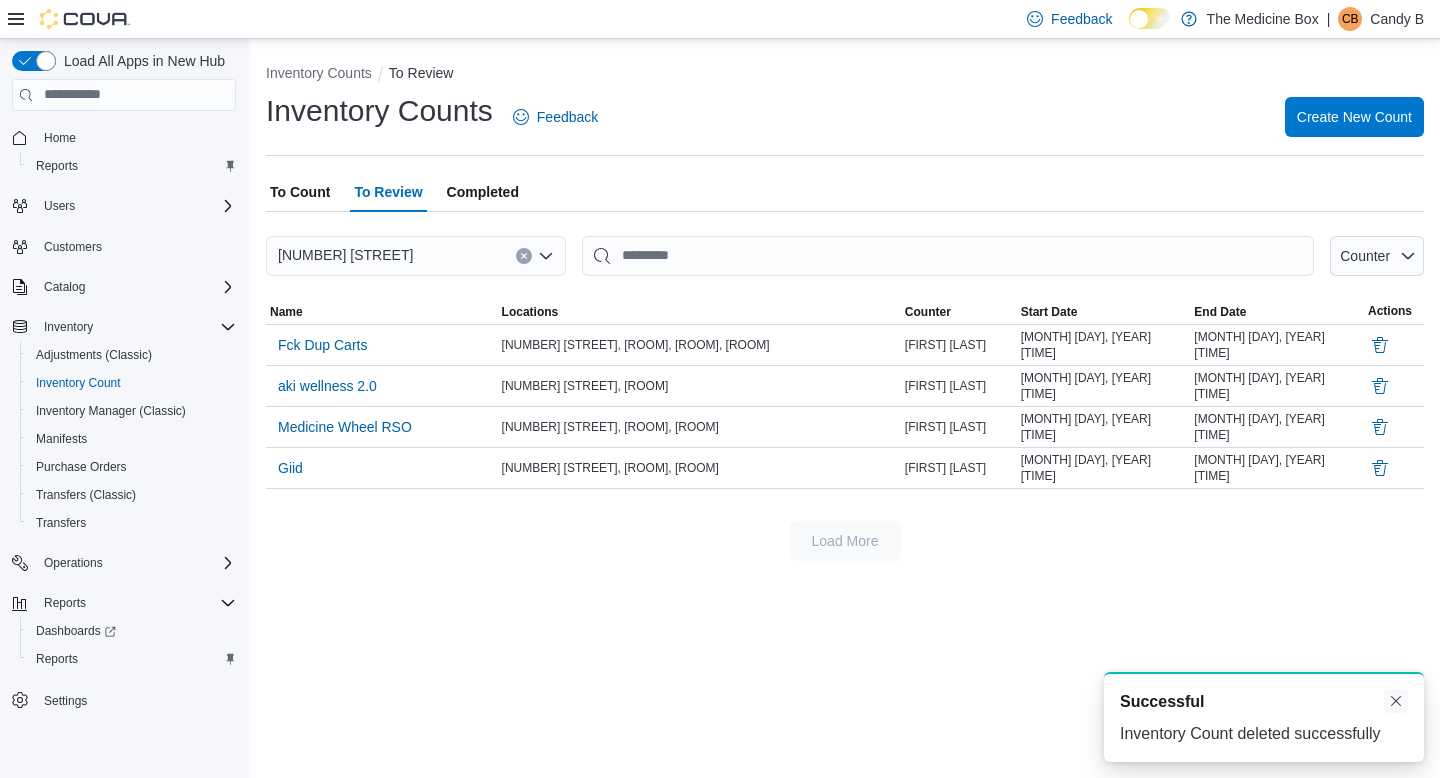 click at bounding box center (1396, 701) 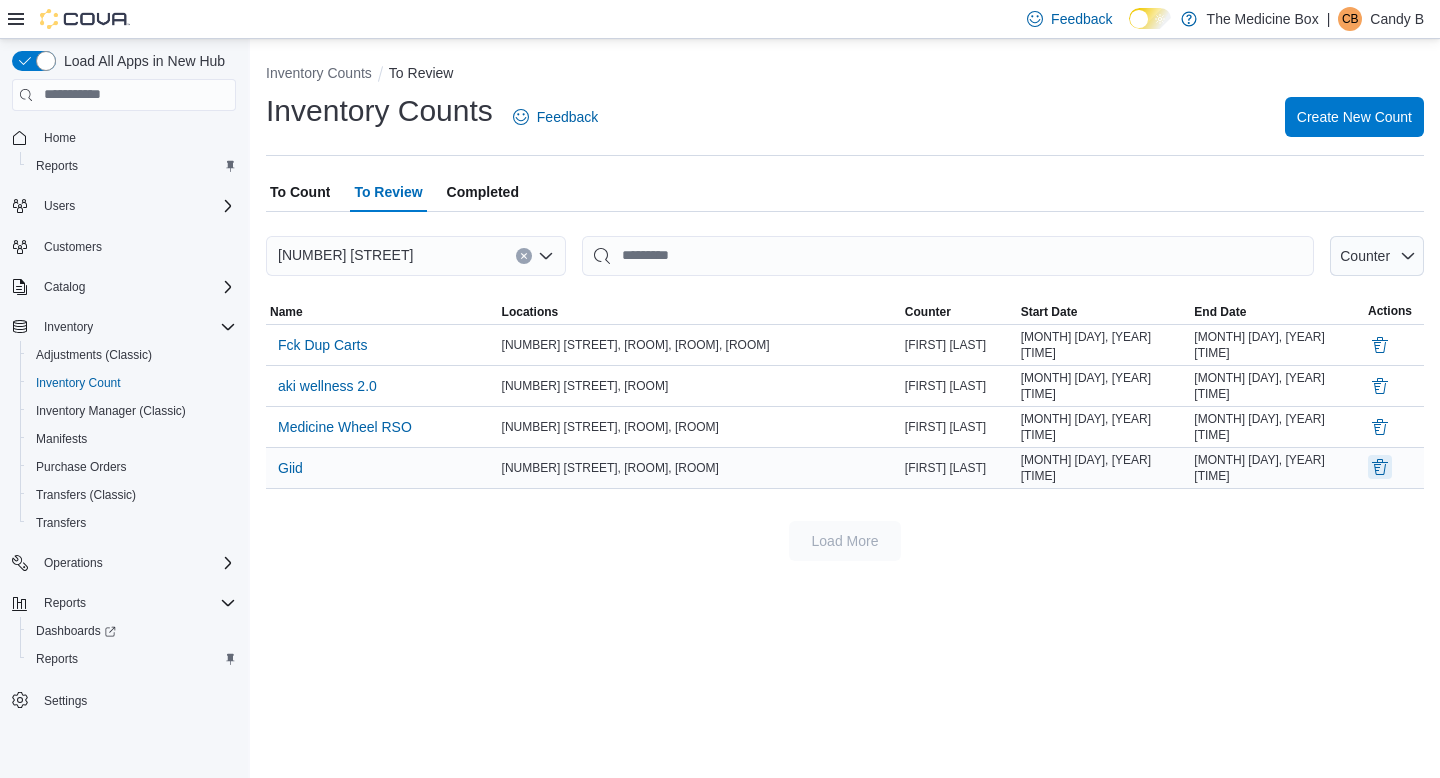 click at bounding box center (1380, 467) 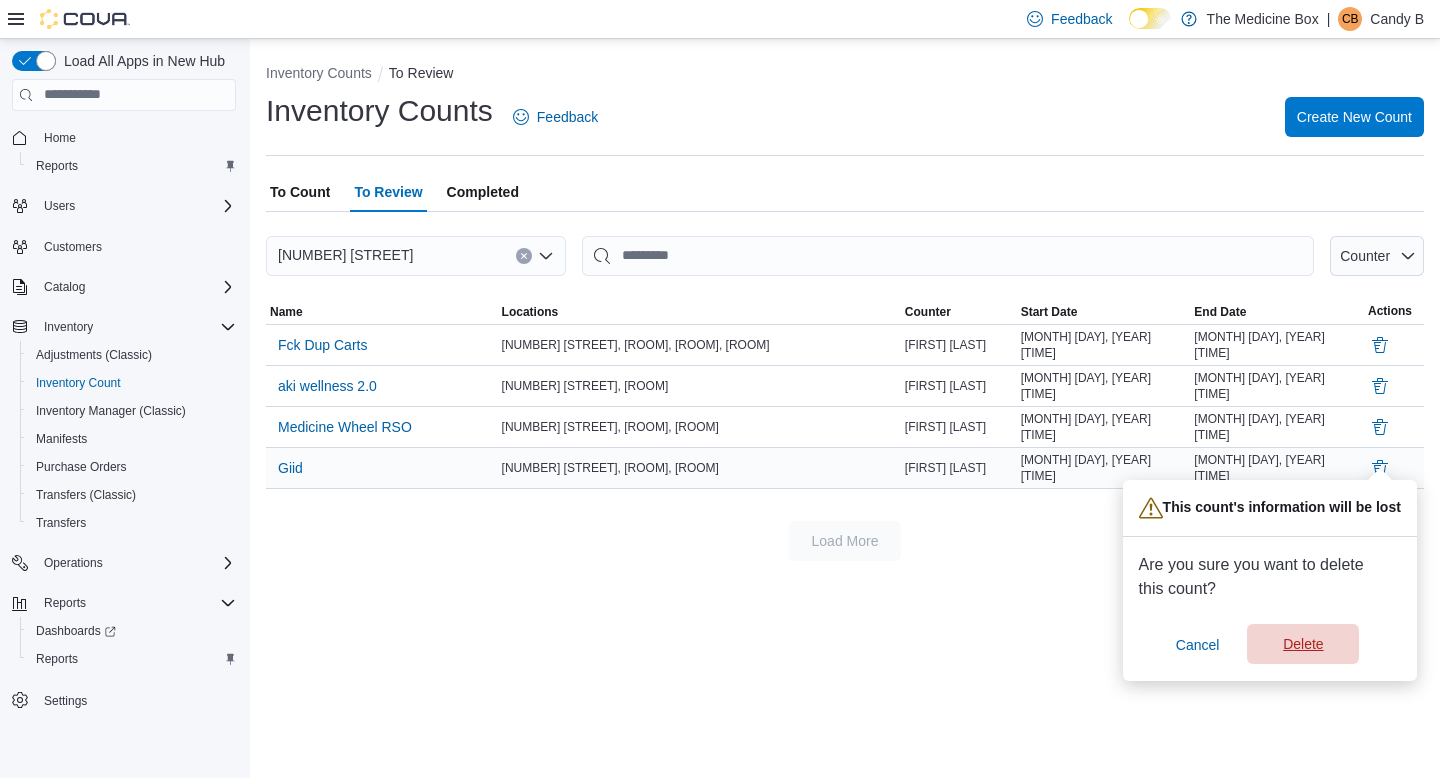 click on "Delete" at bounding box center (1303, 644) 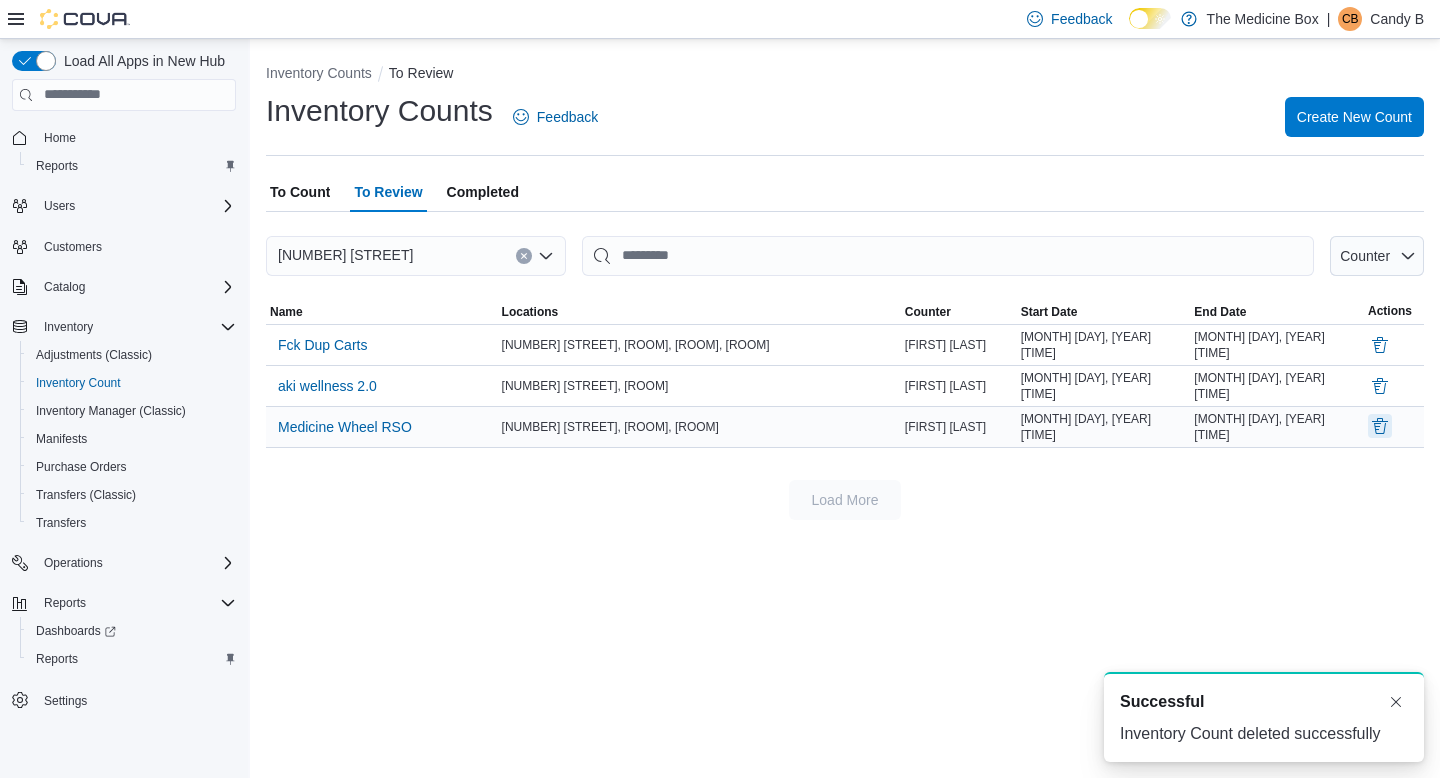 click at bounding box center [1380, 426] 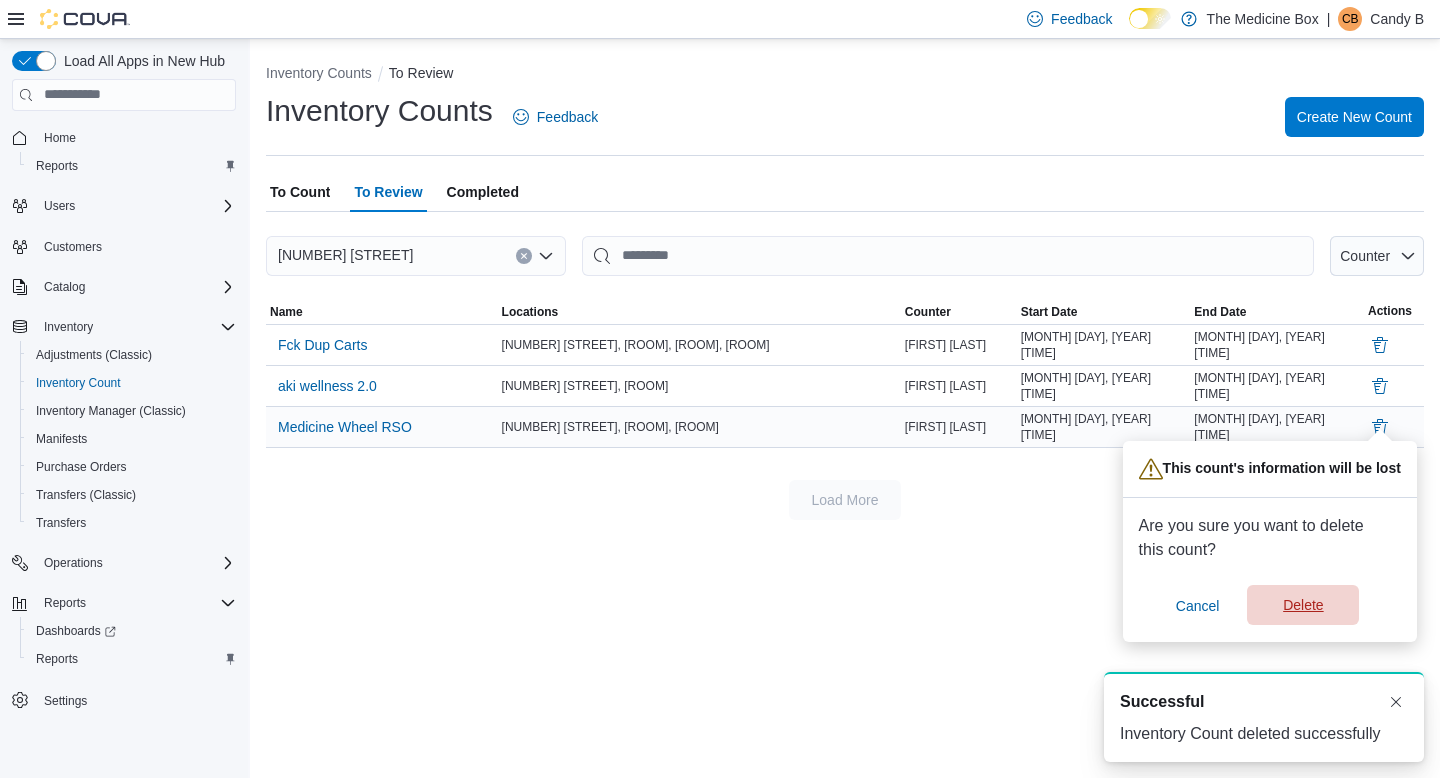 click on "Delete" at bounding box center [1303, 605] 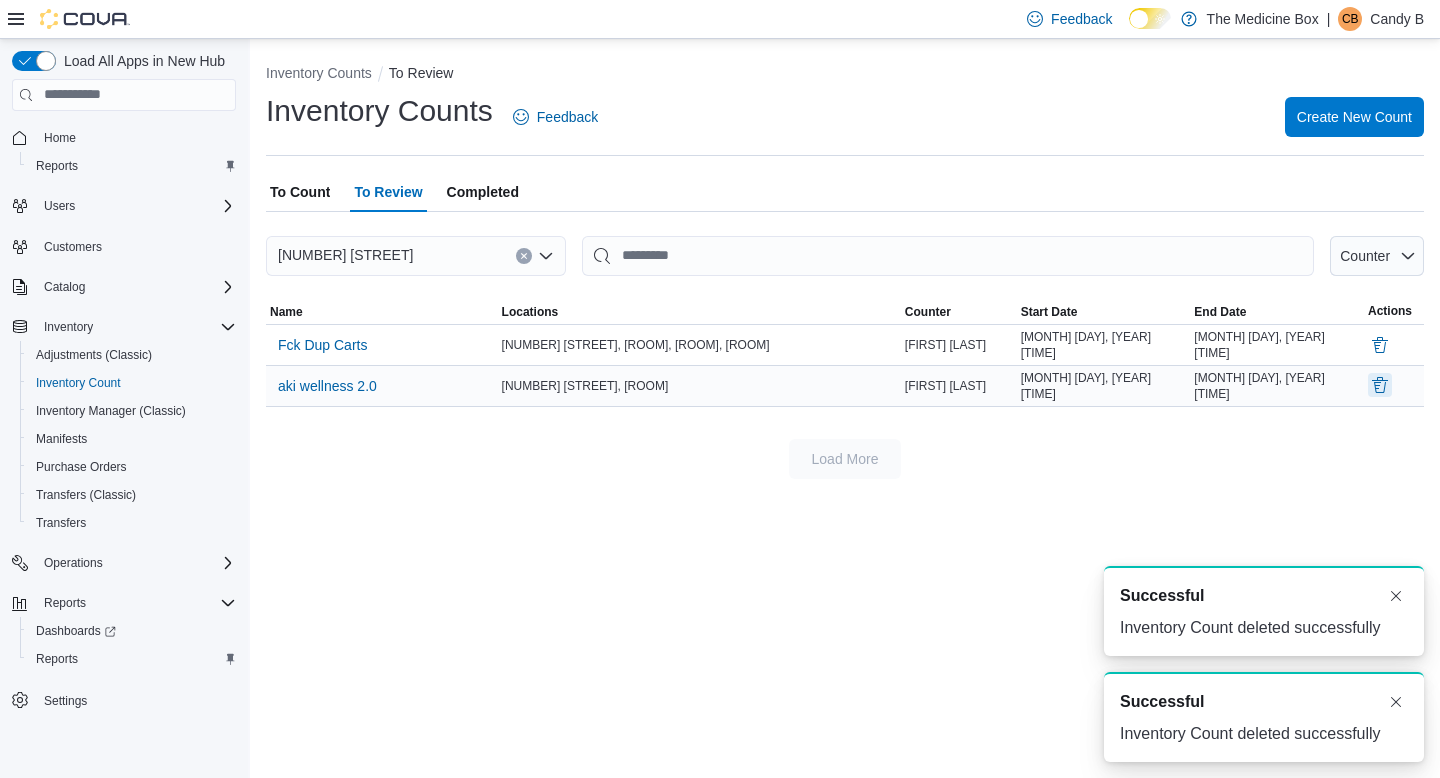click at bounding box center (1380, 385) 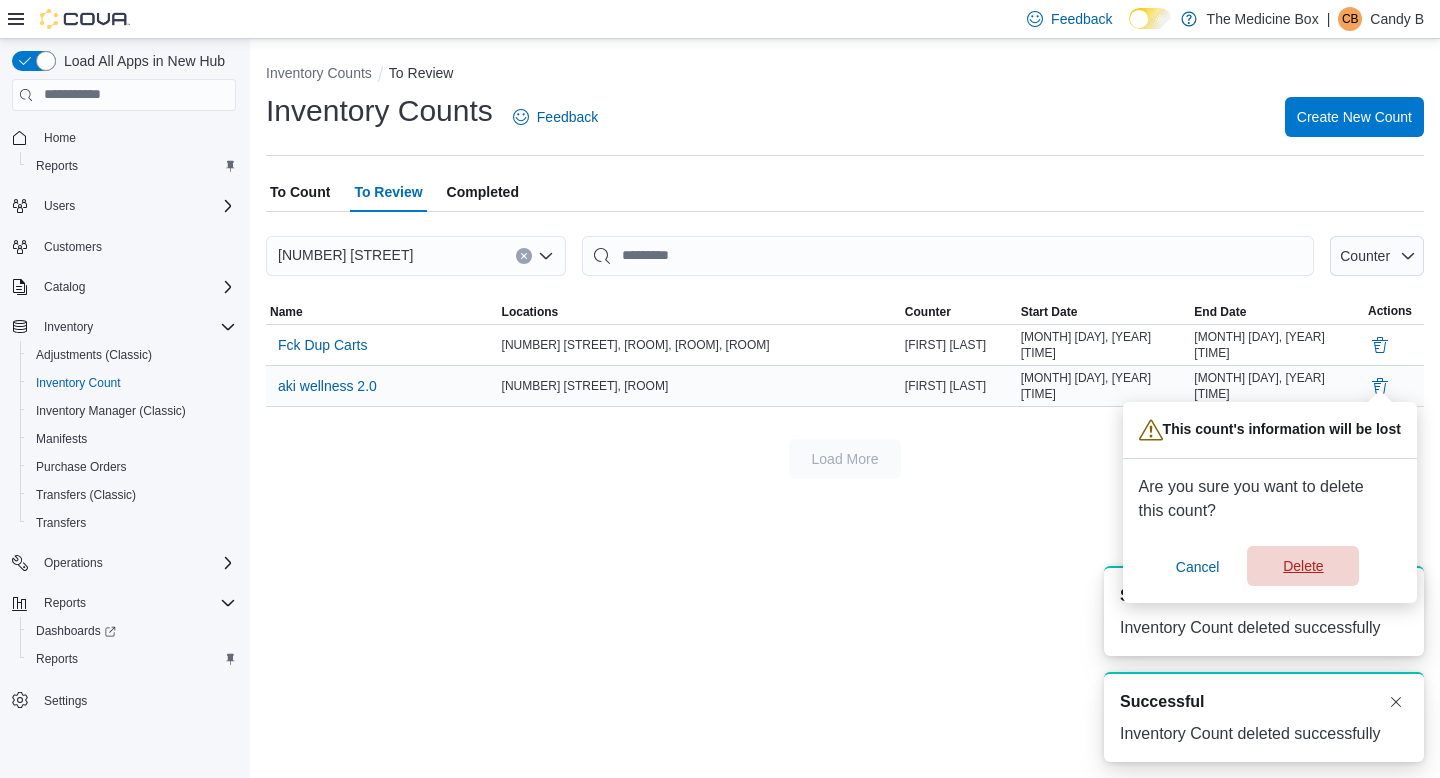 click on "Delete" at bounding box center (1303, 566) 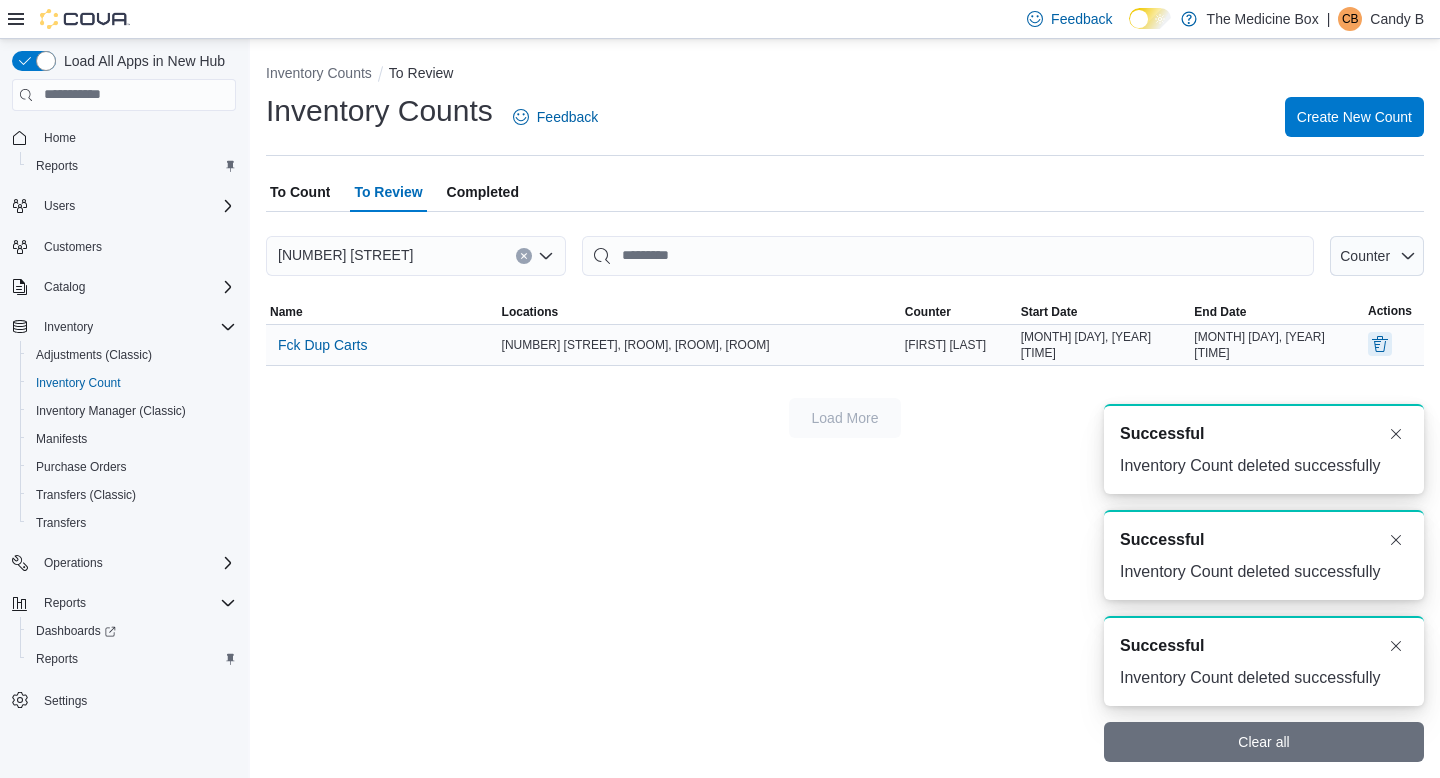 click at bounding box center (1380, 344) 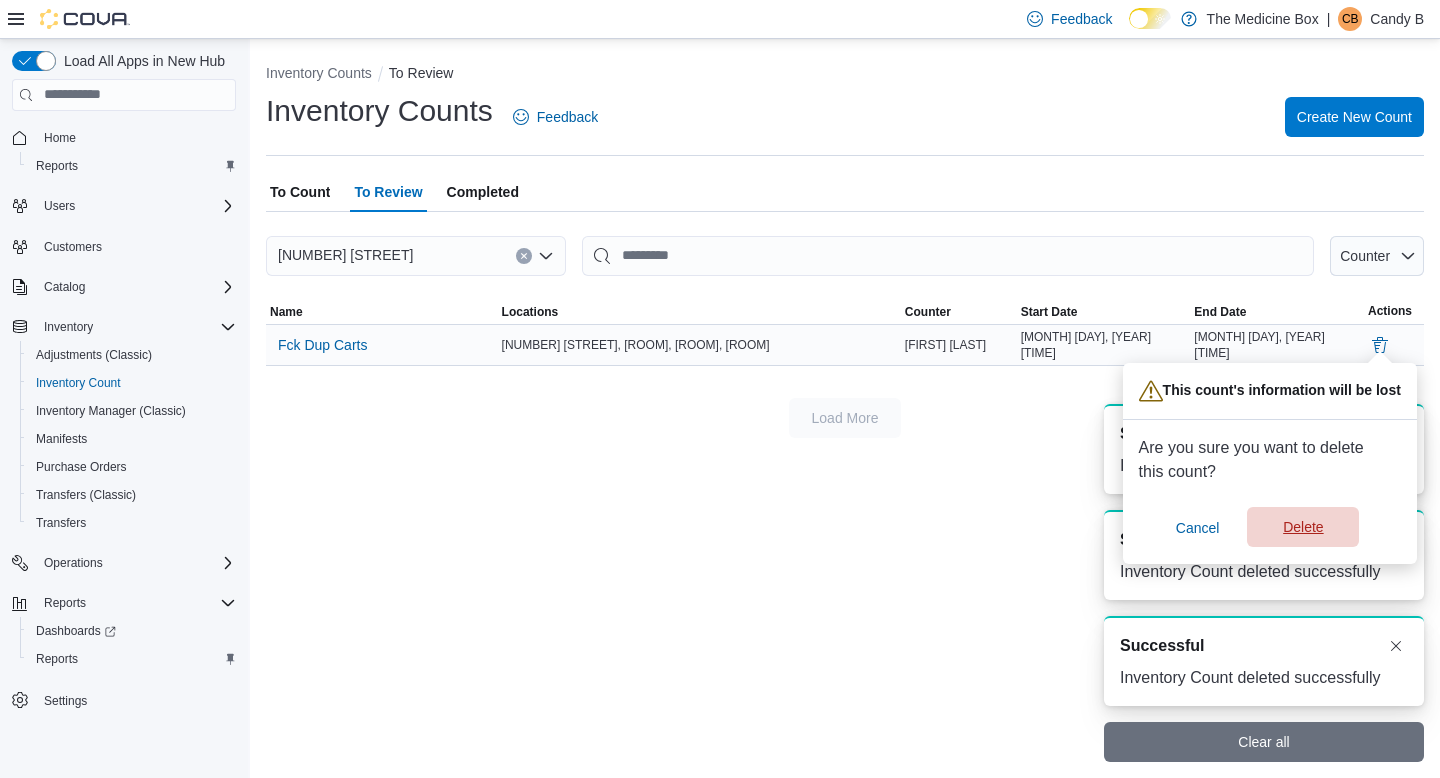 click on "Delete" at bounding box center (1303, 527) 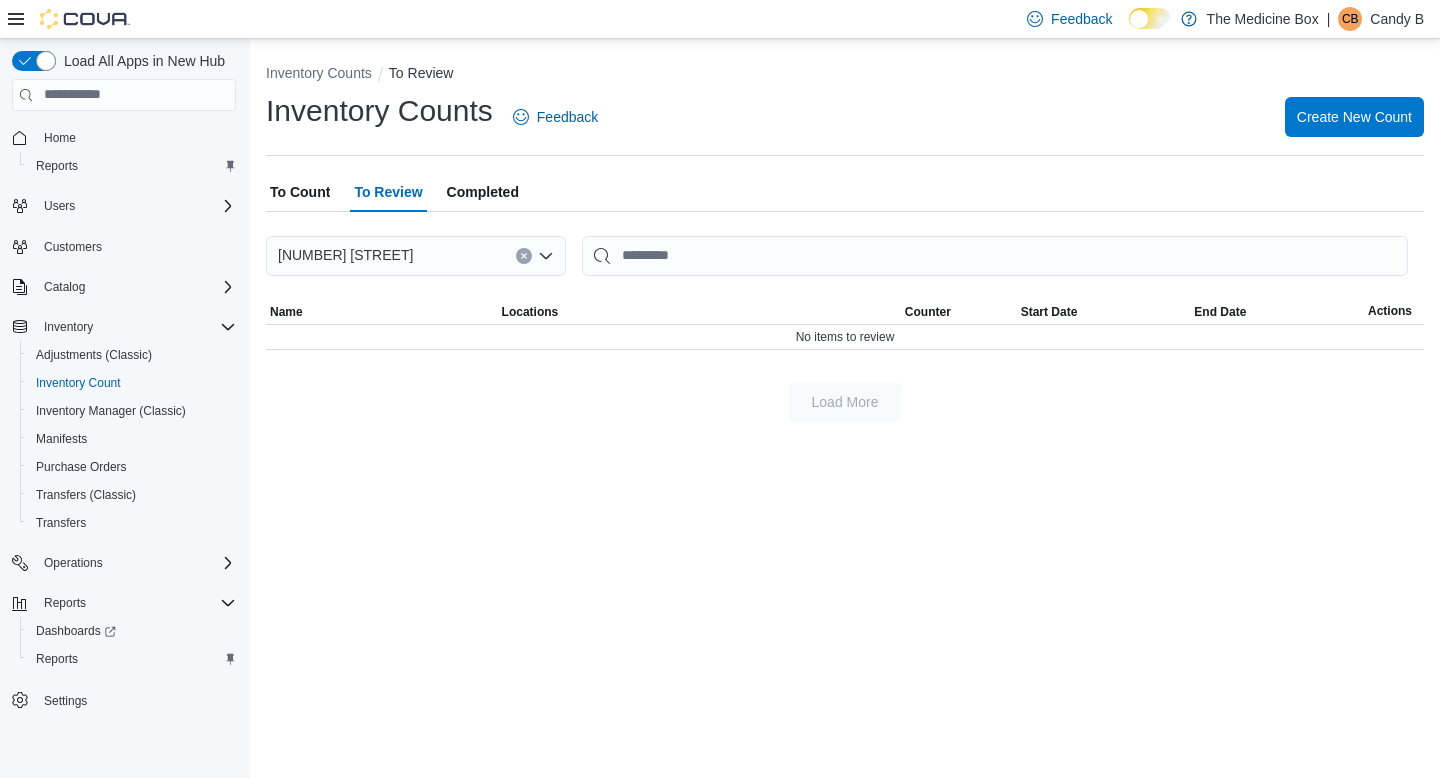 click on "To Count" at bounding box center (300, 192) 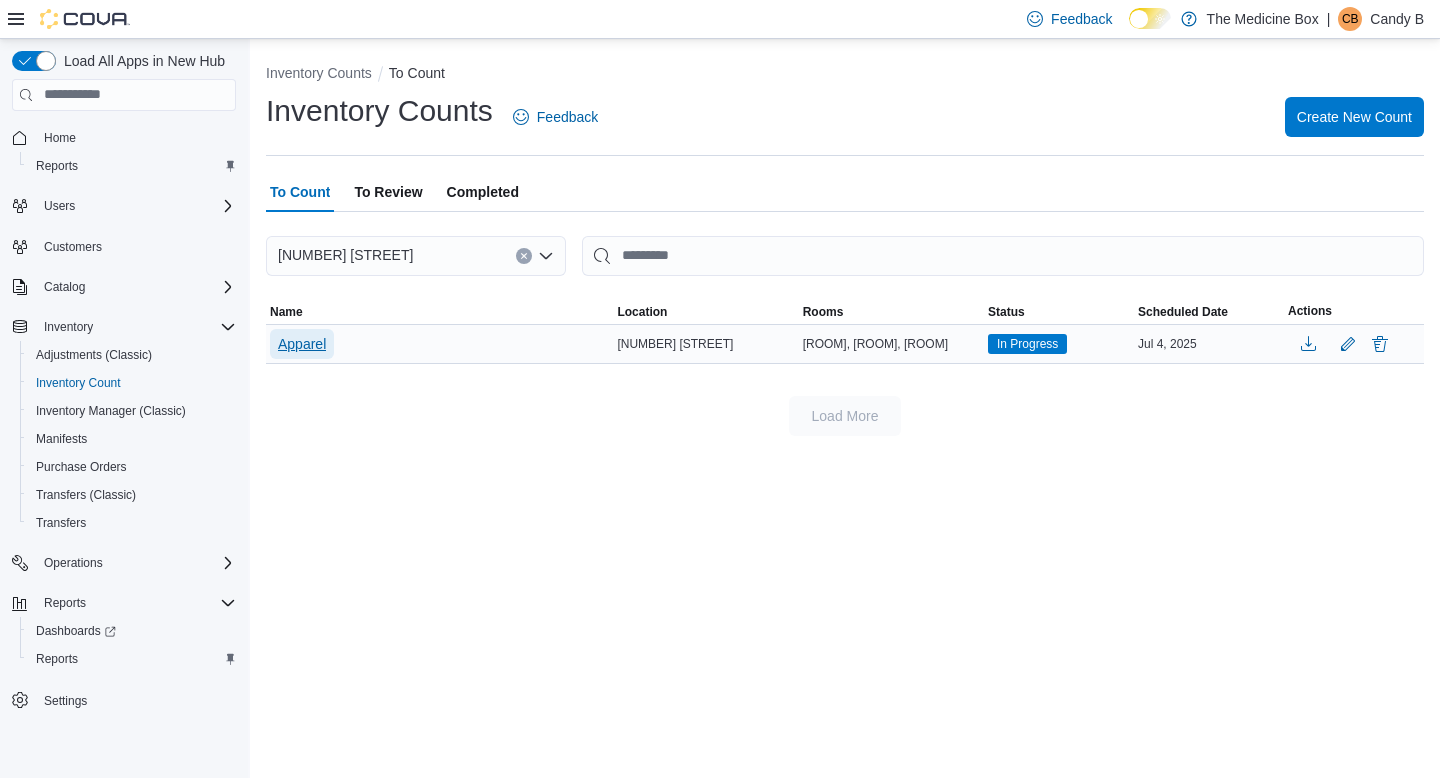 click on "Apparel" at bounding box center [302, 344] 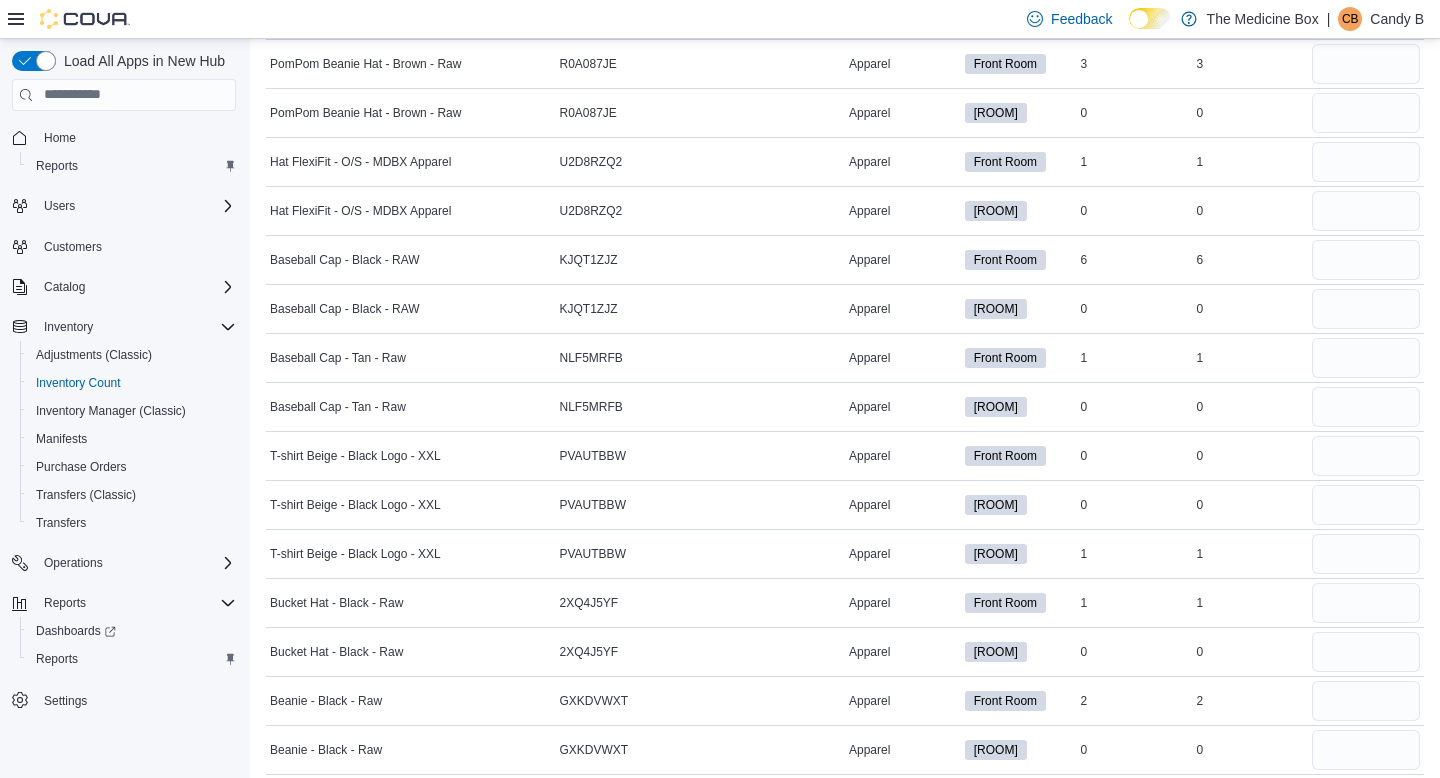 scroll, scrollTop: 0, scrollLeft: 0, axis: both 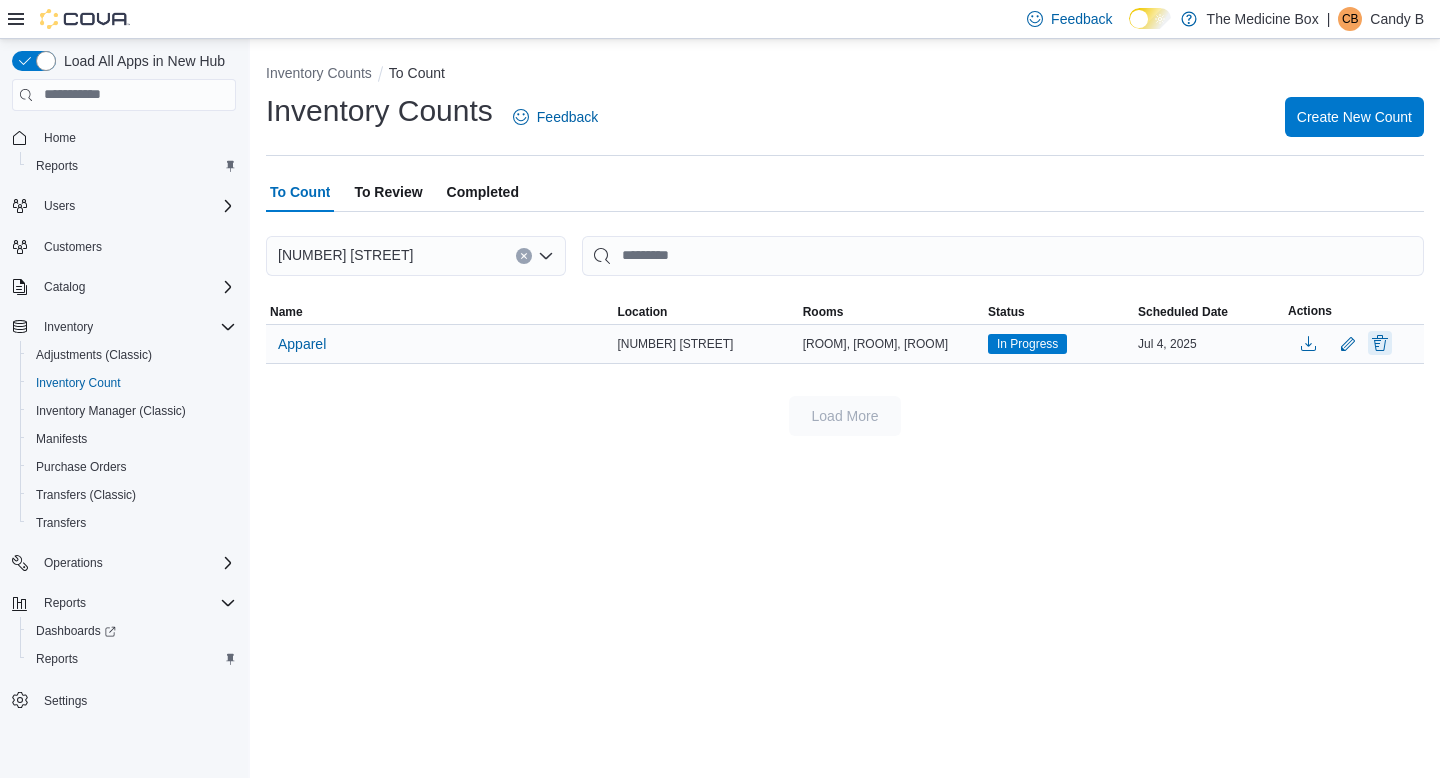 click at bounding box center [1380, 343] 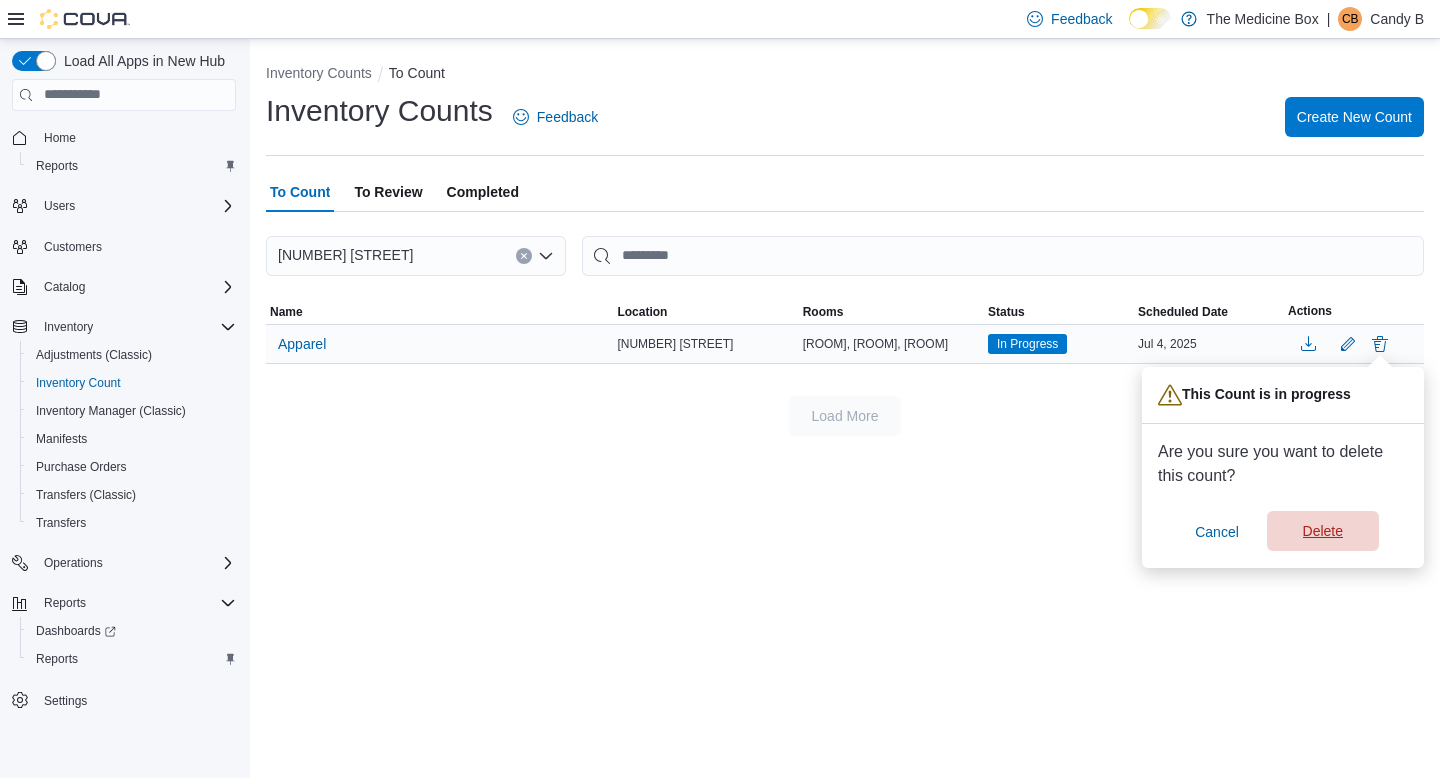 click on "Delete" at bounding box center (1323, 531) 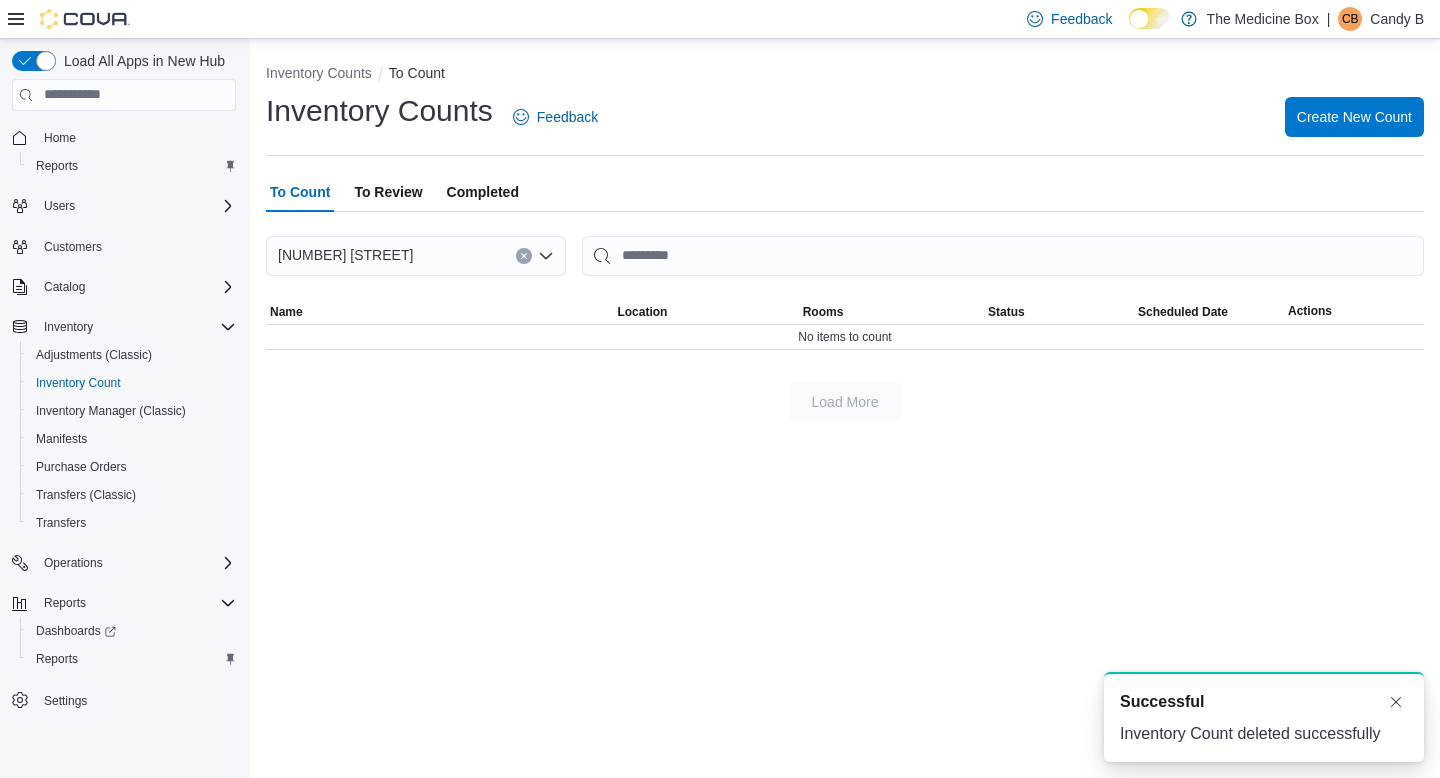 click on "Inventory Counts To Count Inventory Counts Feedback Create New Count To Count To Review Completed 433 St-Michel Street Sorting This table contains 0 rows. Name Location Rooms Status Scheduled Date Actions No items to count Load More" at bounding box center [845, 238] 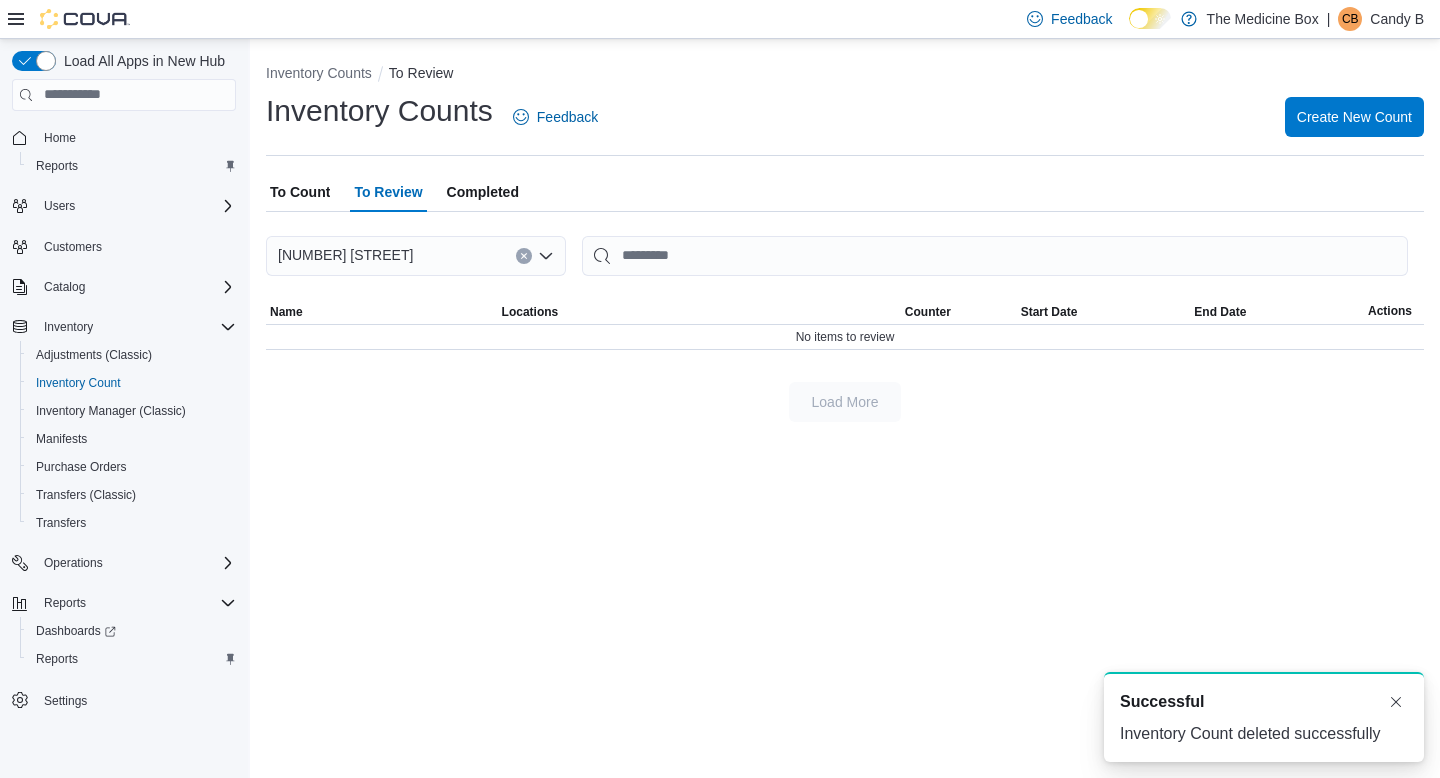 click on "Completed" at bounding box center [483, 192] 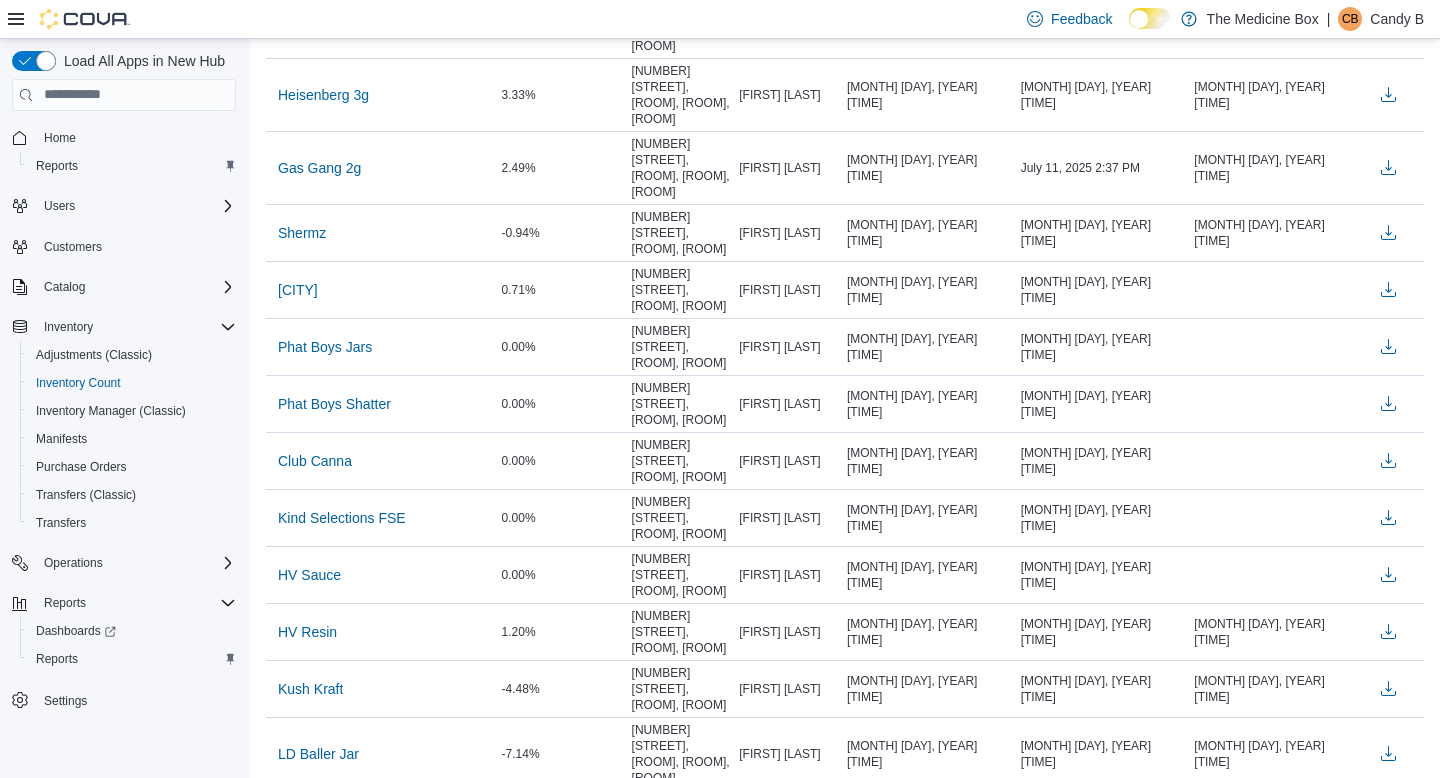 scroll, scrollTop: 0, scrollLeft: 0, axis: both 